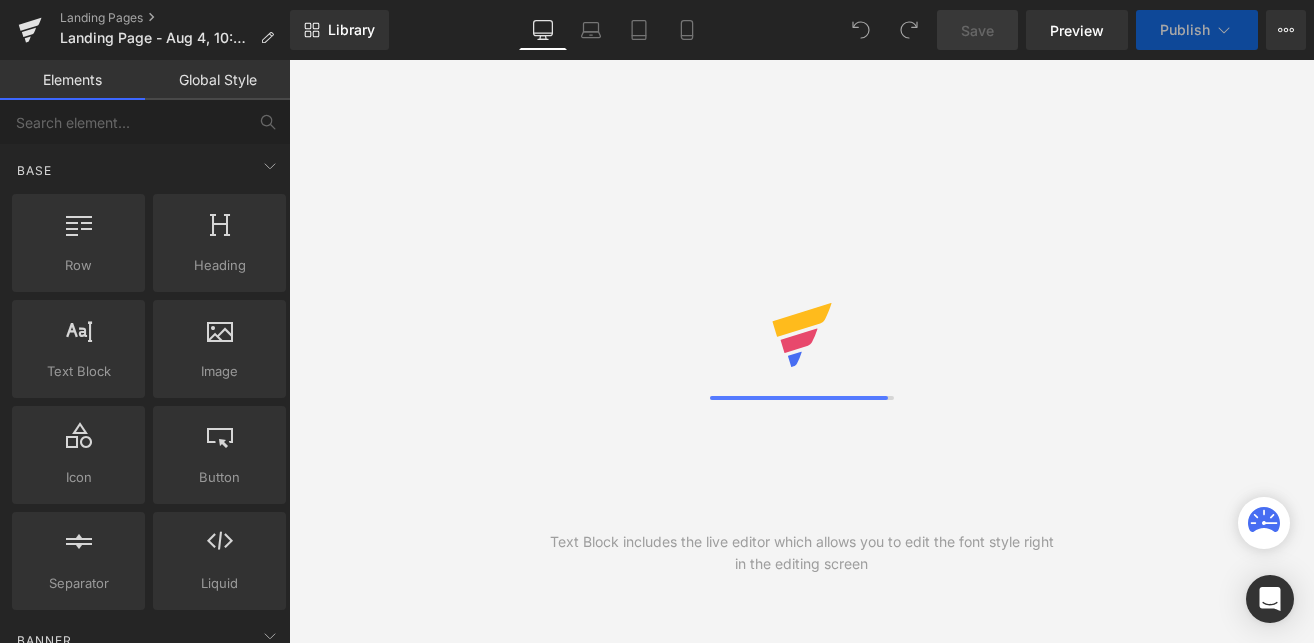 scroll, scrollTop: 0, scrollLeft: 0, axis: both 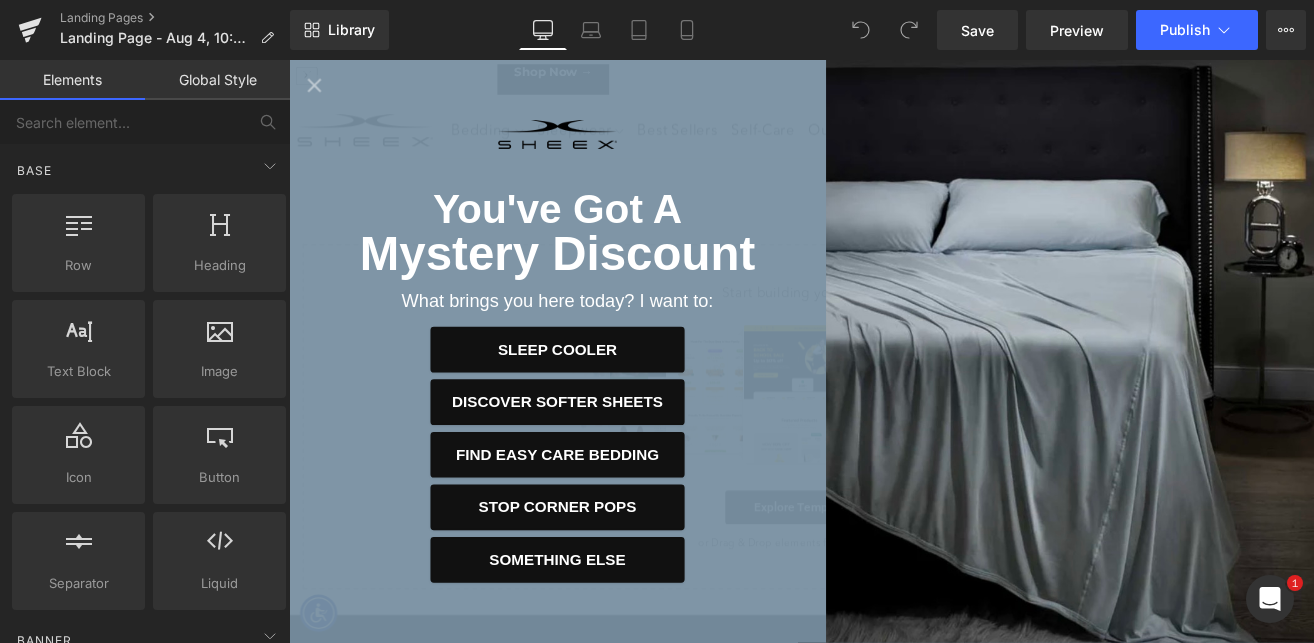 click 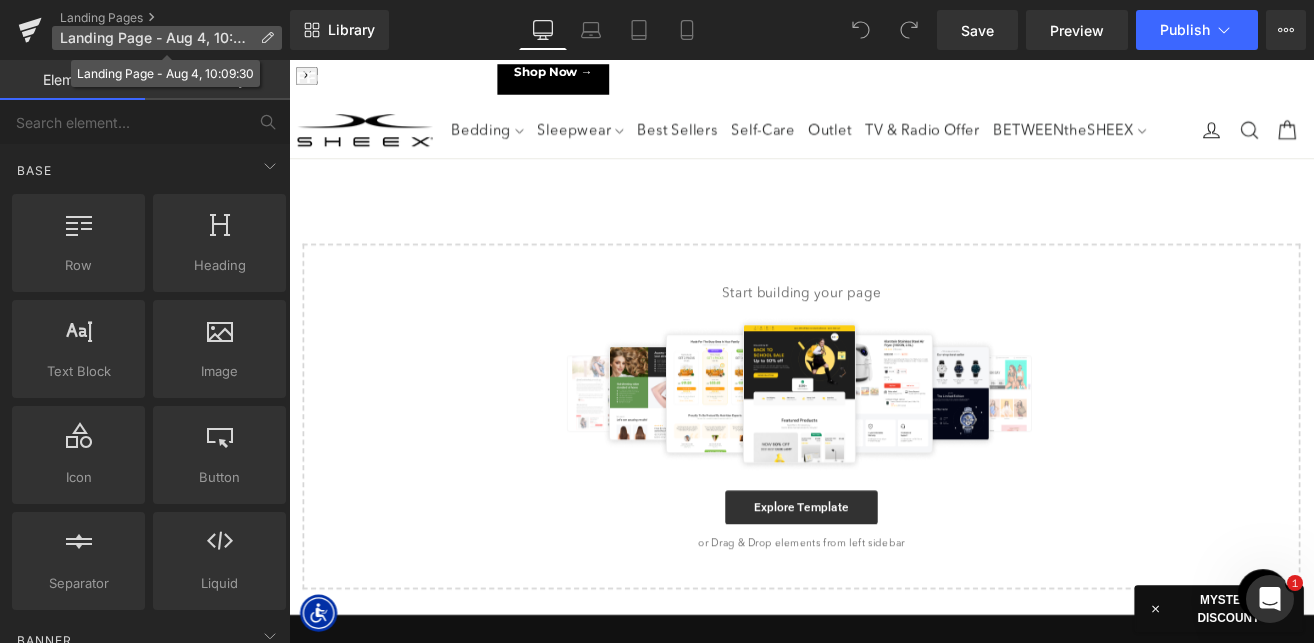 click on "Landing Page - Aug 4, 10:09:30" at bounding box center [156, 38] 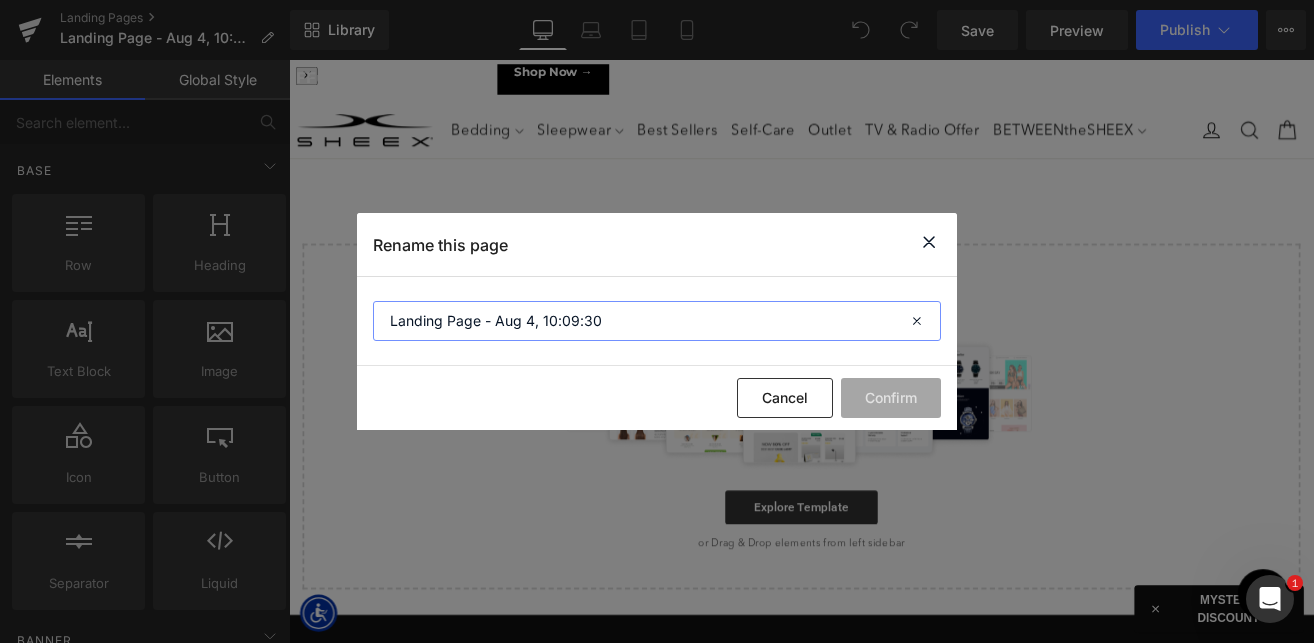 click on "Landing Page - Aug 4, 10:09:30" at bounding box center (657, 321) 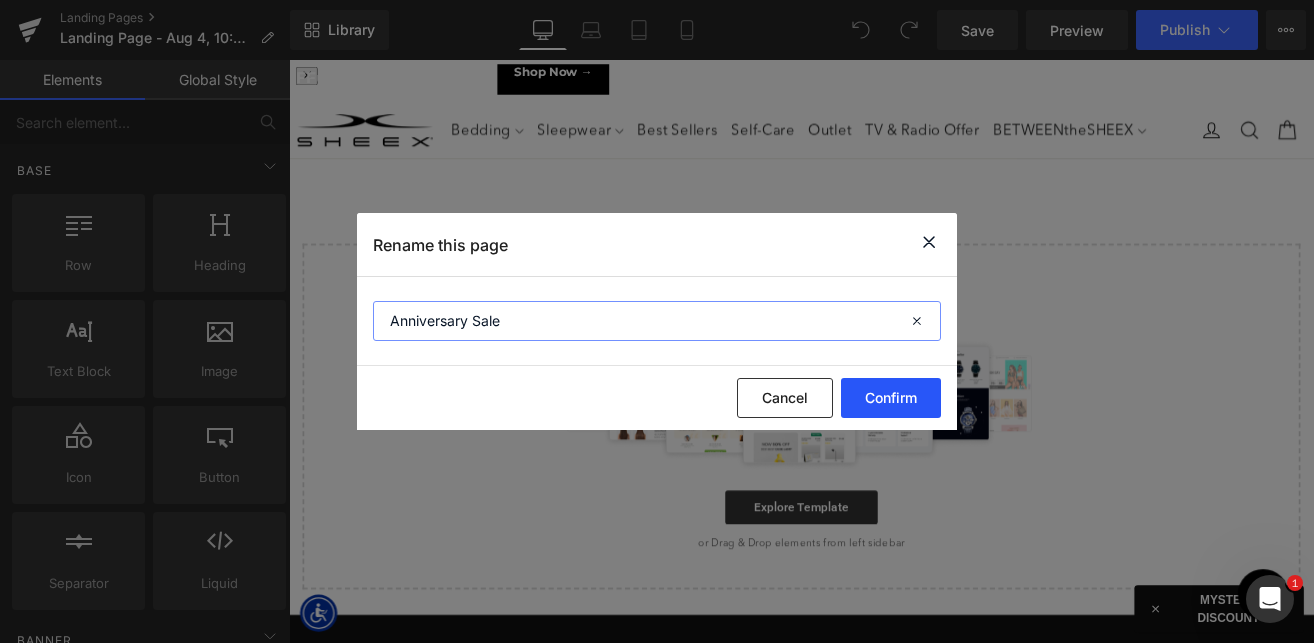 type on "Anniversary Sale" 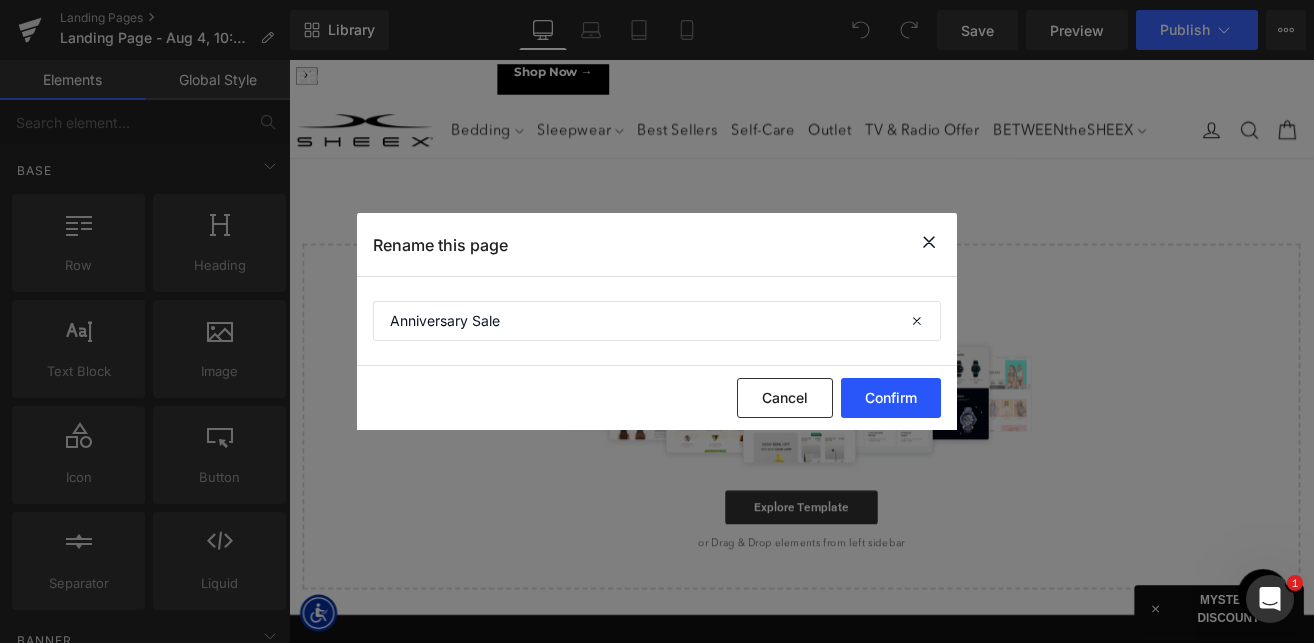 click on "Confirm" at bounding box center [891, 398] 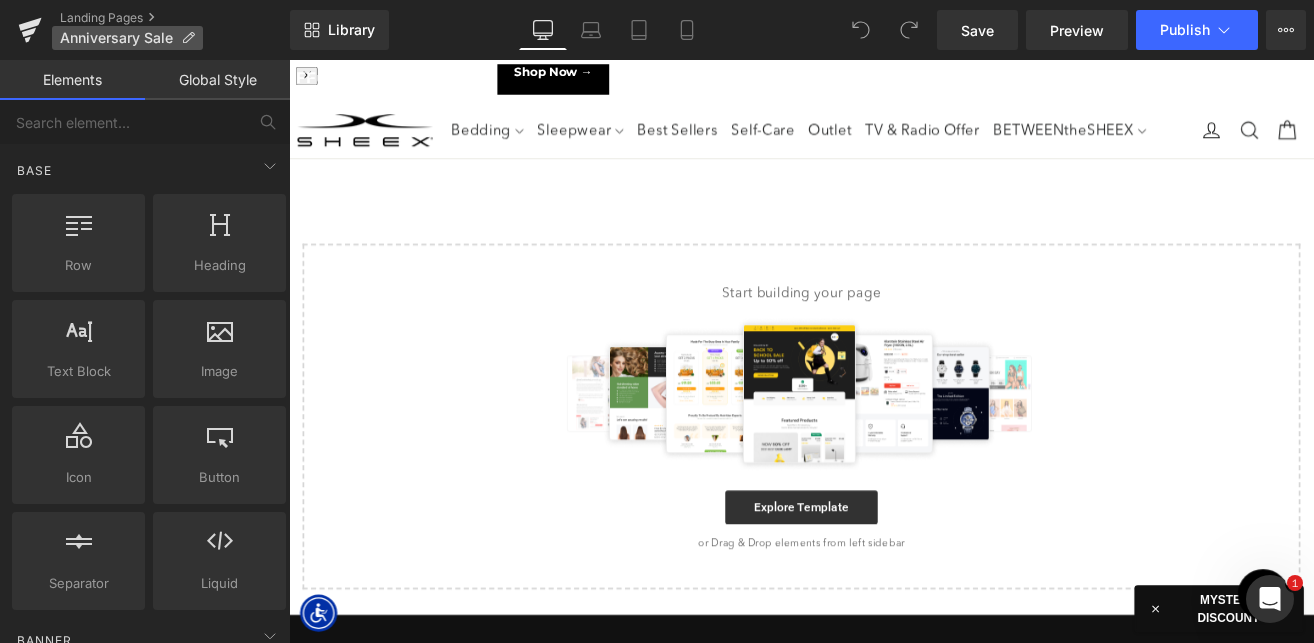 click on "Anniversary Sale" at bounding box center [127, 38] 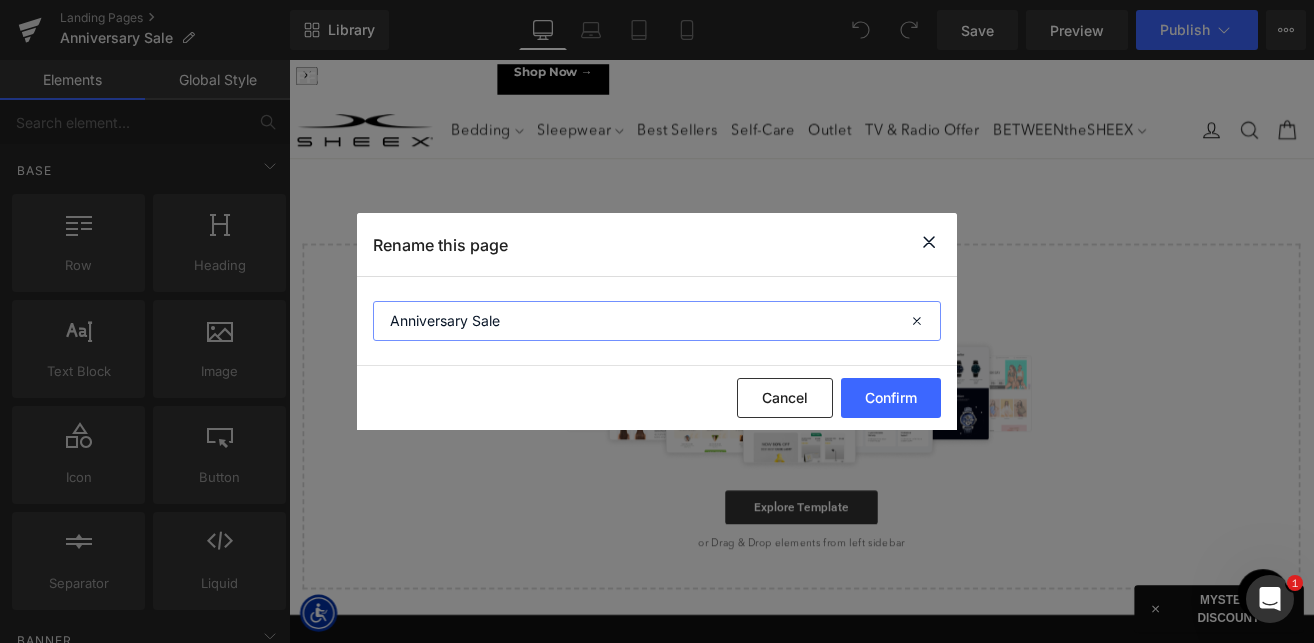 click on "Anniversary Sale" at bounding box center (657, 321) 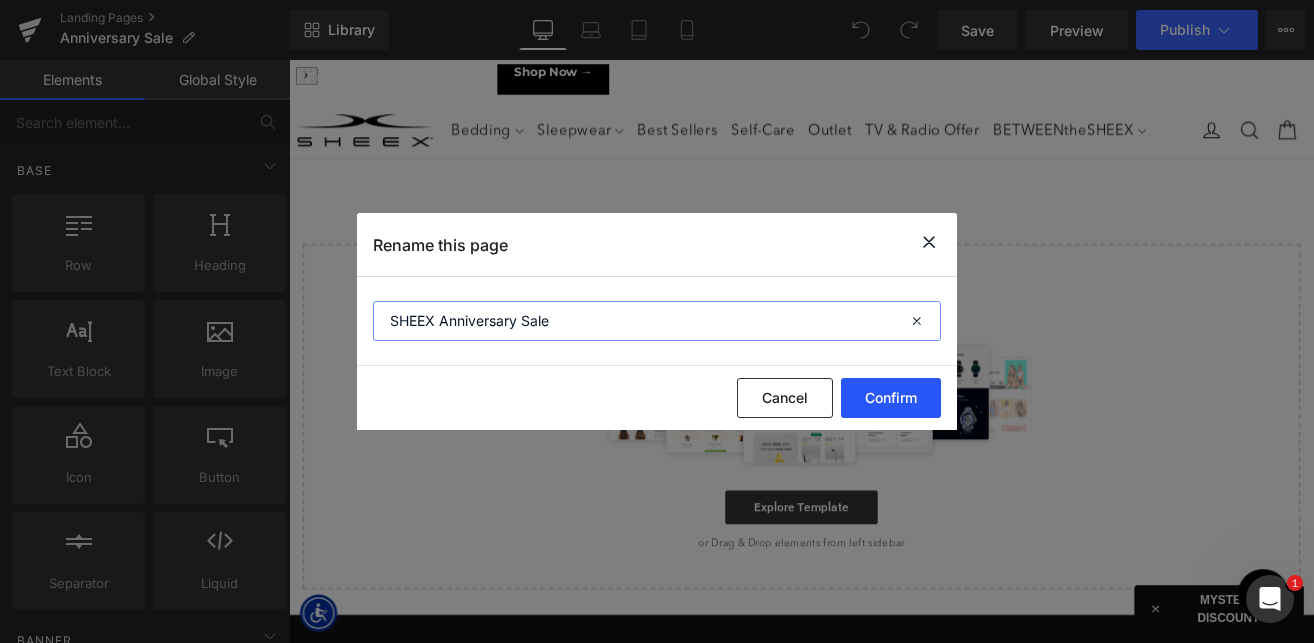 type on "SHEEX Anniversary Sale" 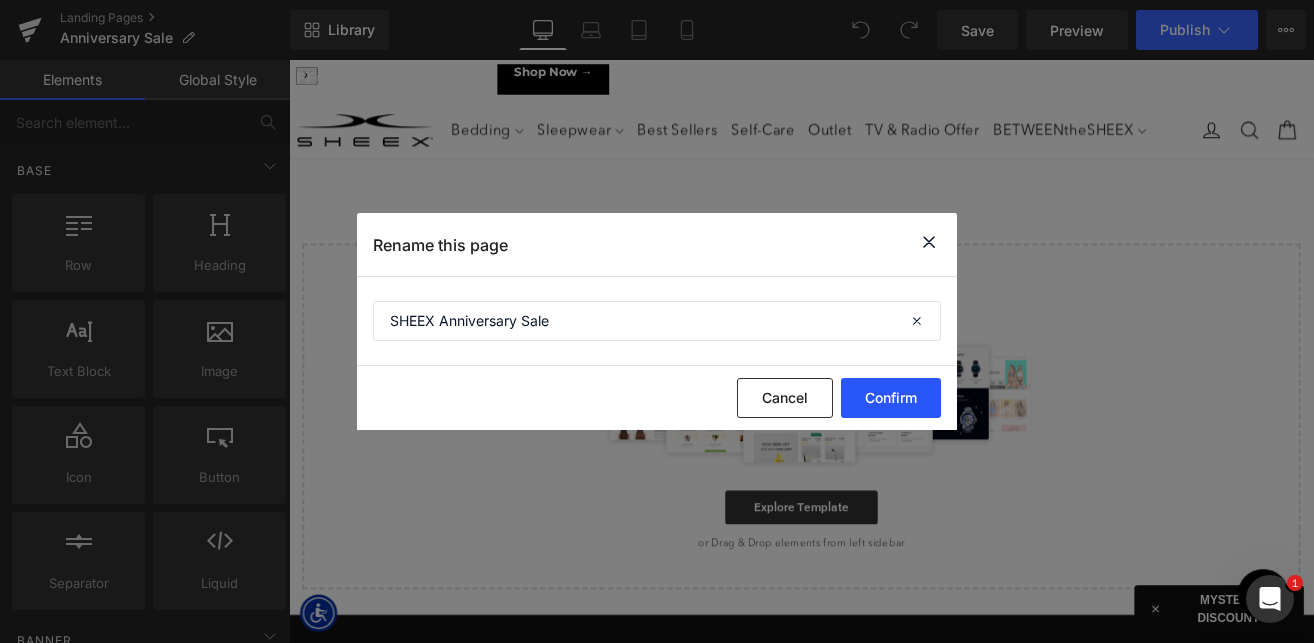 click on "Confirm" at bounding box center [891, 398] 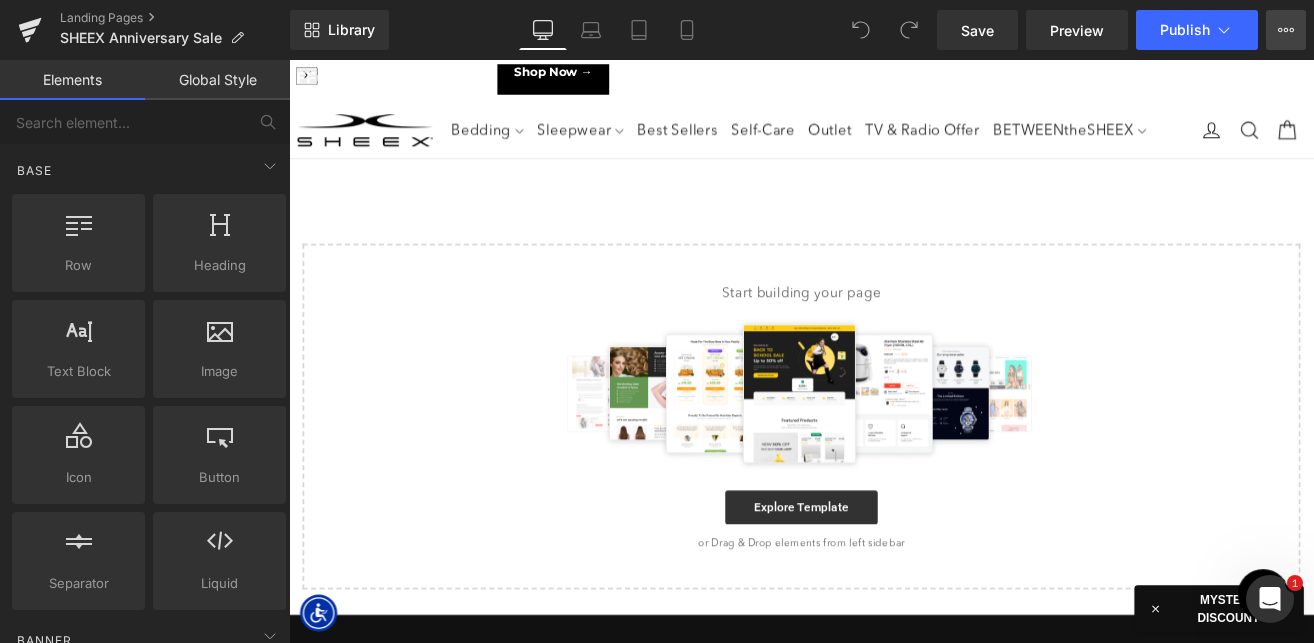 click 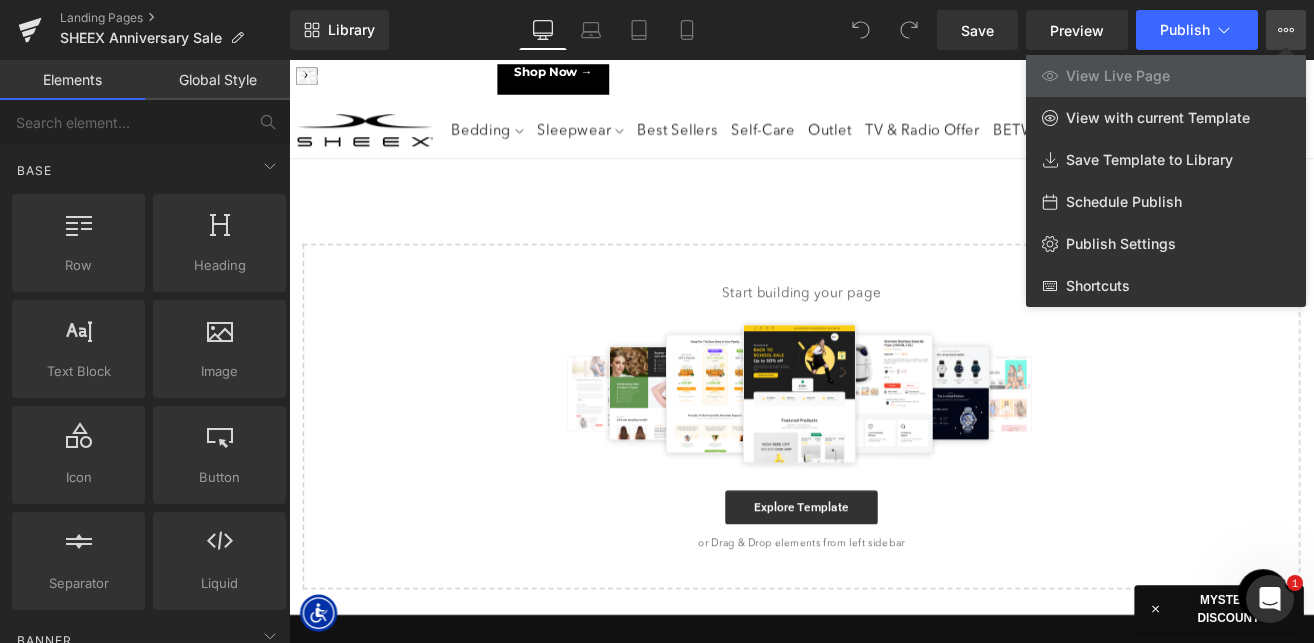 click on "Schedule Publish" at bounding box center (1124, 202) 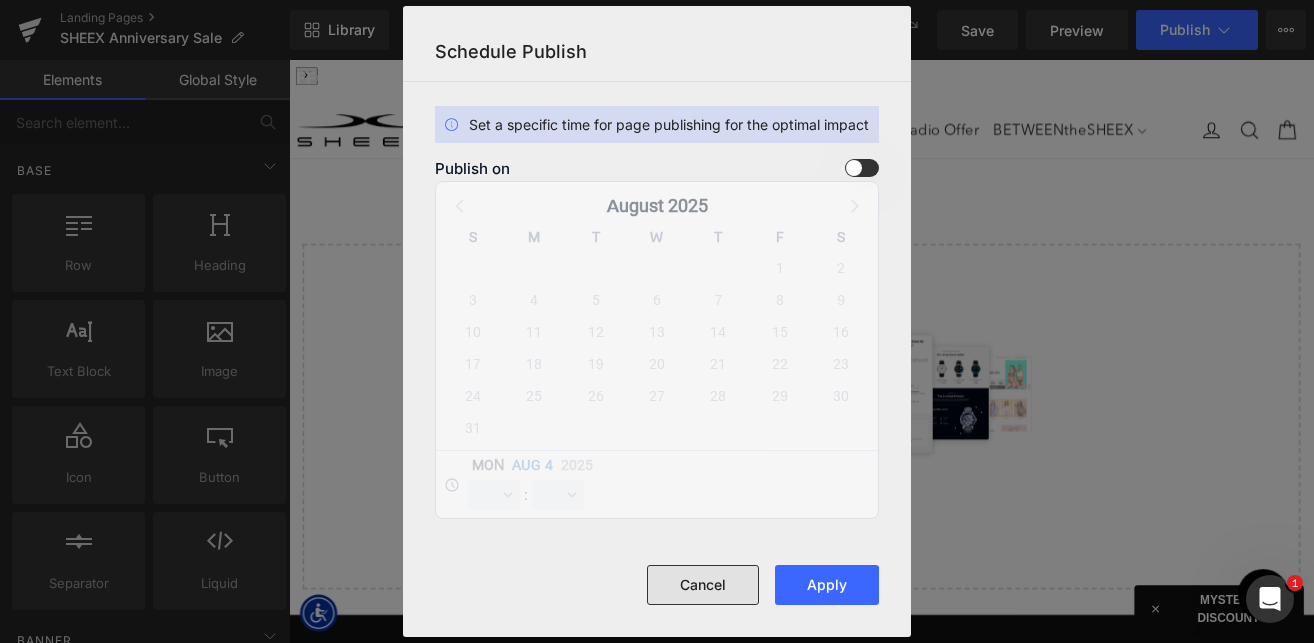 click on "Cancel" at bounding box center [703, 585] 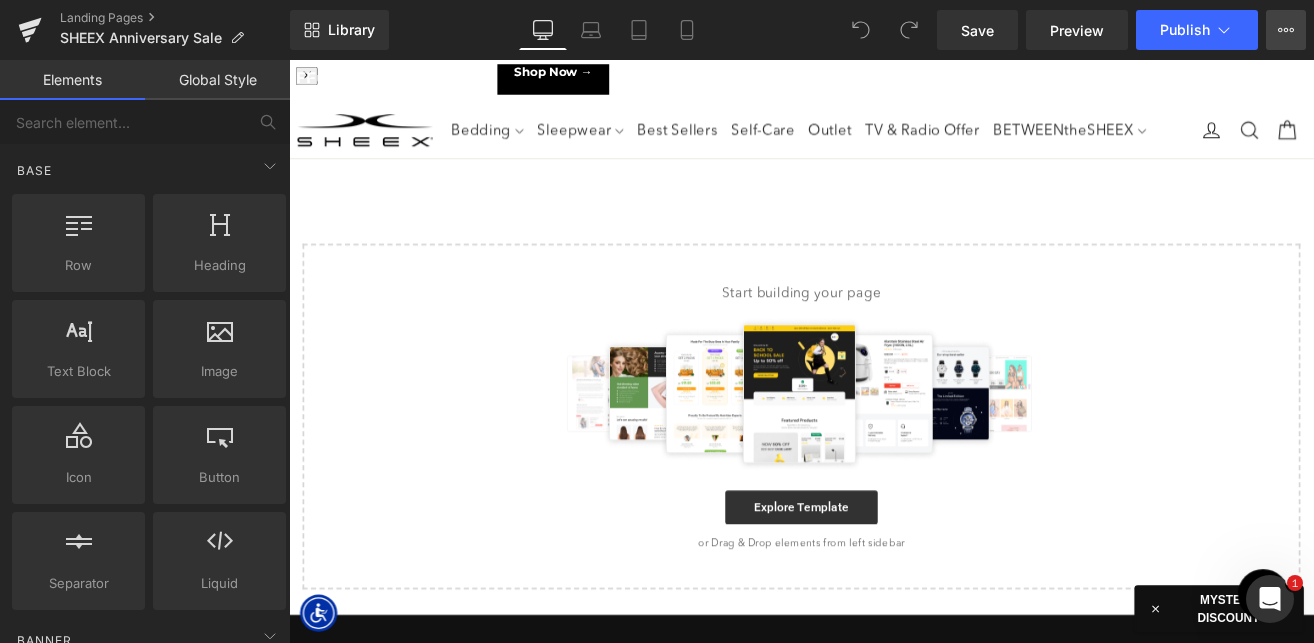 click 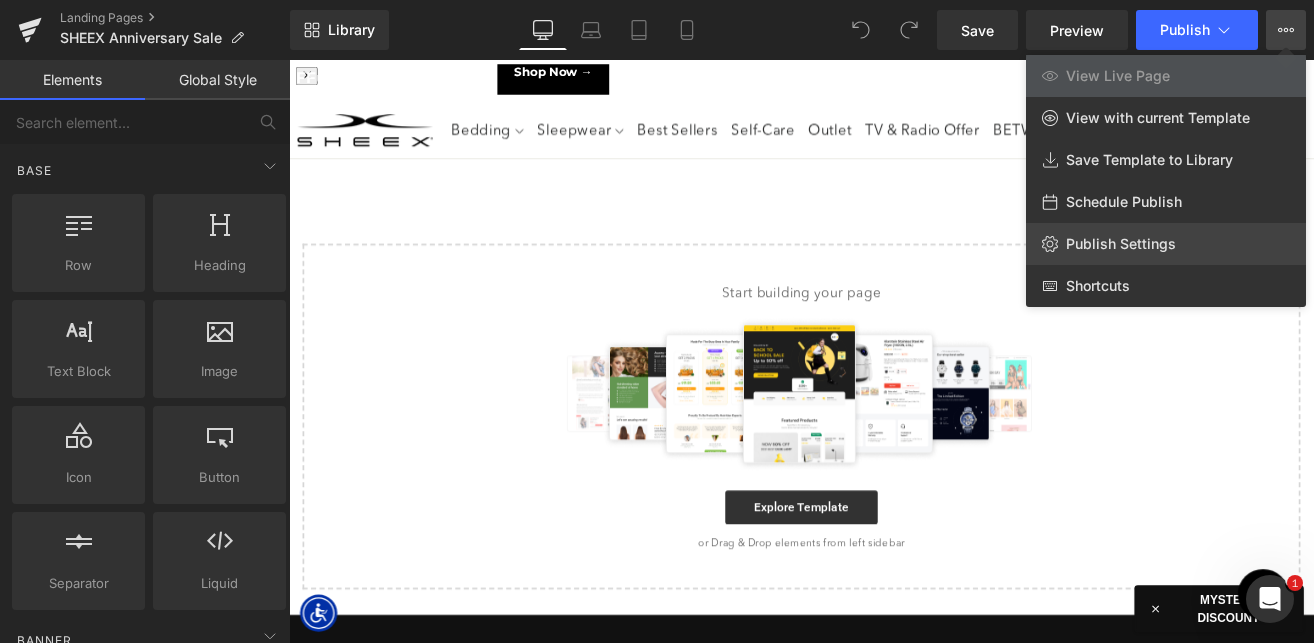 click on "Publish Settings" at bounding box center (1121, 244) 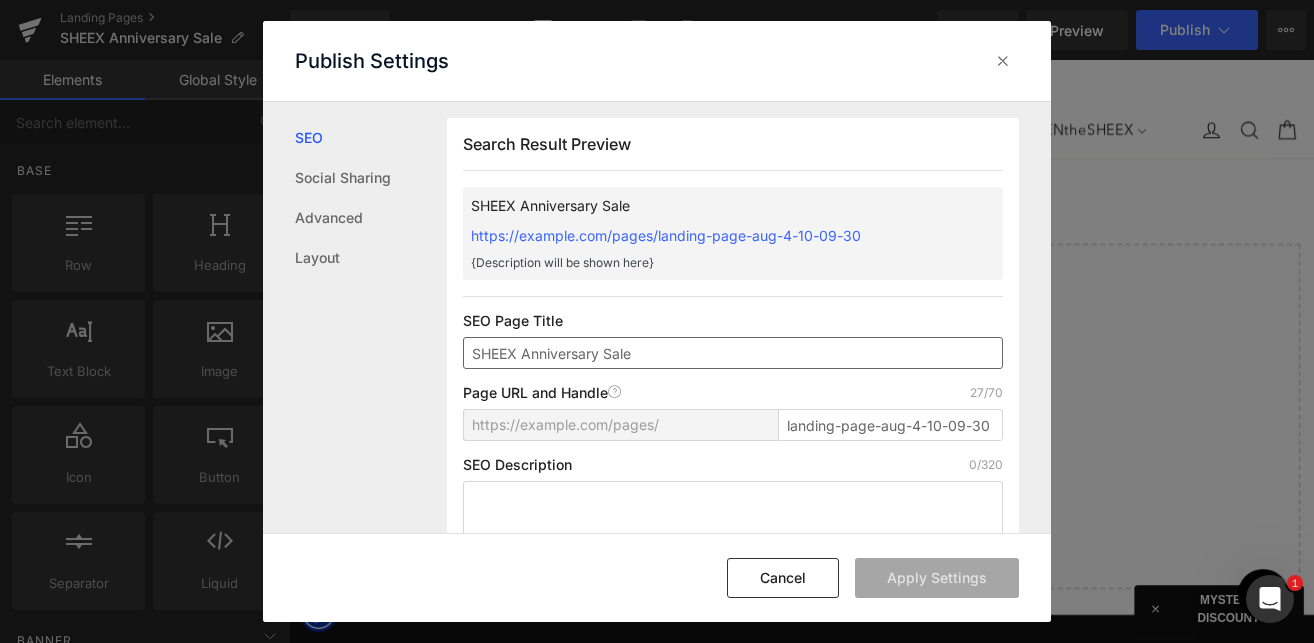 scroll, scrollTop: 1, scrollLeft: 0, axis: vertical 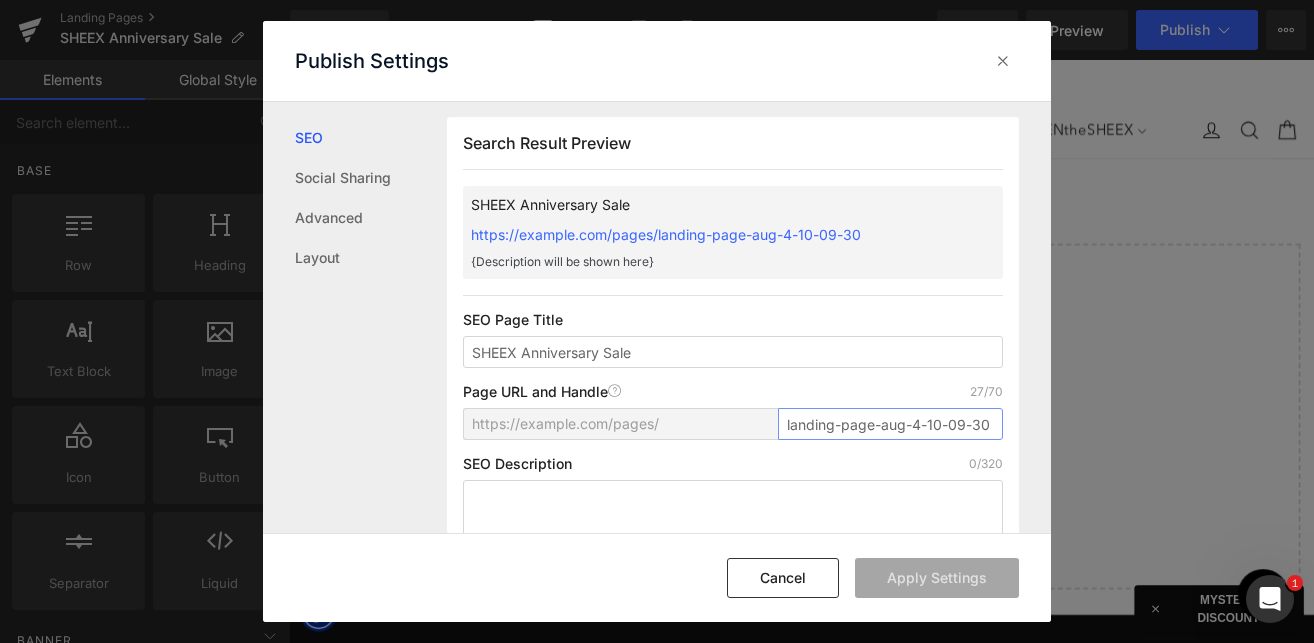 click on "landing-page-aug-4-10-09-30" at bounding box center [890, 424] 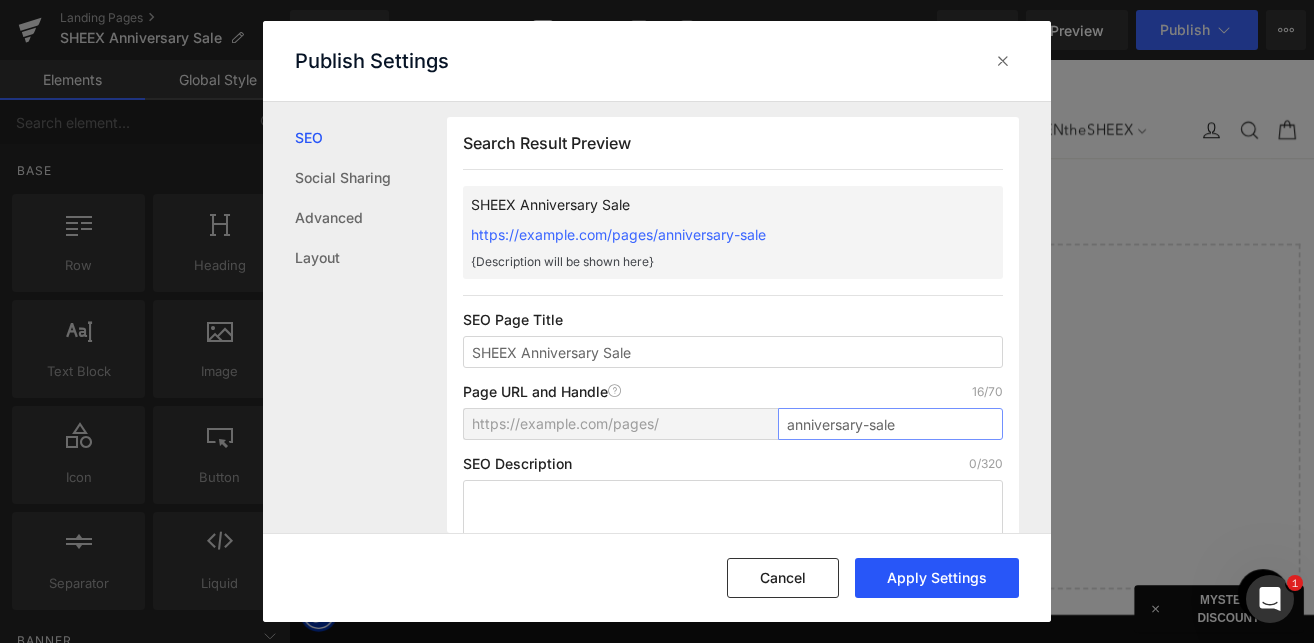 type on "anniversary-sale" 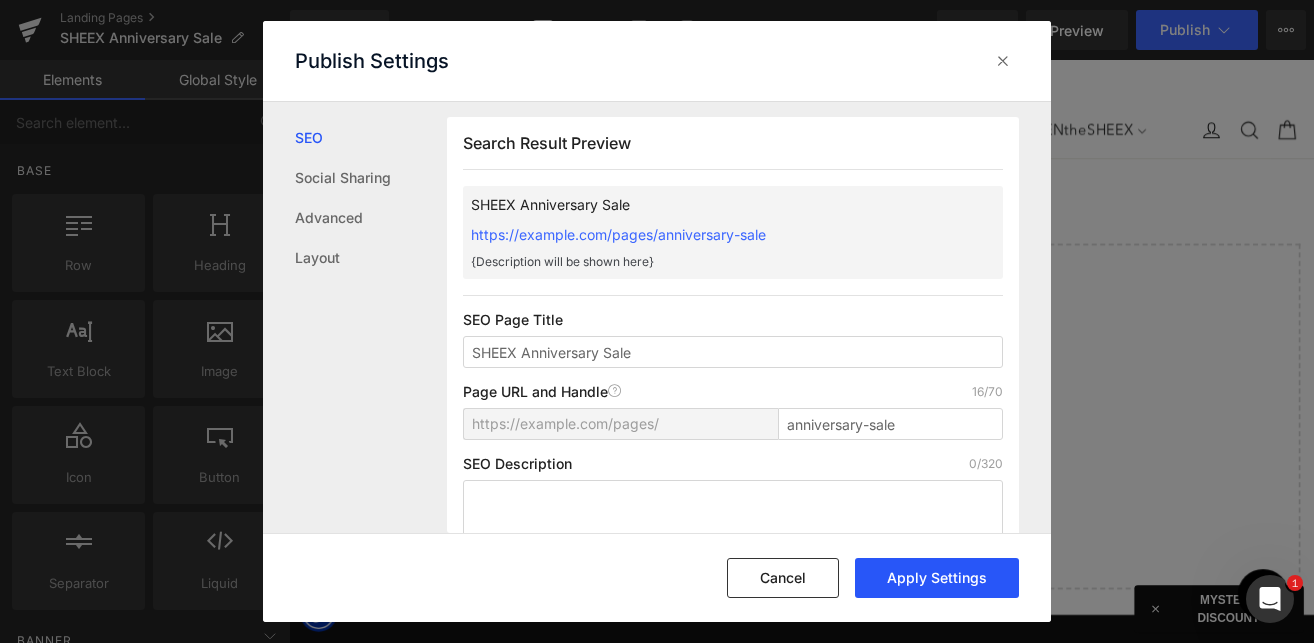 click on "Apply Settings" at bounding box center (937, 578) 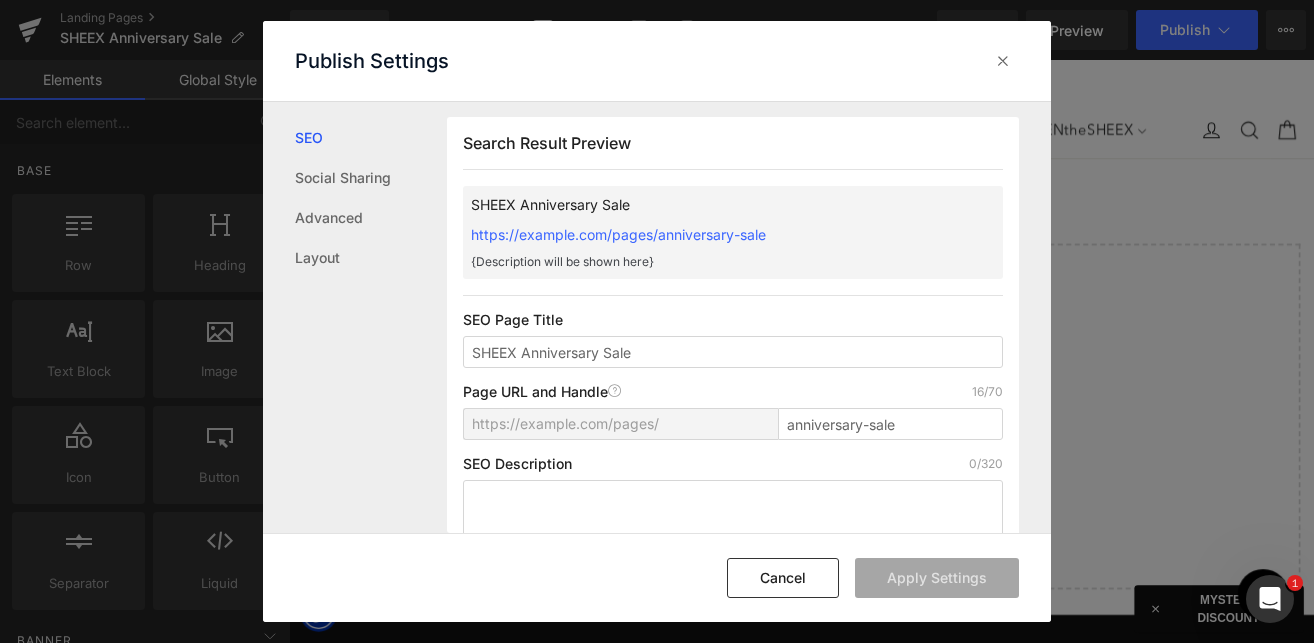 click at bounding box center (1003, 61) 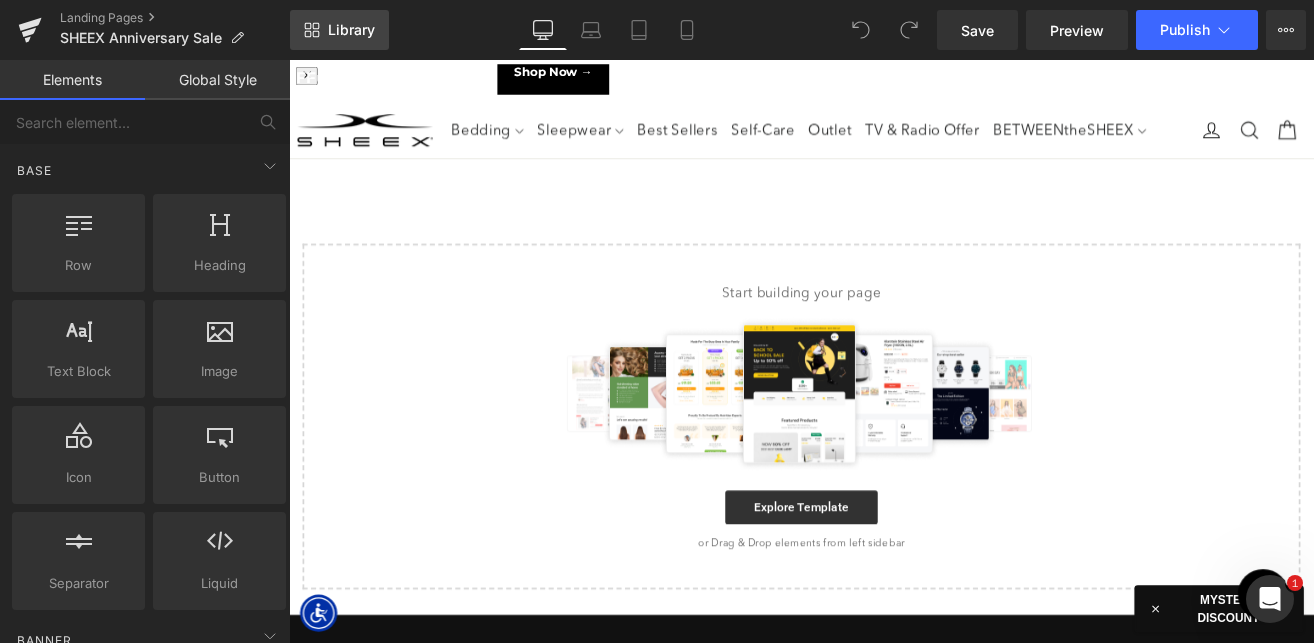 click on "Library" at bounding box center (339, 30) 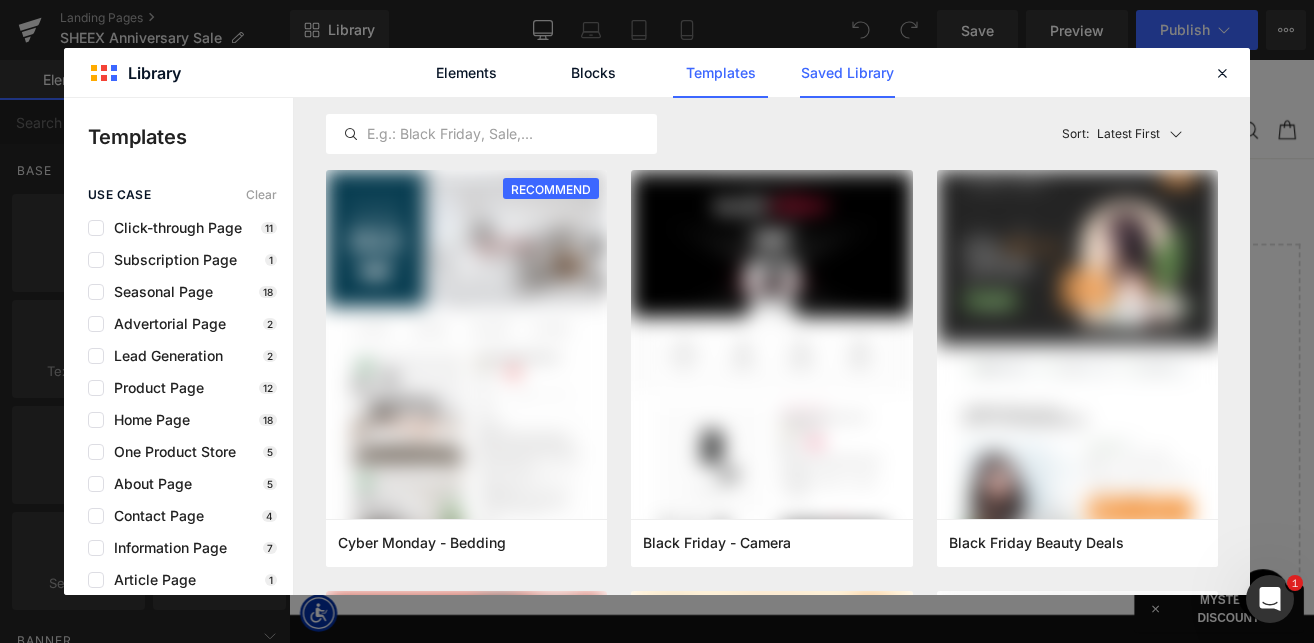 click on "Saved Library" 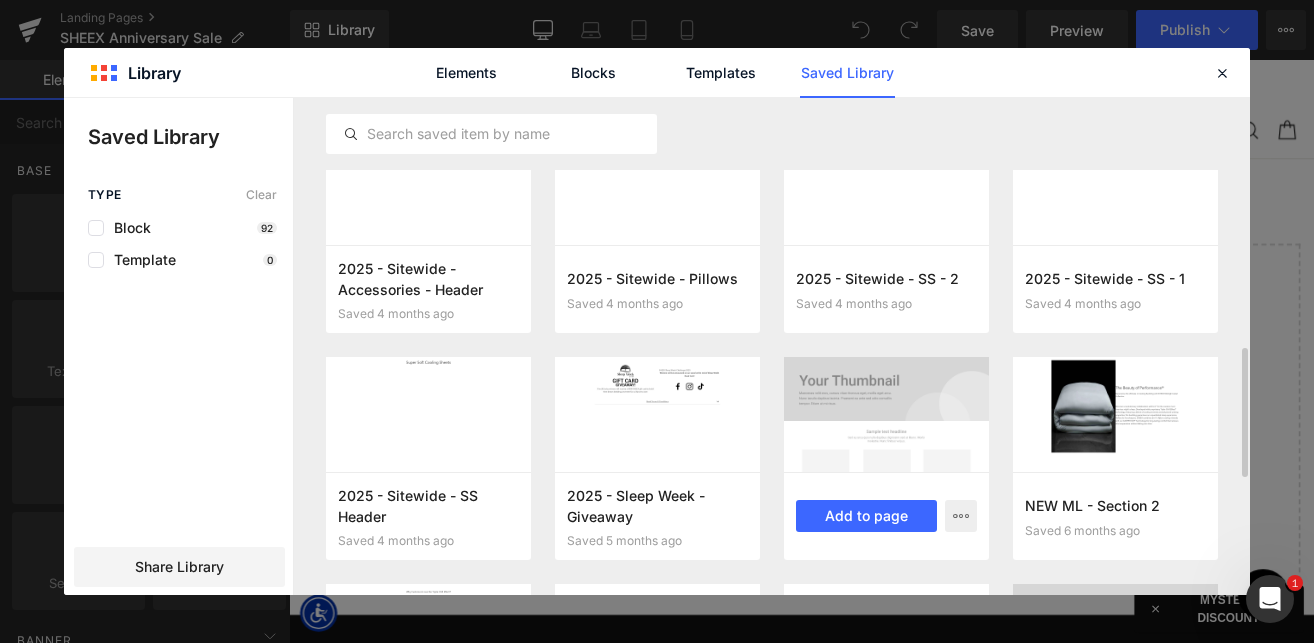 scroll, scrollTop: 959, scrollLeft: 0, axis: vertical 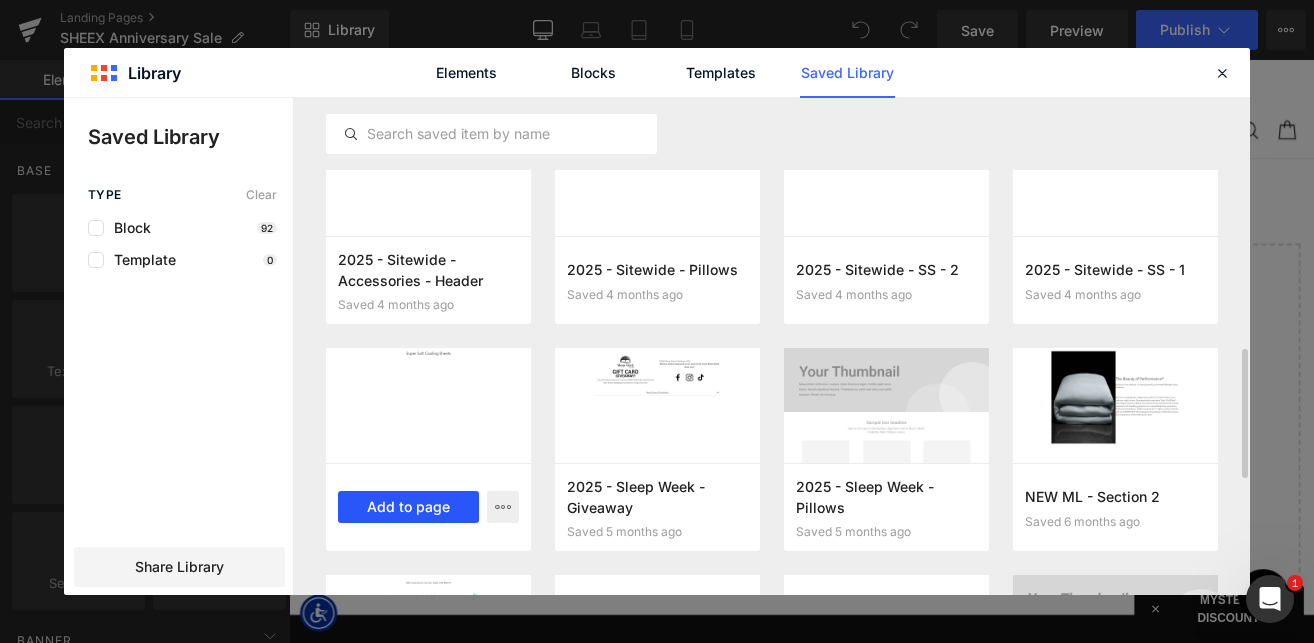 click on "Add to page" at bounding box center (408, 507) 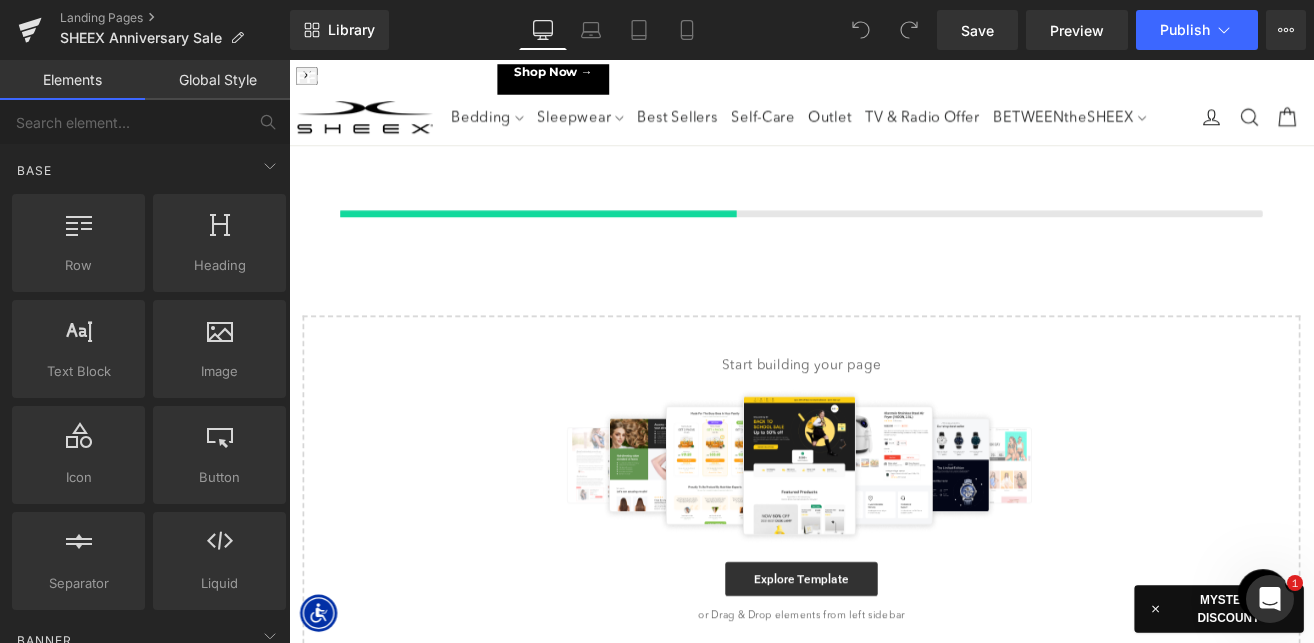 scroll, scrollTop: 17, scrollLeft: 0, axis: vertical 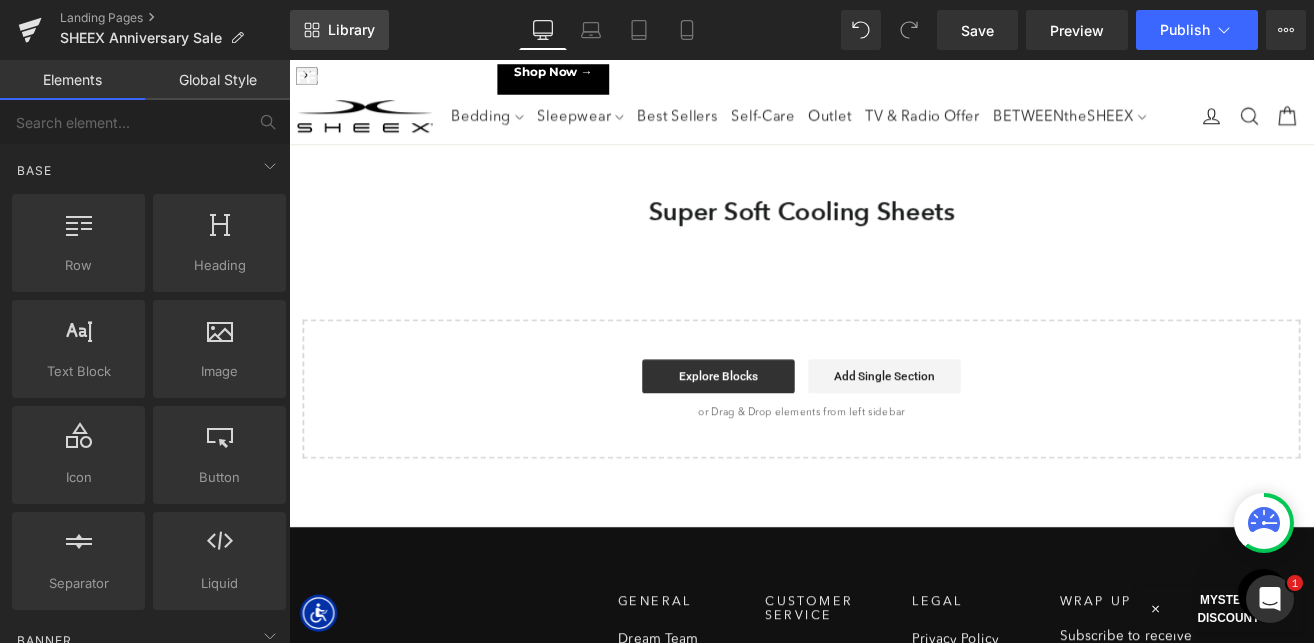 click on "Library" at bounding box center [351, 30] 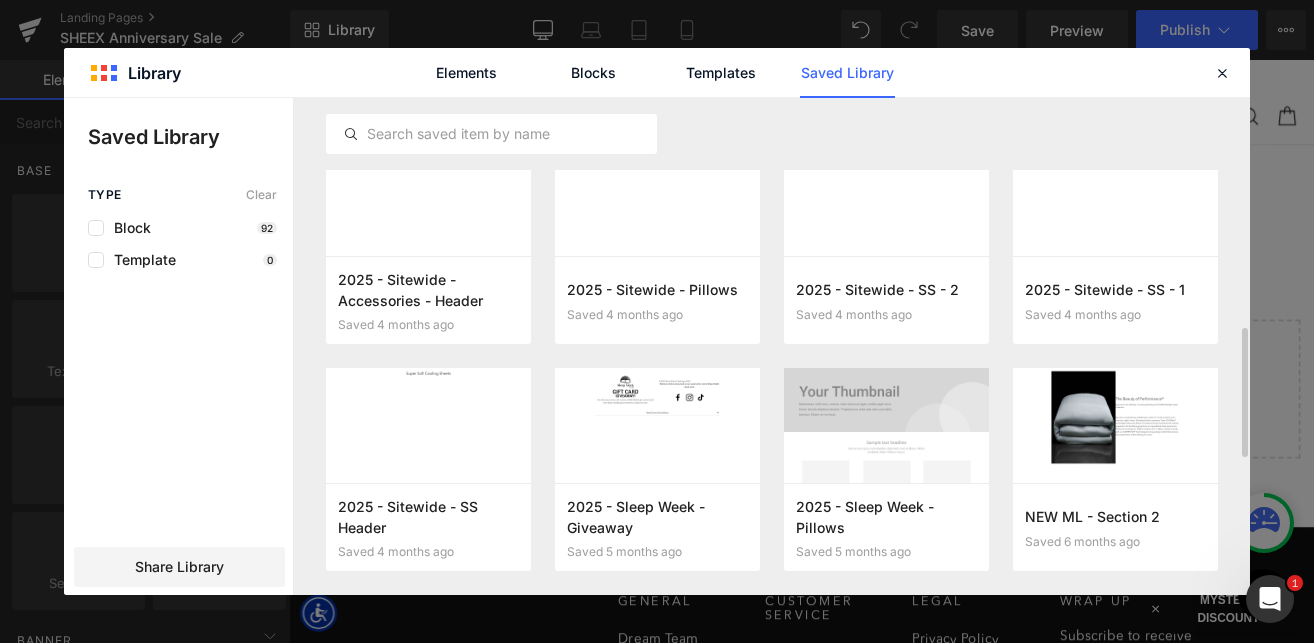 scroll, scrollTop: 941, scrollLeft: 0, axis: vertical 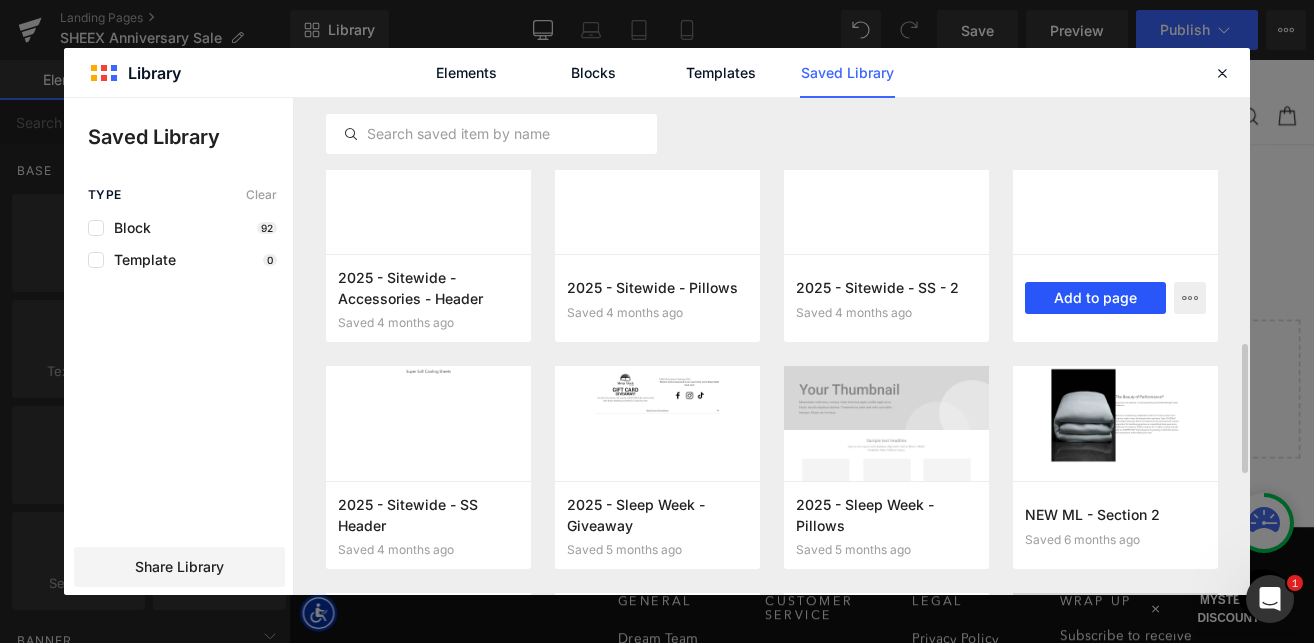 click on "Add to page" at bounding box center [1095, 298] 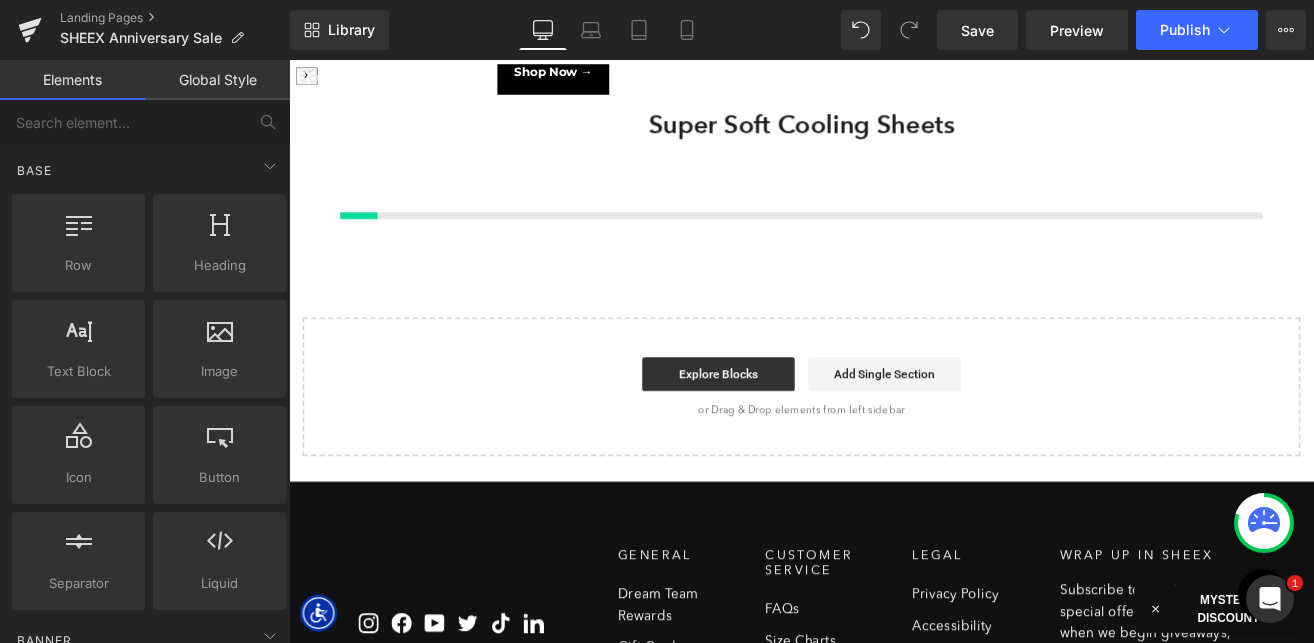 scroll, scrollTop: 123, scrollLeft: 0, axis: vertical 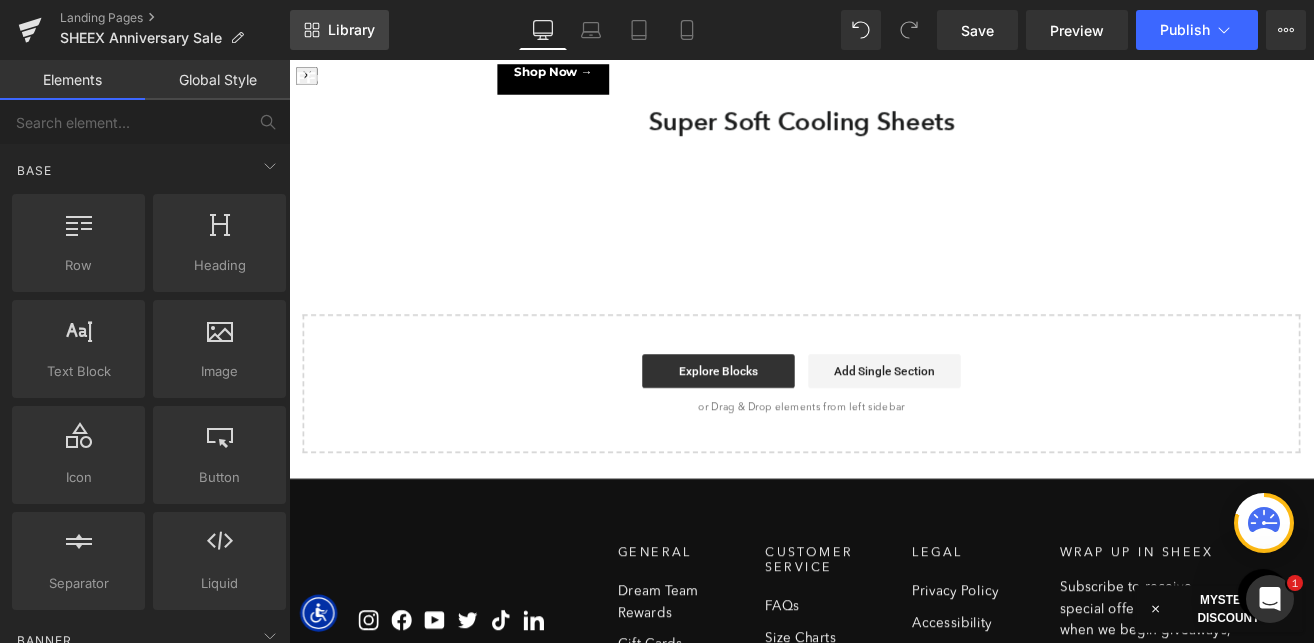 click on "Library" at bounding box center (351, 30) 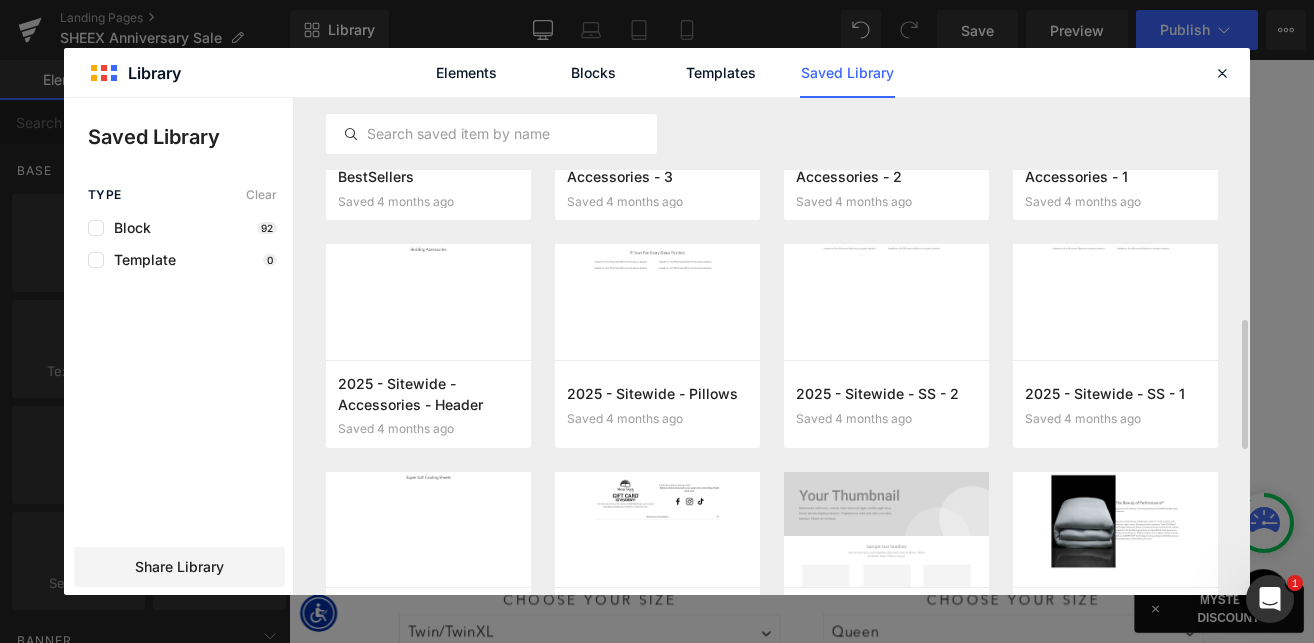 scroll, scrollTop: 862, scrollLeft: 0, axis: vertical 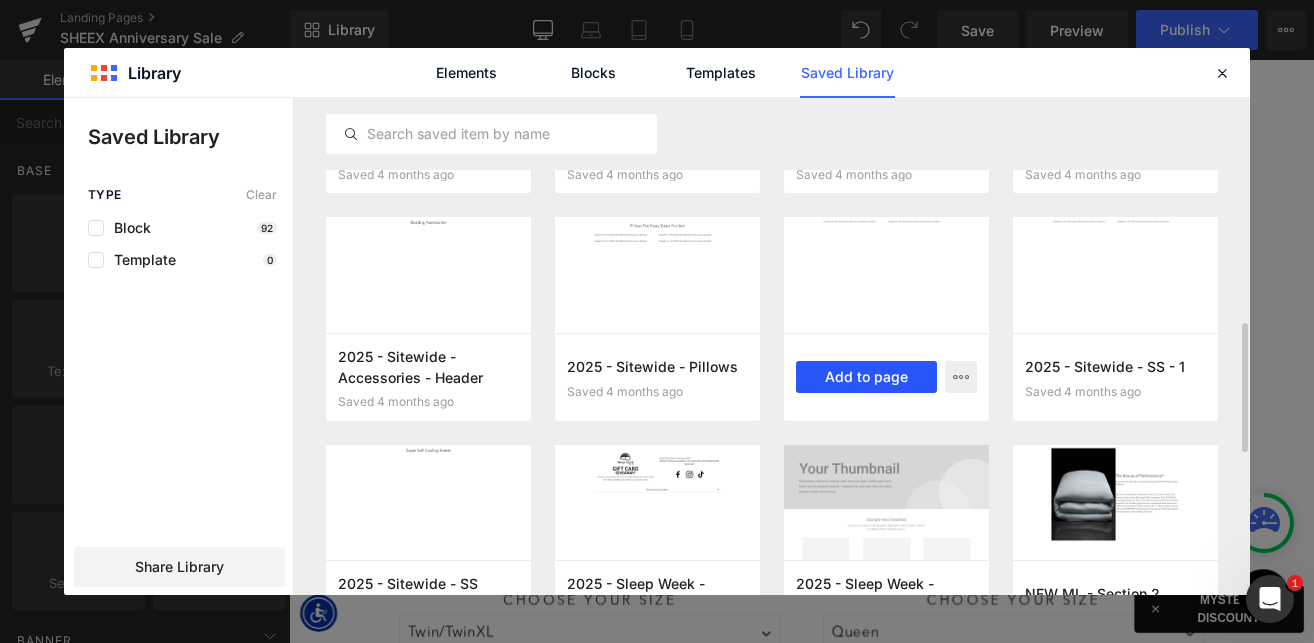 click on "Add to page" at bounding box center (866, 377) 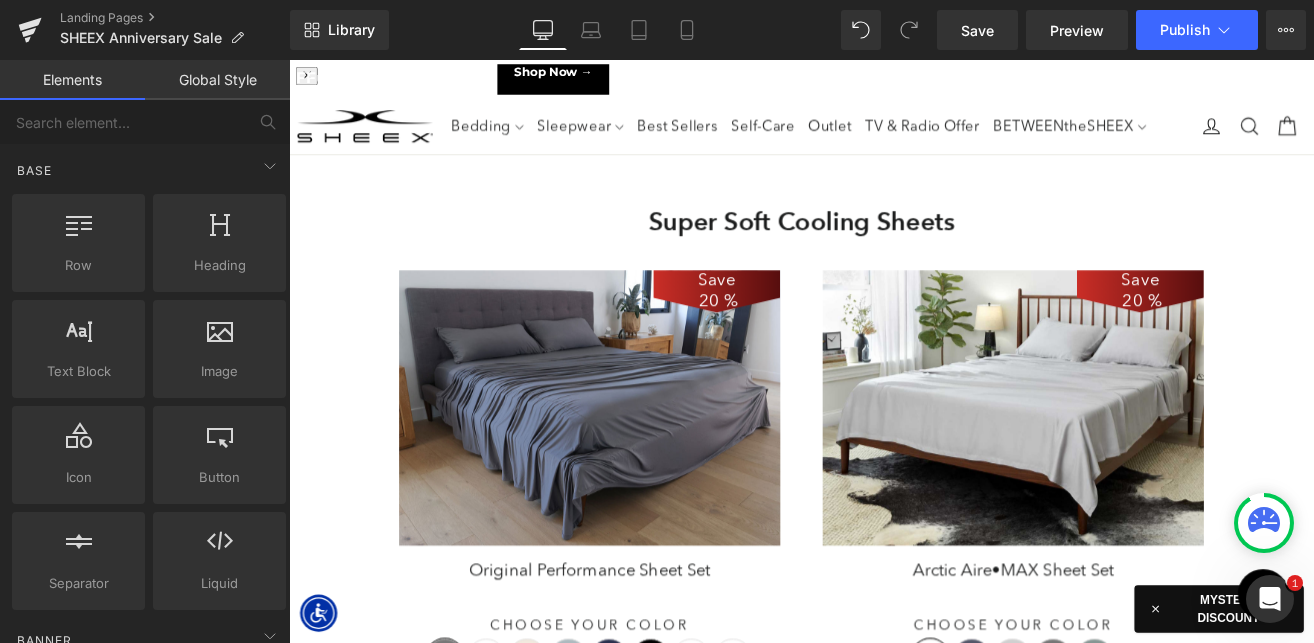 scroll, scrollTop: 0, scrollLeft: 0, axis: both 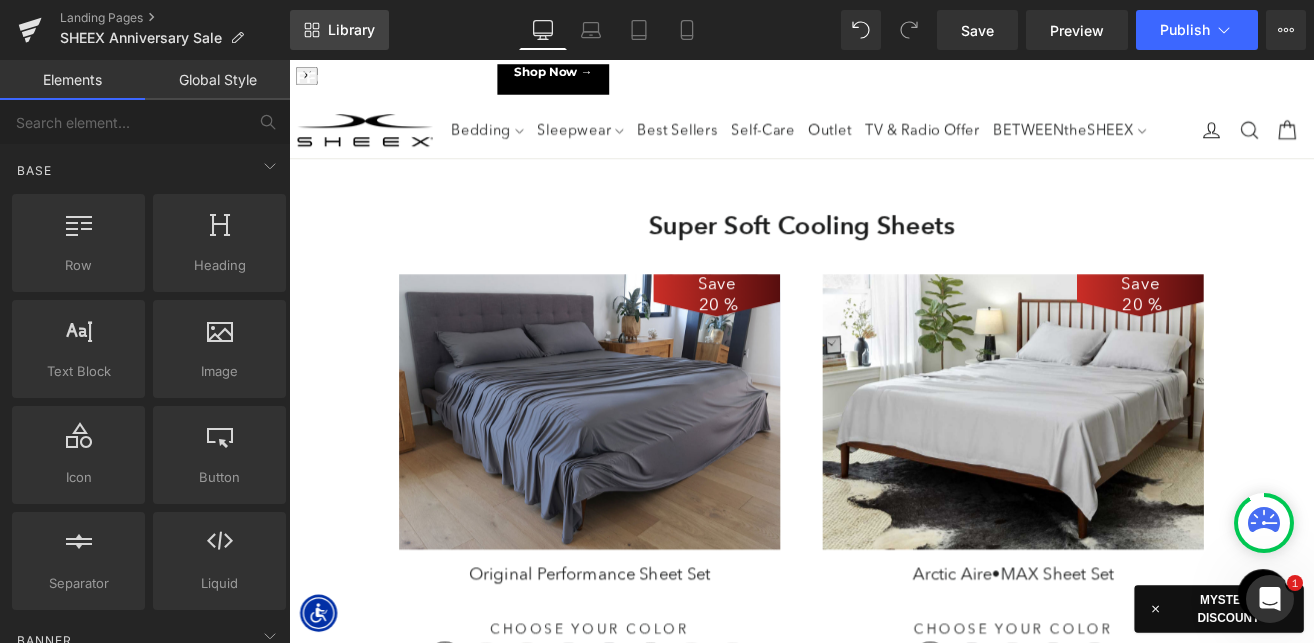 click on "Library" at bounding box center (351, 30) 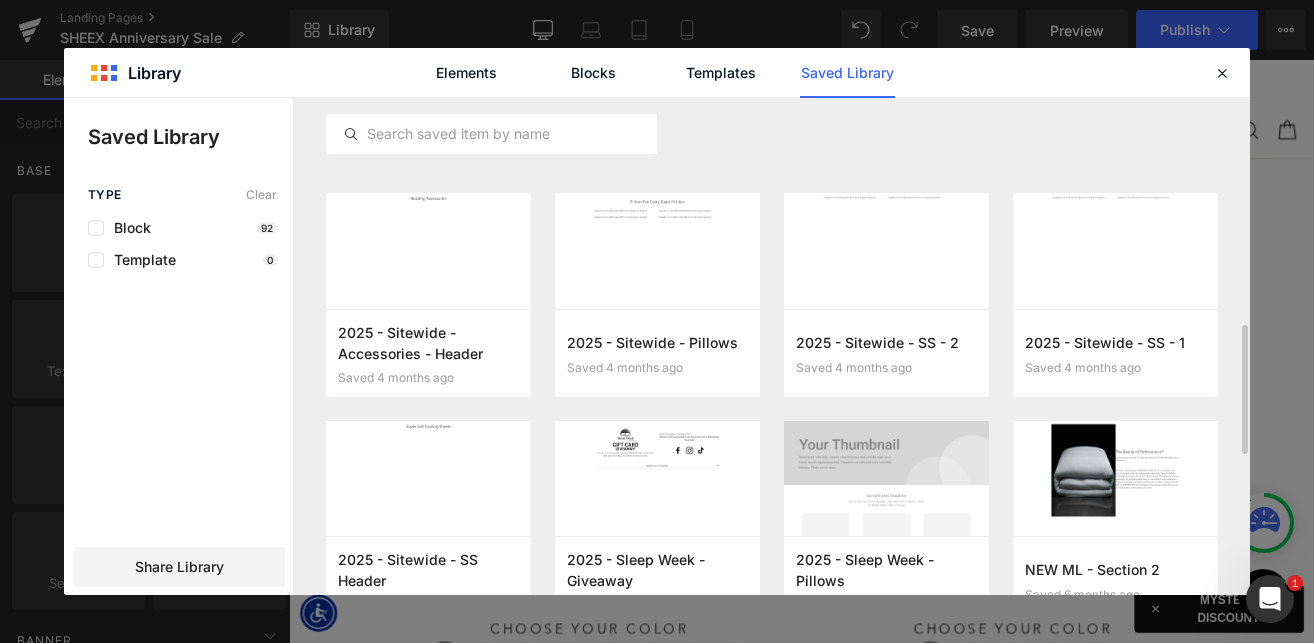 scroll, scrollTop: 888, scrollLeft: 0, axis: vertical 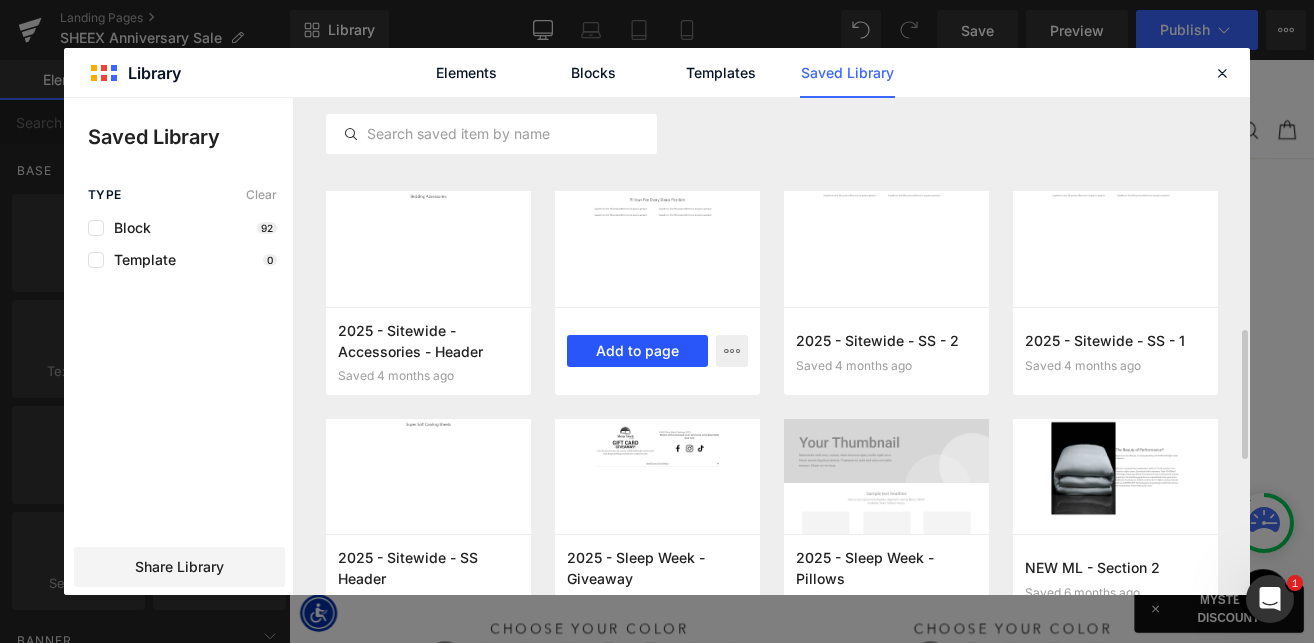 drag, startPoint x: 642, startPoint y: 348, endPoint x: 415, endPoint y: 332, distance: 227.56317 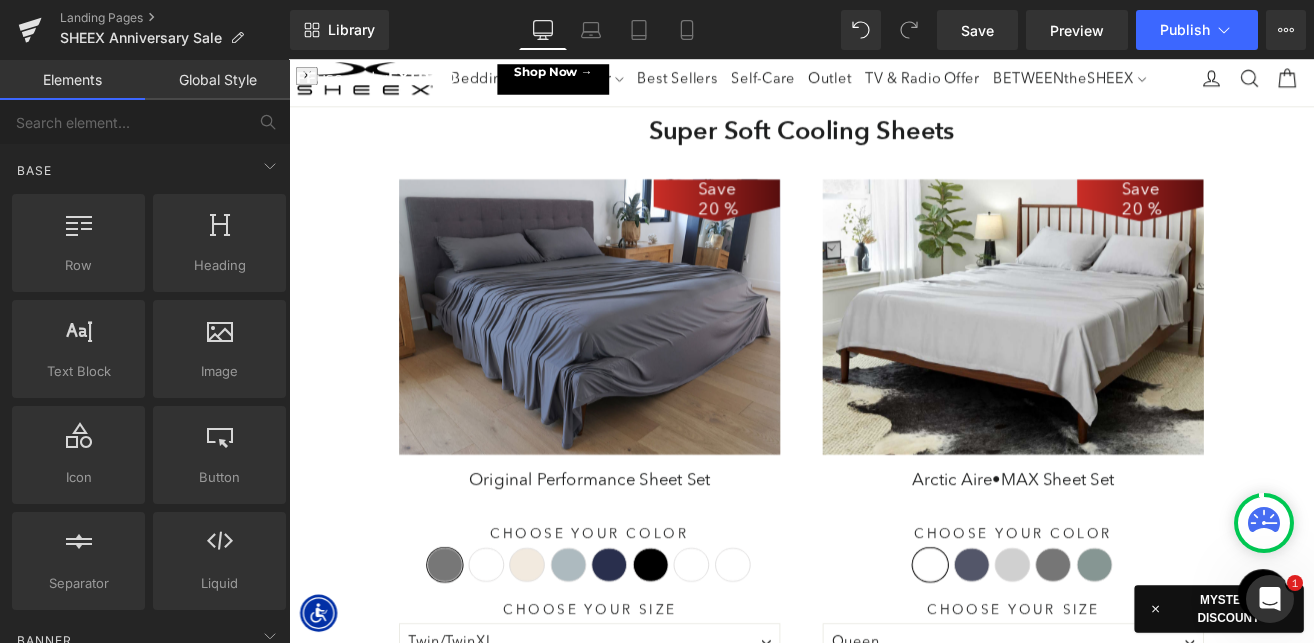 scroll, scrollTop: 0, scrollLeft: 0, axis: both 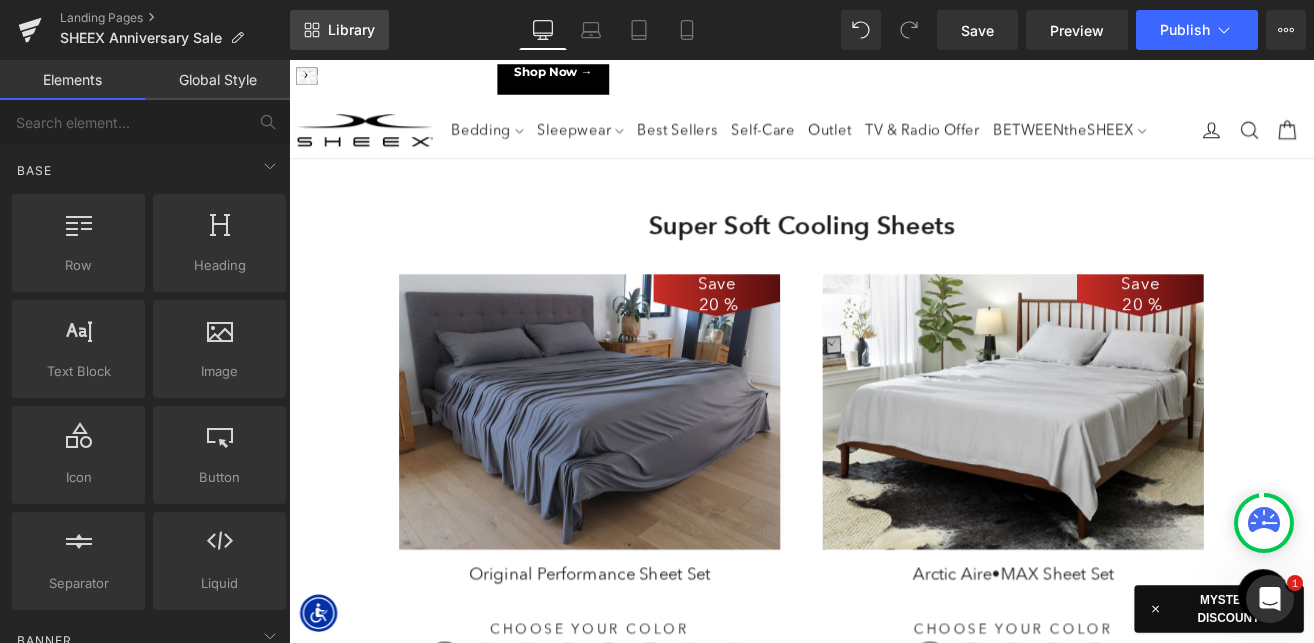 click on "Library" at bounding box center (351, 30) 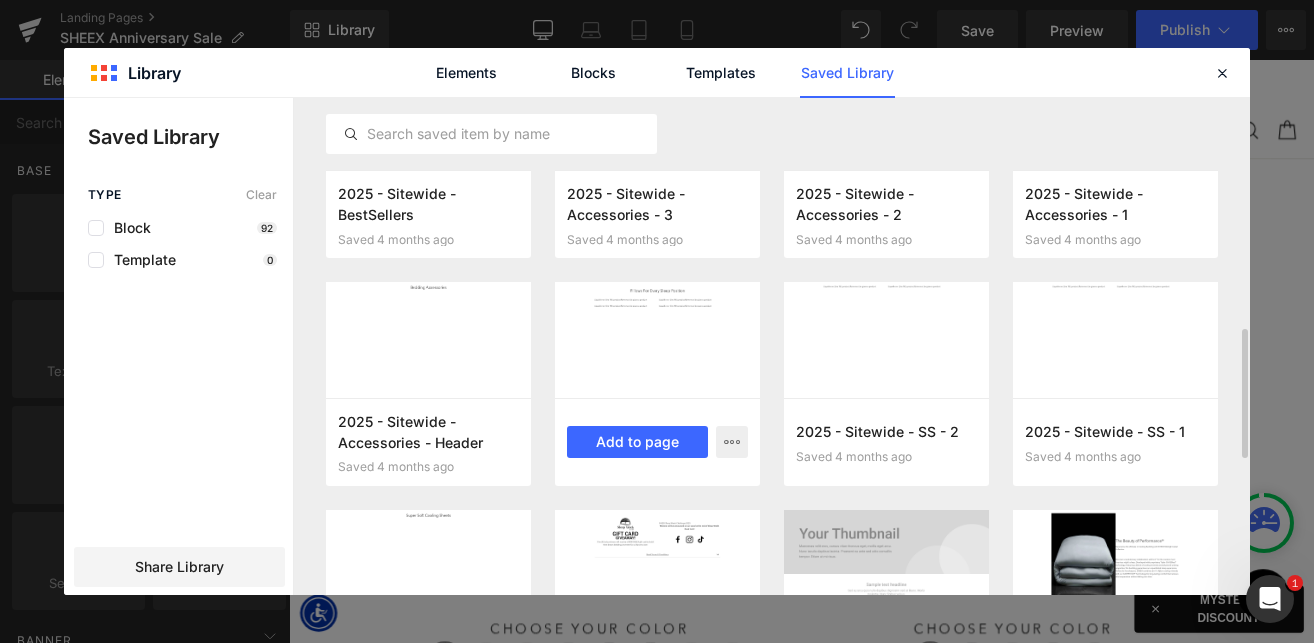 scroll, scrollTop: 797, scrollLeft: 0, axis: vertical 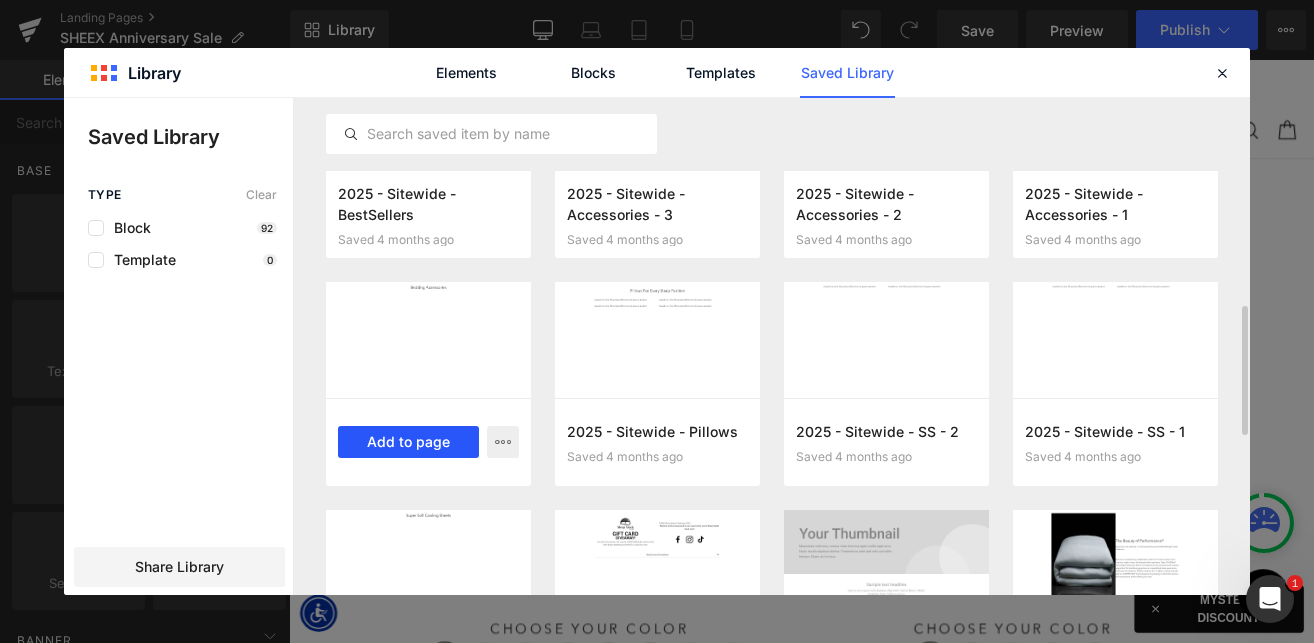 click on "Add to page" at bounding box center (408, 442) 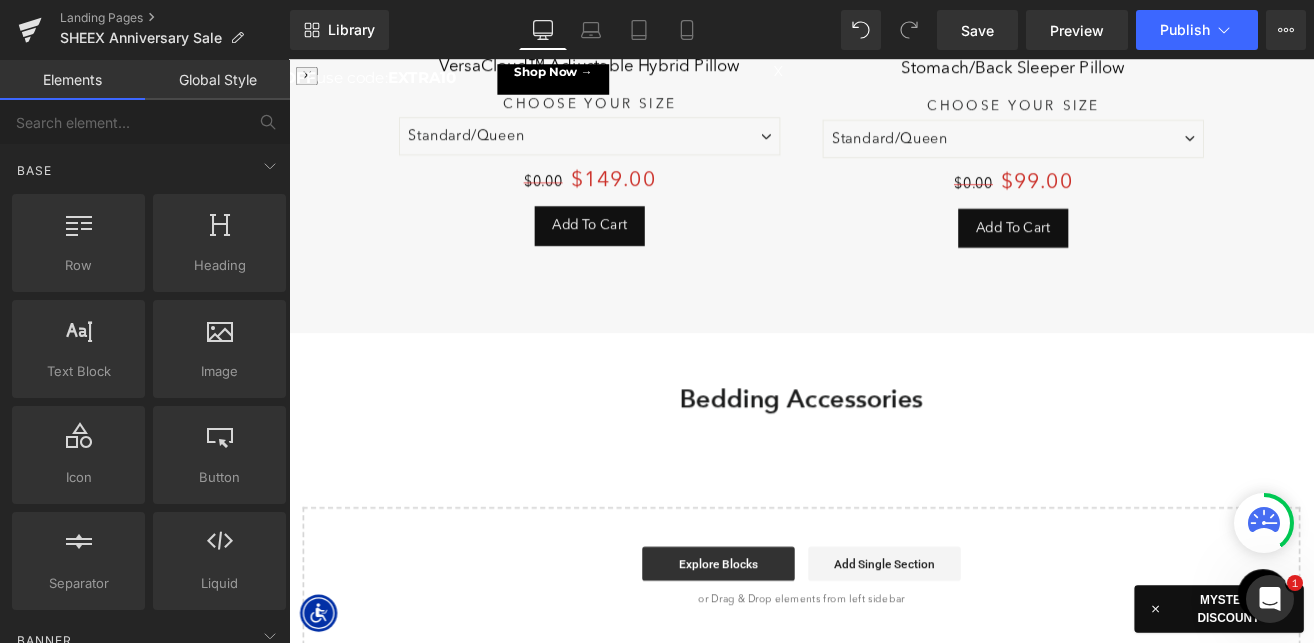 scroll, scrollTop: 3059, scrollLeft: 0, axis: vertical 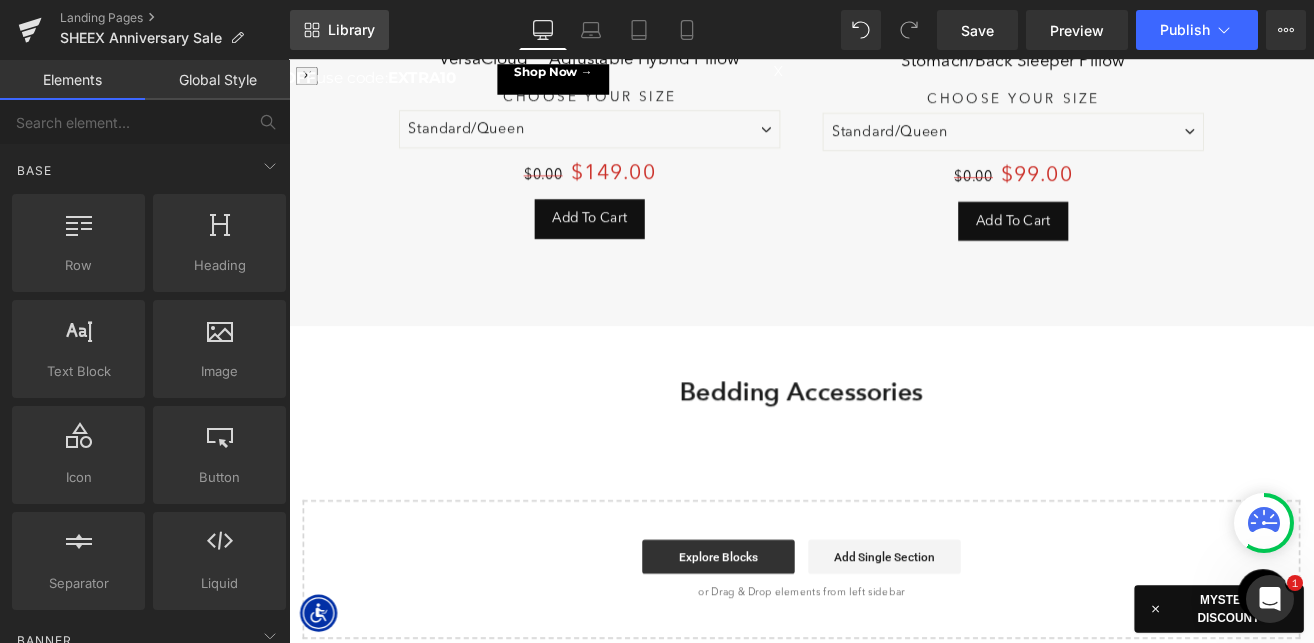 click on "Library" at bounding box center [351, 30] 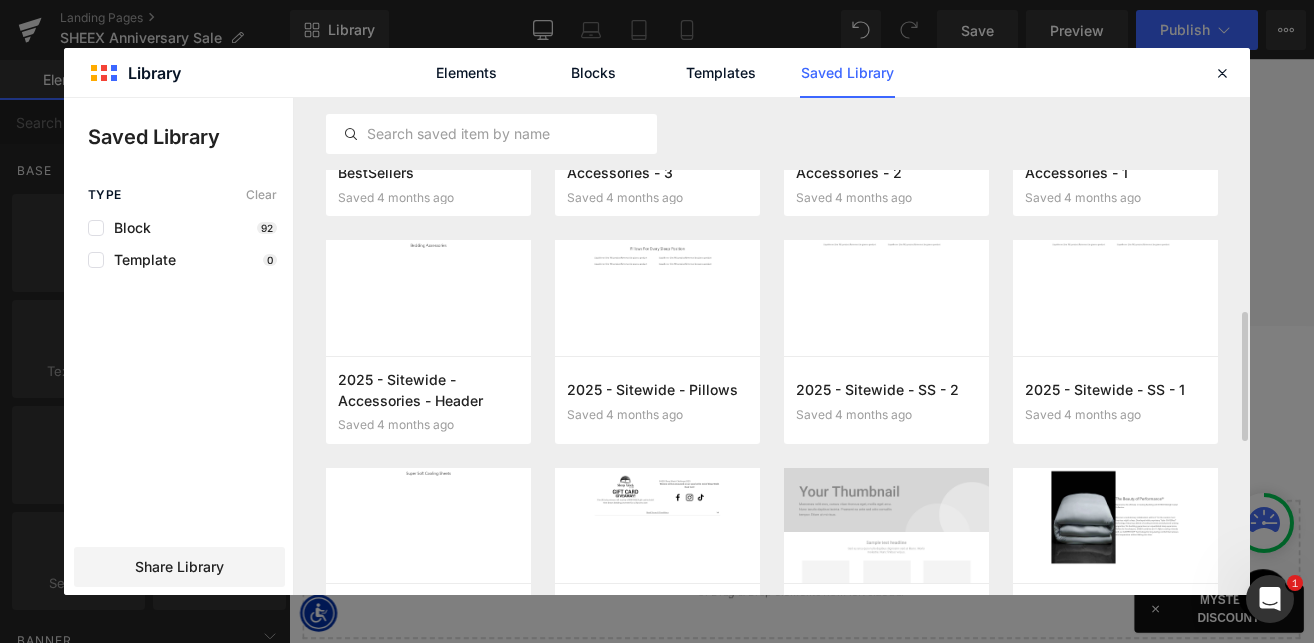 scroll, scrollTop: 805, scrollLeft: 0, axis: vertical 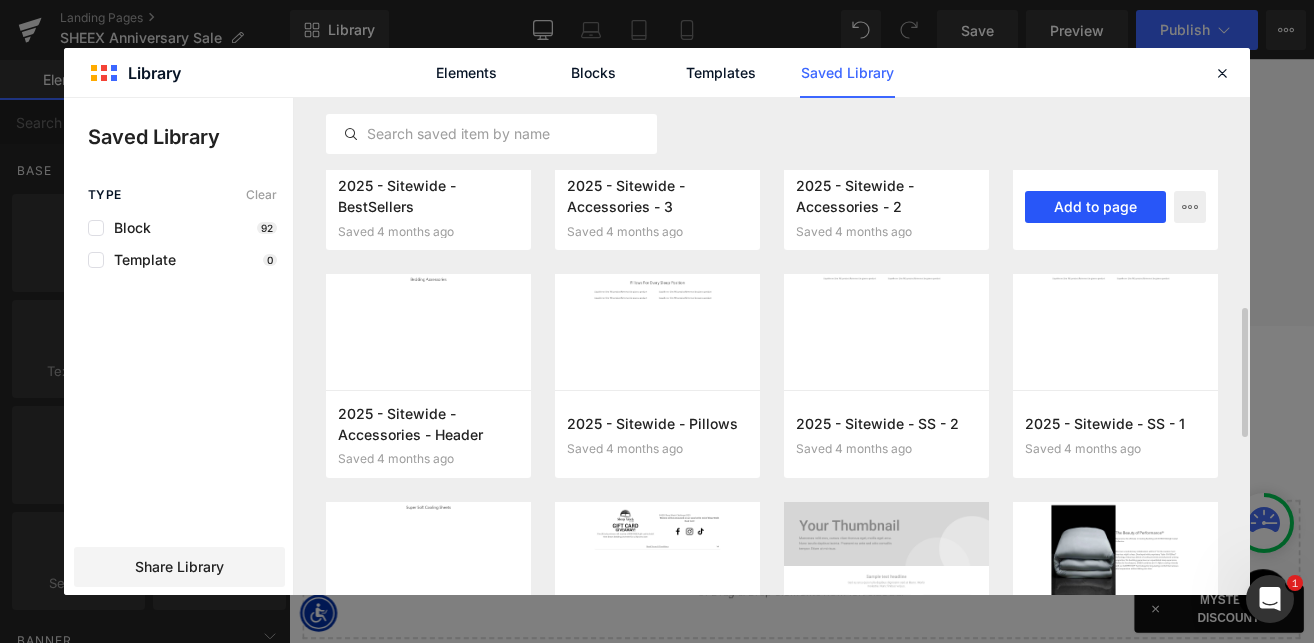 click on "Add to page" at bounding box center (1095, 207) 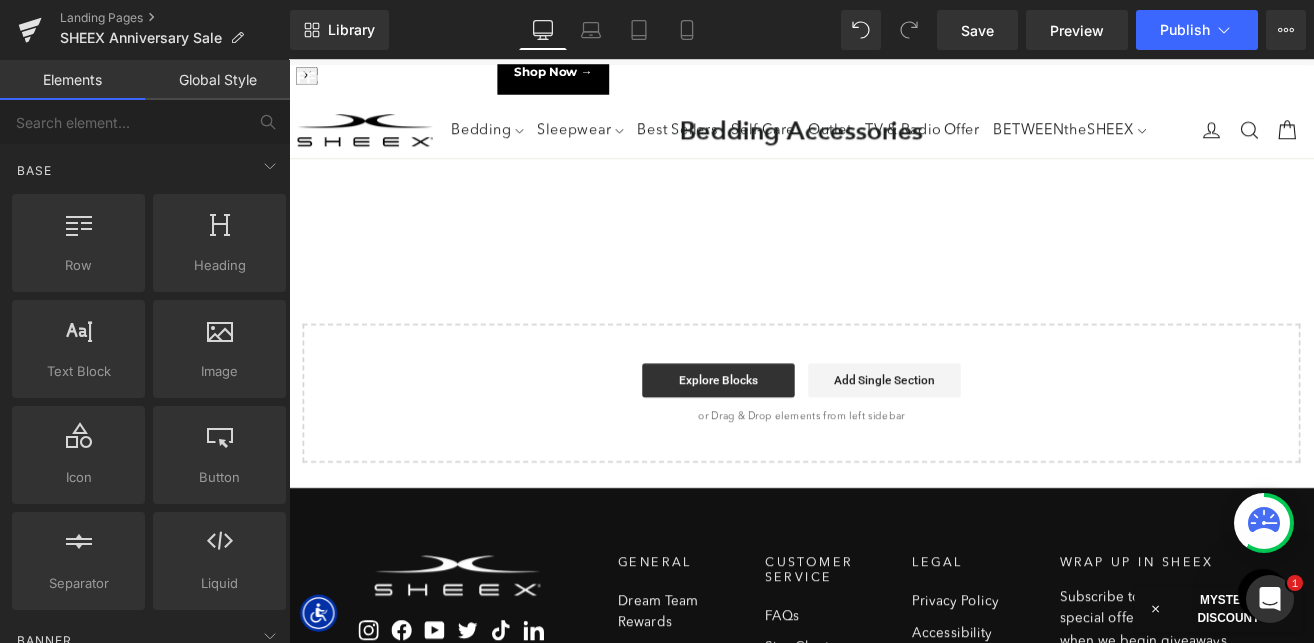 scroll, scrollTop: 3376, scrollLeft: 0, axis: vertical 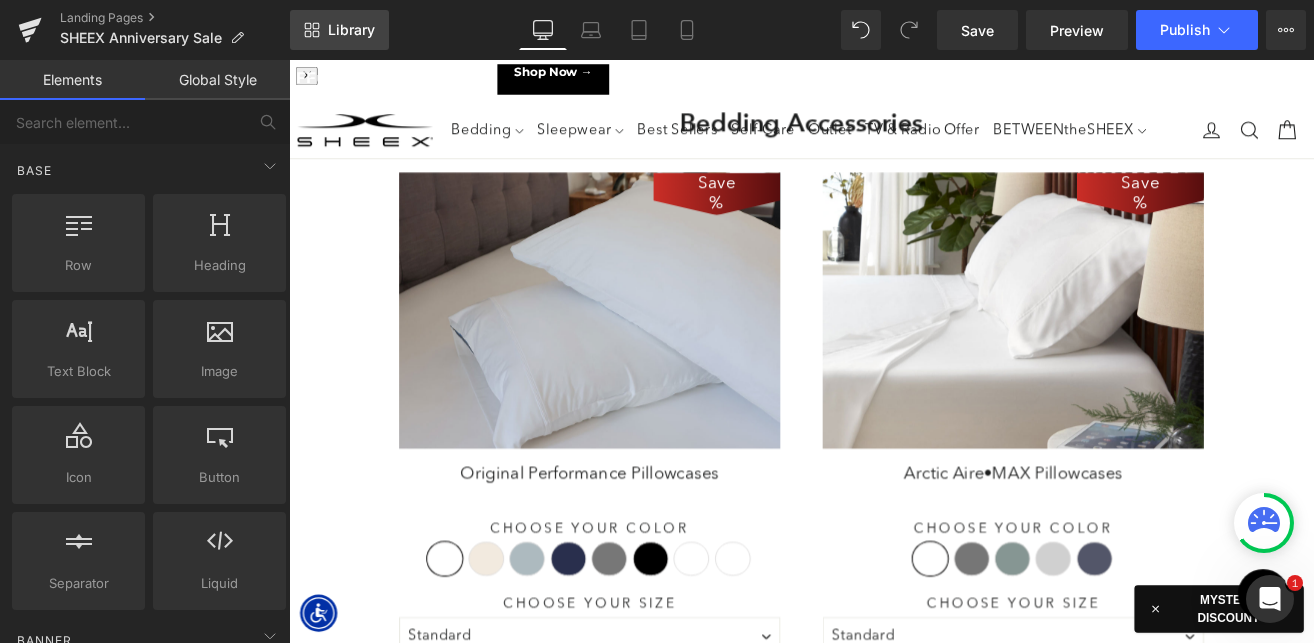 click on "Library" at bounding box center [351, 30] 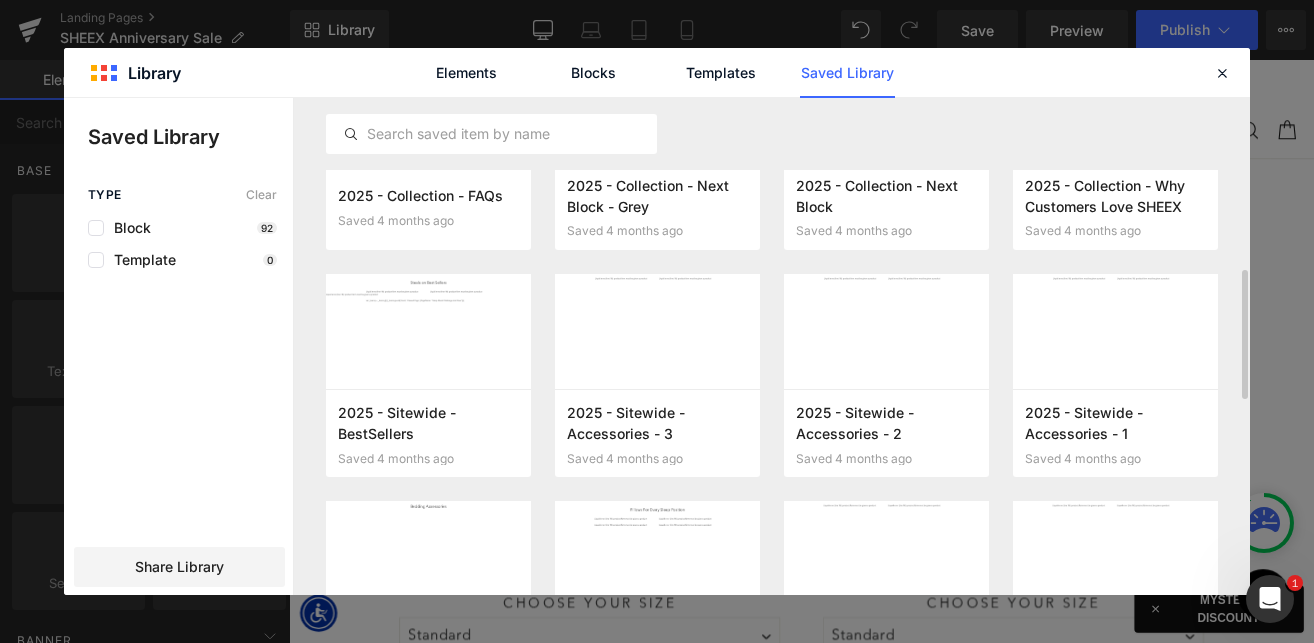 scroll, scrollTop: 606, scrollLeft: 0, axis: vertical 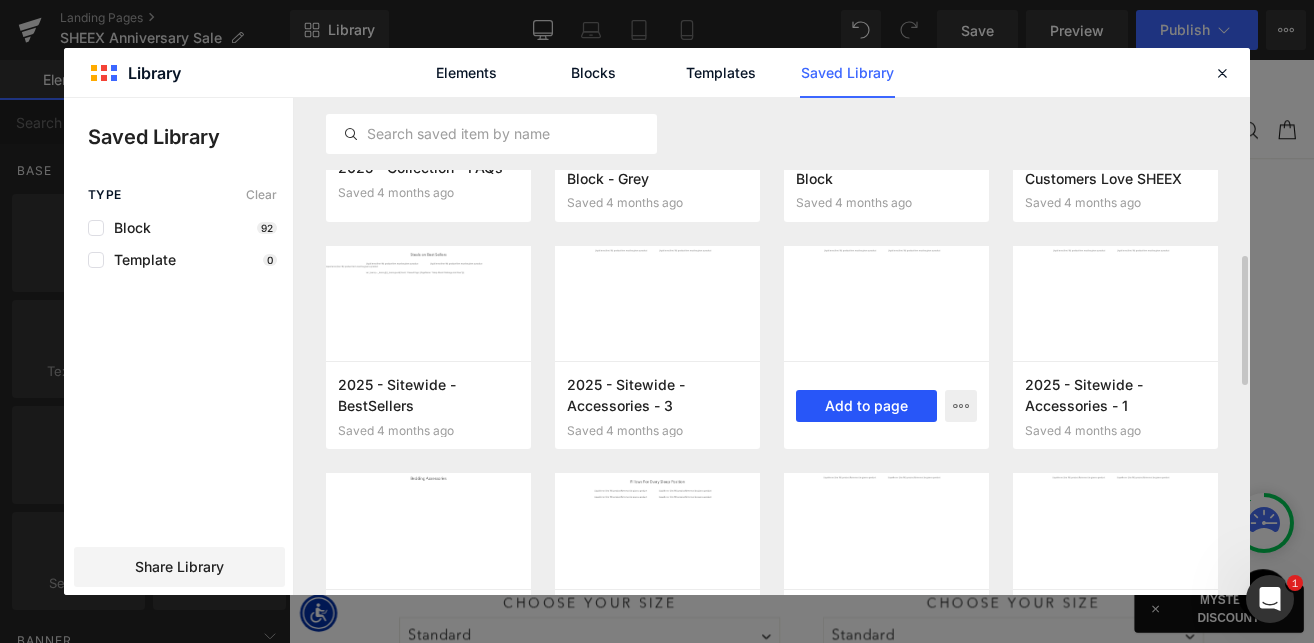 click on "Add to page" at bounding box center (866, 406) 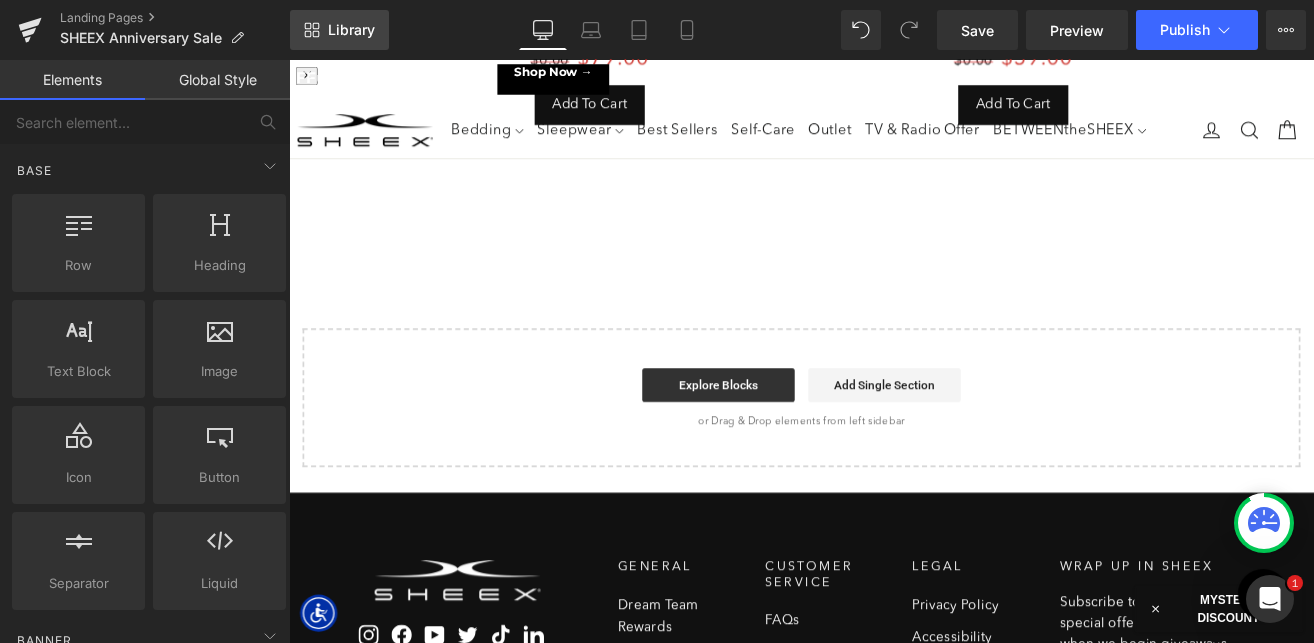 scroll, scrollTop: 4124, scrollLeft: 0, axis: vertical 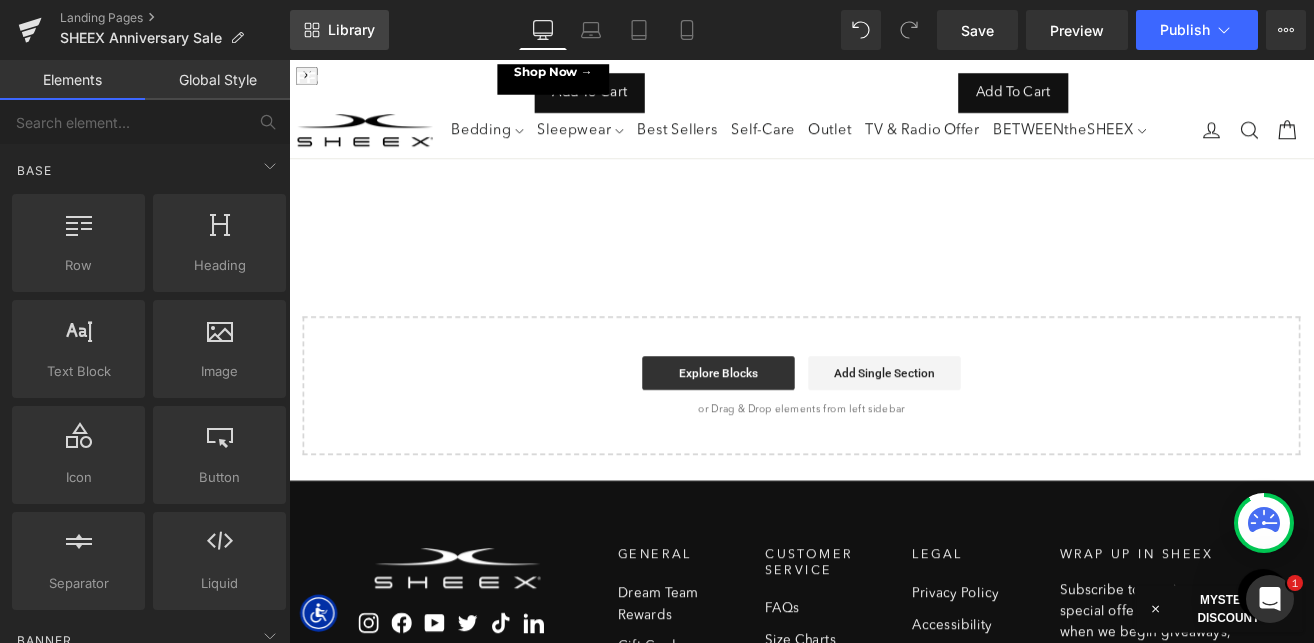 click on "Library" at bounding box center (351, 30) 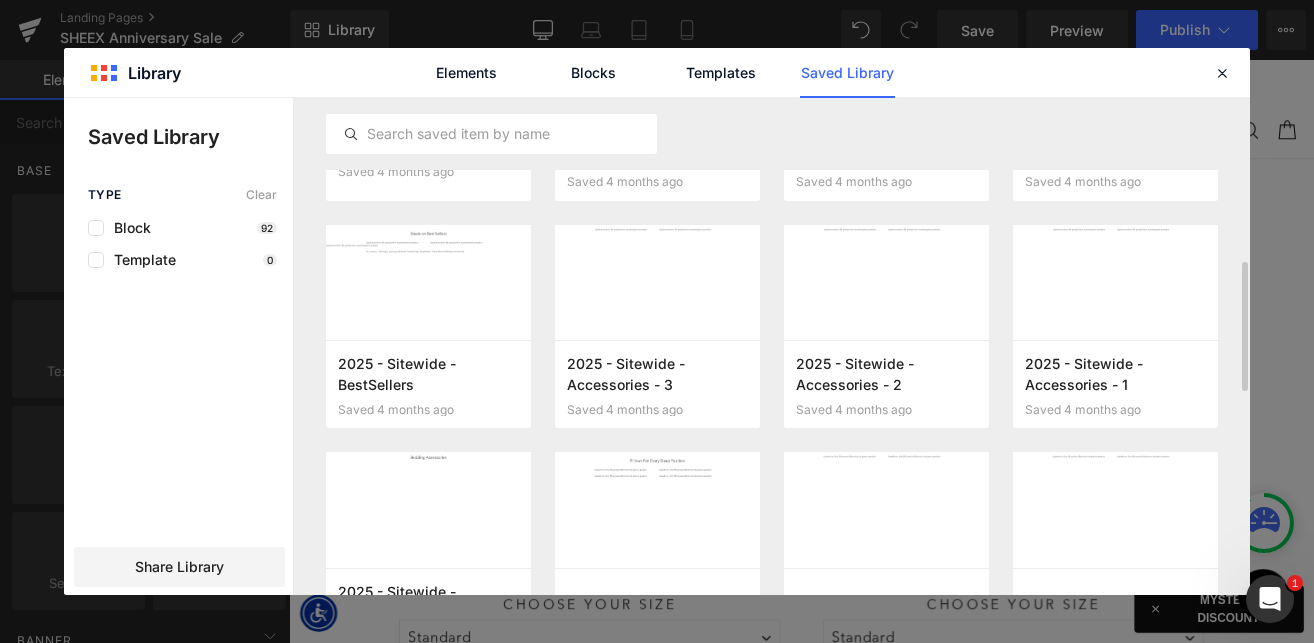 scroll, scrollTop: 641, scrollLeft: 0, axis: vertical 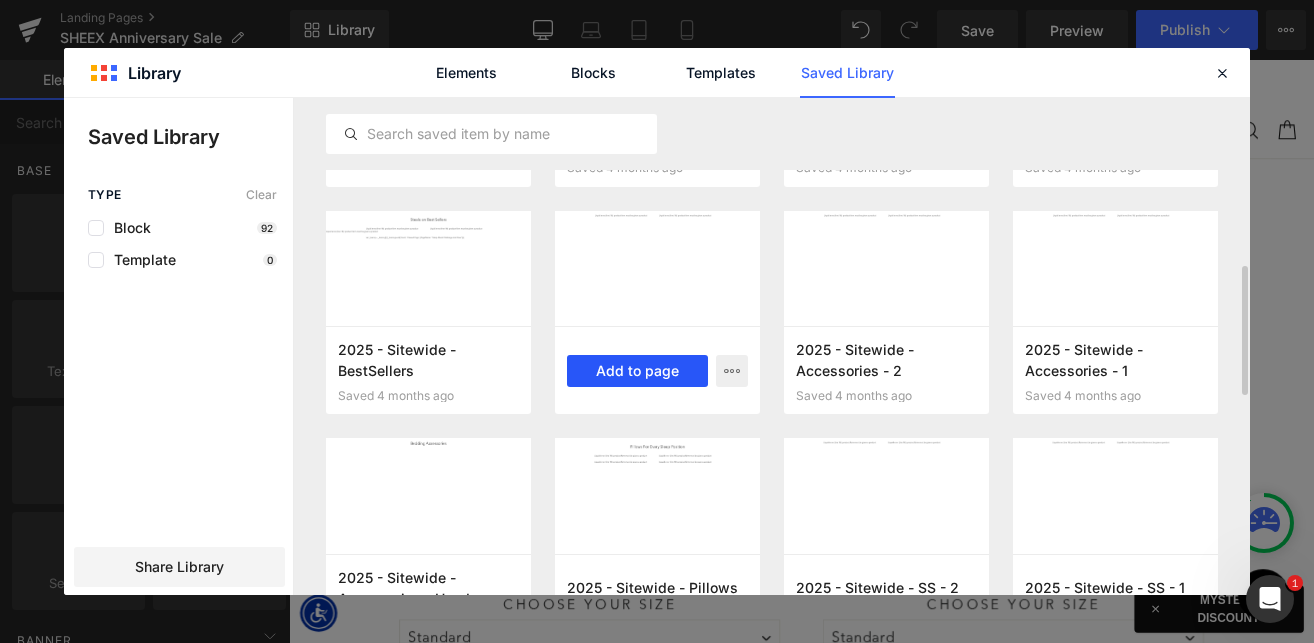 click on "Add to page" at bounding box center (637, 371) 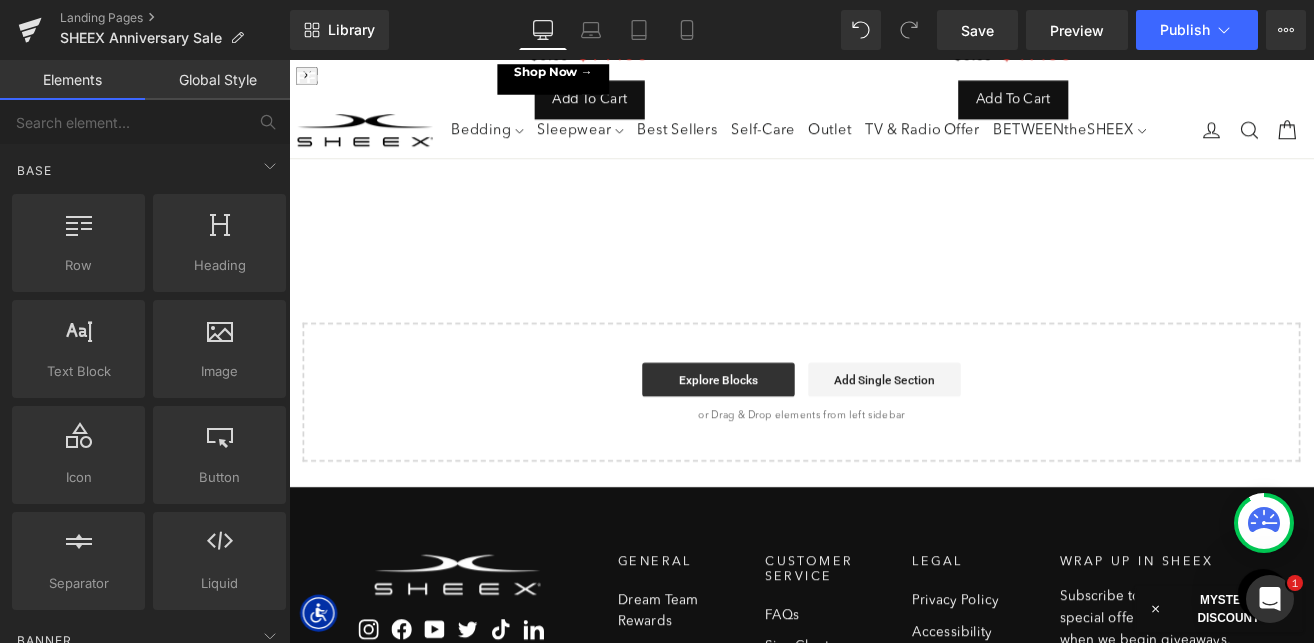 scroll, scrollTop: 4873, scrollLeft: 0, axis: vertical 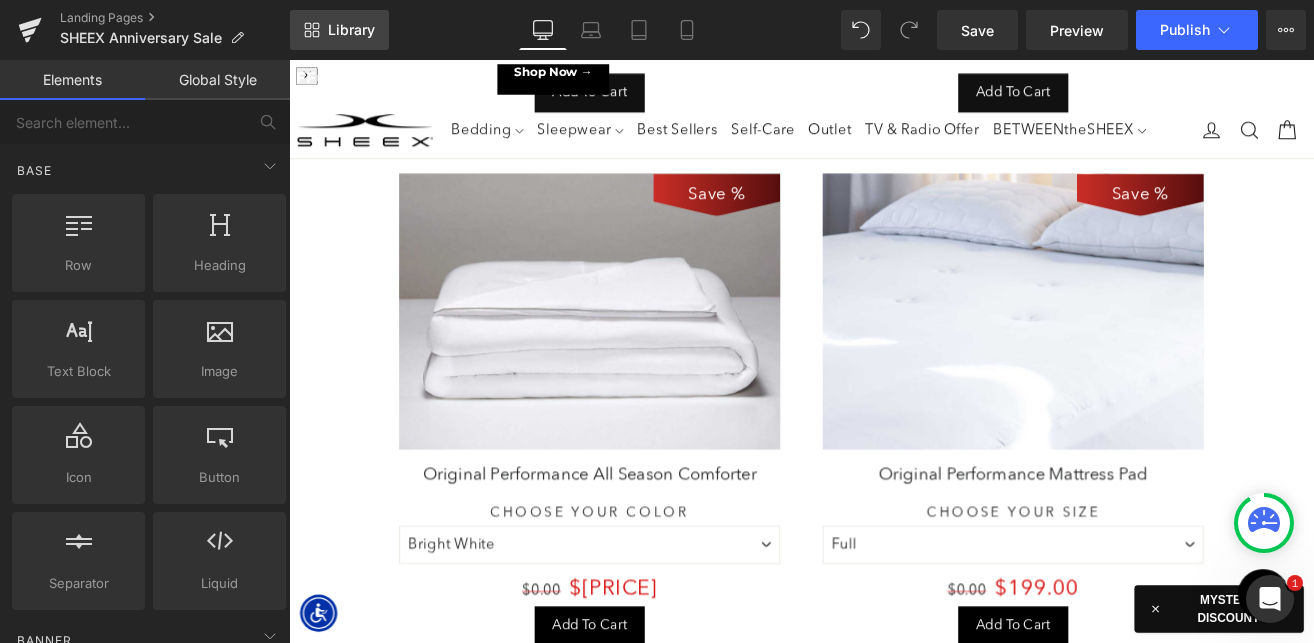 click on "Library" at bounding box center [351, 30] 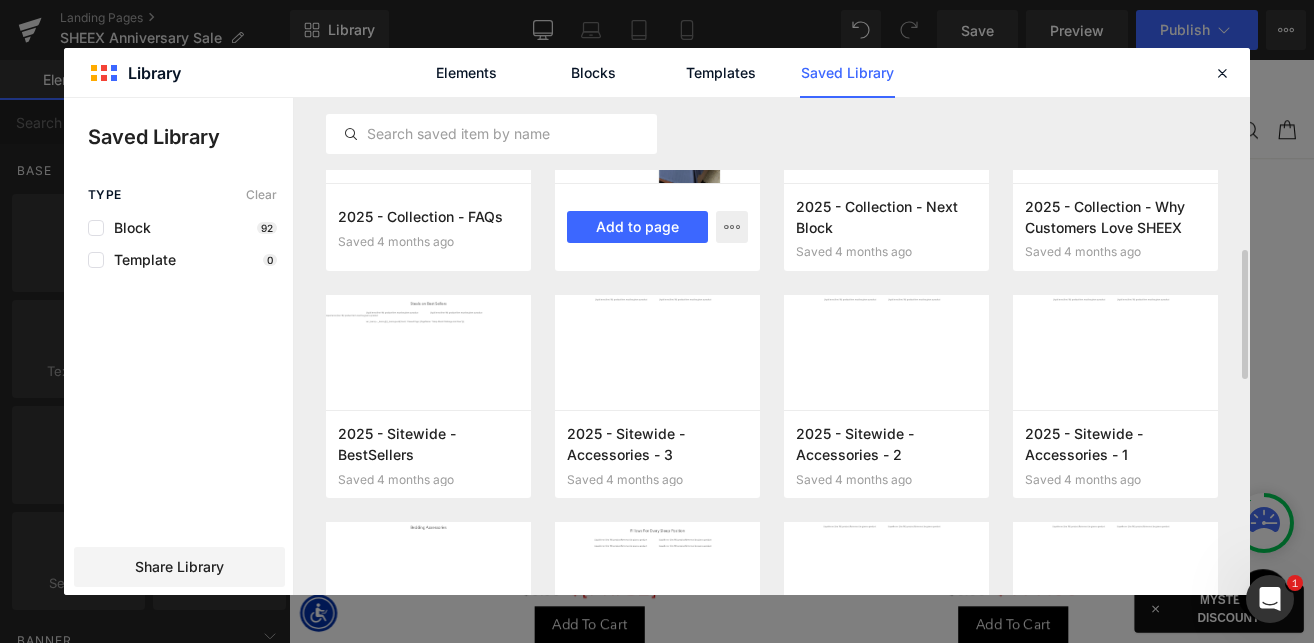 scroll, scrollTop: 597, scrollLeft: 0, axis: vertical 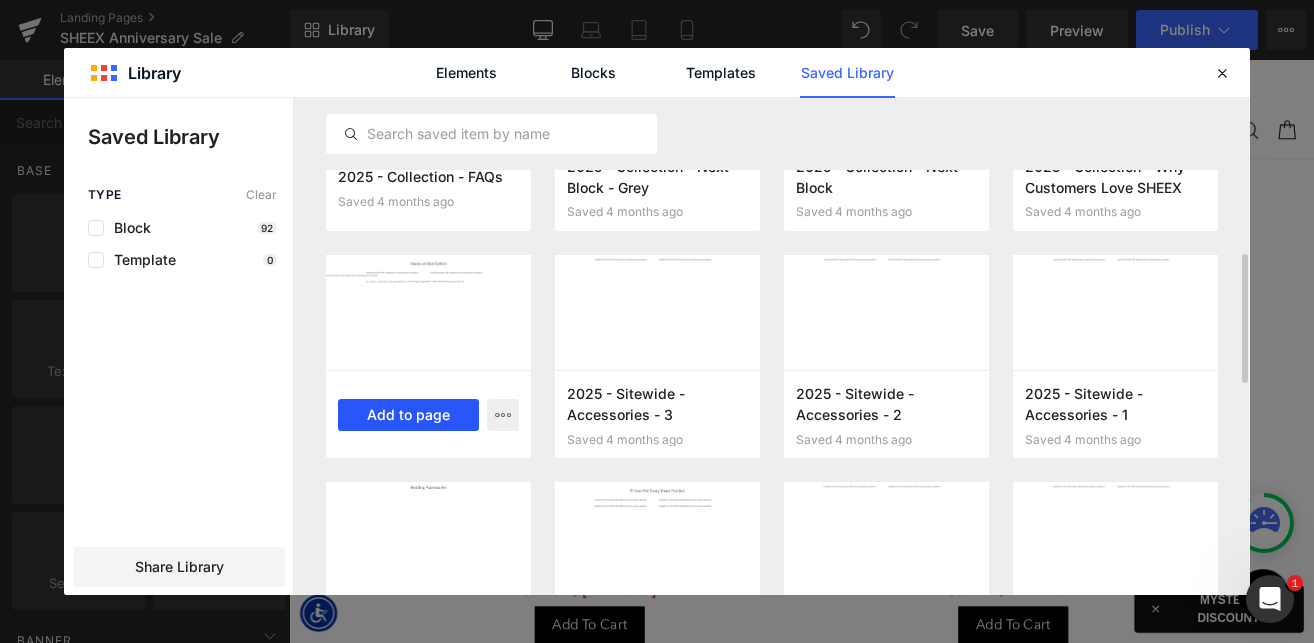 click on "Add to page" at bounding box center [408, 415] 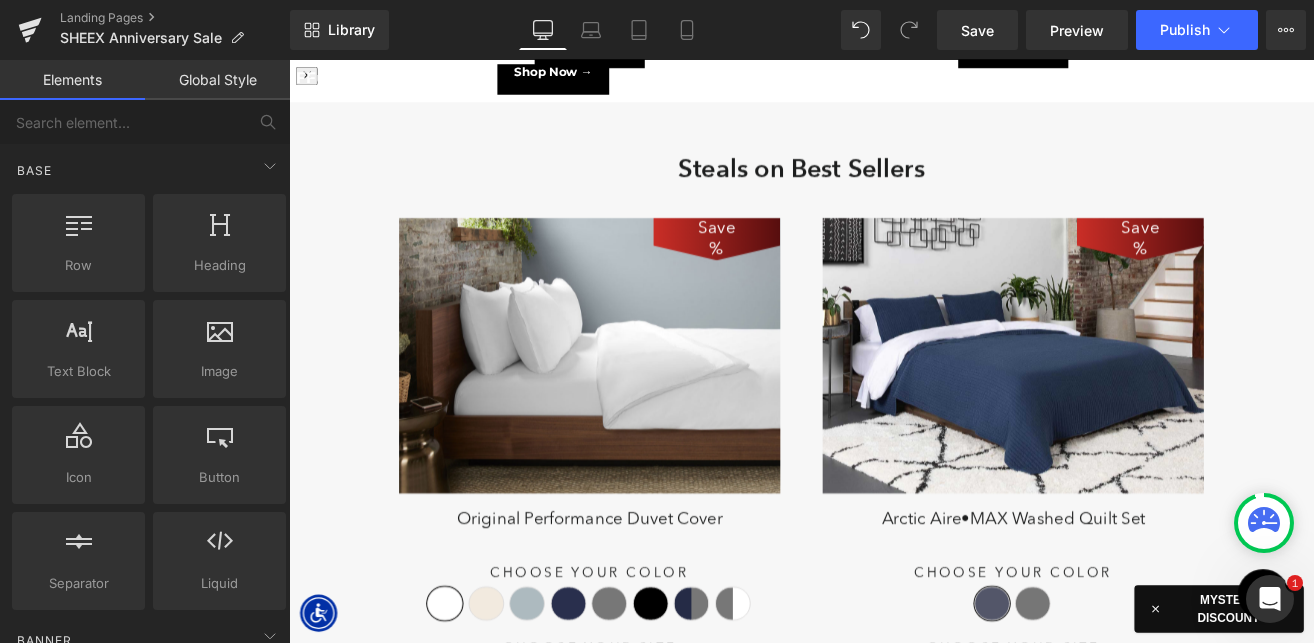 scroll, scrollTop: 5505, scrollLeft: 0, axis: vertical 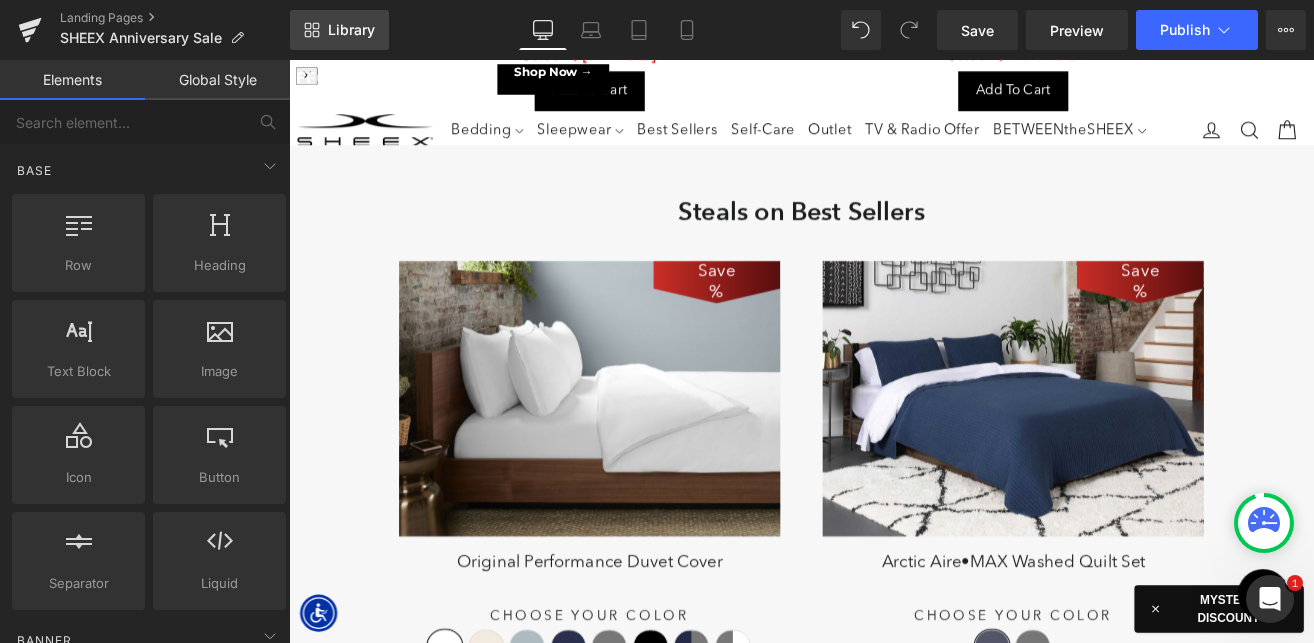 click on "Library" at bounding box center [351, 30] 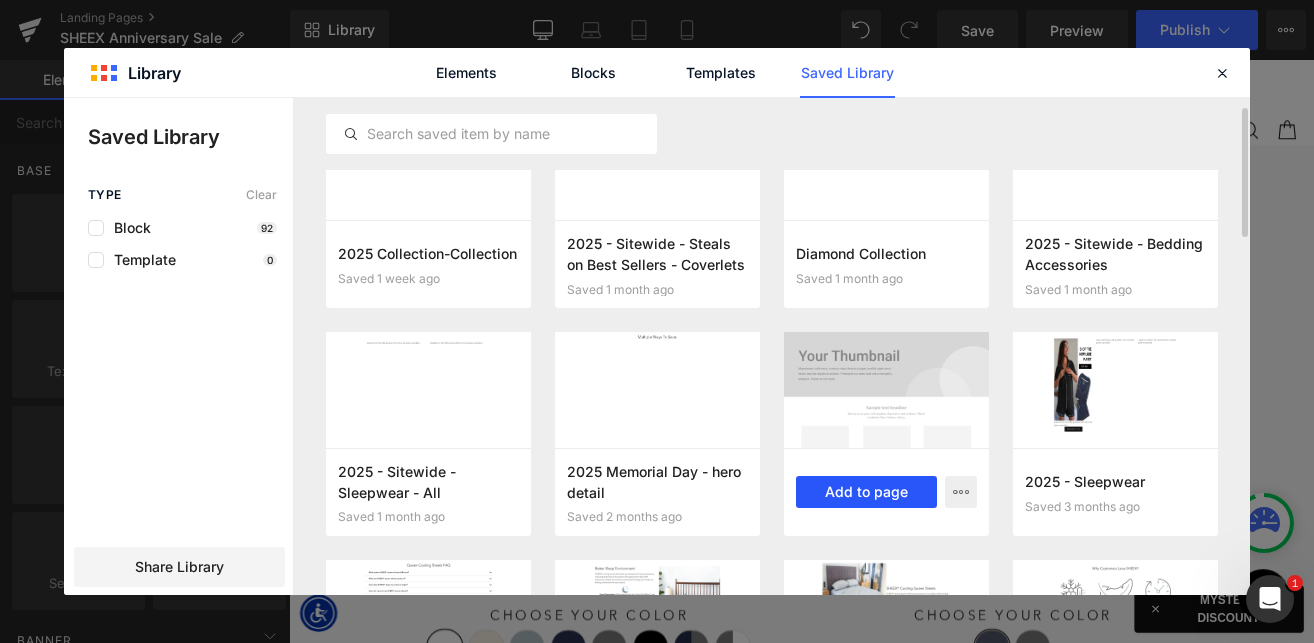 scroll, scrollTop: 60, scrollLeft: 0, axis: vertical 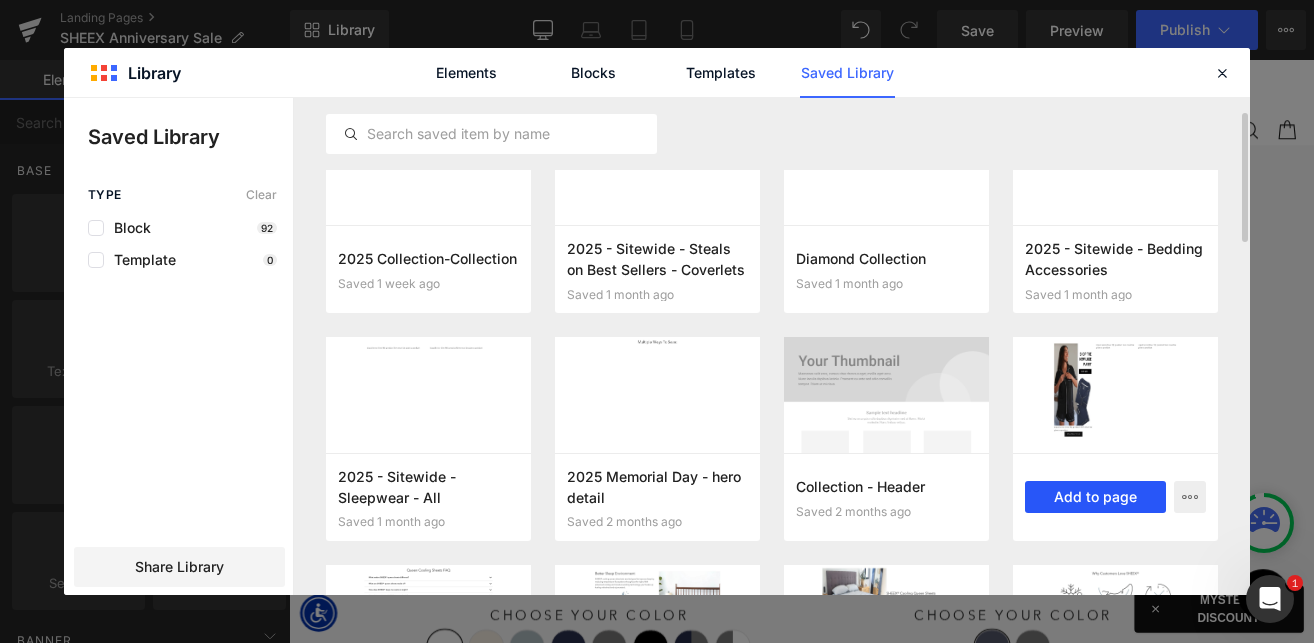 click on "Add to page" at bounding box center [1095, 497] 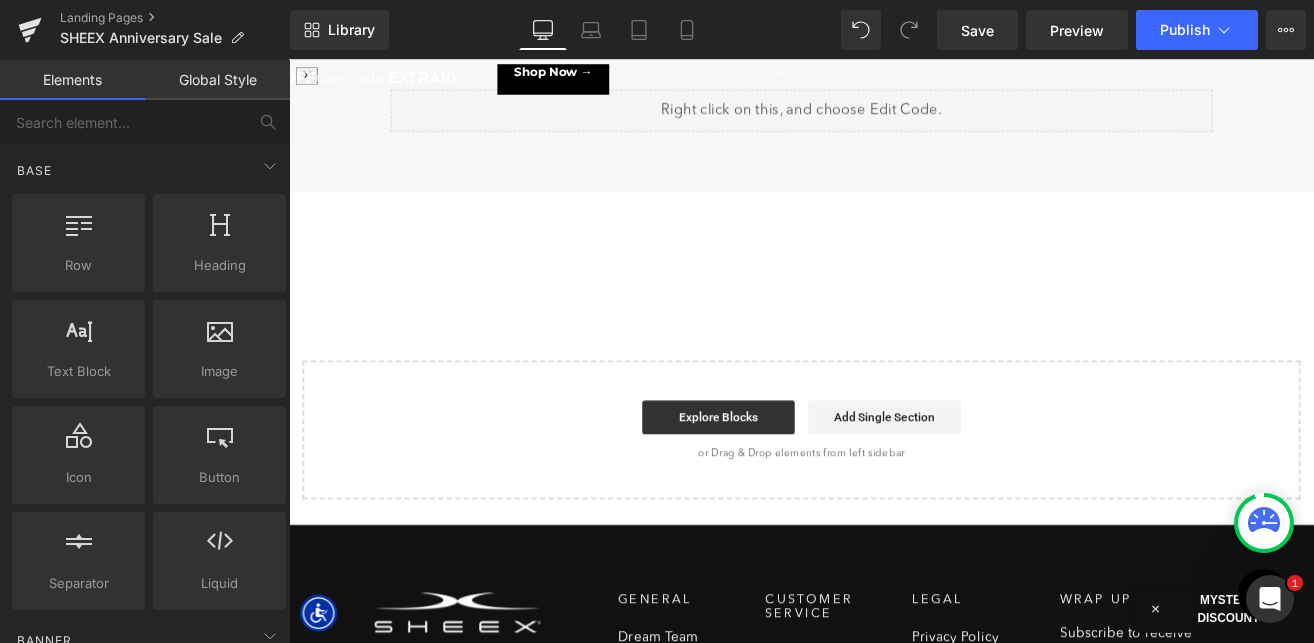 scroll, scrollTop: 6927, scrollLeft: 0, axis: vertical 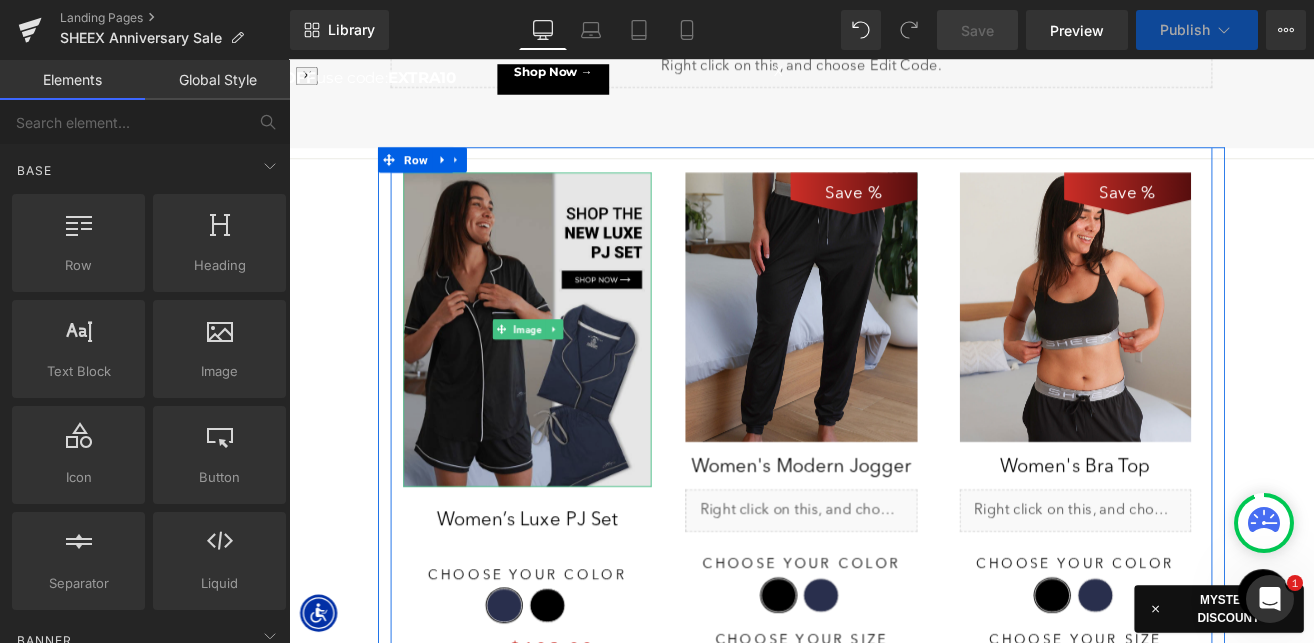 select on "XL" 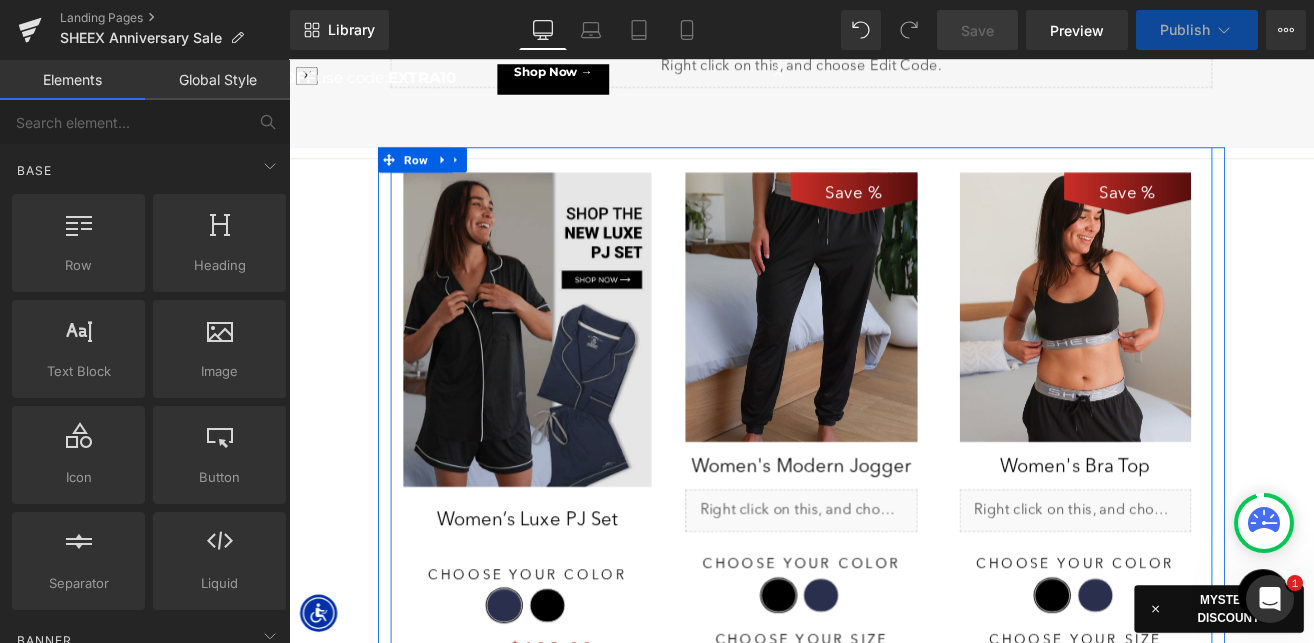 select on "M" 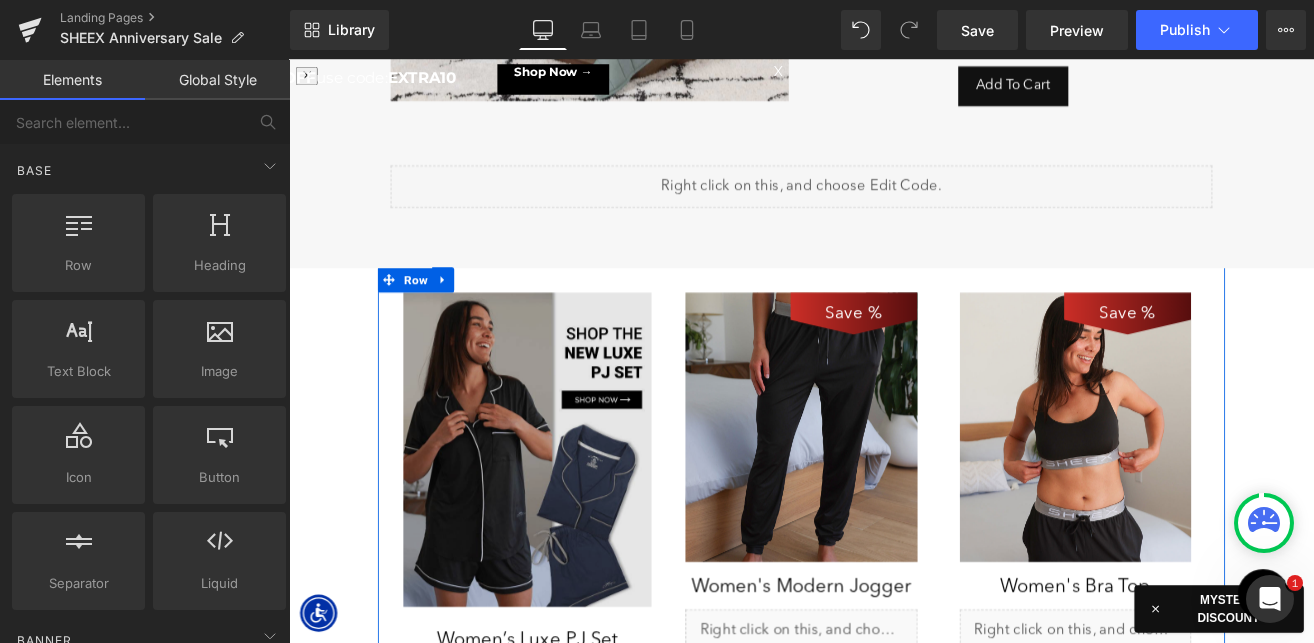 scroll, scrollTop: 6746, scrollLeft: 0, axis: vertical 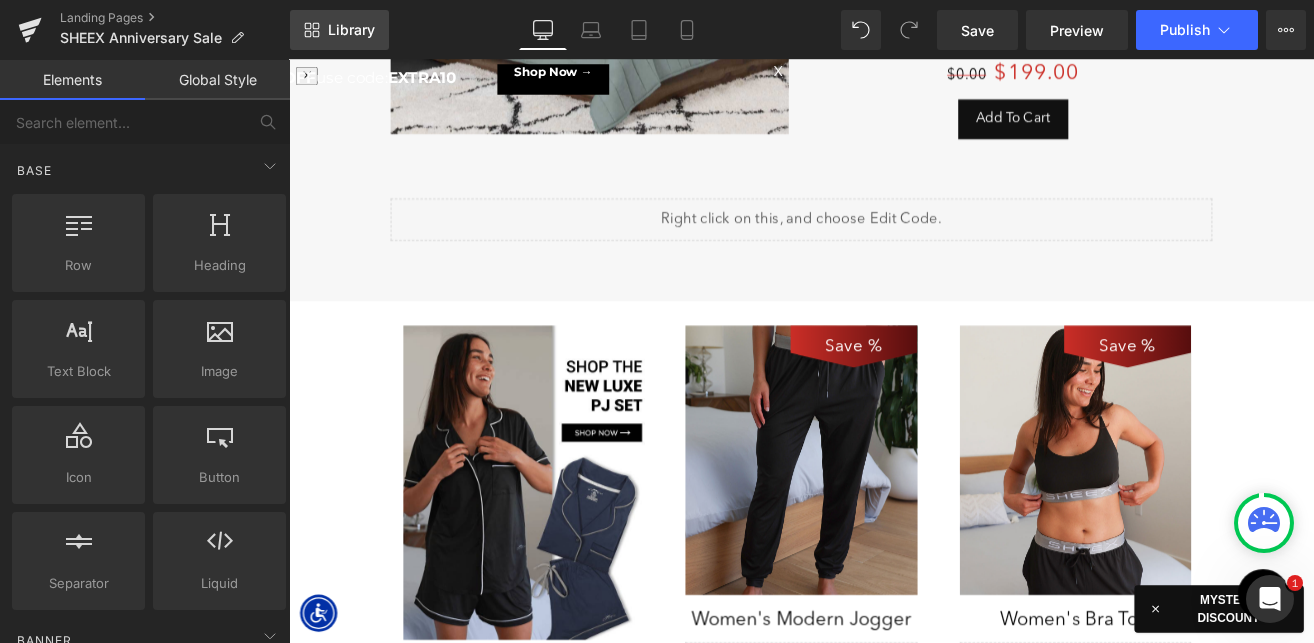 click on "Library" at bounding box center [351, 30] 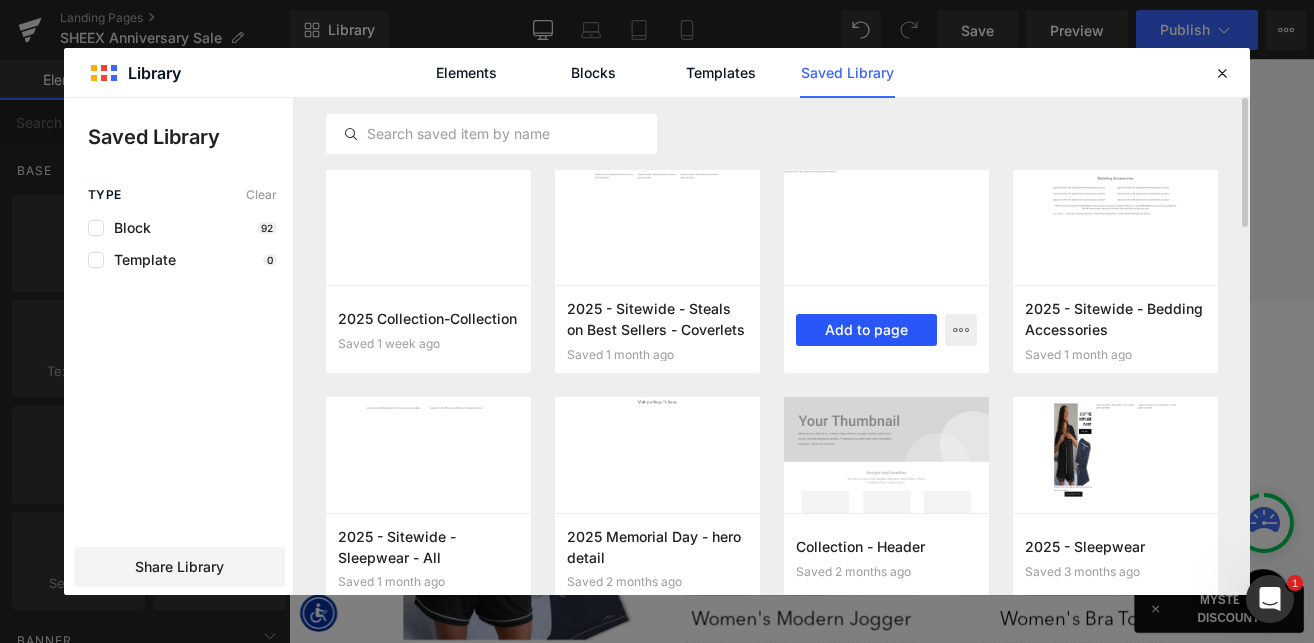 click on "Add to page" at bounding box center (866, 330) 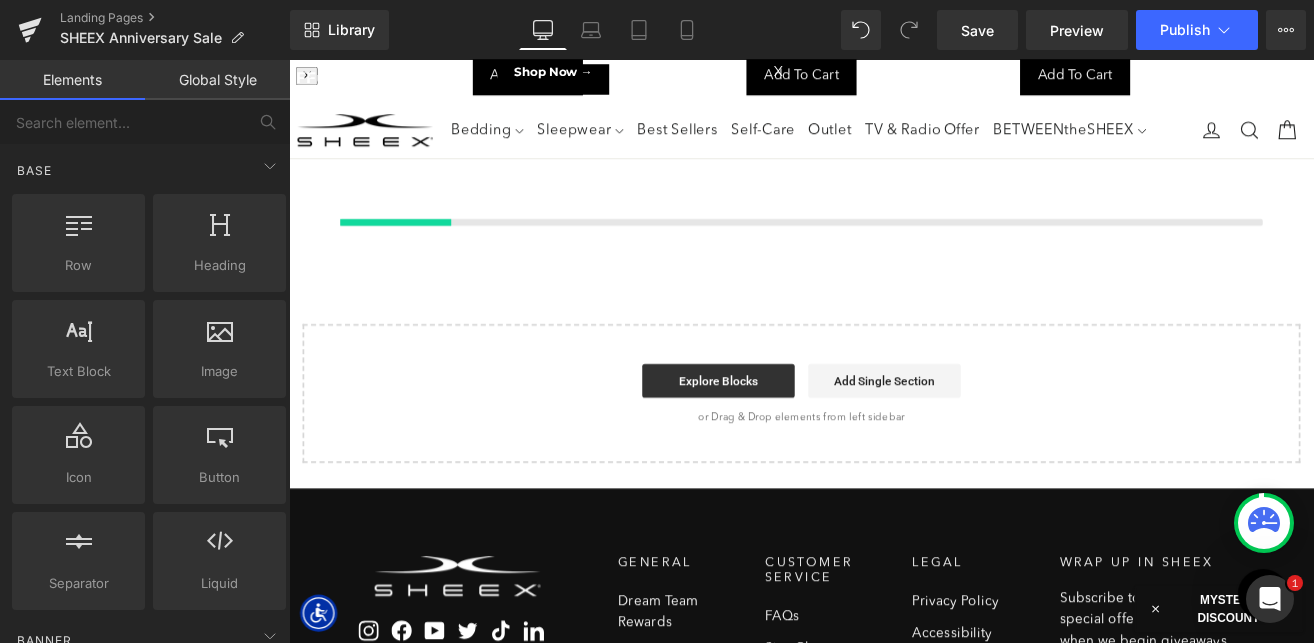 scroll, scrollTop: 8573, scrollLeft: 0, axis: vertical 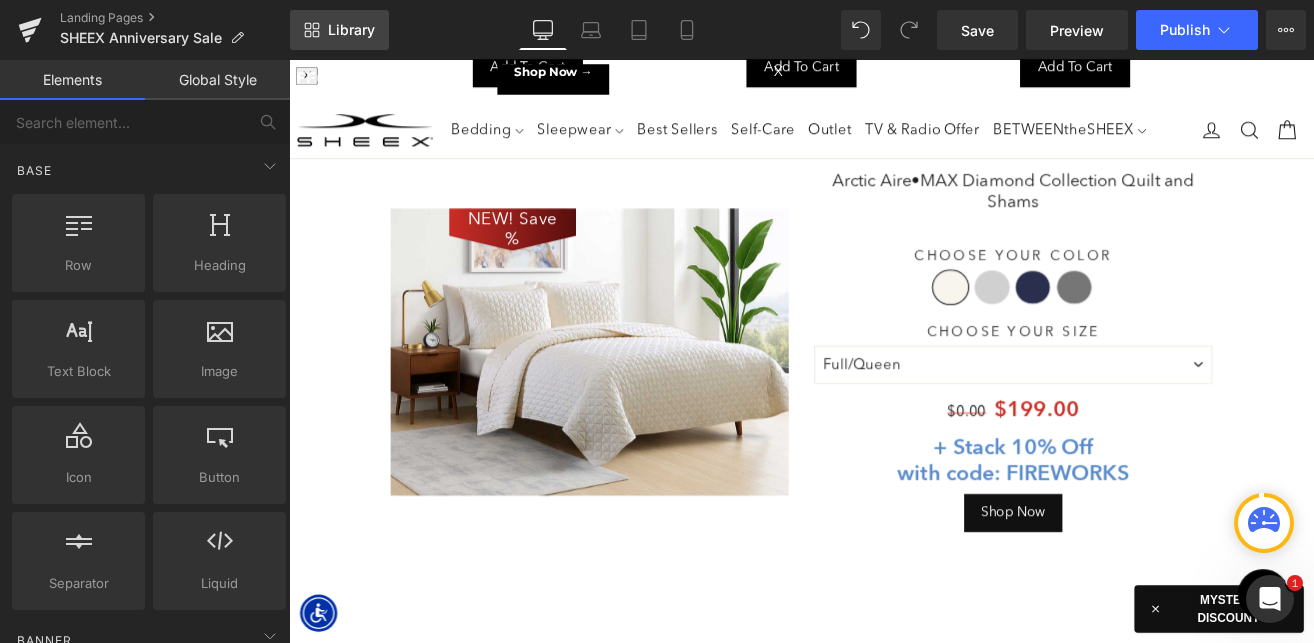 drag, startPoint x: 350, startPoint y: 30, endPoint x: 63, endPoint y: 18, distance: 287.25076 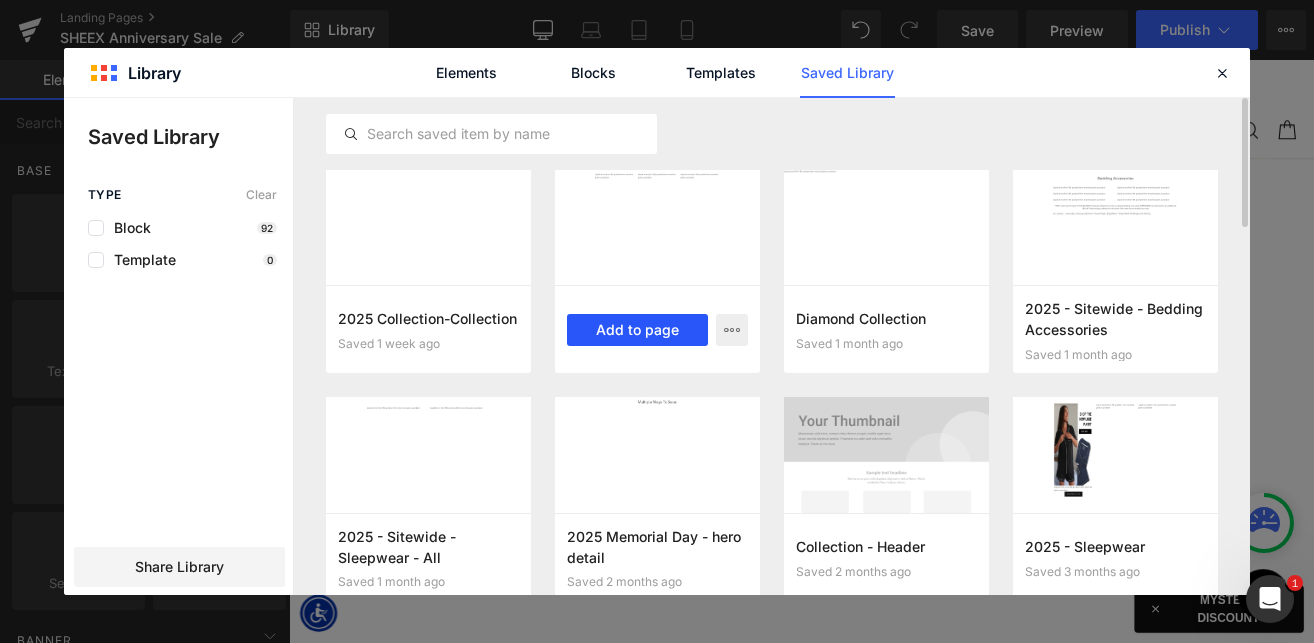 click on "Add to page" at bounding box center (637, 330) 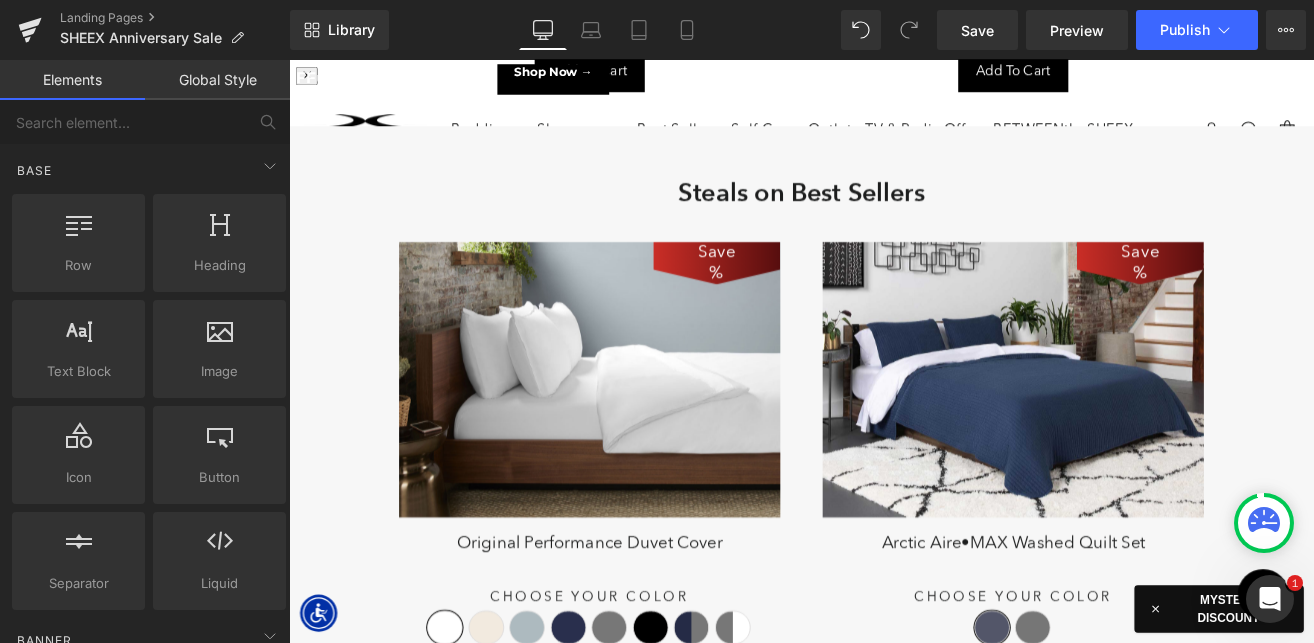scroll, scrollTop: 5484, scrollLeft: 0, axis: vertical 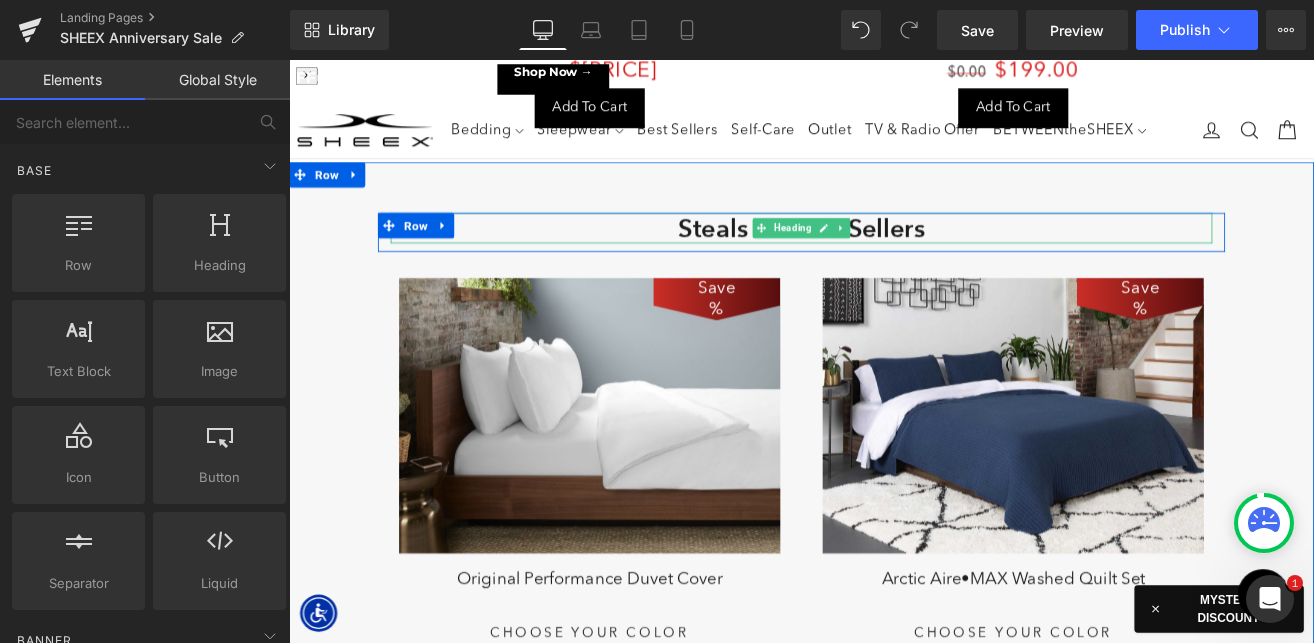 click on "Steals on Best Sellers" at bounding box center [894, 259] 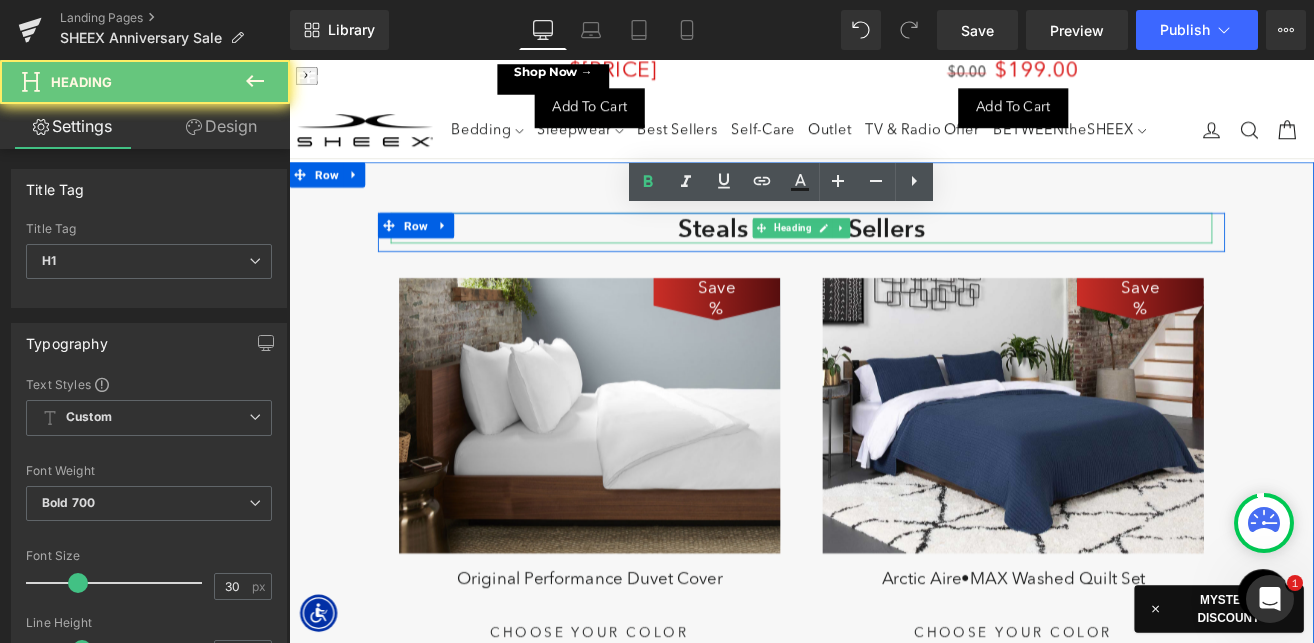 click on "Steals on Best Sellers" at bounding box center [894, 259] 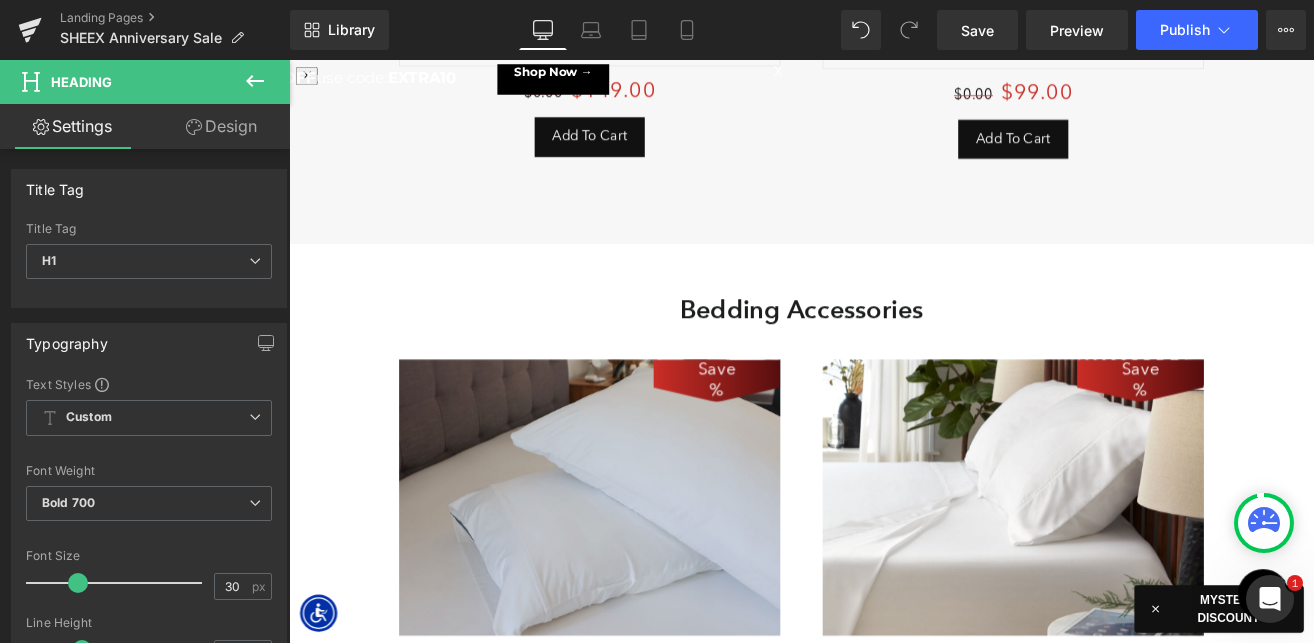 scroll, scrollTop: 3138, scrollLeft: 0, axis: vertical 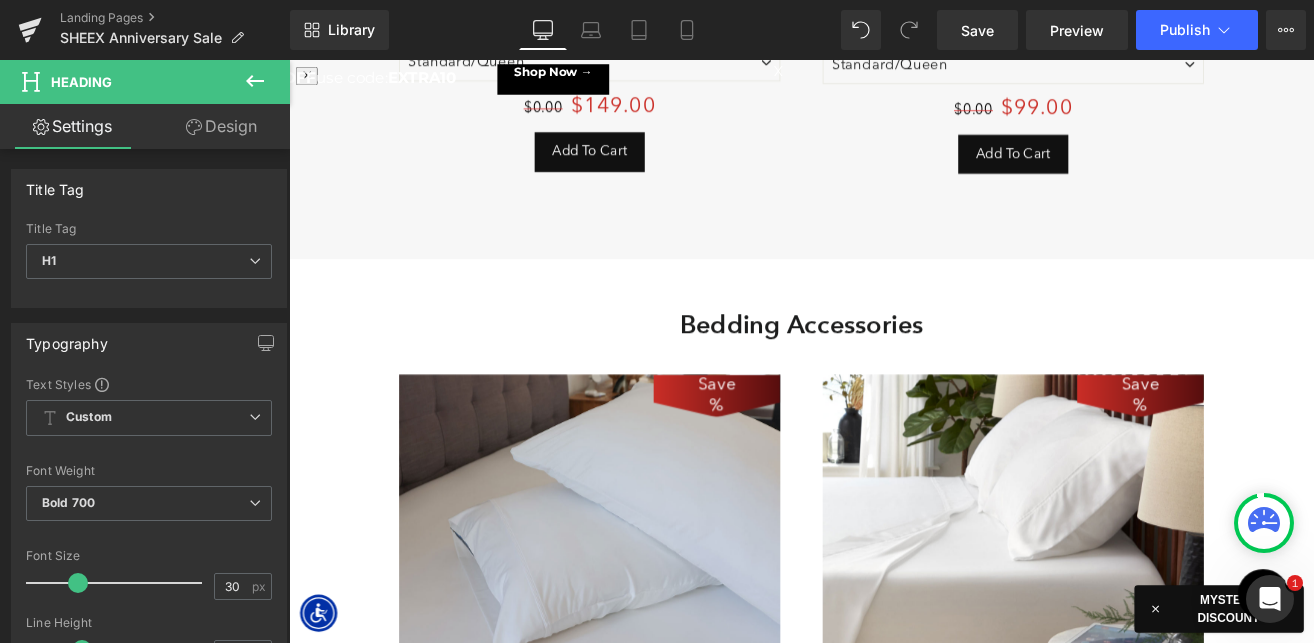click on "Bedding Accessories" at bounding box center [894, 372] 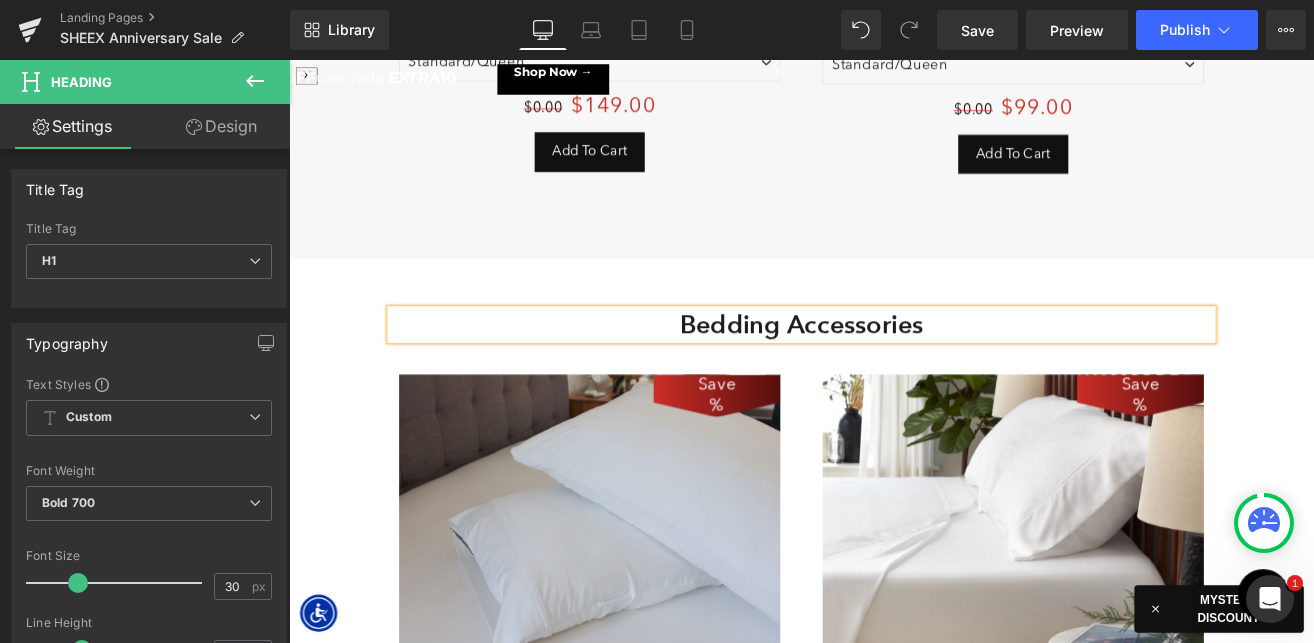 click on "Bedding Accessories" at bounding box center (894, 372) 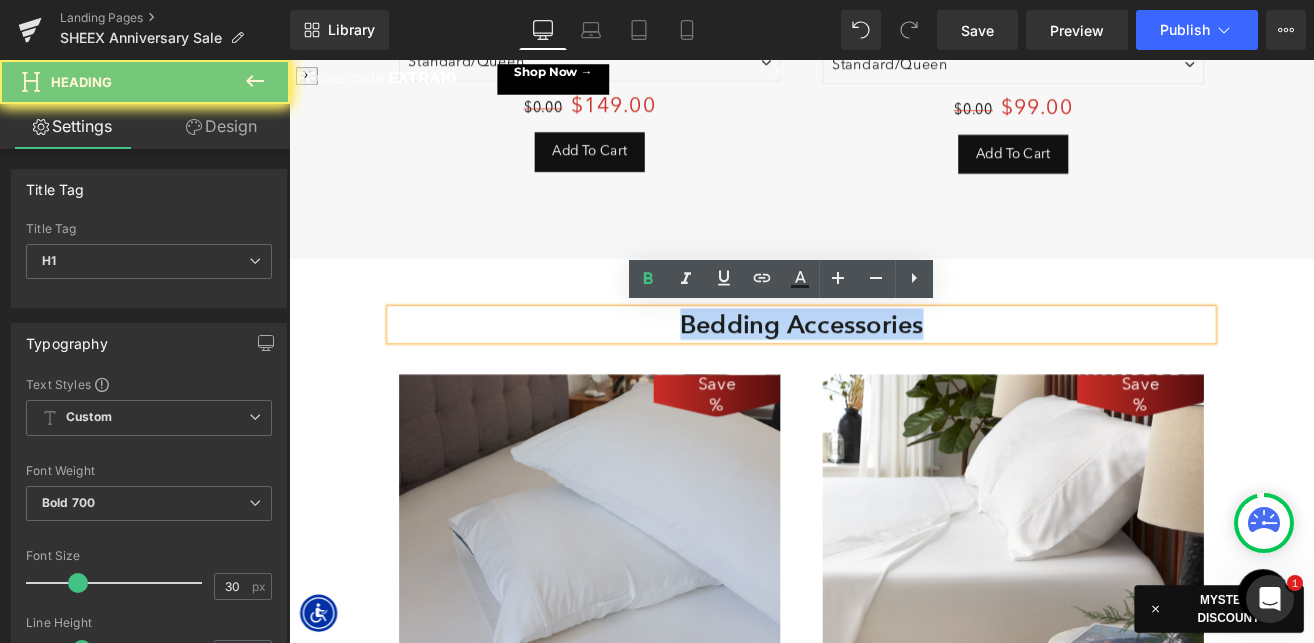paste 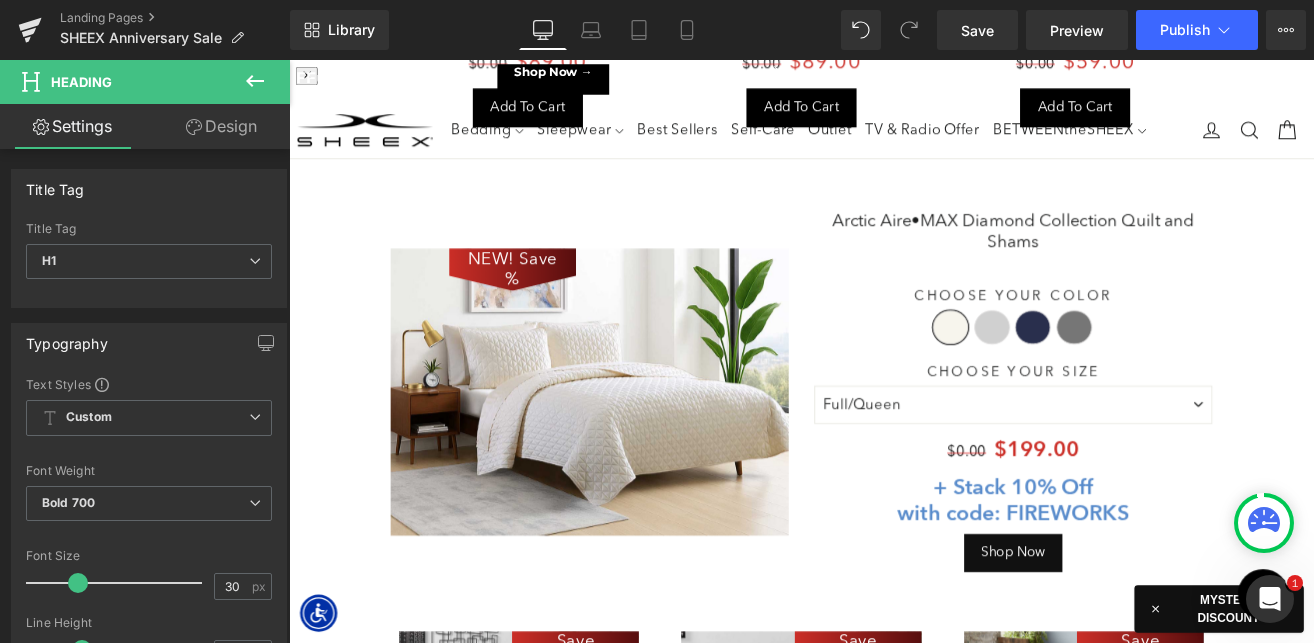 scroll, scrollTop: 8522, scrollLeft: 0, axis: vertical 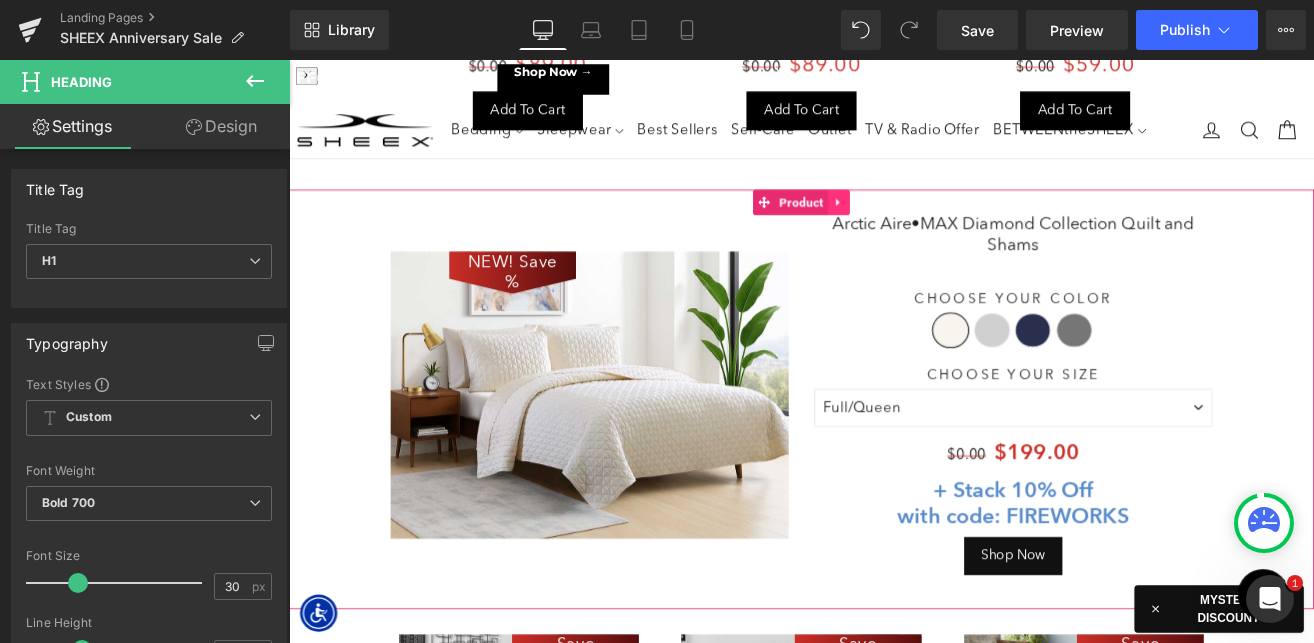 click 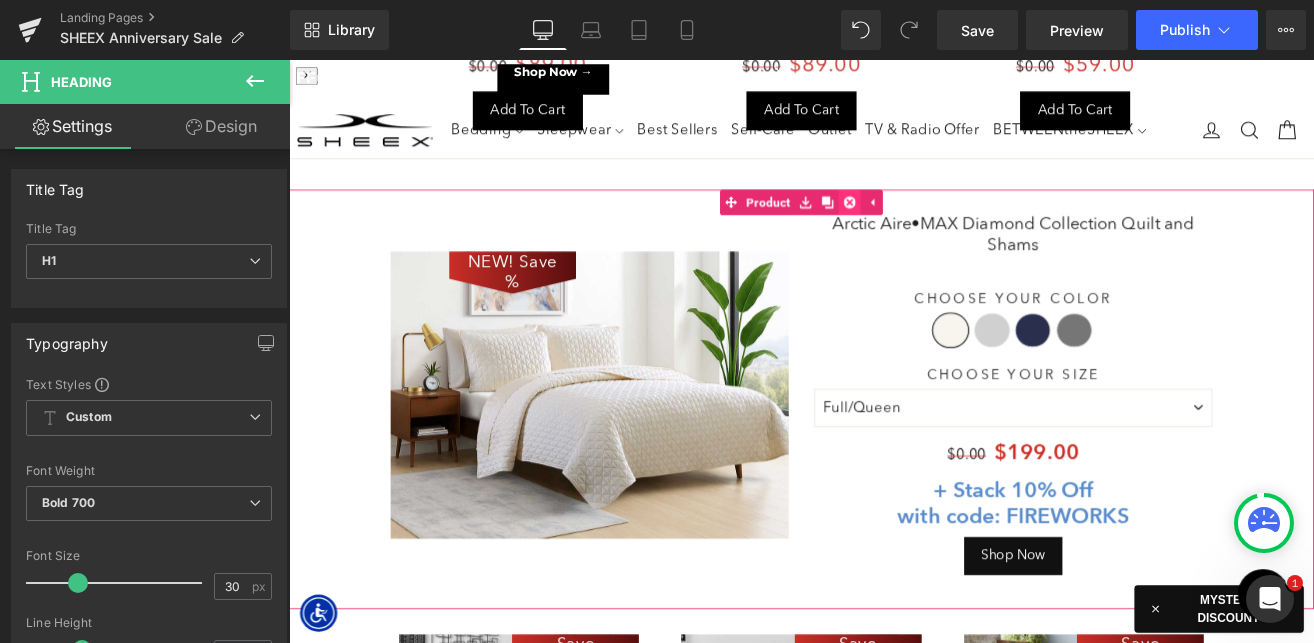 click 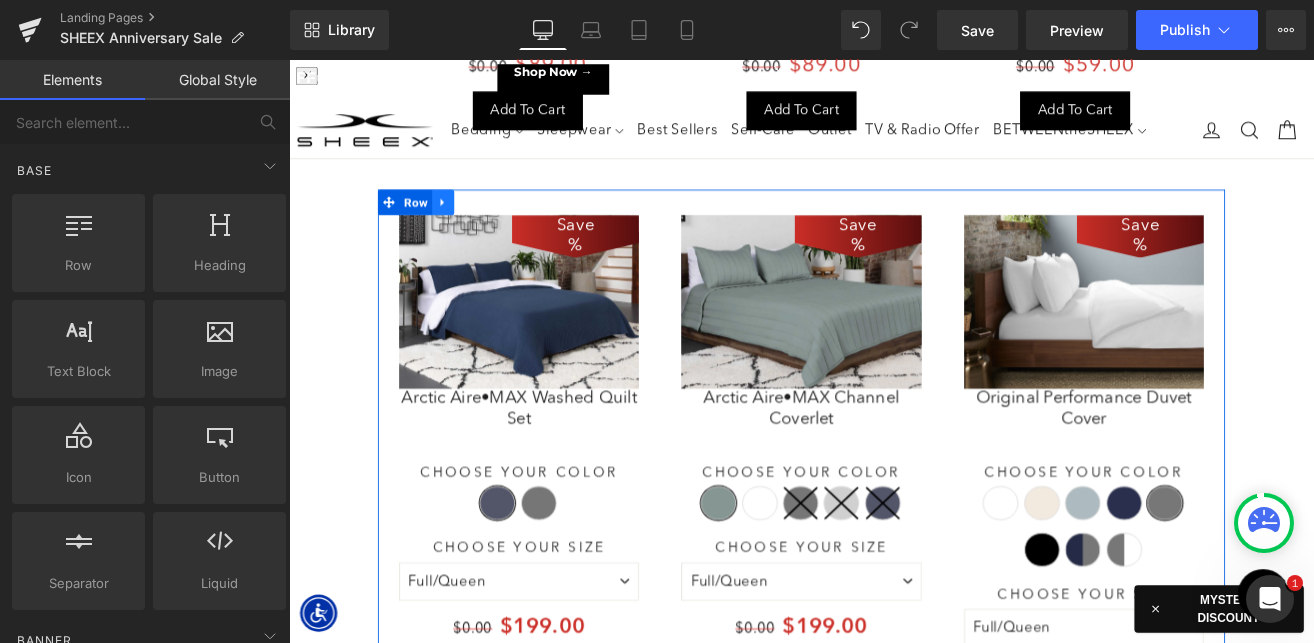 click 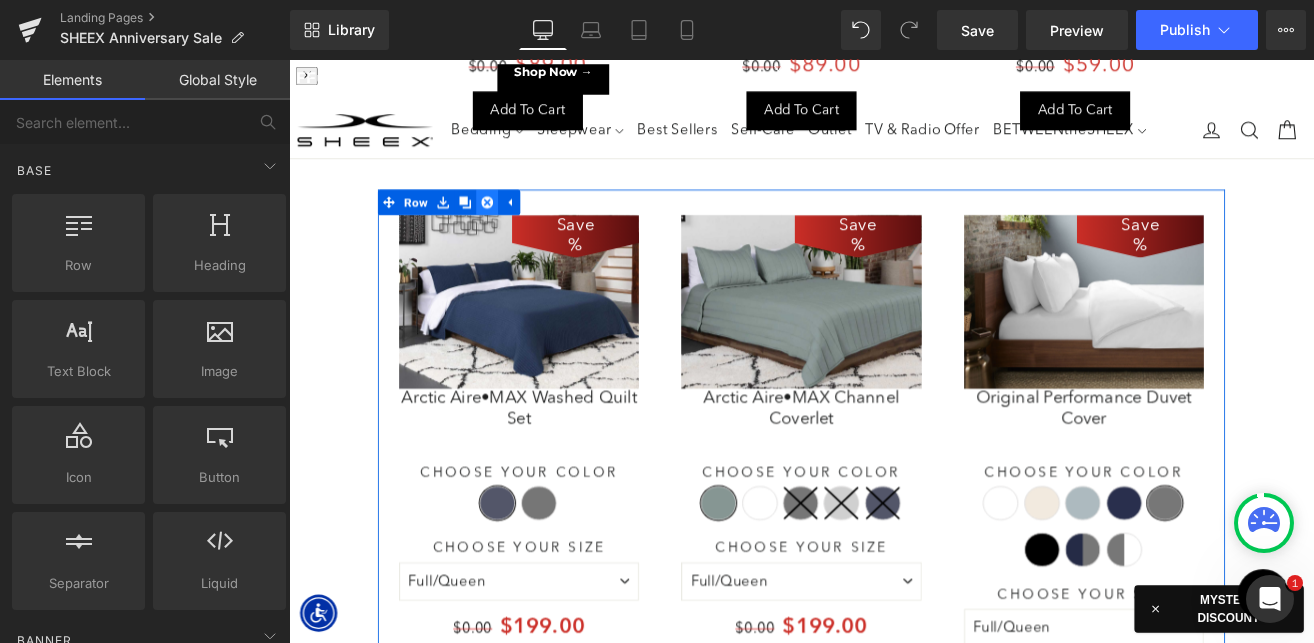 click 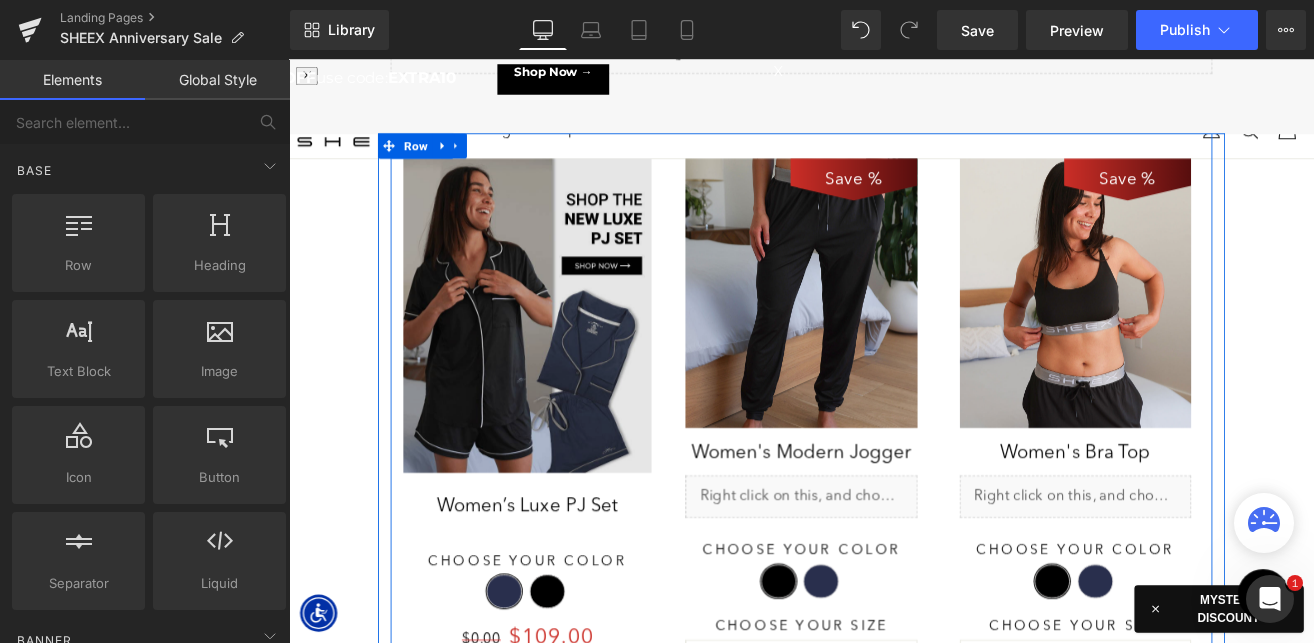scroll, scrollTop: 6909, scrollLeft: 0, axis: vertical 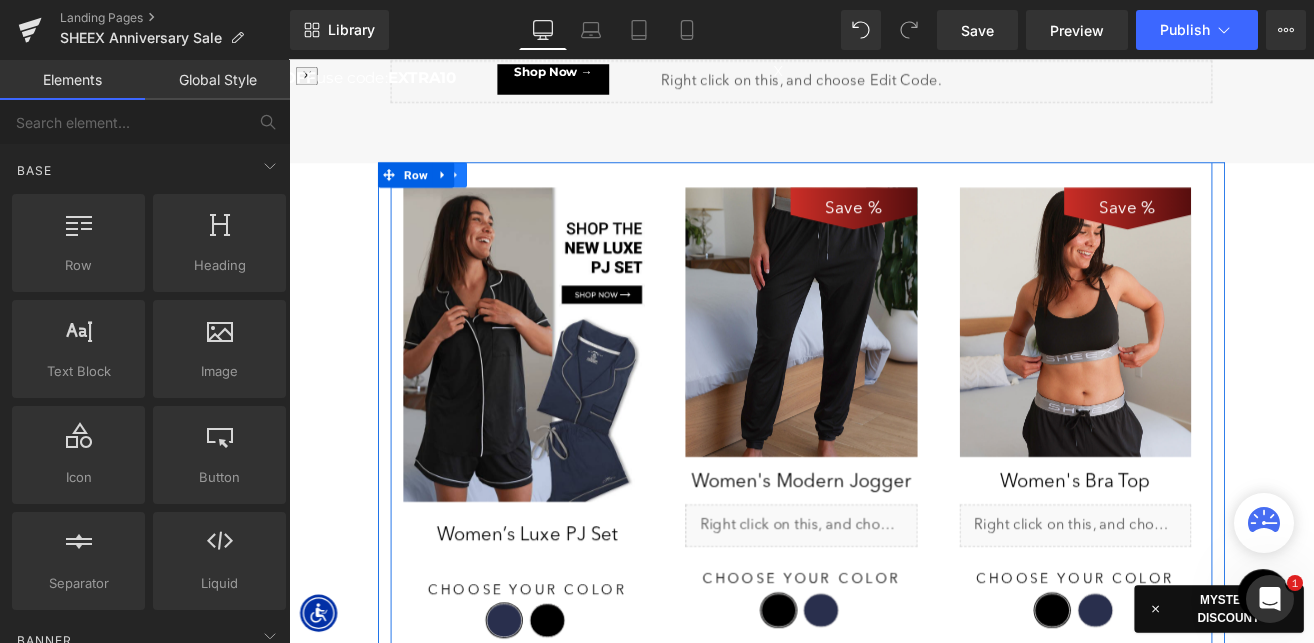 click at bounding box center [486, 196] 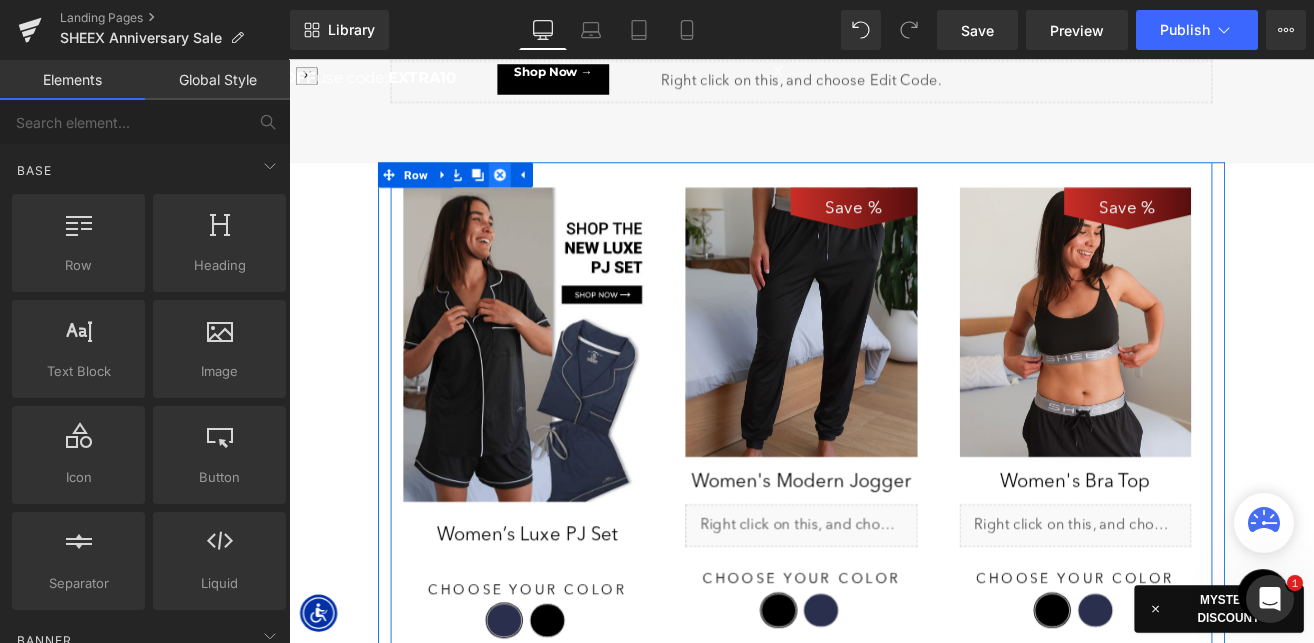 click 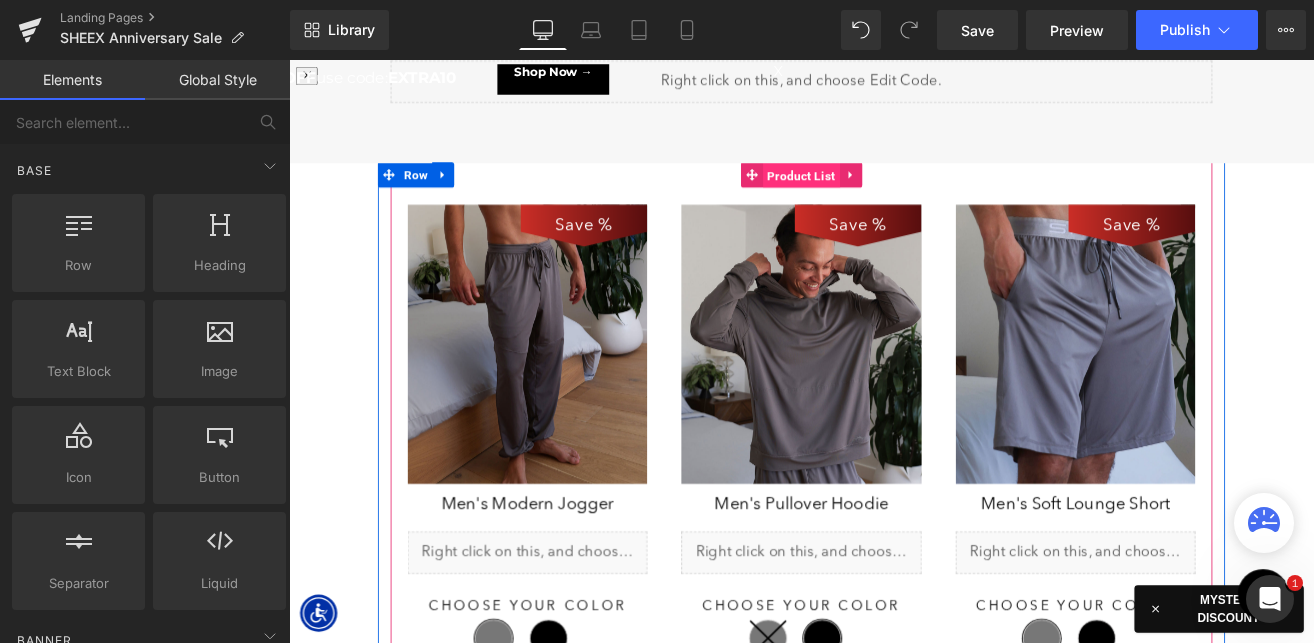 click on "Product List" at bounding box center [894, 197] 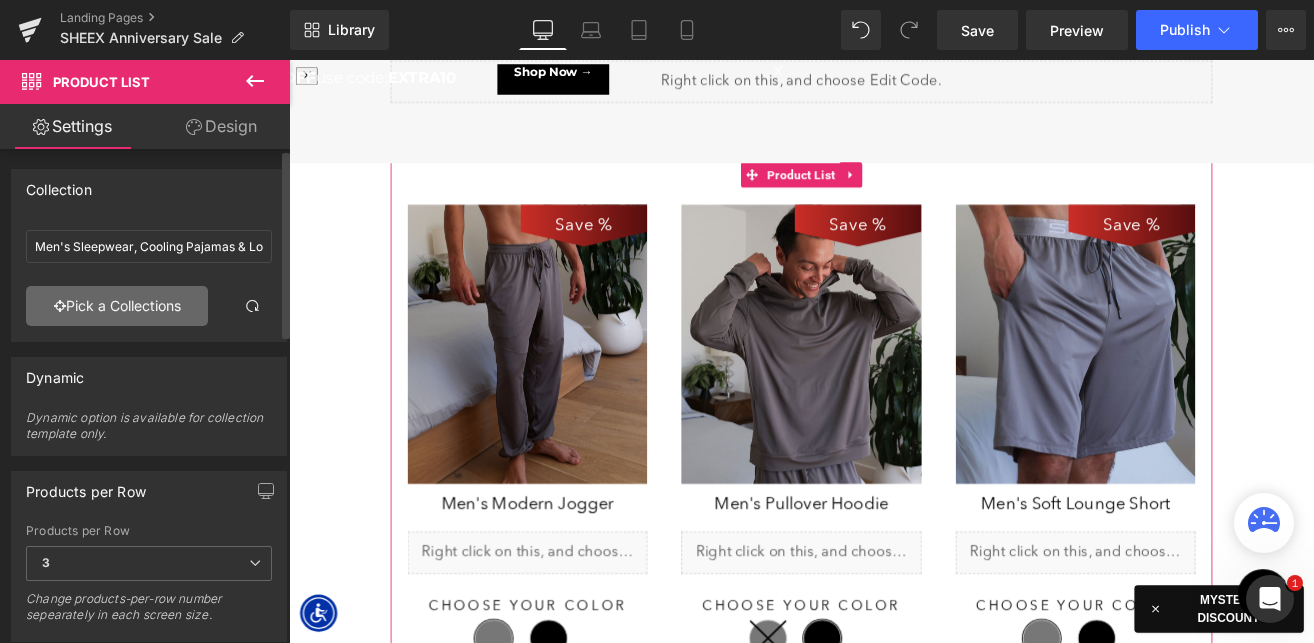 click on "Pick a Collections" at bounding box center (117, 306) 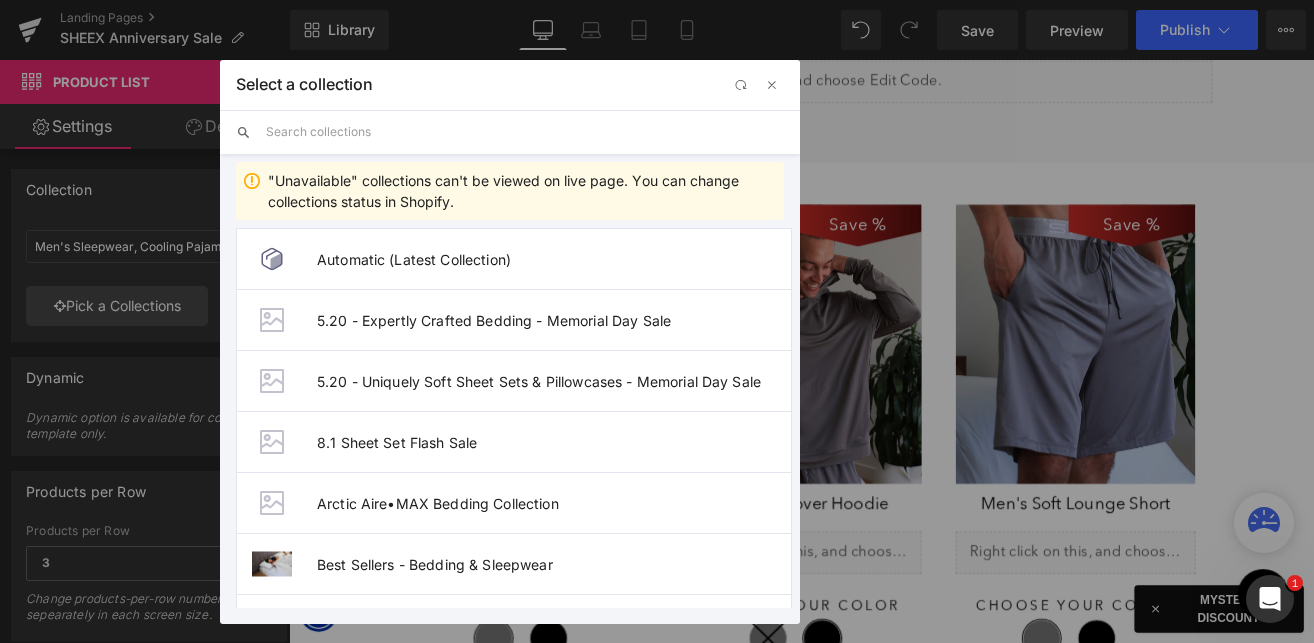 click at bounding box center [525, 132] 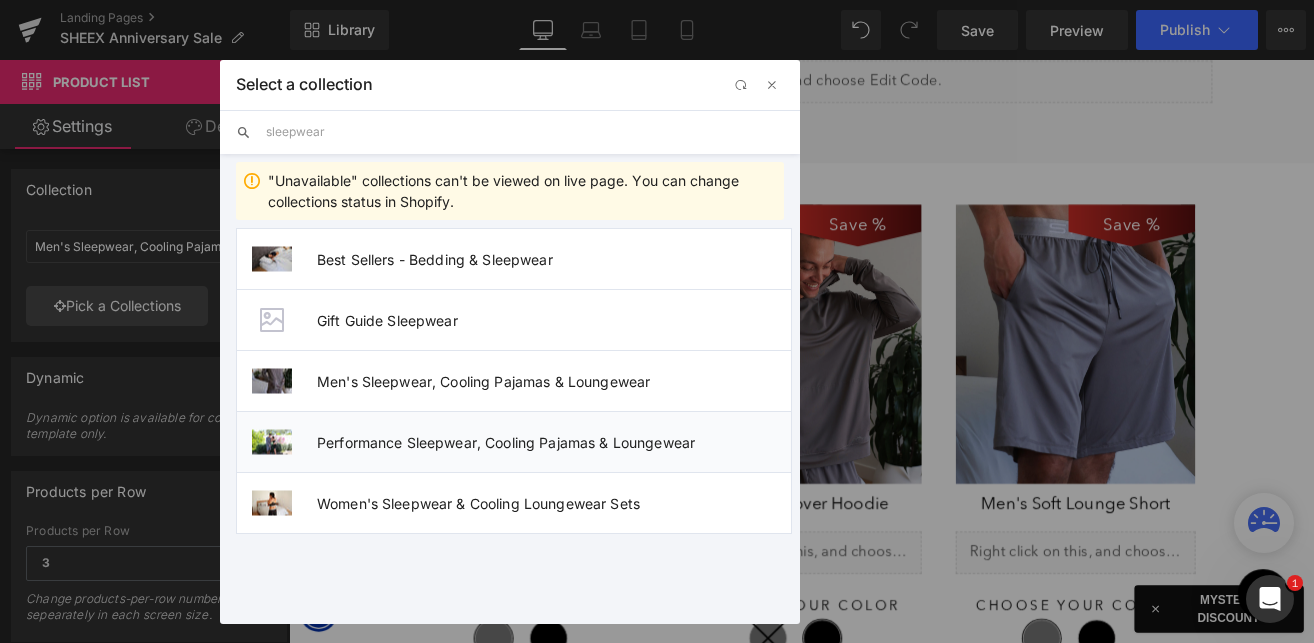 type on "sleepwear" 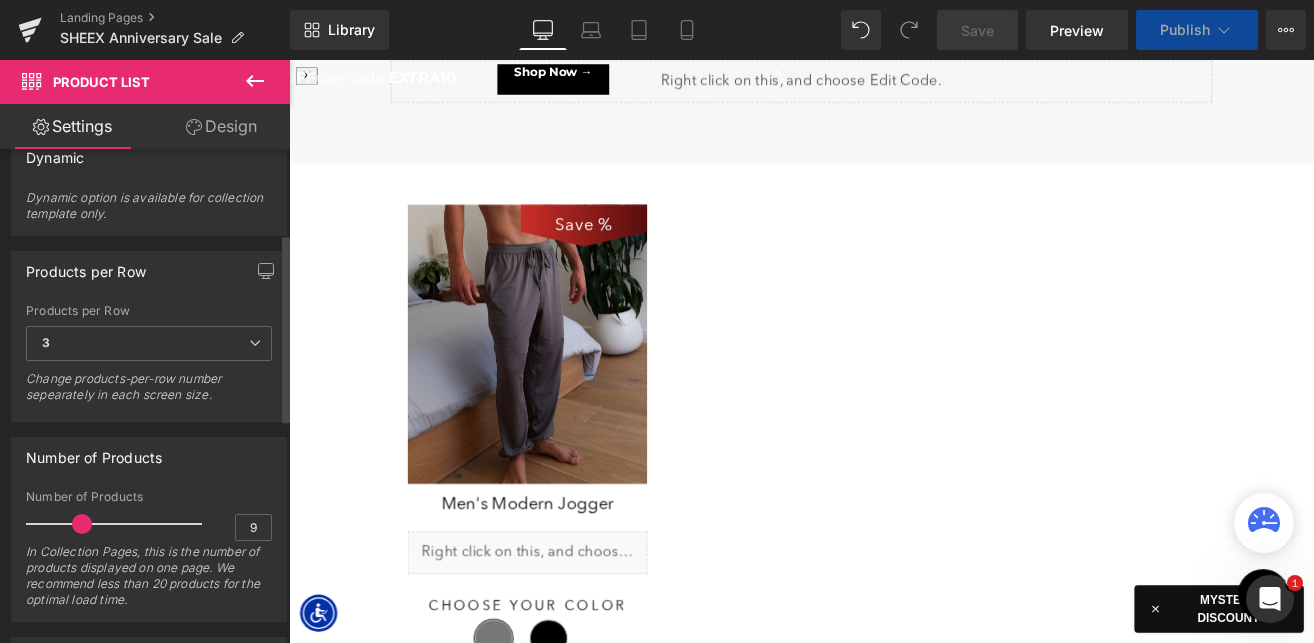 scroll, scrollTop: 266, scrollLeft: 0, axis: vertical 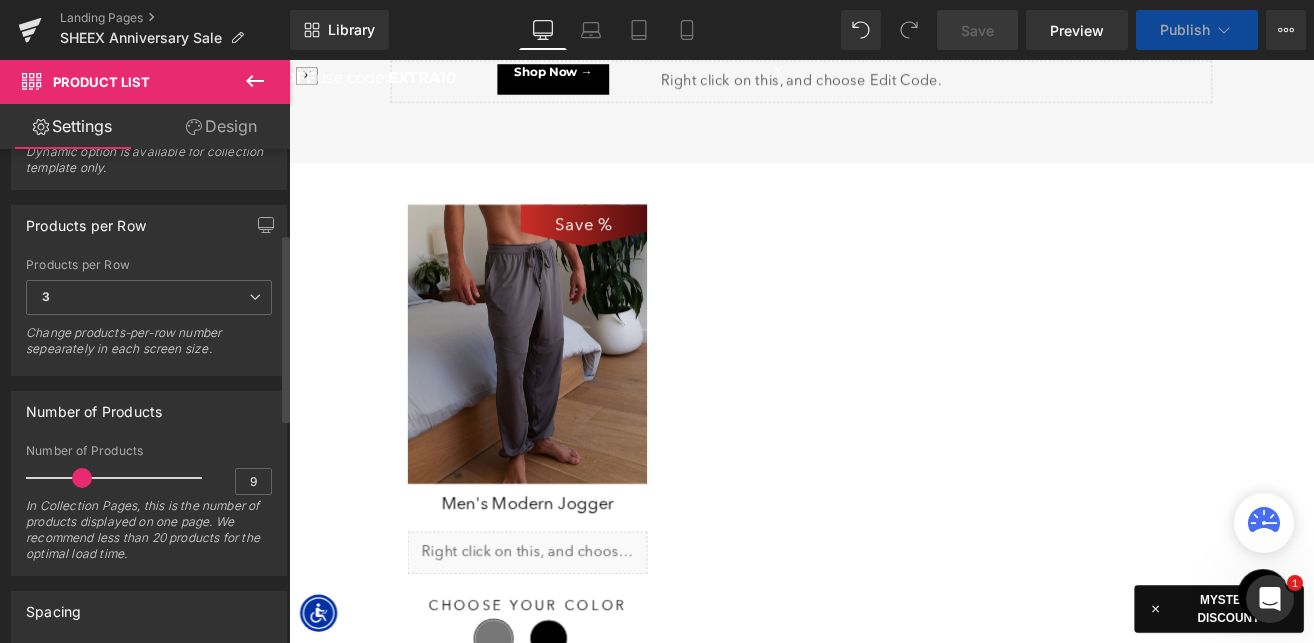 select on "XL" 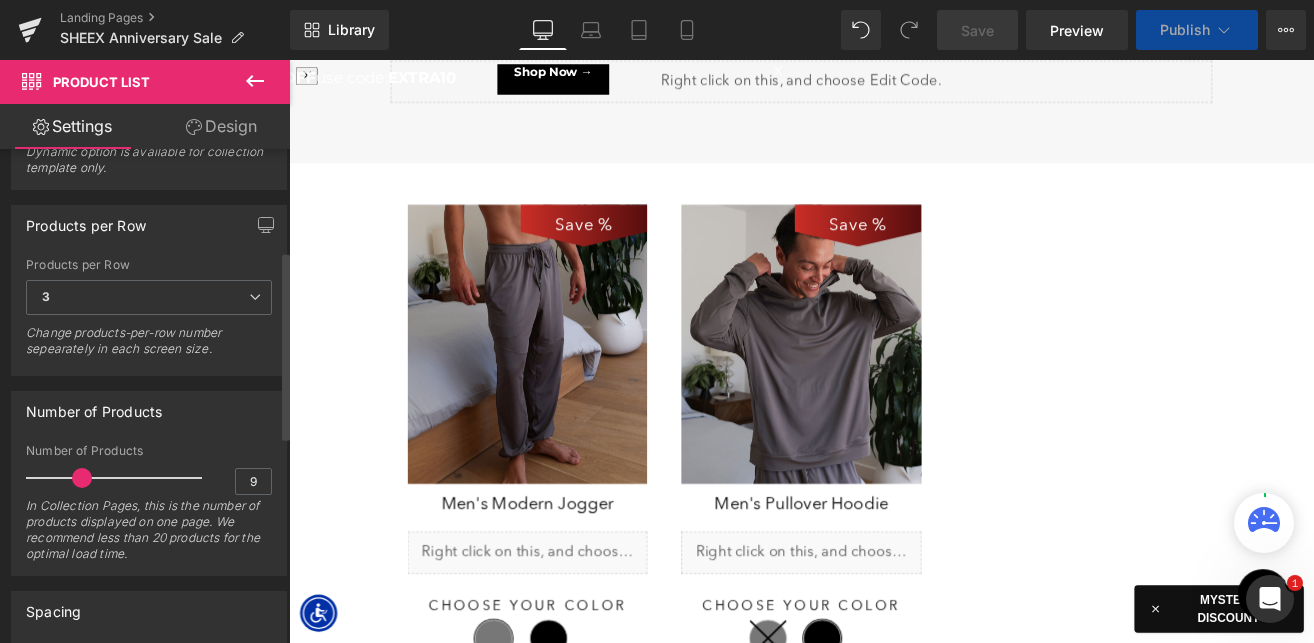 select on "M" 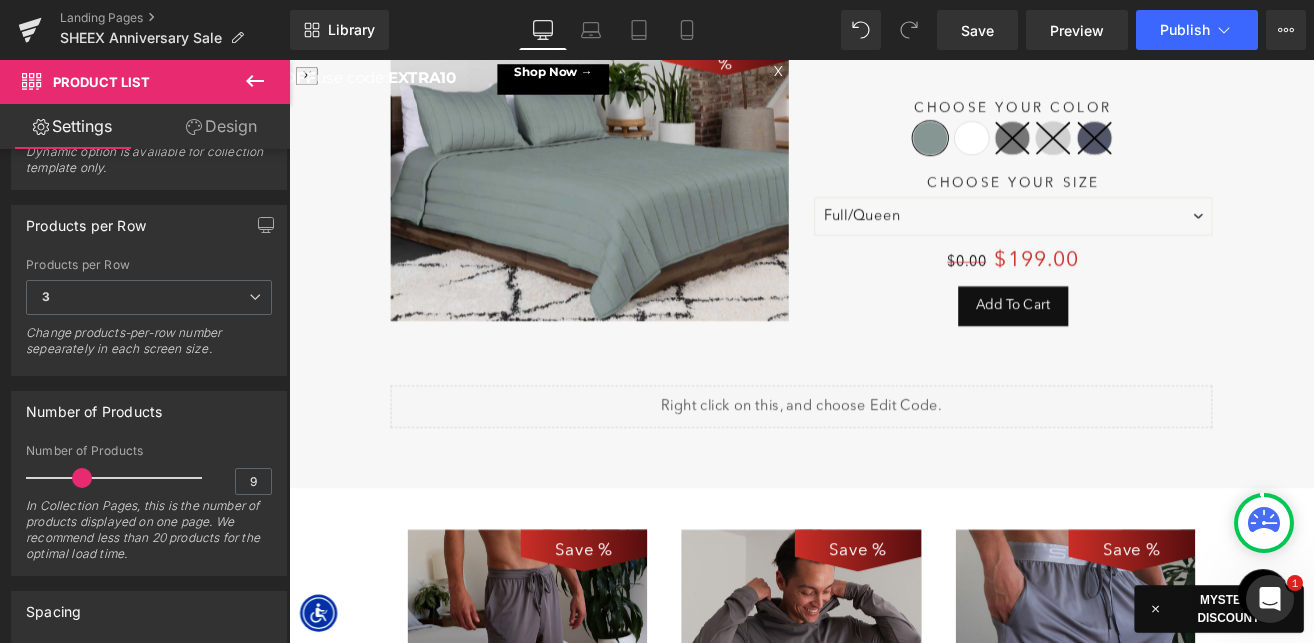 scroll, scrollTop: 6547, scrollLeft: 0, axis: vertical 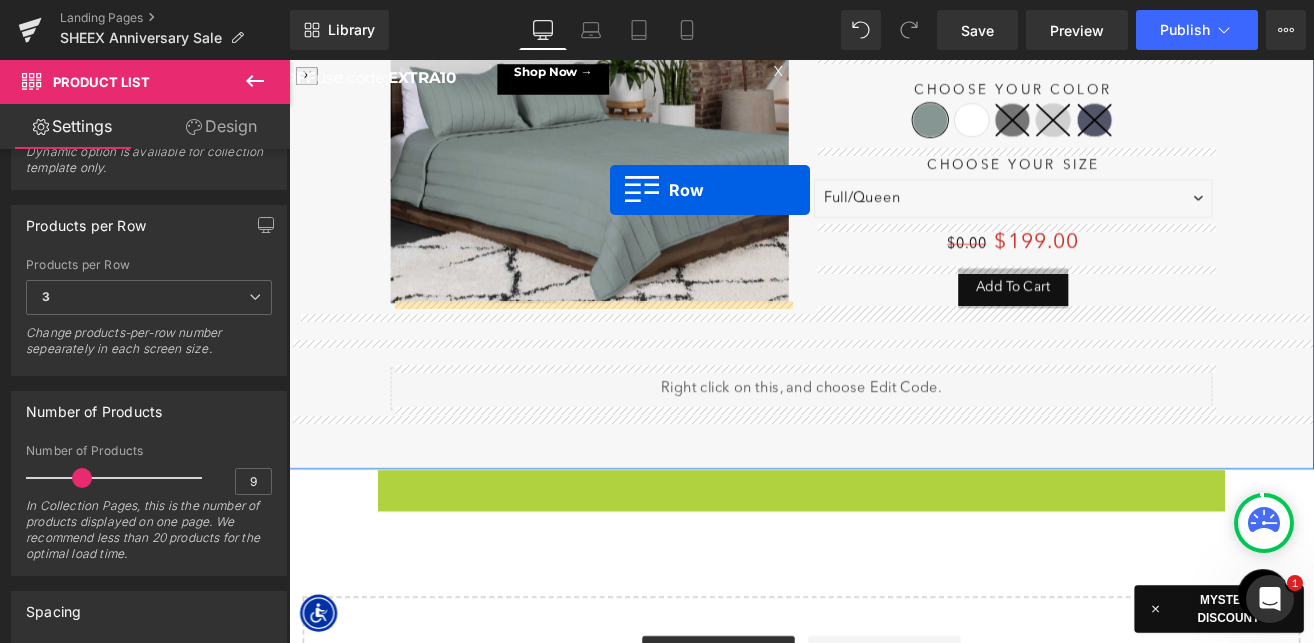 drag, startPoint x: 408, startPoint y: 561, endPoint x: 537, endPoint y: -174, distance: 746.23456 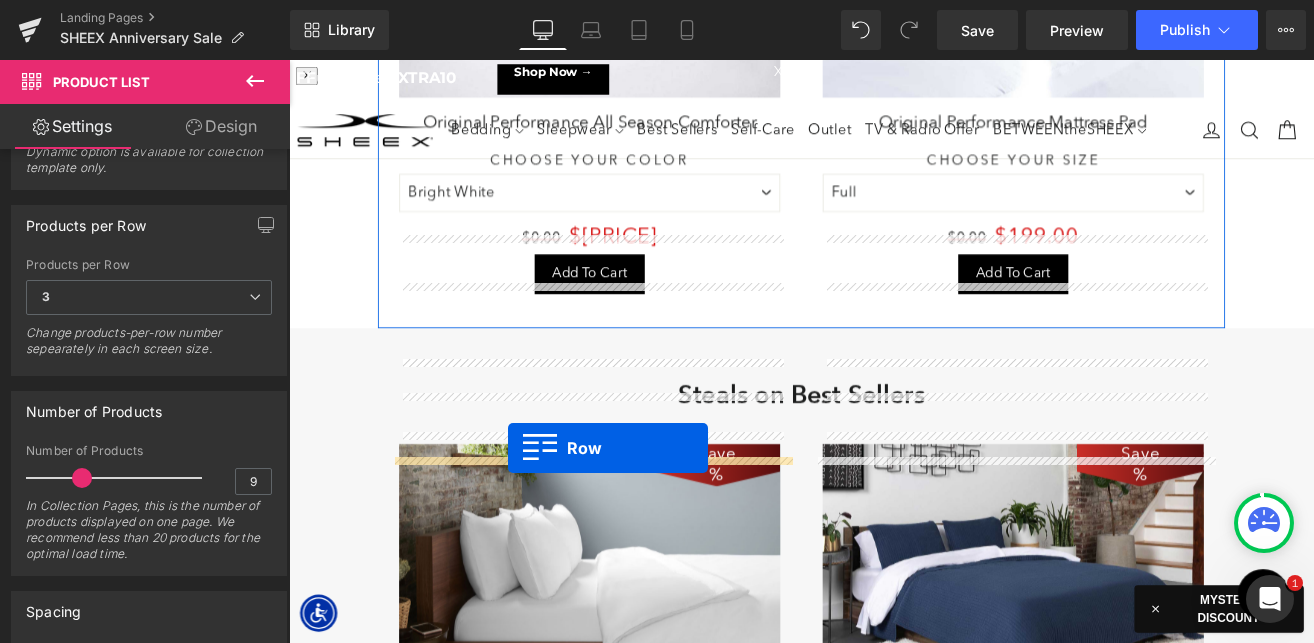 scroll, scrollTop: 5370, scrollLeft: 0, axis: vertical 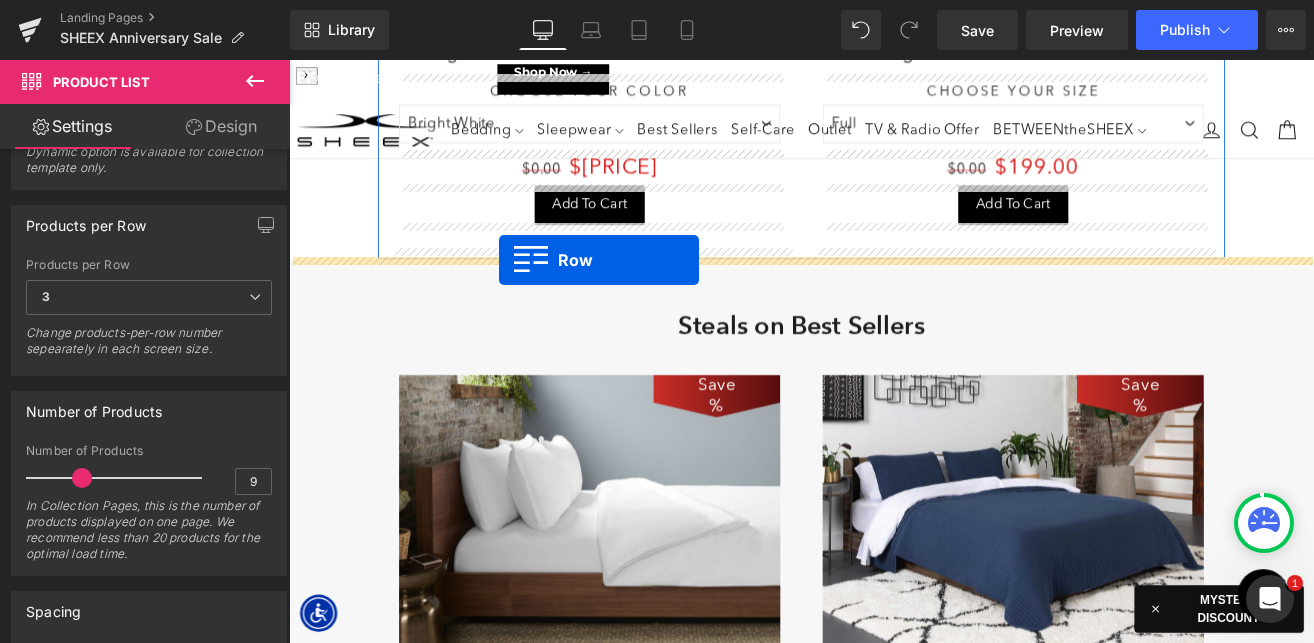 click on "Steals on Best Sellers Heading         Row
Save
27900
%
(P) Image
Original Performance Duvet Cover
(P) Title
Choose Your Color
Bright White
Ecru" at bounding box center (894, 1007) 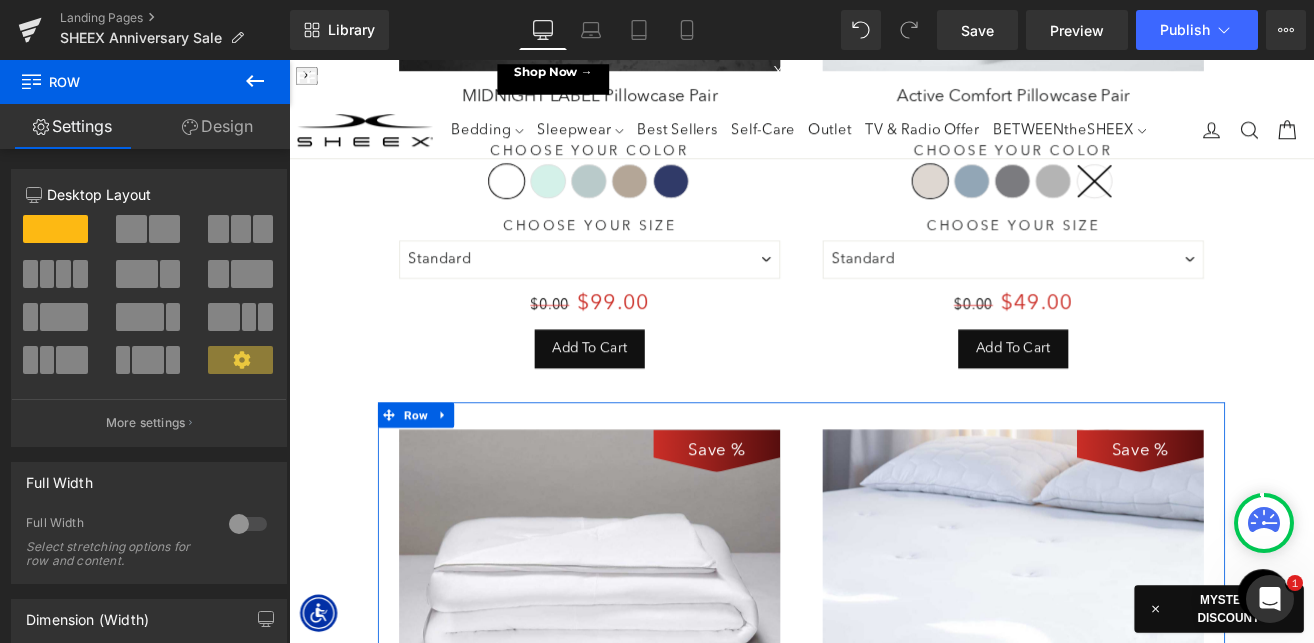 scroll, scrollTop: 4684, scrollLeft: 0, axis: vertical 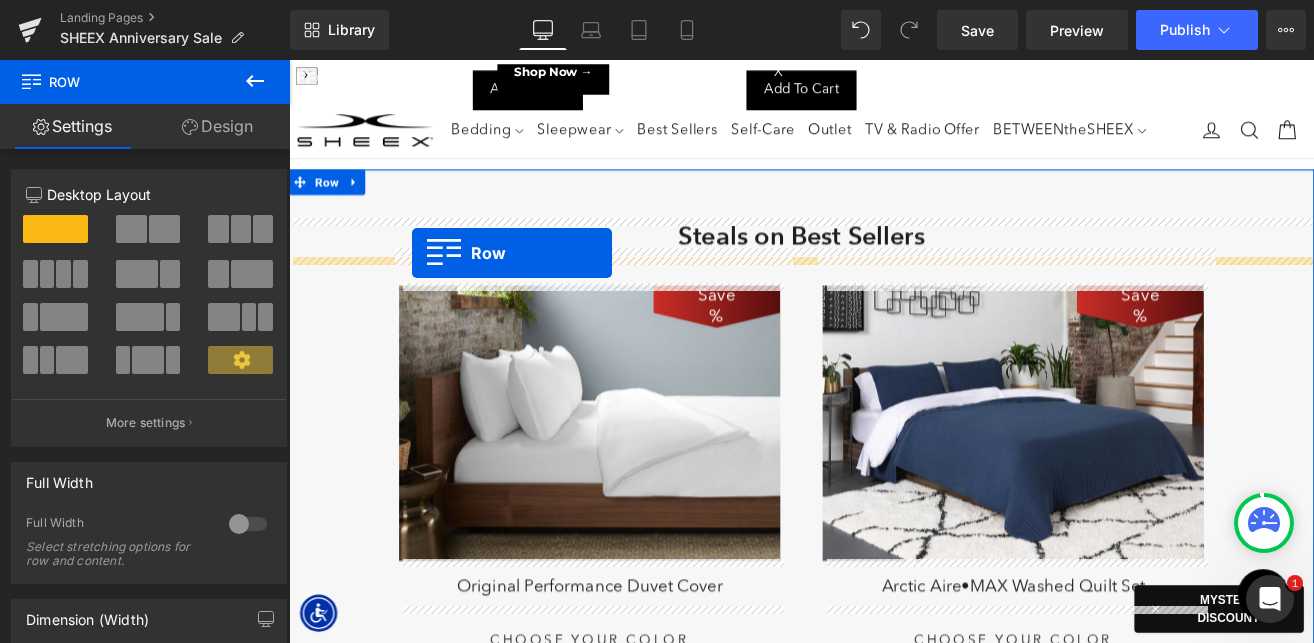 drag, startPoint x: 405, startPoint y: 368, endPoint x: 434, endPoint y: 288, distance: 85.09406 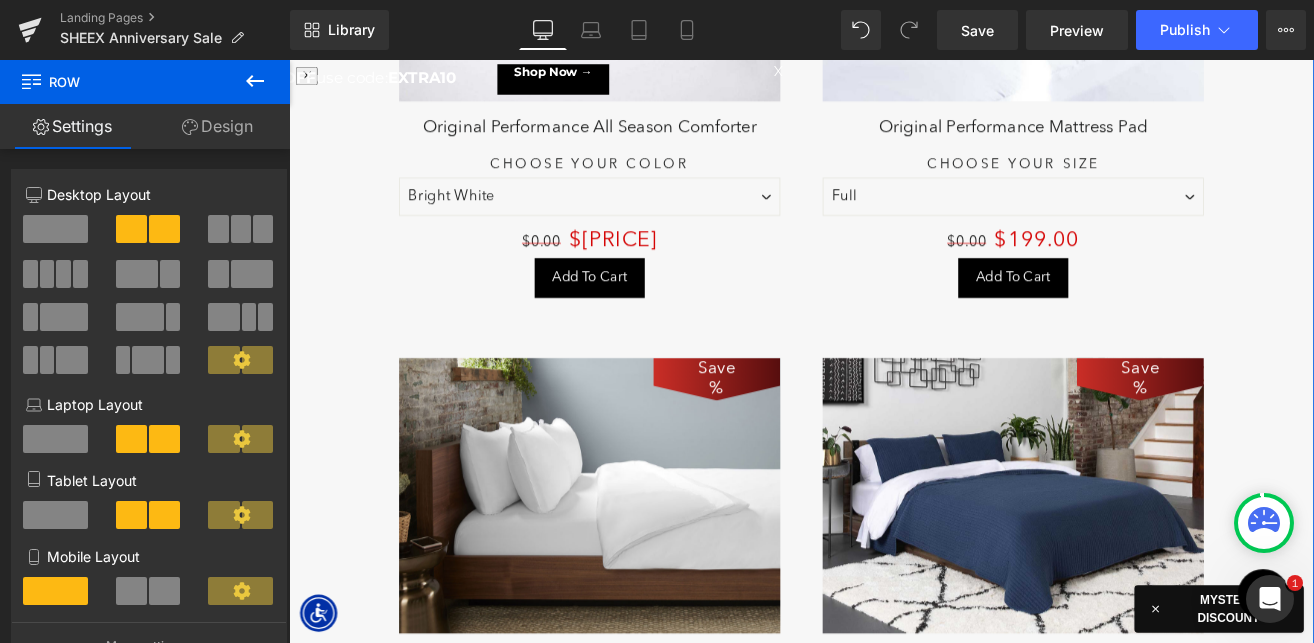 scroll, scrollTop: 7815, scrollLeft: 0, axis: vertical 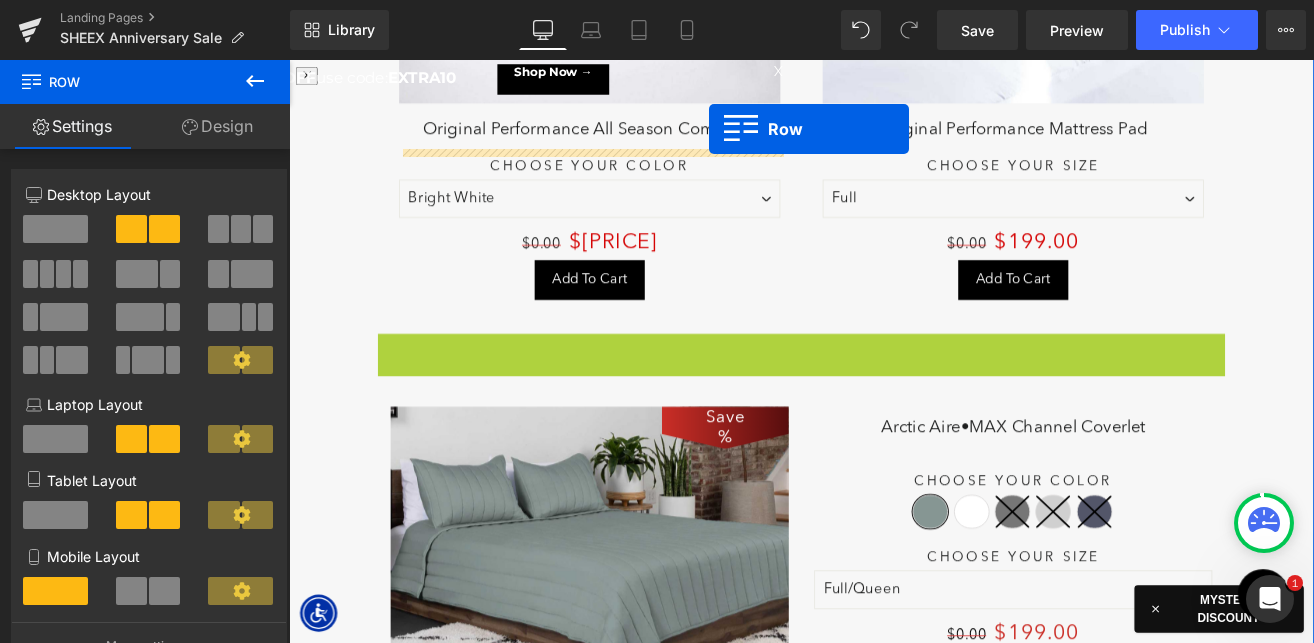 drag, startPoint x: 403, startPoint y: 375, endPoint x: 611, endPoint y: -57, distance: 479.46637 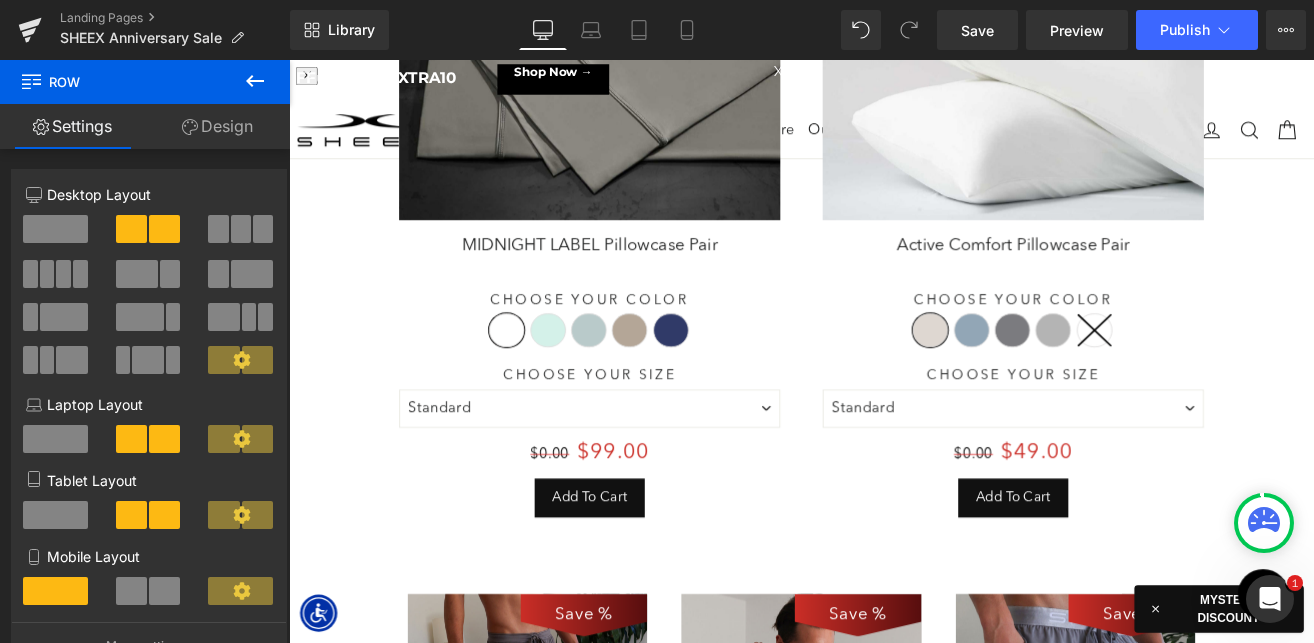 scroll, scrollTop: 4413, scrollLeft: 0, axis: vertical 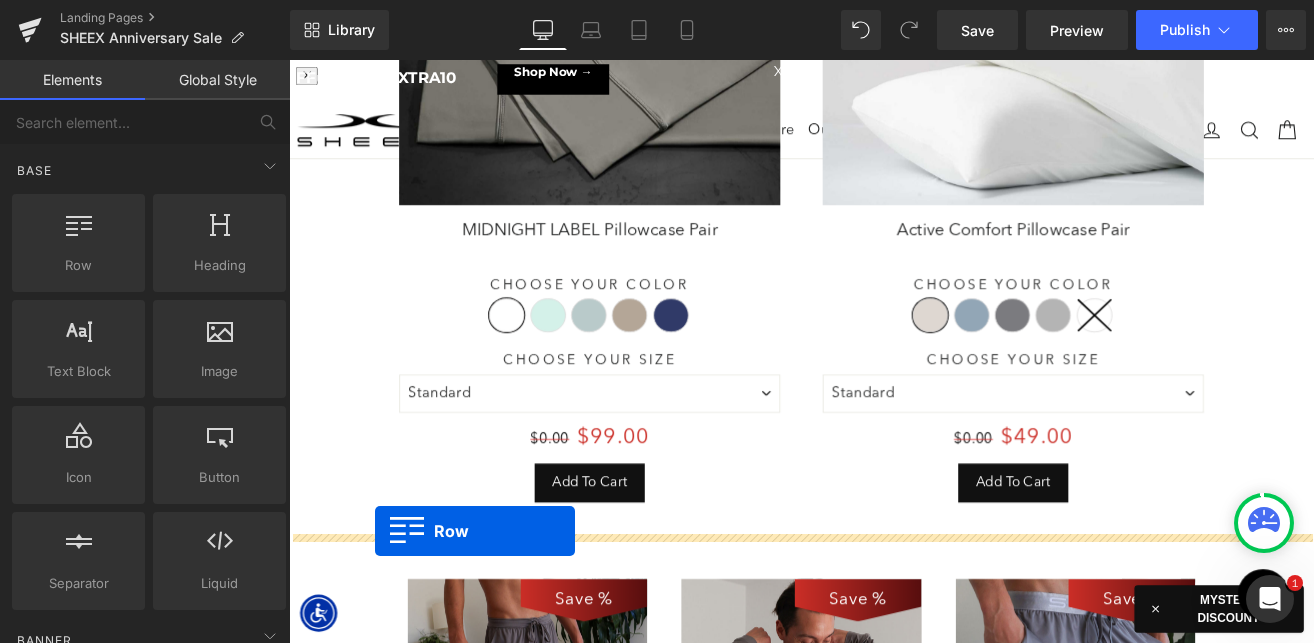 click on "Super Soft Cooling Sheets Heading         Row
Save
20
%
(P) Image
Original Performance Sheet Set
(P) Title" at bounding box center (894, 174) 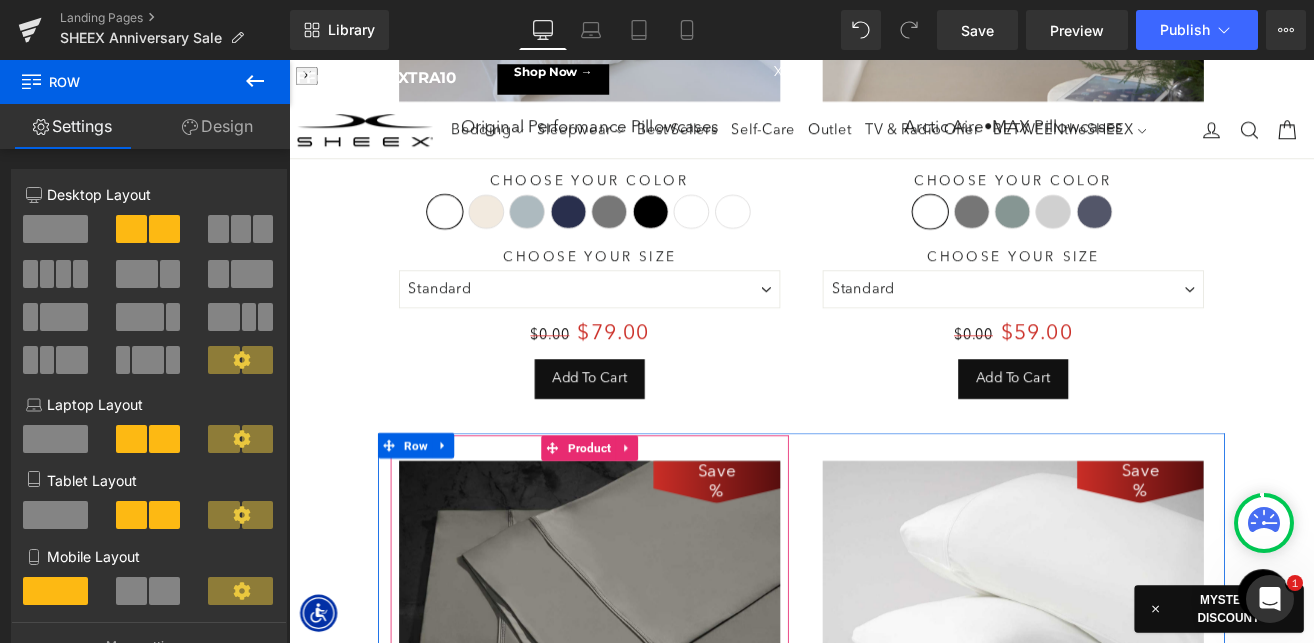 scroll, scrollTop: 3776, scrollLeft: 0, axis: vertical 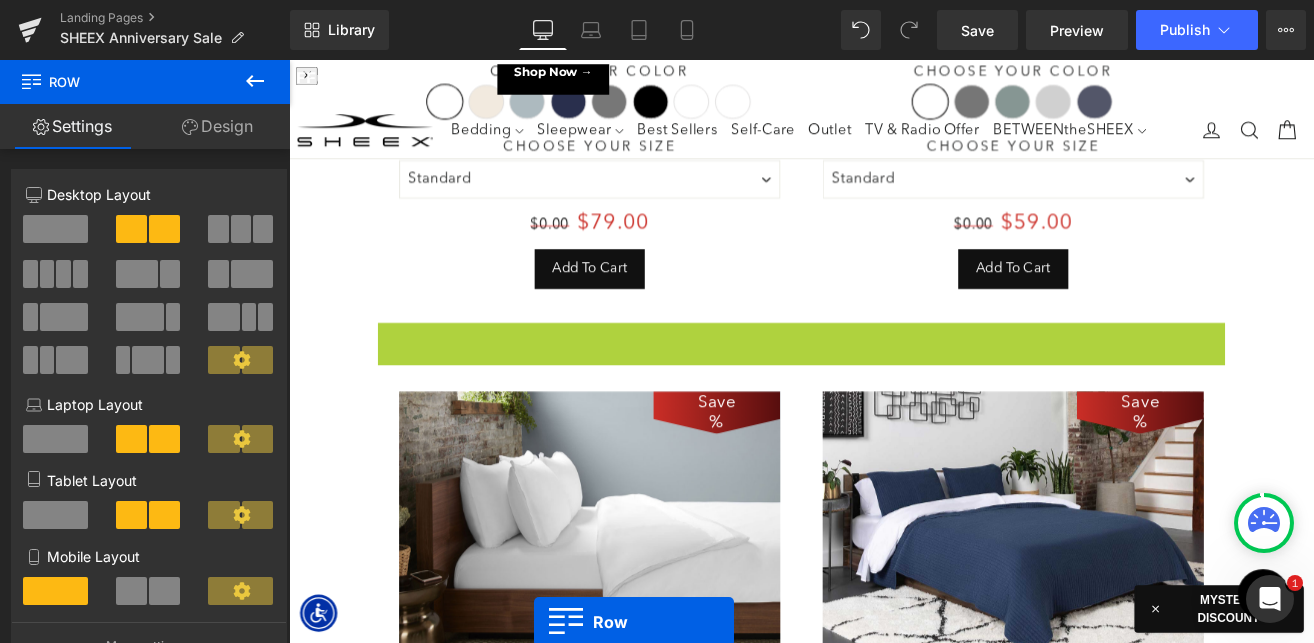 drag, startPoint x: 405, startPoint y: 519, endPoint x: 636, endPoint y: 759, distance: 333.1081 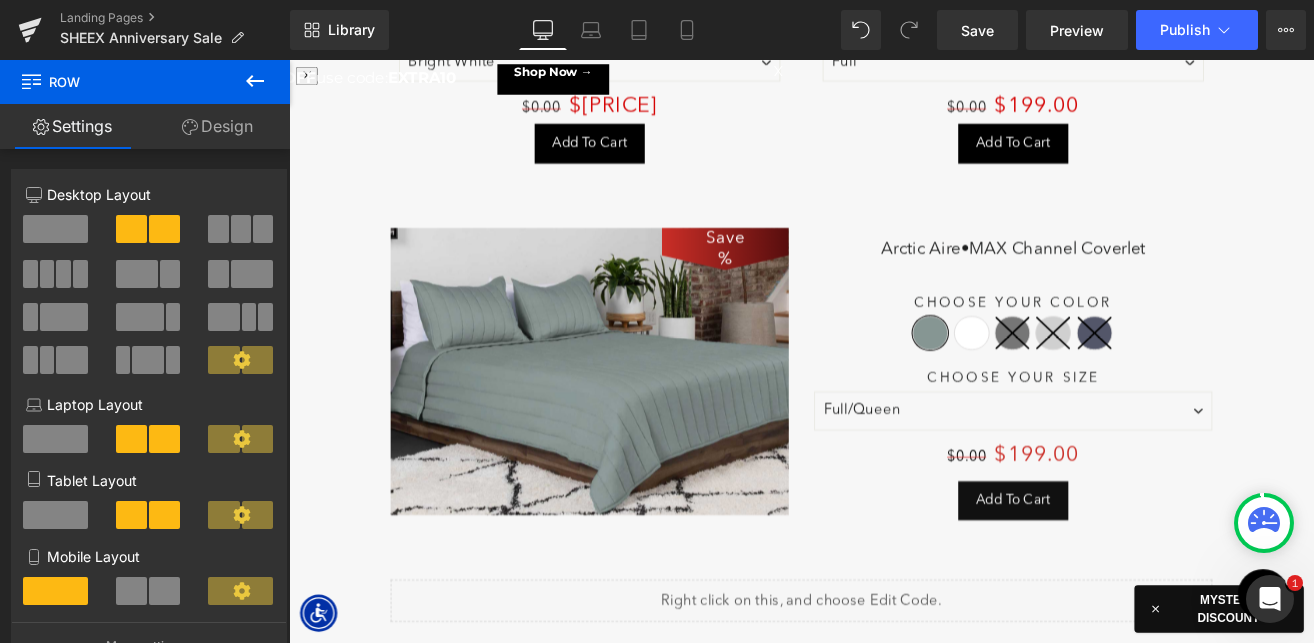 scroll, scrollTop: 7946, scrollLeft: 0, axis: vertical 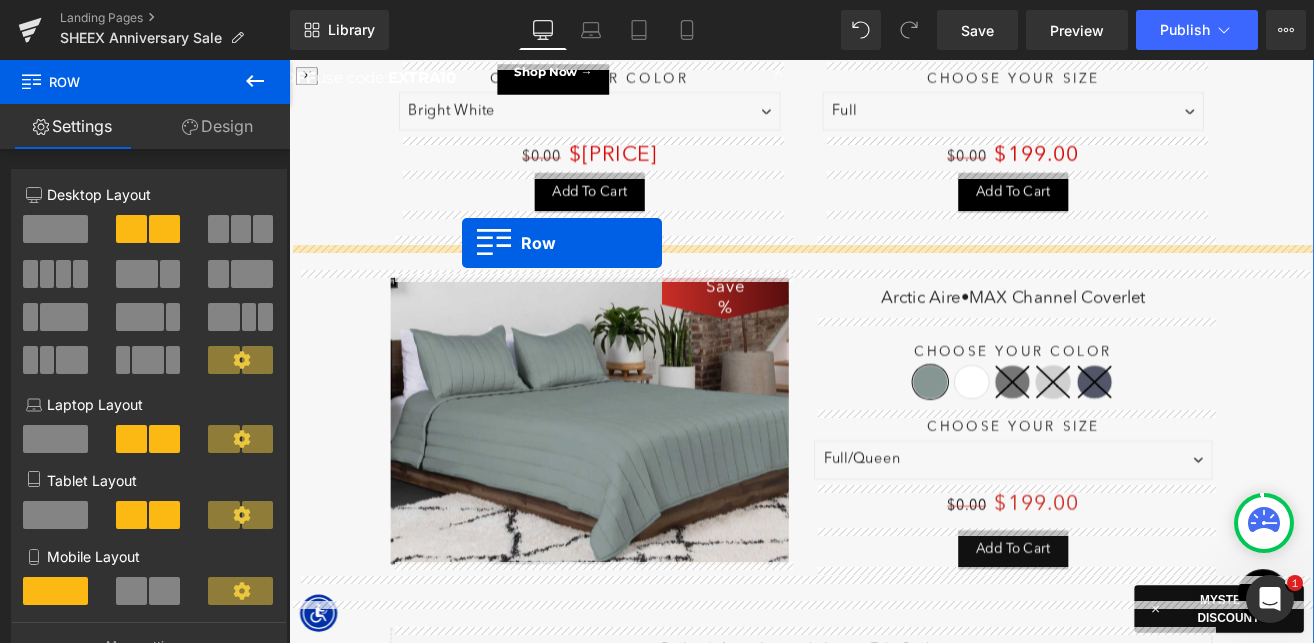 click on "Save
41900
%
(P) Image
Original Performance All Season Comforter" at bounding box center [894, -35] 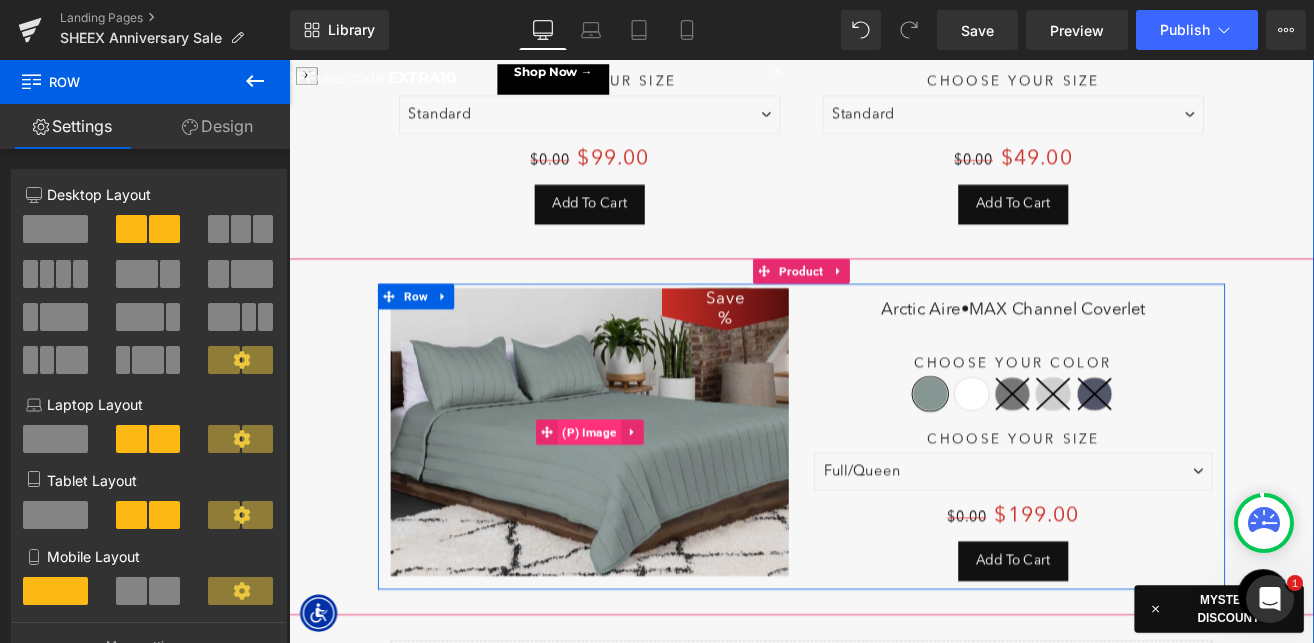 scroll, scrollTop: 8630, scrollLeft: 0, axis: vertical 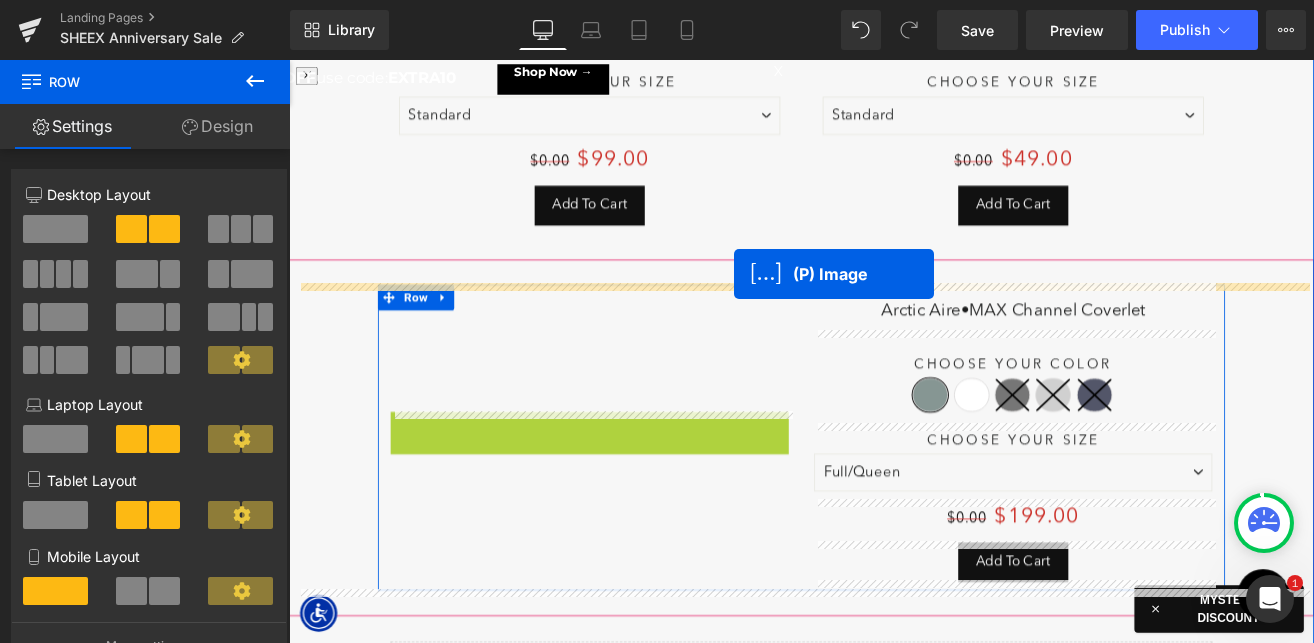 drag, startPoint x: 595, startPoint y: 500, endPoint x: 814, endPoint y: 311, distance: 289.2784 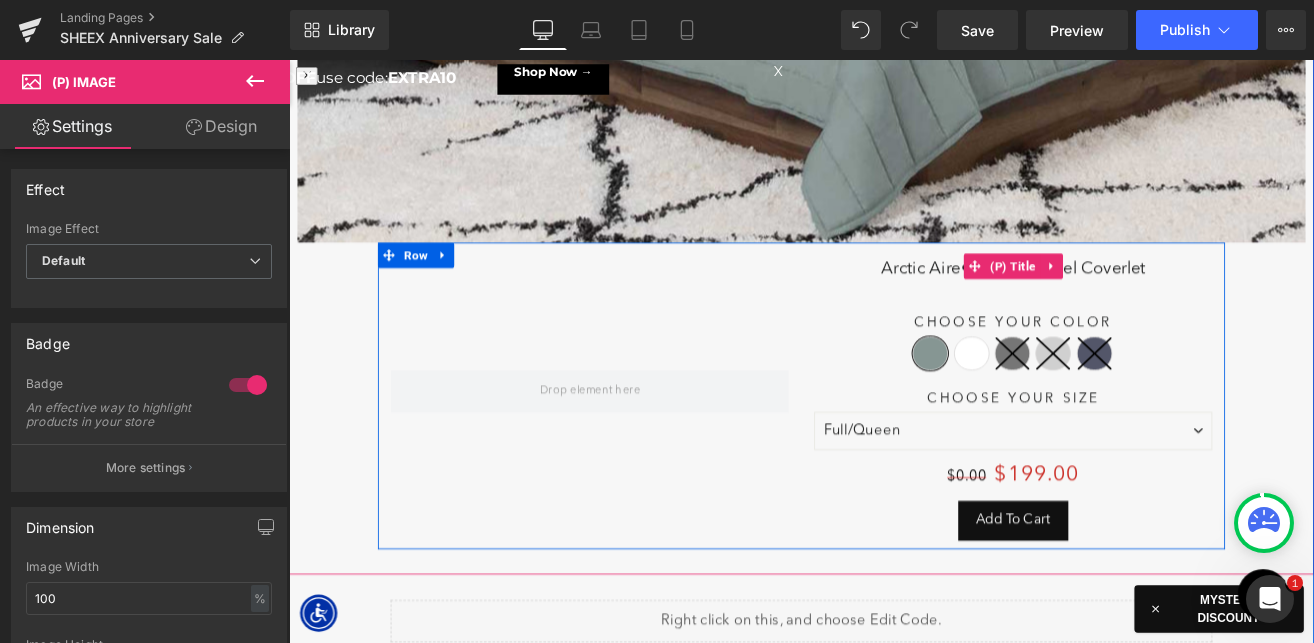 scroll, scrollTop: 9481, scrollLeft: 0, axis: vertical 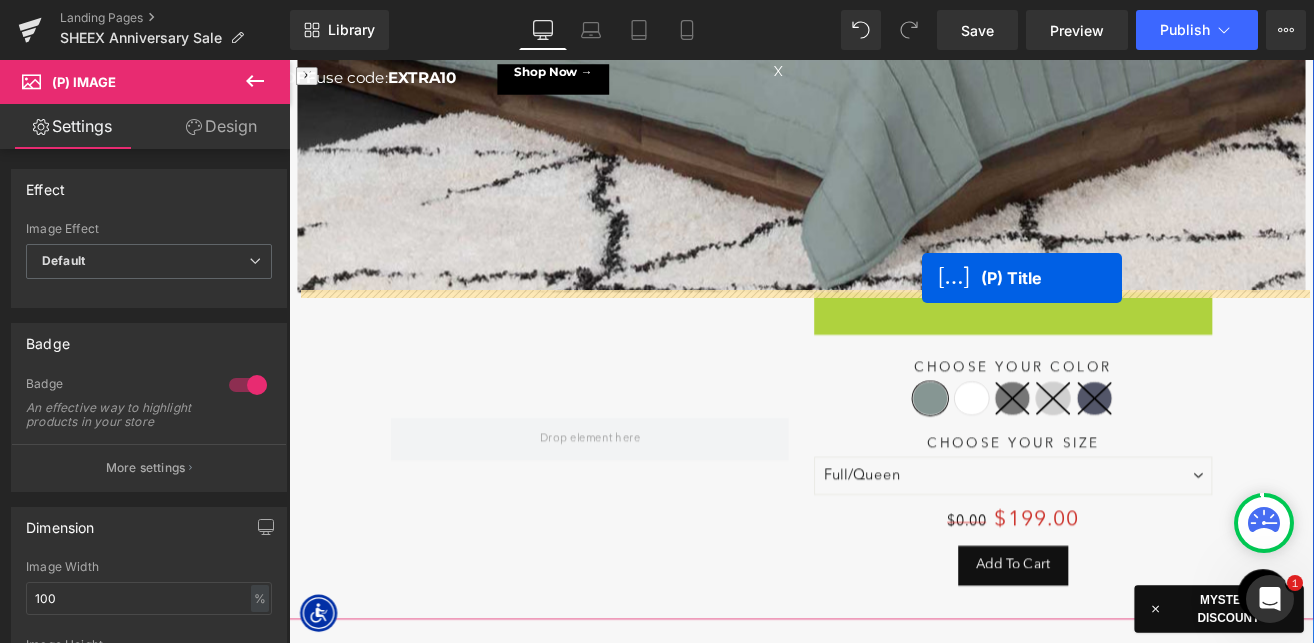 drag, startPoint x: 1051, startPoint y: 333, endPoint x: 1036, endPoint y: 317, distance: 21.931713 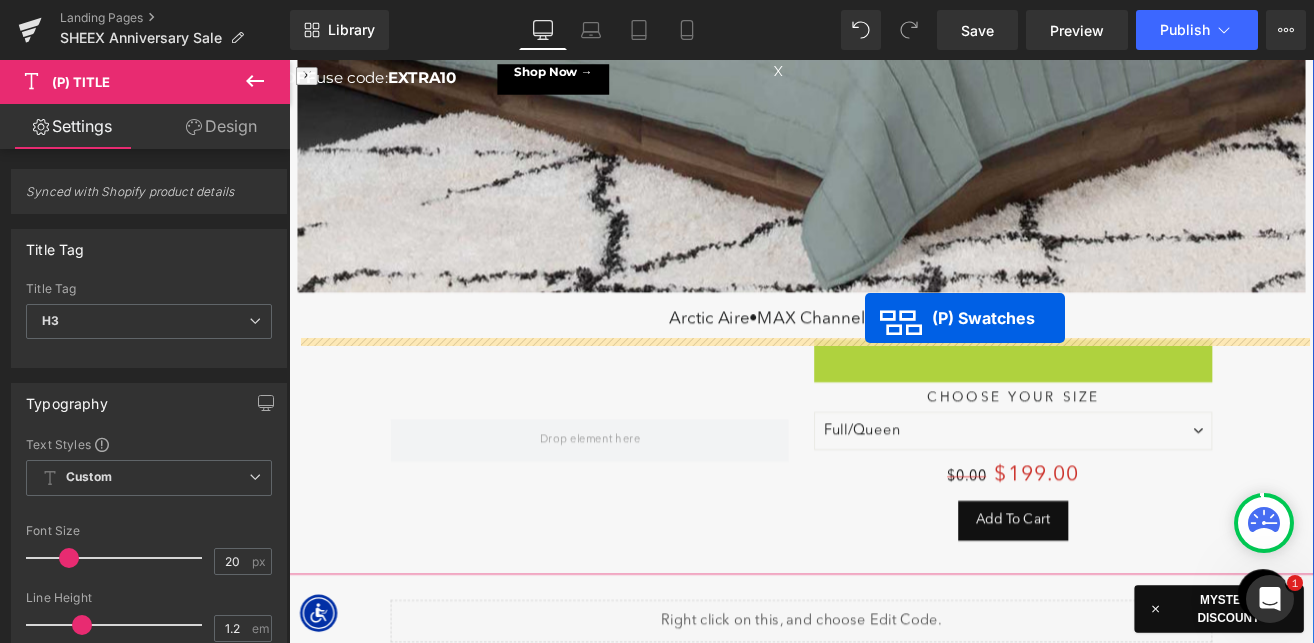 drag, startPoint x: 1084, startPoint y: 445, endPoint x: 969, endPoint y: 364, distance: 140.66272 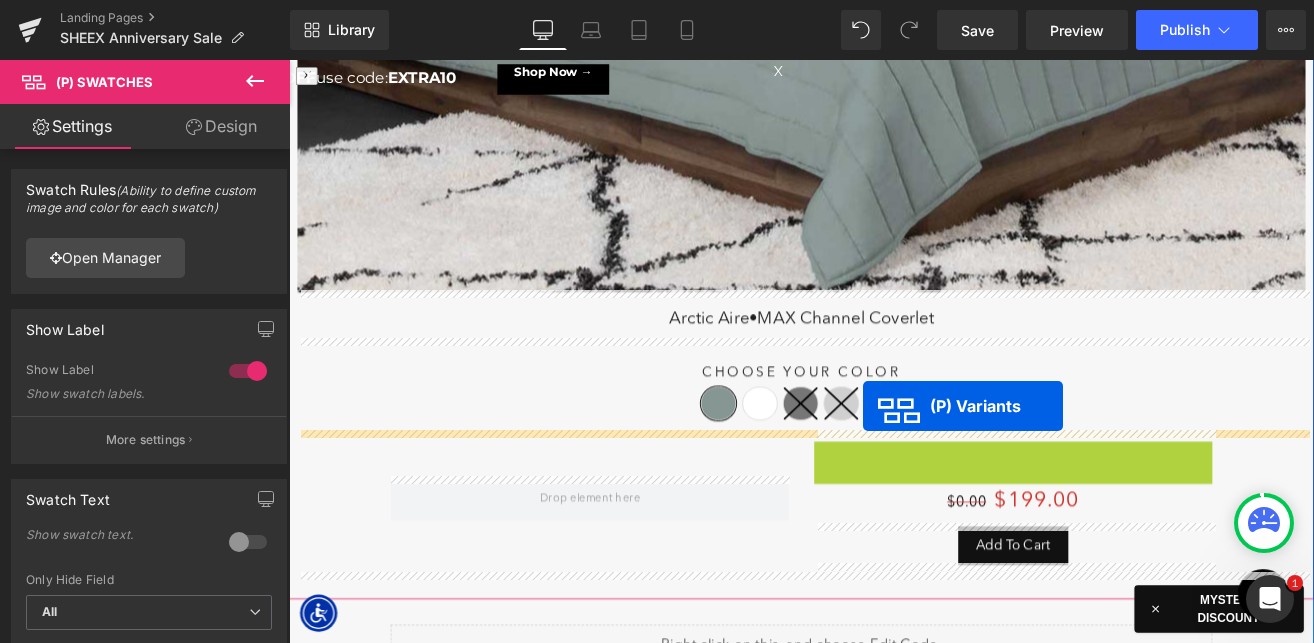 drag, startPoint x: 992, startPoint y: 486, endPoint x: 970, endPoint y: 469, distance: 27.802877 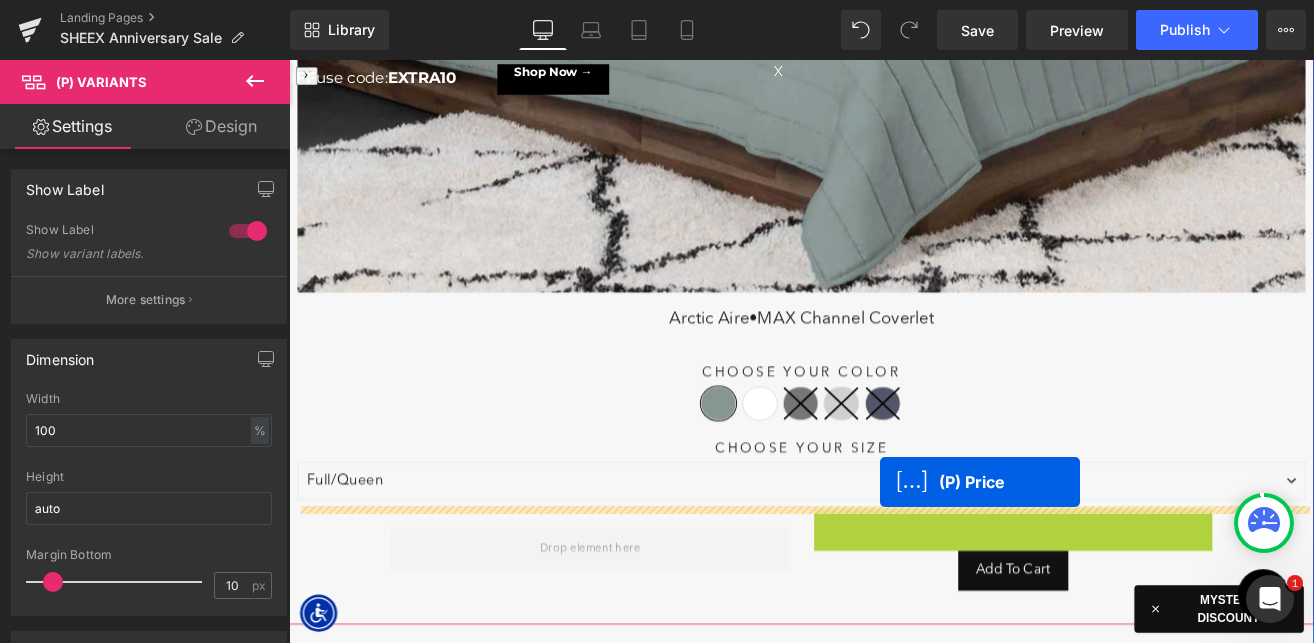 drag, startPoint x: 1123, startPoint y: 615, endPoint x: 987, endPoint y: 558, distance: 147.46185 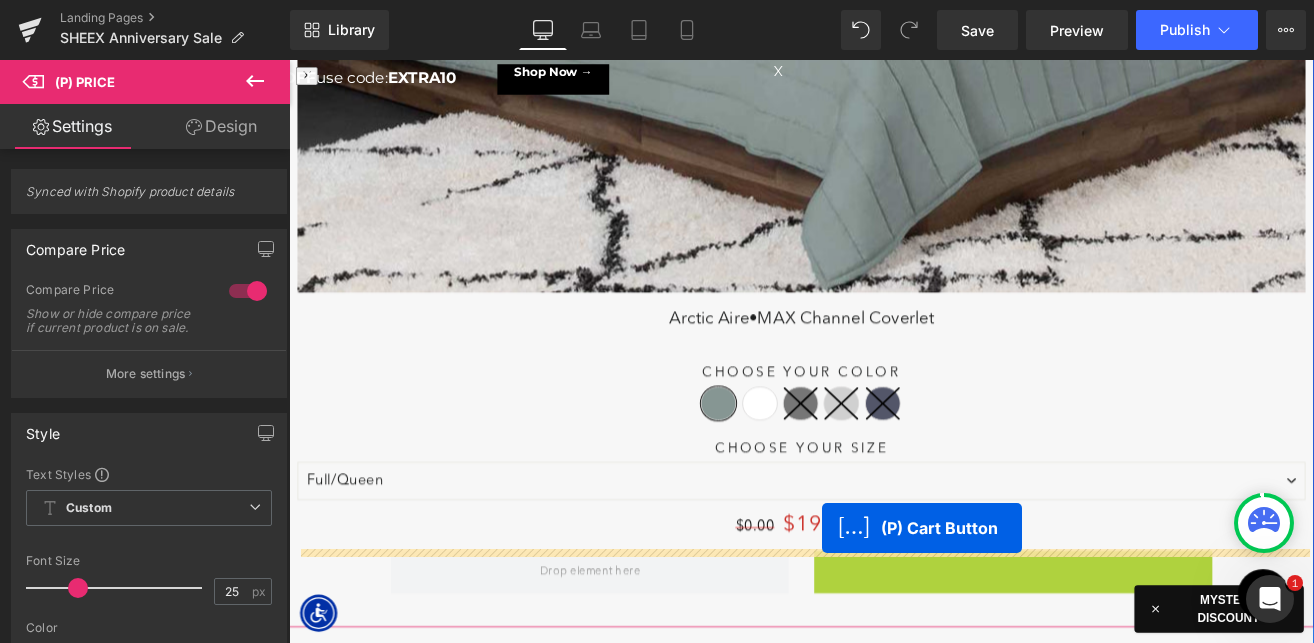 drag, startPoint x: 1069, startPoint y: 661, endPoint x: 914, endPoint y: 613, distance: 162.26213 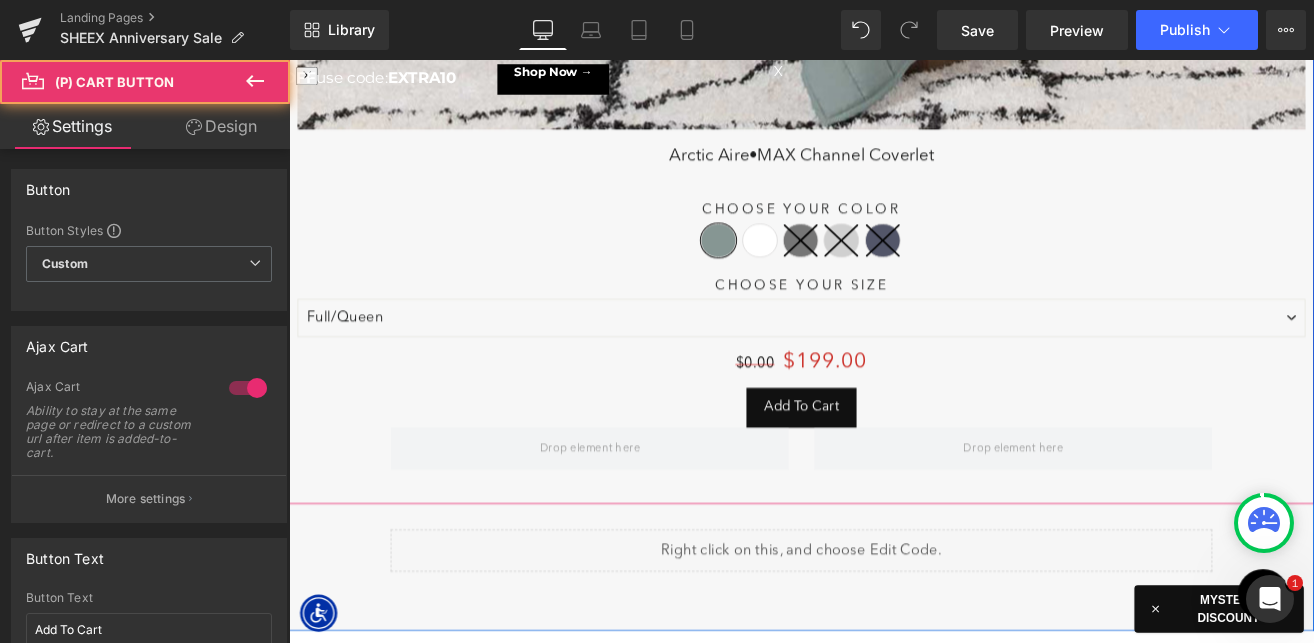 scroll, scrollTop: 9865, scrollLeft: 0, axis: vertical 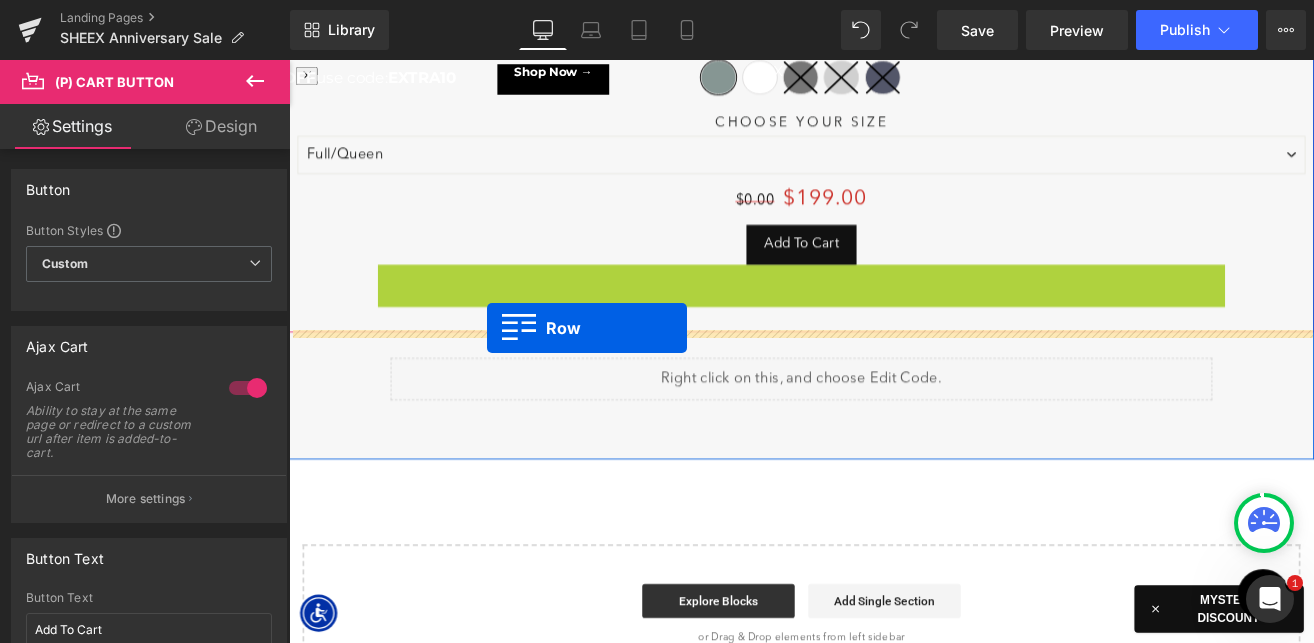 drag, startPoint x: 398, startPoint y: 315, endPoint x: 523, endPoint y: 376, distance: 139.0899 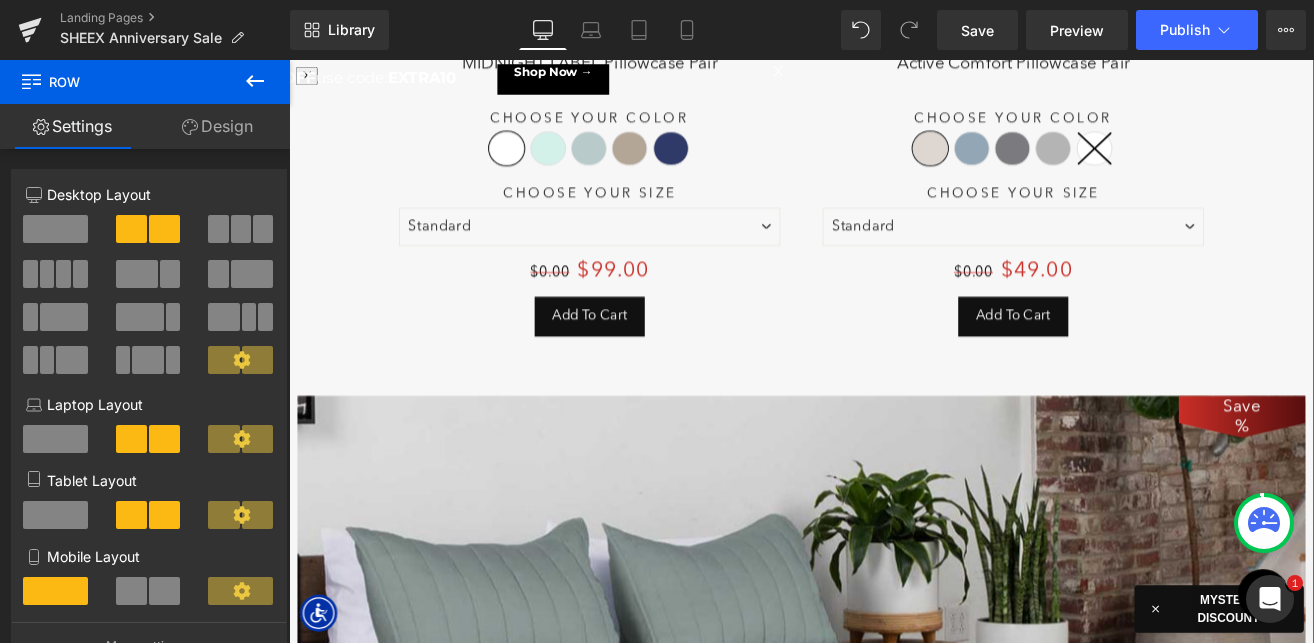 scroll, scrollTop: 8493, scrollLeft: 0, axis: vertical 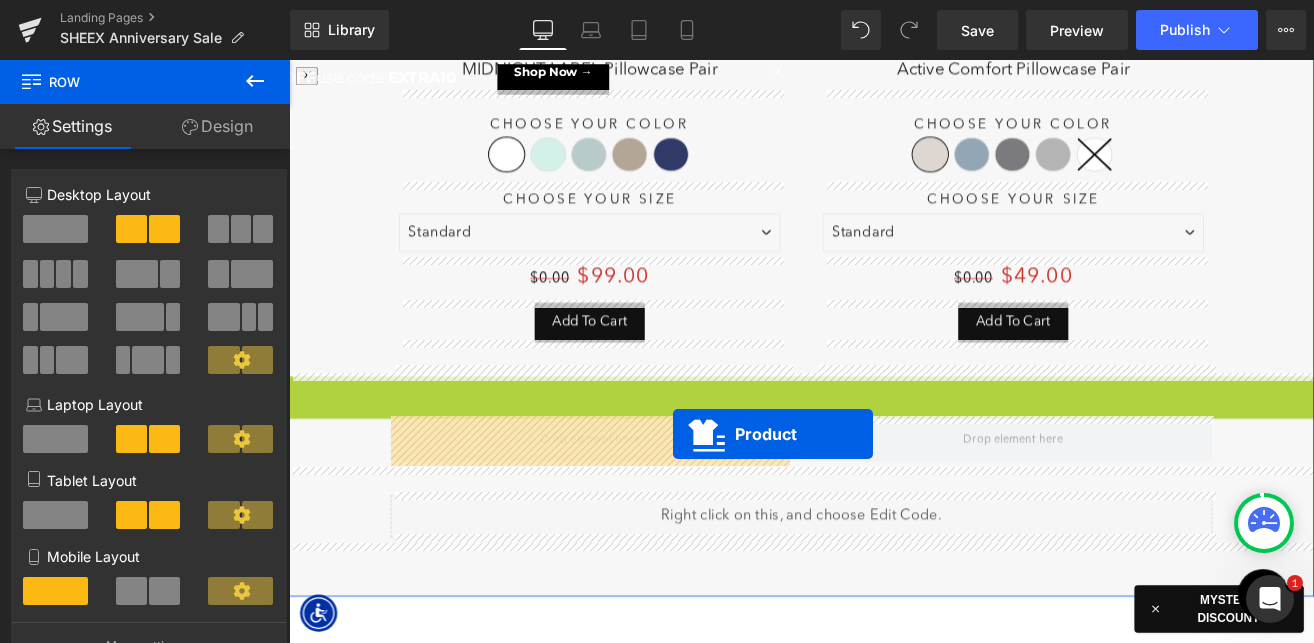 drag, startPoint x: 865, startPoint y: 529, endPoint x: 742, endPoint y: 502, distance: 125.92855 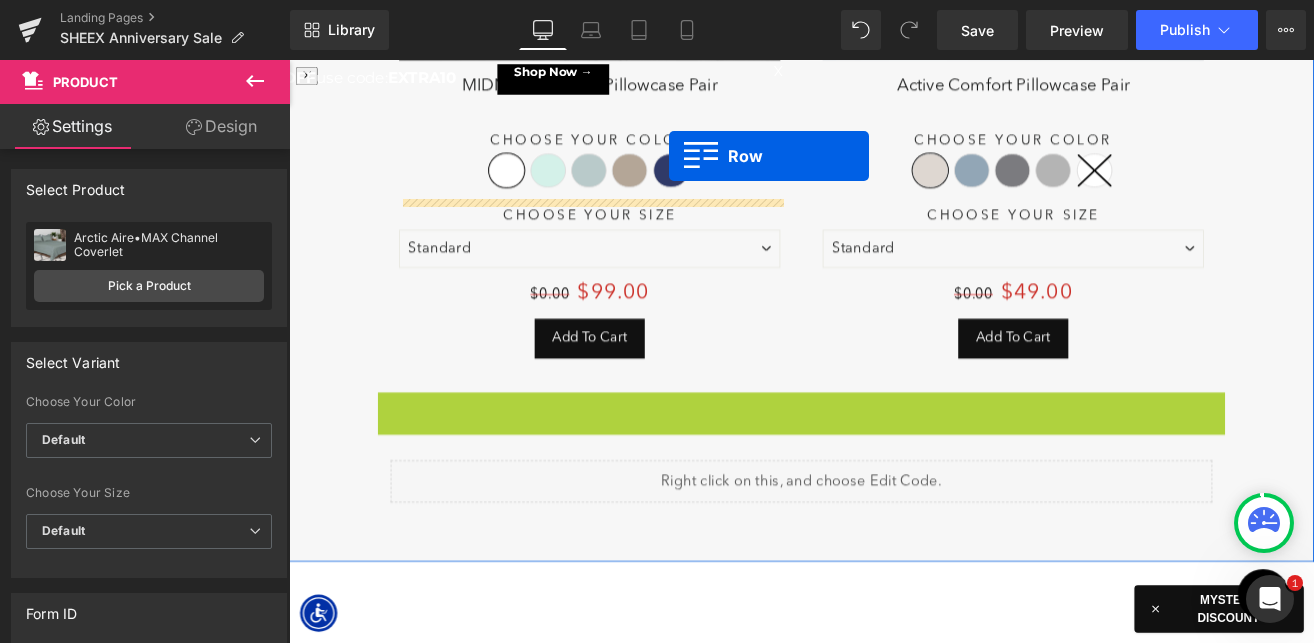 drag, startPoint x: 710, startPoint y: 211, endPoint x: 554, endPoint y: -26, distance: 283.73404 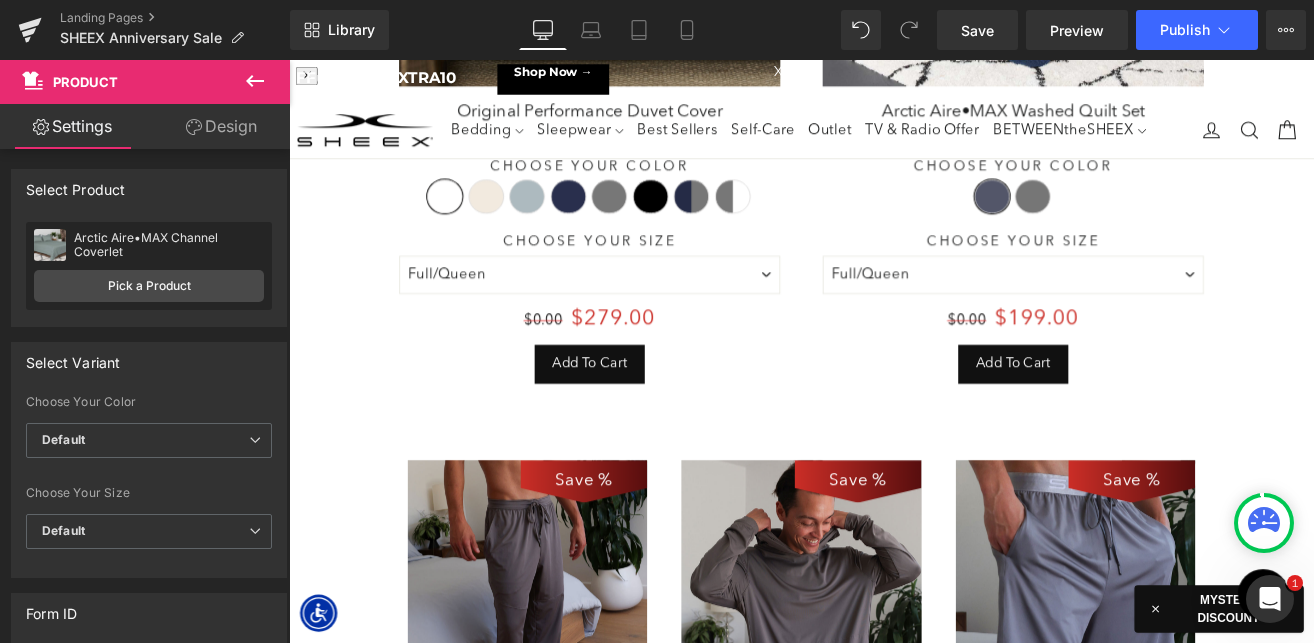 scroll, scrollTop: 4649, scrollLeft: 0, axis: vertical 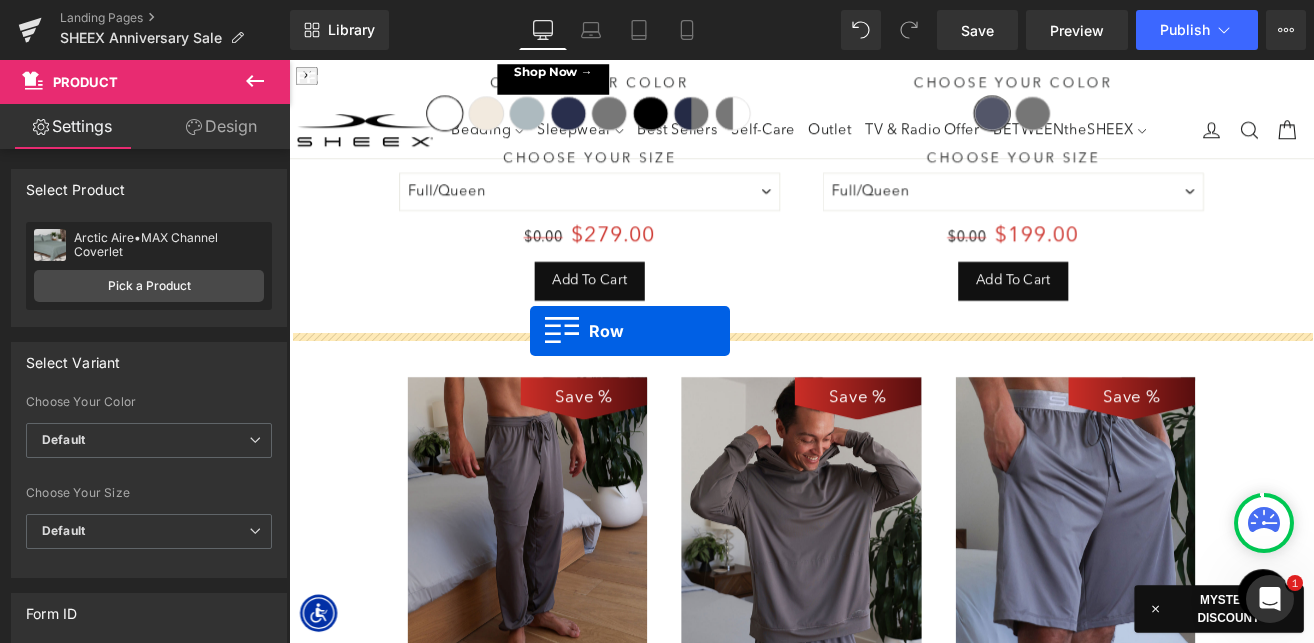 click on "Save
27900
%
(P) Image
Original Performance Duvet Cover
(P) Title
Choose Your Color
Bright White
Ecru" at bounding box center (894, 11) 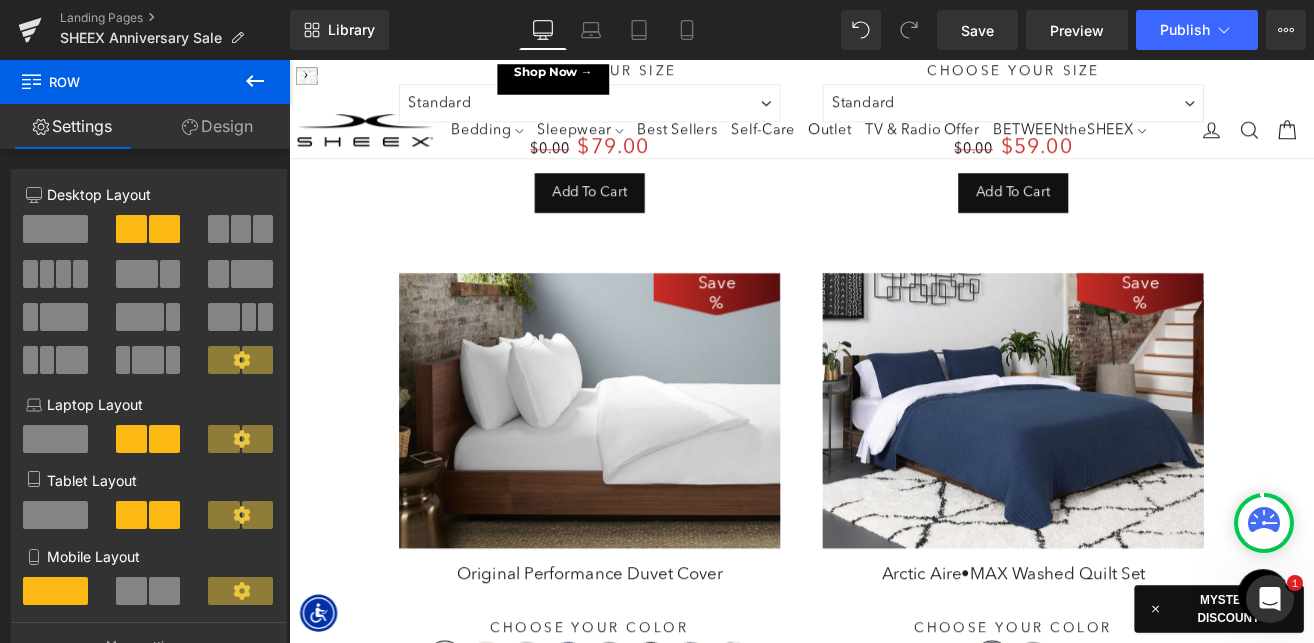 scroll, scrollTop: 3878, scrollLeft: 0, axis: vertical 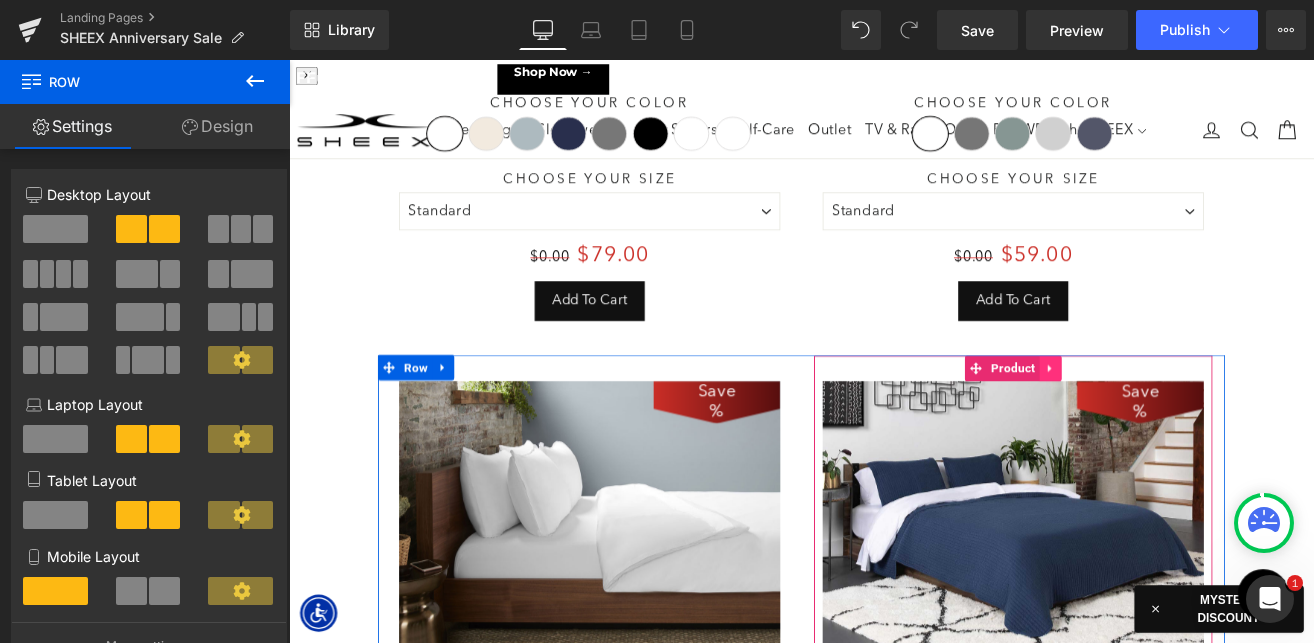 click 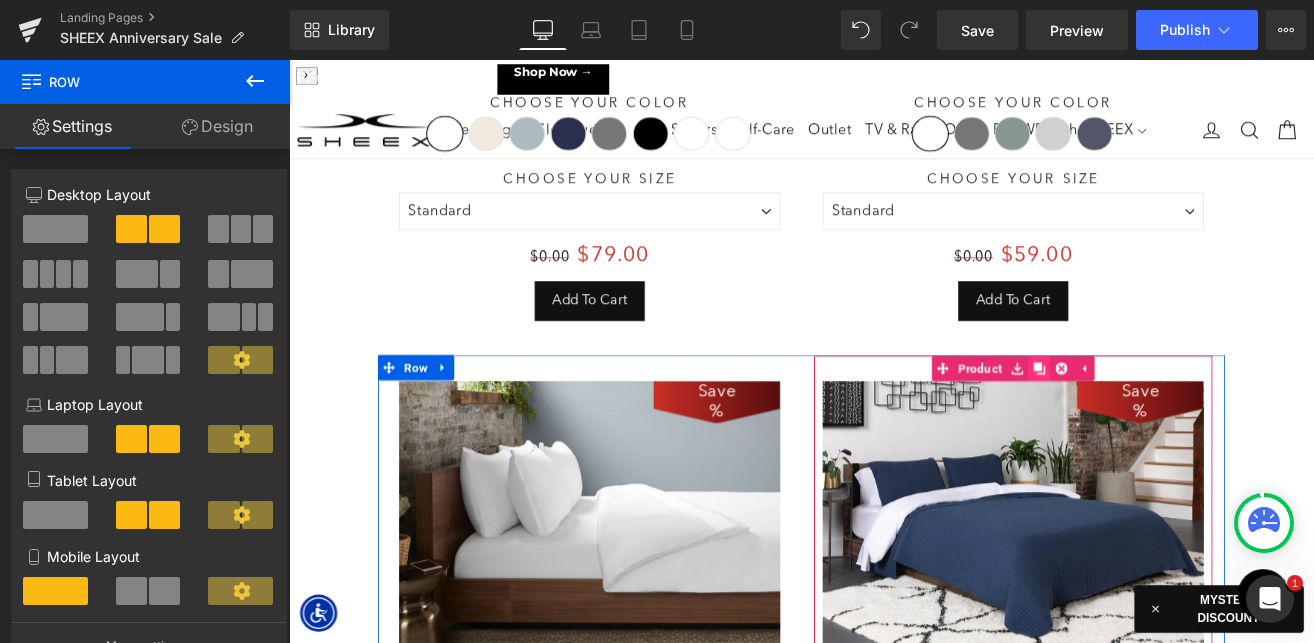 click 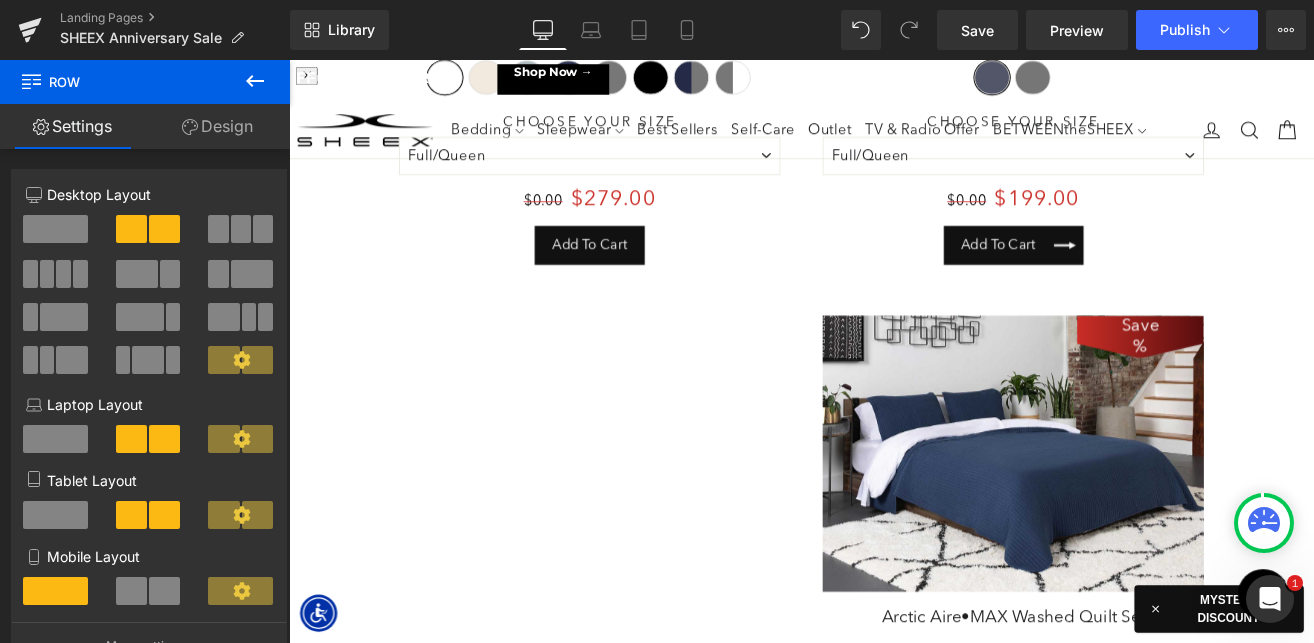 scroll, scrollTop: 4675, scrollLeft: 0, axis: vertical 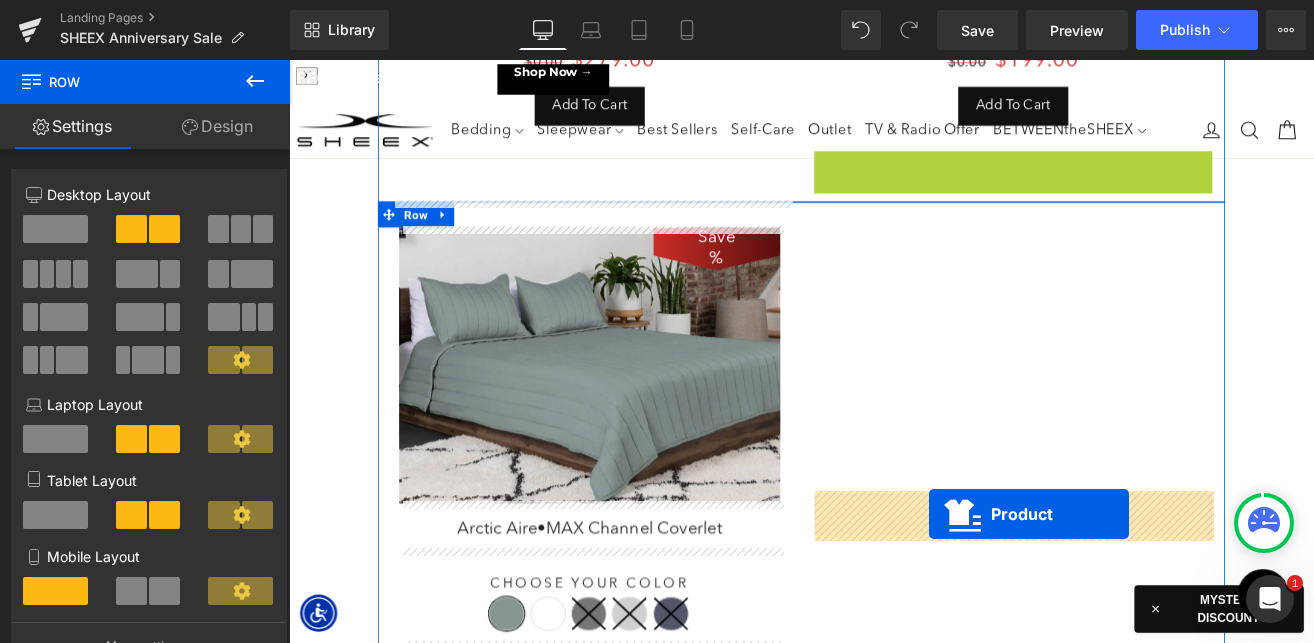 drag, startPoint x: 1164, startPoint y: 479, endPoint x: 1045, endPoint y: 595, distance: 166.18364 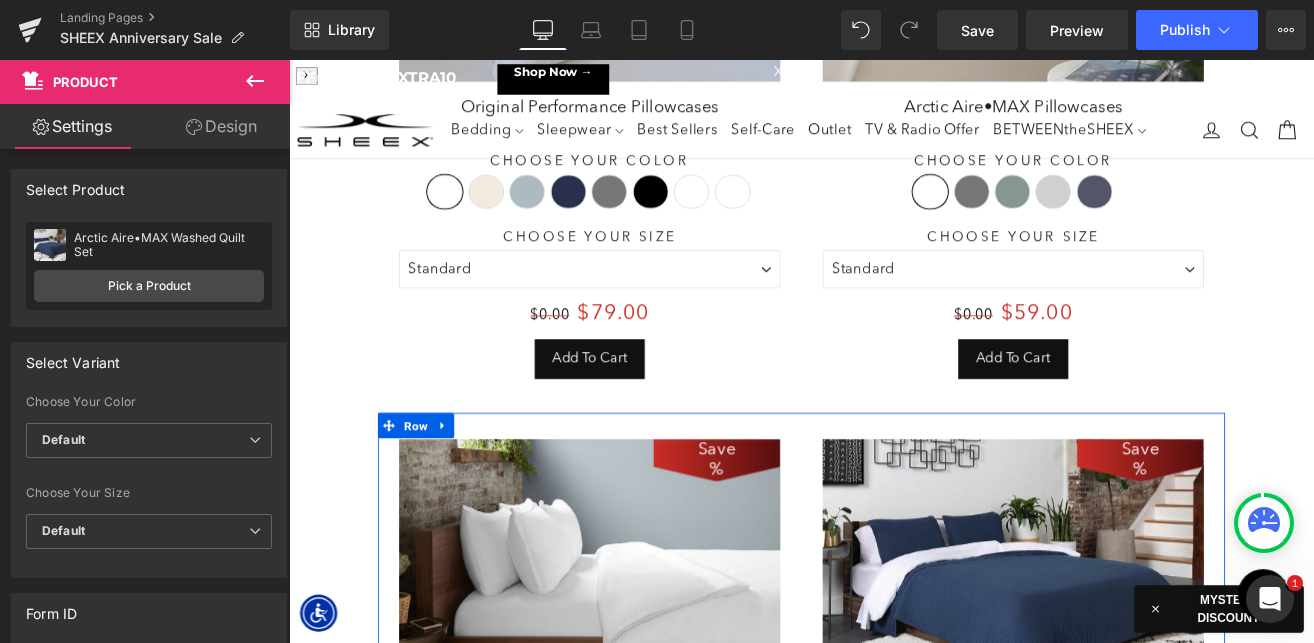 scroll, scrollTop: 3794, scrollLeft: 0, axis: vertical 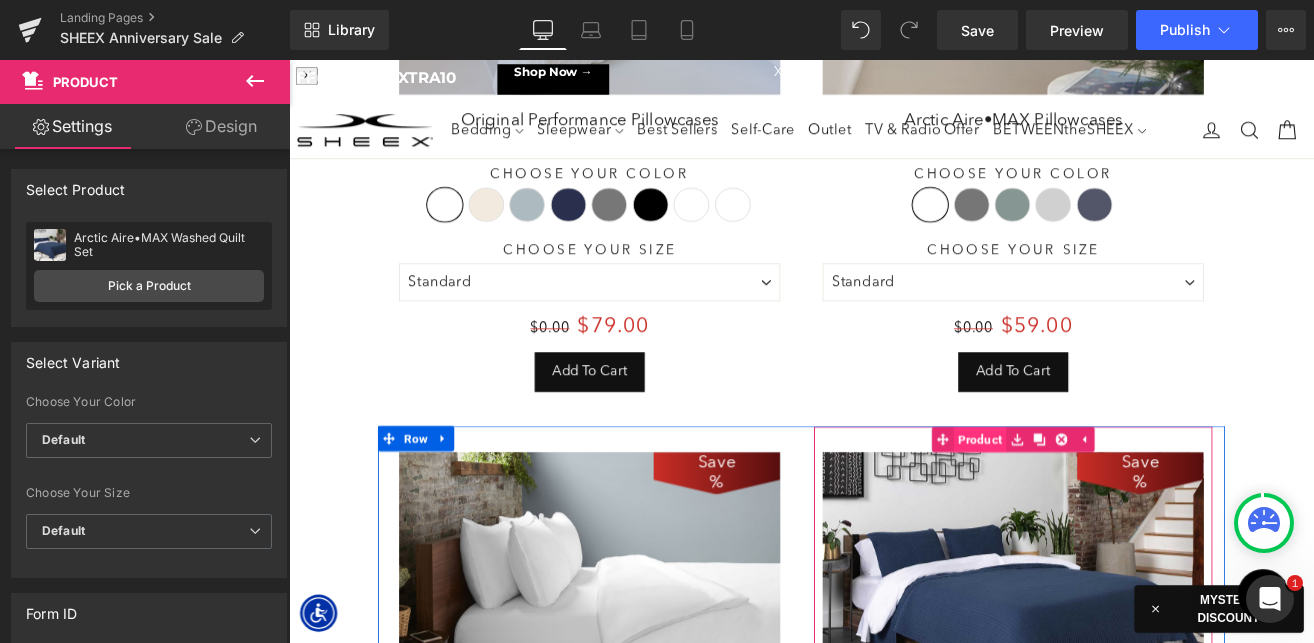 click on "Product" at bounding box center [1092, 508] 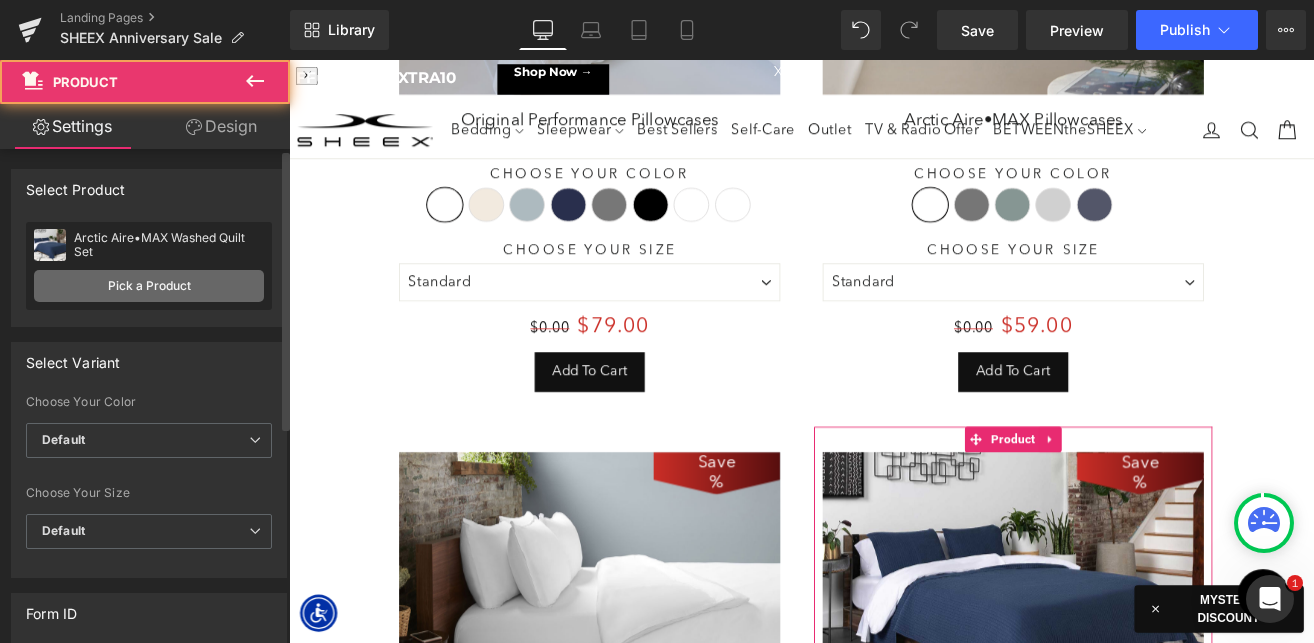 click on "Pick a Product" at bounding box center [149, 286] 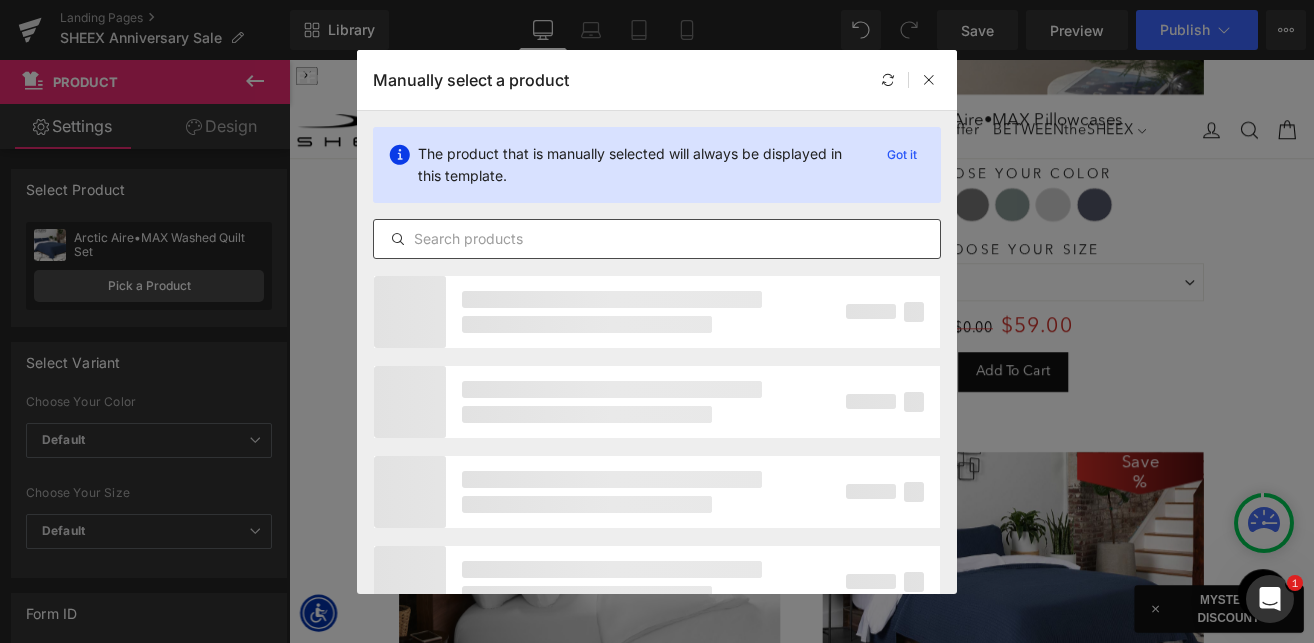 click at bounding box center (657, 239) 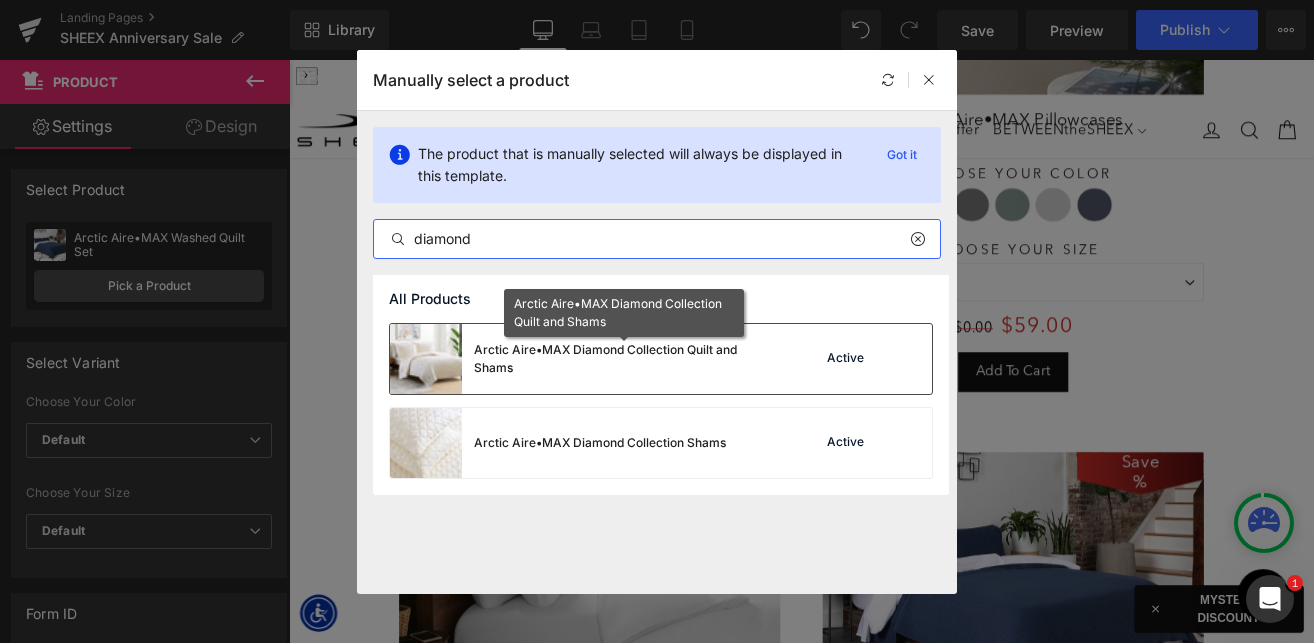 type on "diamond" 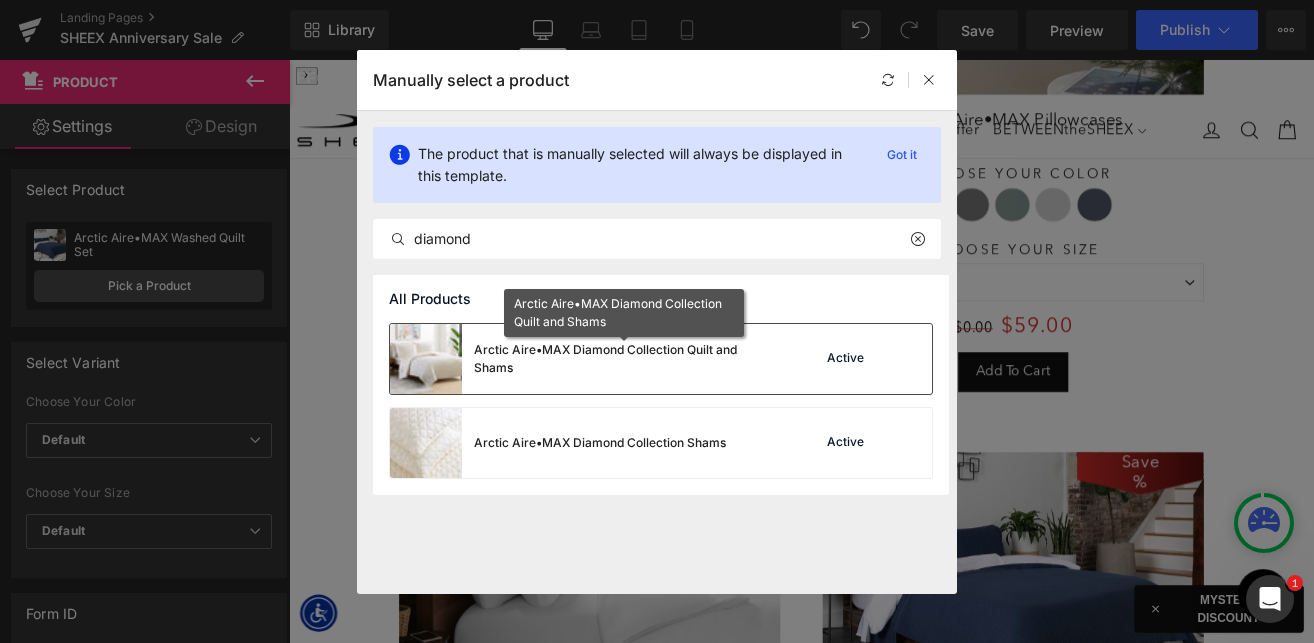 drag, startPoint x: 580, startPoint y: 363, endPoint x: 499, endPoint y: 374, distance: 81.7435 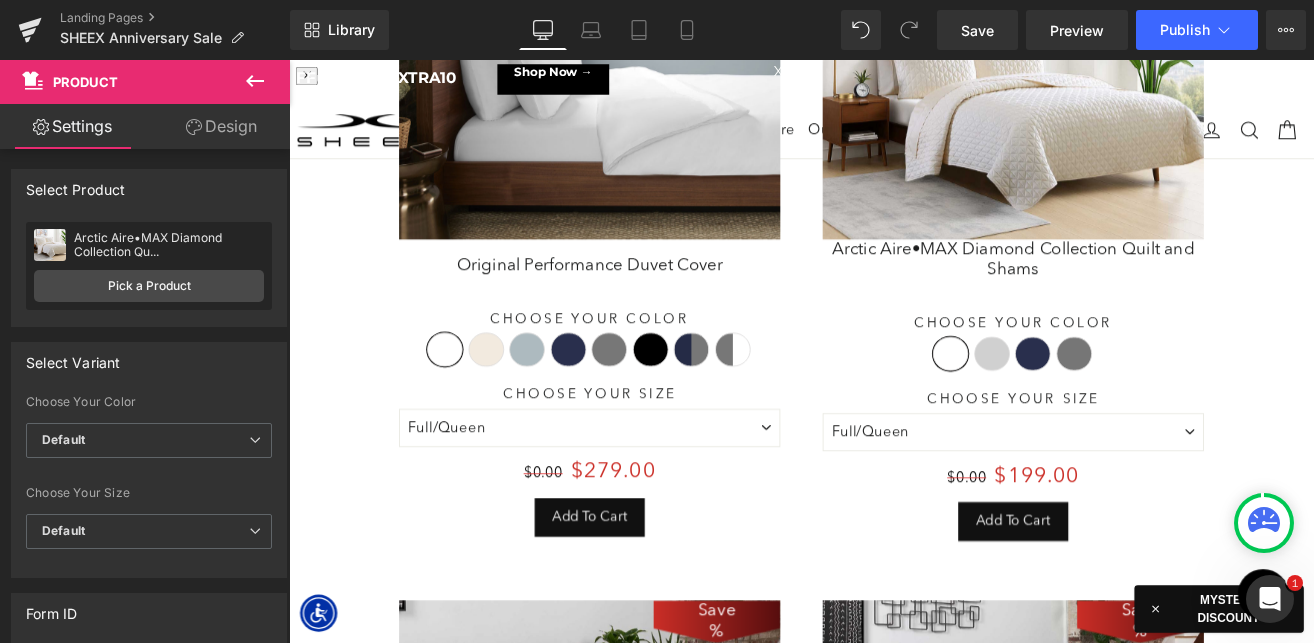 scroll, scrollTop: 4422, scrollLeft: 0, axis: vertical 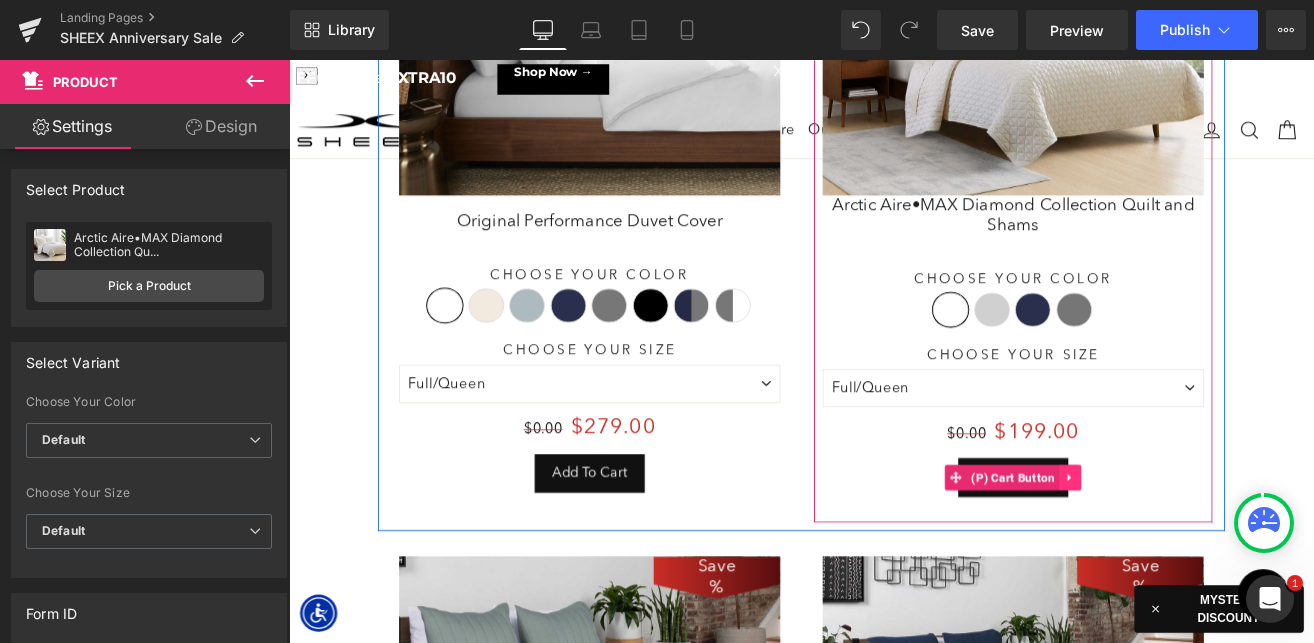 click 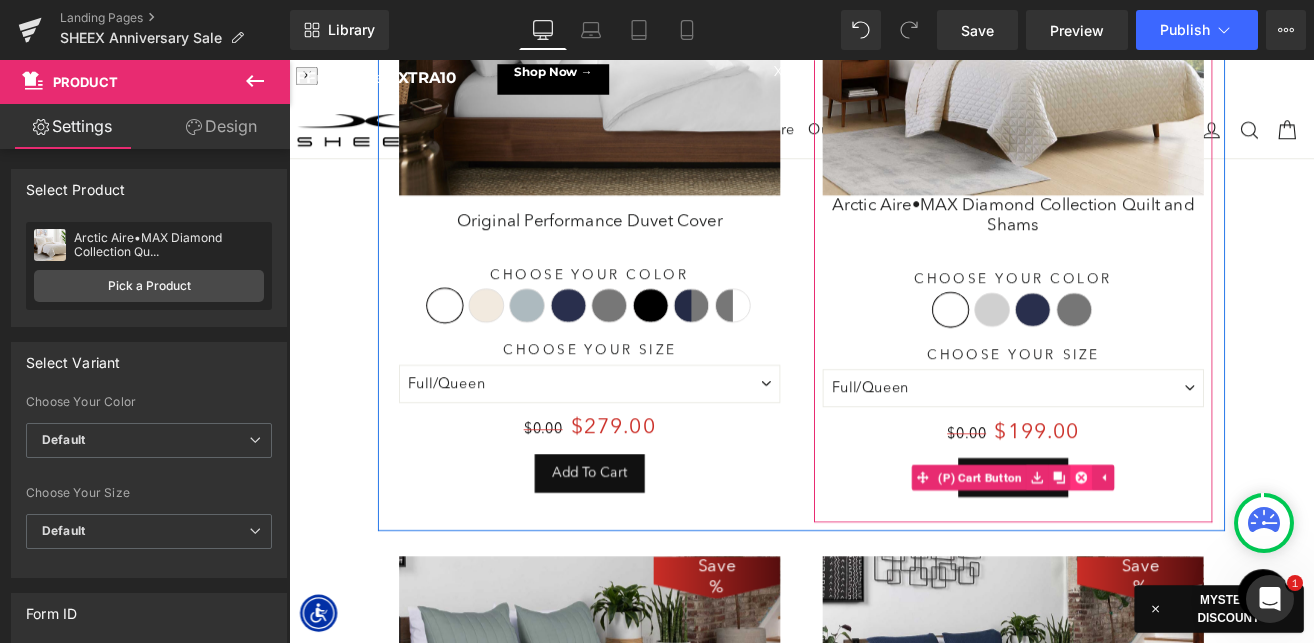 click 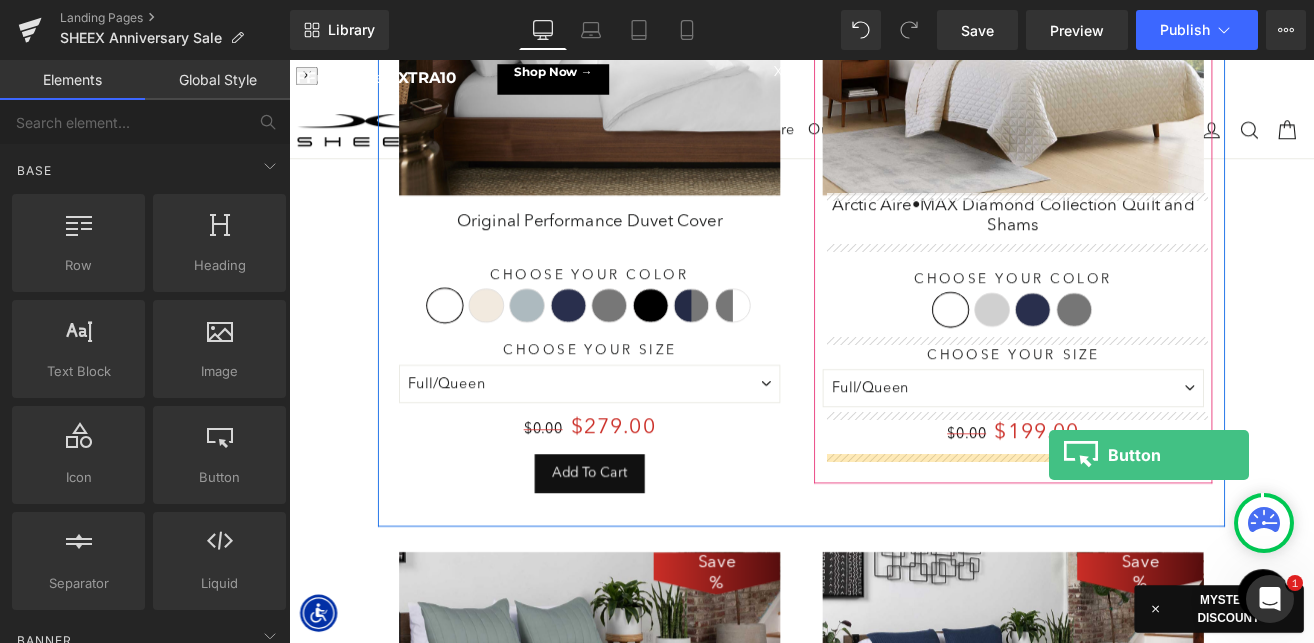 drag, startPoint x: 495, startPoint y: 513, endPoint x: 1181, endPoint y: 523, distance: 686.0729 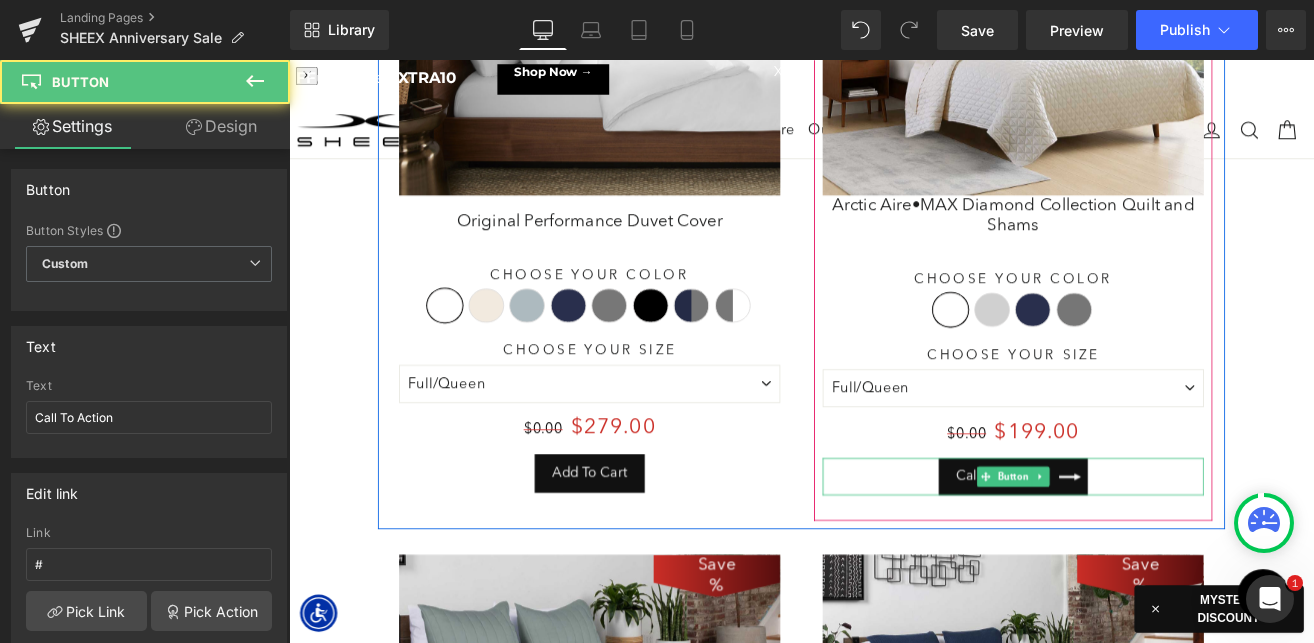 click on "Call To Action
Button" at bounding box center (1144, 552) 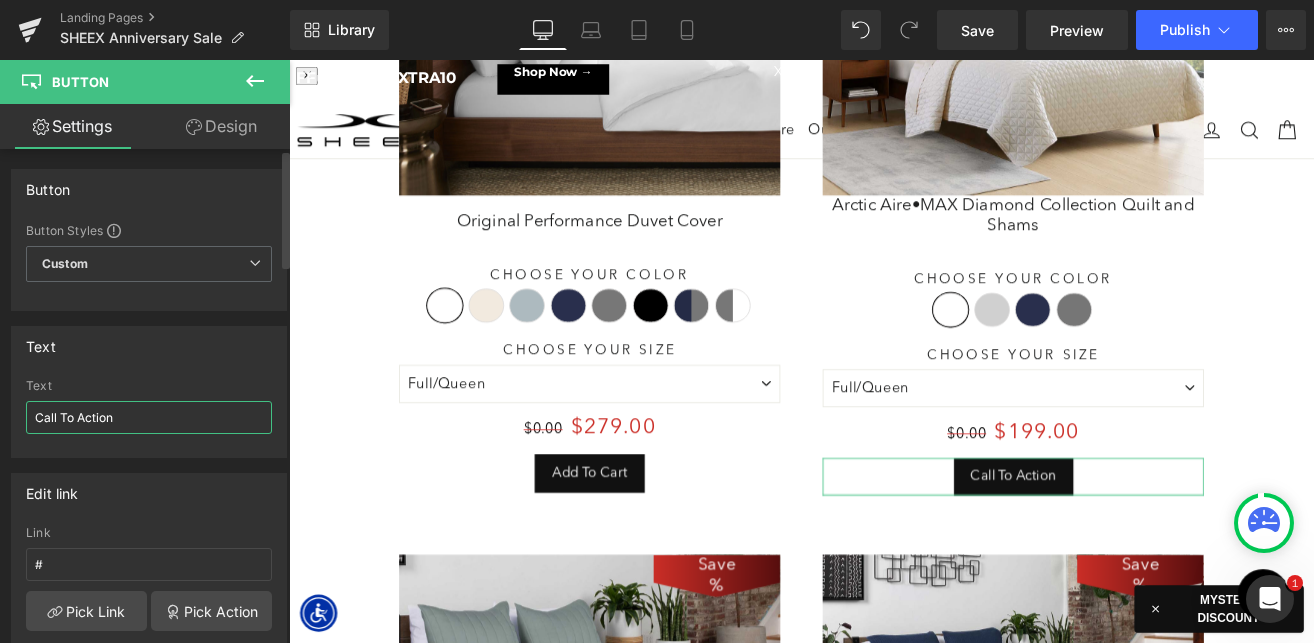 click on "Call To Action" at bounding box center [149, 417] 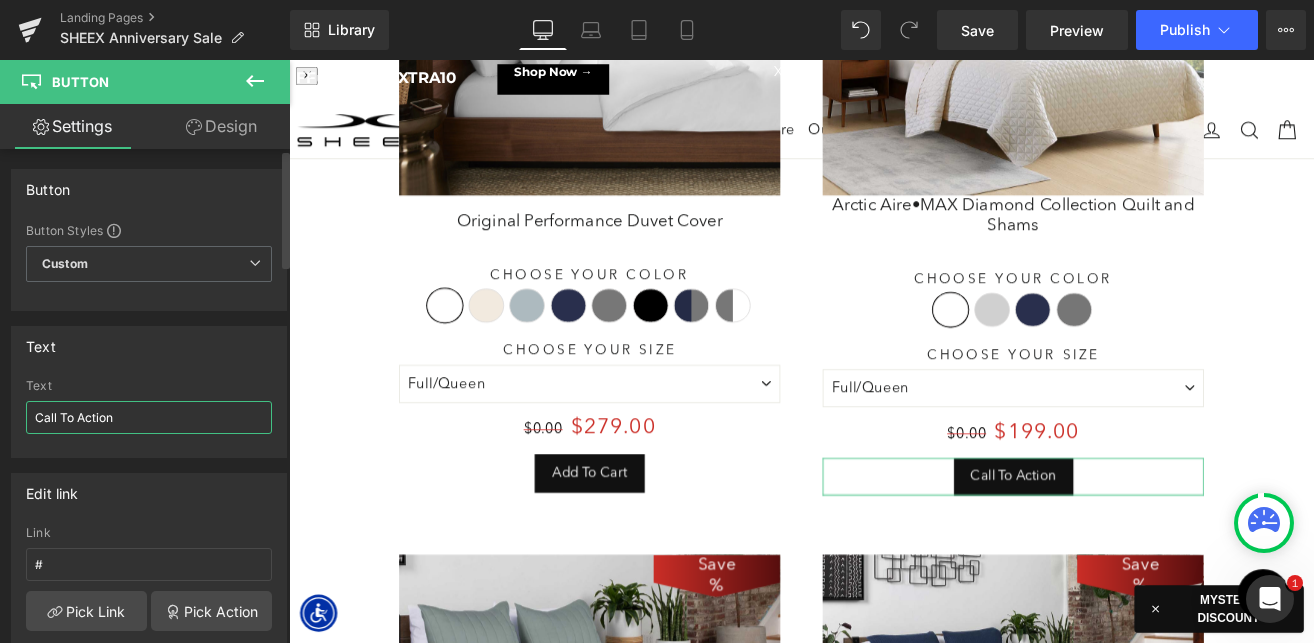 click on "Call To Action" at bounding box center (149, 417) 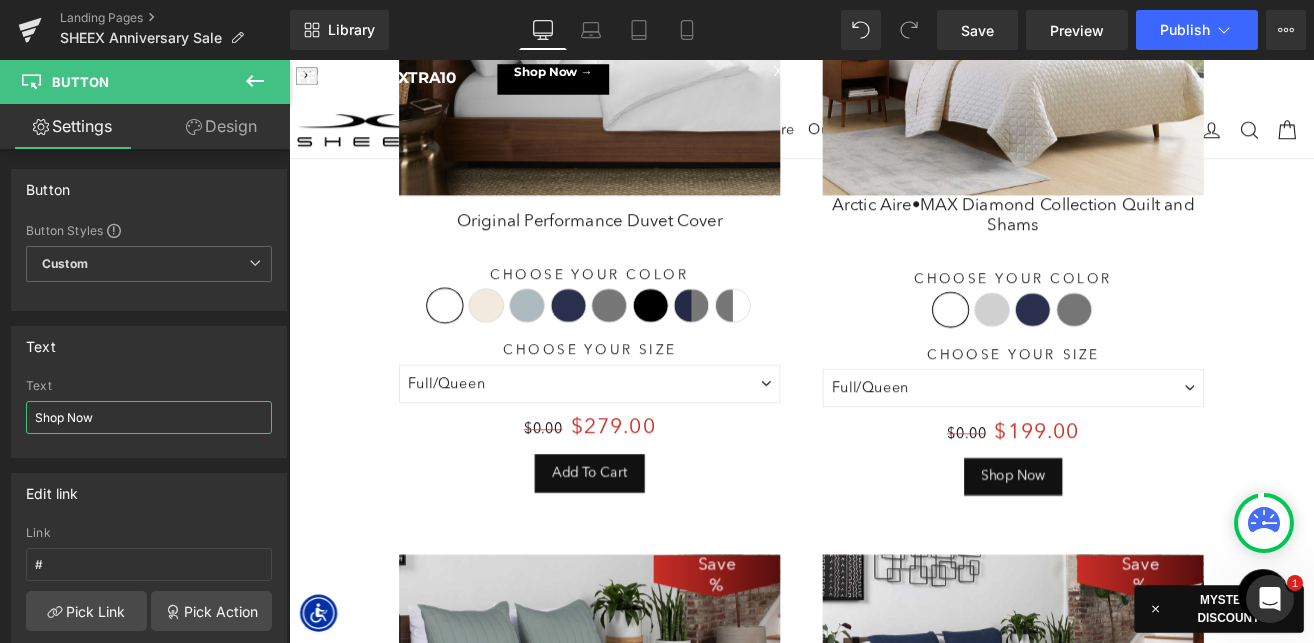 type on "Shop Now" 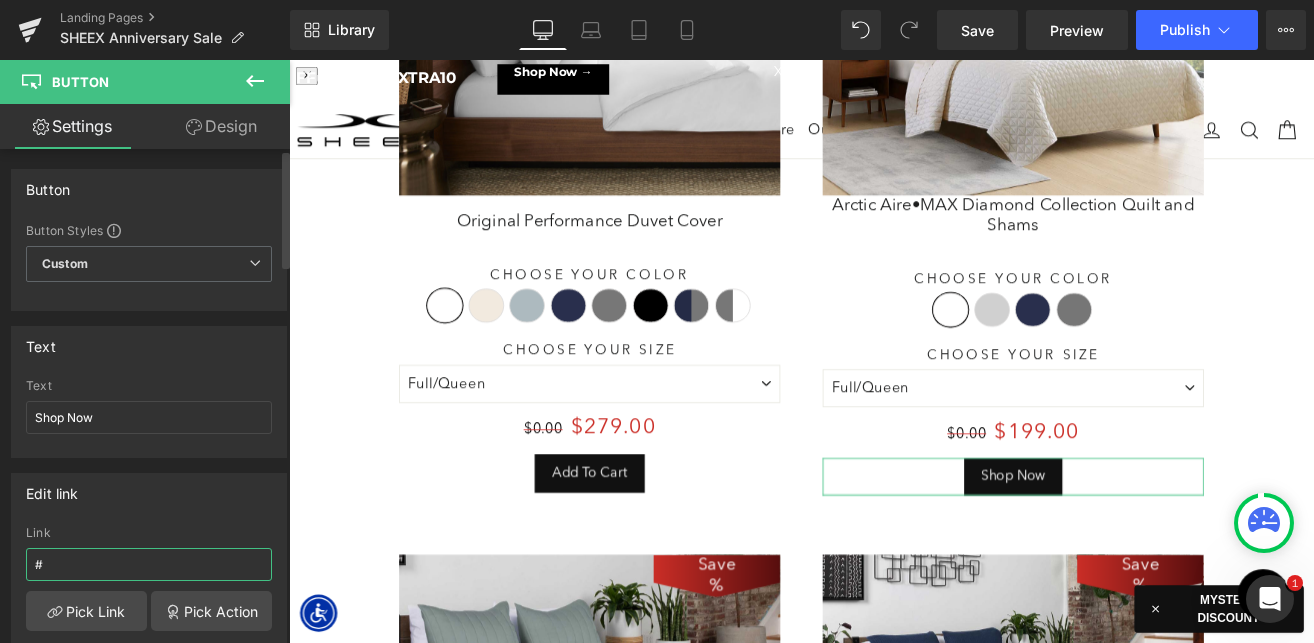 click on "#" at bounding box center (149, 564) 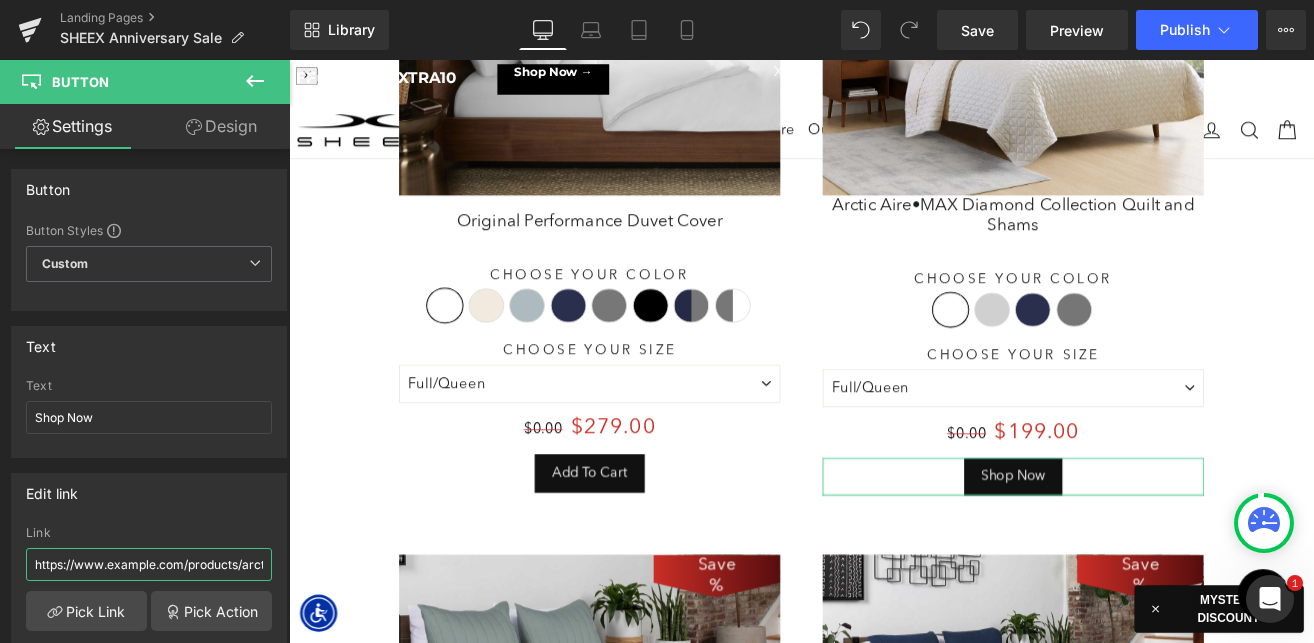 scroll, scrollTop: 0, scrollLeft: 431, axis: horizontal 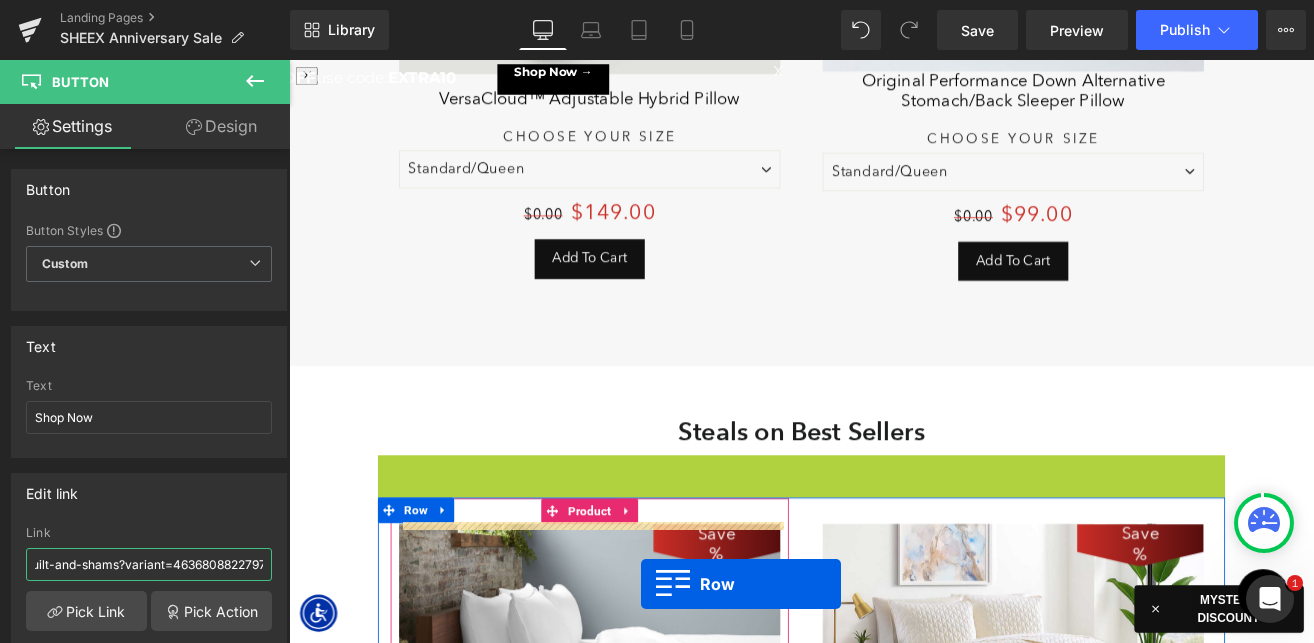 drag, startPoint x: 403, startPoint y: 557, endPoint x: 729, endPoint y: 778, distance: 393.84897 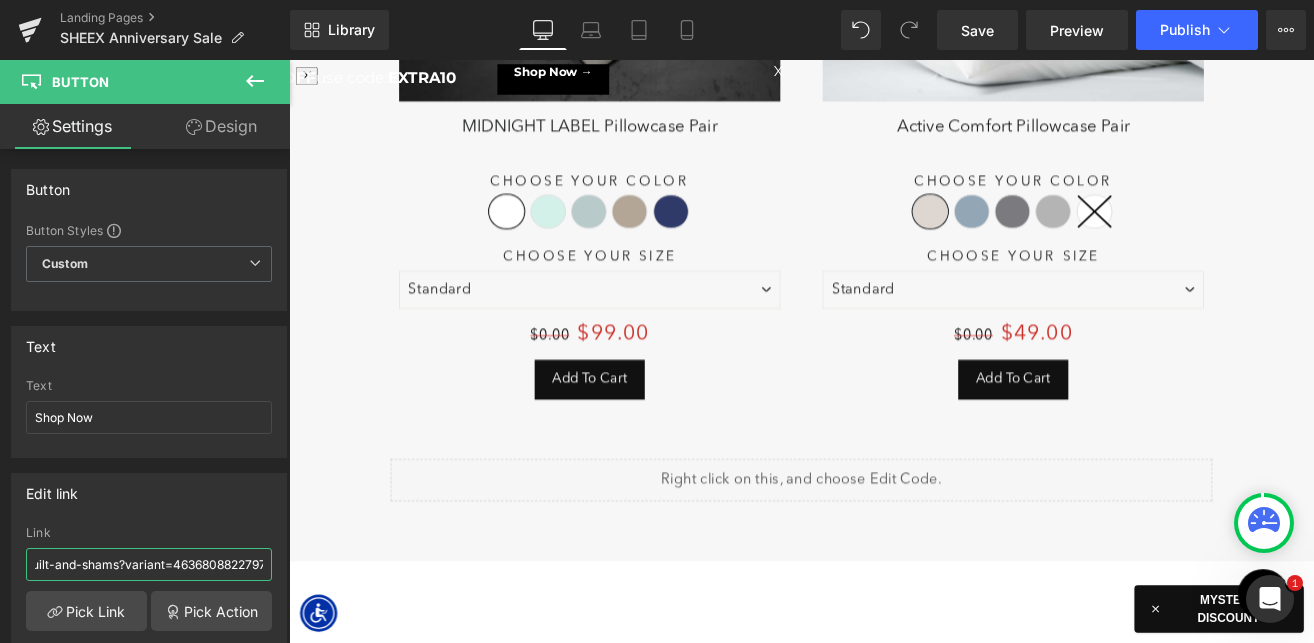 scroll, scrollTop: 8555, scrollLeft: 0, axis: vertical 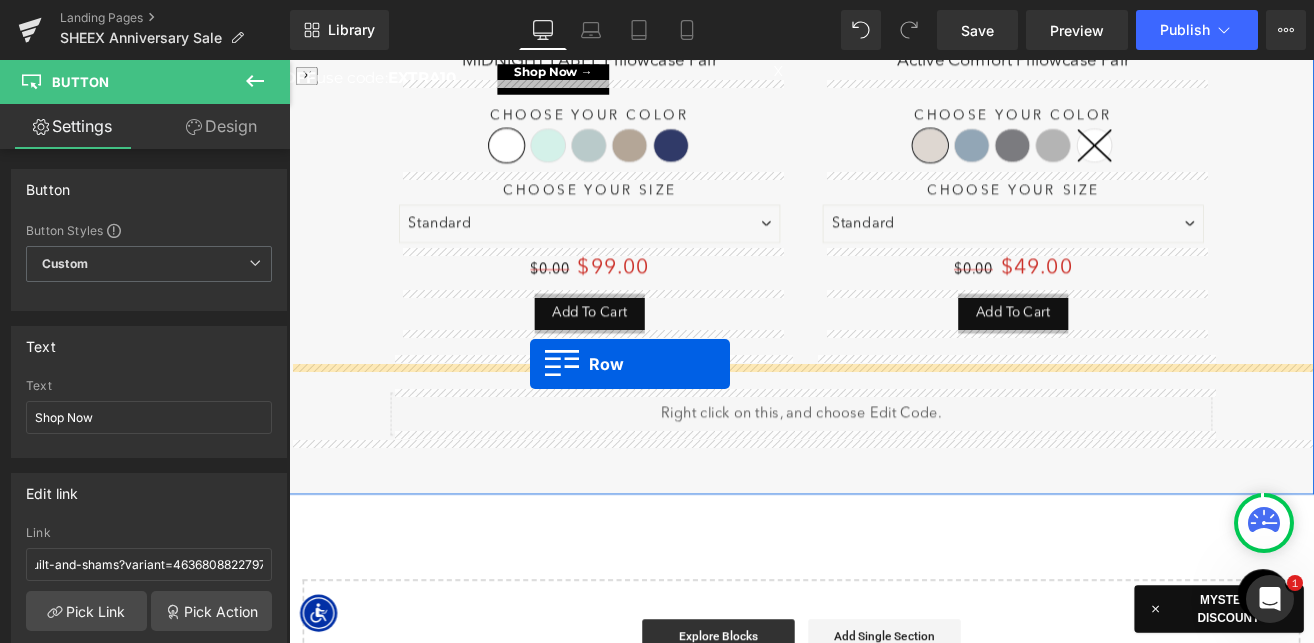 click on "Liquid         Row" at bounding box center (894, 468) 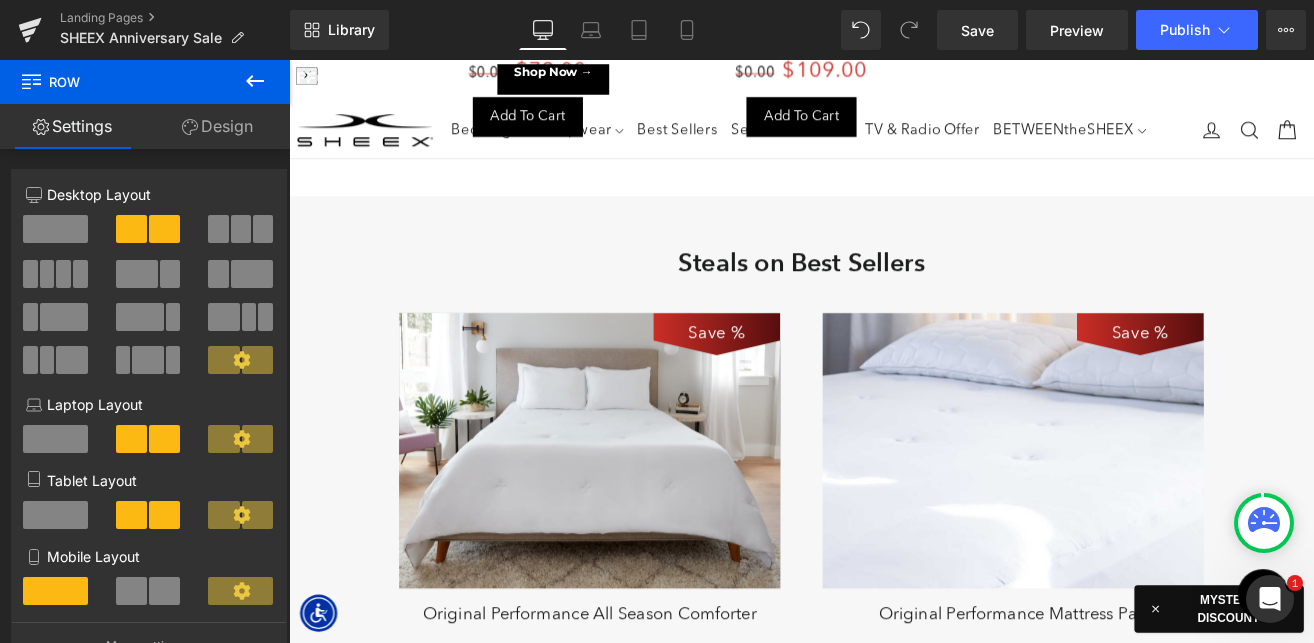 scroll, scrollTop: 7126, scrollLeft: 0, axis: vertical 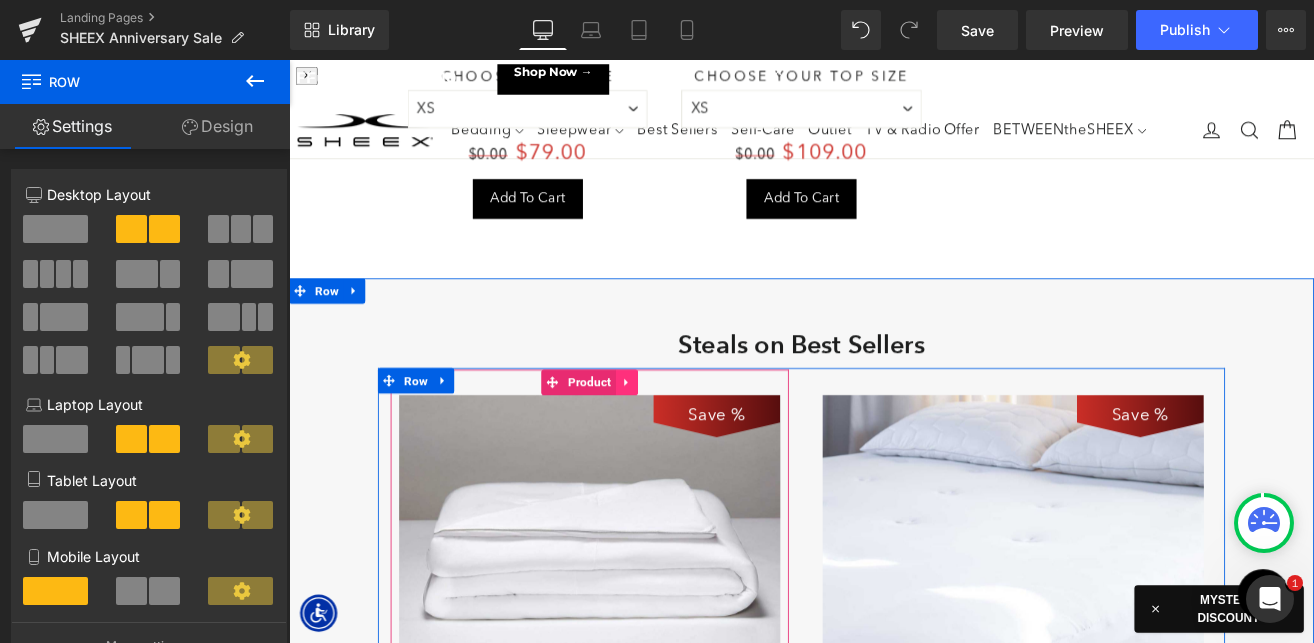 click 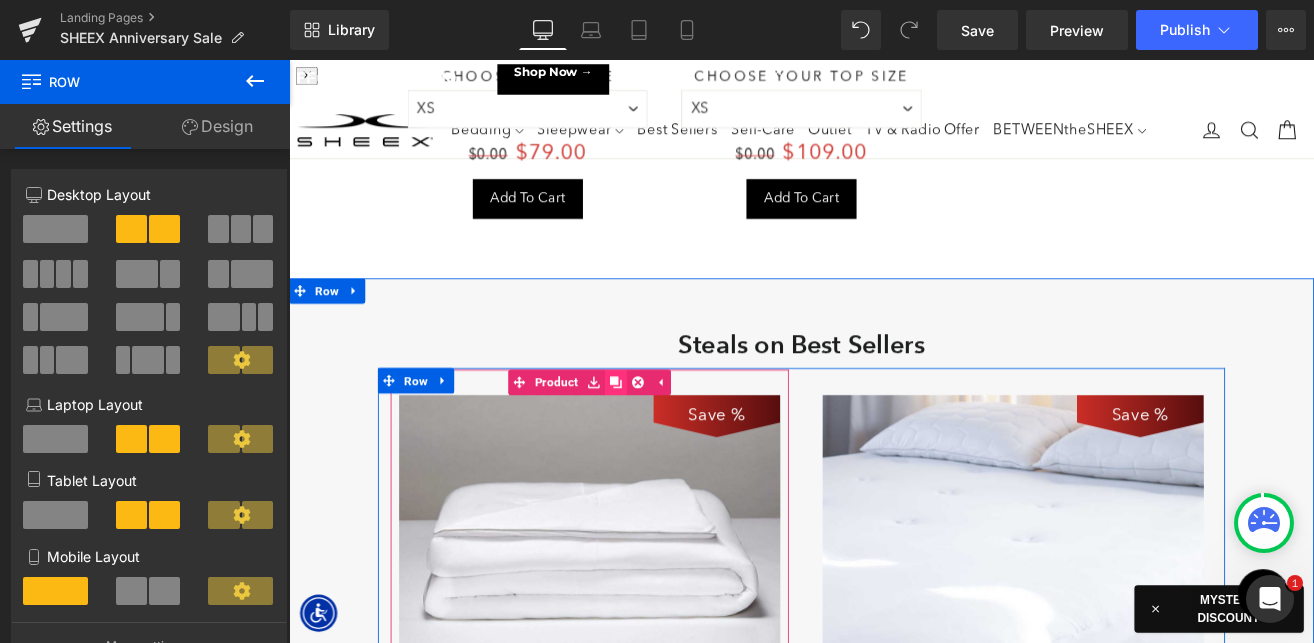 click 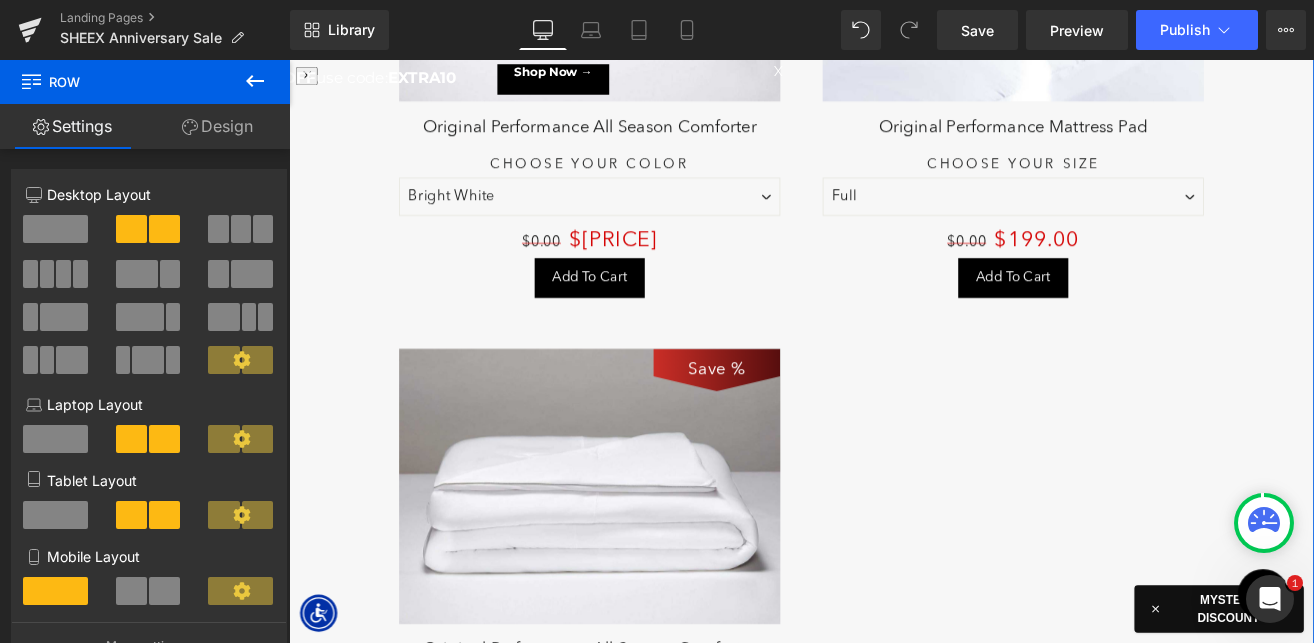 scroll, scrollTop: 7748, scrollLeft: 0, axis: vertical 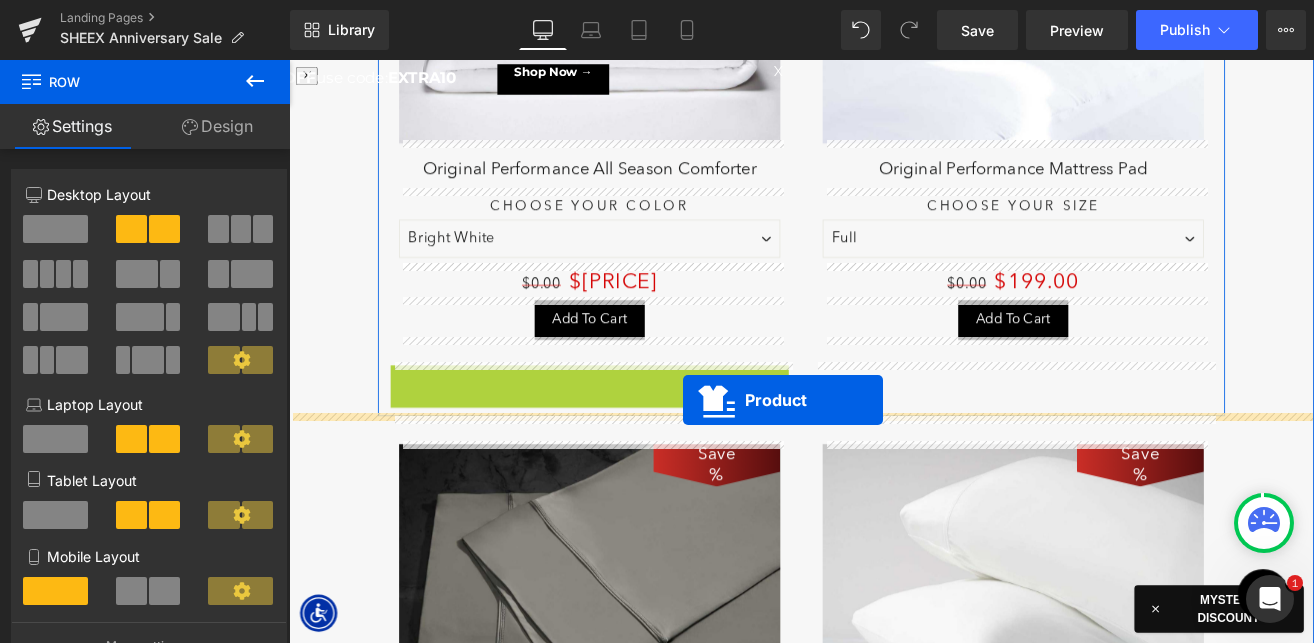drag, startPoint x: 598, startPoint y: 431, endPoint x: 754, endPoint y: 461, distance: 158.85843 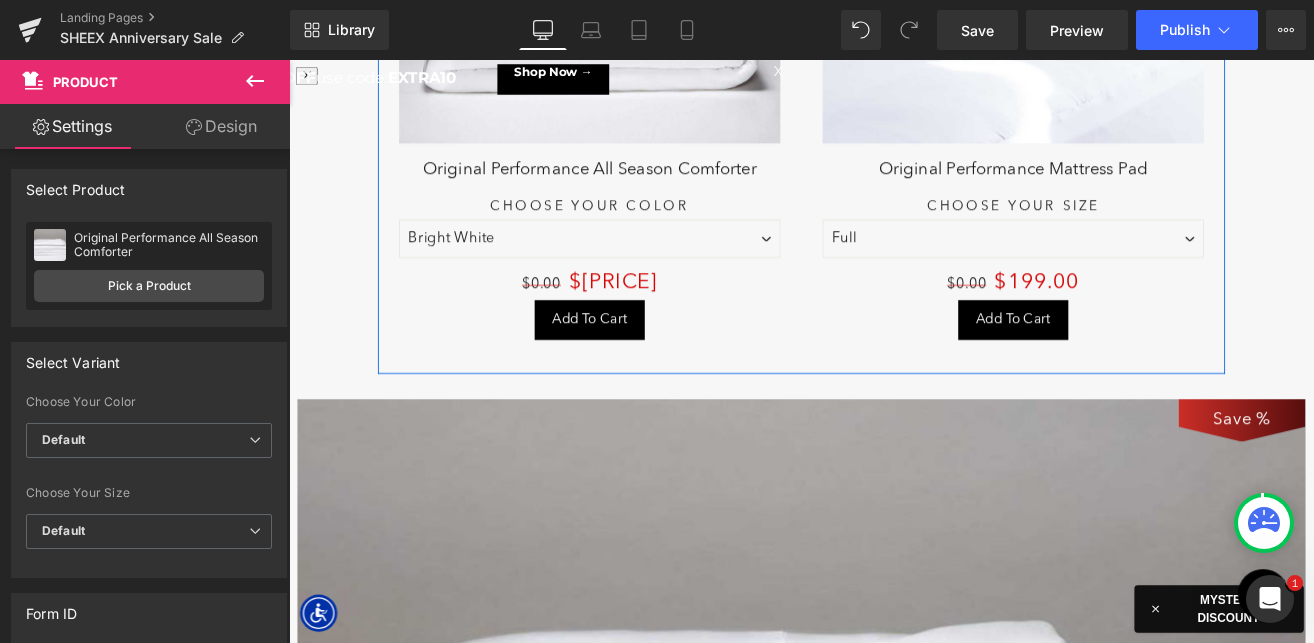 click 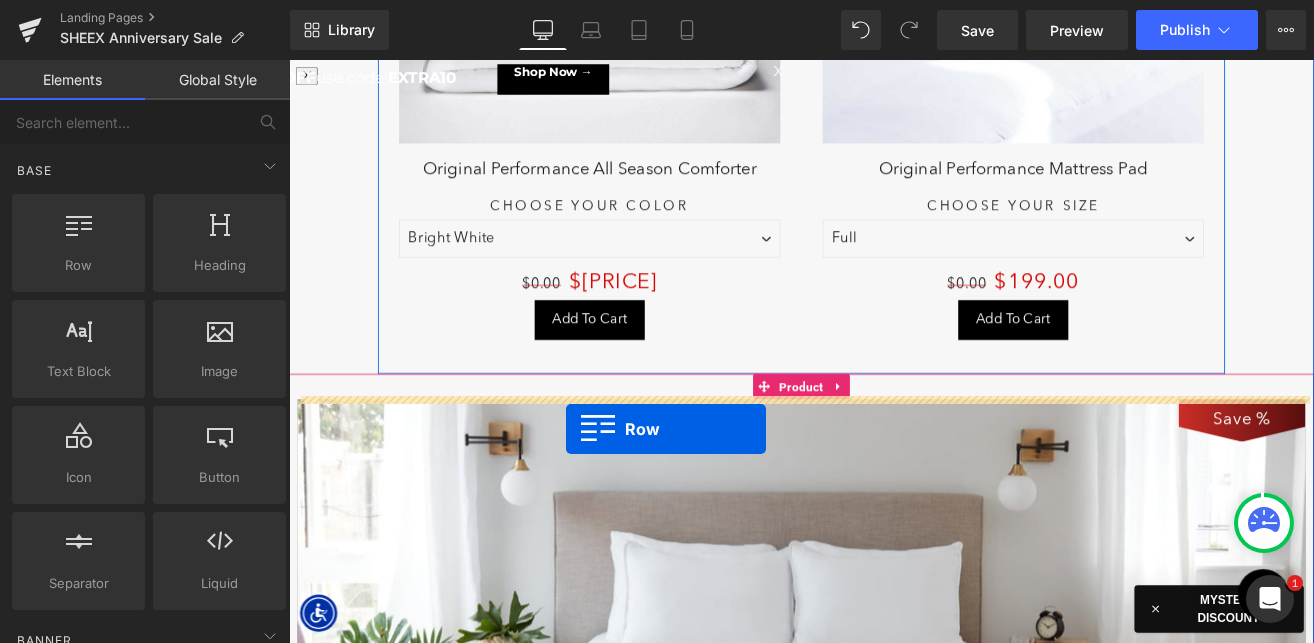 drag, startPoint x: 384, startPoint y: 298, endPoint x: 616, endPoint y: 491, distance: 301.78302 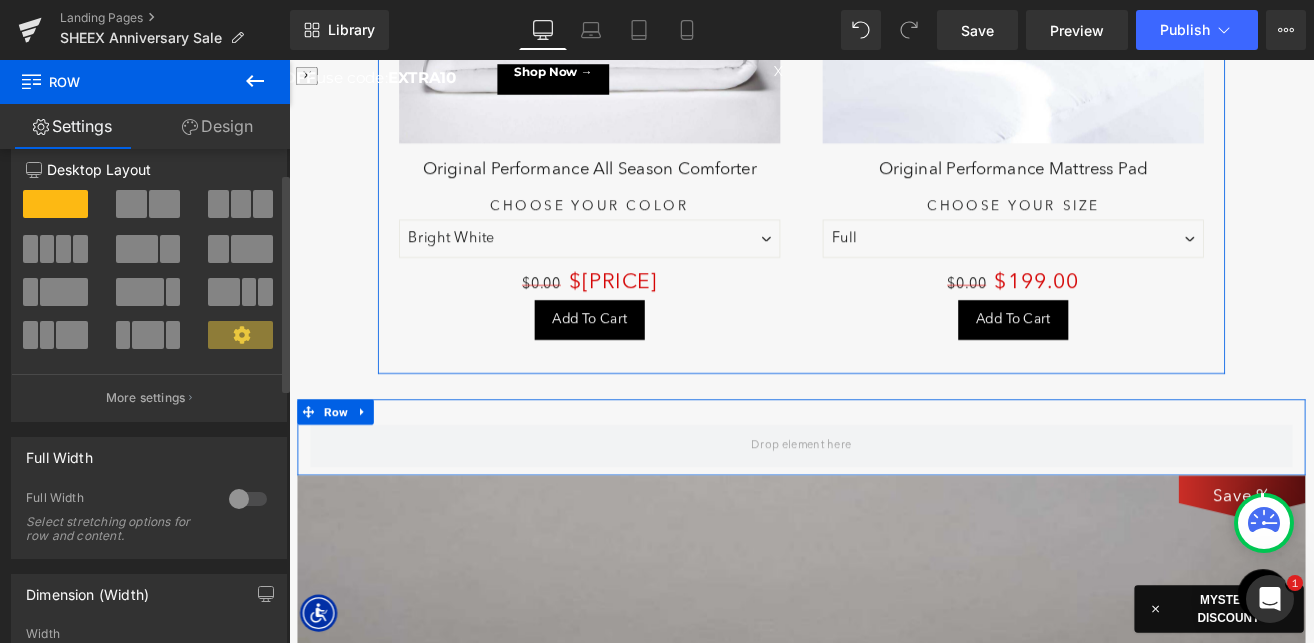 scroll, scrollTop: 131, scrollLeft: 0, axis: vertical 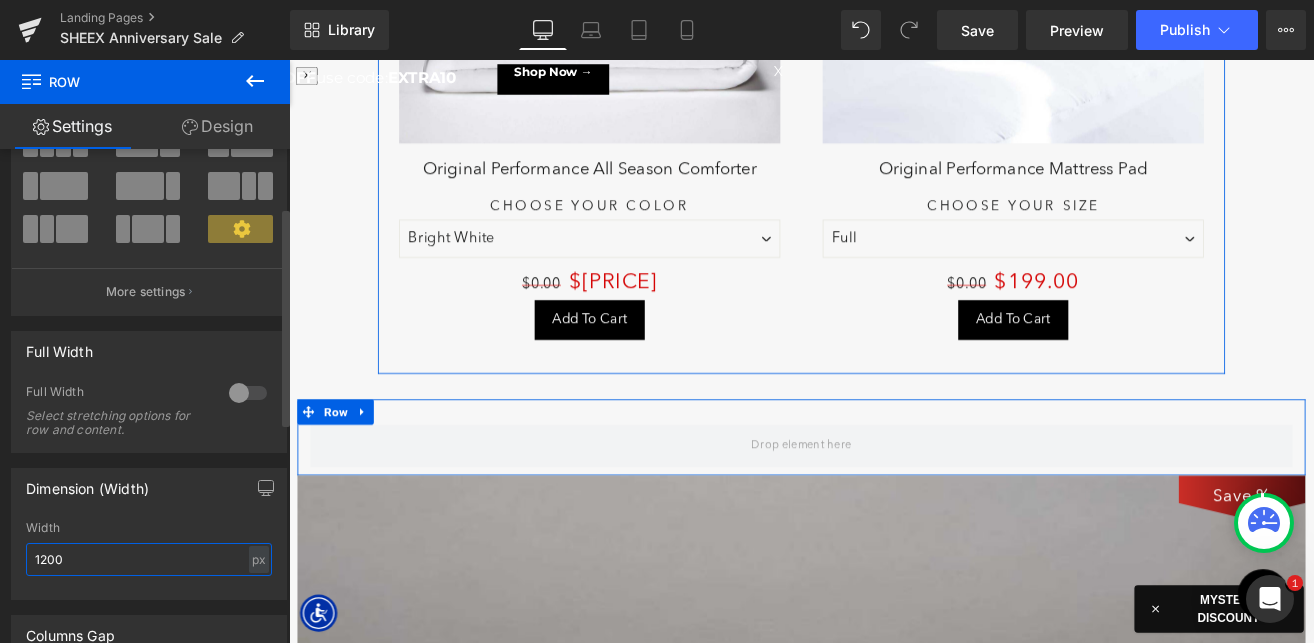 click on "1200" at bounding box center (149, 559) 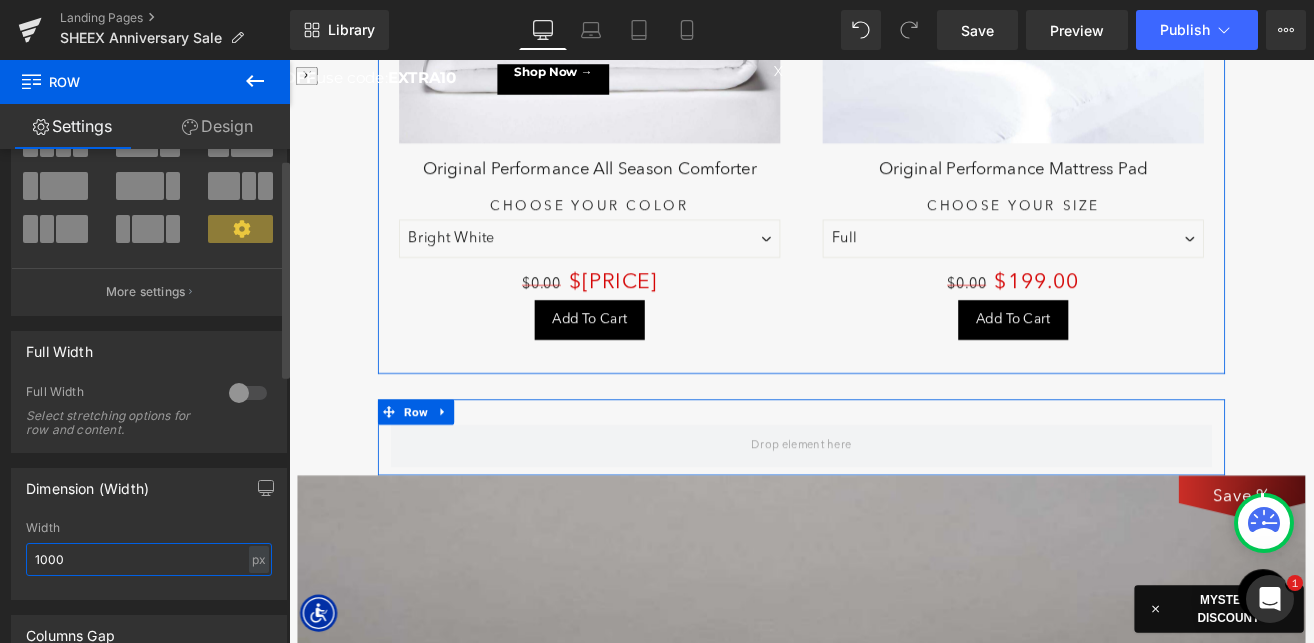 scroll, scrollTop: 0, scrollLeft: 0, axis: both 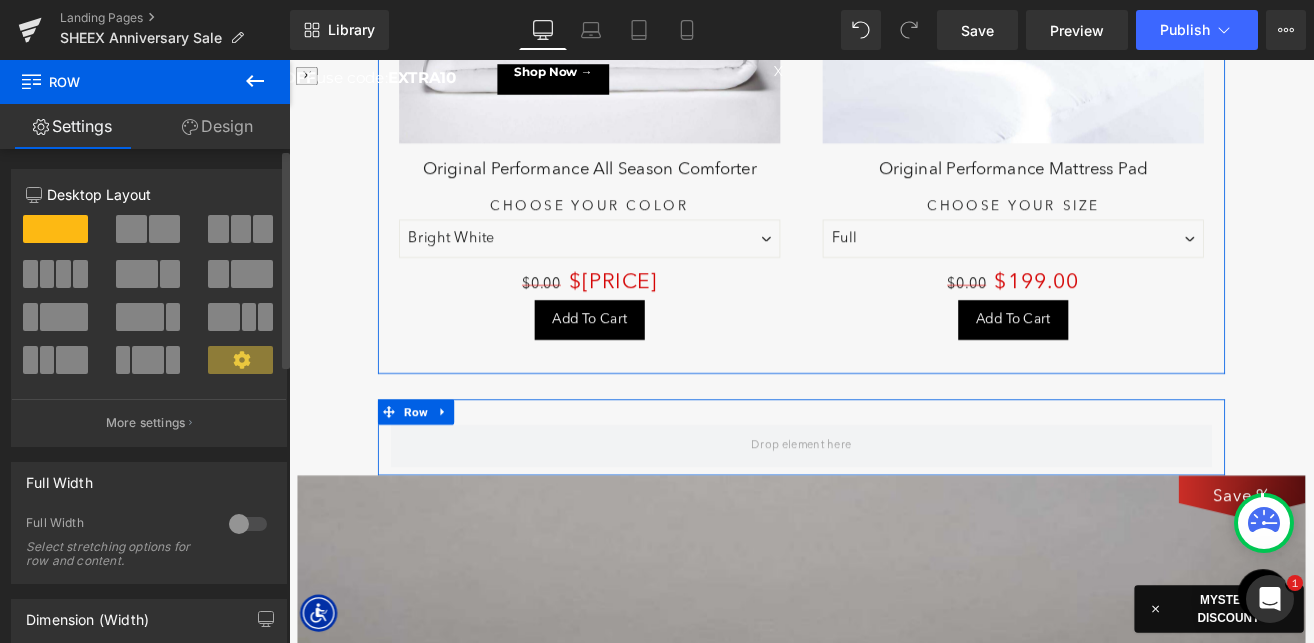 type on "1000" 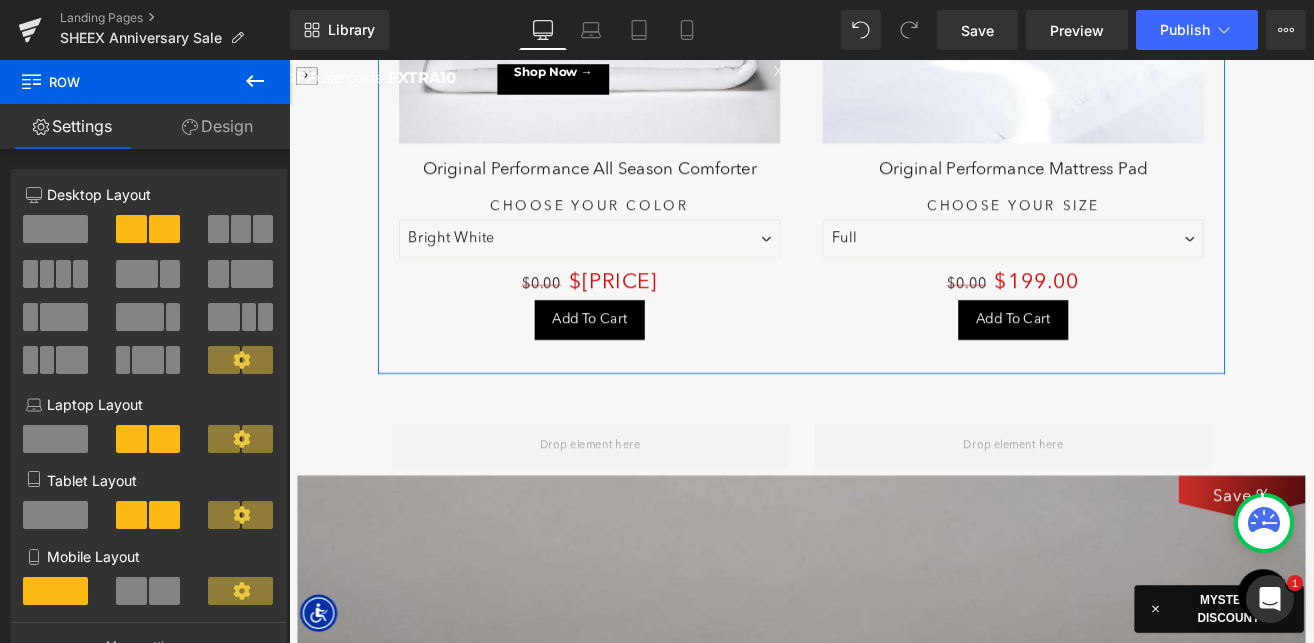 scroll, scrollTop: 8057, scrollLeft: 0, axis: vertical 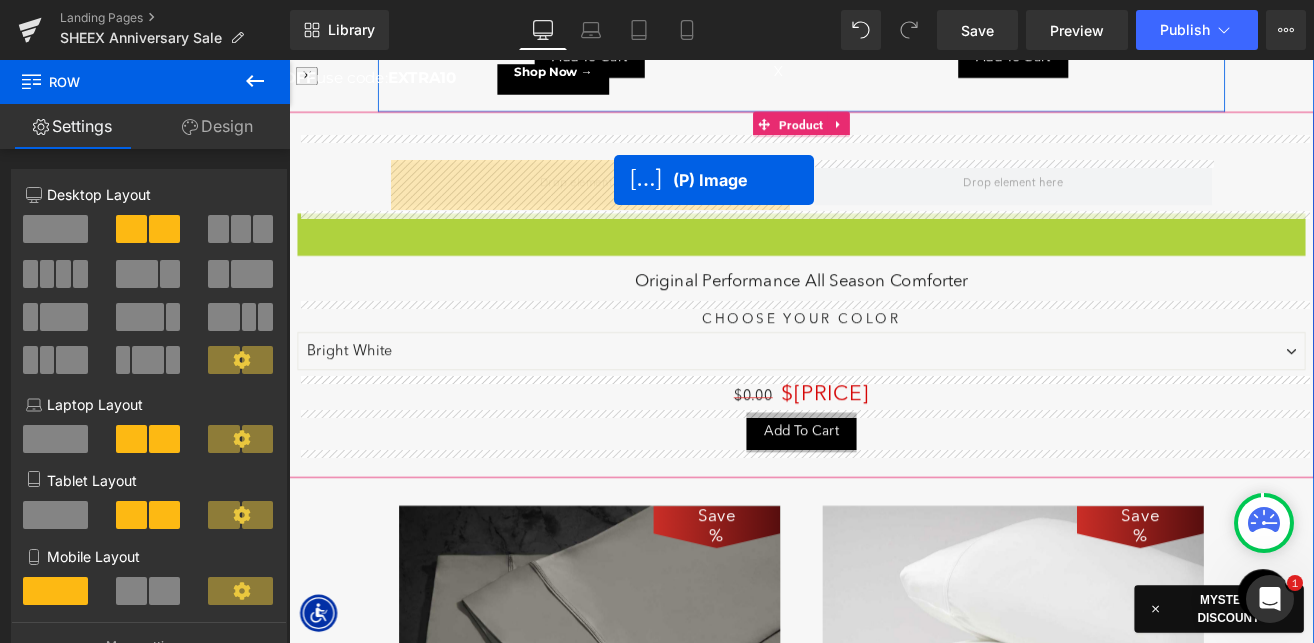 drag, startPoint x: 844, startPoint y: 666, endPoint x: 673, endPoint y: 202, distance: 494.50684 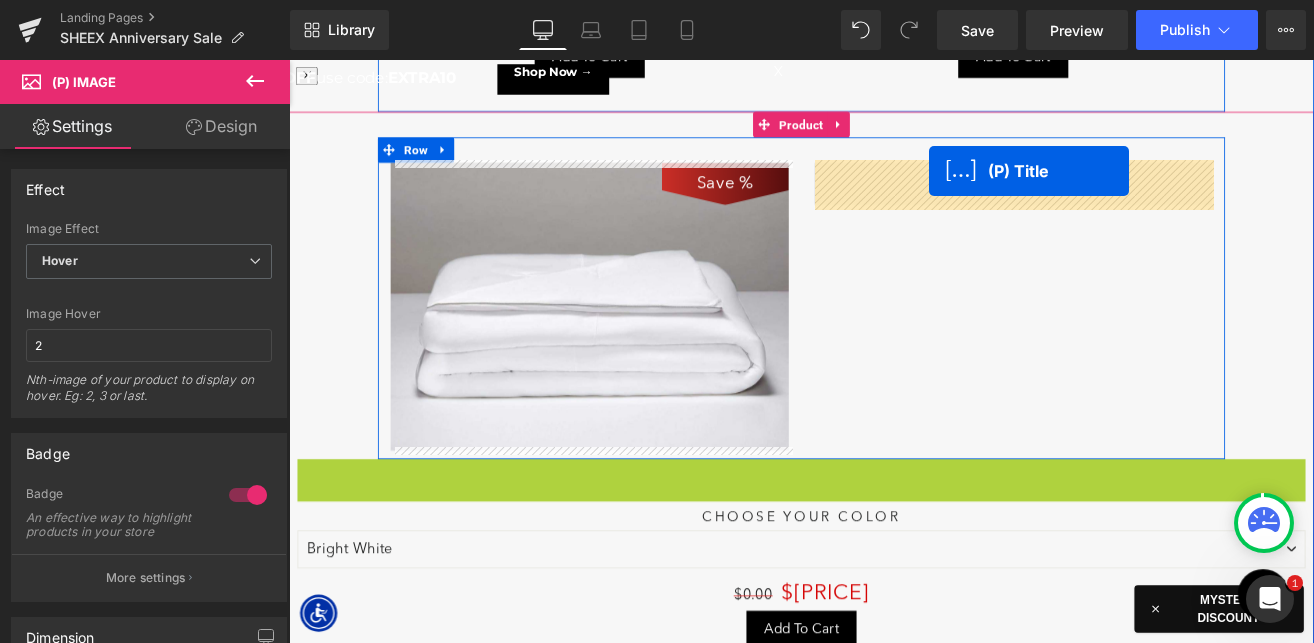 drag, startPoint x: 849, startPoint y: 552, endPoint x: 1038, endPoint y: 190, distance: 408.3687 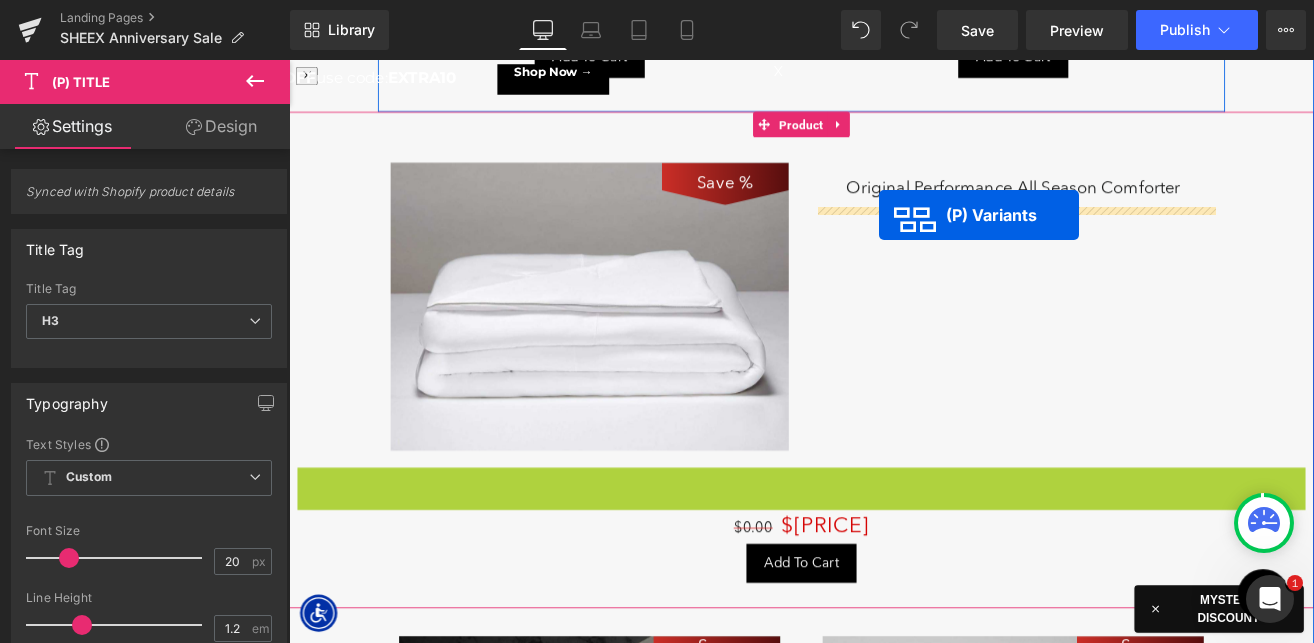 drag, startPoint x: 834, startPoint y: 580, endPoint x: 985, endPoint y: 243, distance: 369.28308 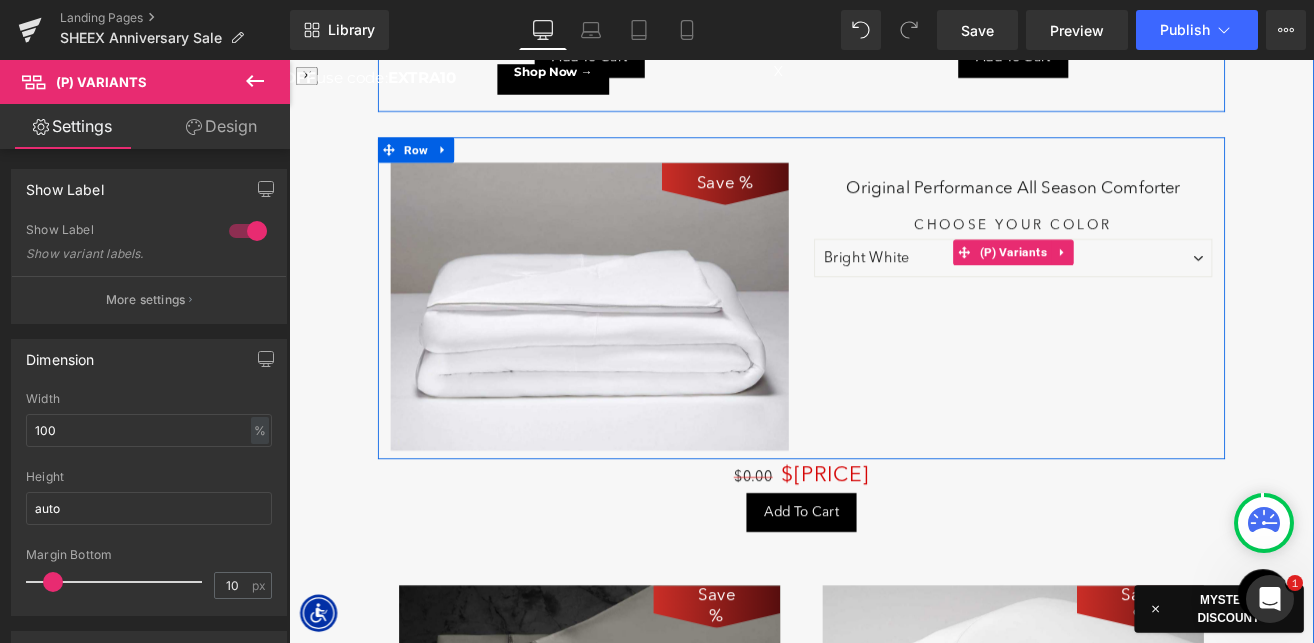 drag, startPoint x: 1138, startPoint y: 276, endPoint x: 329, endPoint y: 541, distance: 851.29663 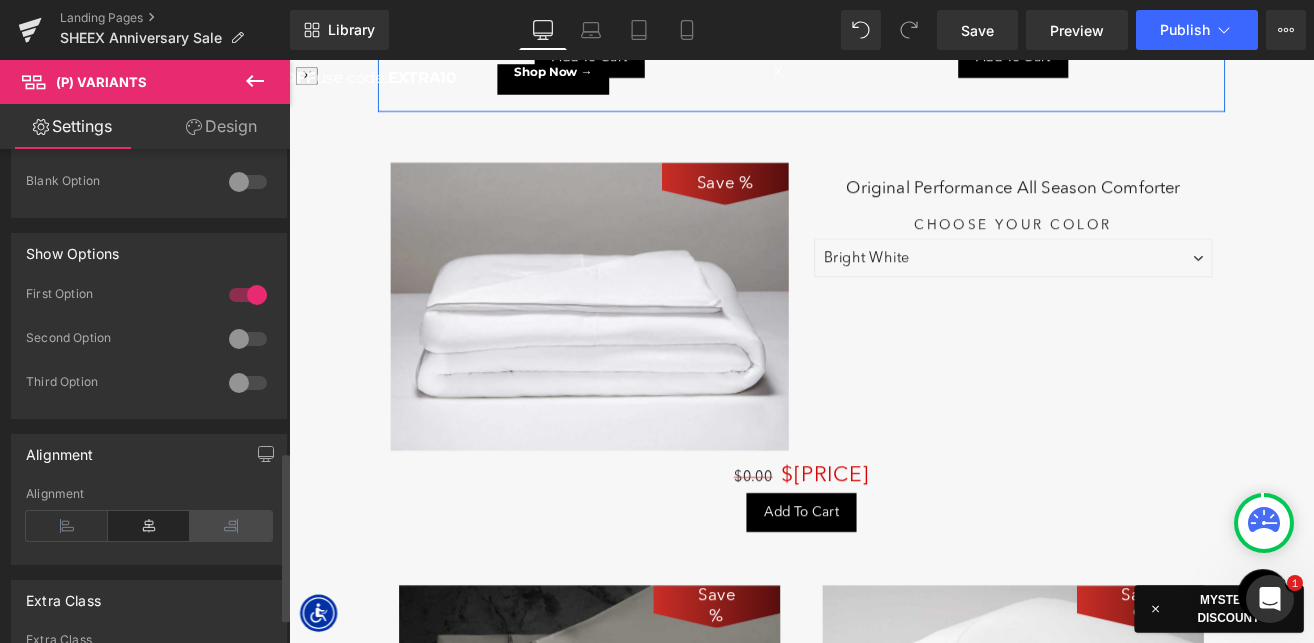 scroll, scrollTop: 672, scrollLeft: 0, axis: vertical 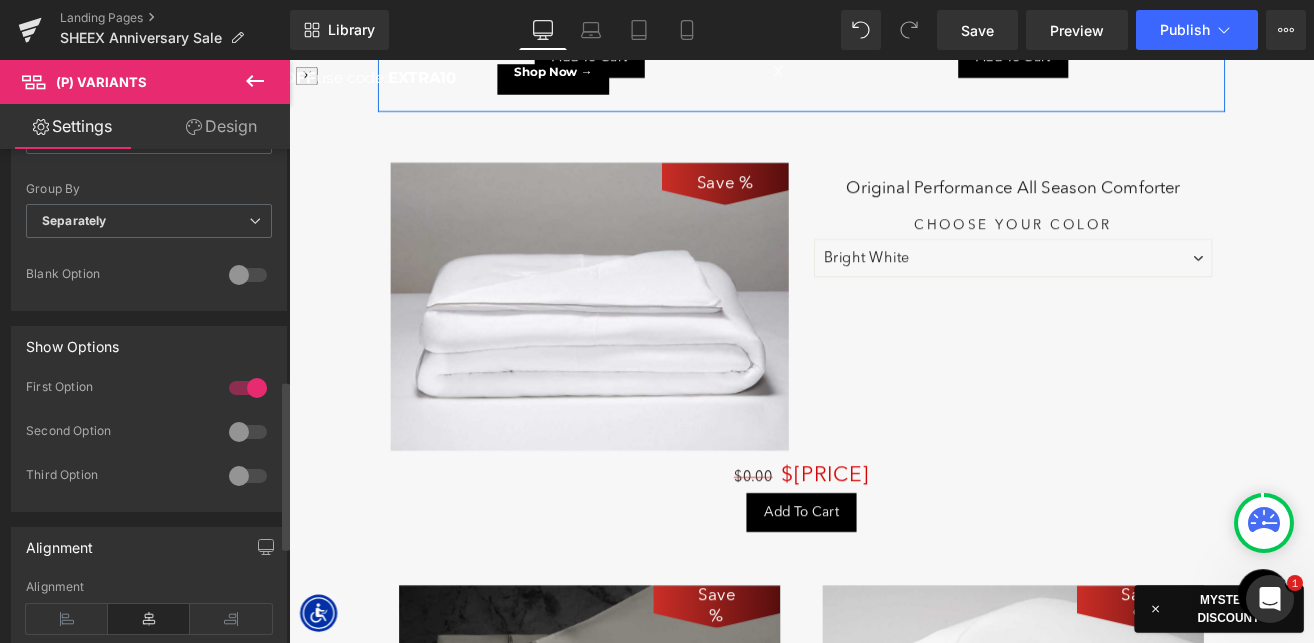 click at bounding box center (248, 432) 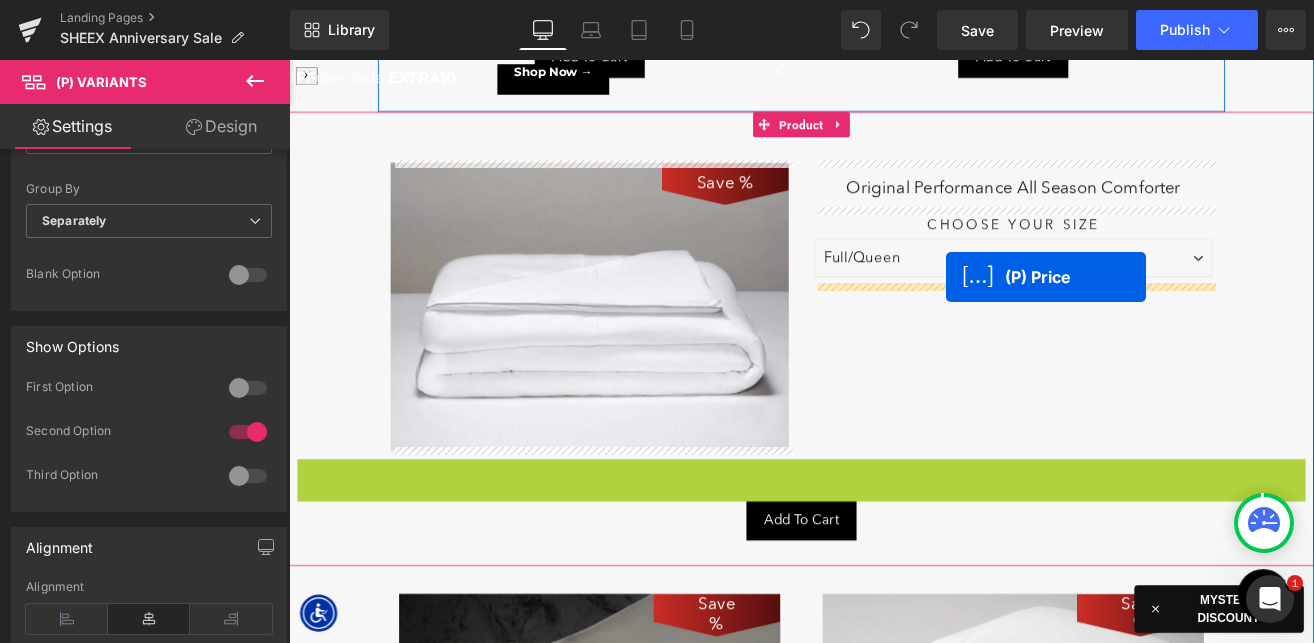drag, startPoint x: 876, startPoint y: 546, endPoint x: 1058, endPoint y: 321, distance: 289.3942 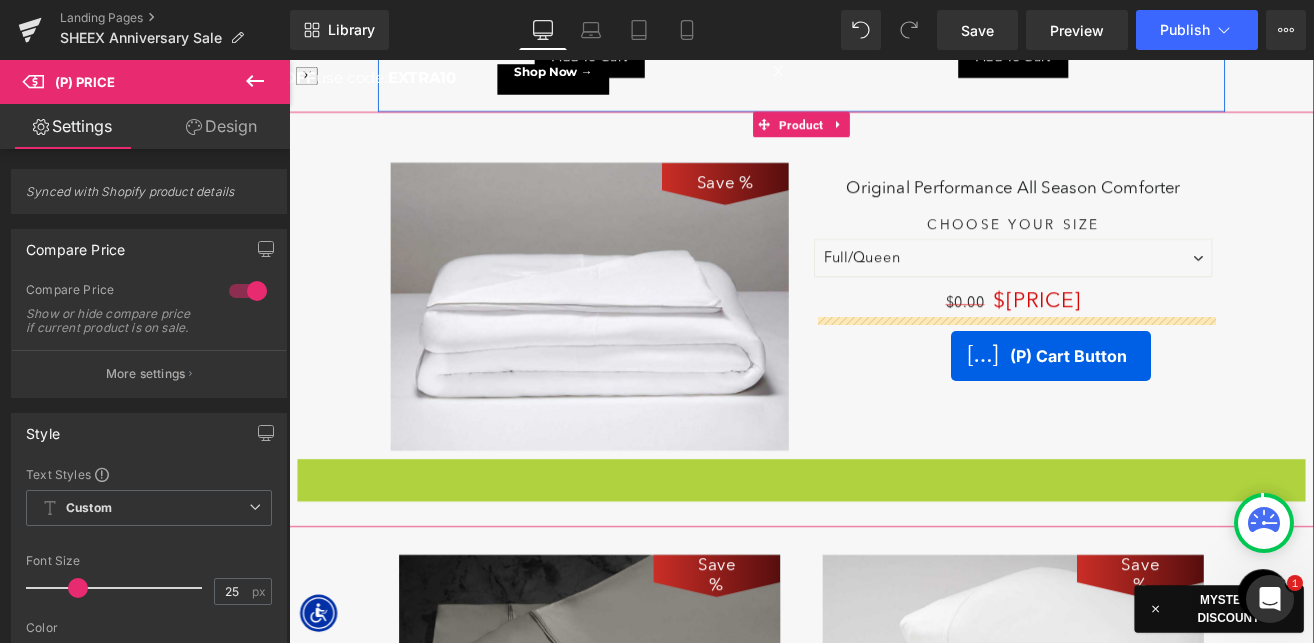 drag, startPoint x: 827, startPoint y: 548, endPoint x: 1064, endPoint y: 389, distance: 285.39447 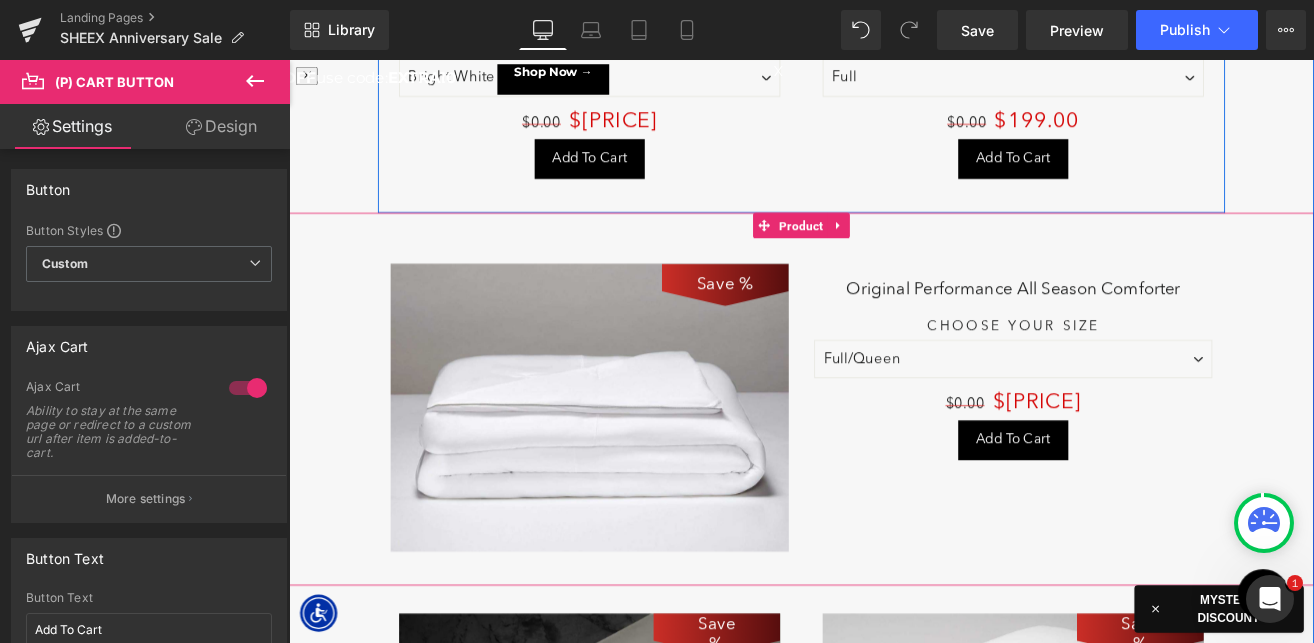 scroll, scrollTop: 7928, scrollLeft: 0, axis: vertical 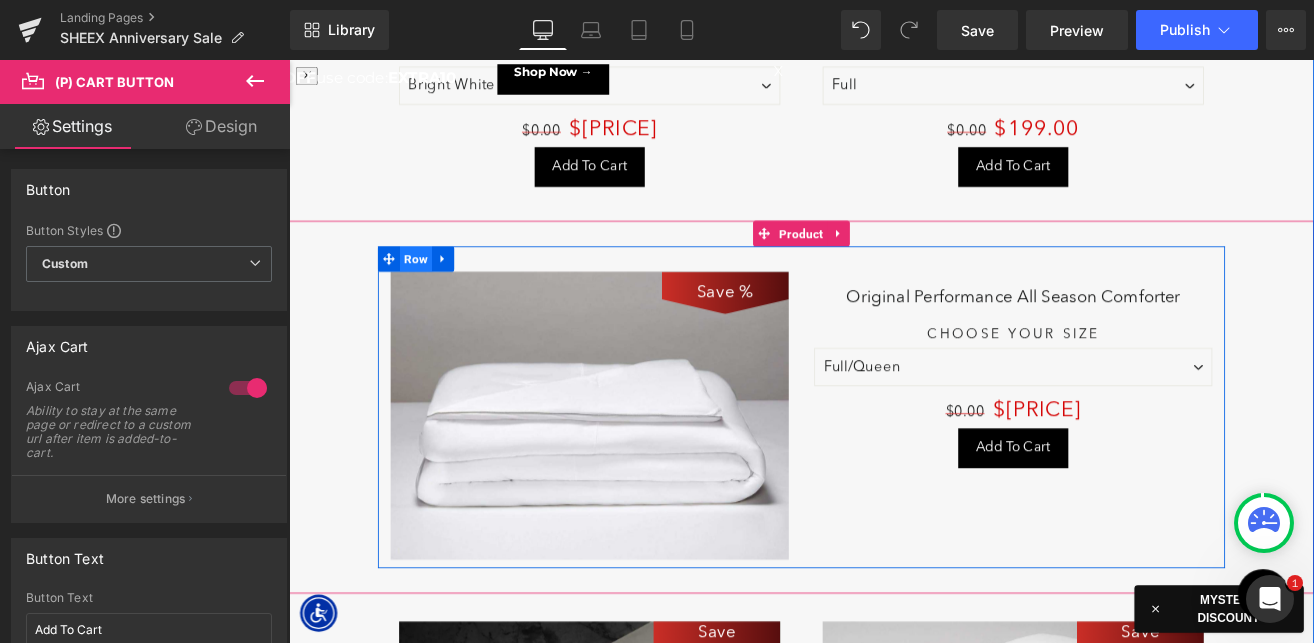 click on "Row" at bounding box center [439, 295] 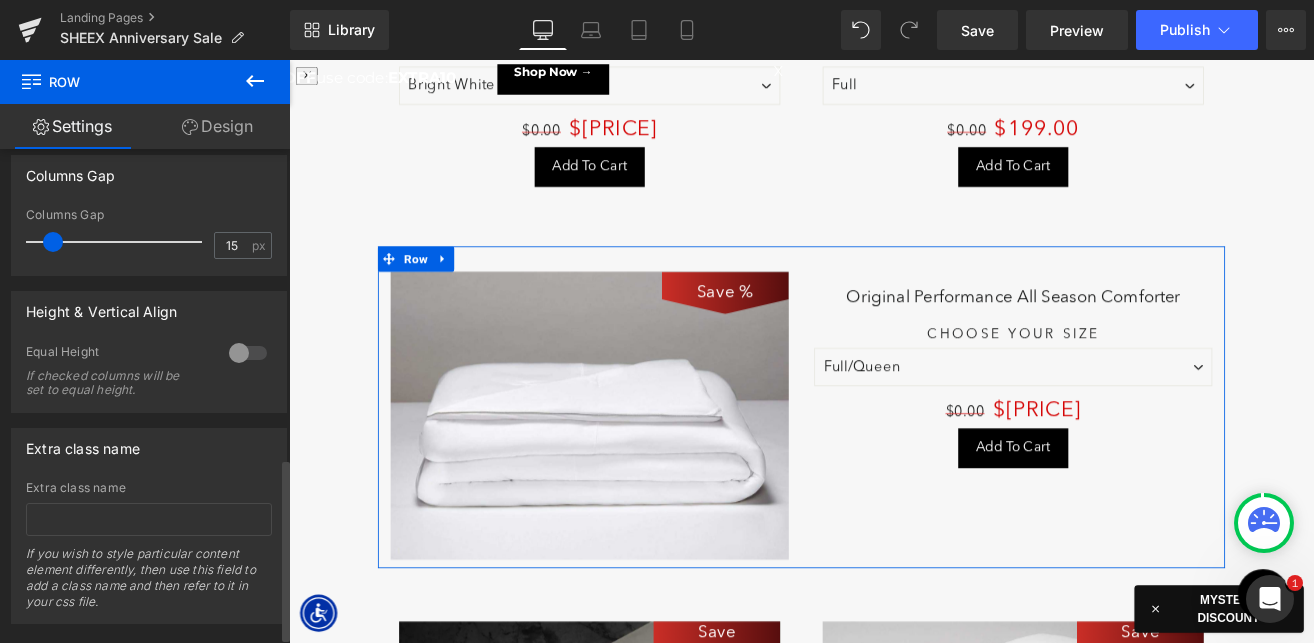 scroll, scrollTop: 855, scrollLeft: 0, axis: vertical 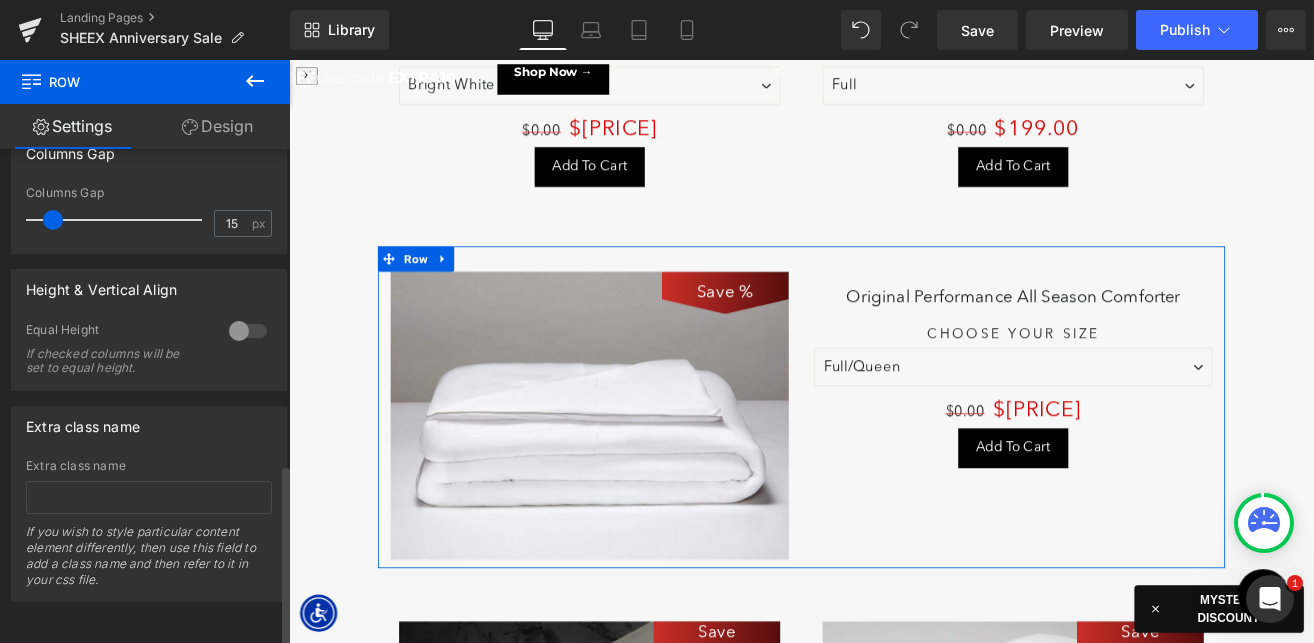 click at bounding box center (248, 331) 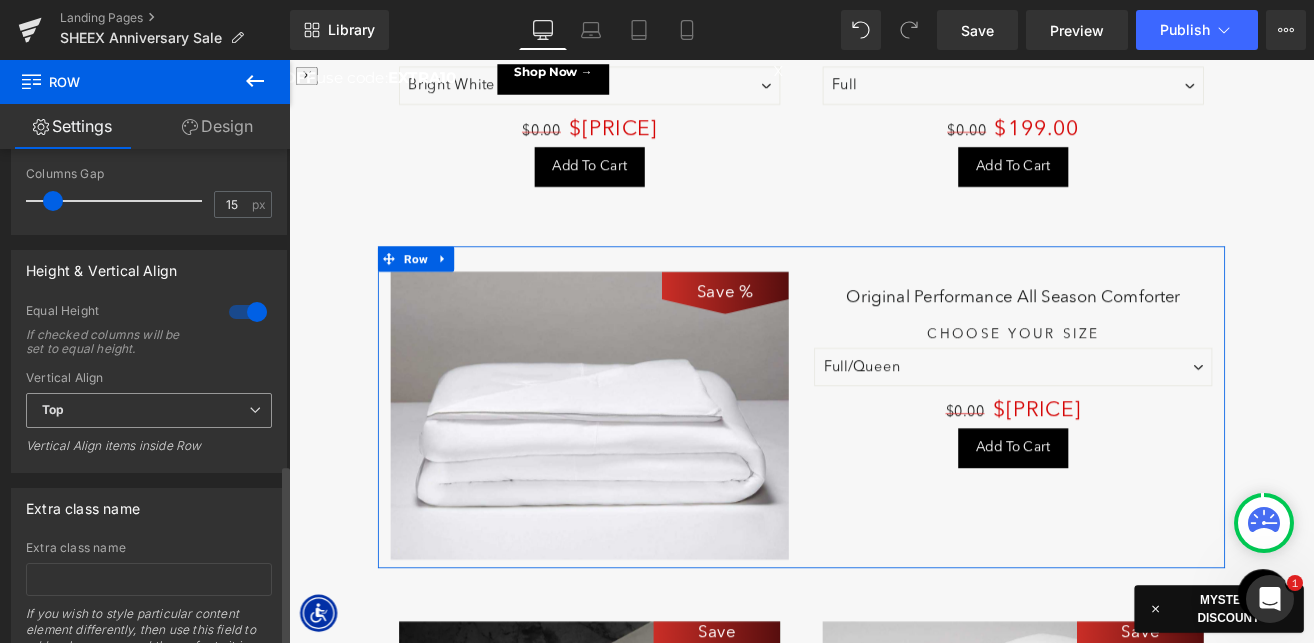 click on "Top" at bounding box center [149, 410] 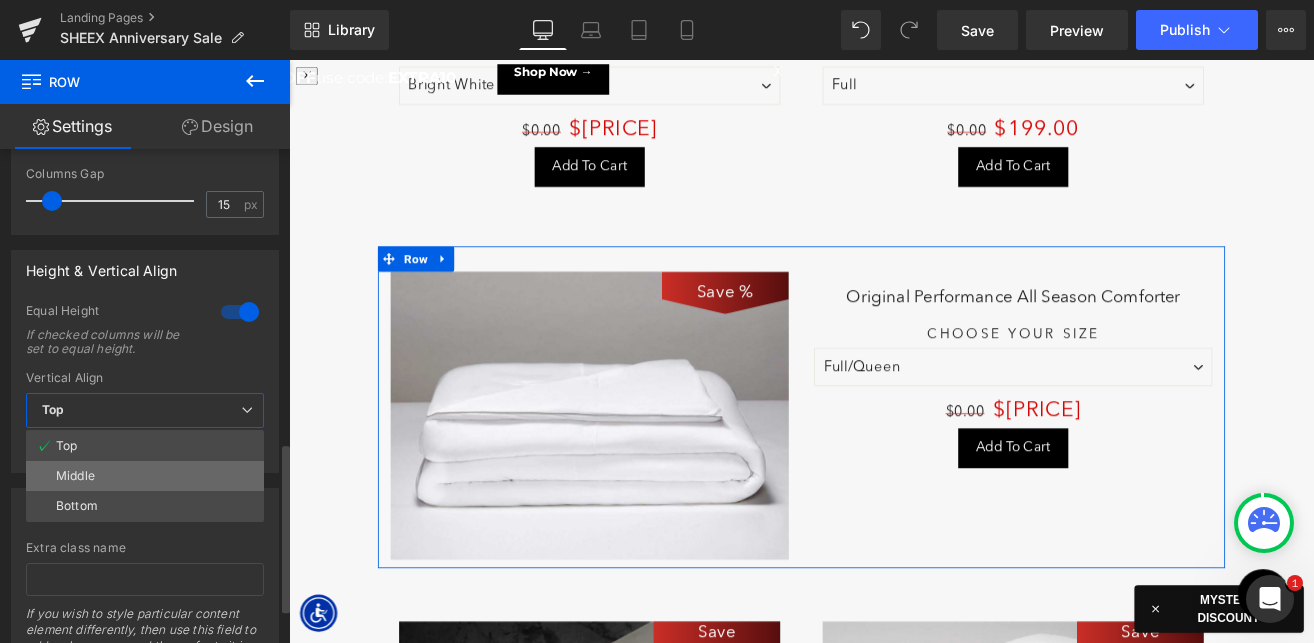 click on "Middle" at bounding box center [145, 476] 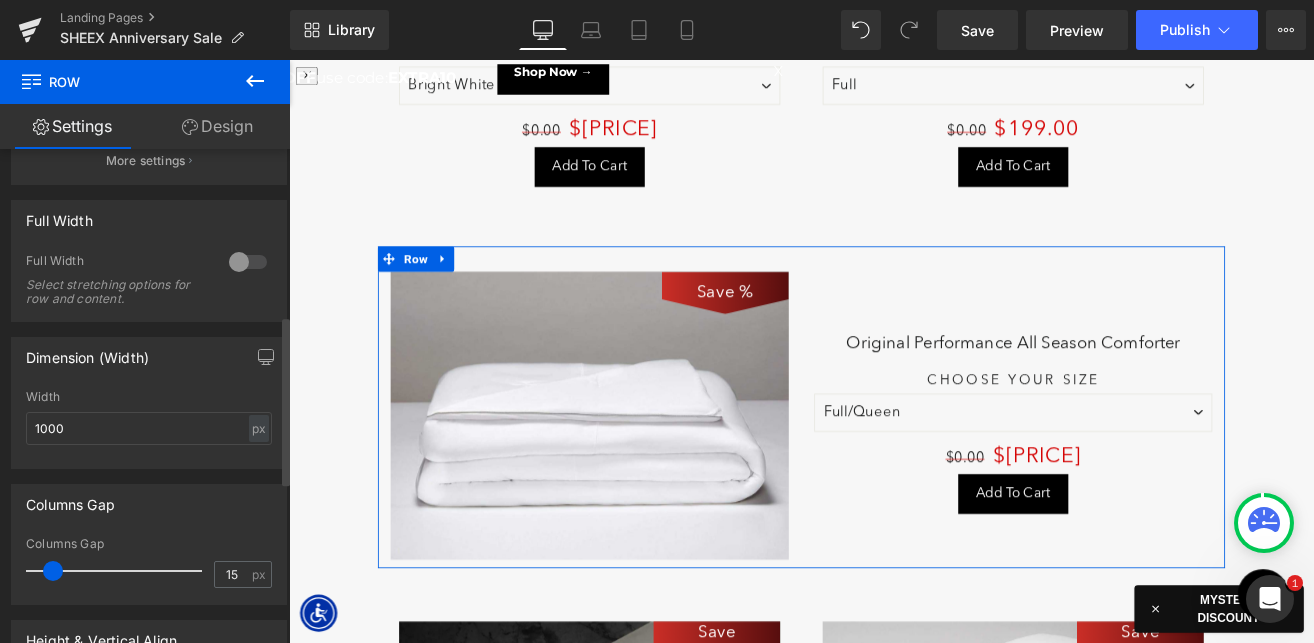 scroll, scrollTop: 193, scrollLeft: 0, axis: vertical 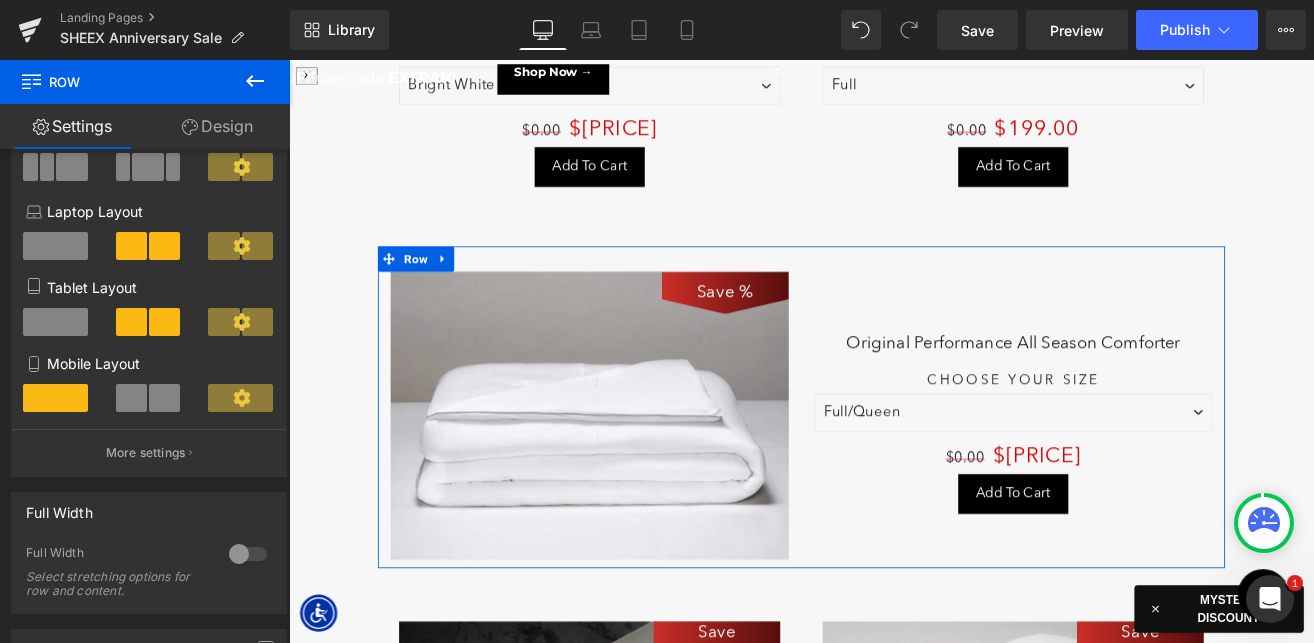 click on "Design" at bounding box center (217, 126) 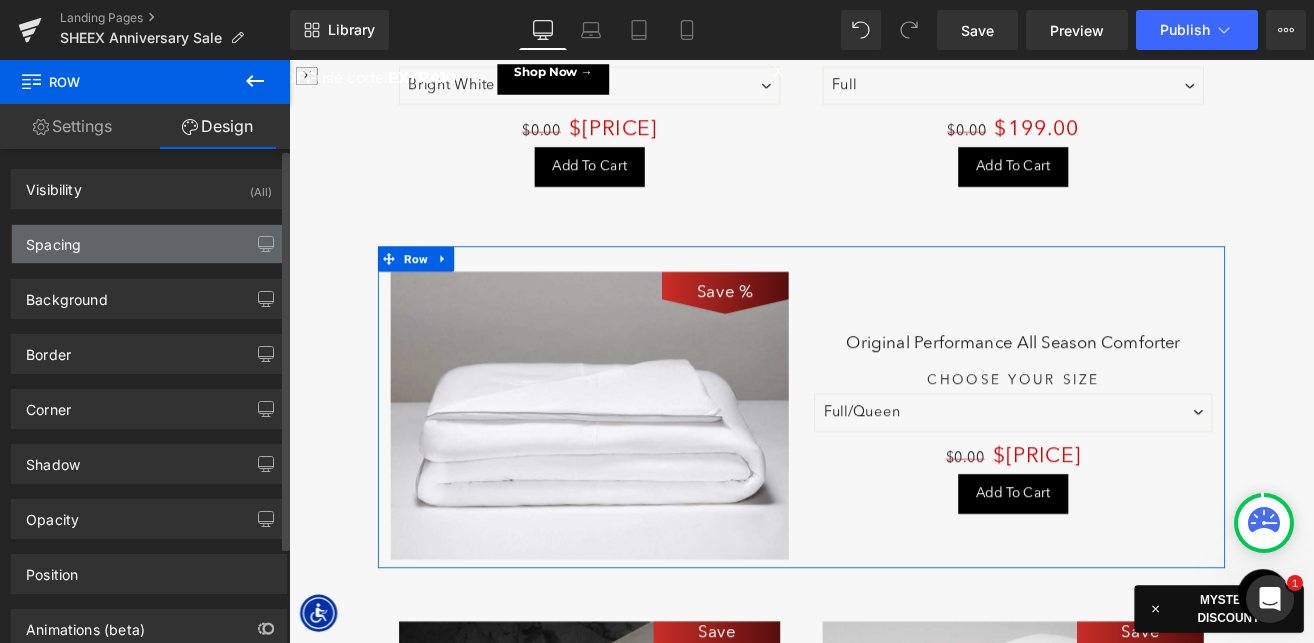 click on "Spacing" at bounding box center (149, 244) 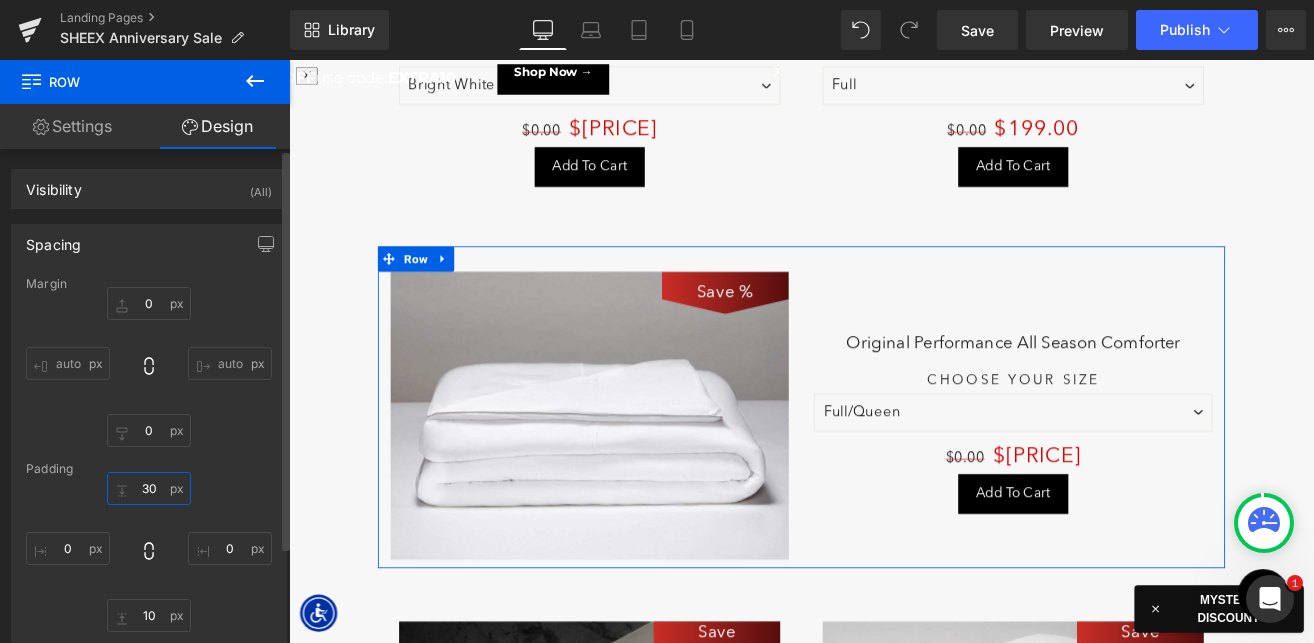 click on "30" at bounding box center [149, 488] 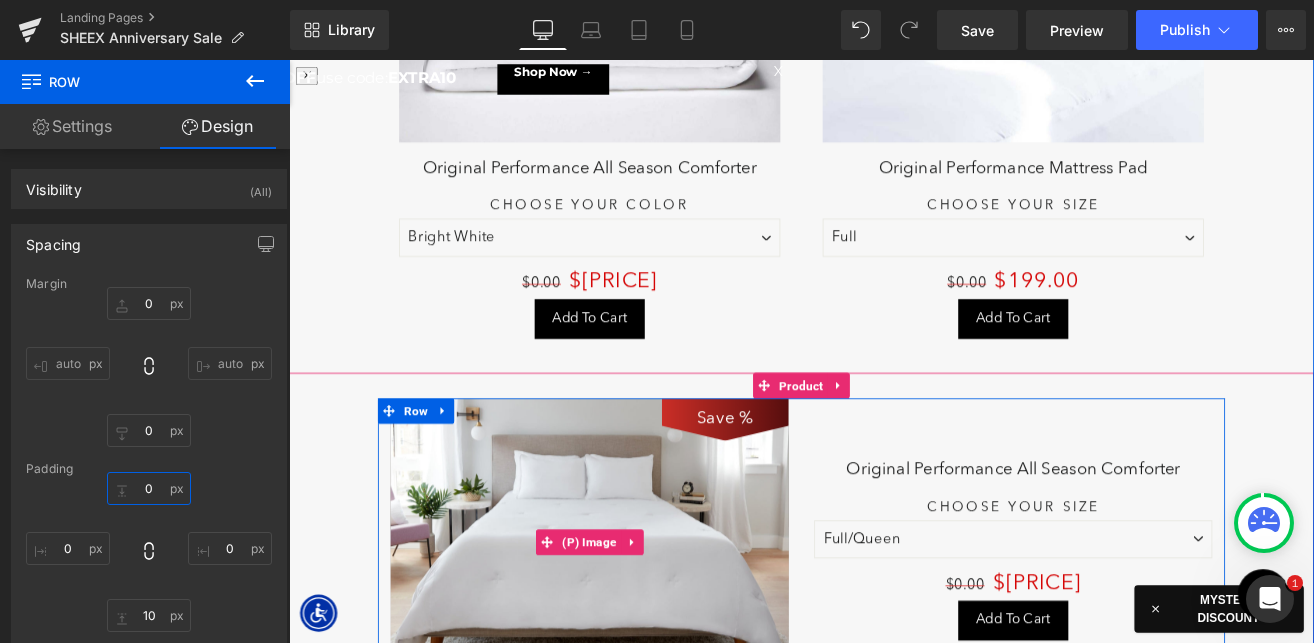 scroll, scrollTop: 7746, scrollLeft: 0, axis: vertical 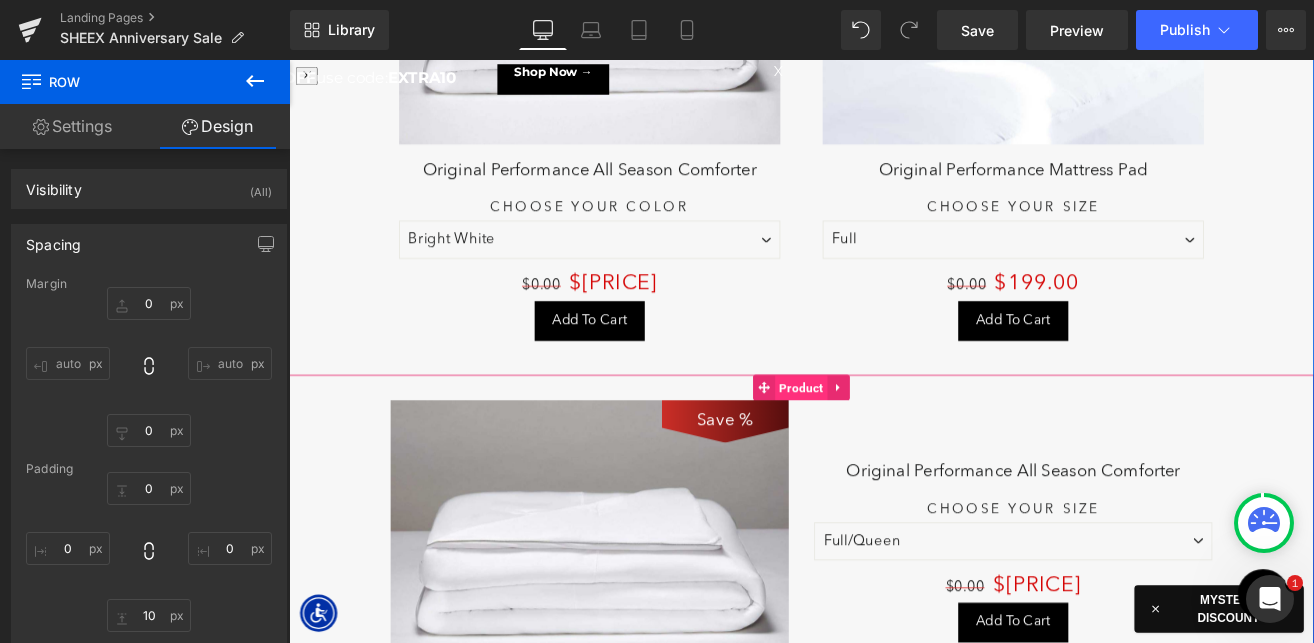 click on "Product" at bounding box center (894, 448) 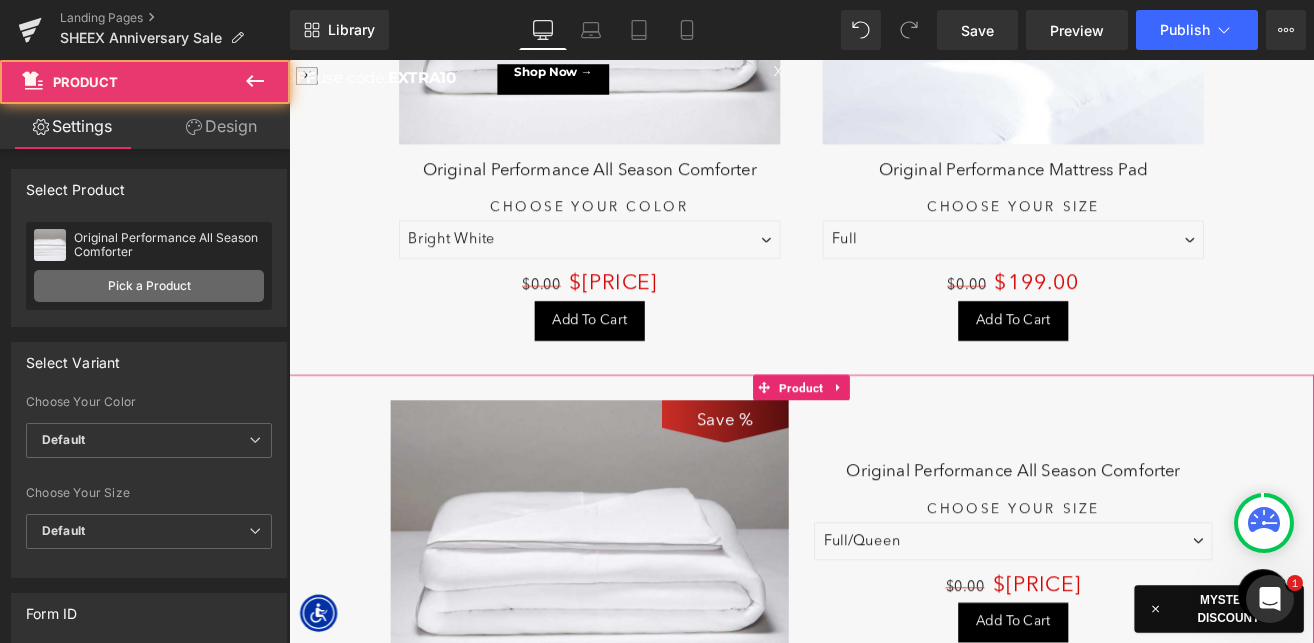 click on "Pick a Product" at bounding box center [149, 286] 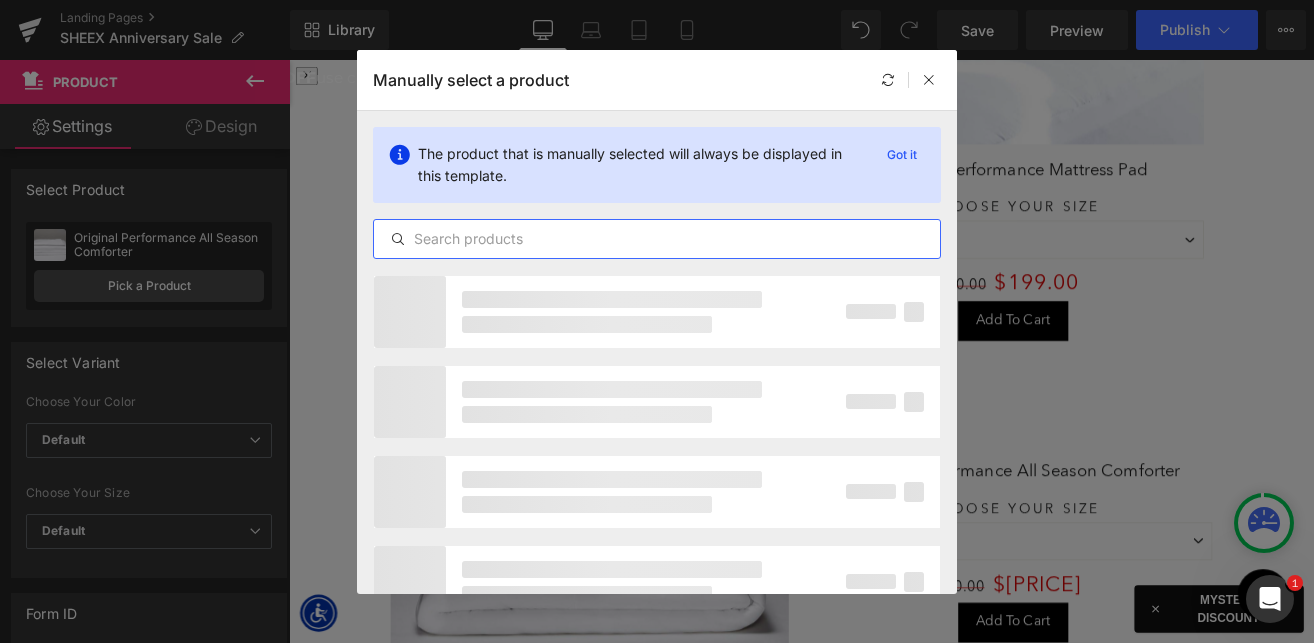 click at bounding box center (657, 239) 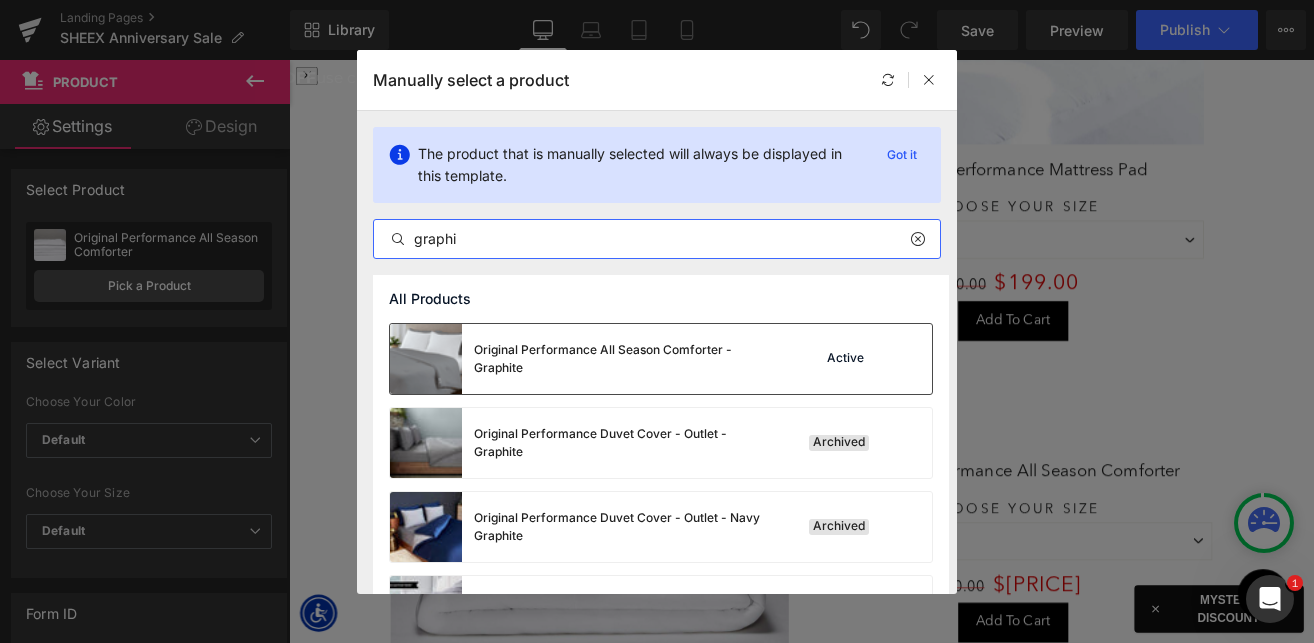 type on "graphi" 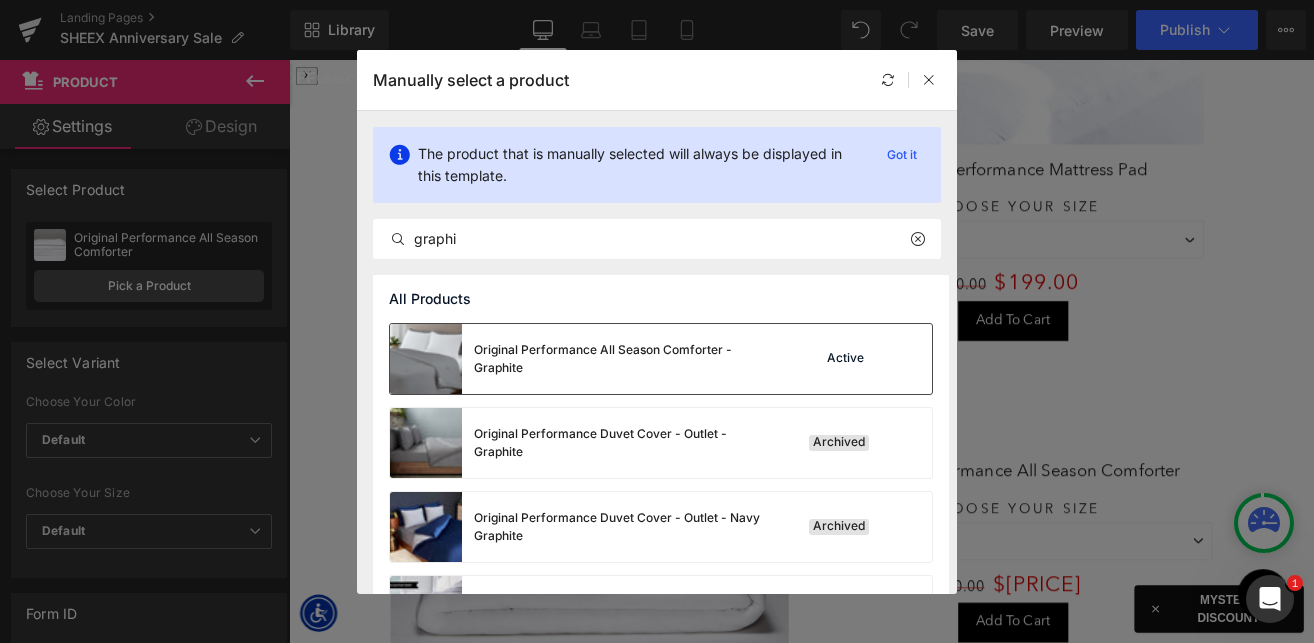 drag, startPoint x: 628, startPoint y: 356, endPoint x: 553, endPoint y: 382, distance: 79.37884 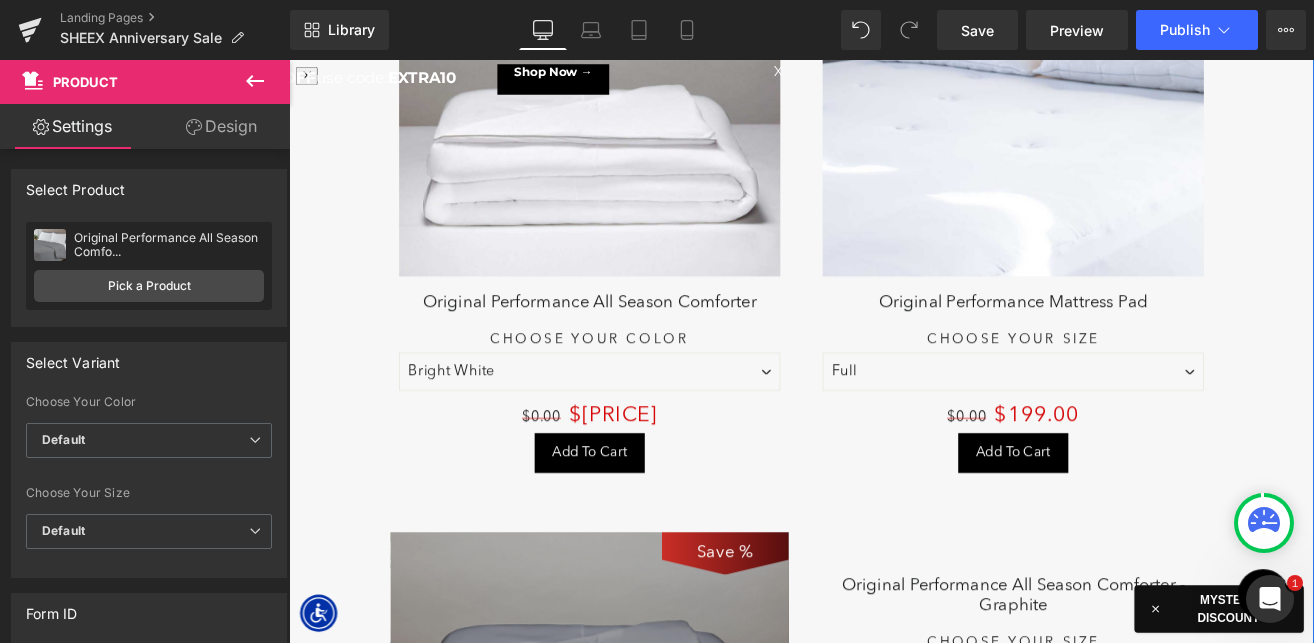scroll, scrollTop: 7626, scrollLeft: 0, axis: vertical 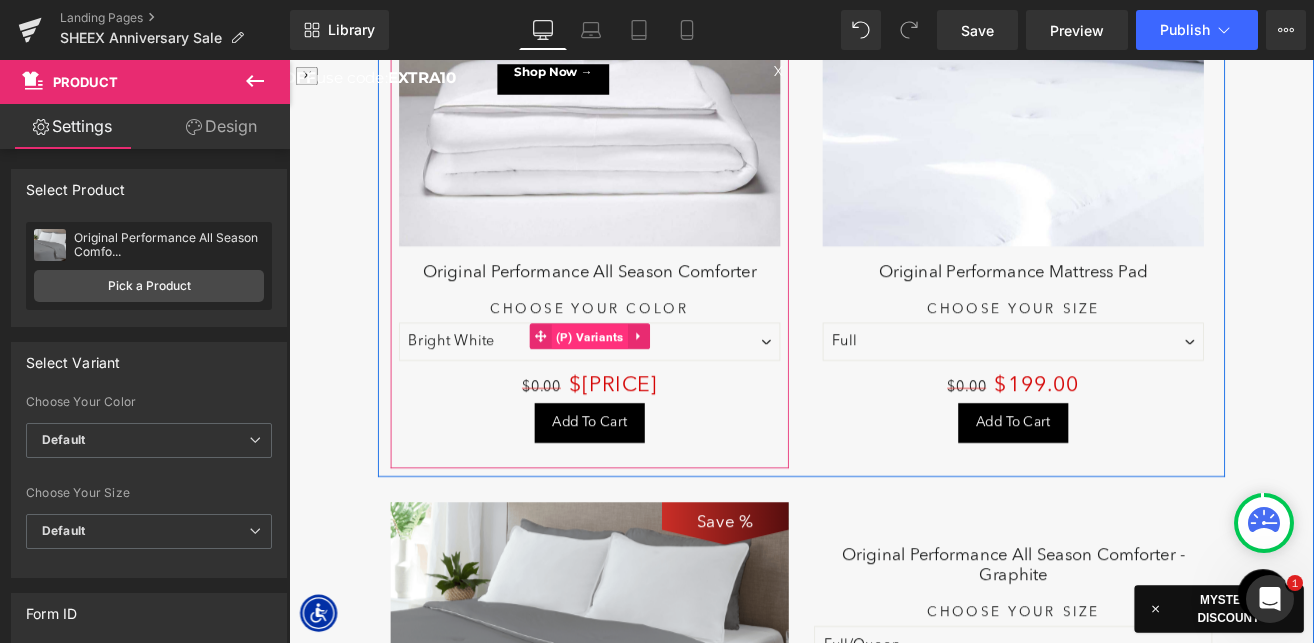 click on "(P) Variants" at bounding box center (644, 387) 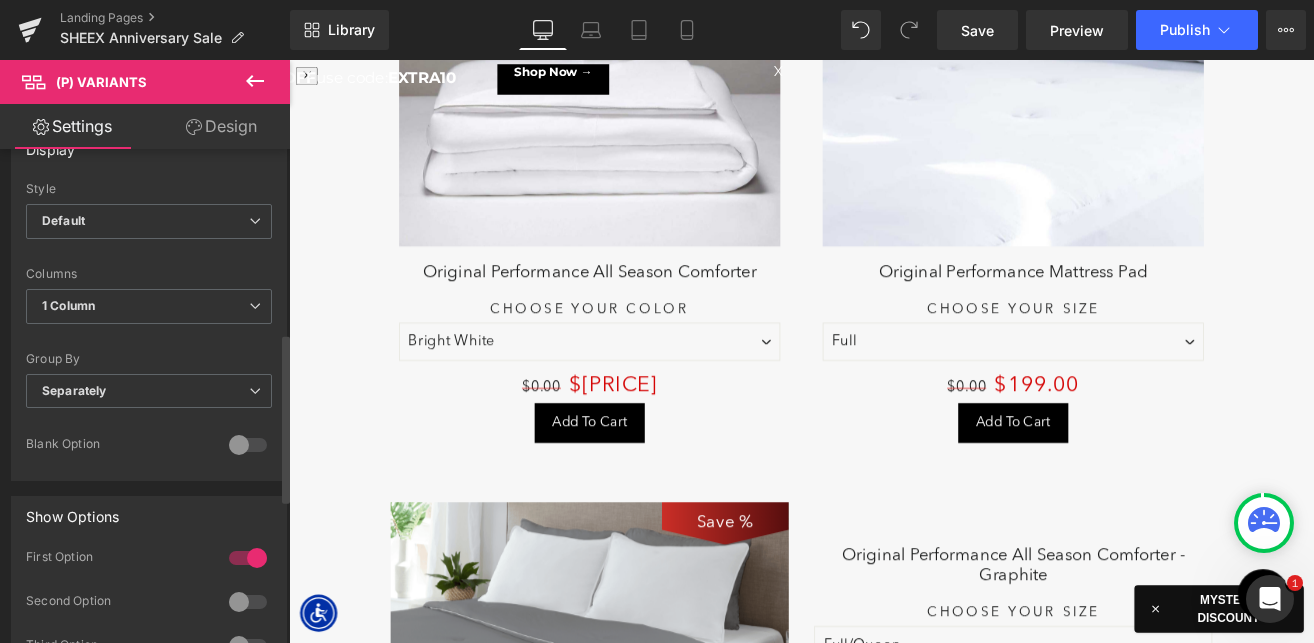 scroll, scrollTop: 797, scrollLeft: 0, axis: vertical 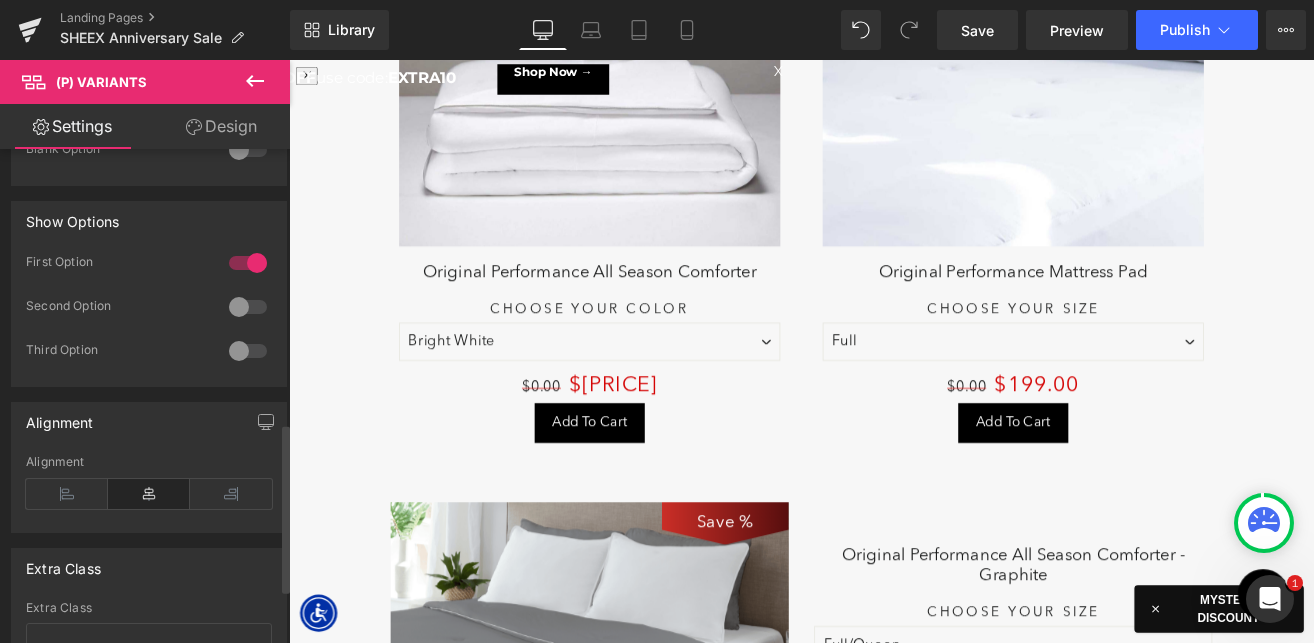 click at bounding box center [248, 307] 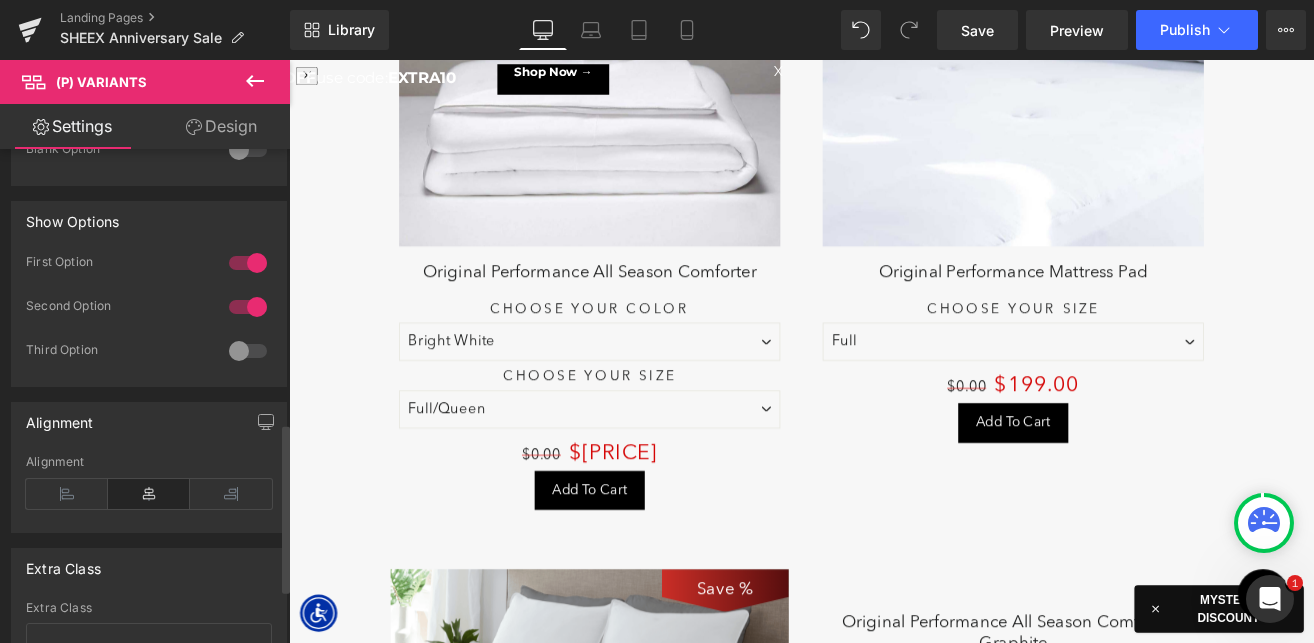 click at bounding box center (248, 263) 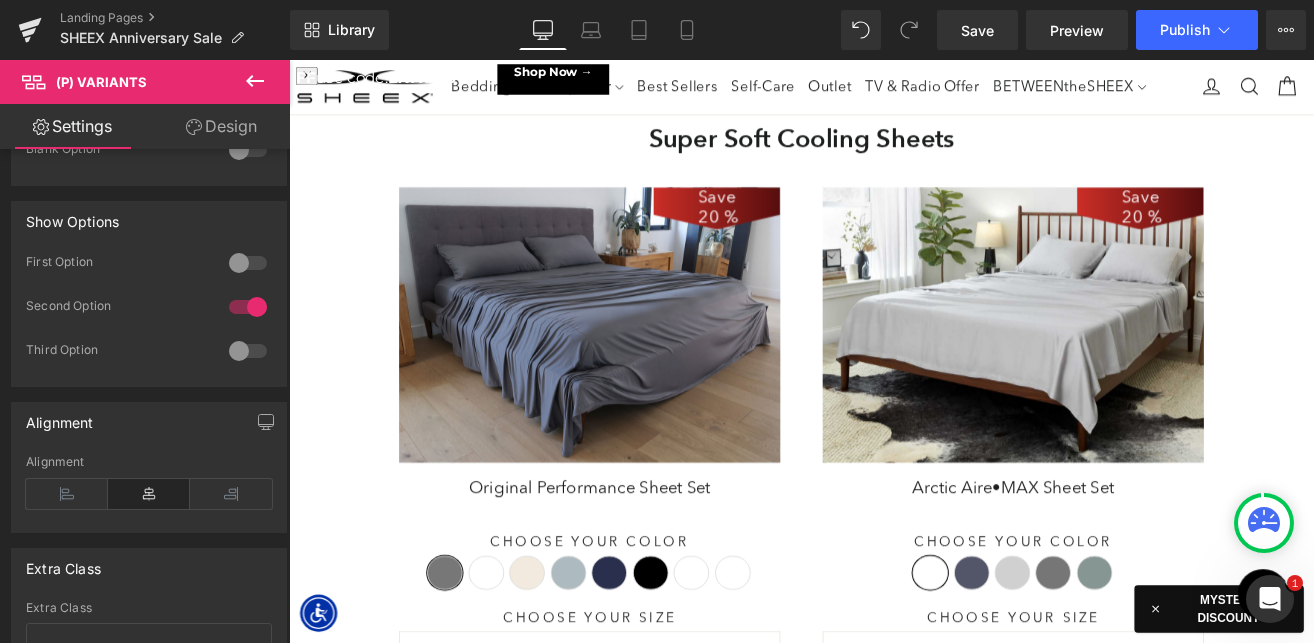 scroll, scrollTop: 0, scrollLeft: 0, axis: both 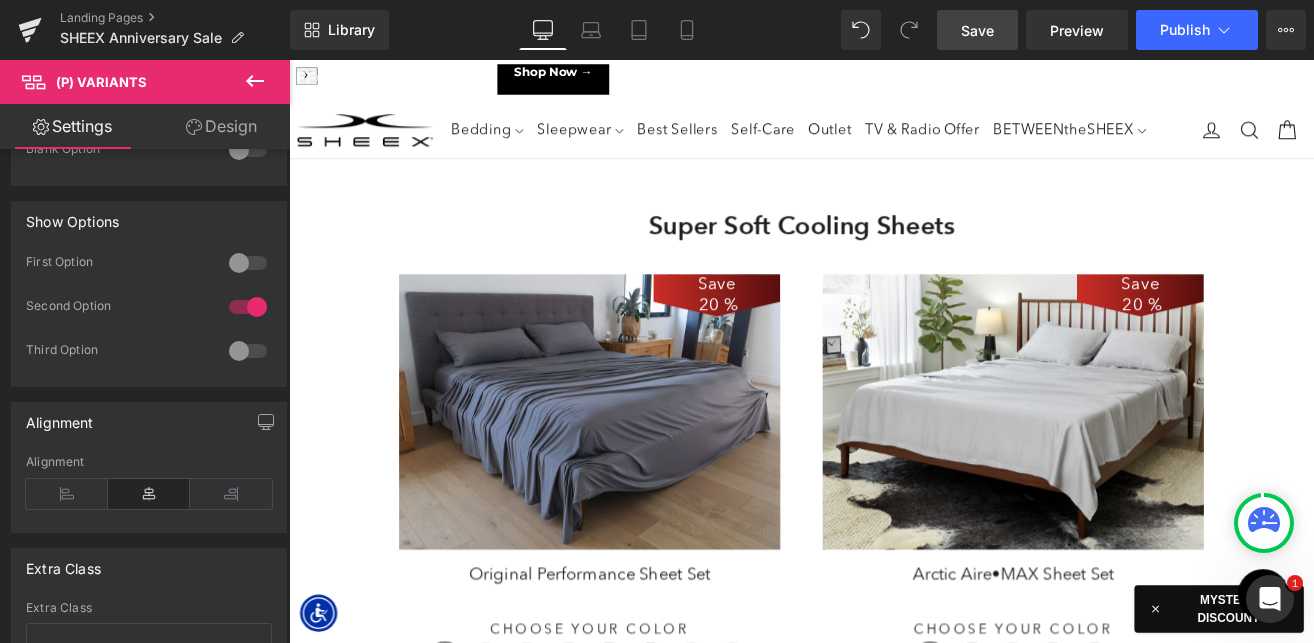 click on "Save" at bounding box center (977, 30) 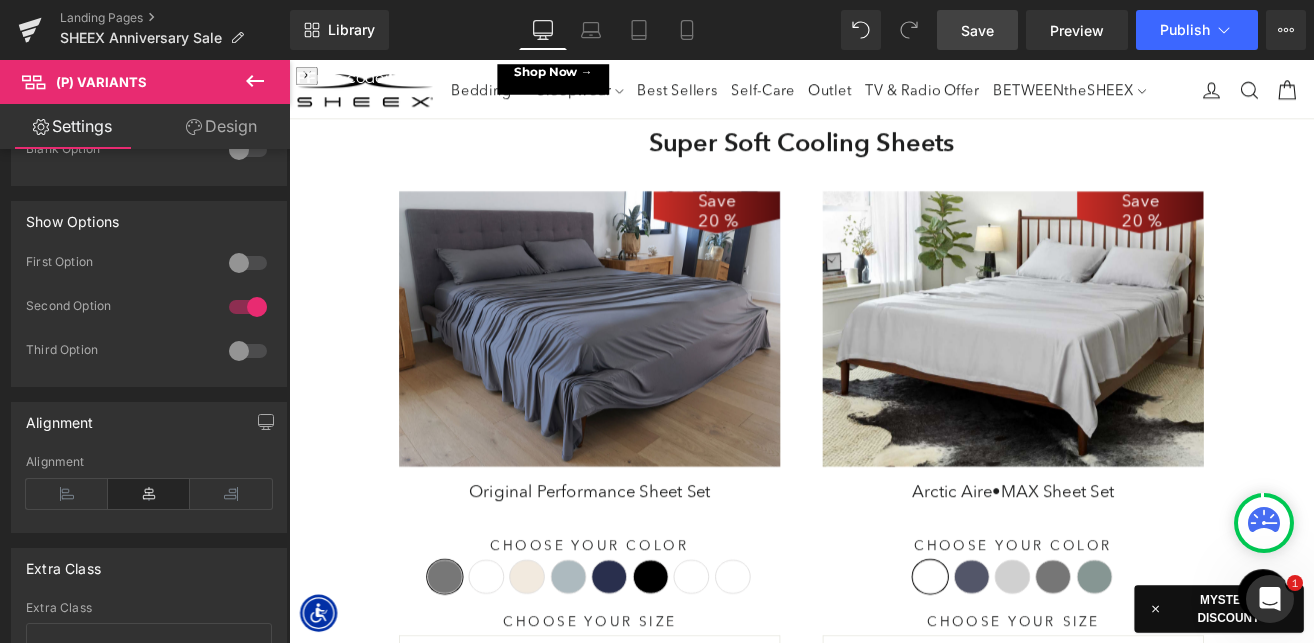 scroll, scrollTop: 89, scrollLeft: 0, axis: vertical 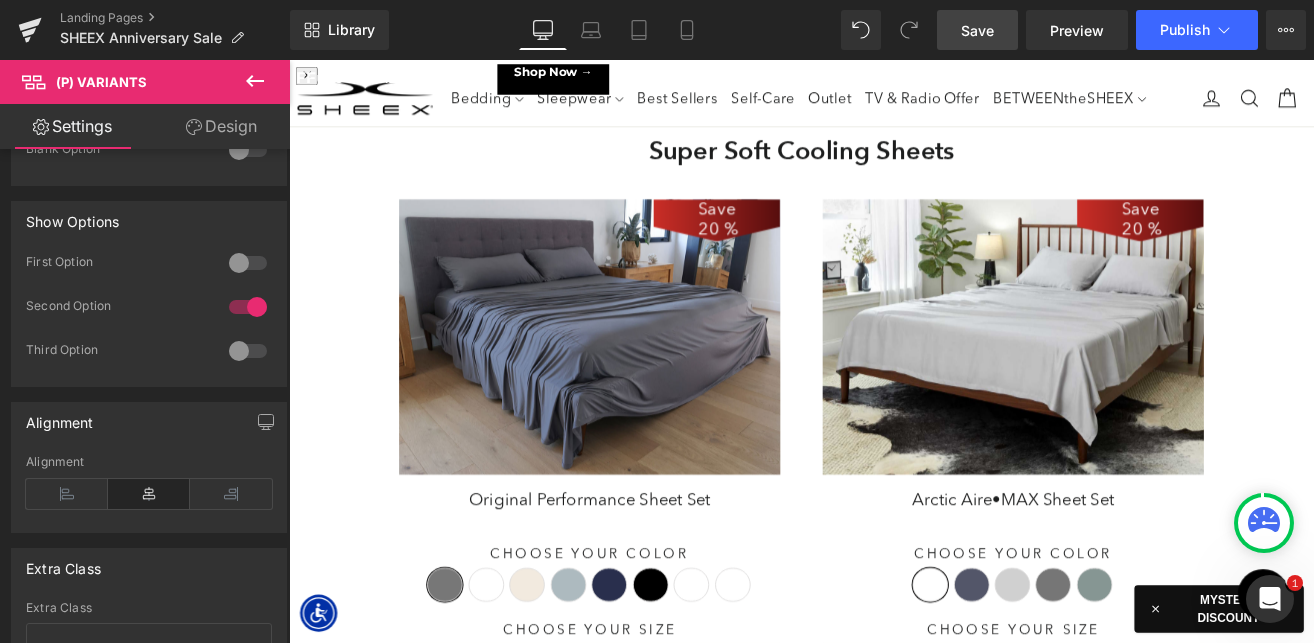 click on "Save
20
%
(P) Image" at bounding box center (644, 386) 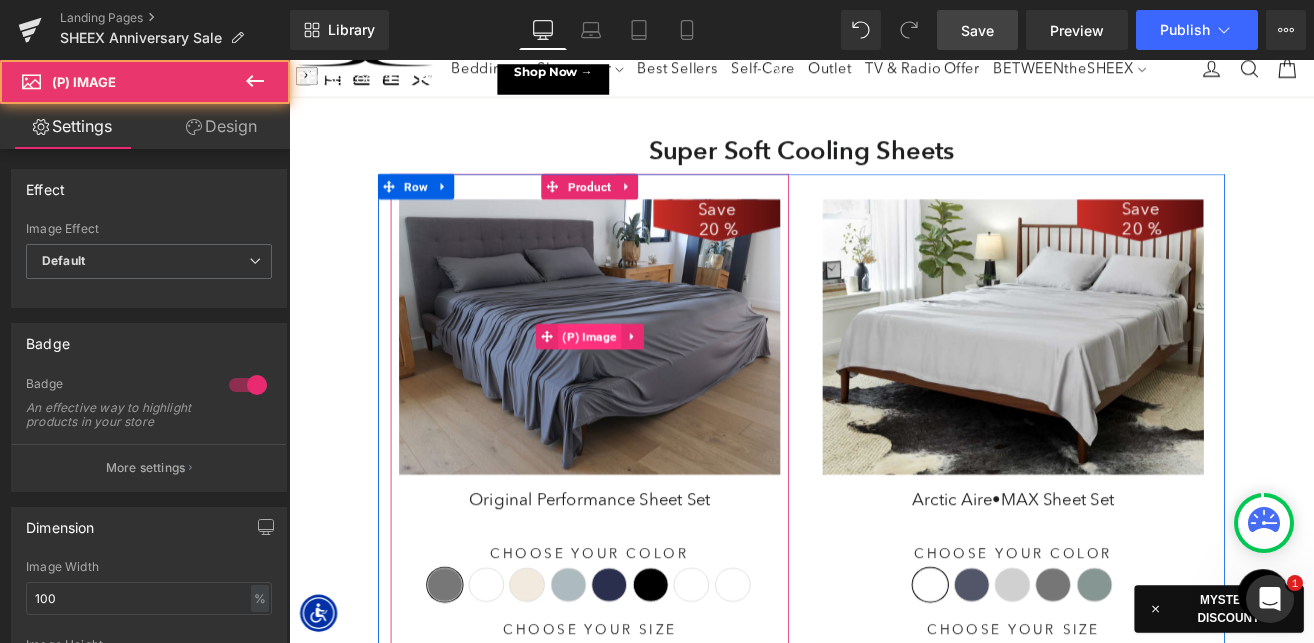 click on "(P) Image" at bounding box center [644, 386] 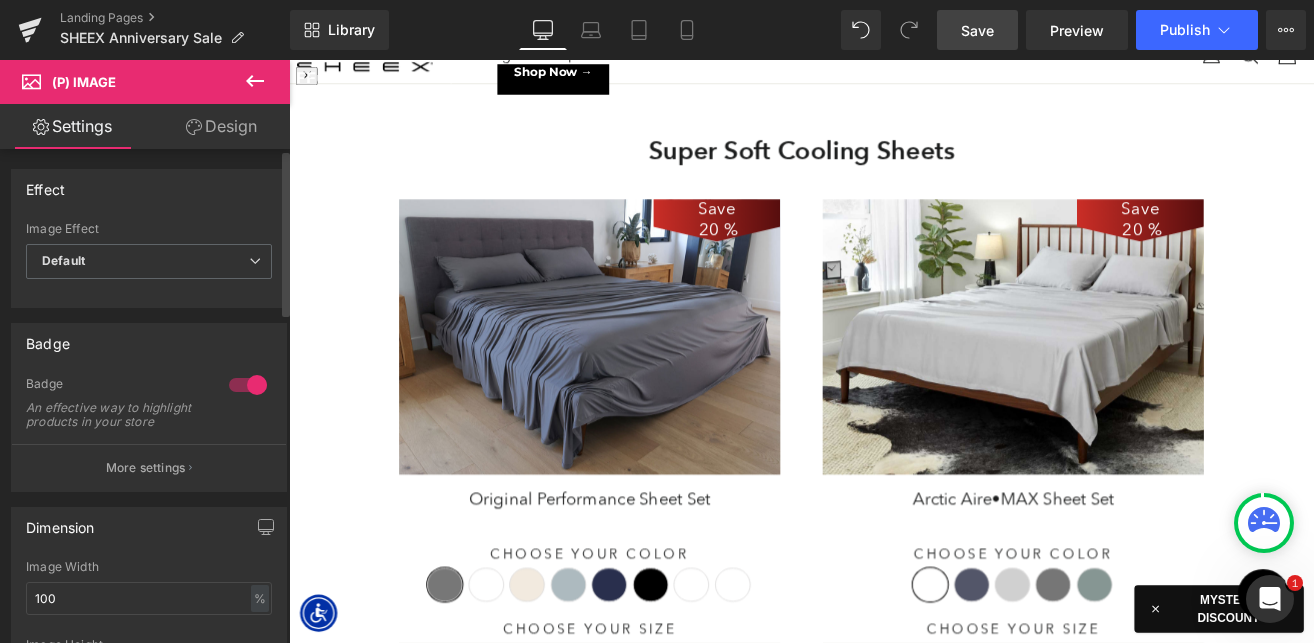 drag, startPoint x: 247, startPoint y: 383, endPoint x: 918, endPoint y: 233, distance: 687.56165 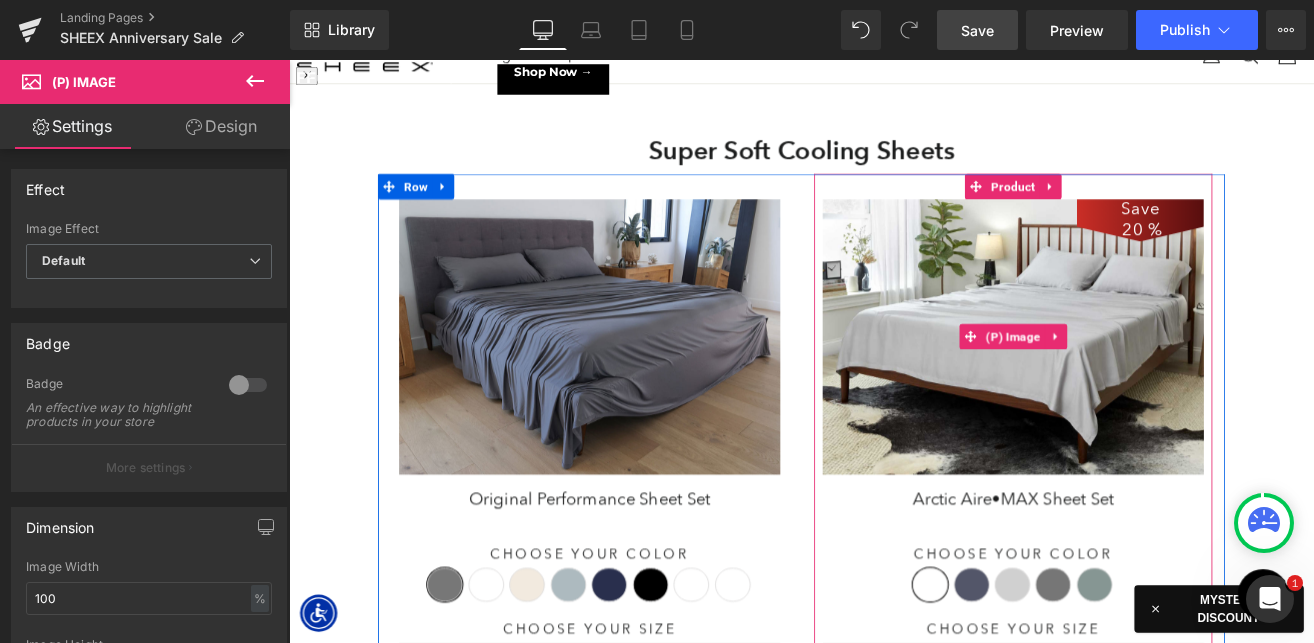 click at bounding box center (1144, 386) 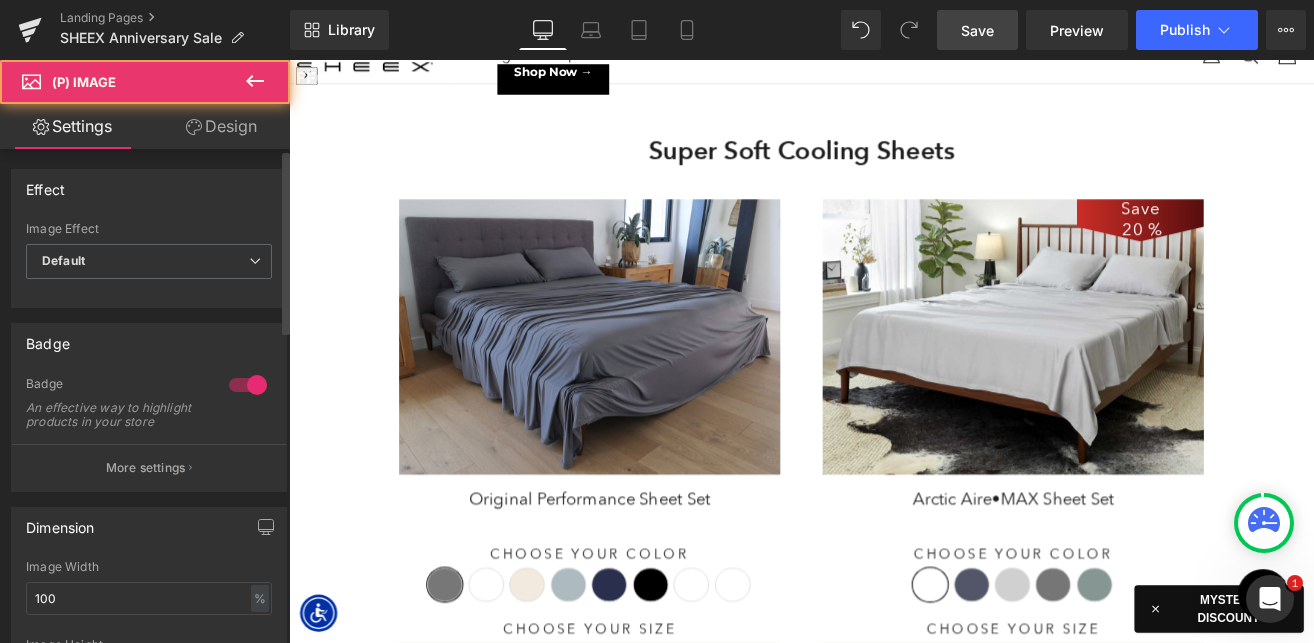 click at bounding box center (248, 385) 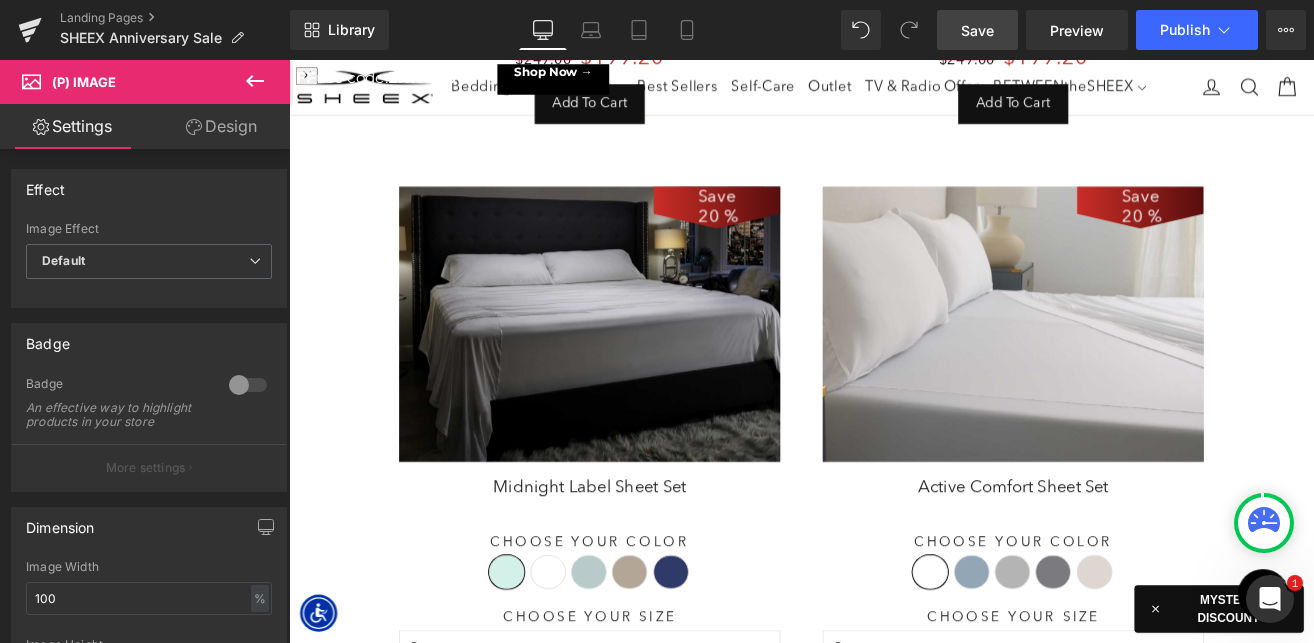 scroll, scrollTop: 790, scrollLeft: 0, axis: vertical 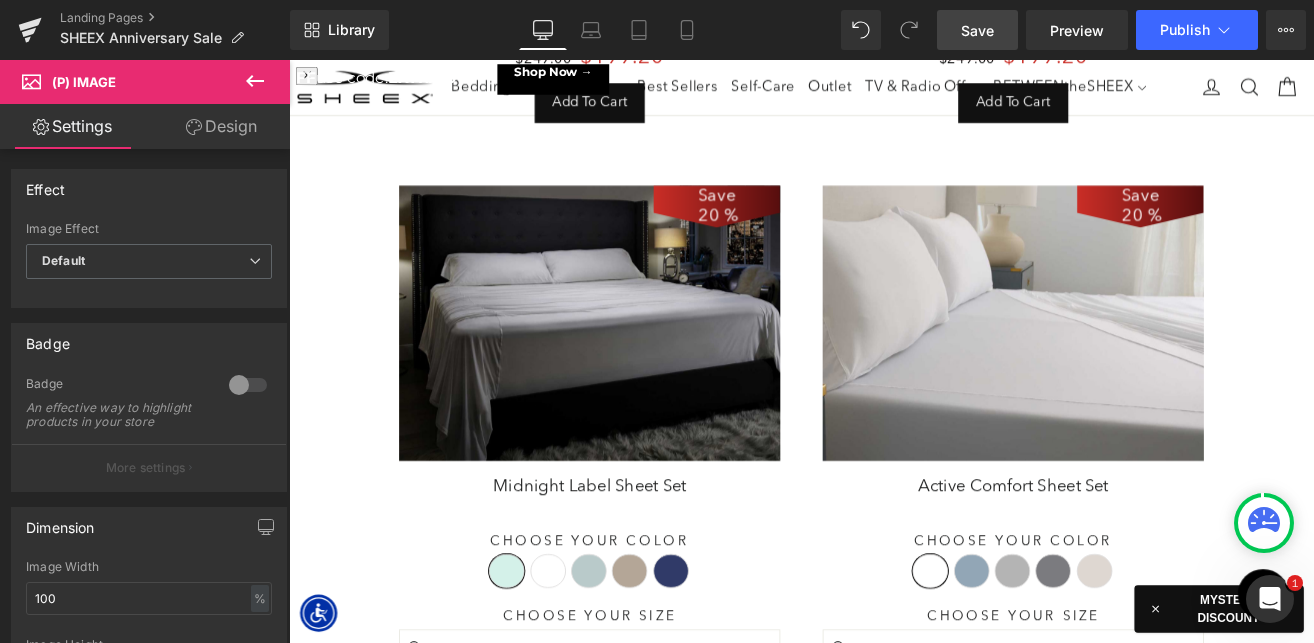 click at bounding box center (644, 370) 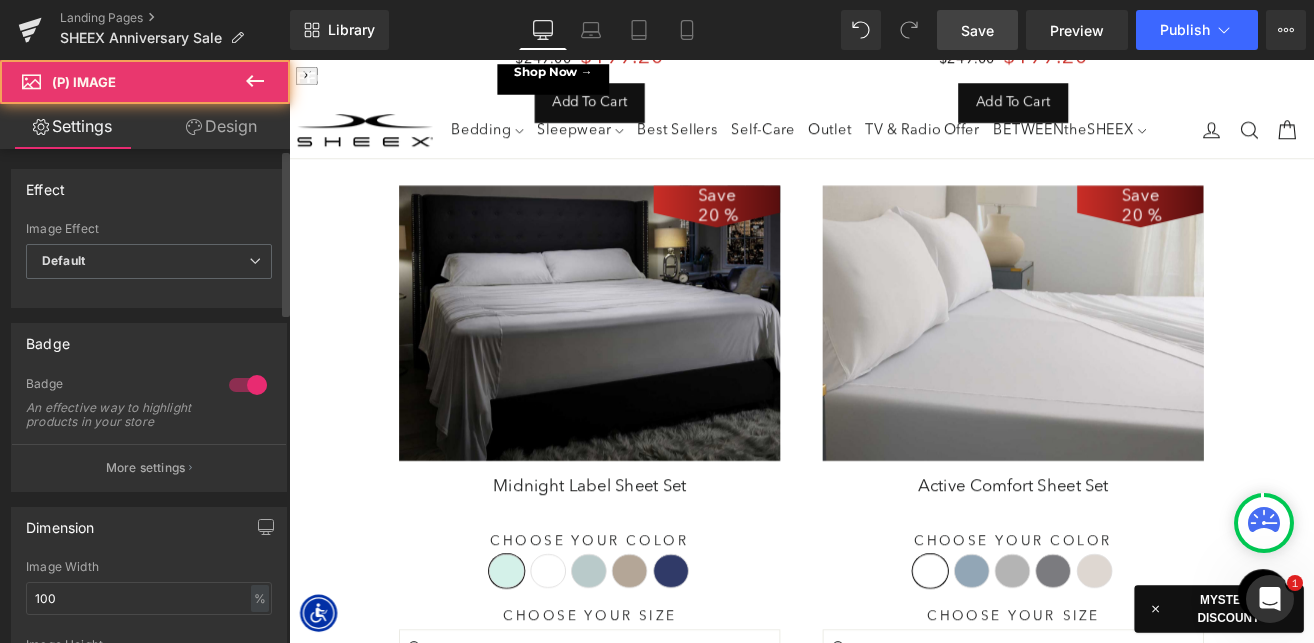 click at bounding box center (248, 385) 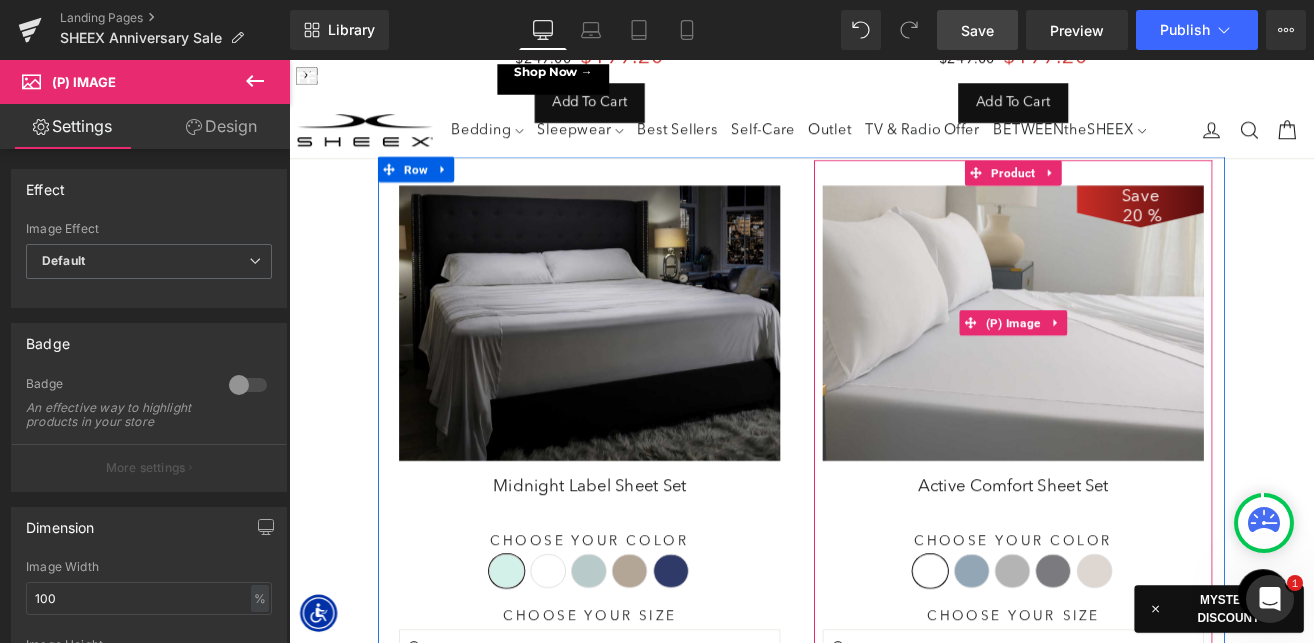 click at bounding box center (1144, 370) 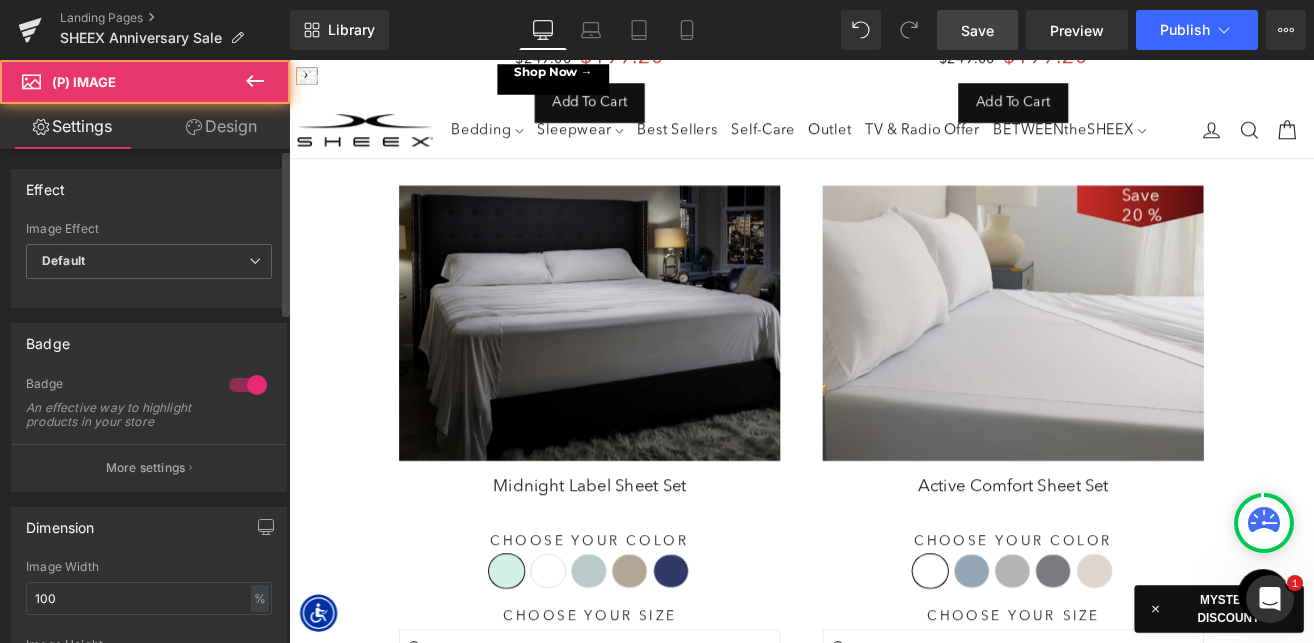 click at bounding box center [248, 385] 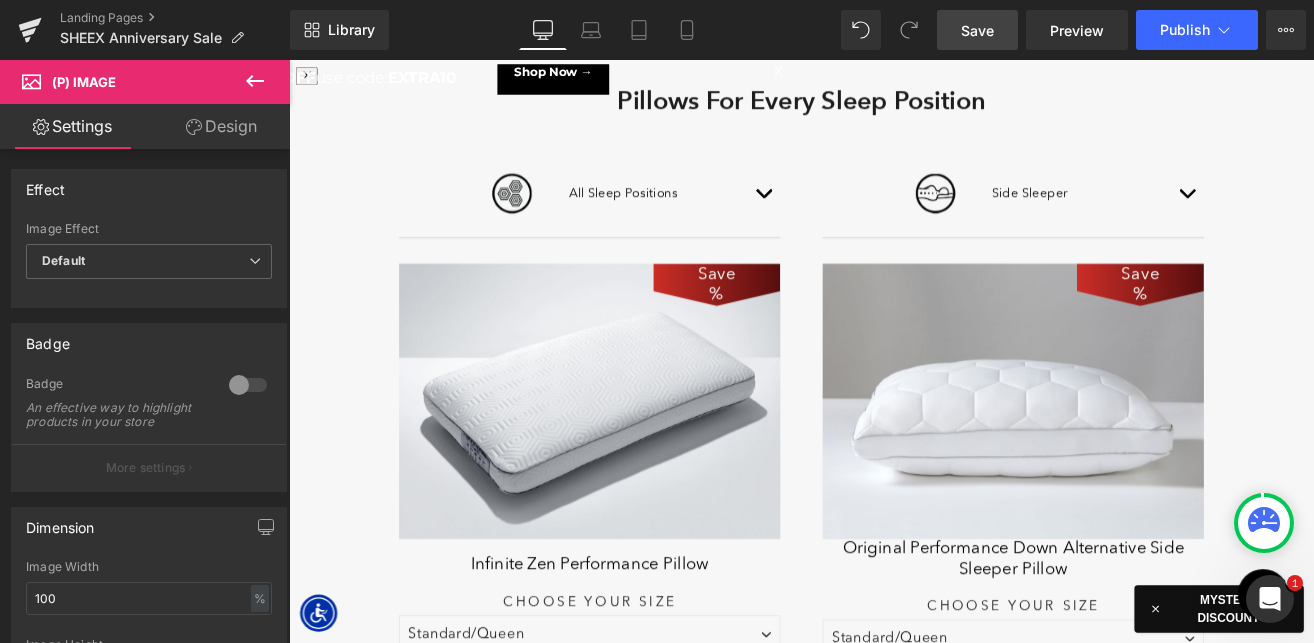 scroll, scrollTop: 1858, scrollLeft: 0, axis: vertical 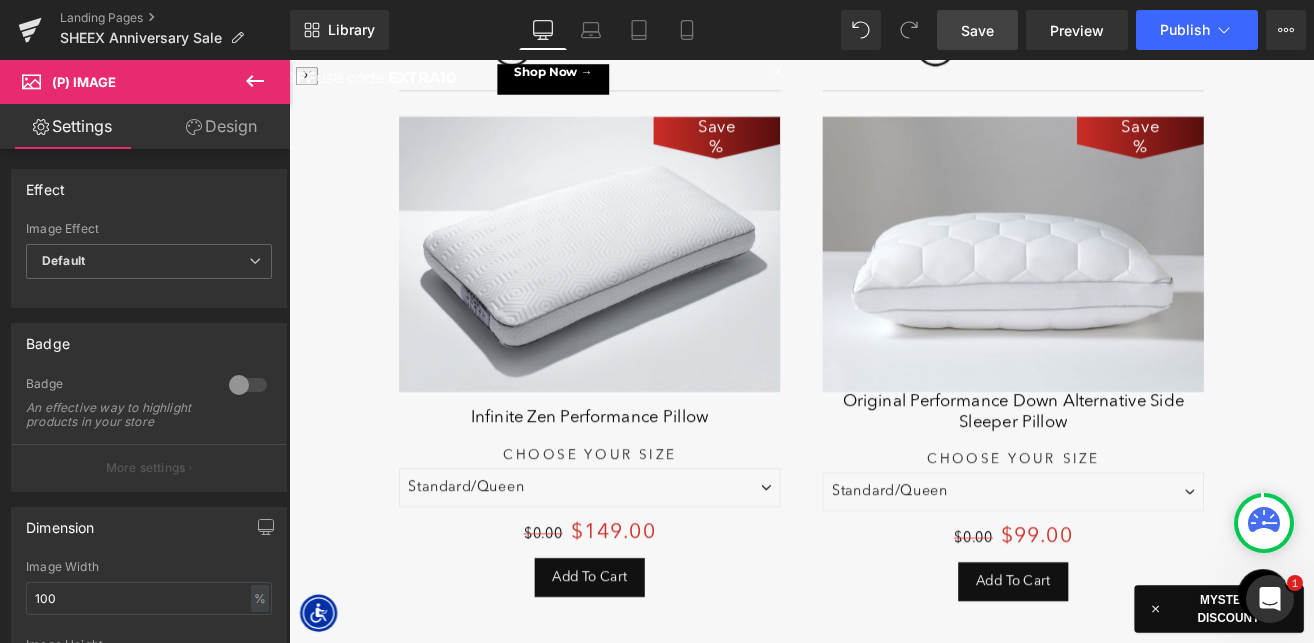 click at bounding box center (644, 289) 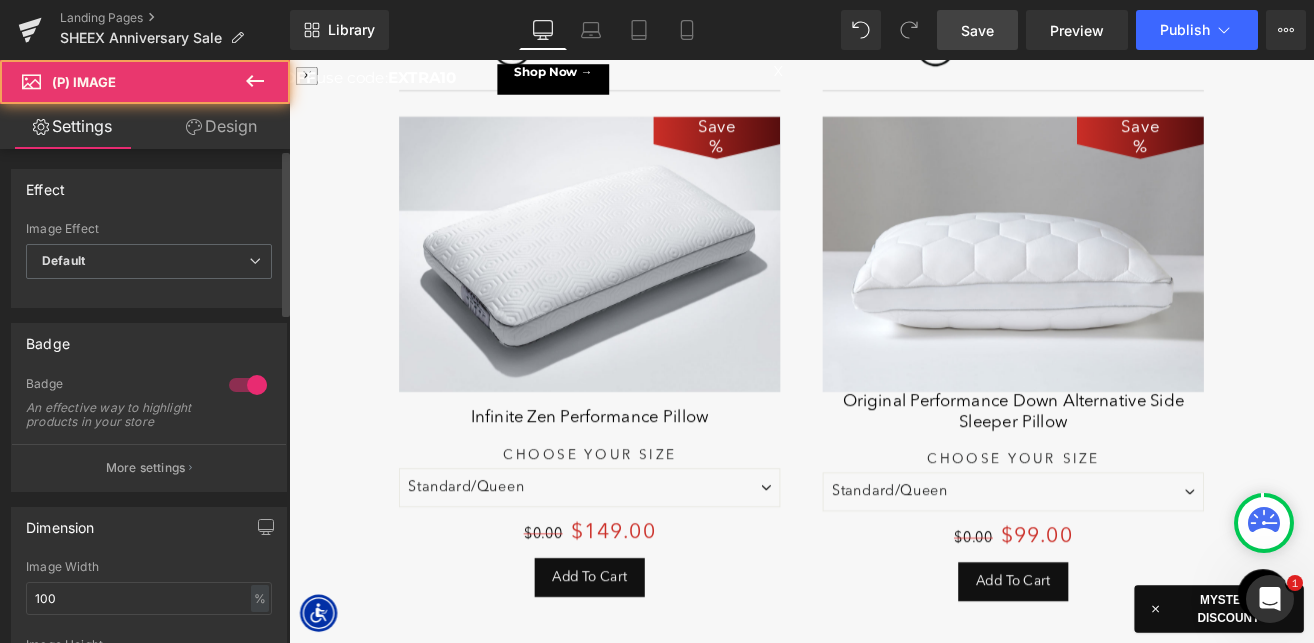 drag, startPoint x: 223, startPoint y: 396, endPoint x: 872, endPoint y: 173, distance: 686.2434 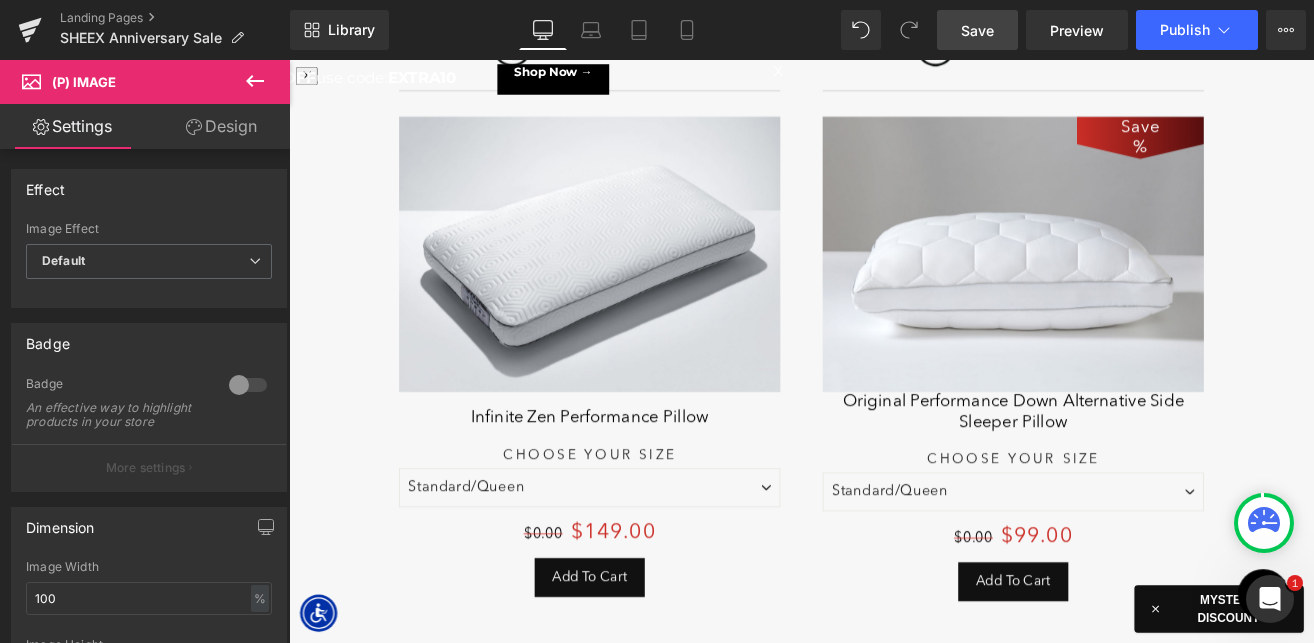 click at bounding box center (1144, 289) 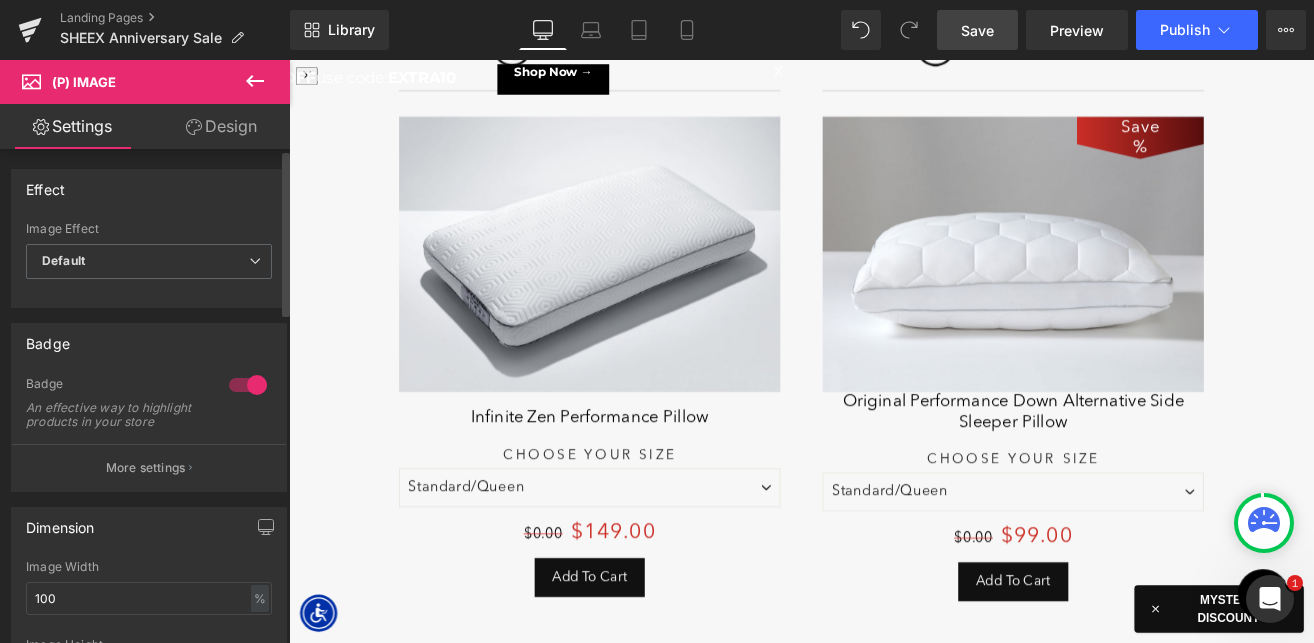drag, startPoint x: 237, startPoint y: 383, endPoint x: 378, endPoint y: 286, distance: 171.14322 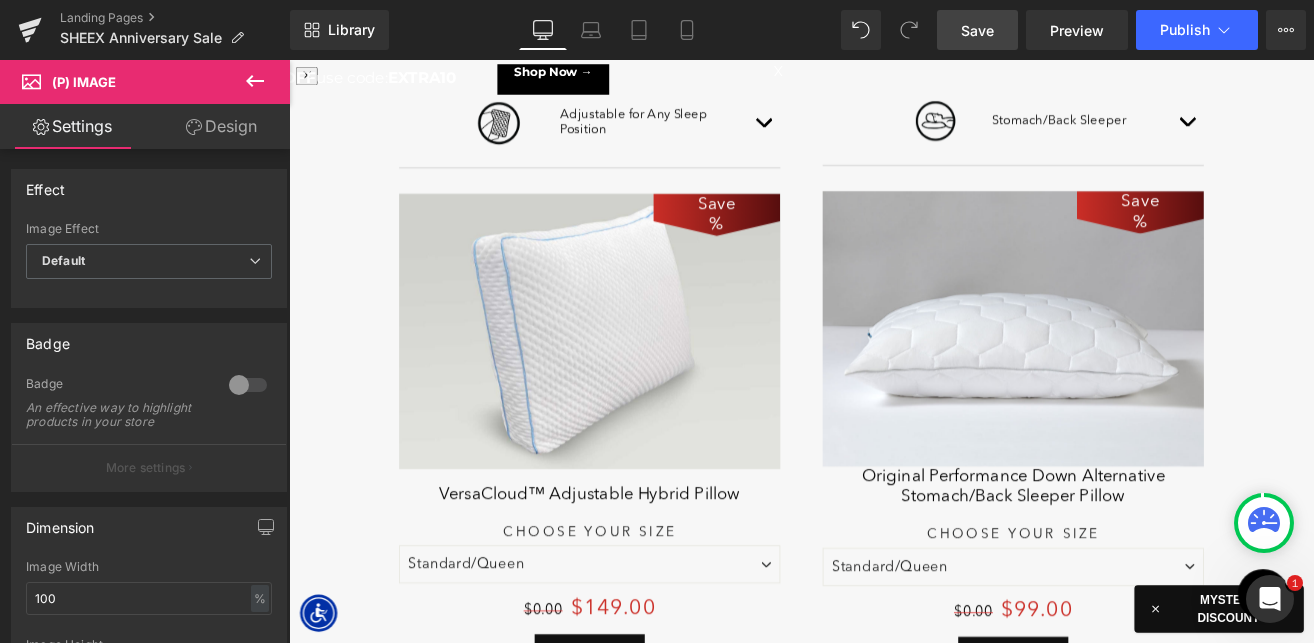 scroll, scrollTop: 2569, scrollLeft: 0, axis: vertical 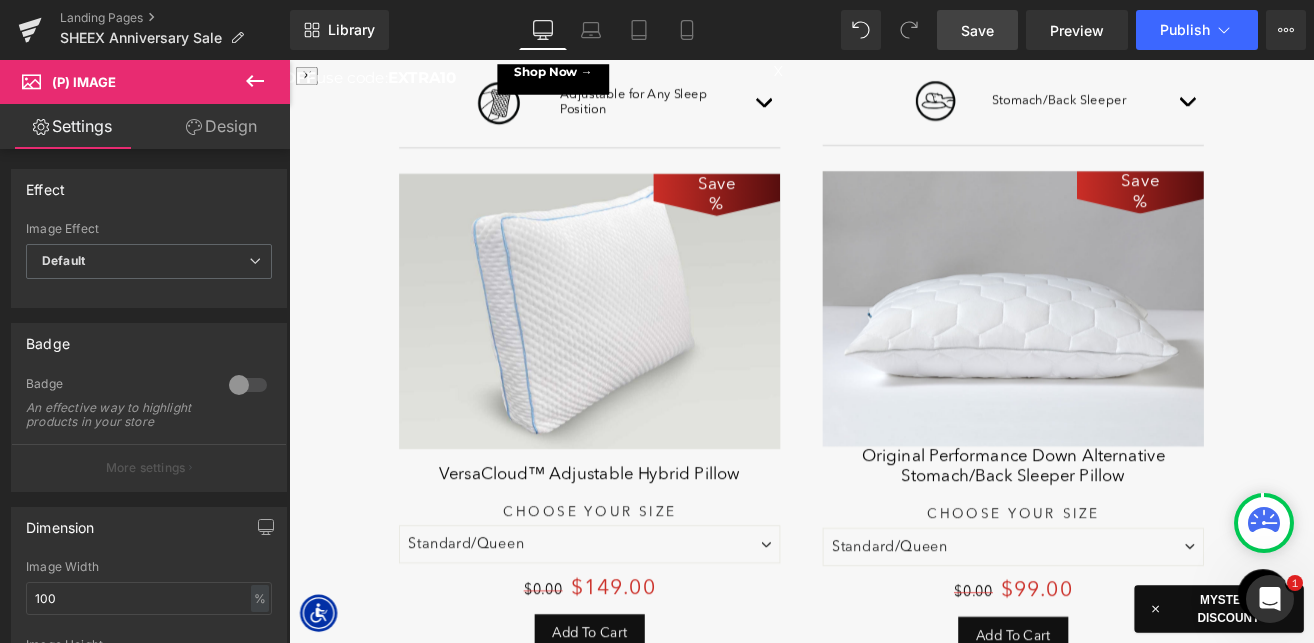 click on "Save
14900
%
(P) Image" at bounding box center [644, 356] 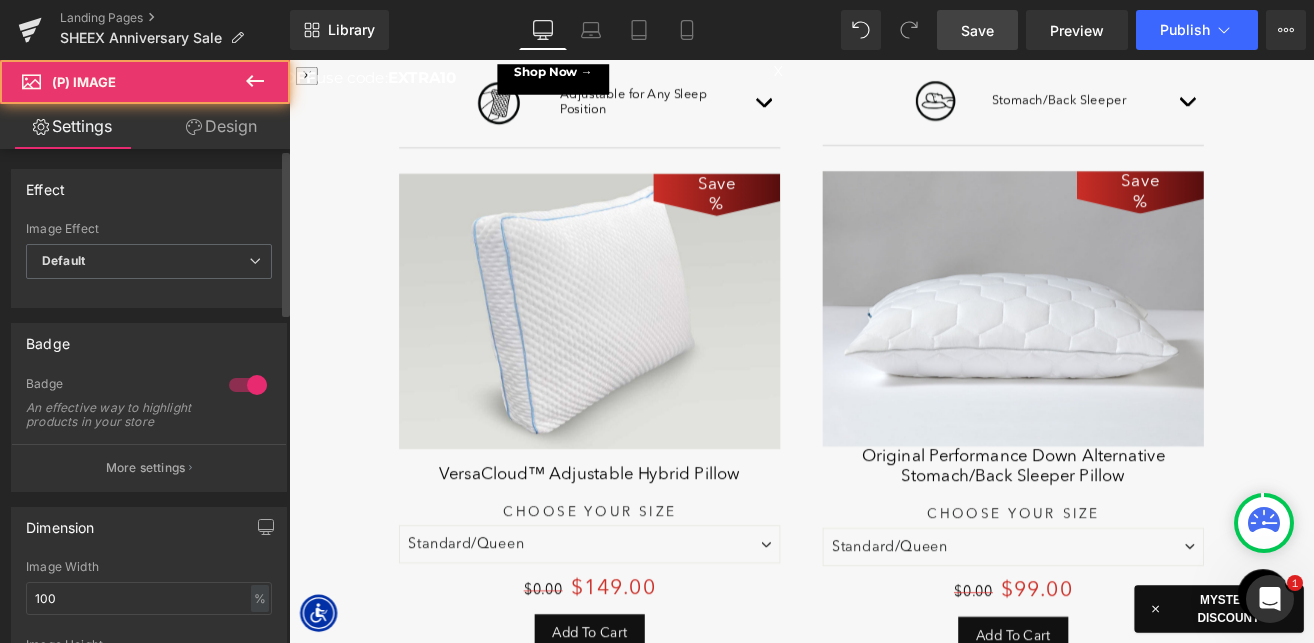 click at bounding box center [248, 385] 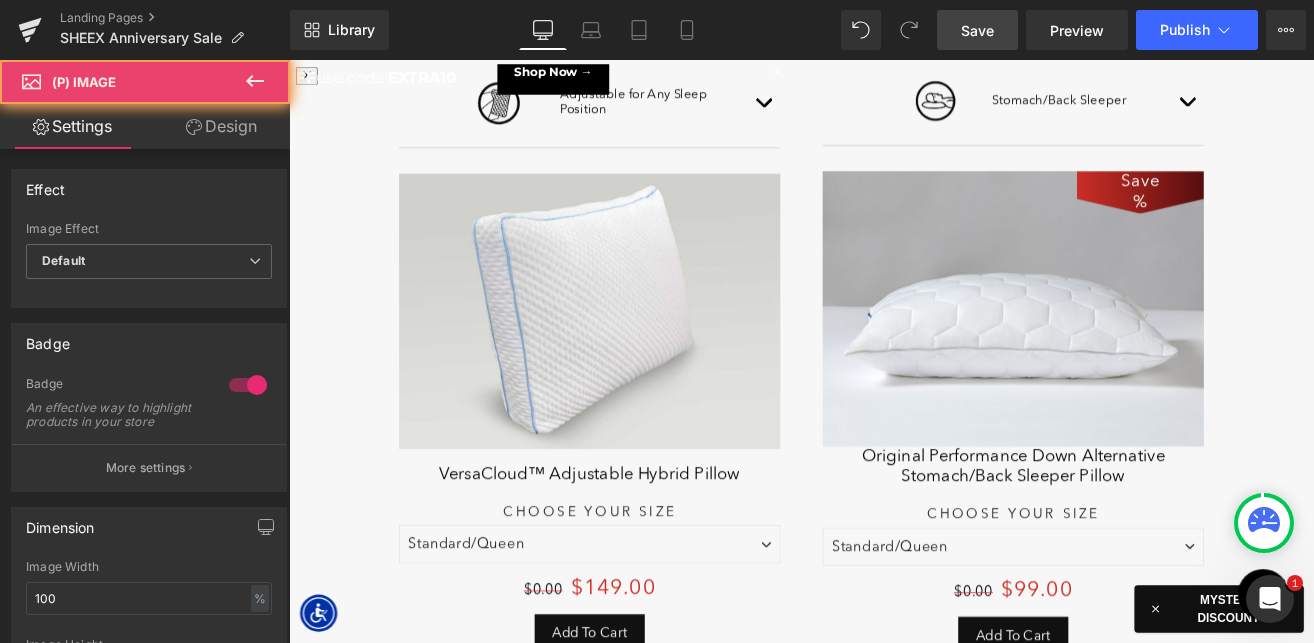 click on "Save
9900
%
(P) Image" at bounding box center [1144, 353] 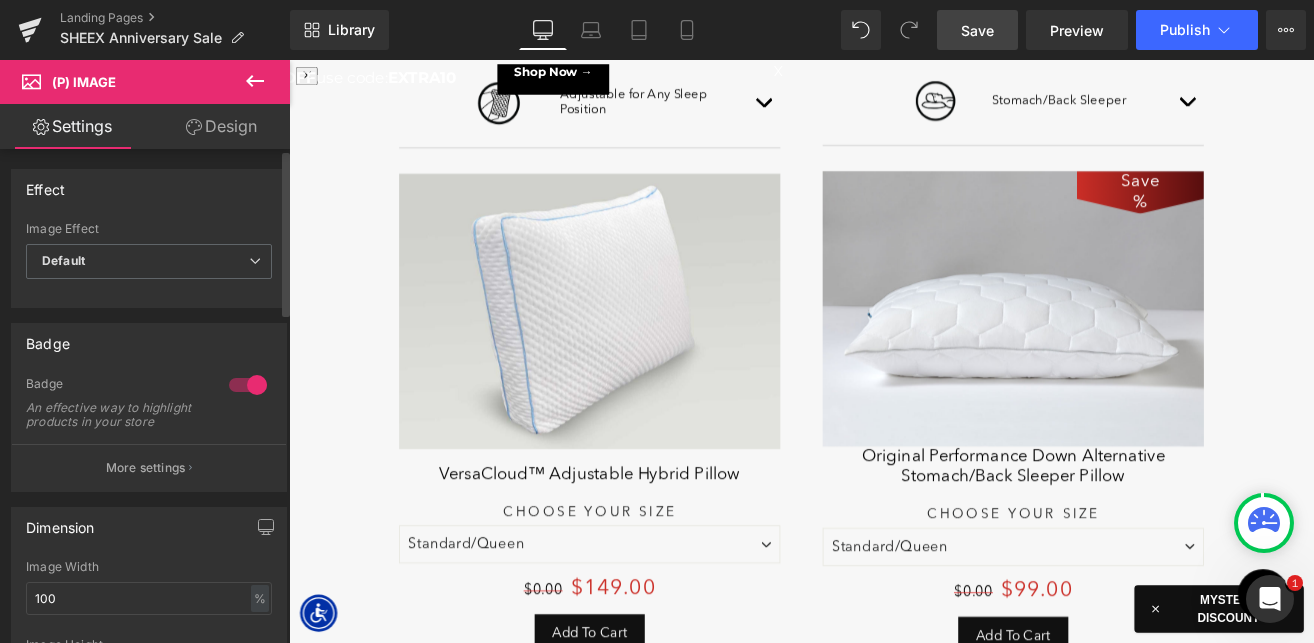 click at bounding box center (248, 385) 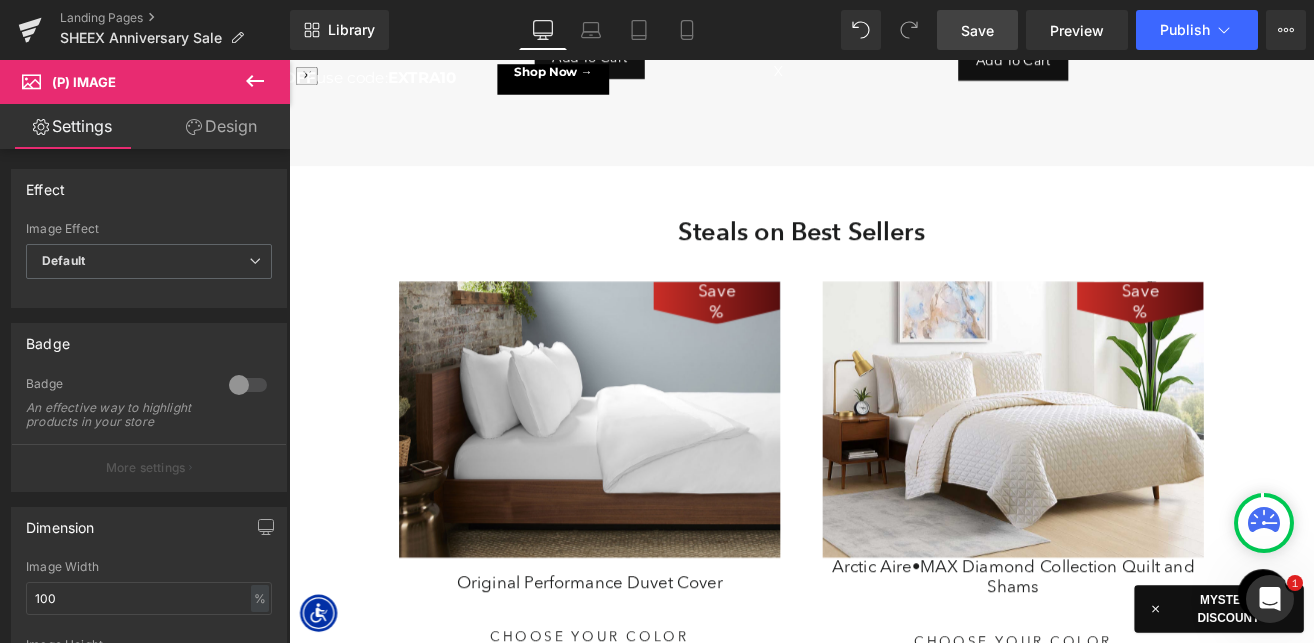 scroll, scrollTop: 3323, scrollLeft: 0, axis: vertical 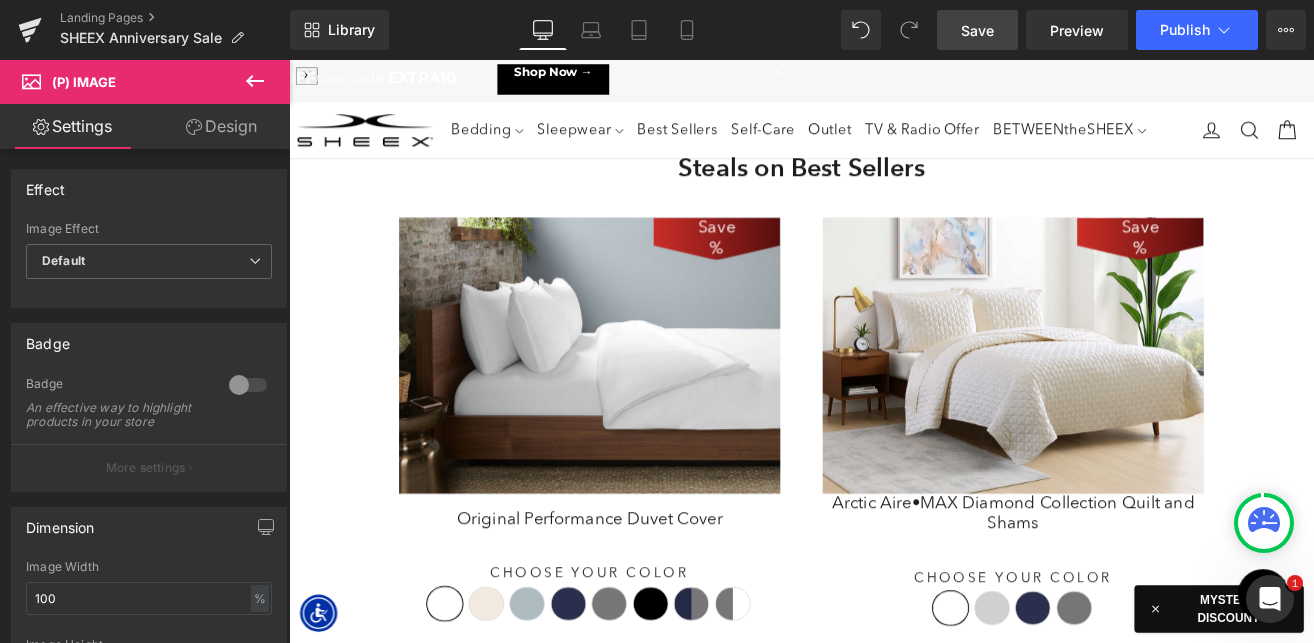click on "Save
27900
%
(P) Image" at bounding box center (644, 408) 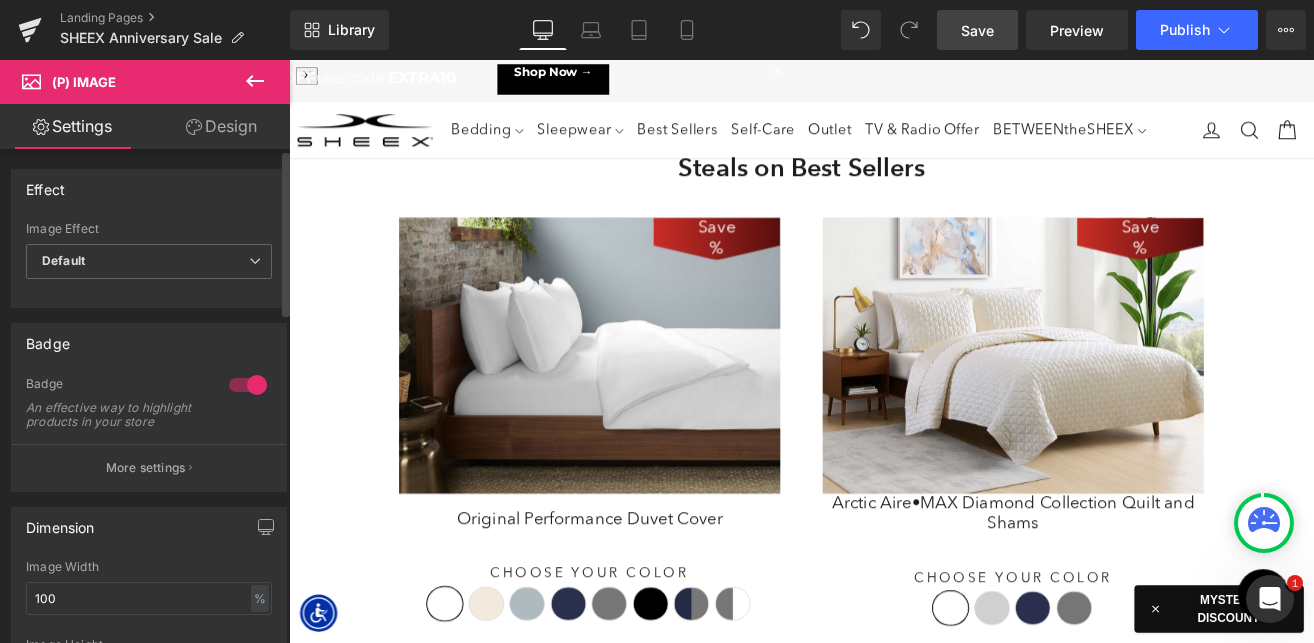 drag, startPoint x: 230, startPoint y: 384, endPoint x: 927, endPoint y: 294, distance: 702.7866 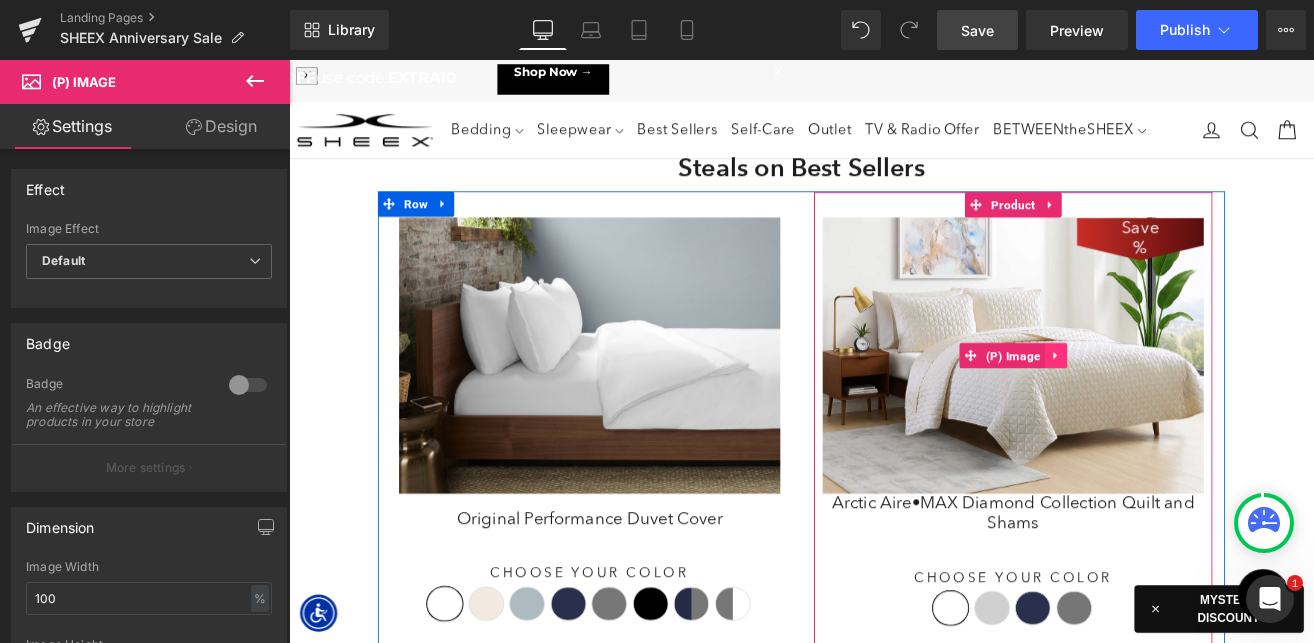 click at bounding box center [1194, 409] 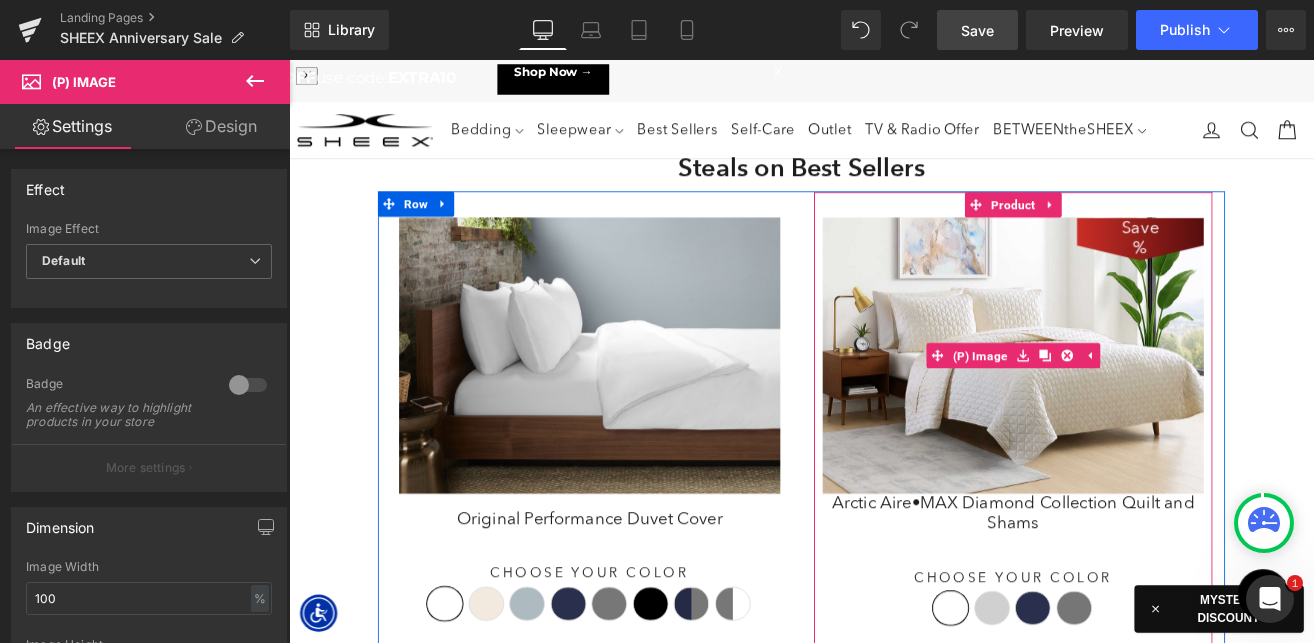 click on "(P) Image" at bounding box center (1105, 409) 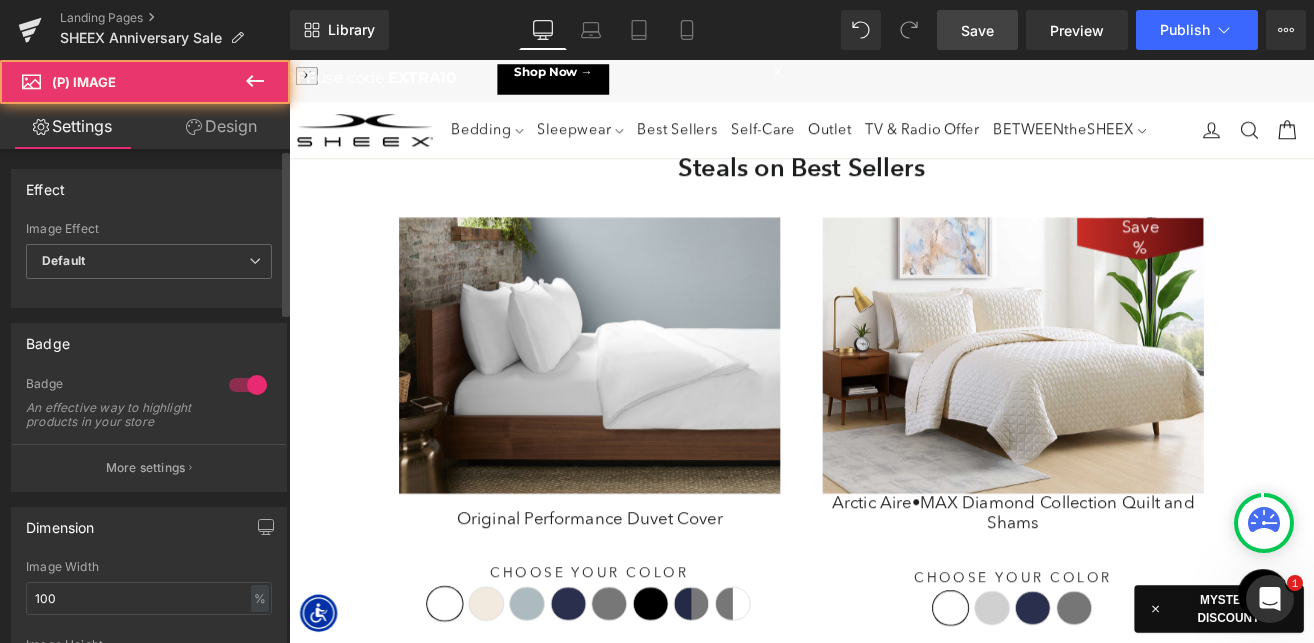 drag, startPoint x: 241, startPoint y: 390, endPoint x: 254, endPoint y: 422, distance: 34.539833 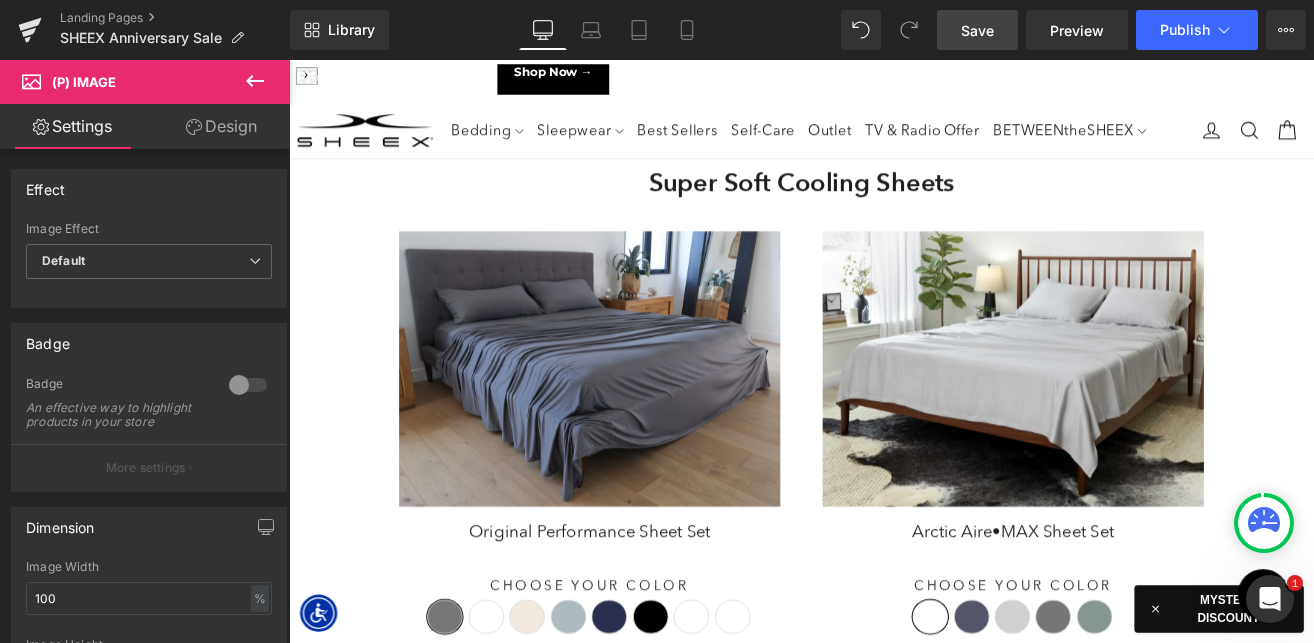 scroll, scrollTop: 0, scrollLeft: 0, axis: both 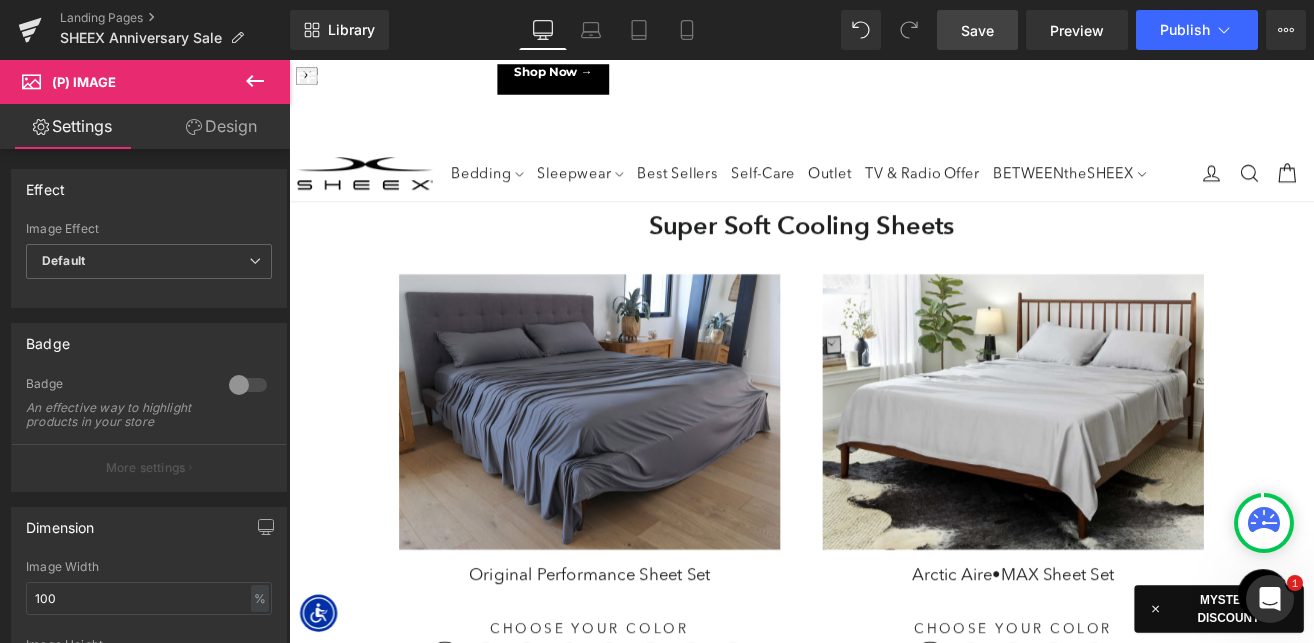 click at bounding box center [644, 475] 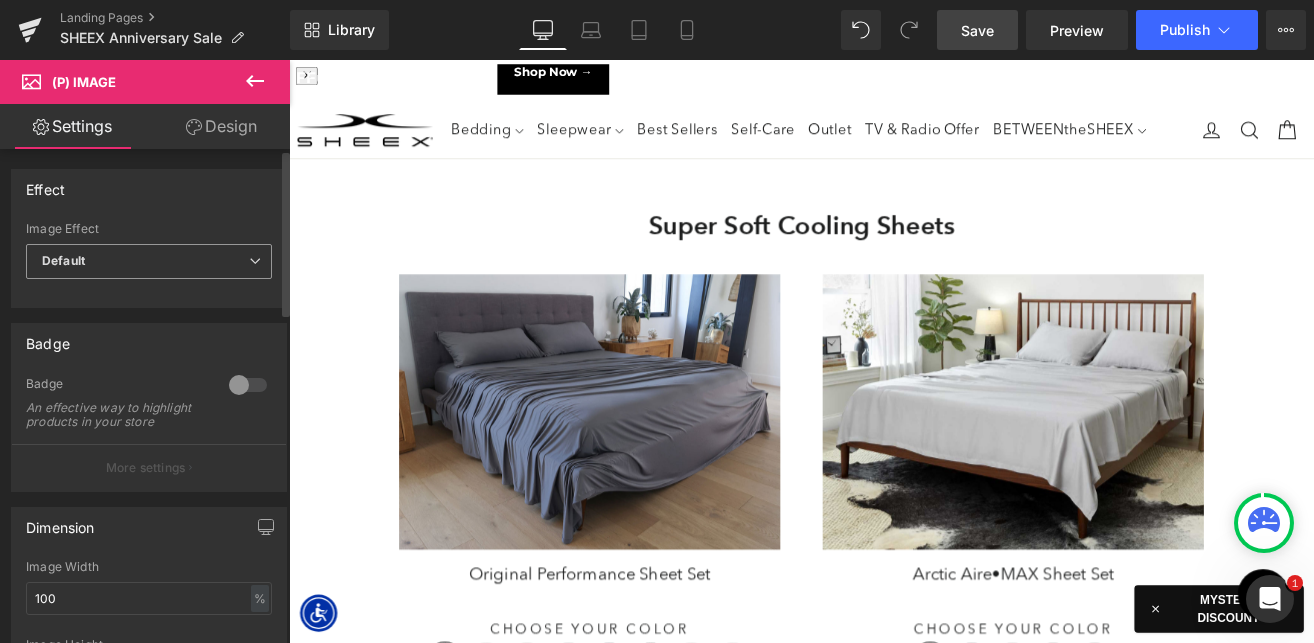 click on "Default" at bounding box center [149, 261] 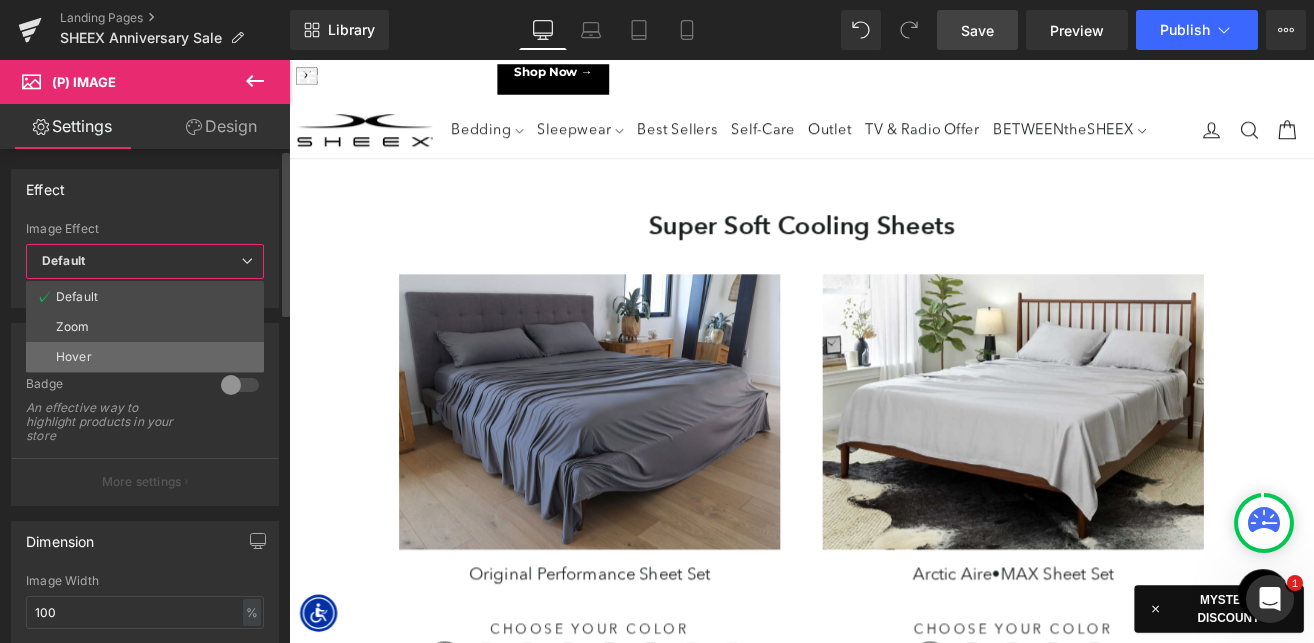 click on "Hover" at bounding box center [145, 357] 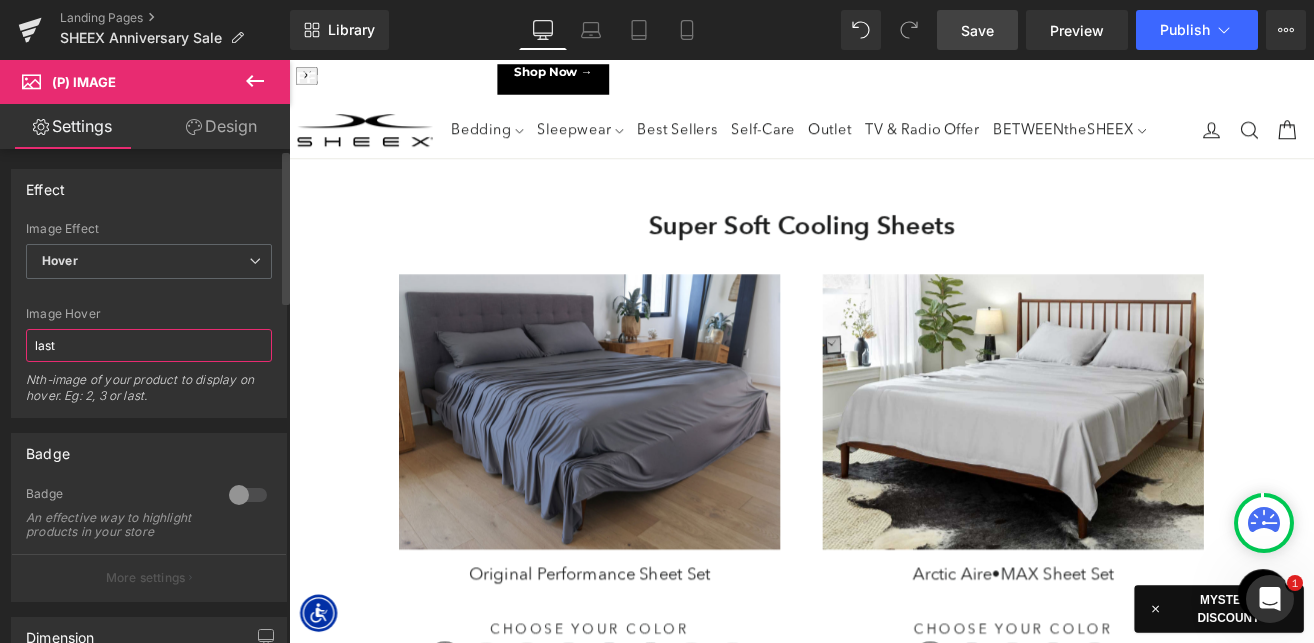 click on "last" at bounding box center (149, 345) 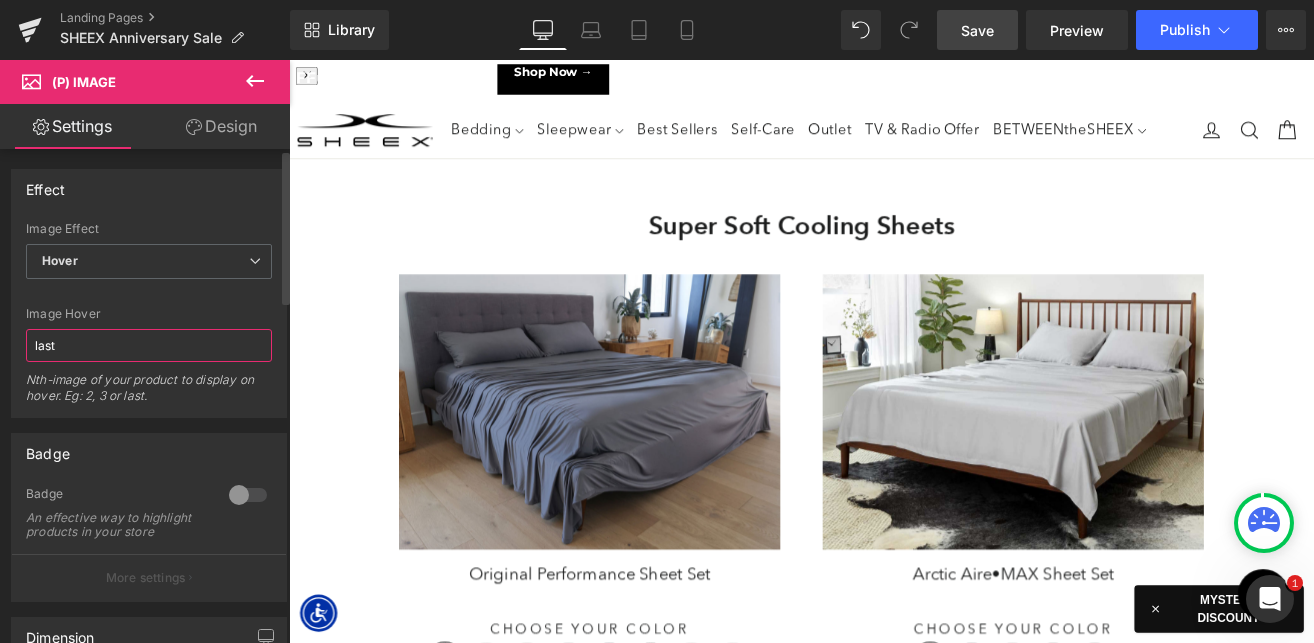 click on "last" at bounding box center [149, 345] 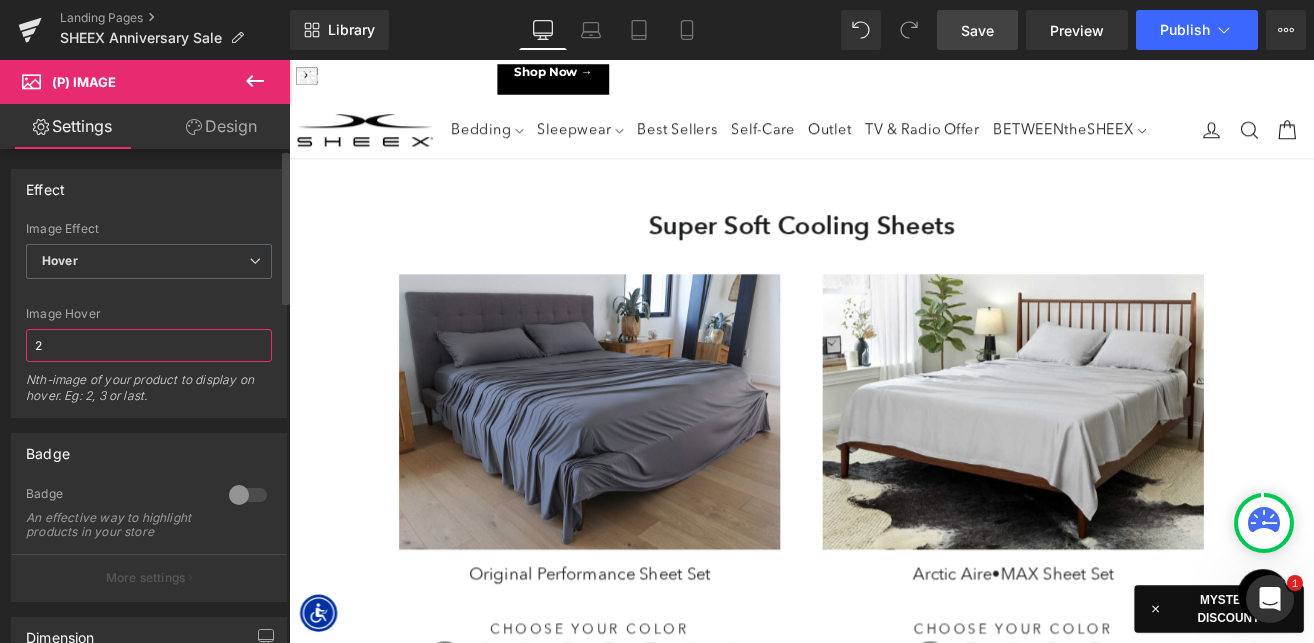 type on "2" 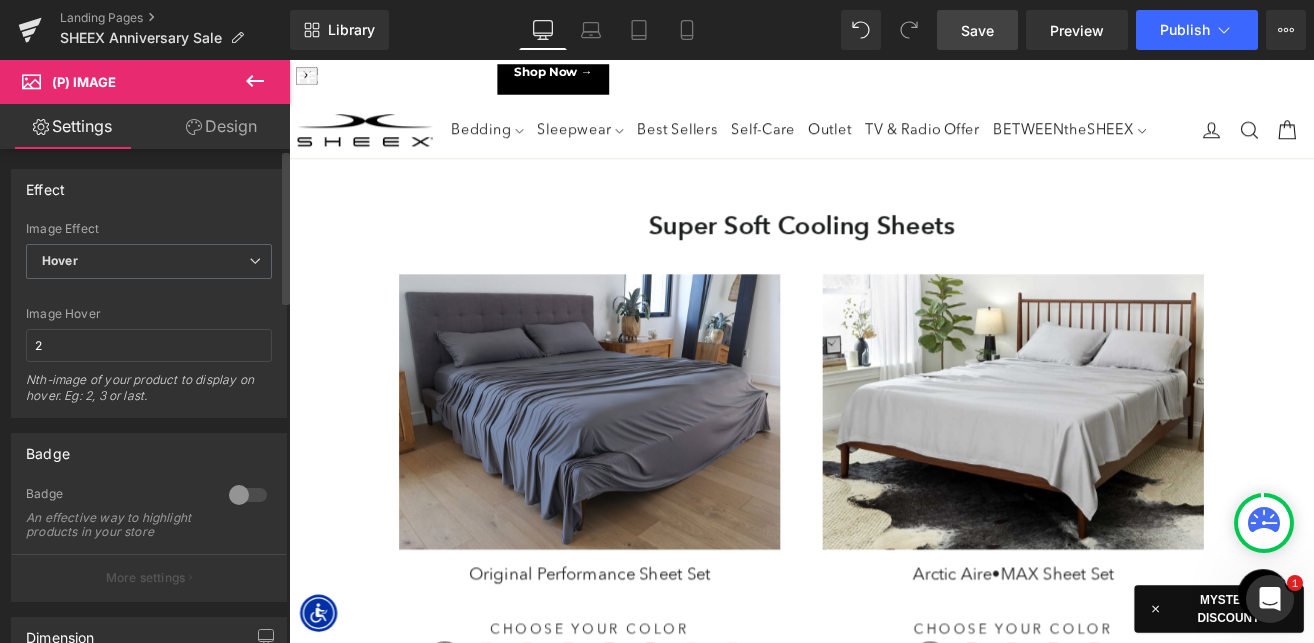 click on "Default Zoom Hover Image Effect
Hover
Default Zoom Hover last Image Hover 2 Nth-image of your product to display on hover. Eg: 2, 3 or last. 1.2 Zoom Level Increments 1.2" at bounding box center [149, 319] 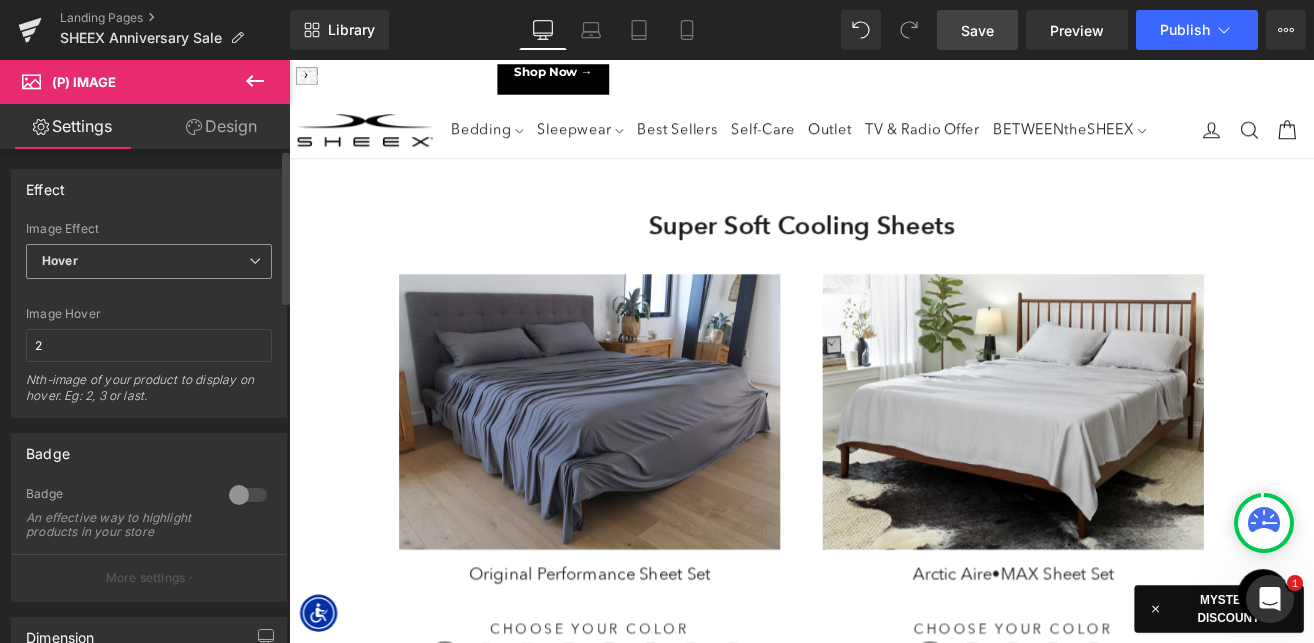 click on "Hover" at bounding box center (149, 261) 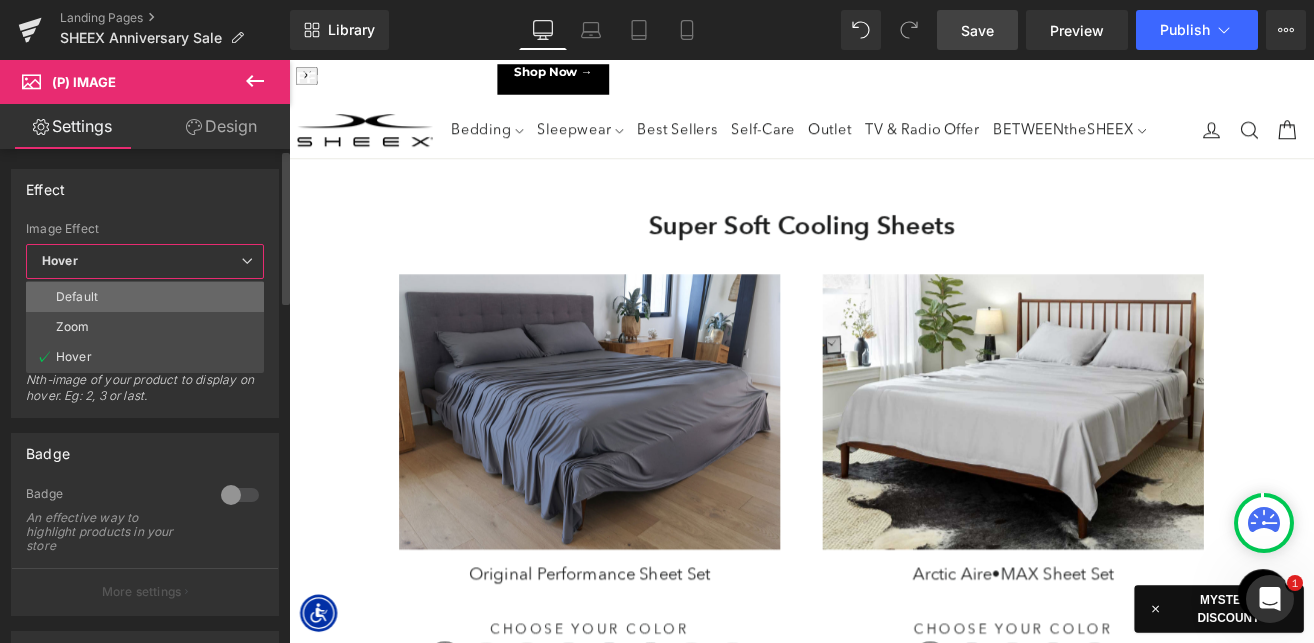 click on "Default" at bounding box center [145, 297] 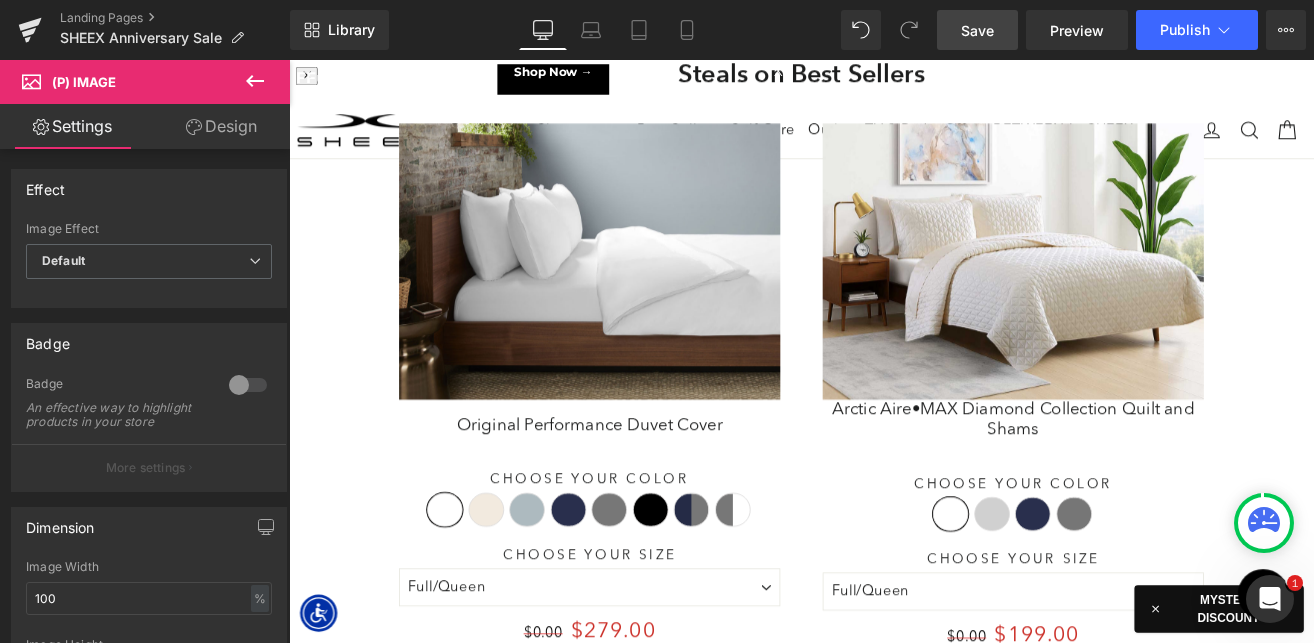 scroll, scrollTop: 3498, scrollLeft: 0, axis: vertical 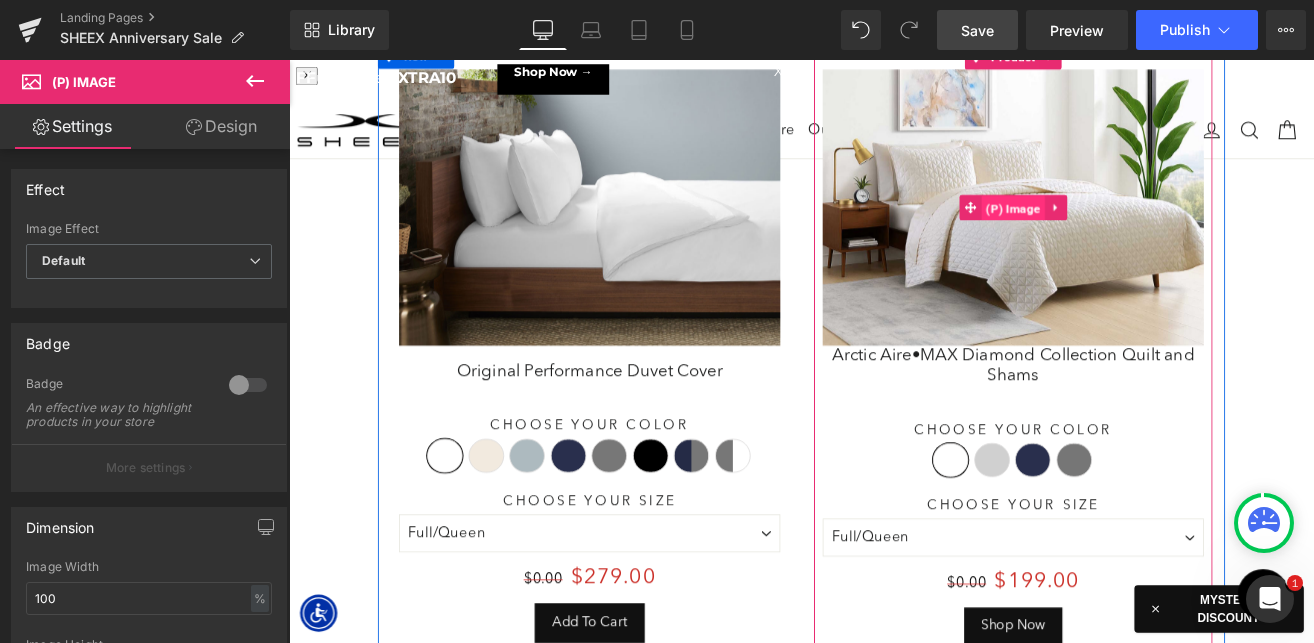 click on "(P) Image" at bounding box center [1144, 235] 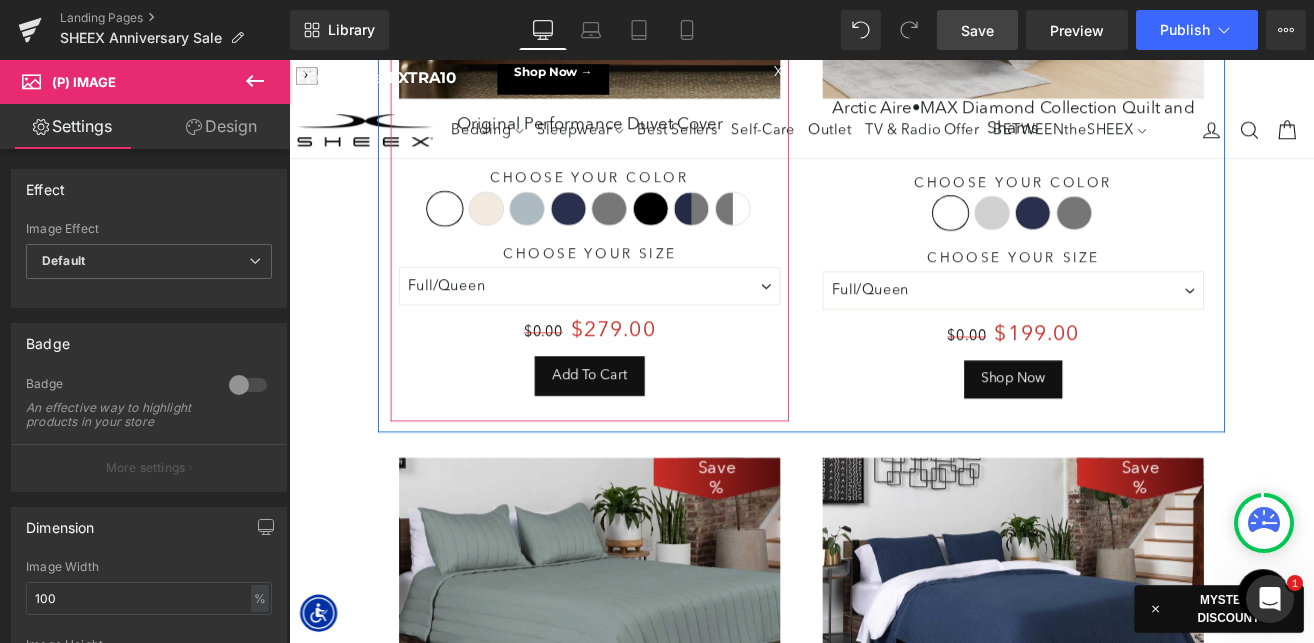 scroll, scrollTop: 3978, scrollLeft: 0, axis: vertical 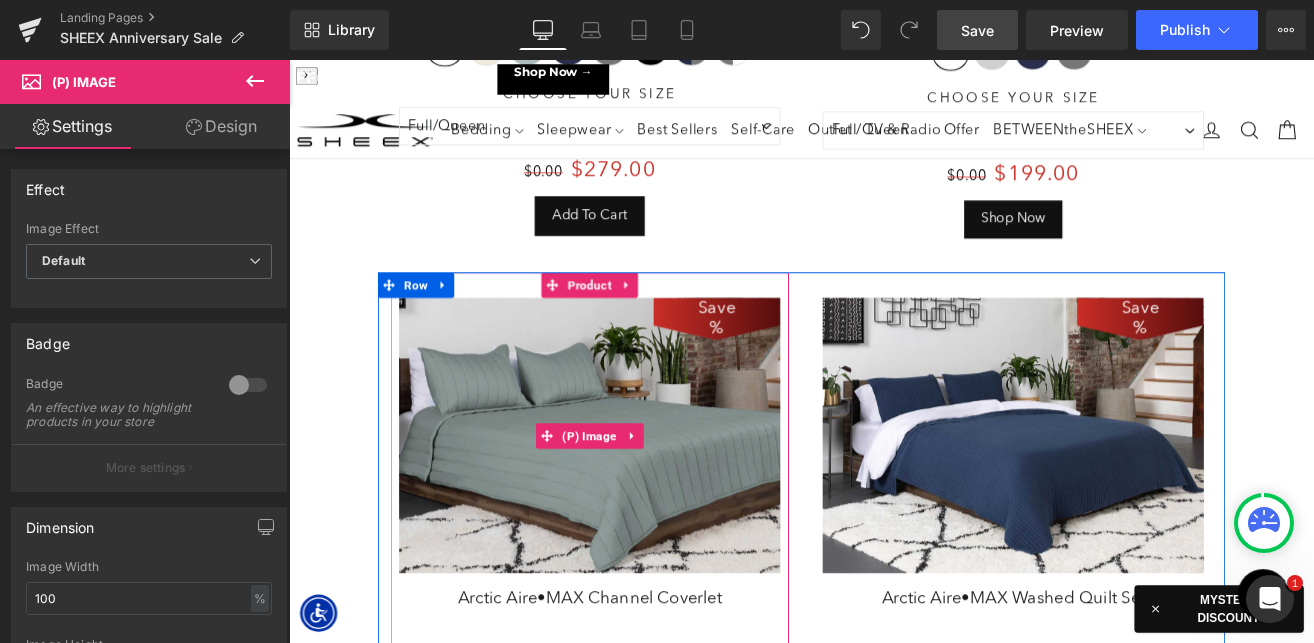 click at bounding box center [644, 503] 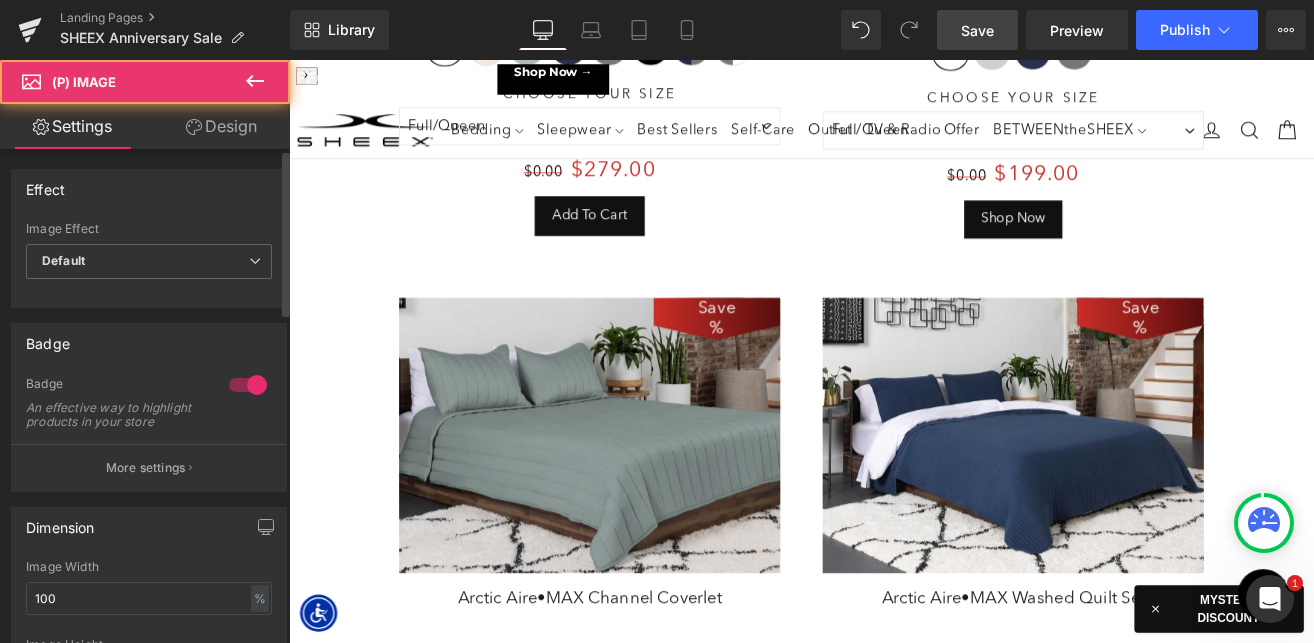 click at bounding box center (248, 385) 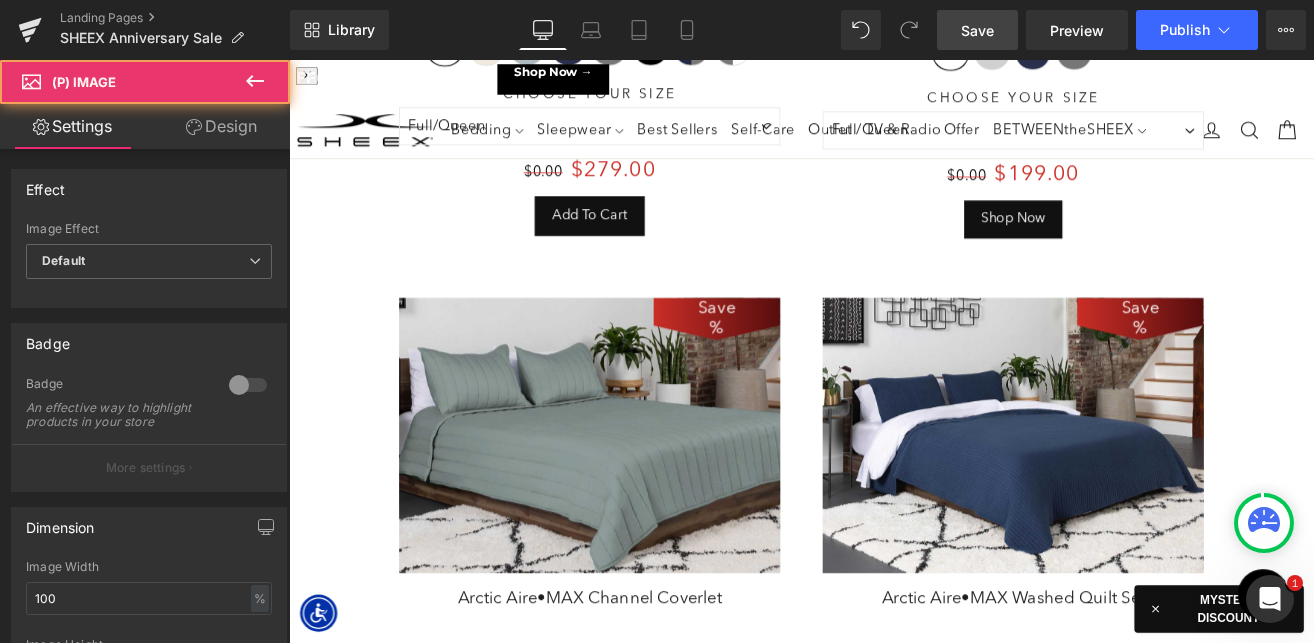 click at bounding box center (1144, 503) 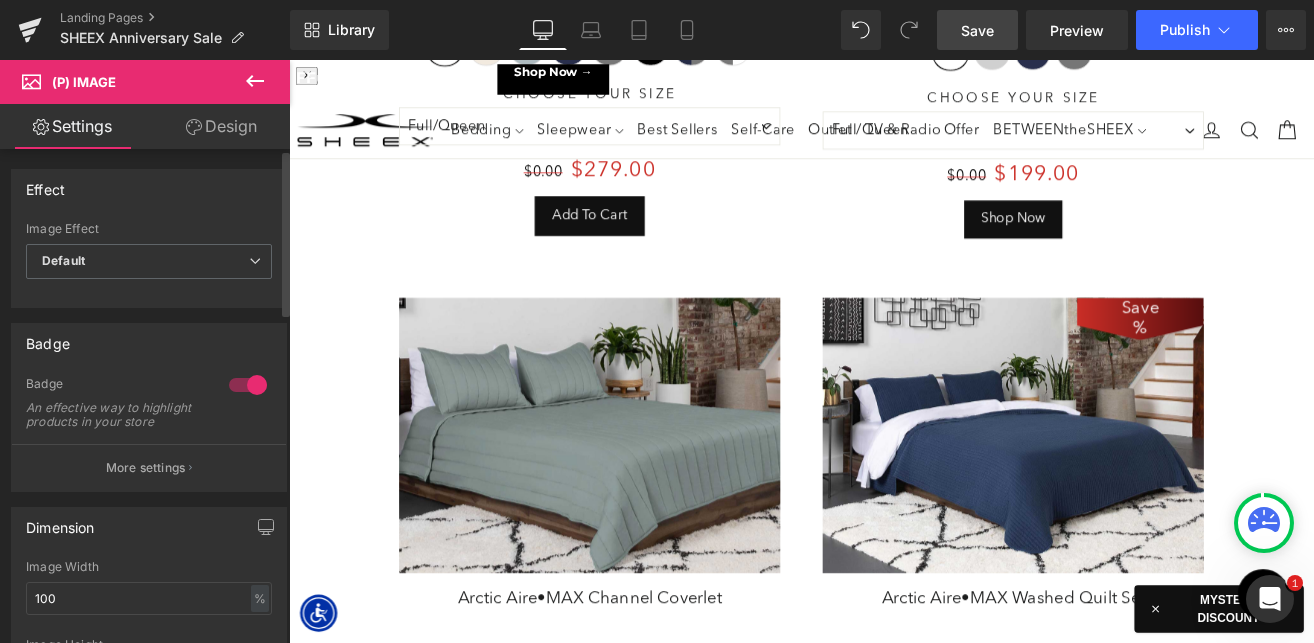 drag, startPoint x: 226, startPoint y: 385, endPoint x: 538, endPoint y: 437, distance: 316.30365 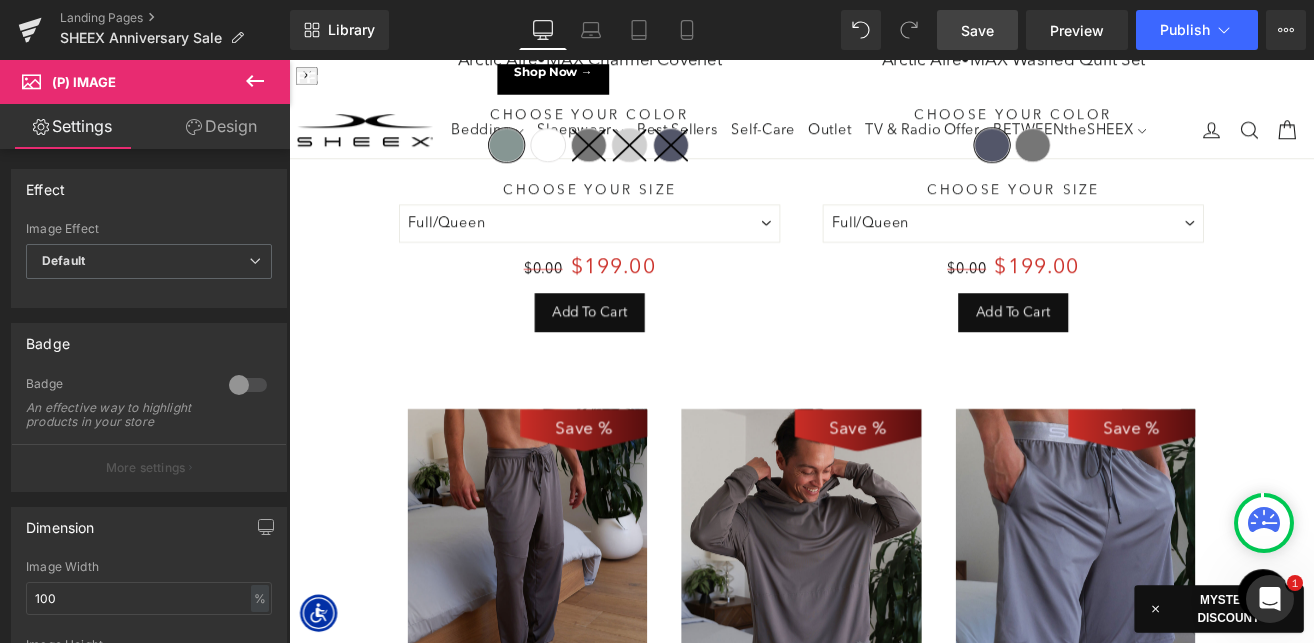 scroll, scrollTop: 4987, scrollLeft: 0, axis: vertical 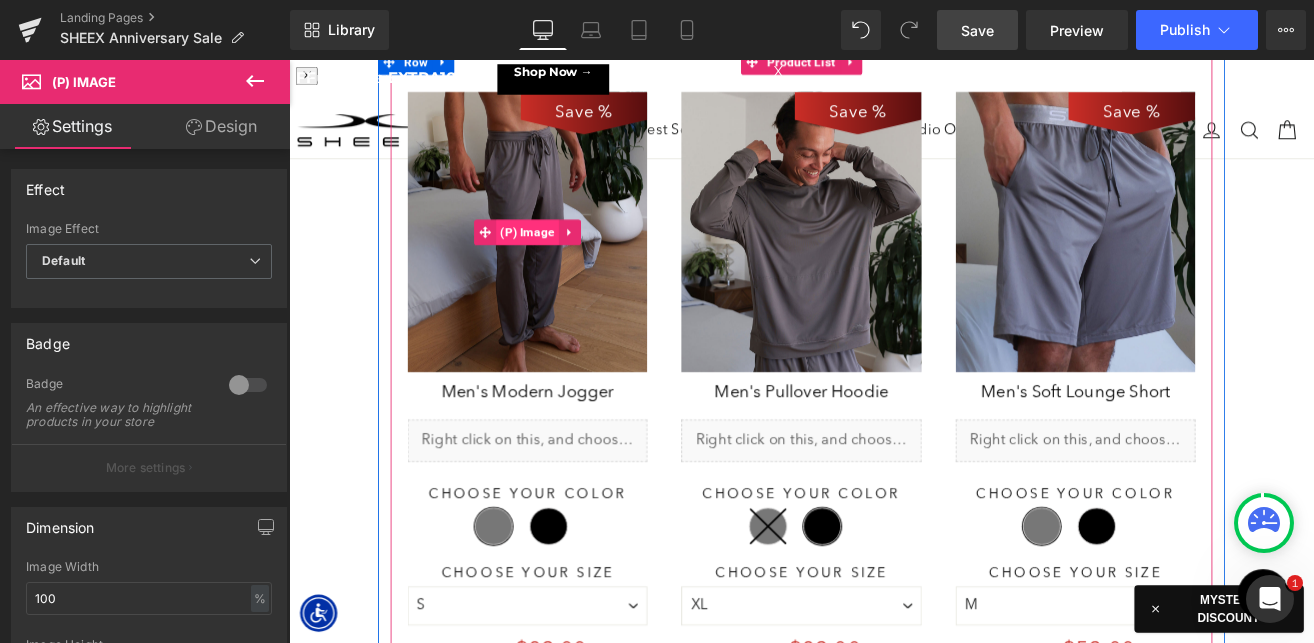 click on "(P) Image" at bounding box center [570, 264] 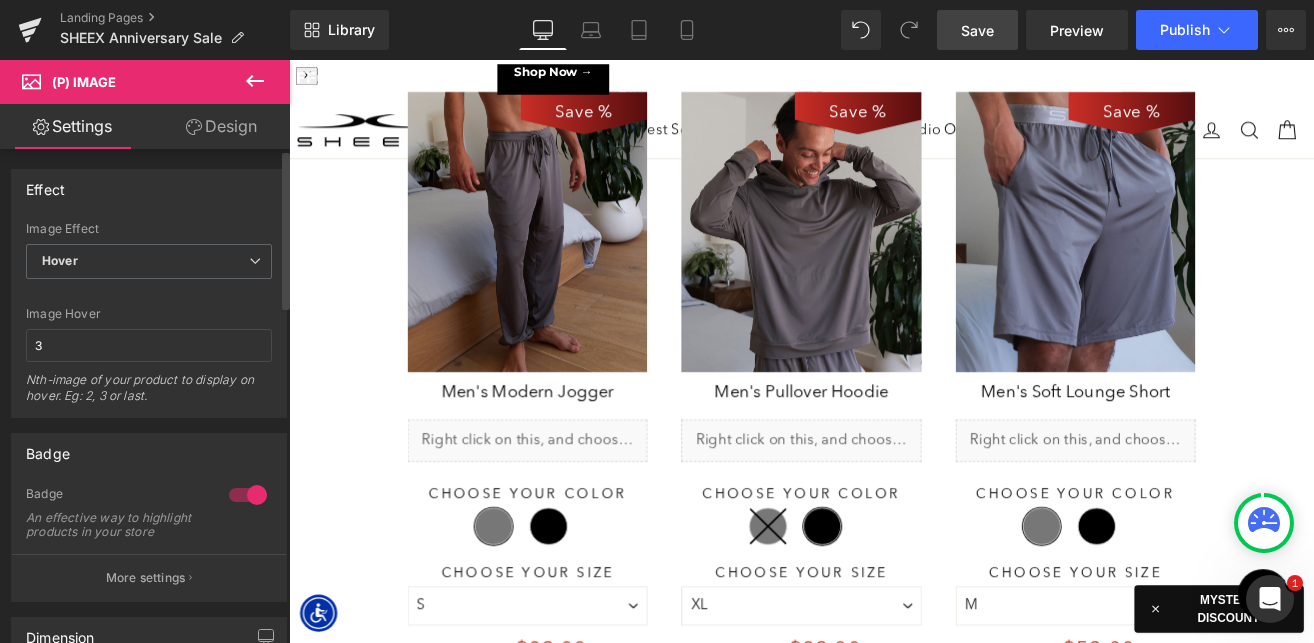 click at bounding box center [248, 495] 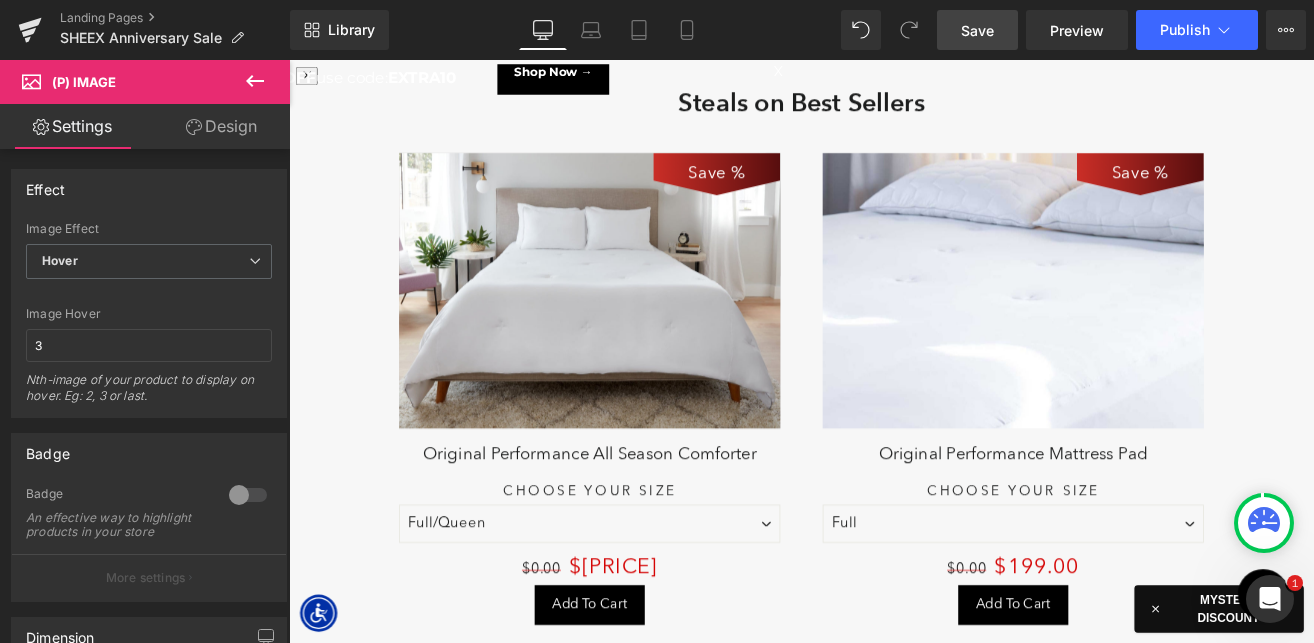 scroll, scrollTop: 7449, scrollLeft: 0, axis: vertical 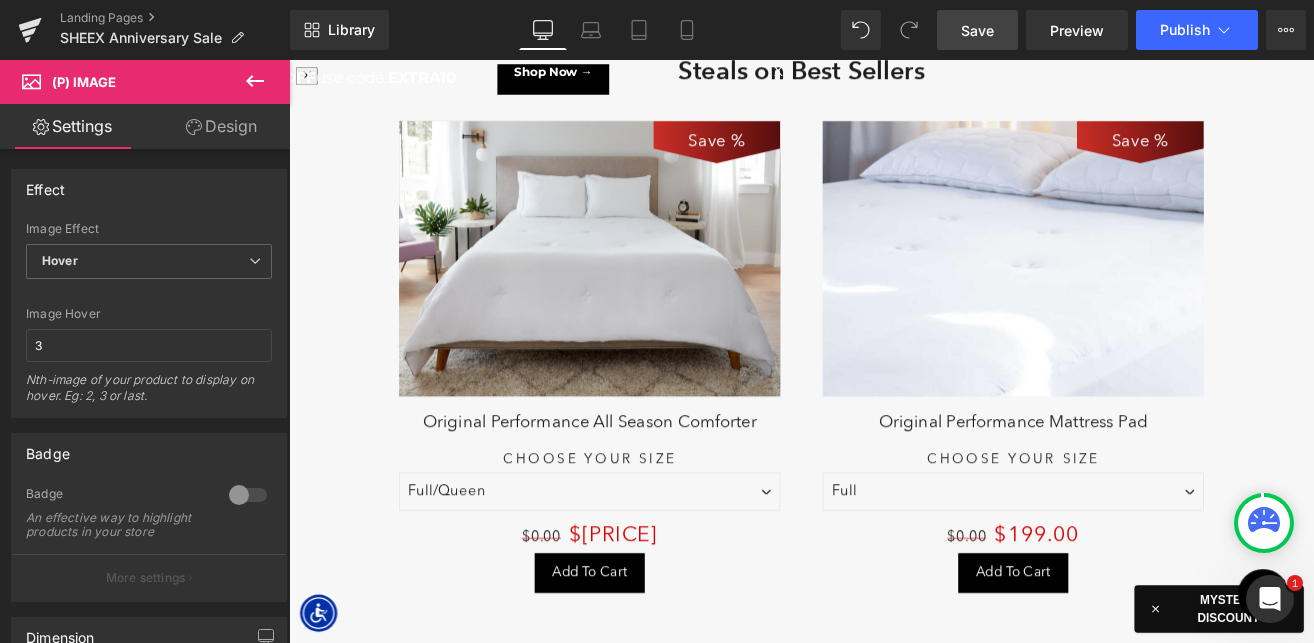click at bounding box center [644, 294] 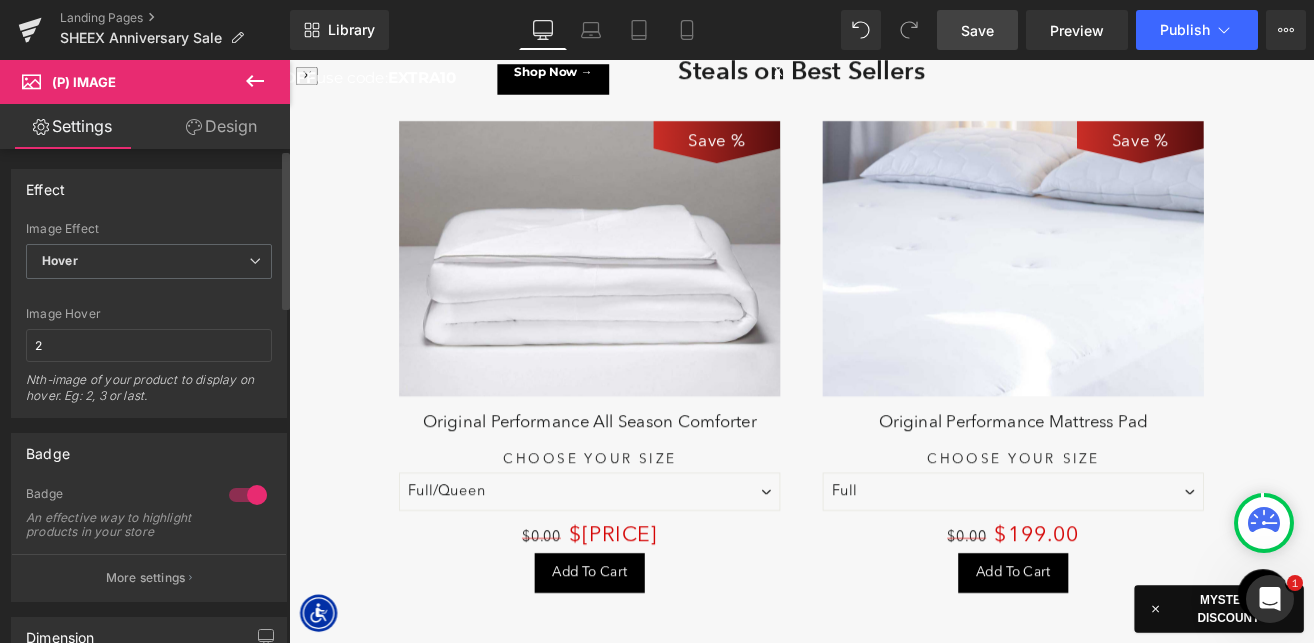 click at bounding box center (248, 495) 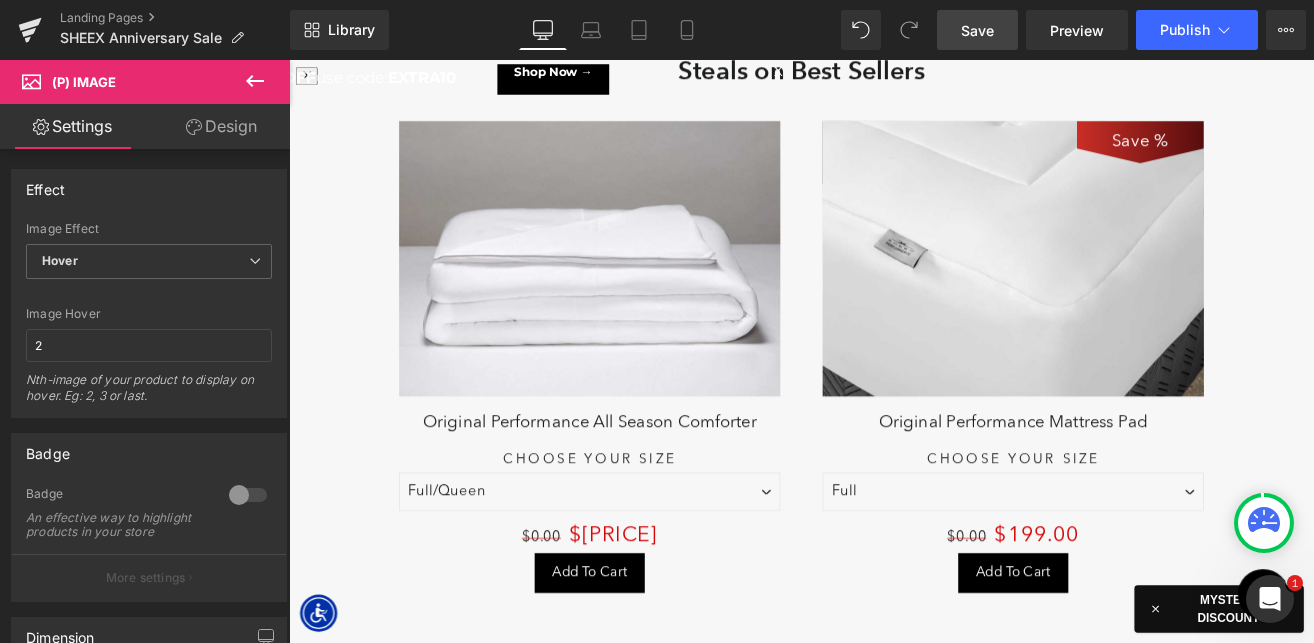 click on "Save
[NUMBER]
%" at bounding box center [1144, 294] 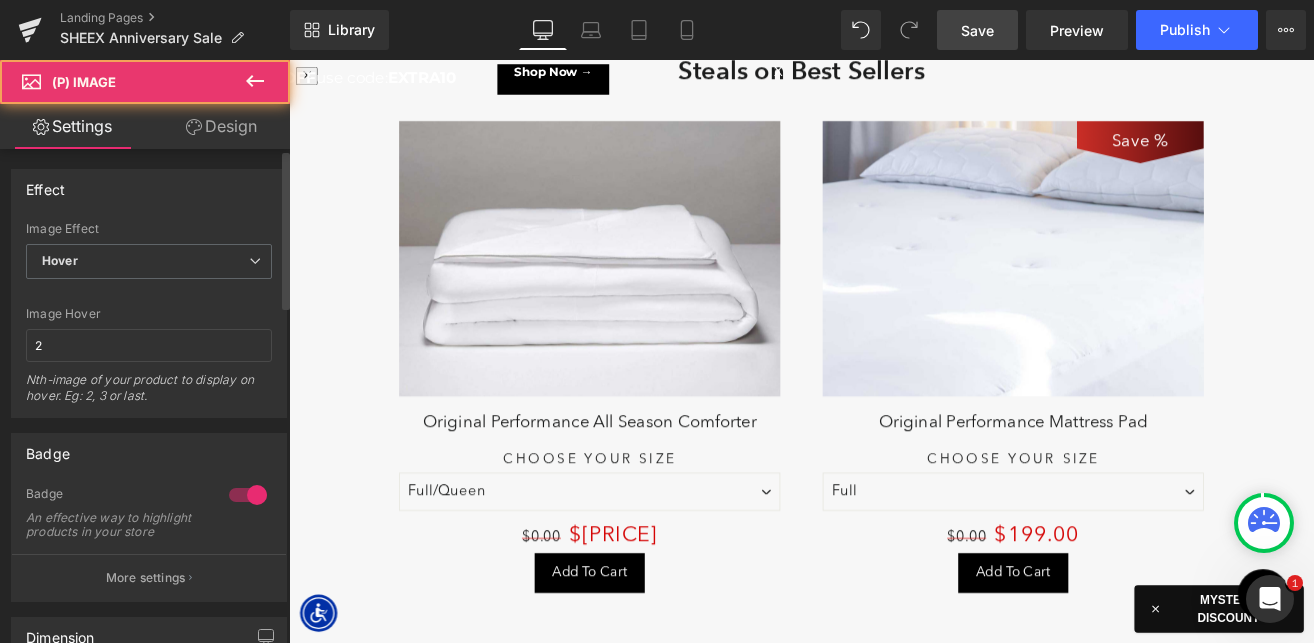 click at bounding box center (248, 495) 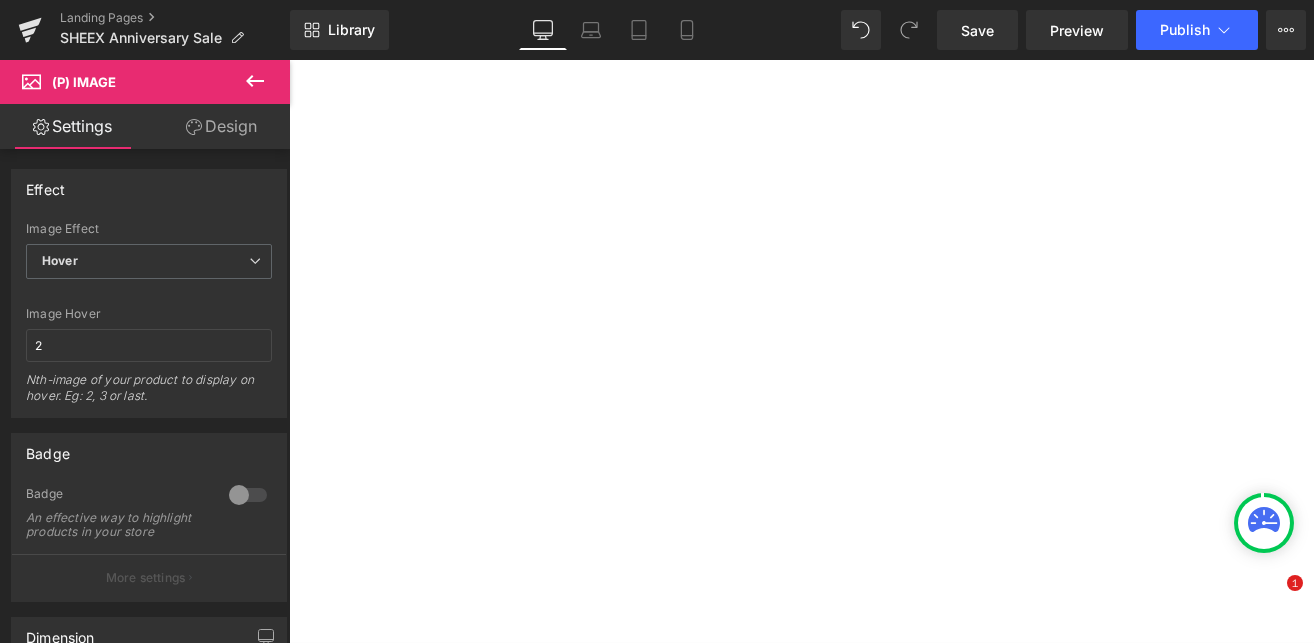 scroll, scrollTop: 0, scrollLeft: 0, axis: both 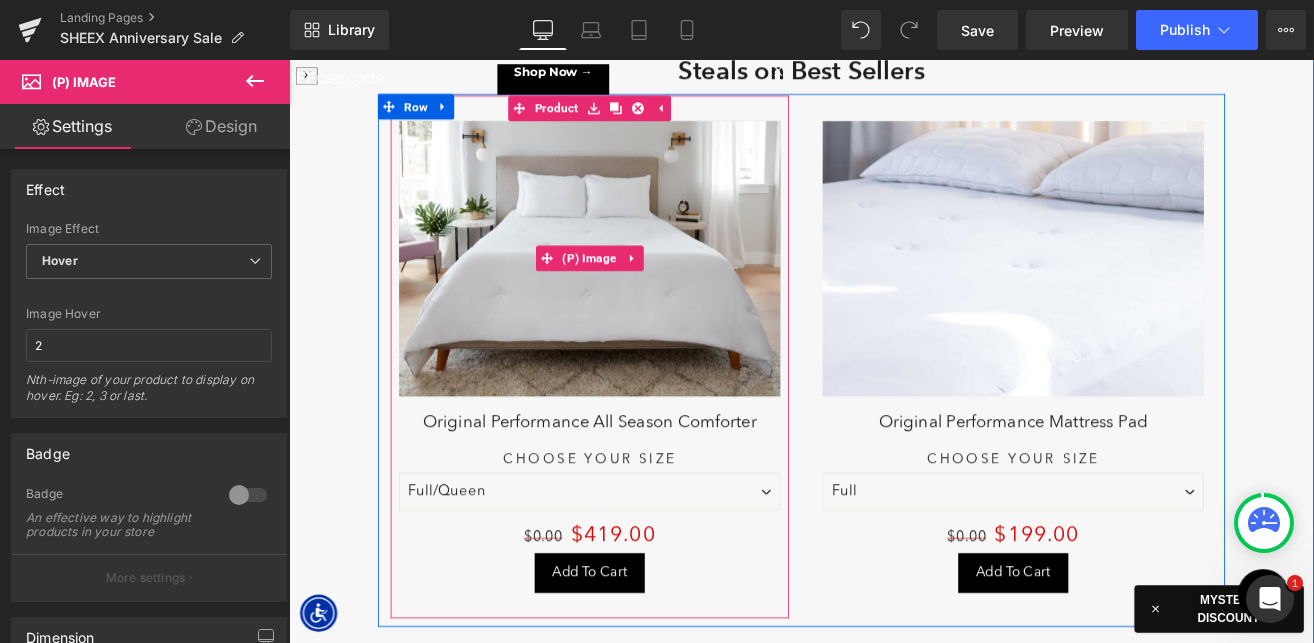 click at bounding box center [644, 294] 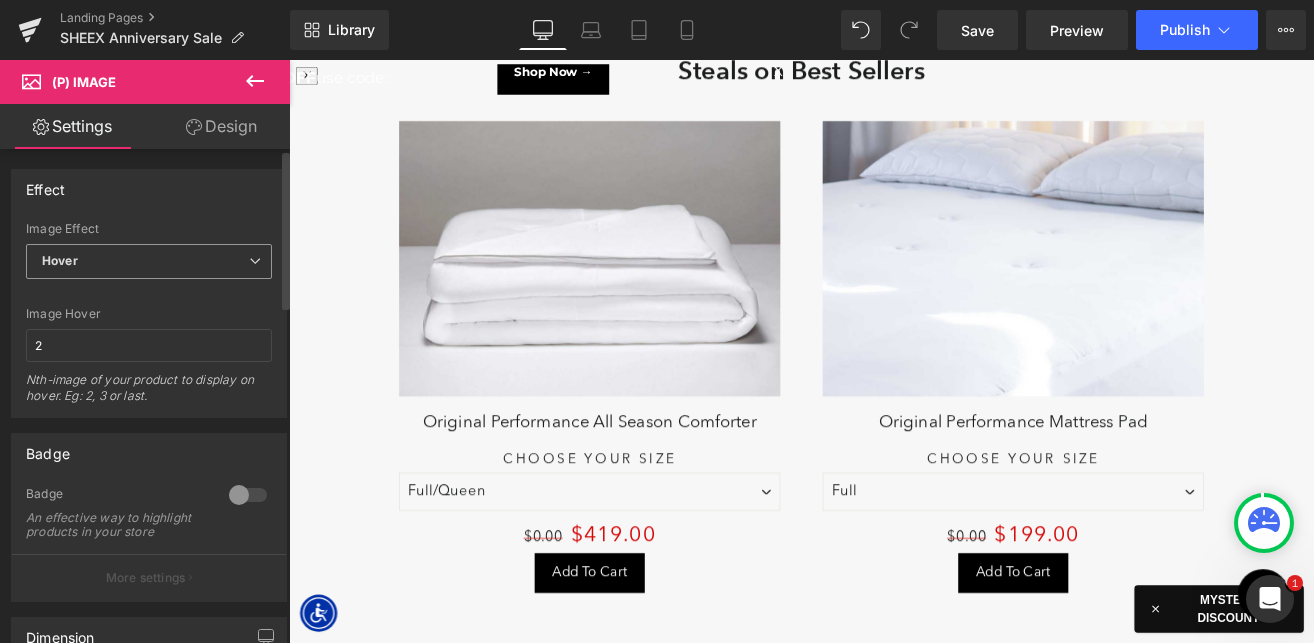 click on "Hover" at bounding box center [149, 261] 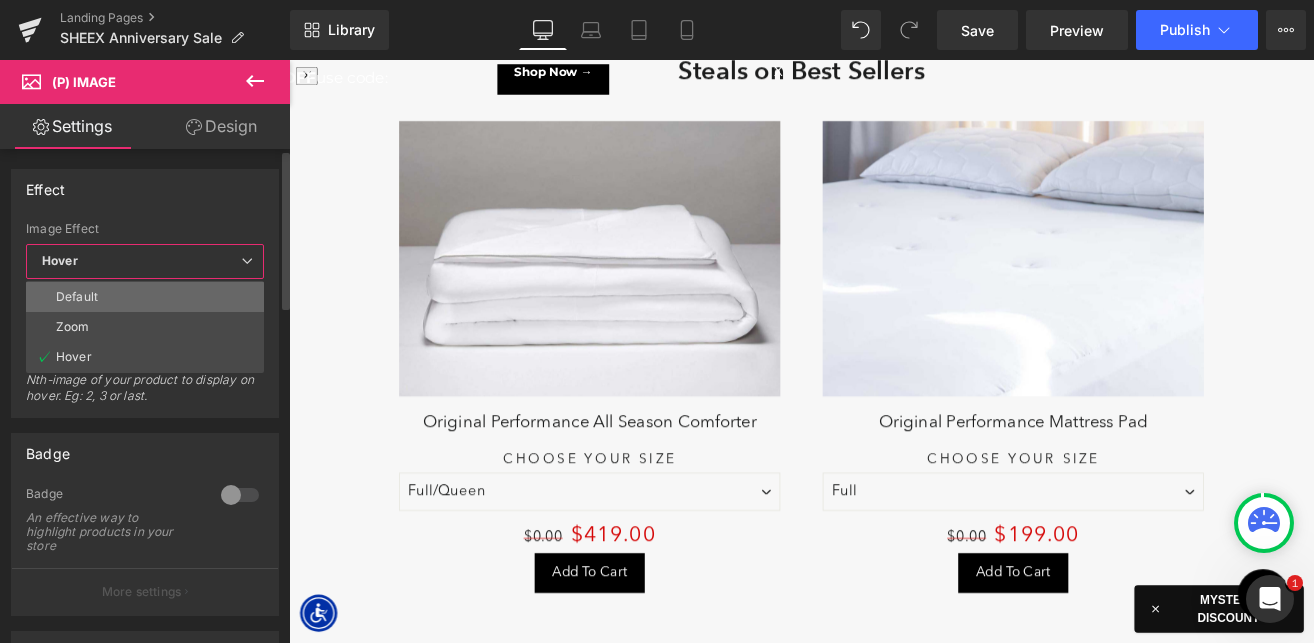 drag, startPoint x: 149, startPoint y: 298, endPoint x: 762, endPoint y: 253, distance: 614.6495 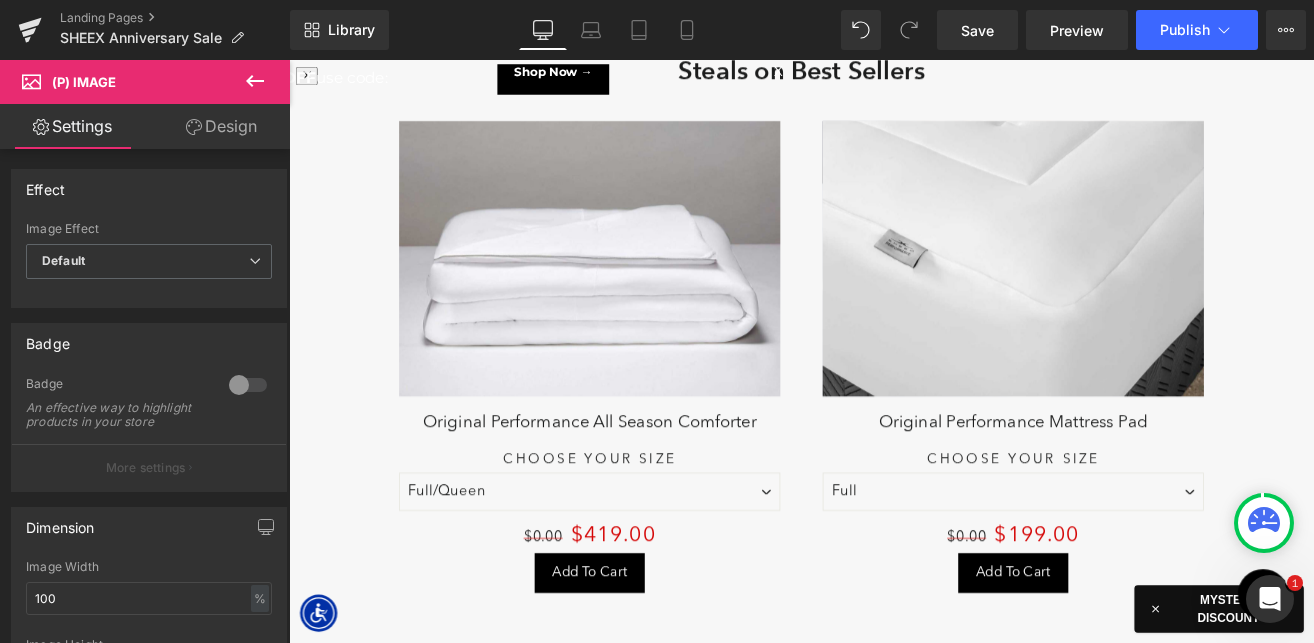 click on "Save
[NUMBER]
%" at bounding box center (1144, 294) 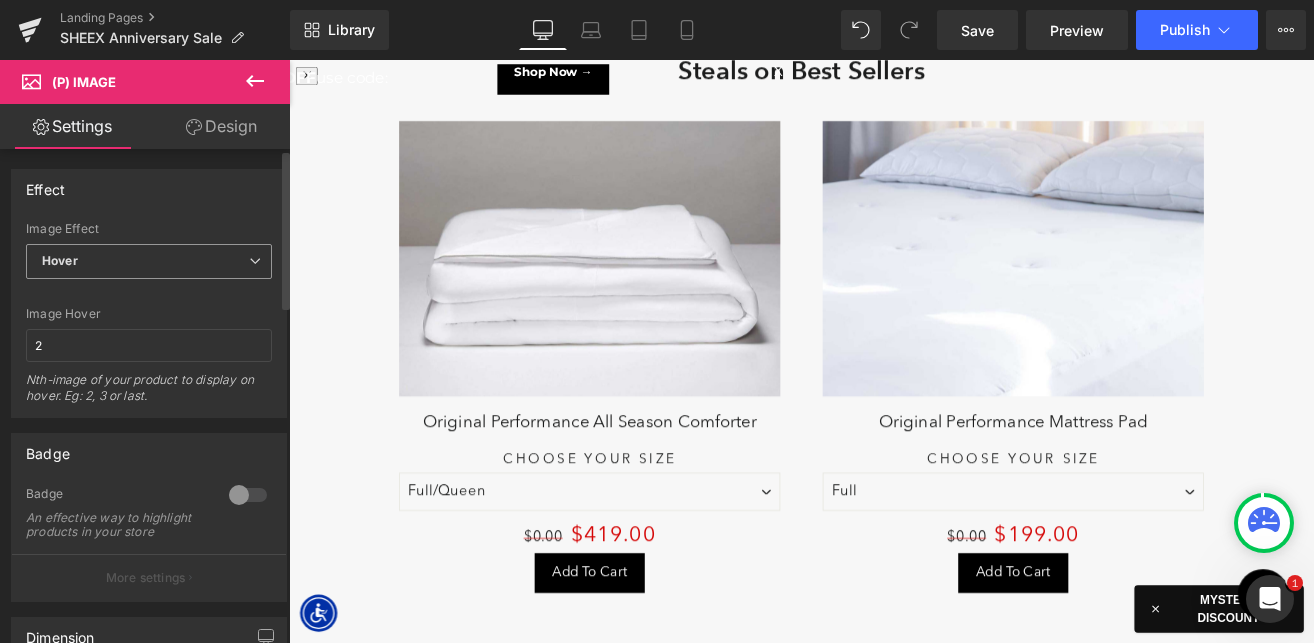 click on "Hover" at bounding box center [149, 261] 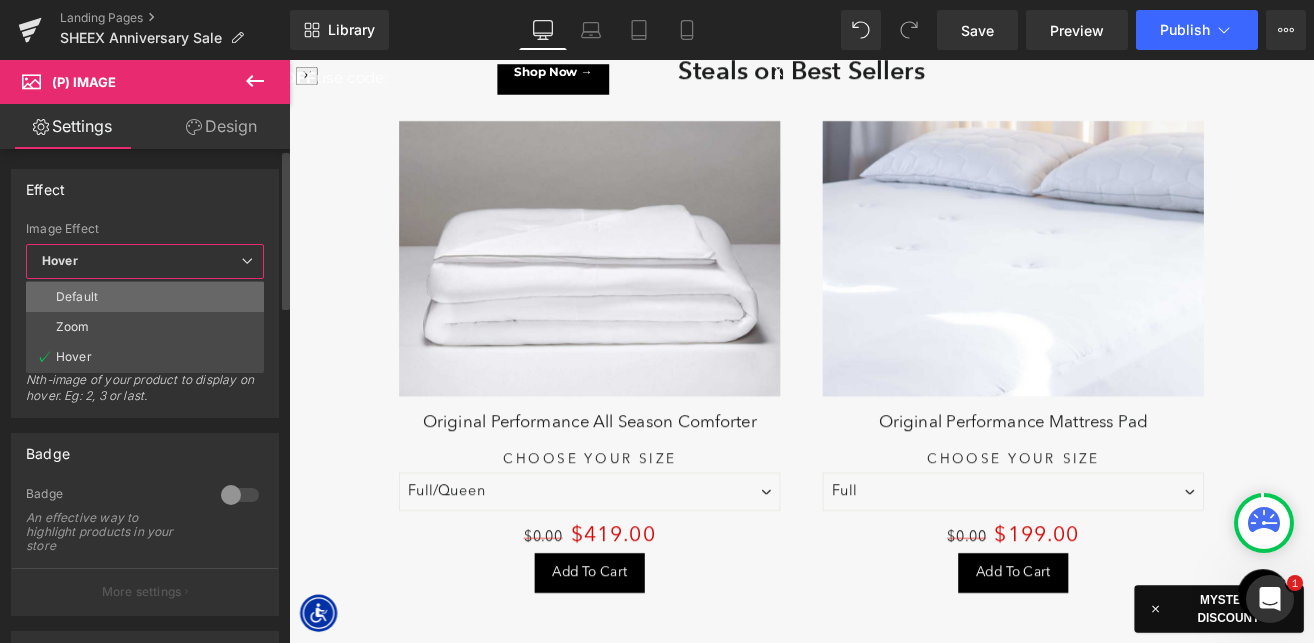 click on "Default" at bounding box center [145, 297] 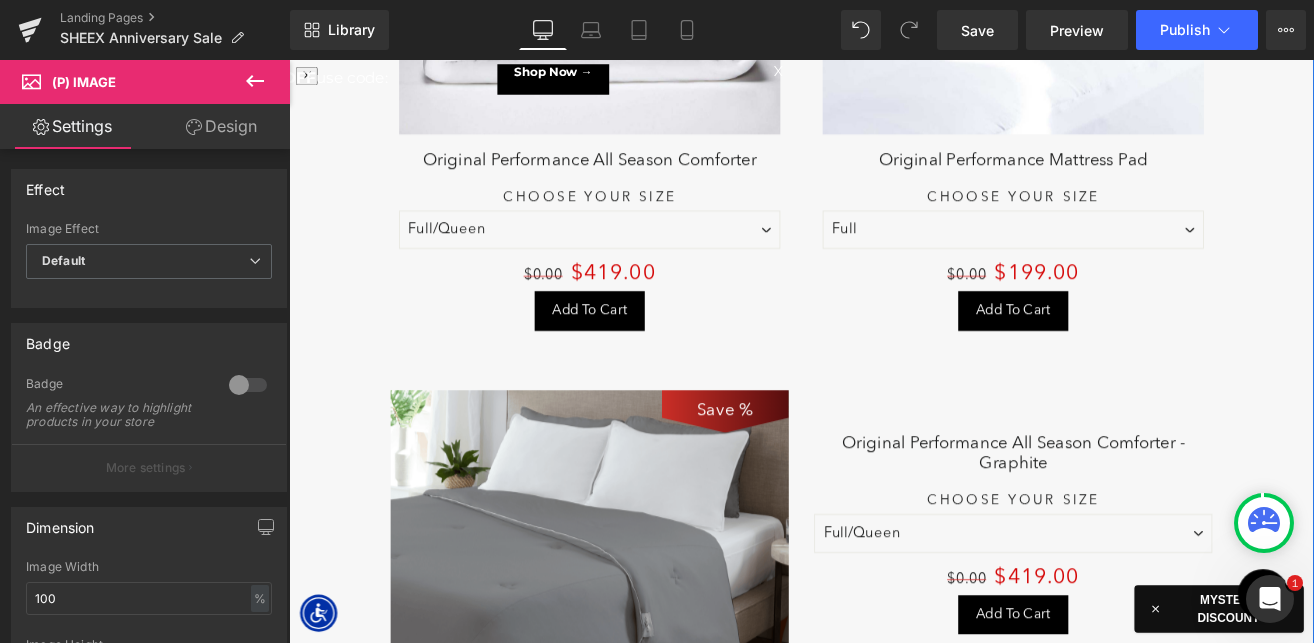 scroll, scrollTop: 8083, scrollLeft: 0, axis: vertical 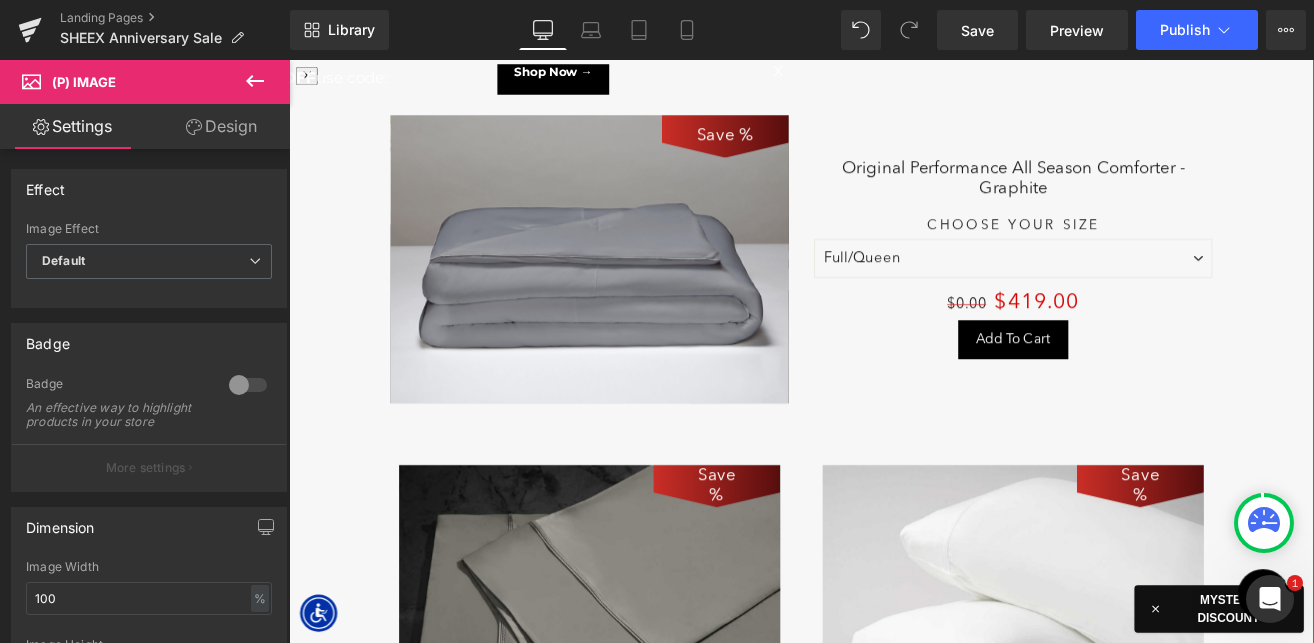 click at bounding box center [644, 295] 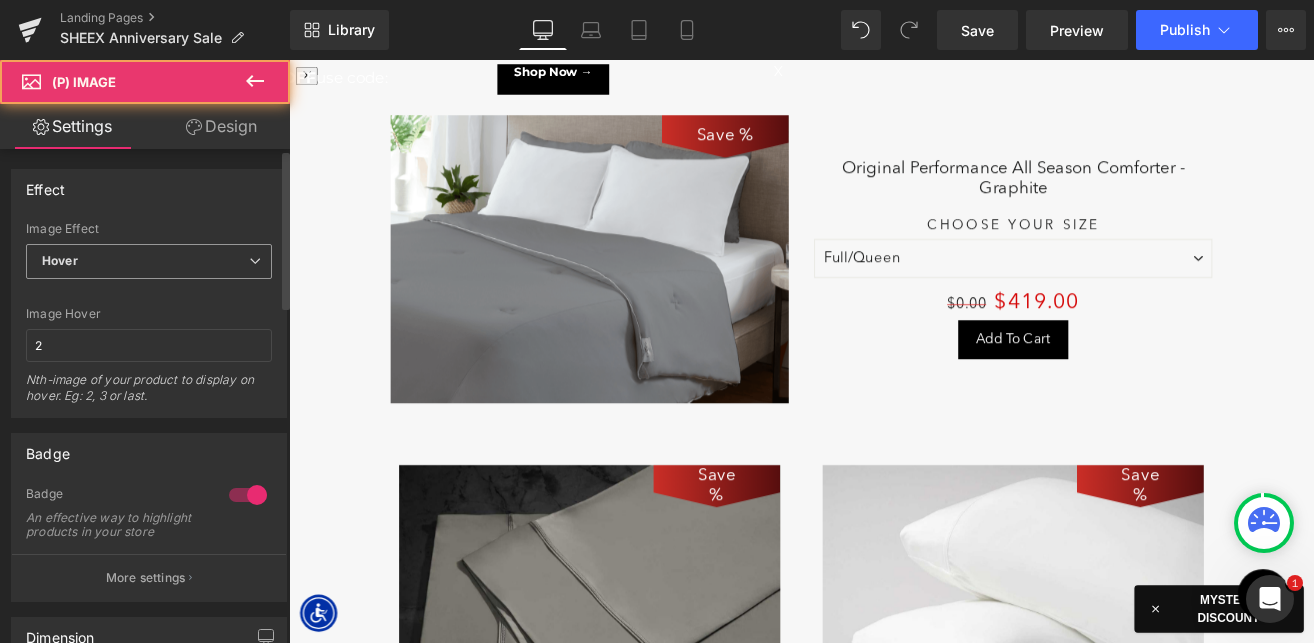 click on "Hover" at bounding box center (149, 261) 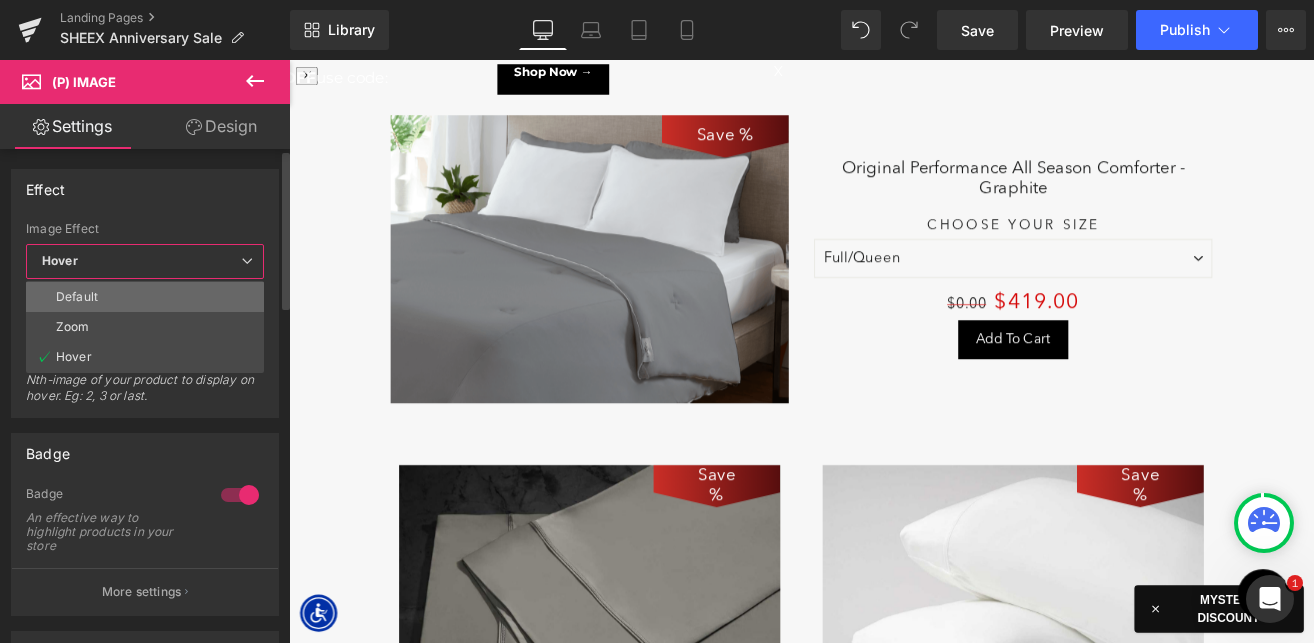 click on "Default" at bounding box center (145, 297) 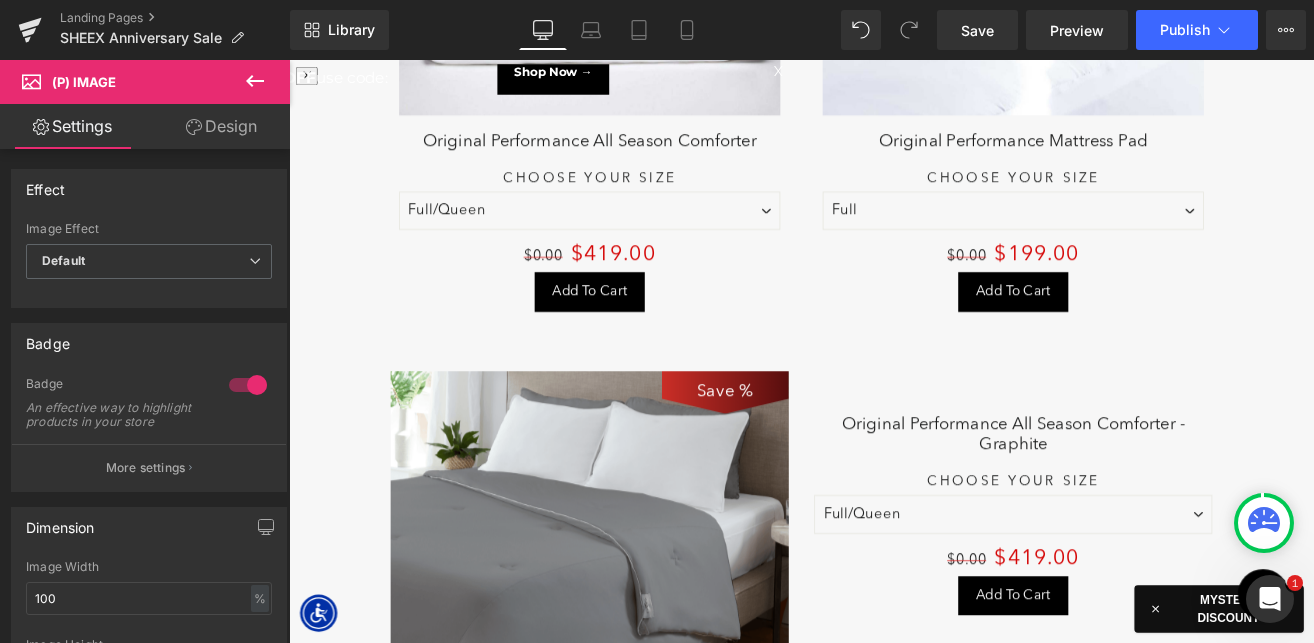 scroll, scrollTop: 7848, scrollLeft: 0, axis: vertical 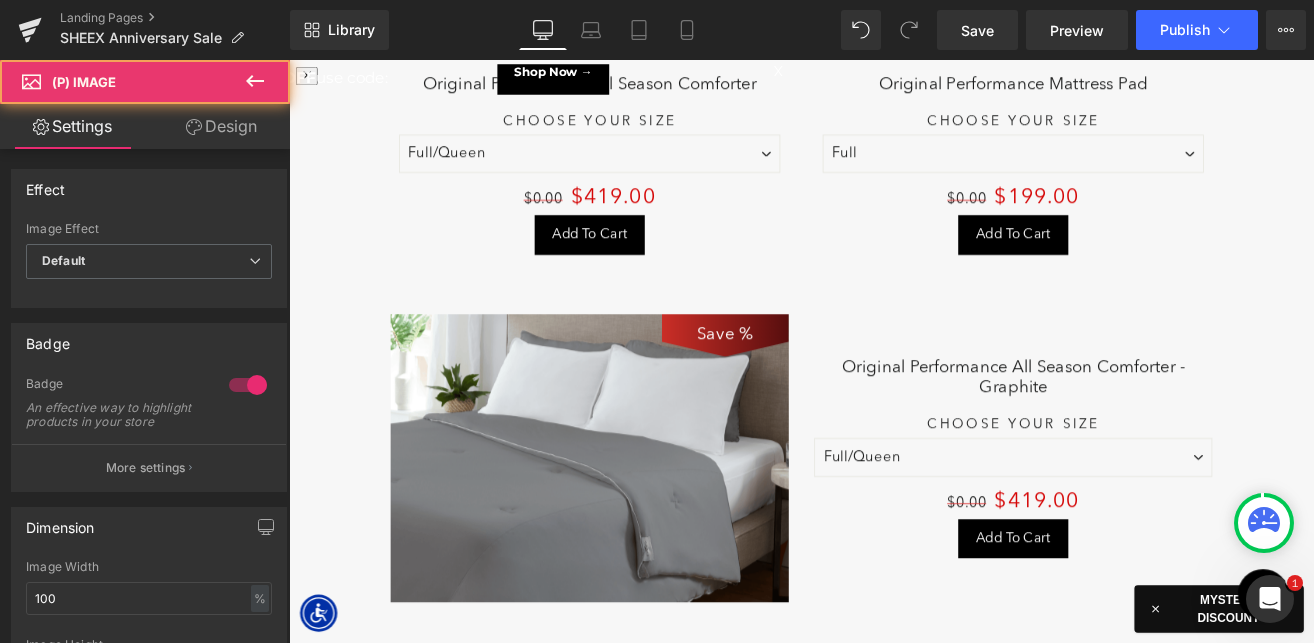 click at bounding box center [644, 530] 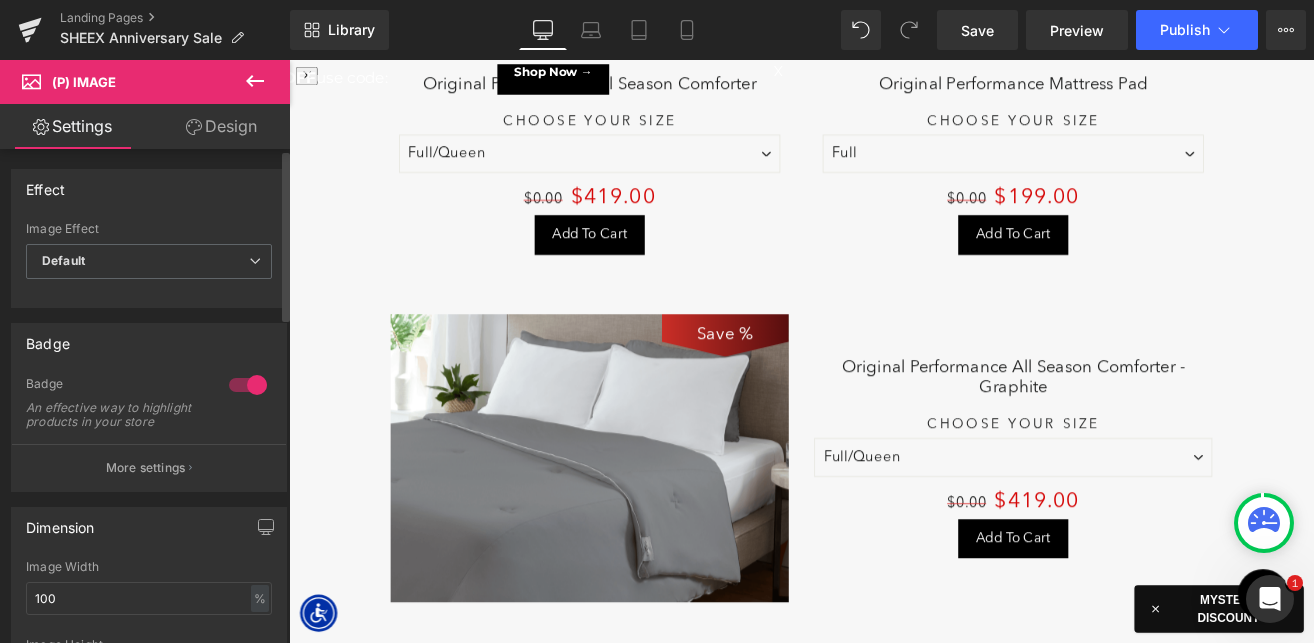 click at bounding box center (248, 385) 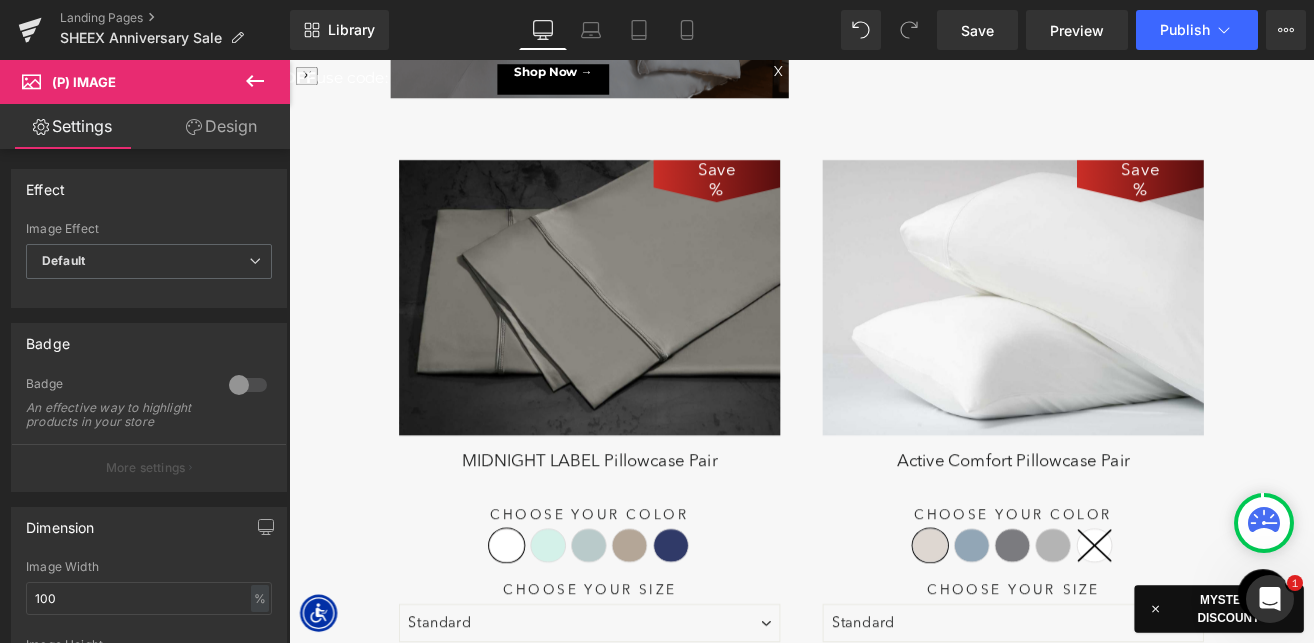 scroll, scrollTop: 8469, scrollLeft: 0, axis: vertical 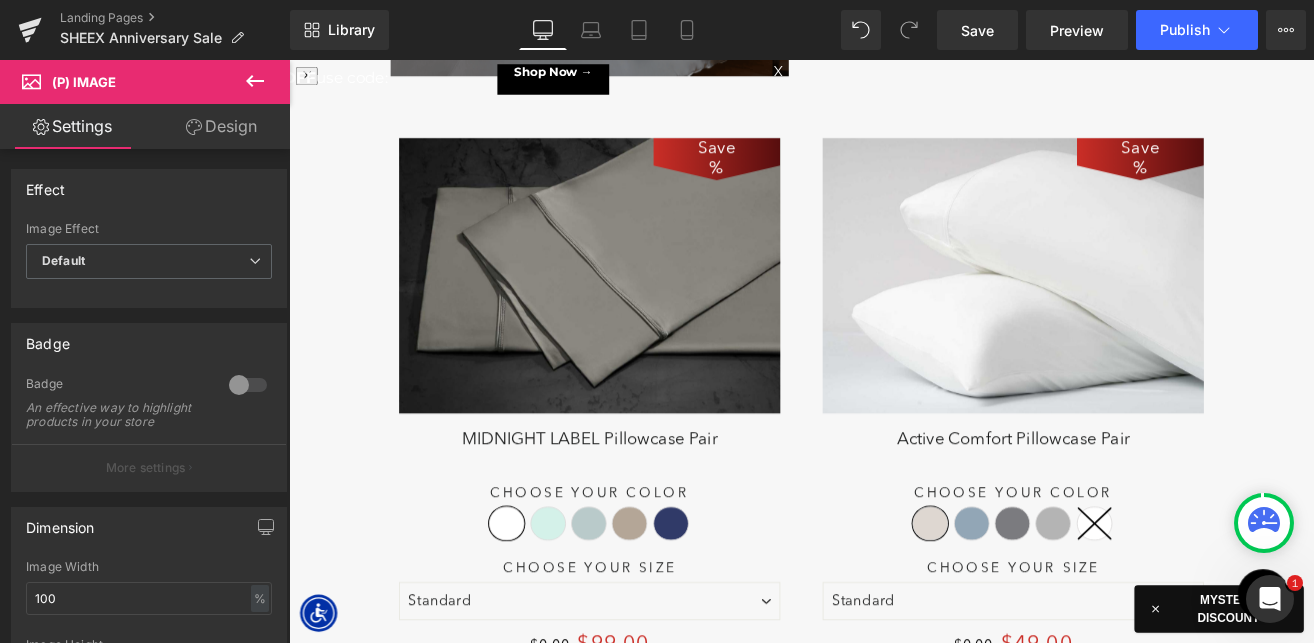 click on "Save
9900
%
(P) Image" at bounding box center [644, 314] 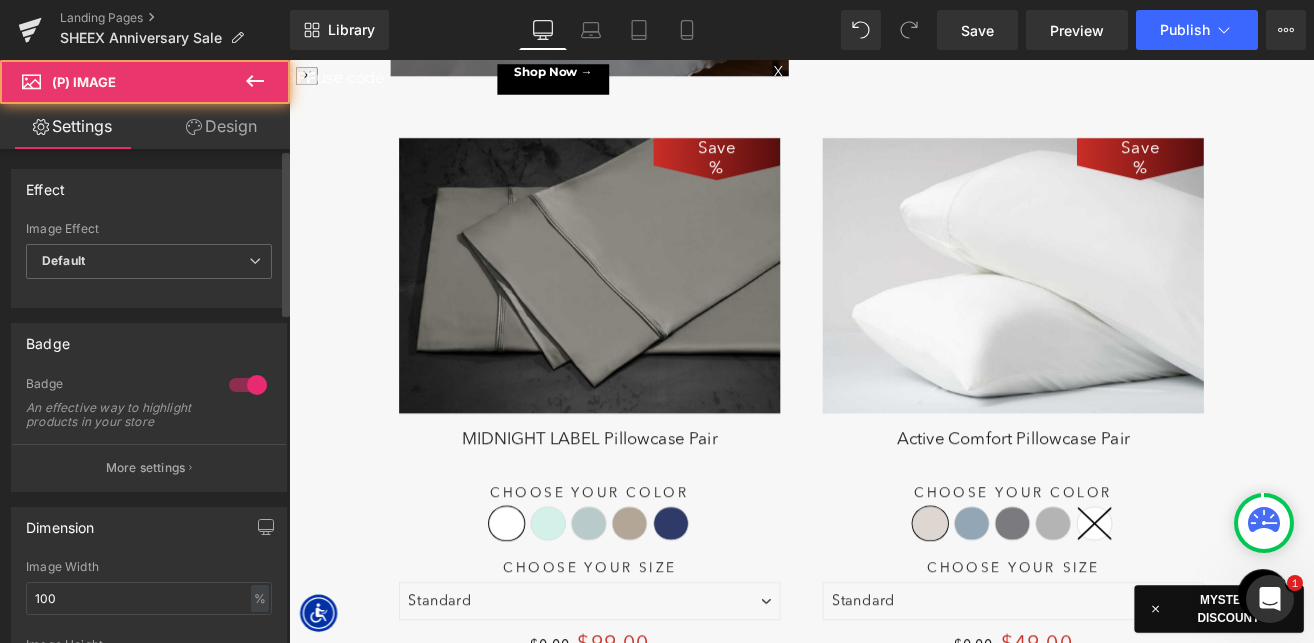 drag, startPoint x: 252, startPoint y: 378, endPoint x: 799, endPoint y: 304, distance: 551.9828 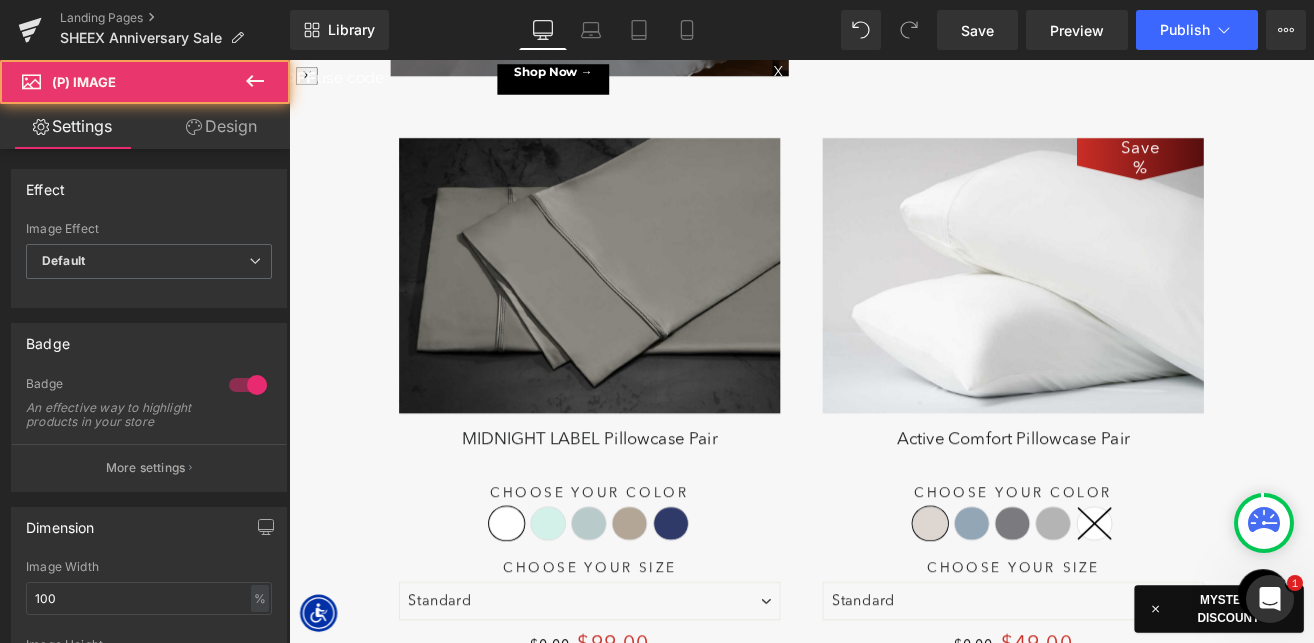 drag, startPoint x: 539, startPoint y: 438, endPoint x: 966, endPoint y: 364, distance: 433.36475 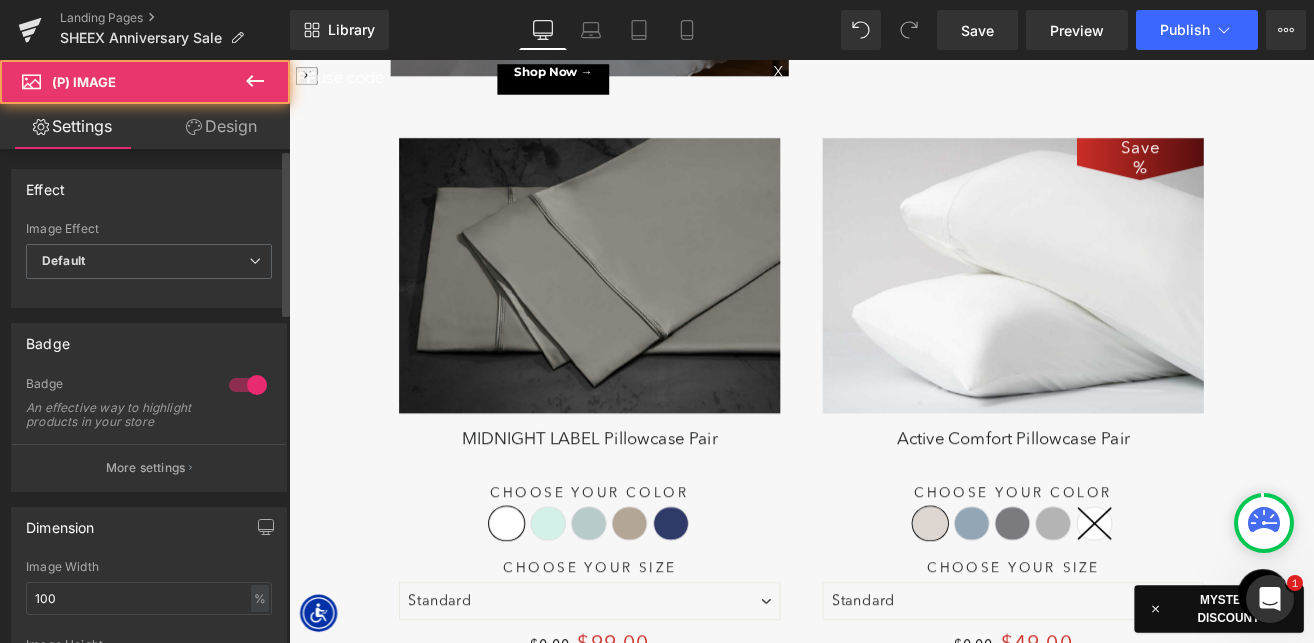 drag, startPoint x: 395, startPoint y: 269, endPoint x: 256, endPoint y: 382, distance: 179.13683 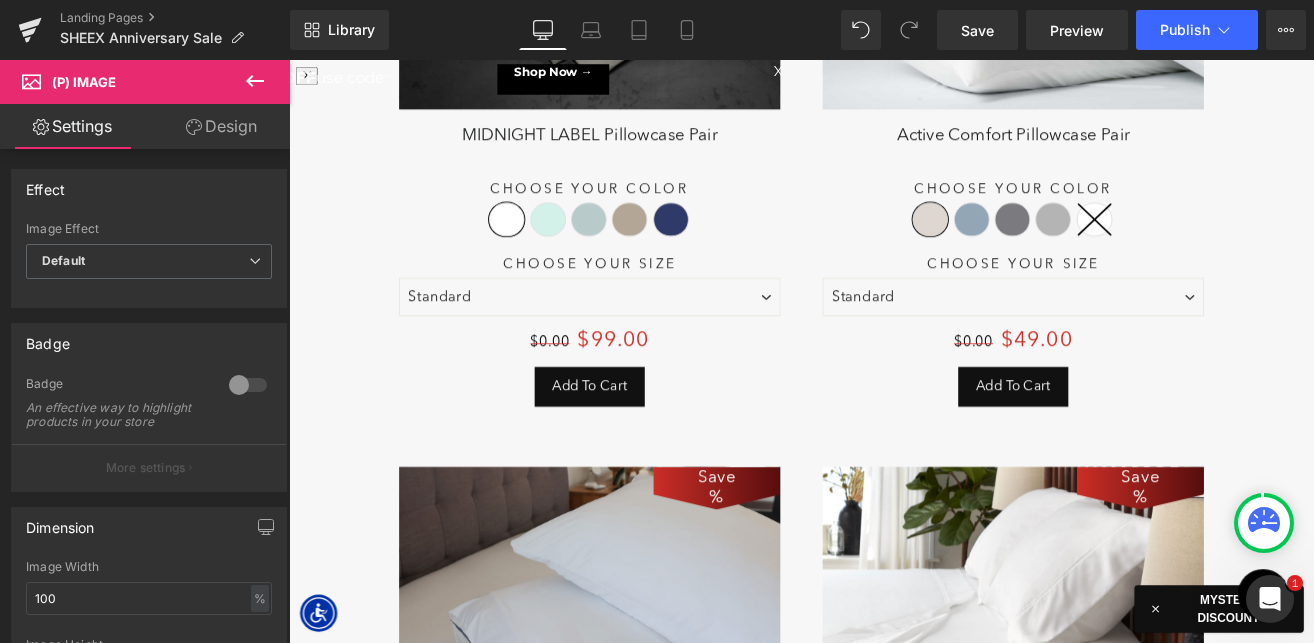 scroll, scrollTop: 8995, scrollLeft: 0, axis: vertical 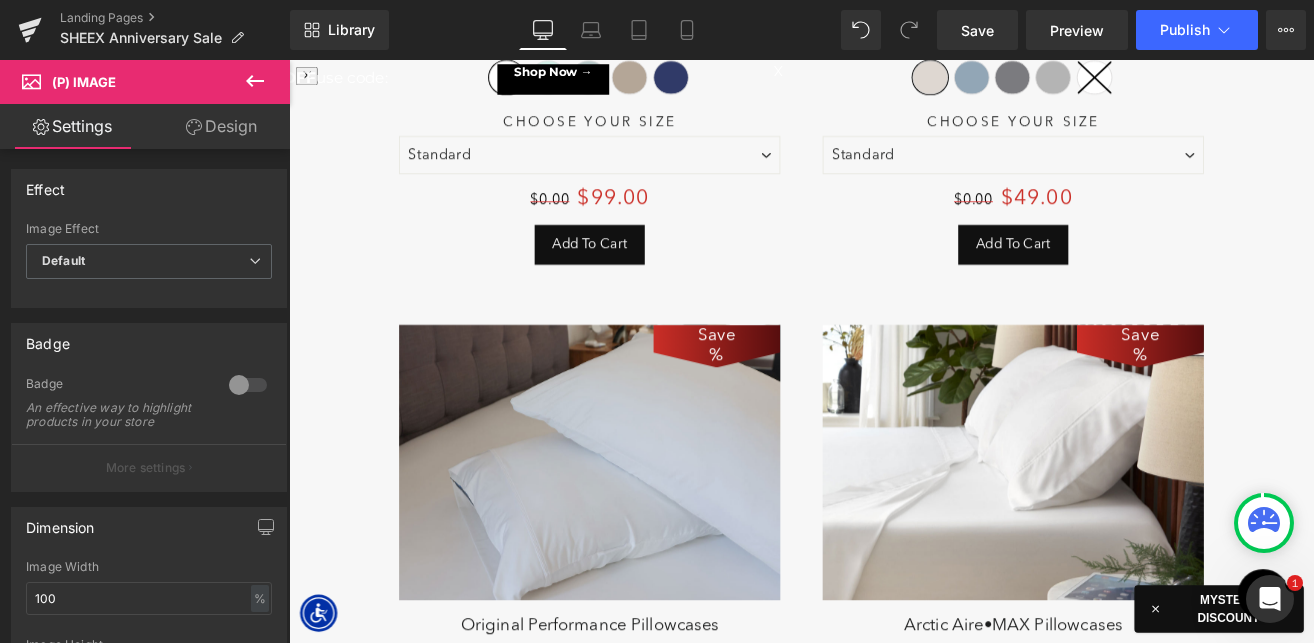 click on "Save
[NUMBER]
%
(P) Image" at bounding box center [644, 535] 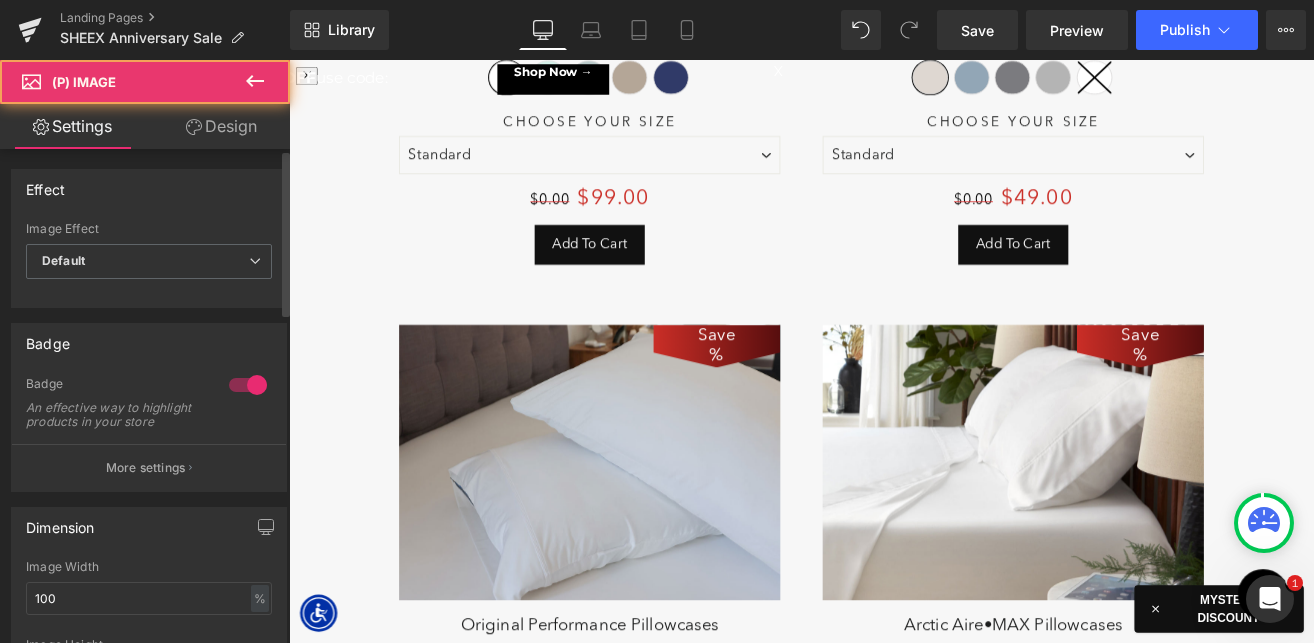 click at bounding box center (248, 385) 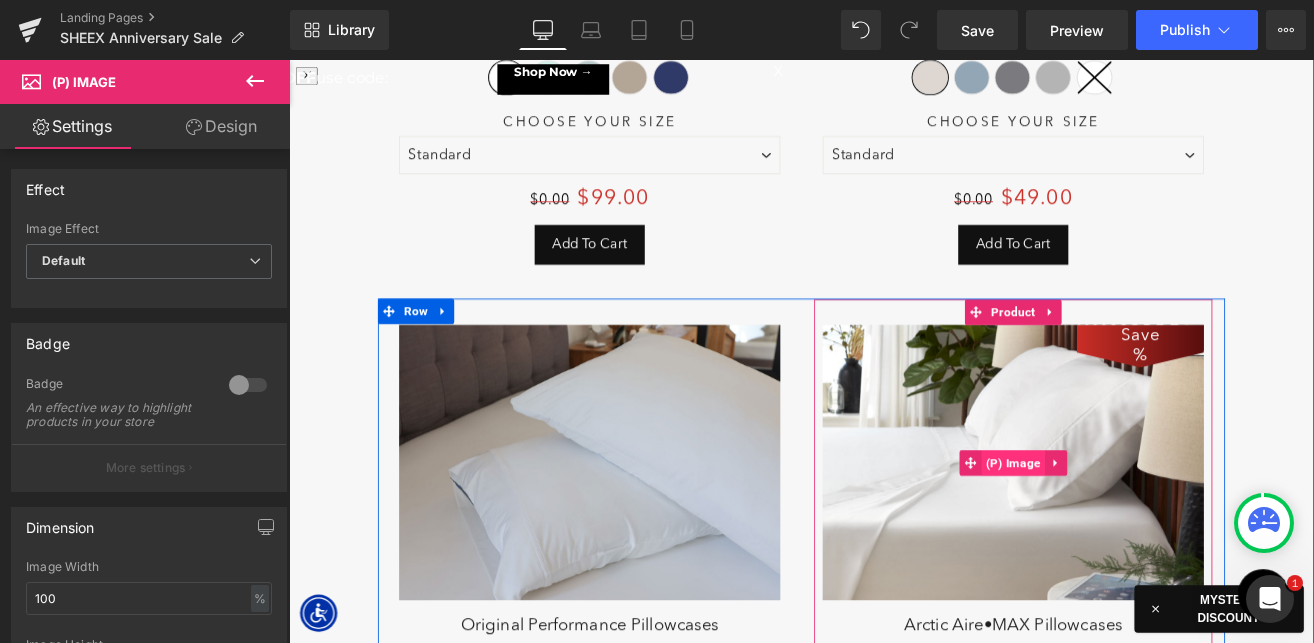 click on "(P) Image" at bounding box center [1144, 536] 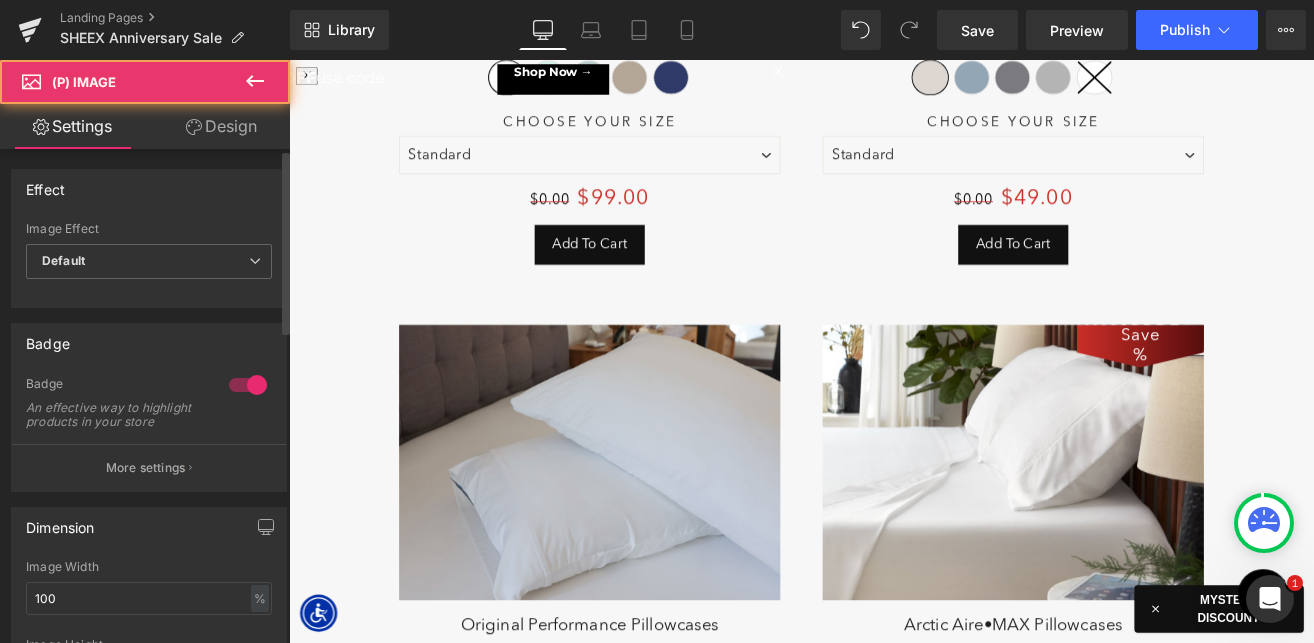 click at bounding box center [248, 385] 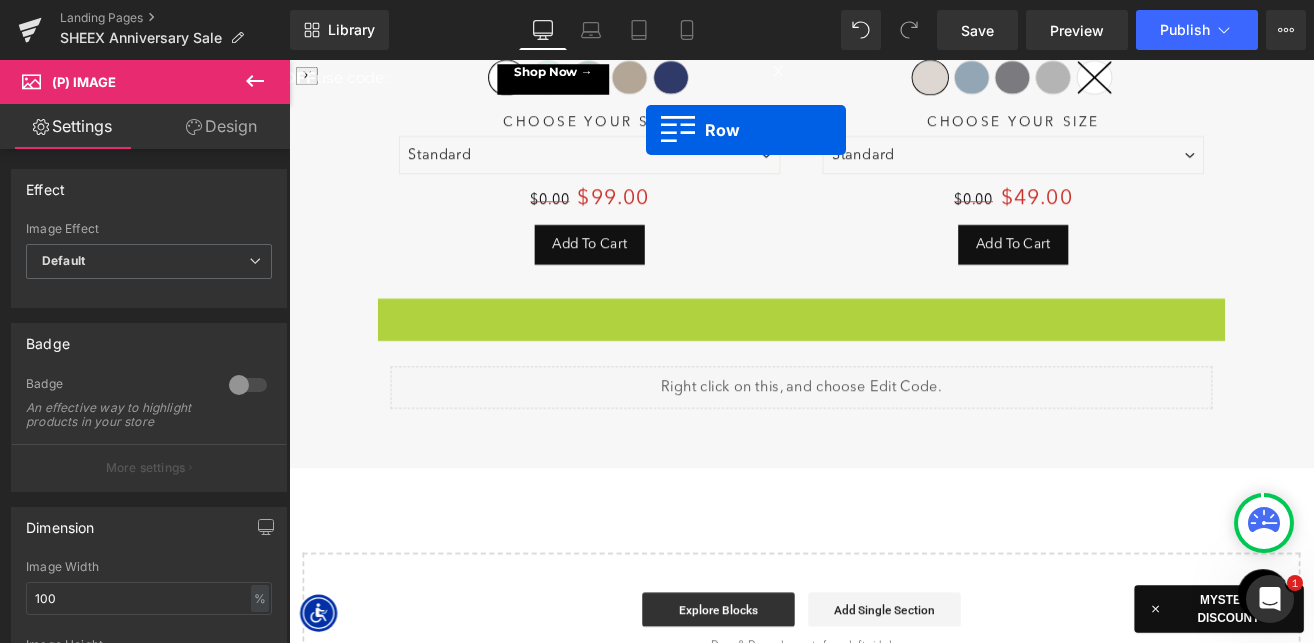 scroll, scrollTop: 8955, scrollLeft: 0, axis: vertical 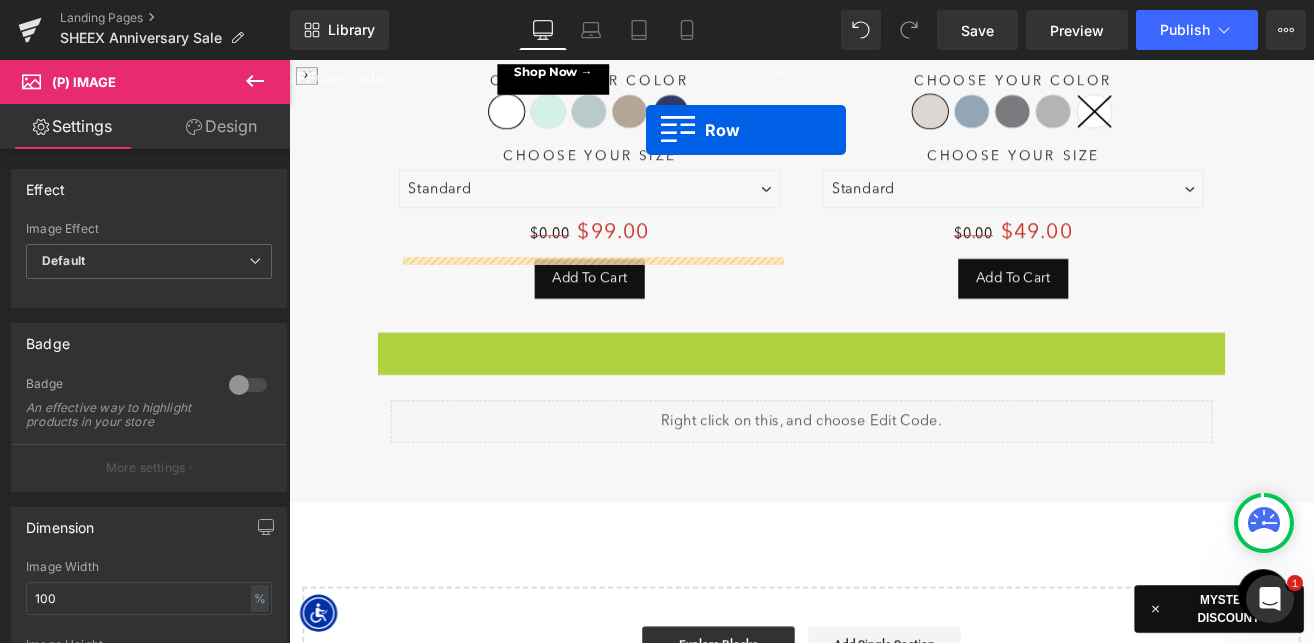 drag, startPoint x: 410, startPoint y: 355, endPoint x: 525, endPoint y: 390, distance: 120.20815 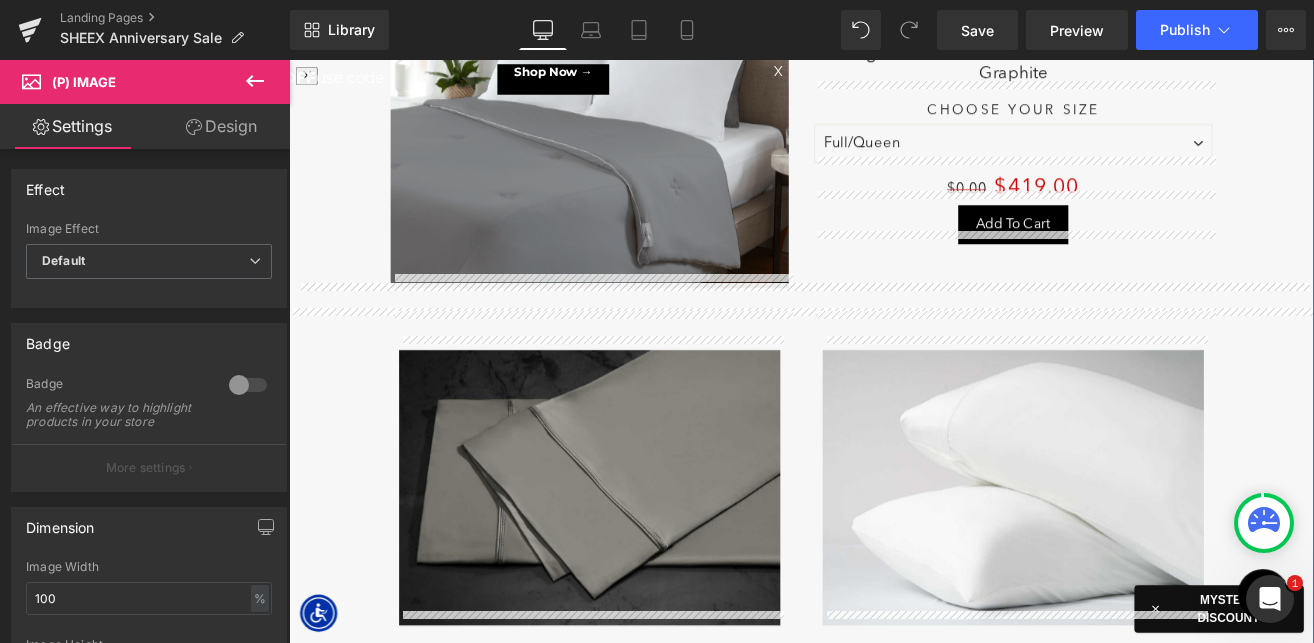 scroll, scrollTop: 8208, scrollLeft: 0, axis: vertical 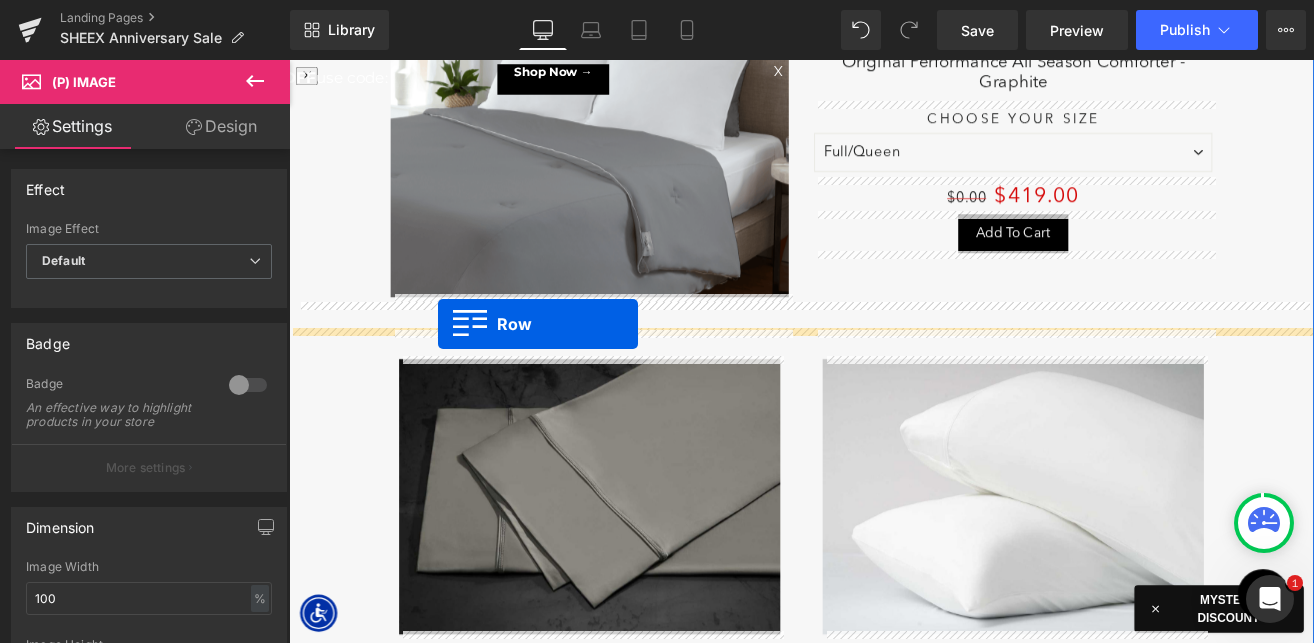 click on "Save
[NUMBER]
%
(P) Image
Original Performance All Season Comforter - Graphite
(P) Title
Choose Your Color Graphite" at bounding box center [894, 175] 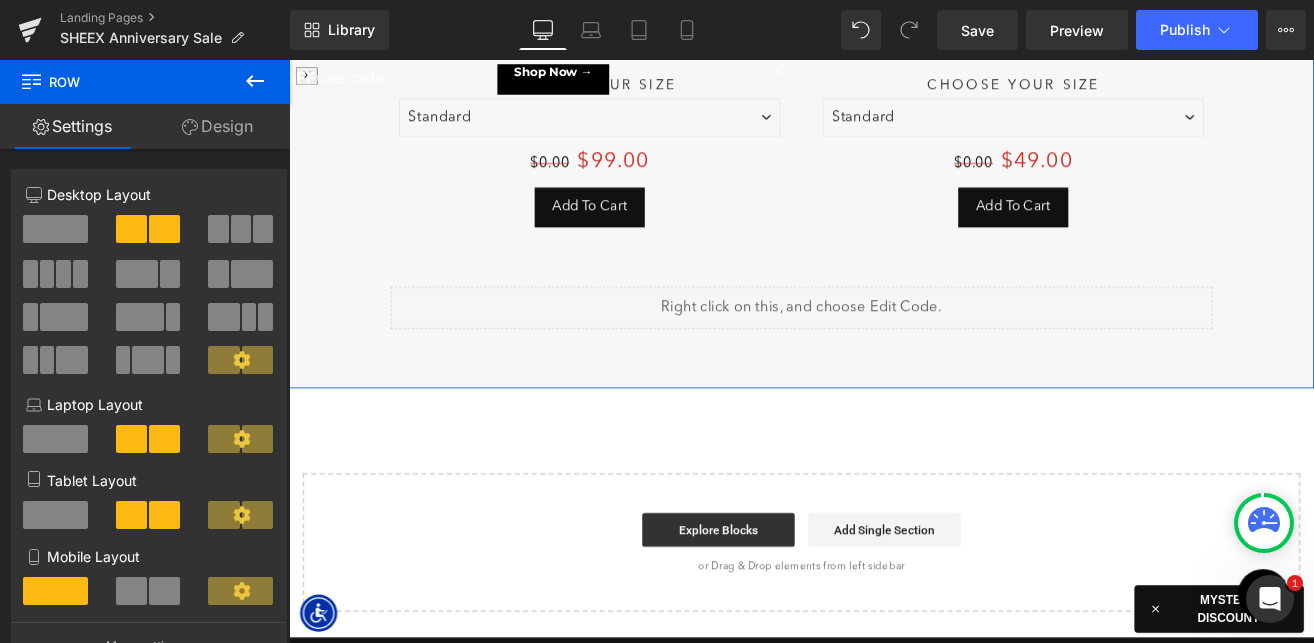 scroll, scrollTop: 9803, scrollLeft: 0, axis: vertical 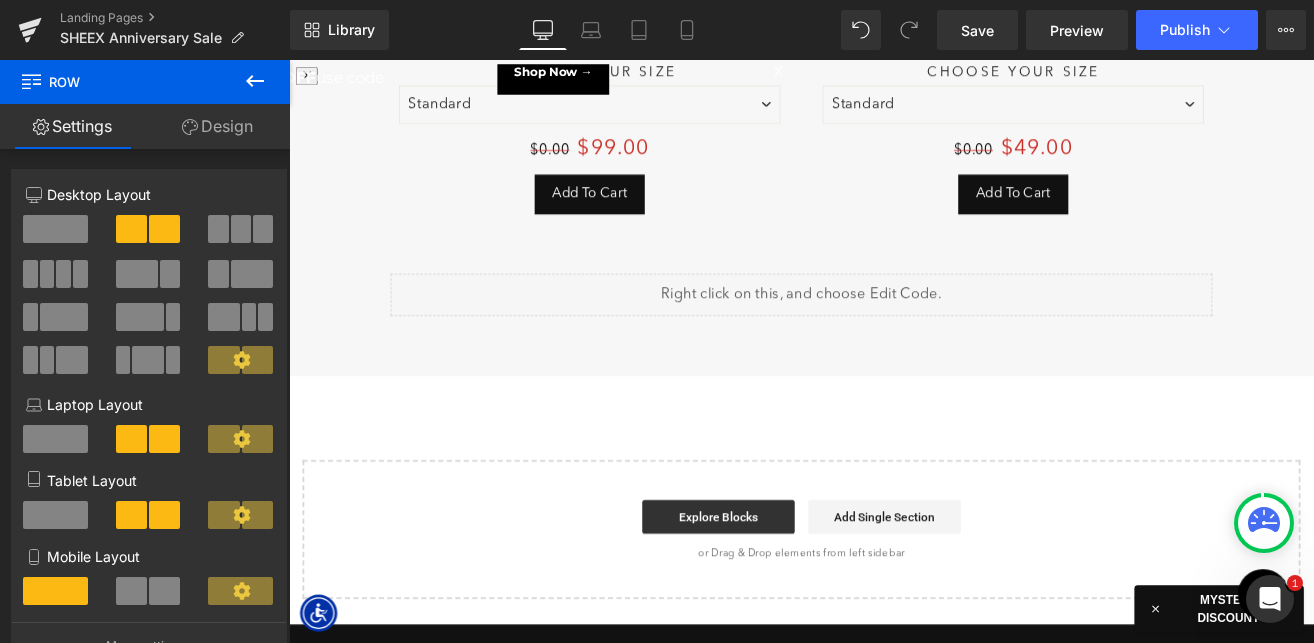 click 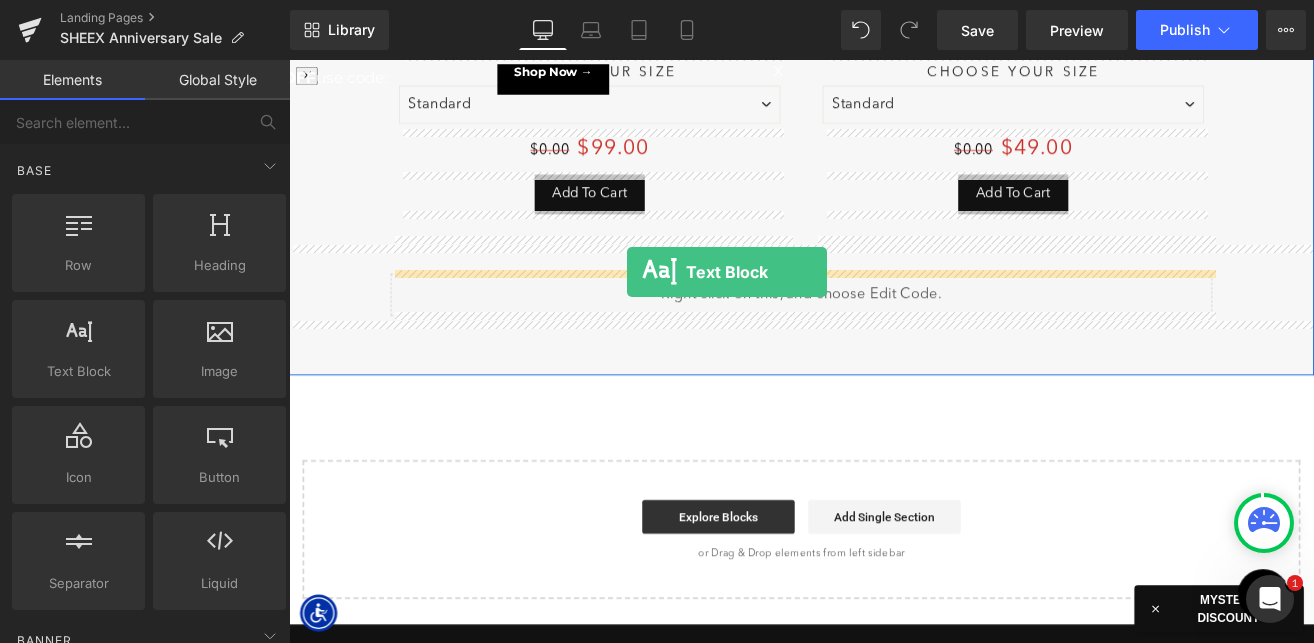drag, startPoint x: 572, startPoint y: 406, endPoint x: 688, endPoint y: 310, distance: 150.57224 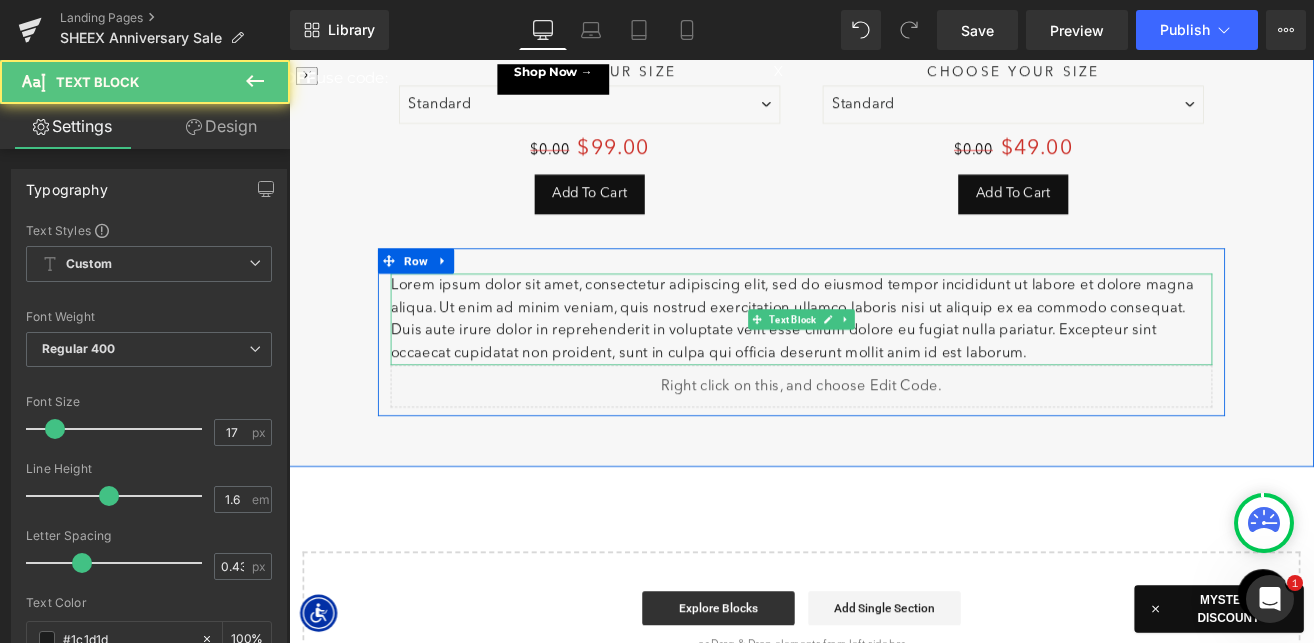 click on "Lorem ipsum dolor sit amet, consectetur adipiscing elit, sed do eiusmod tempor incididunt ut labore et dolore magna aliqua. Ut enim ad minim veniam, quis nostrud exercitation ullamco laboris nisi ut aliquip ex ea commodo consequat. Duis aute irure dolor in reprehenderit in voluptate velit esse cillum dolore eu fugiat nulla pariatur. Excepteur sint occaecat cupidatat non proident, sunt in culpa qui officia deserunt mollit anim id est laborum." at bounding box center (894, 366) 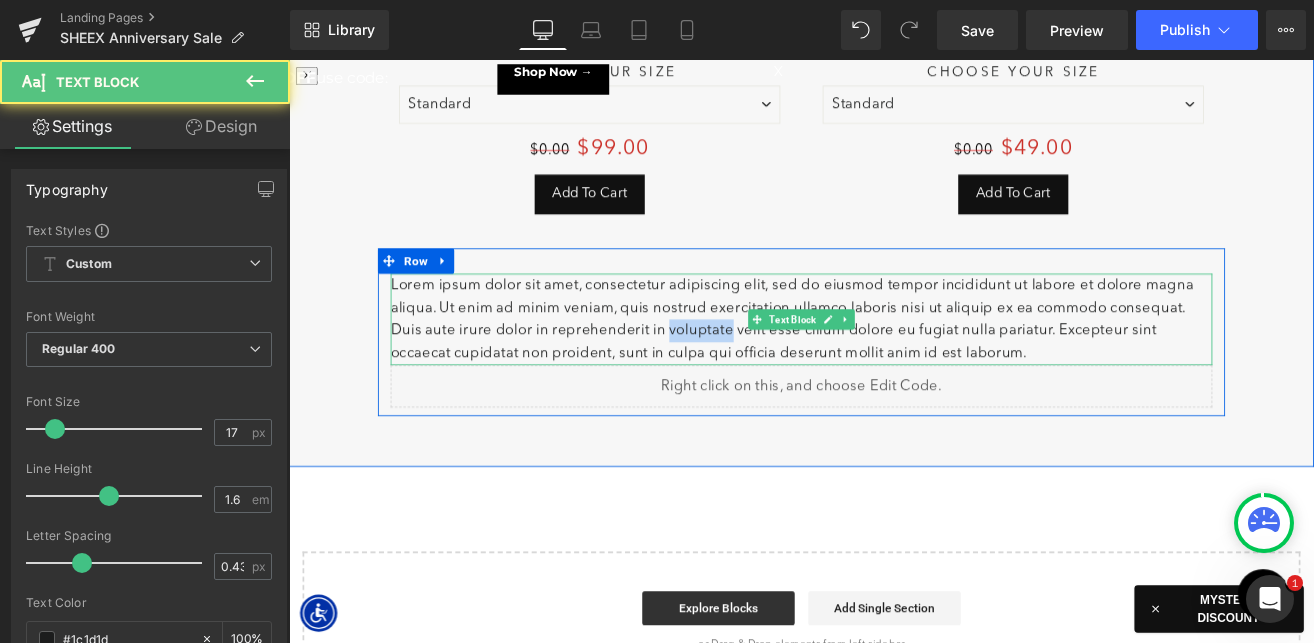click on "Lorem ipsum dolor sit amet, consectetur adipiscing elit, sed do eiusmod tempor incididunt ut labore et dolore magna aliqua. Ut enim ad minim veniam, quis nostrud exercitation ullamco laboris nisi ut aliquip ex ea commodo consequat. Duis aute irure dolor in reprehenderit in voluptate velit esse cillum dolore eu fugiat nulla pariatur. Excepteur sint occaecat cupidatat non proident, sunt in culpa qui officia deserunt mollit anim id est laborum." at bounding box center (894, 366) 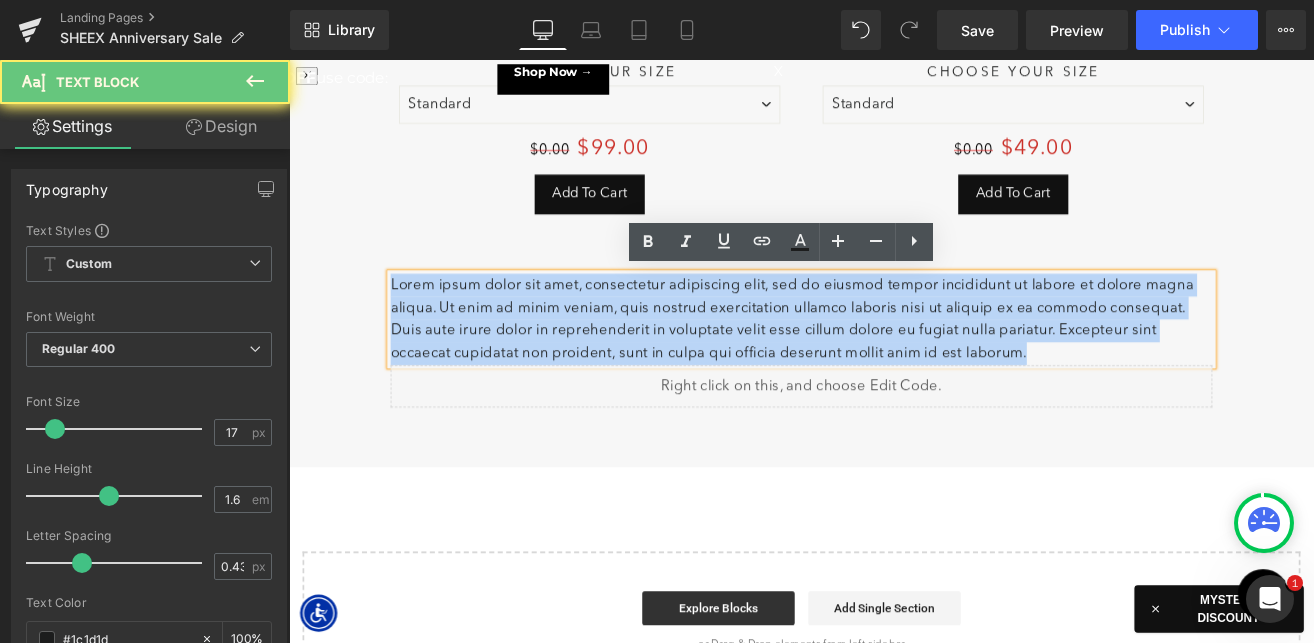 click on "Lorem ipsum dolor sit amet, consectetur adipiscing elit, sed do eiusmod tempor incididunt ut labore et dolore magna aliqua. Ut enim ad minim veniam, quis nostrud exercitation ullamco laboris nisi ut aliquip ex ea commodo consequat. Duis aute irure dolor in reprehenderit in voluptate velit esse cillum dolore eu fugiat nulla pariatur. Excepteur sint occaecat cupidatat non proident, sunt in culpa qui officia deserunt mollit anim id est laborum." at bounding box center (894, 366) 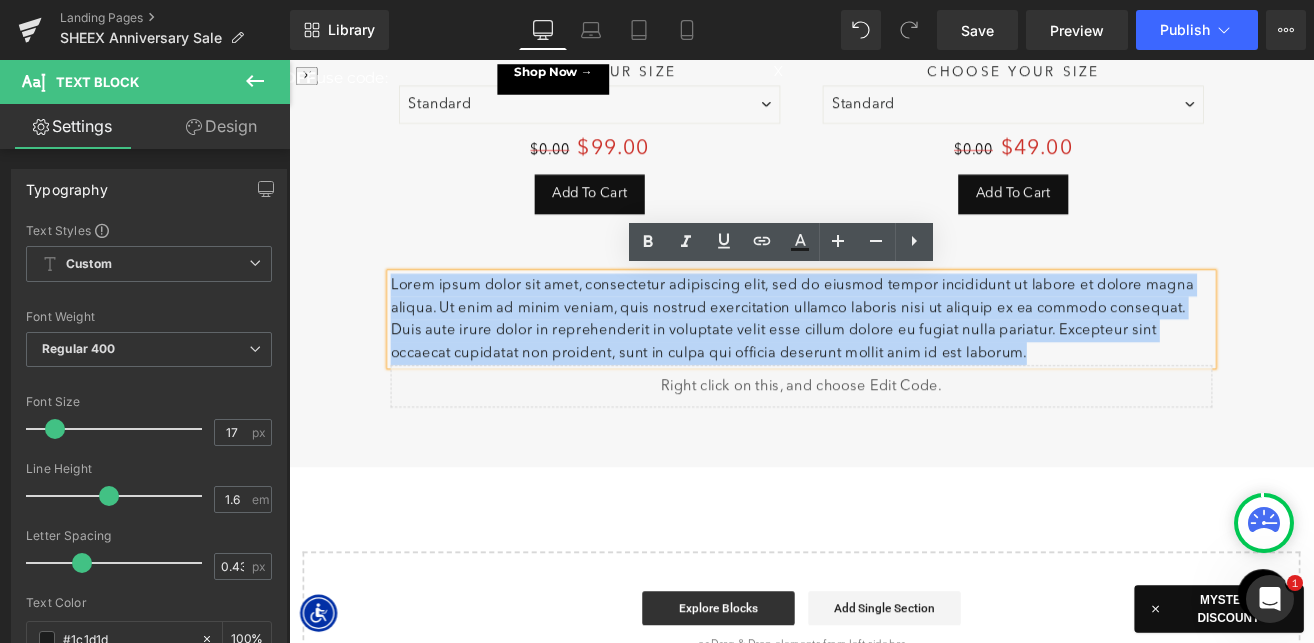 type 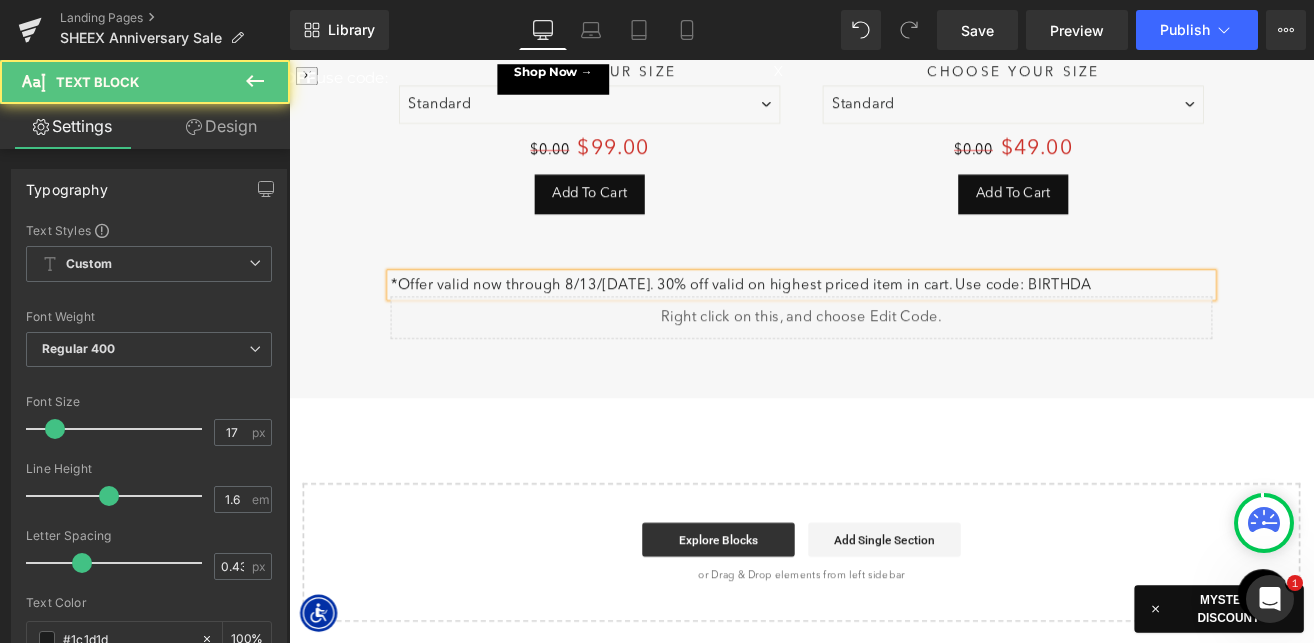drag, startPoint x: 1305, startPoint y: 316, endPoint x: 1132, endPoint y: 316, distance: 173 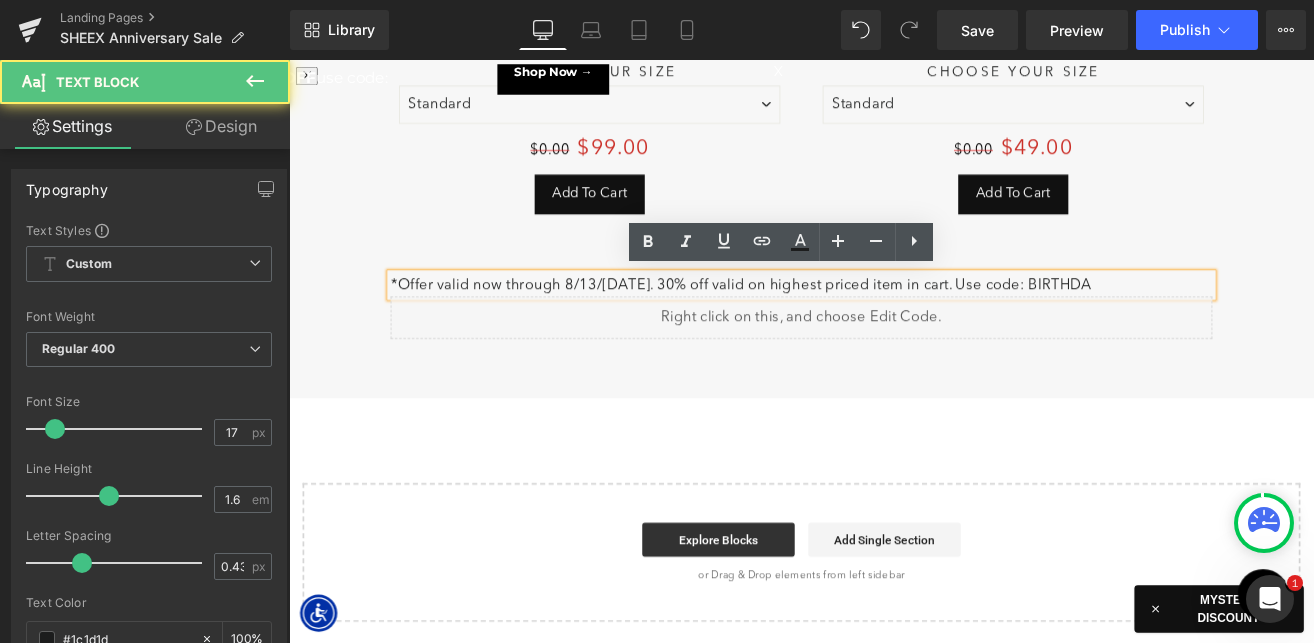 click on "*Offer valid now through 8/13/[DATE]. 30% off valid on highest priced item in cart. Use code: BIRTHDA" at bounding box center [894, 325] 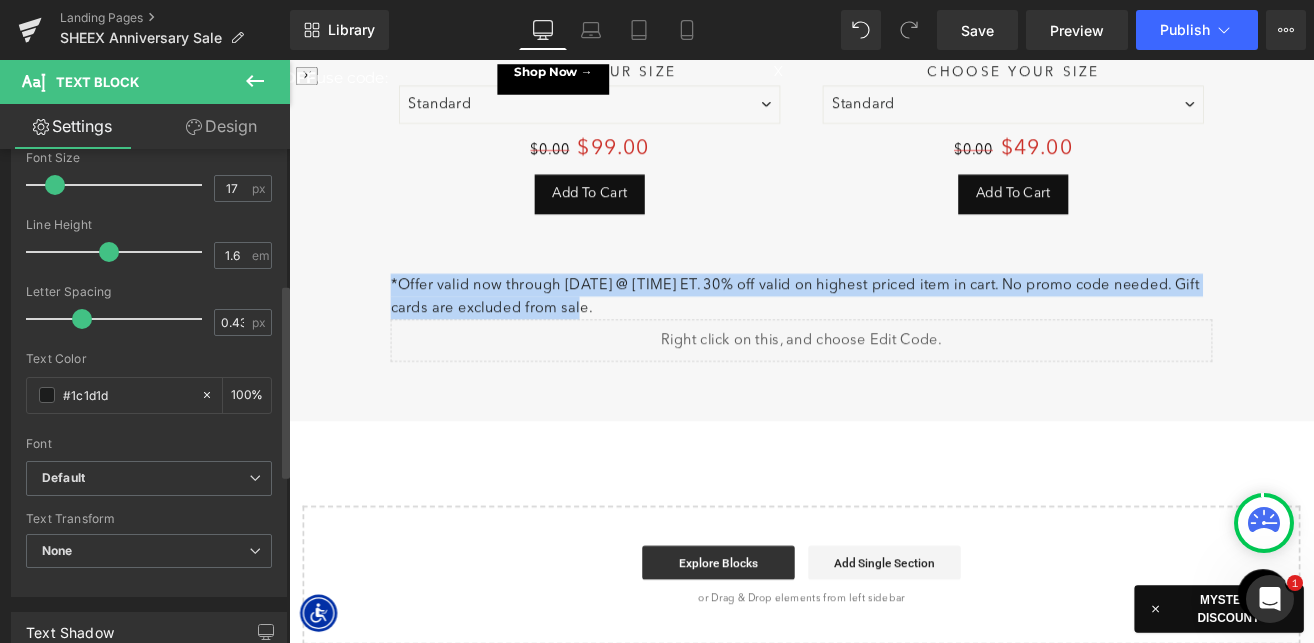 scroll, scrollTop: 772, scrollLeft: 0, axis: vertical 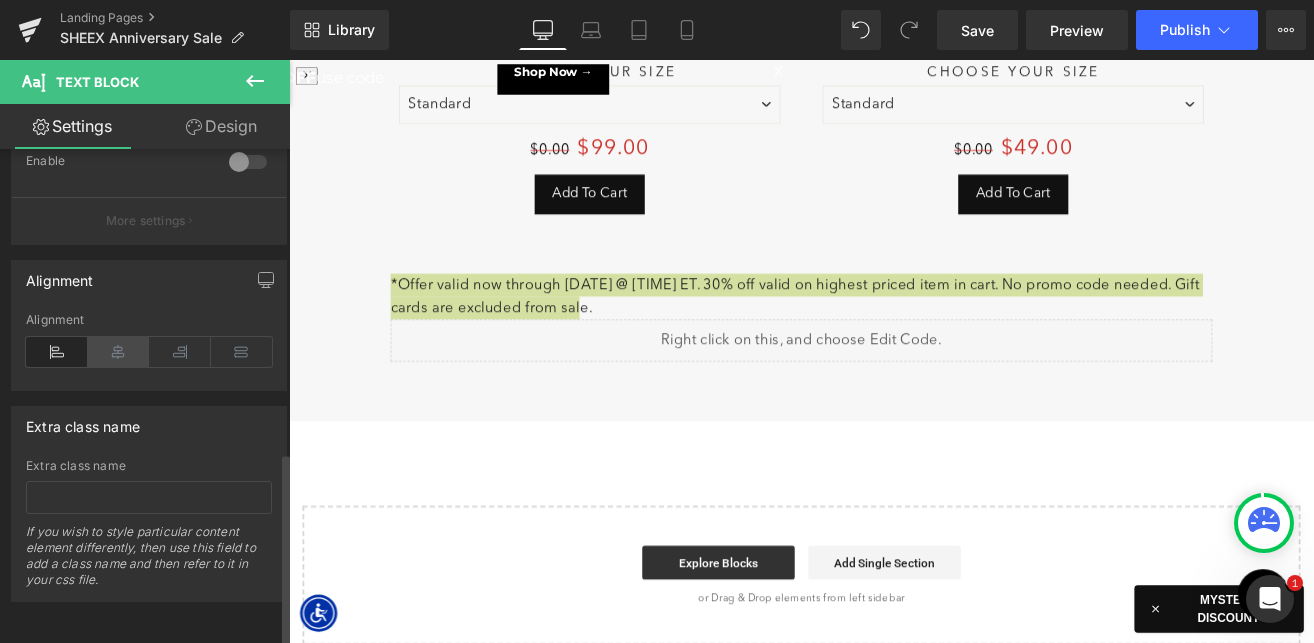 click at bounding box center [119, 352] 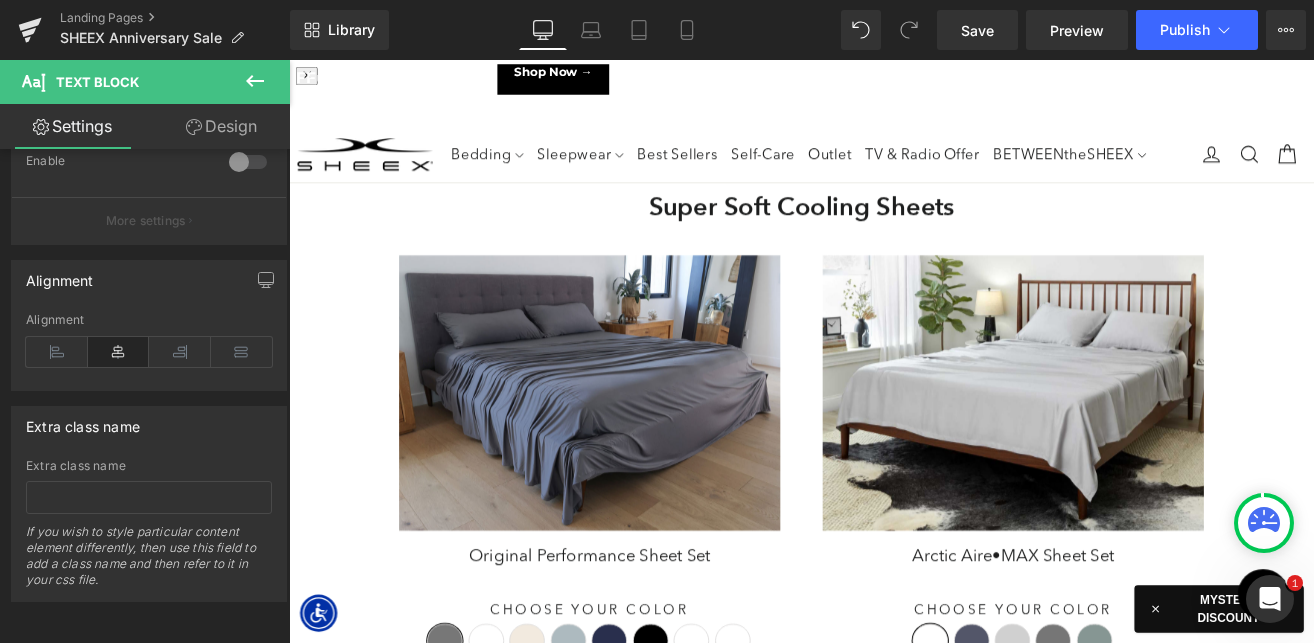 scroll, scrollTop: 0, scrollLeft: 0, axis: both 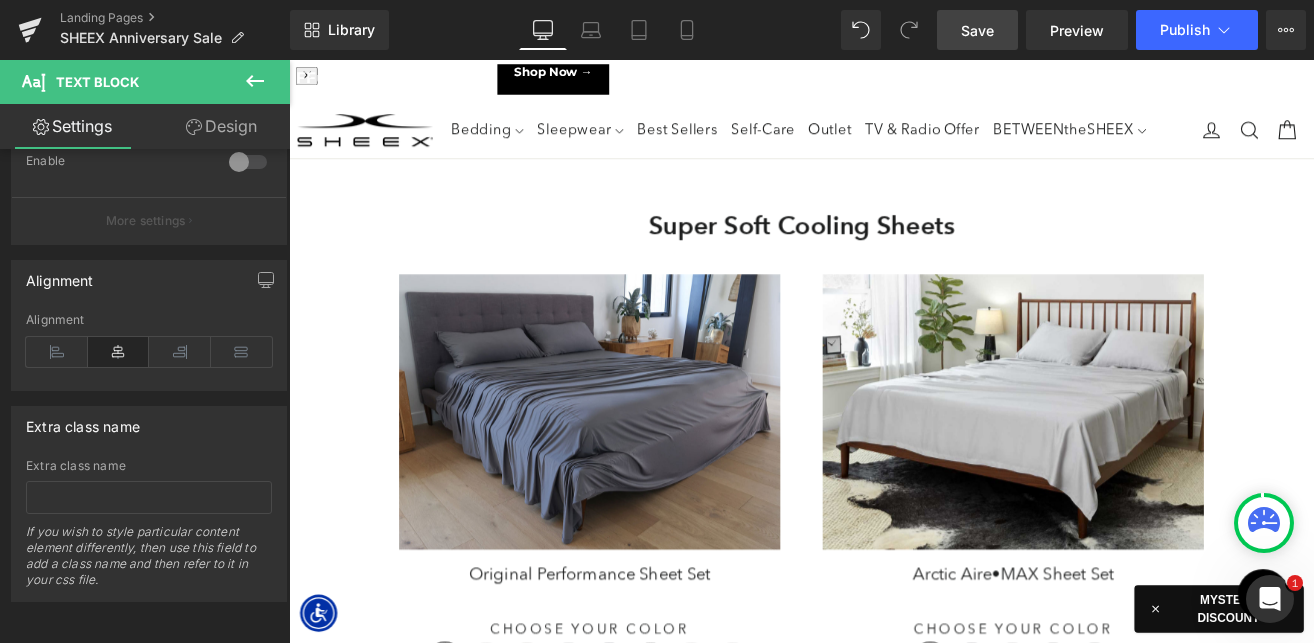 click on "Save" at bounding box center [977, 30] 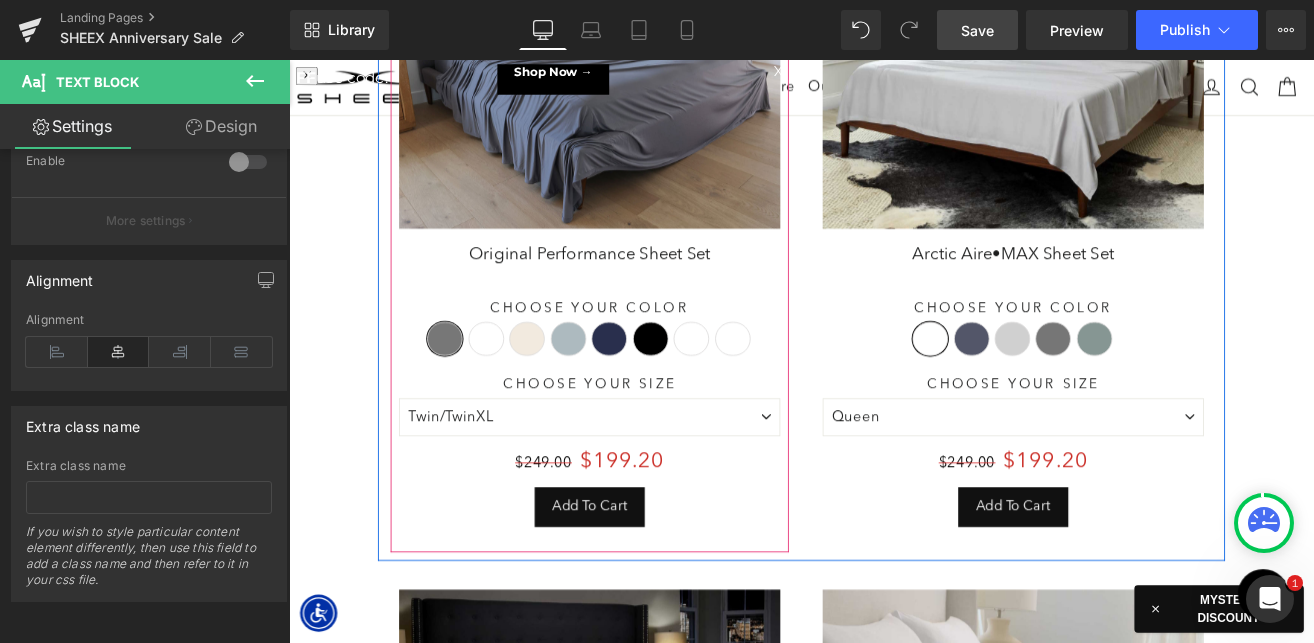 scroll, scrollTop: 316, scrollLeft: 0, axis: vertical 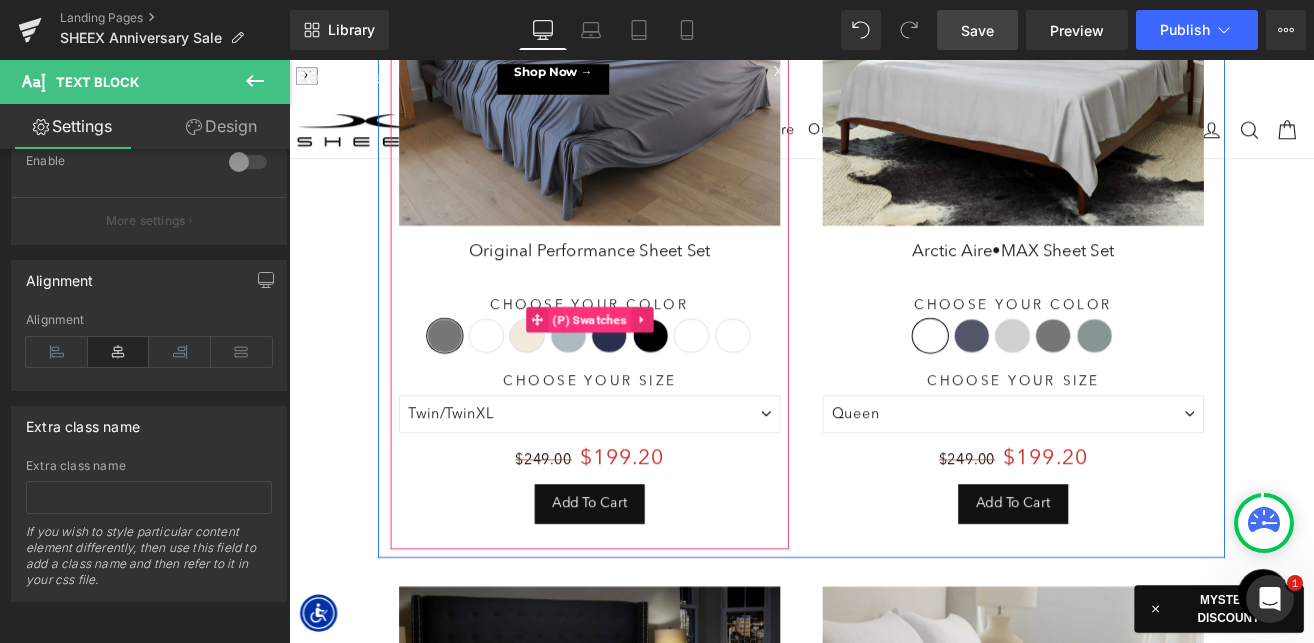 click on "(P) Swatches" at bounding box center (644, 367) 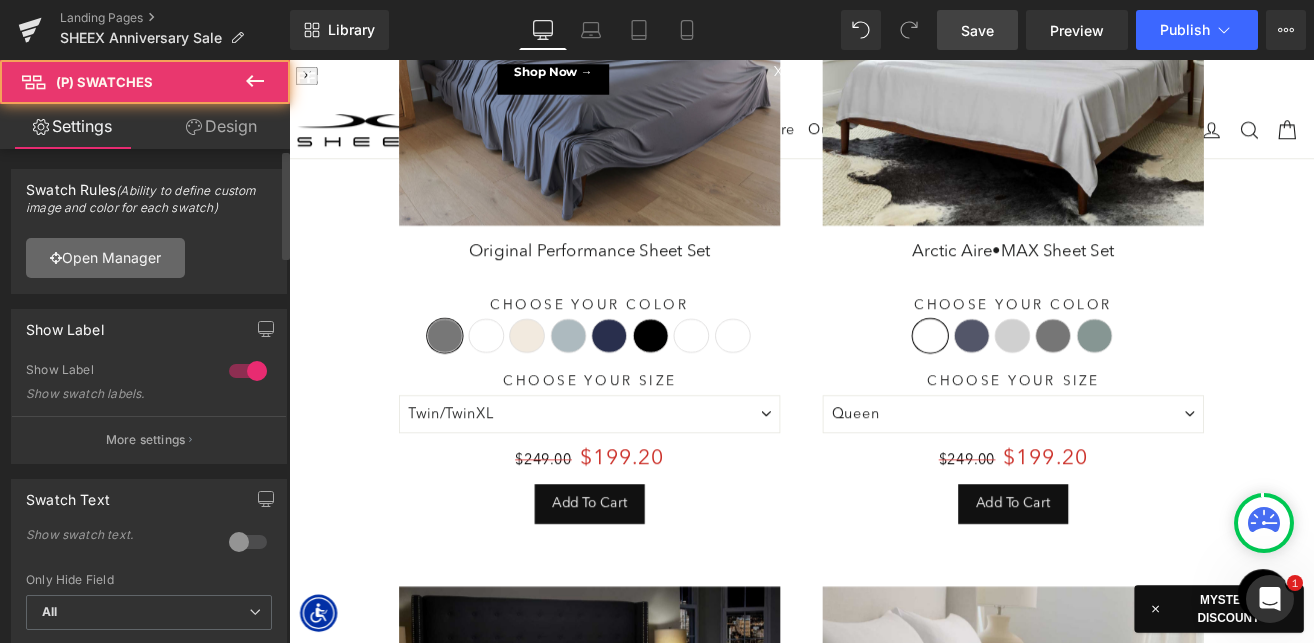 click on "Open Manager" at bounding box center [105, 258] 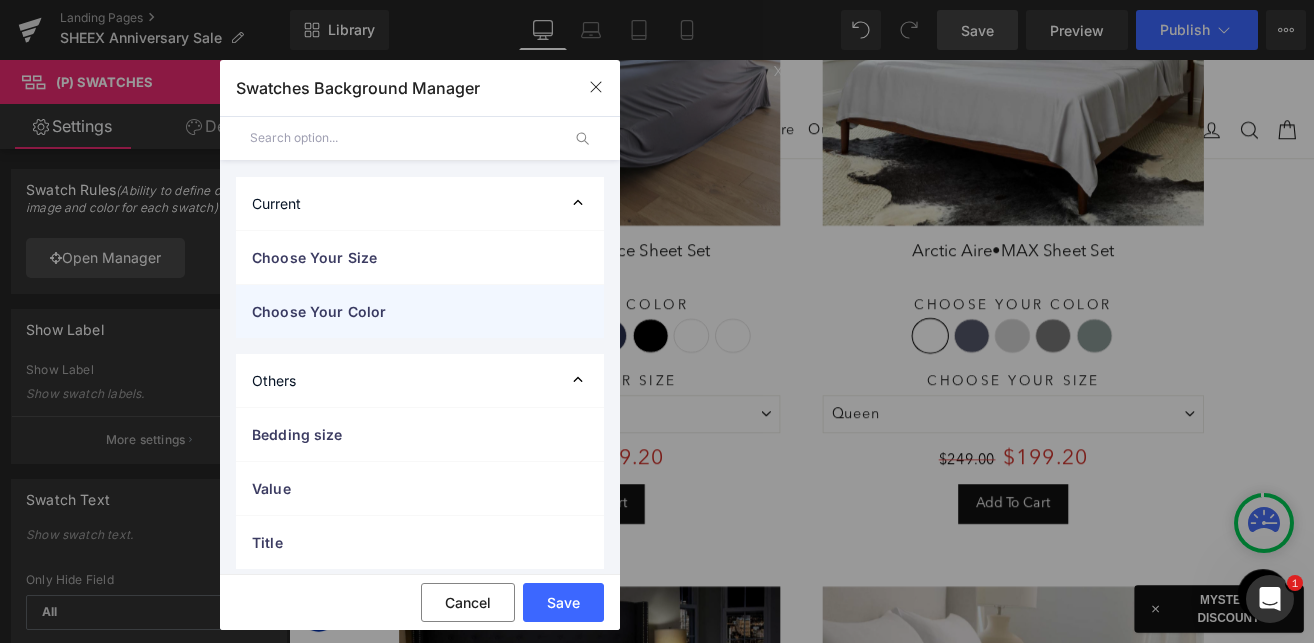 click on "Choose Your Color" at bounding box center [400, 311] 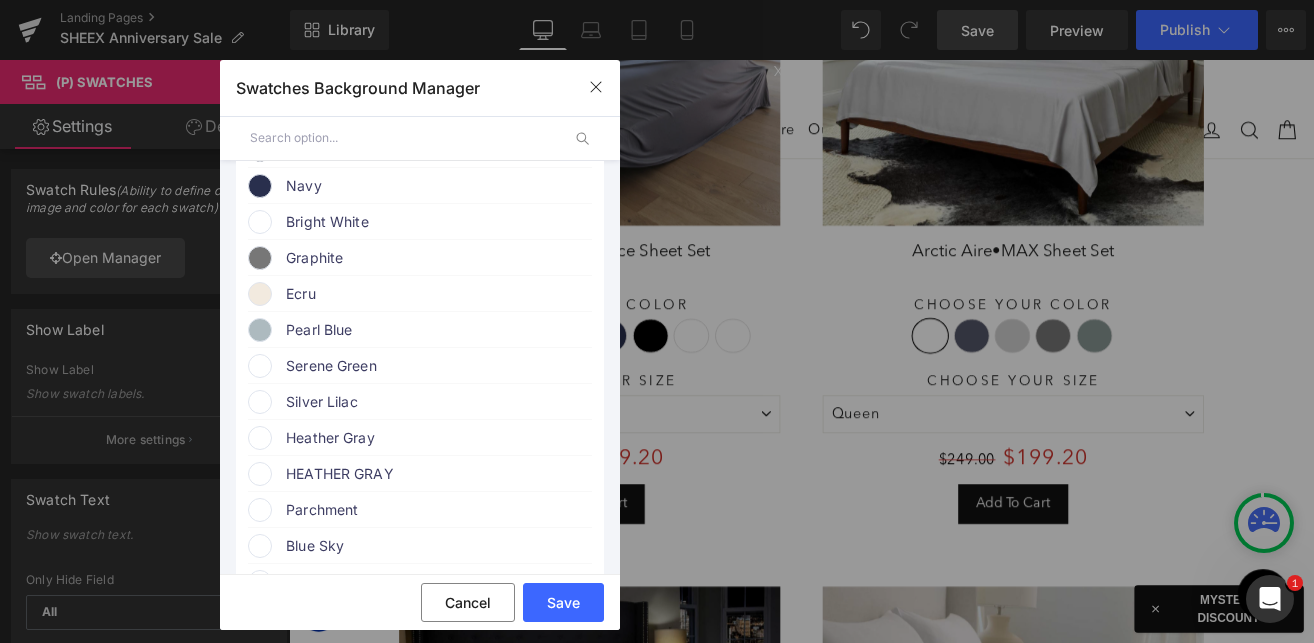 scroll, scrollTop: 377, scrollLeft: 0, axis: vertical 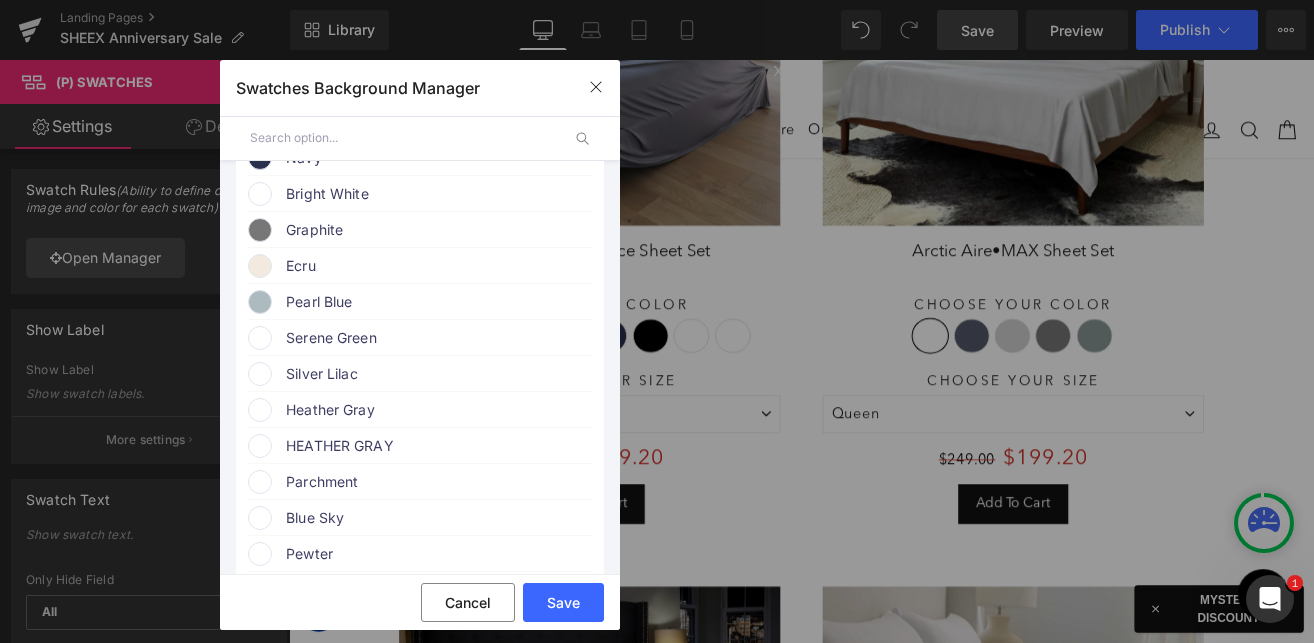 click on "Serene Green" at bounding box center (438, 338) 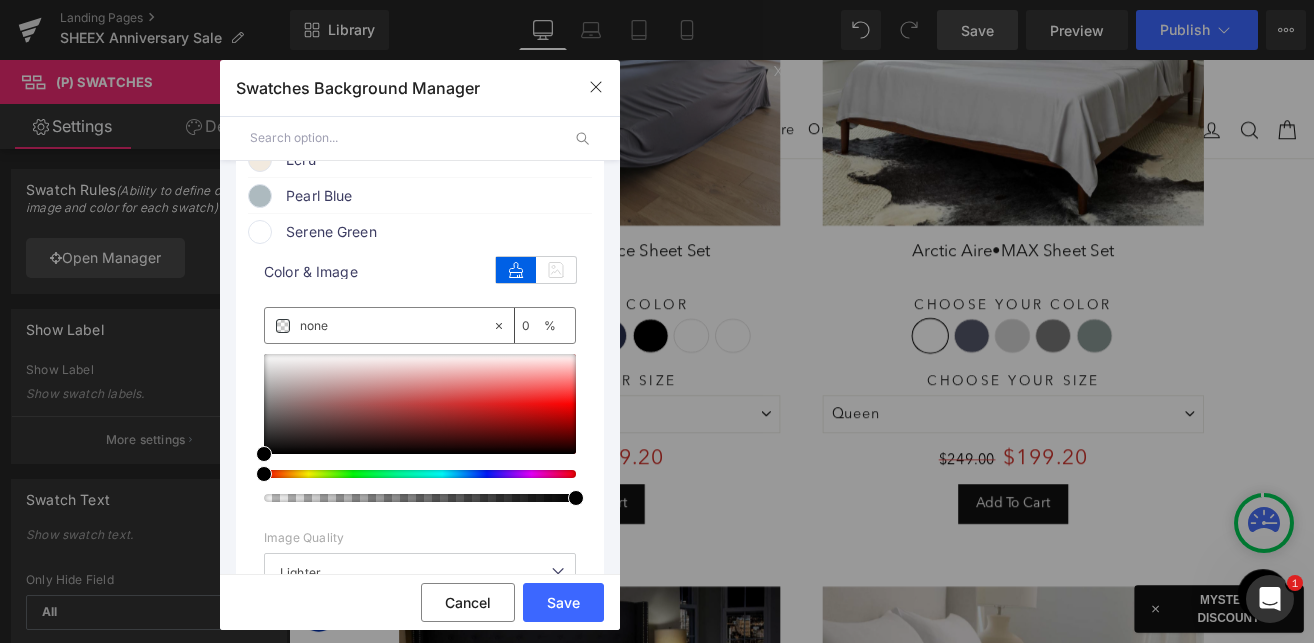 scroll, scrollTop: 496, scrollLeft: 0, axis: vertical 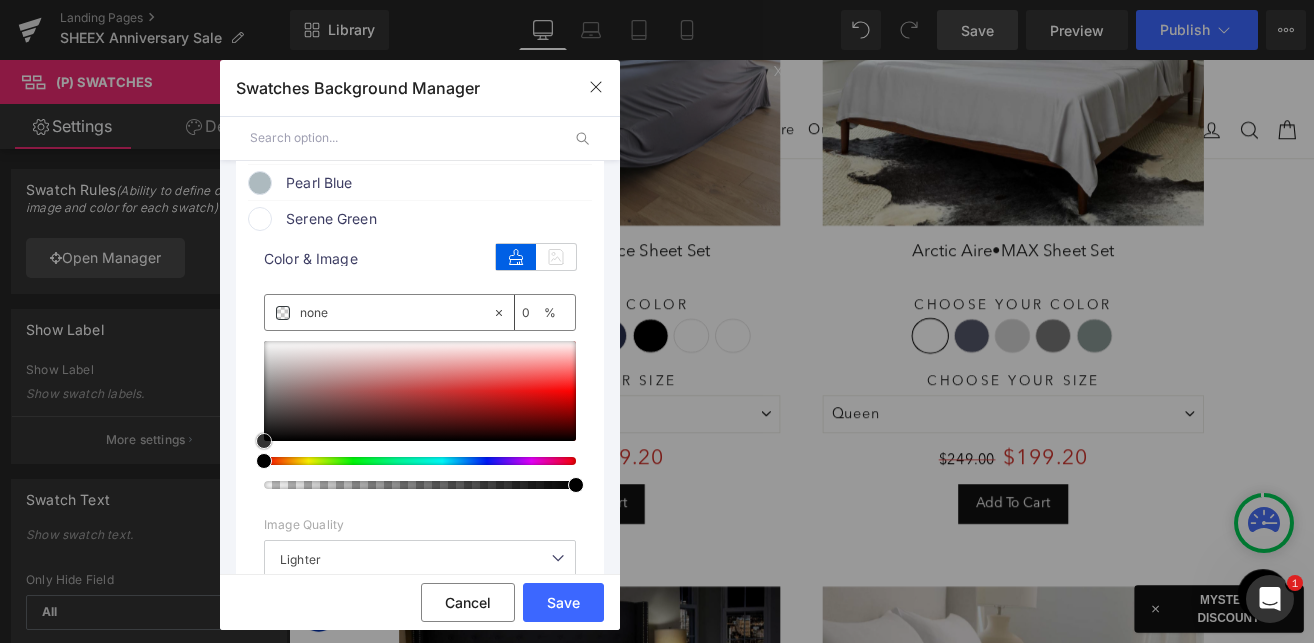type on "#c27474" 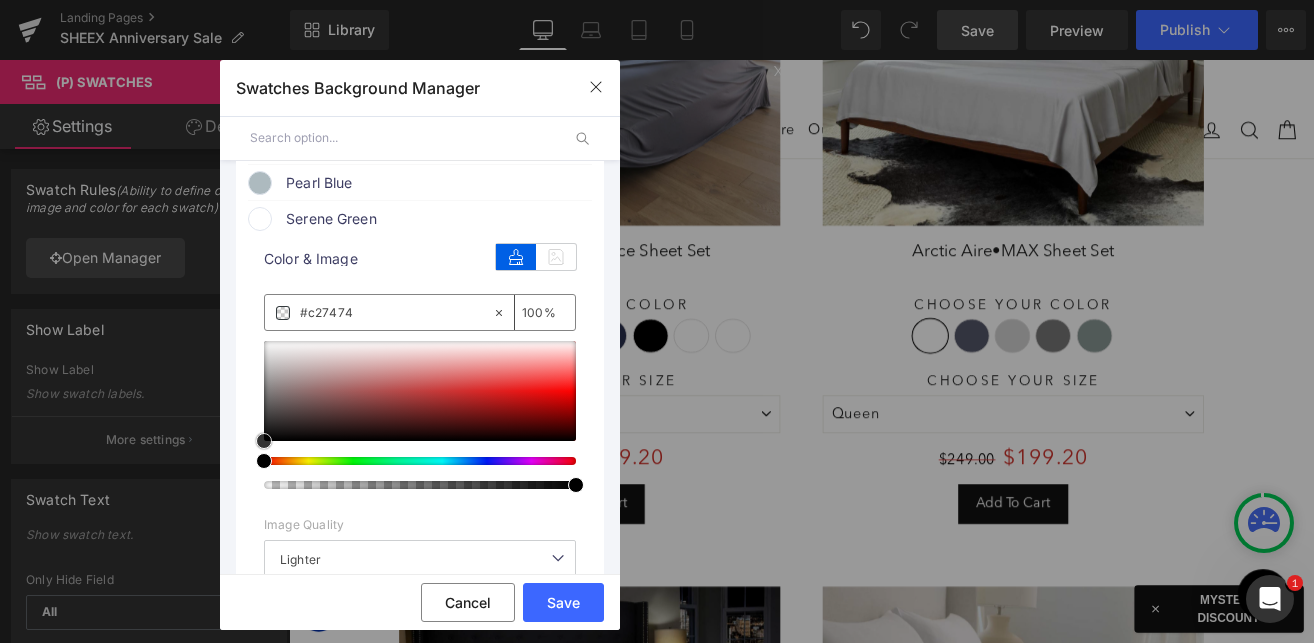 click at bounding box center [420, 391] 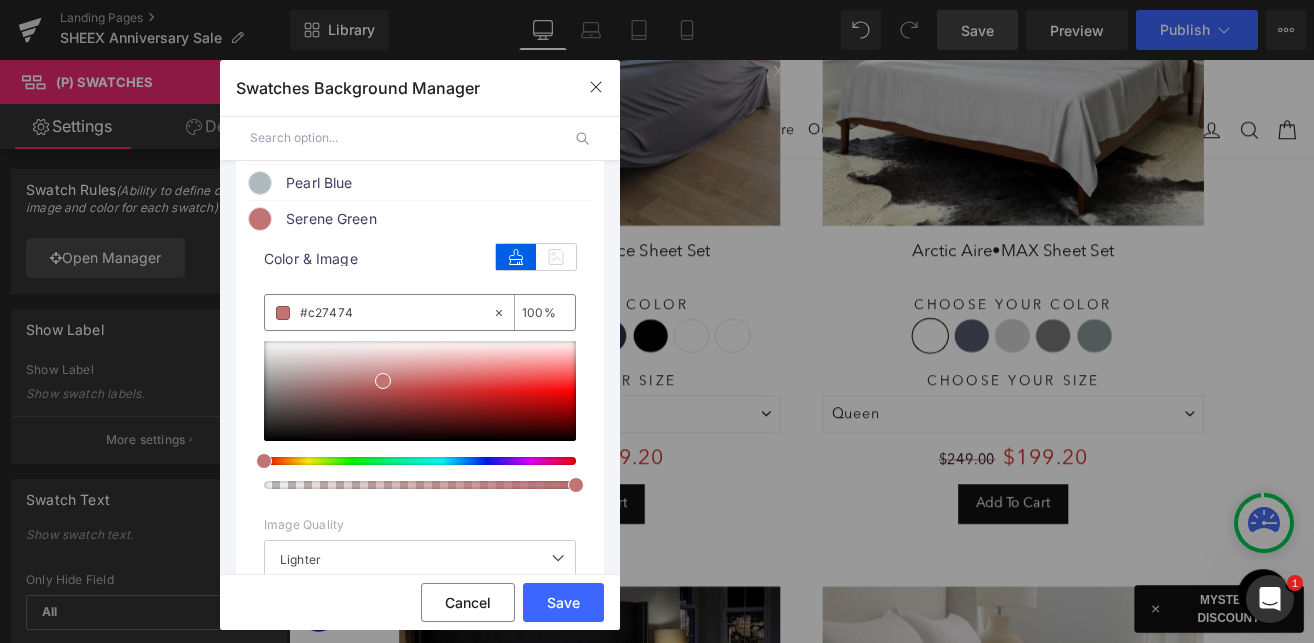 click on "#c27474" at bounding box center [396, 313] 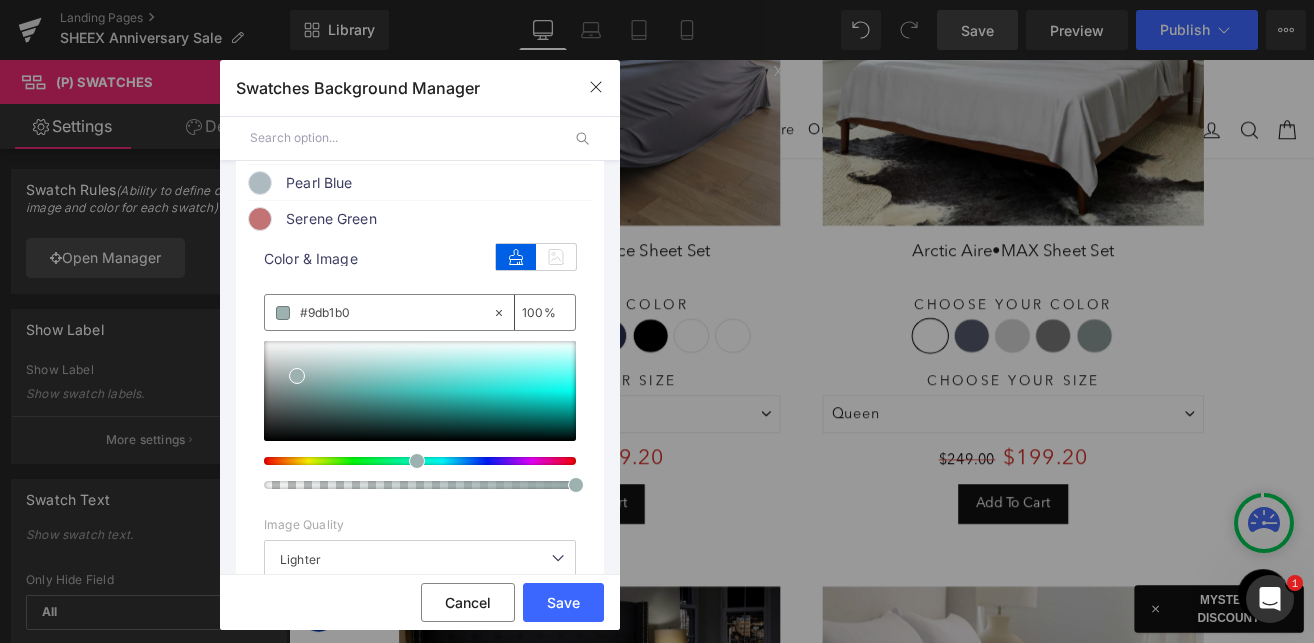 type on "#9db1b0" 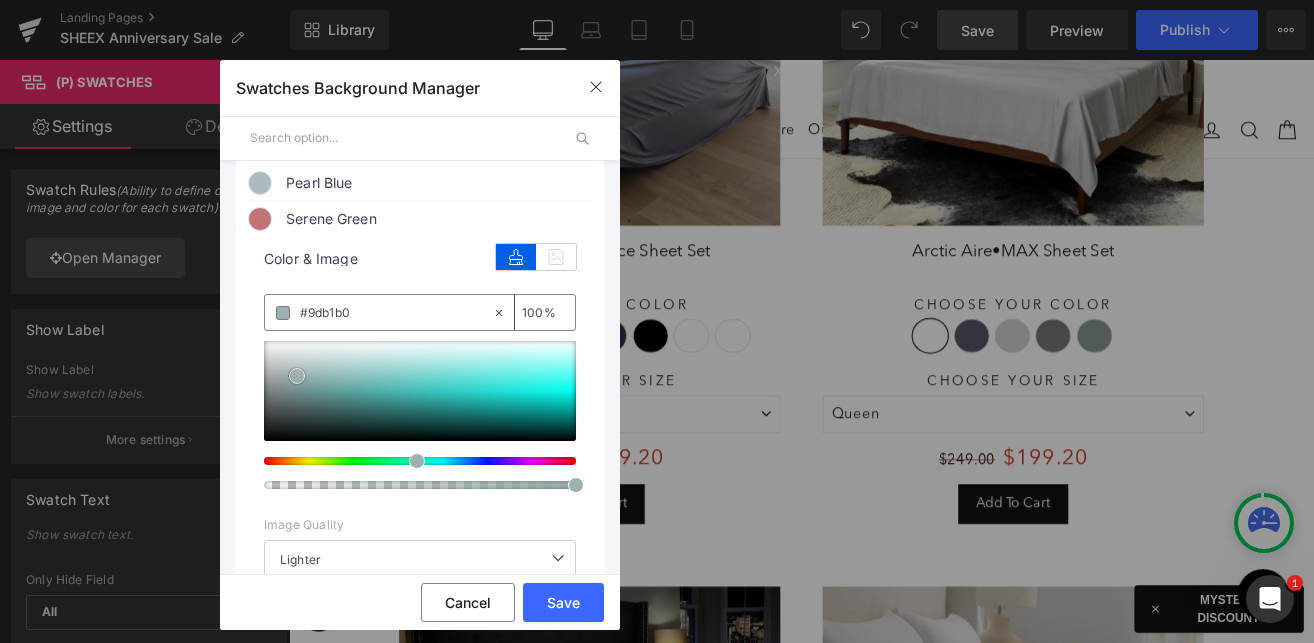 click at bounding box center [297, 376] 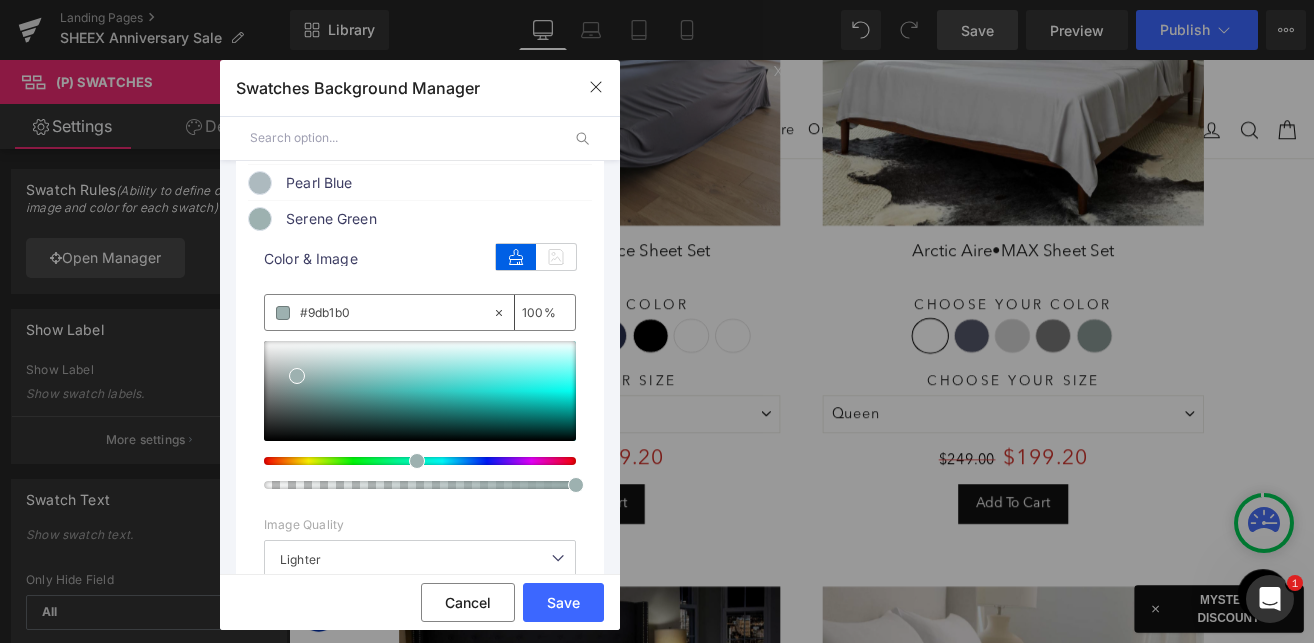 click on "Serene Green" at bounding box center [438, 219] 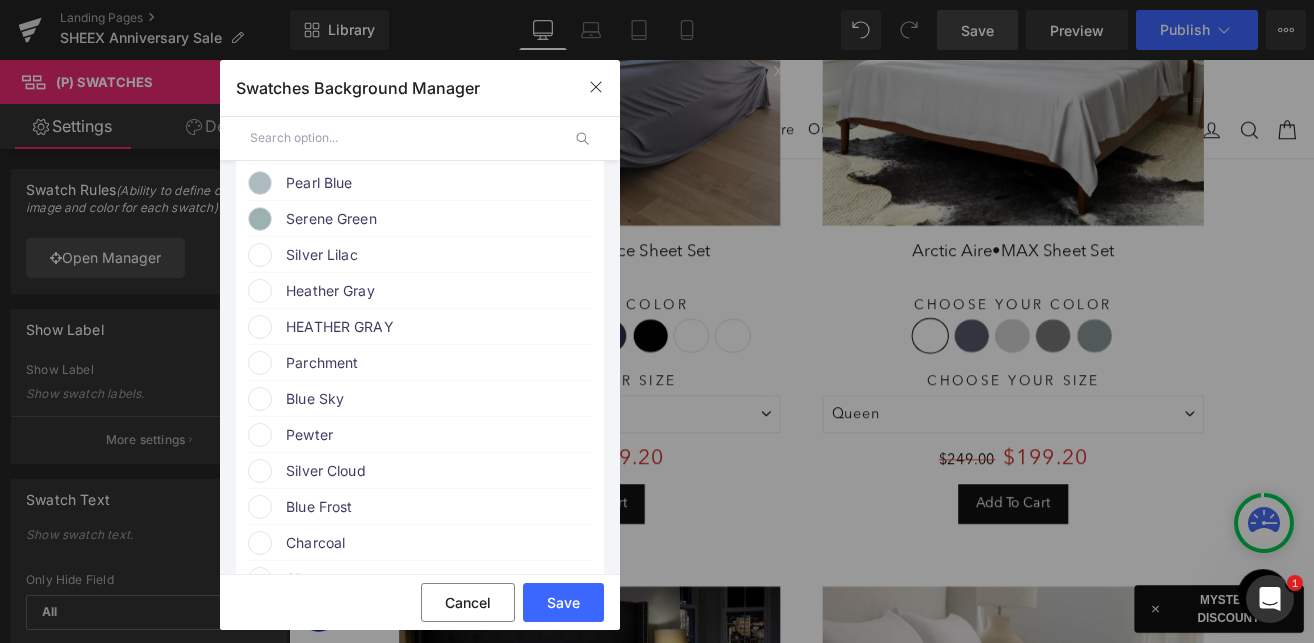 click on "Silver Lilac" at bounding box center (438, 255) 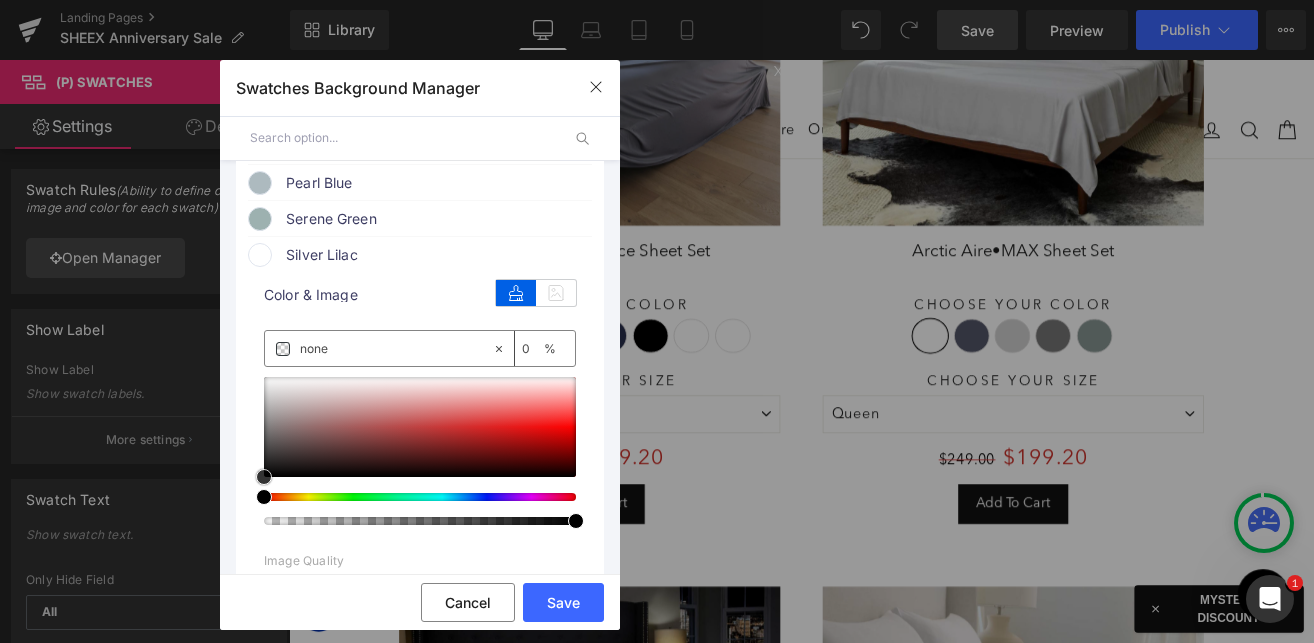 type on "#d27d7d" 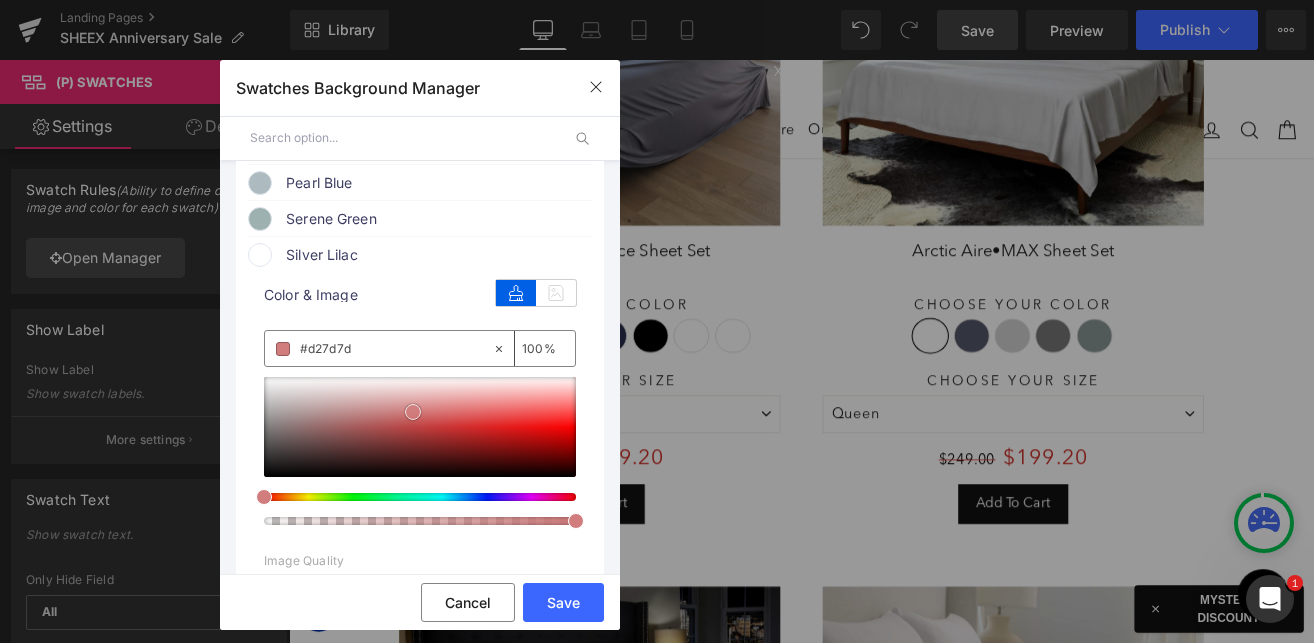 click at bounding box center [420, 427] 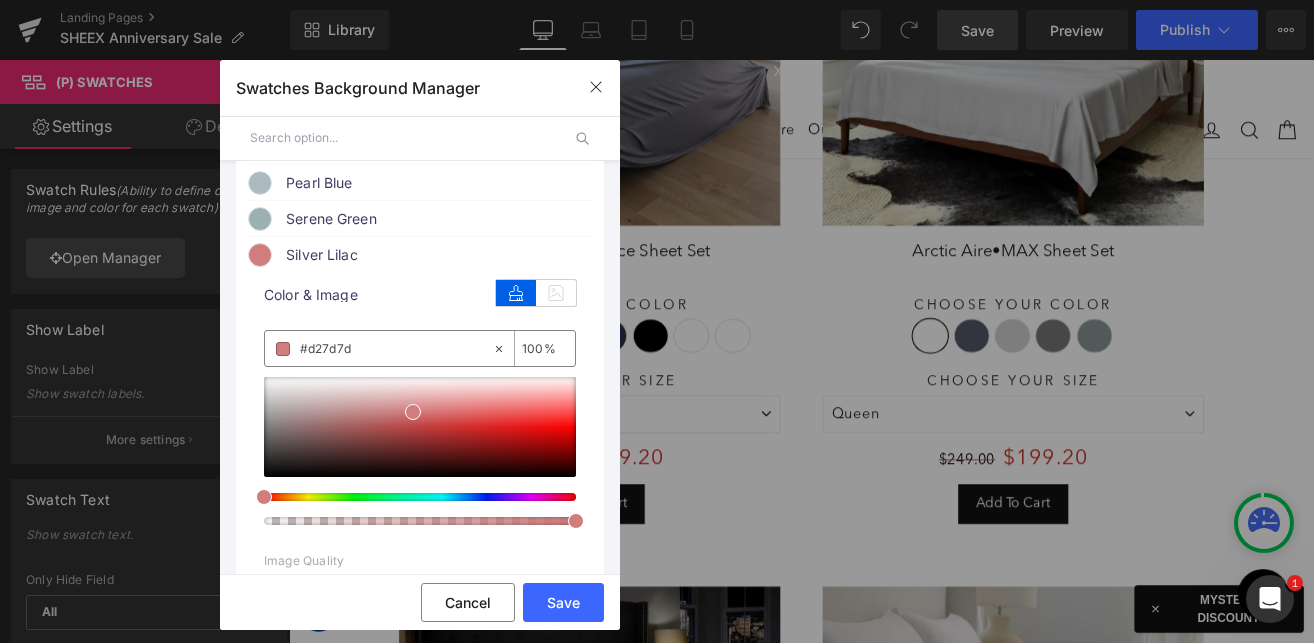 click on "#d27d7d" at bounding box center [396, 349] 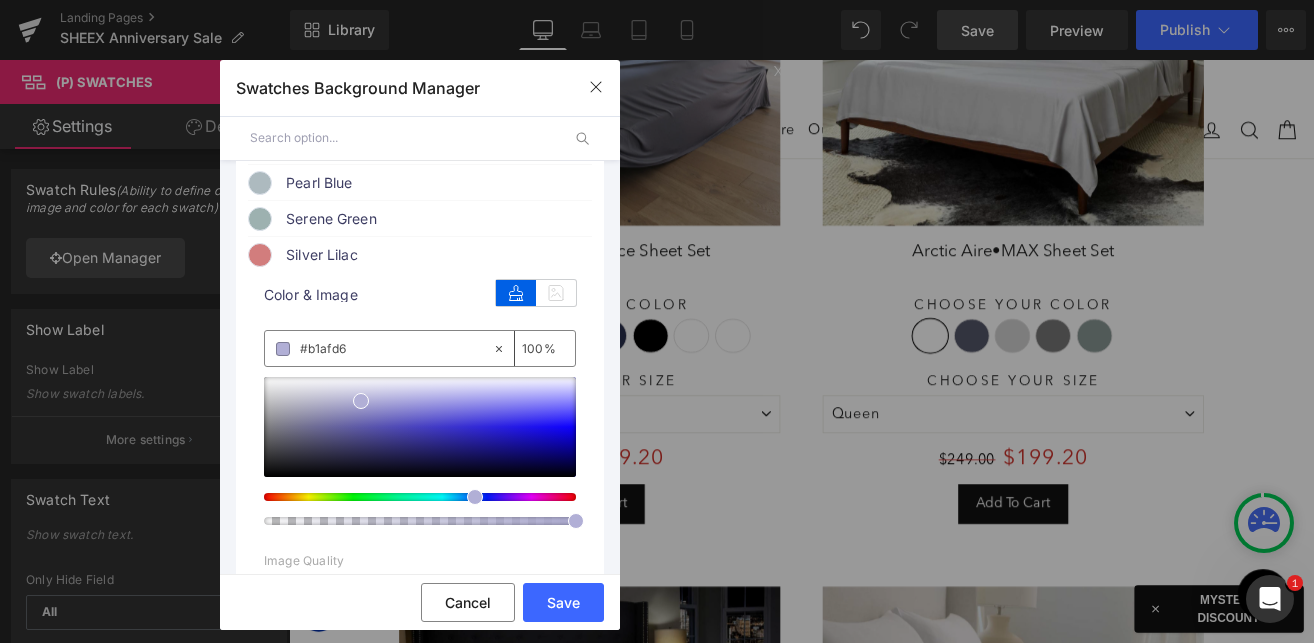 type on "#b1afd6" 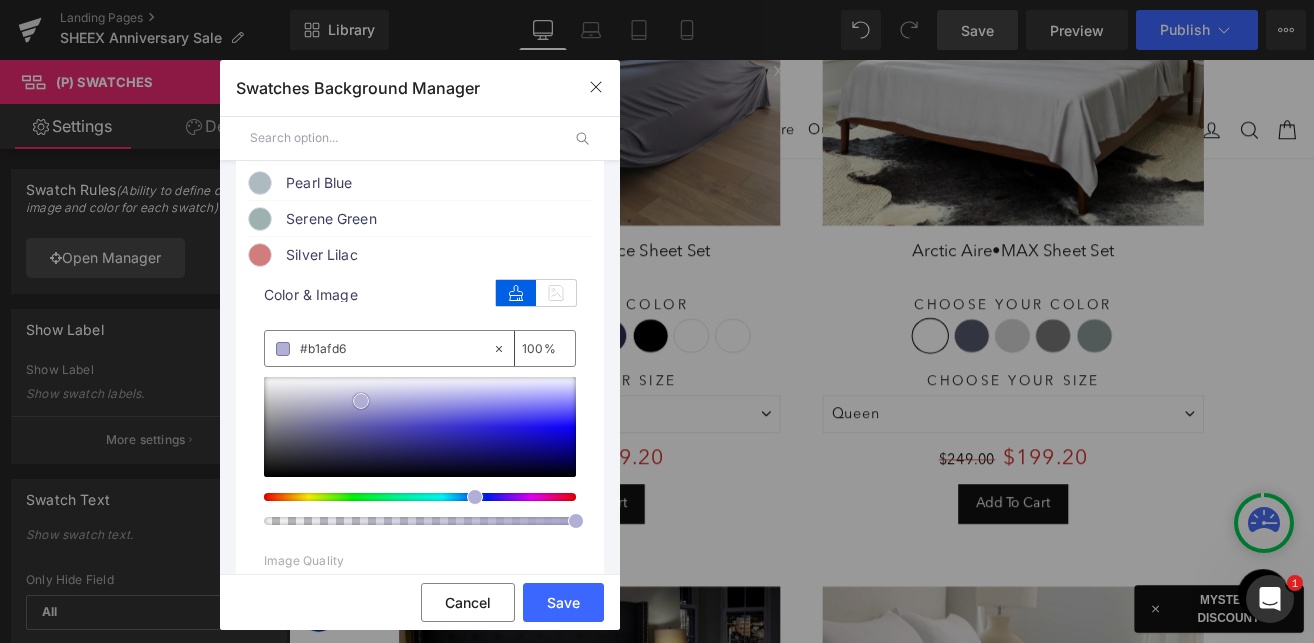 click at bounding box center [361, 401] 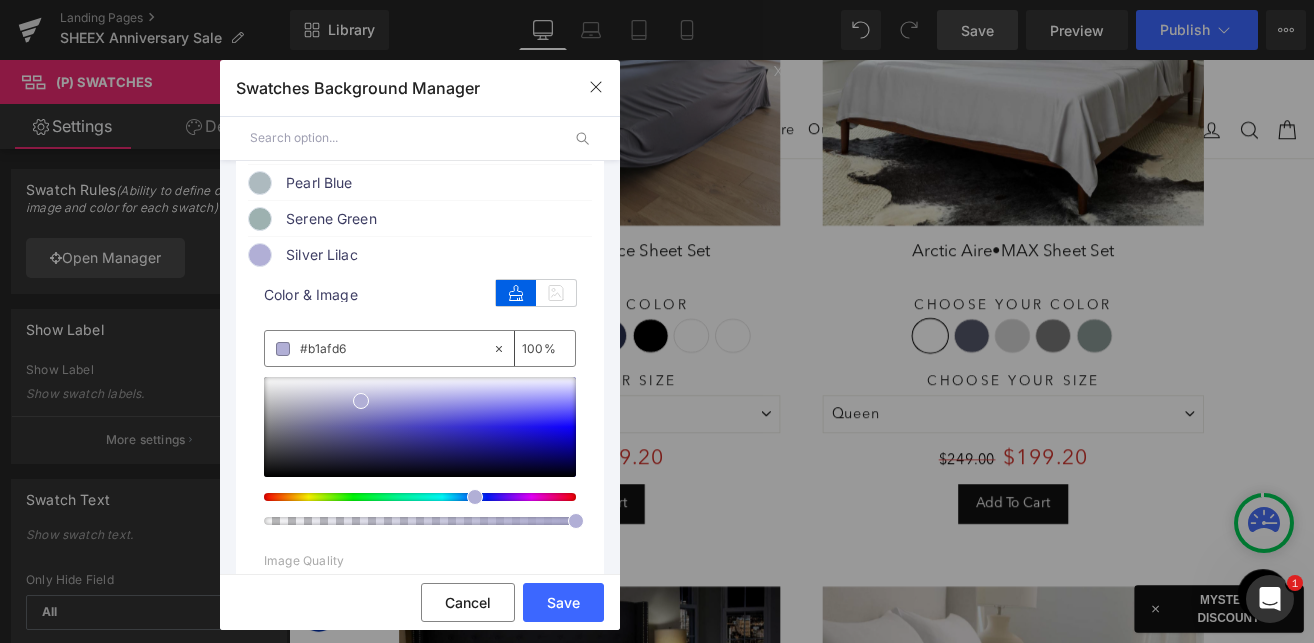click on "Silver Lilac" at bounding box center (438, 255) 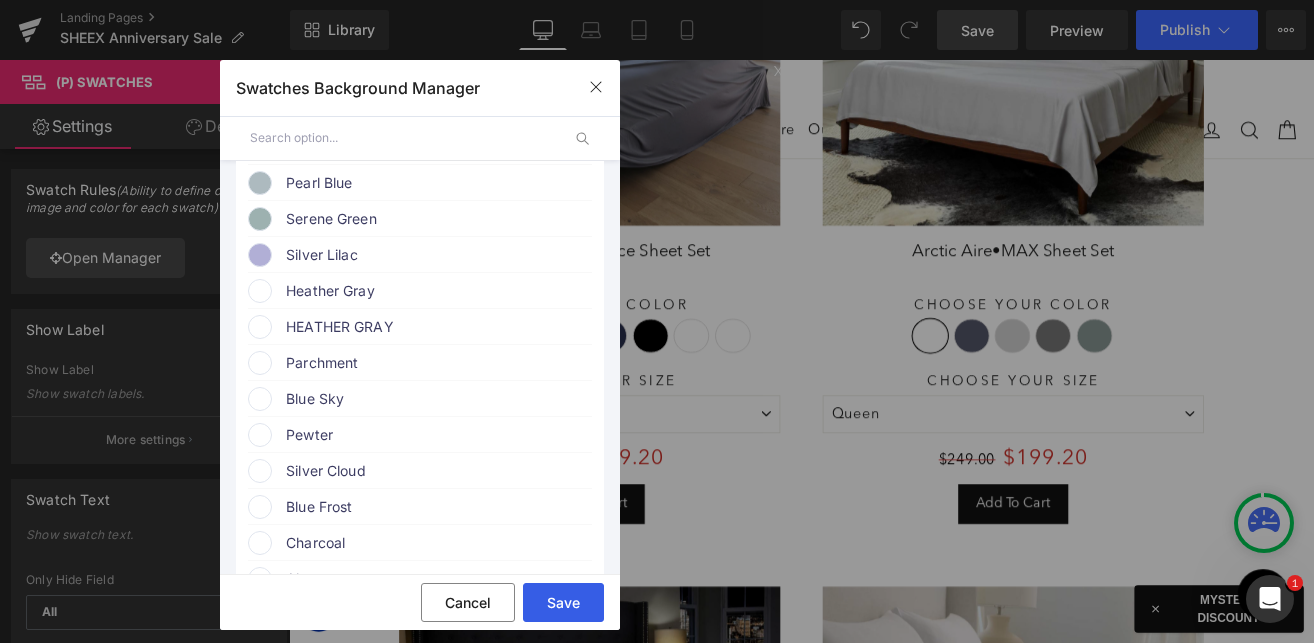 click on "Save" at bounding box center [563, 602] 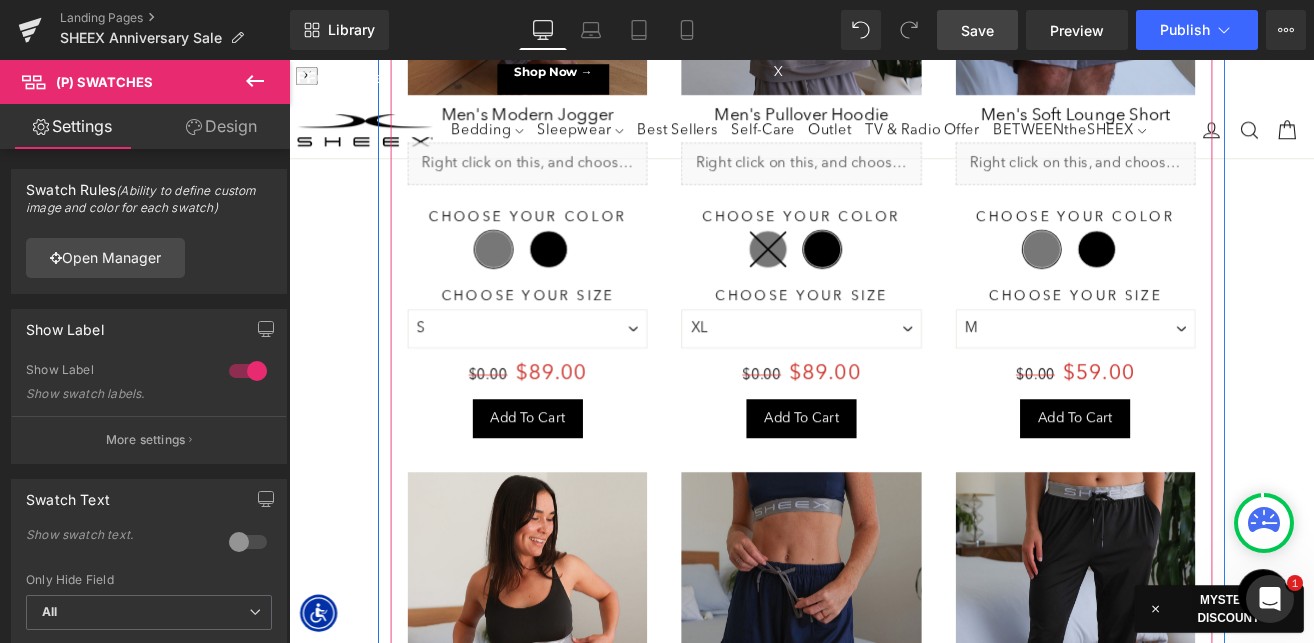 scroll, scrollTop: 5234, scrollLeft: 0, axis: vertical 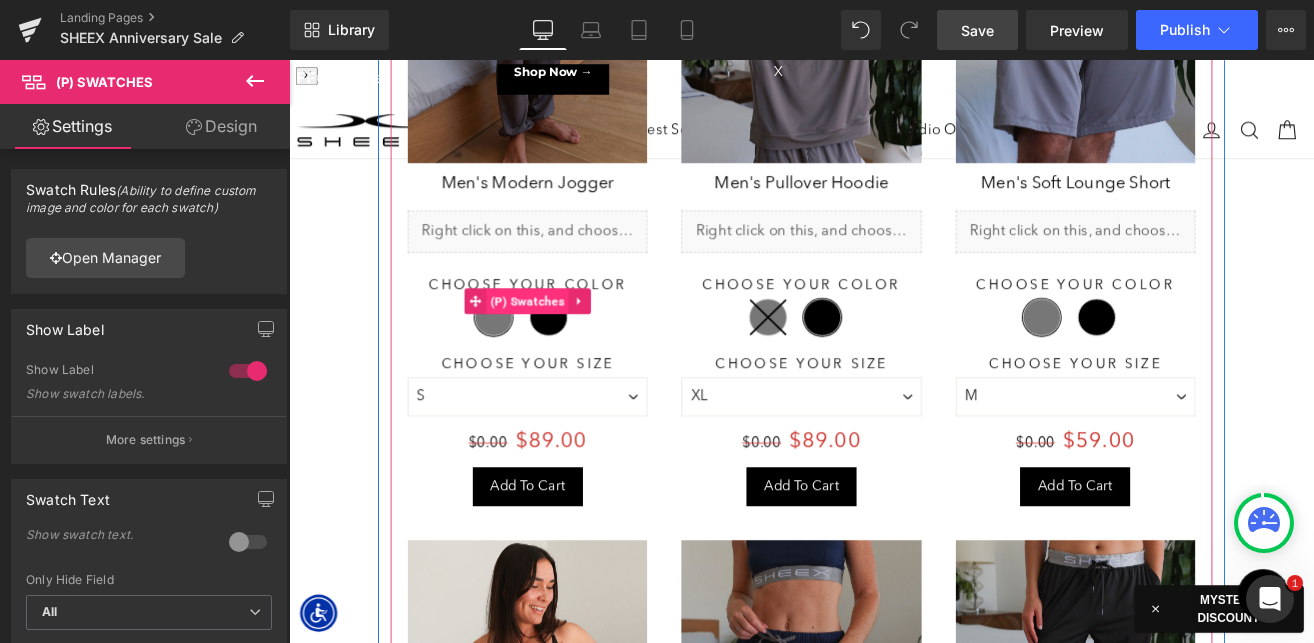 click on "(P) Swatches" at bounding box center [571, 345] 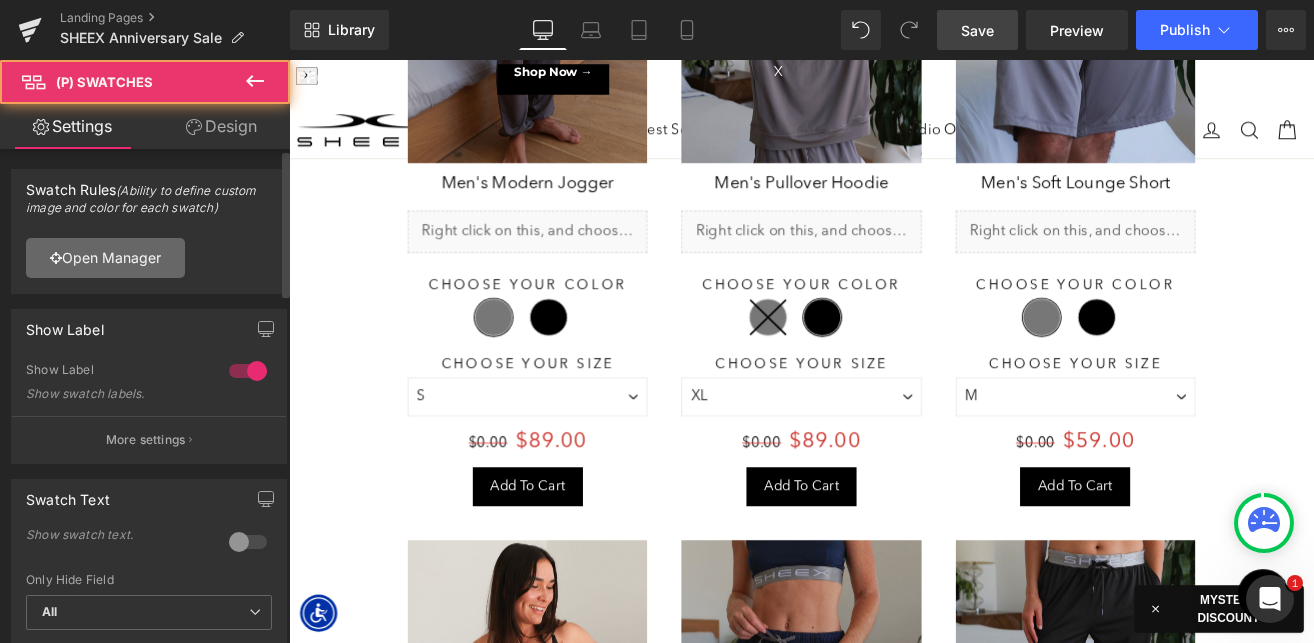 click on "Open Manager" at bounding box center [105, 258] 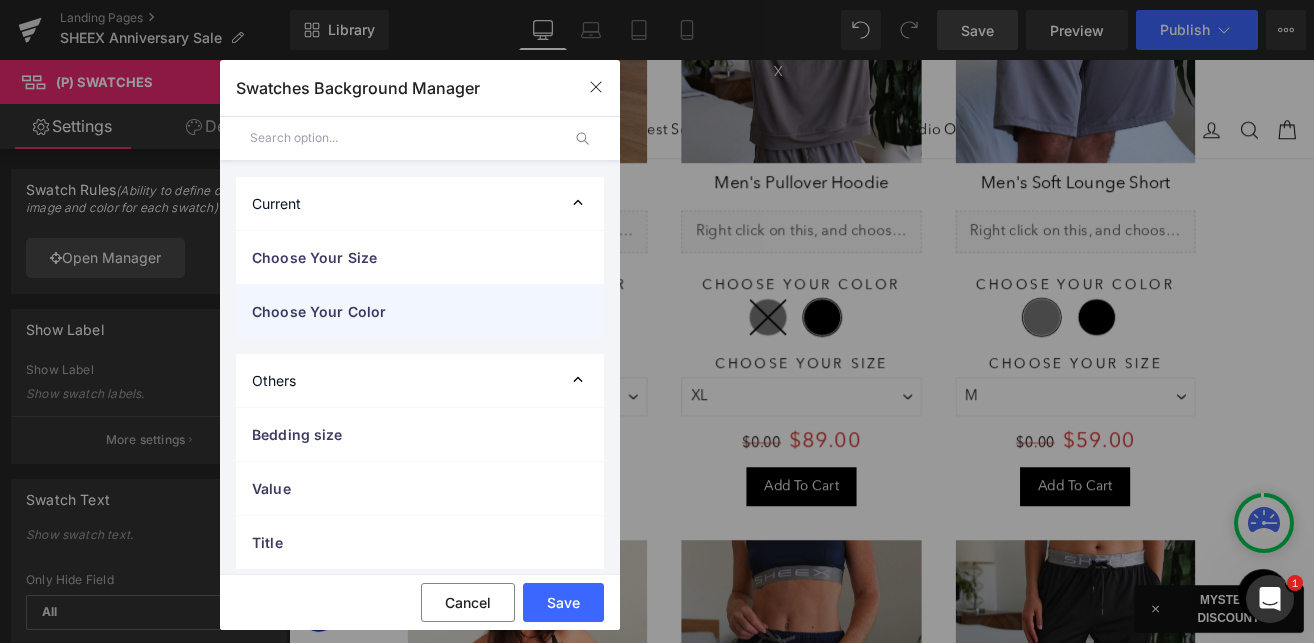 click on "Choose Your Color" at bounding box center (400, 311) 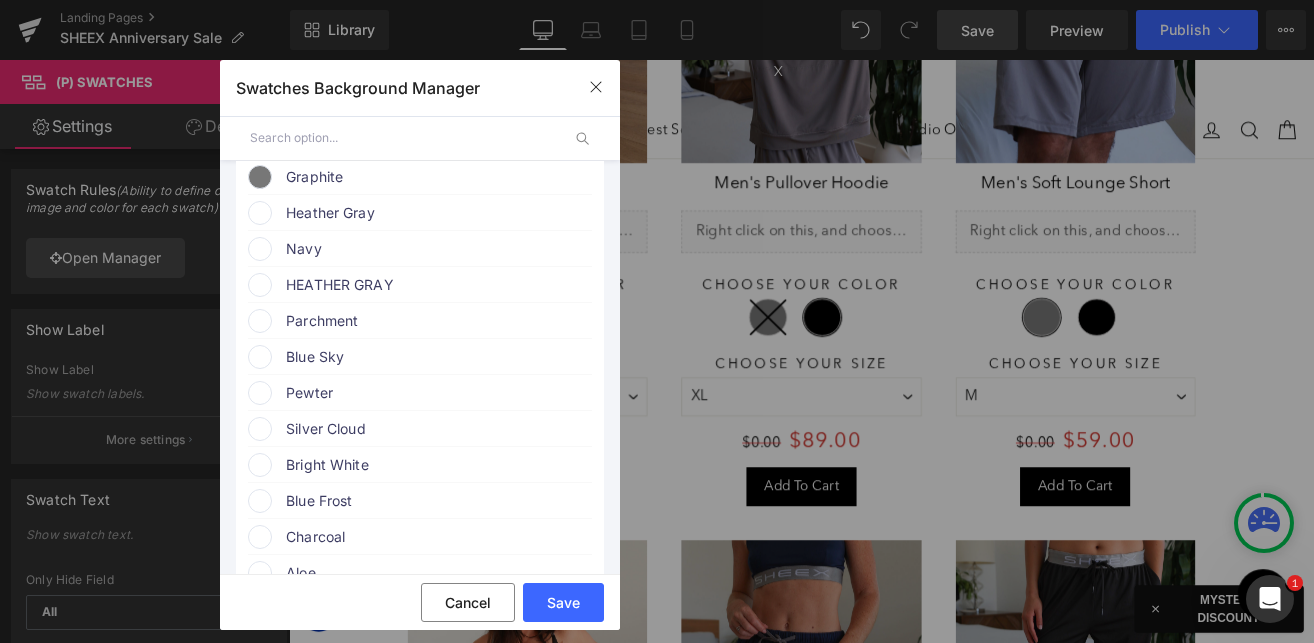 scroll, scrollTop: 348, scrollLeft: 0, axis: vertical 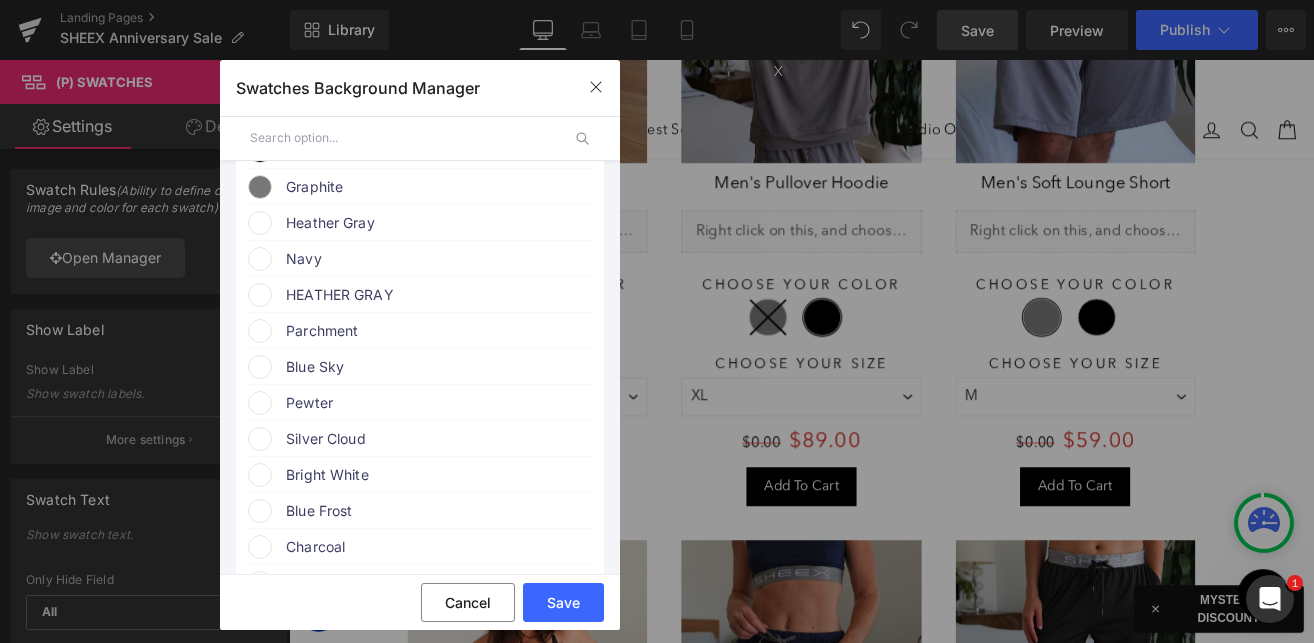 click on "Navy" at bounding box center (438, 259) 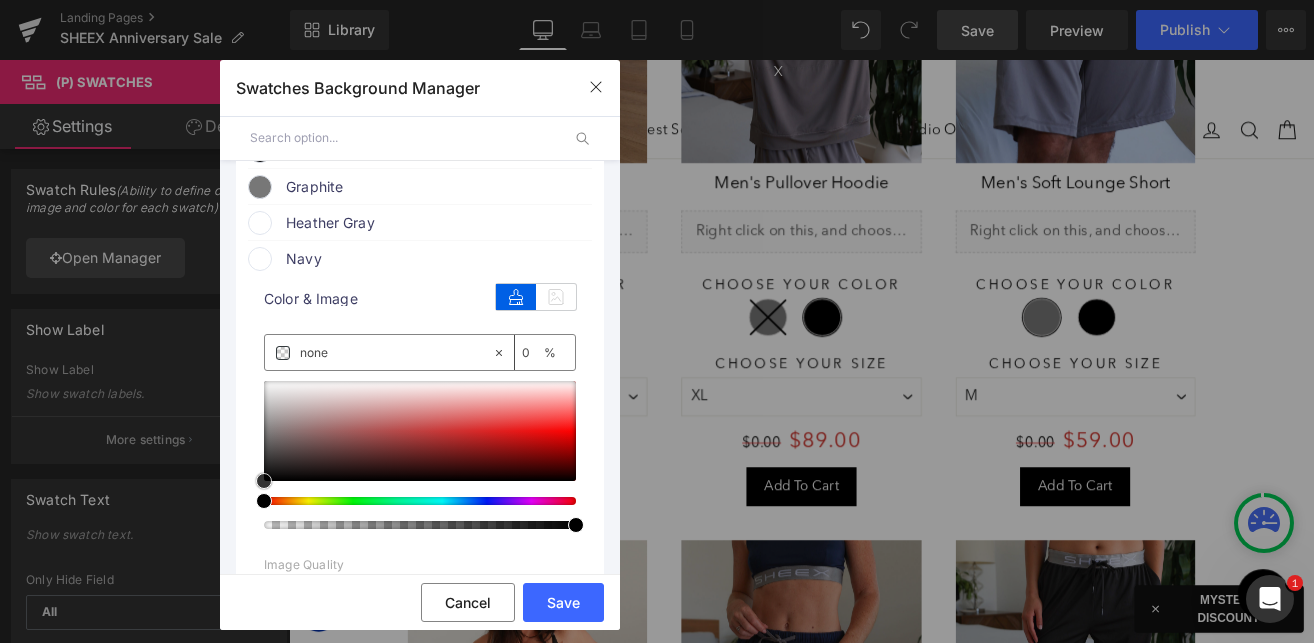 type on "#b26a6a" 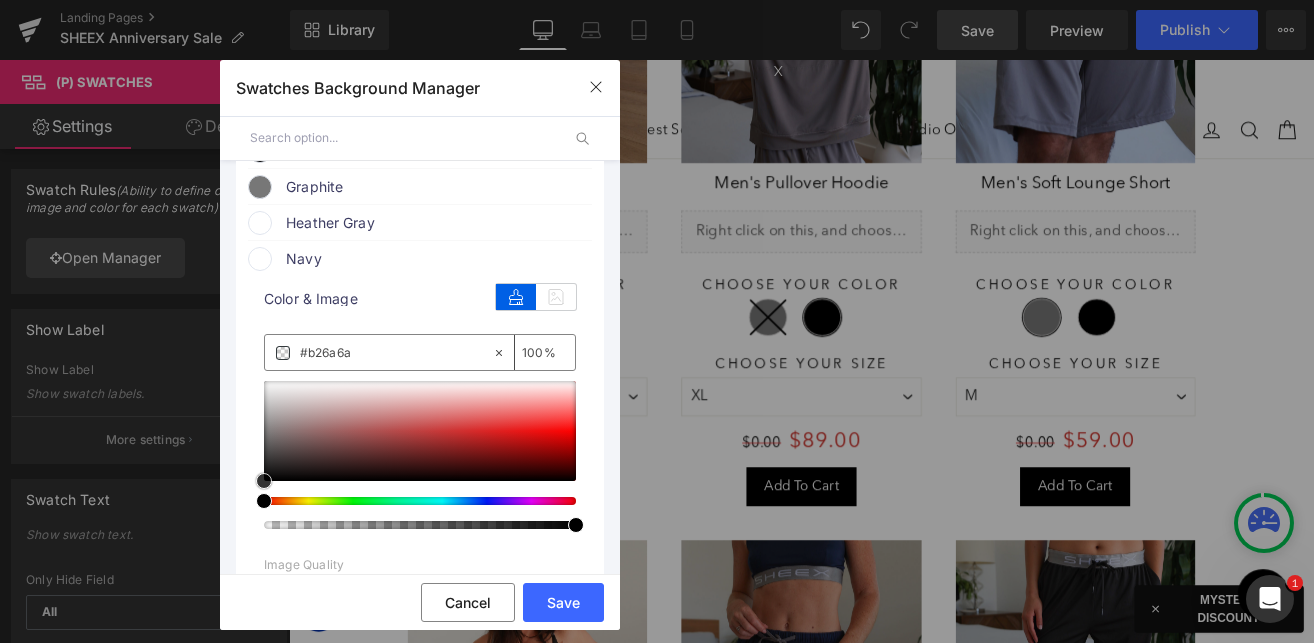 click at bounding box center (420, 431) 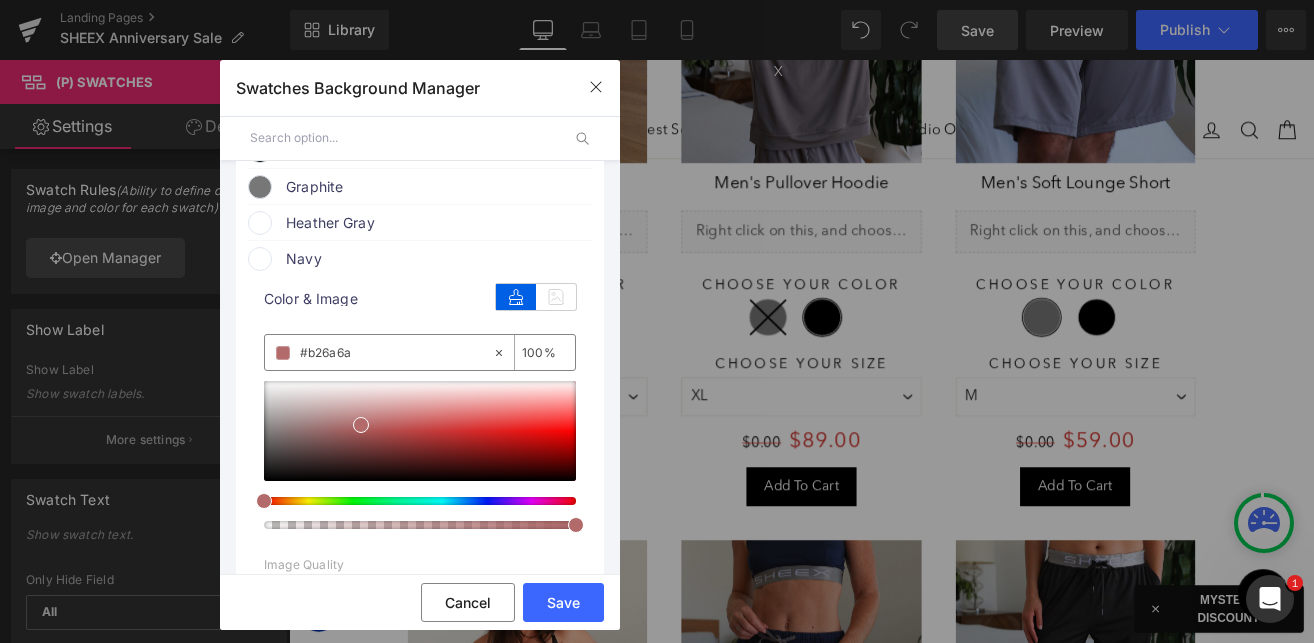 click on "#b26a6a" at bounding box center [396, 353] 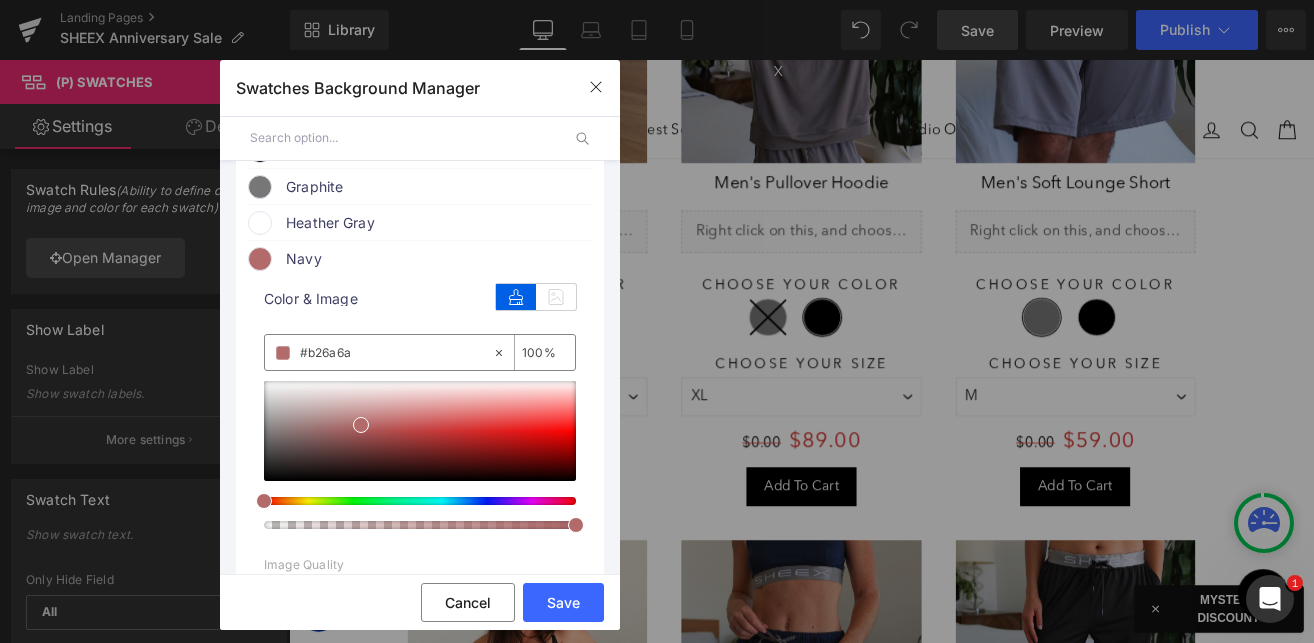 click on "#b26a6a" at bounding box center [396, 353] 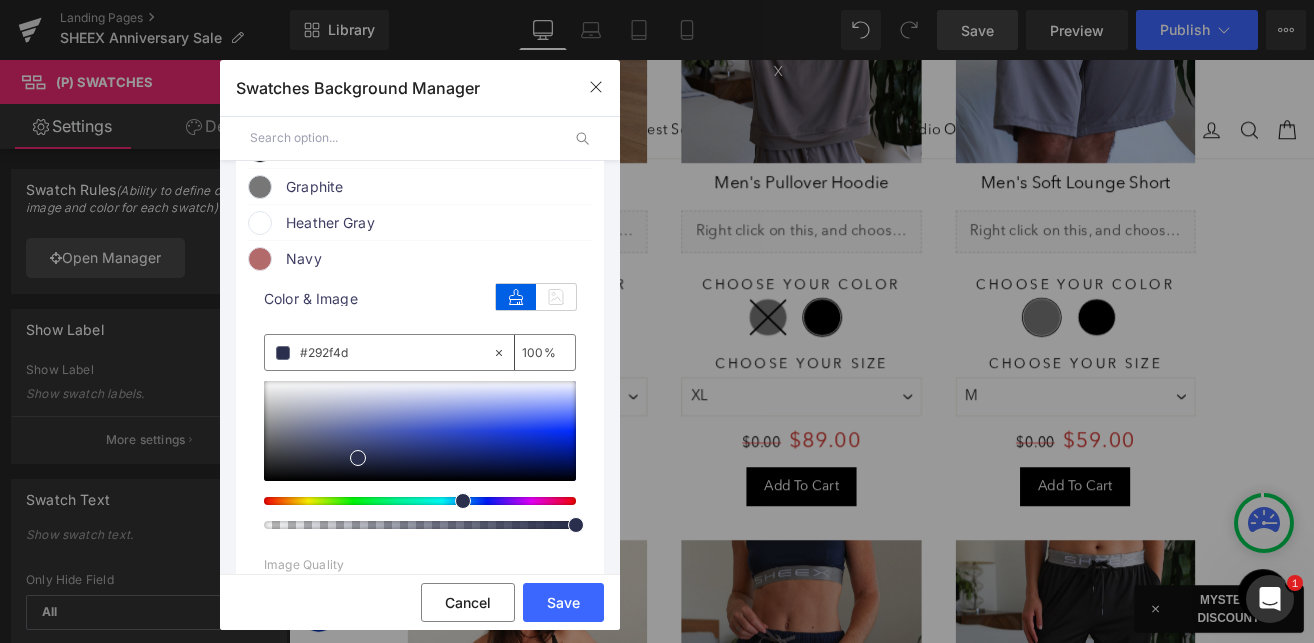 type on "#292f4d" 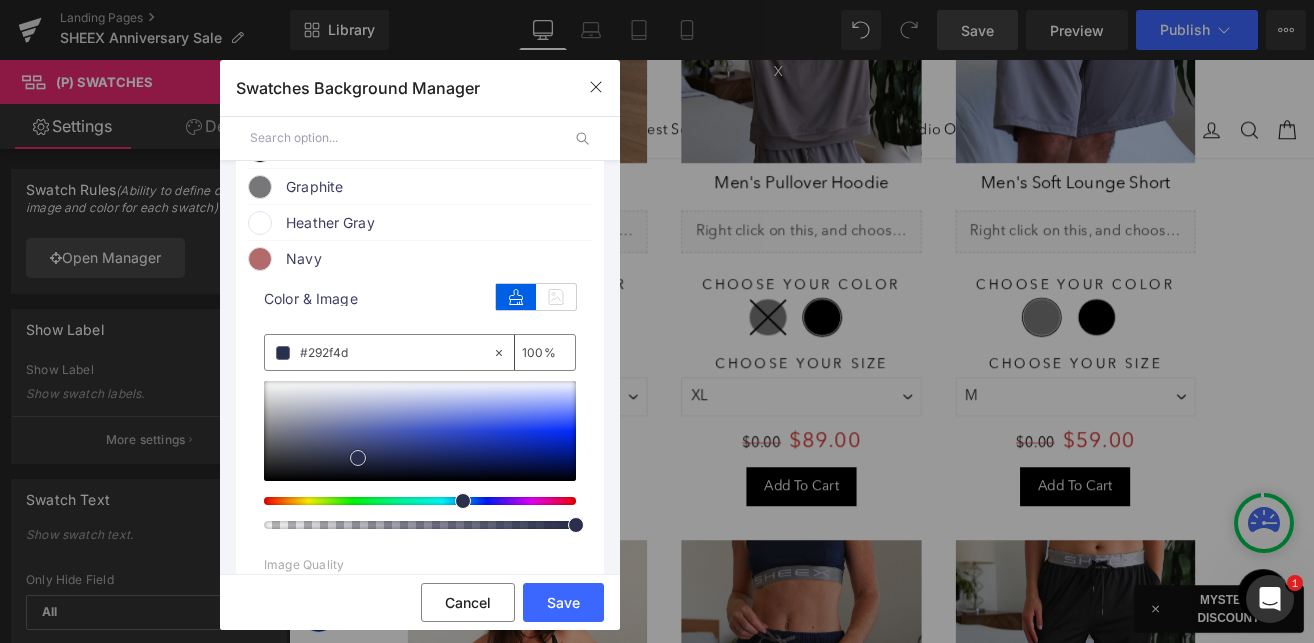 click at bounding box center [358, 458] 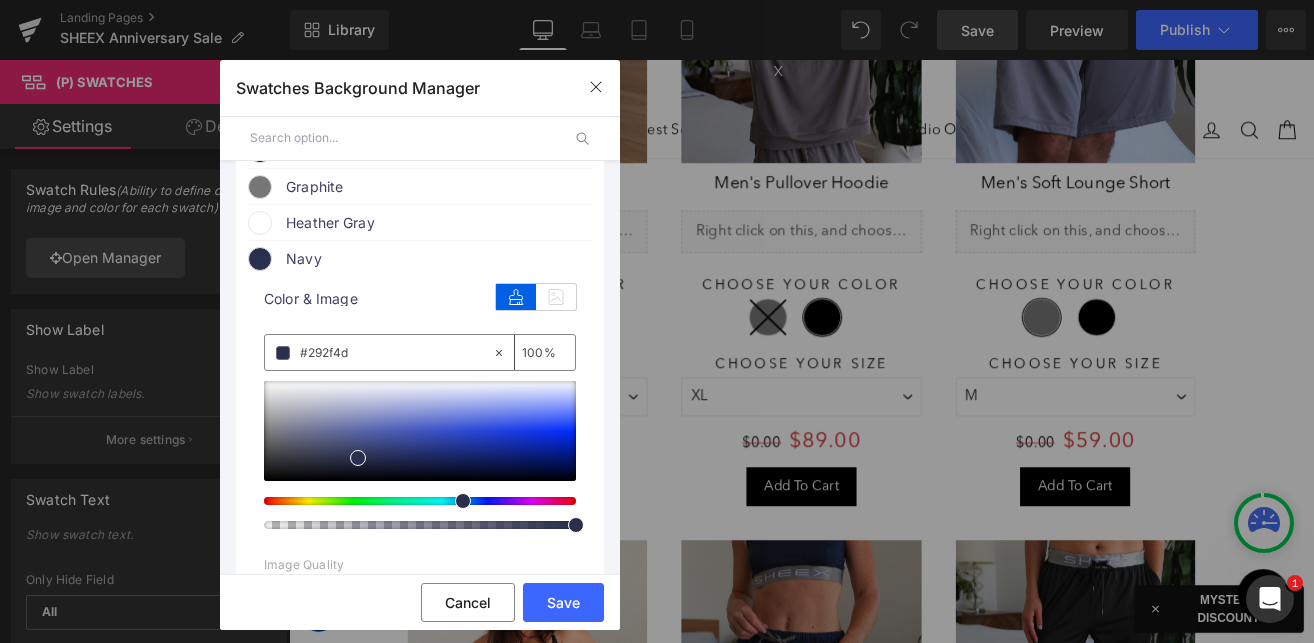 click on "Navy" at bounding box center [438, 259] 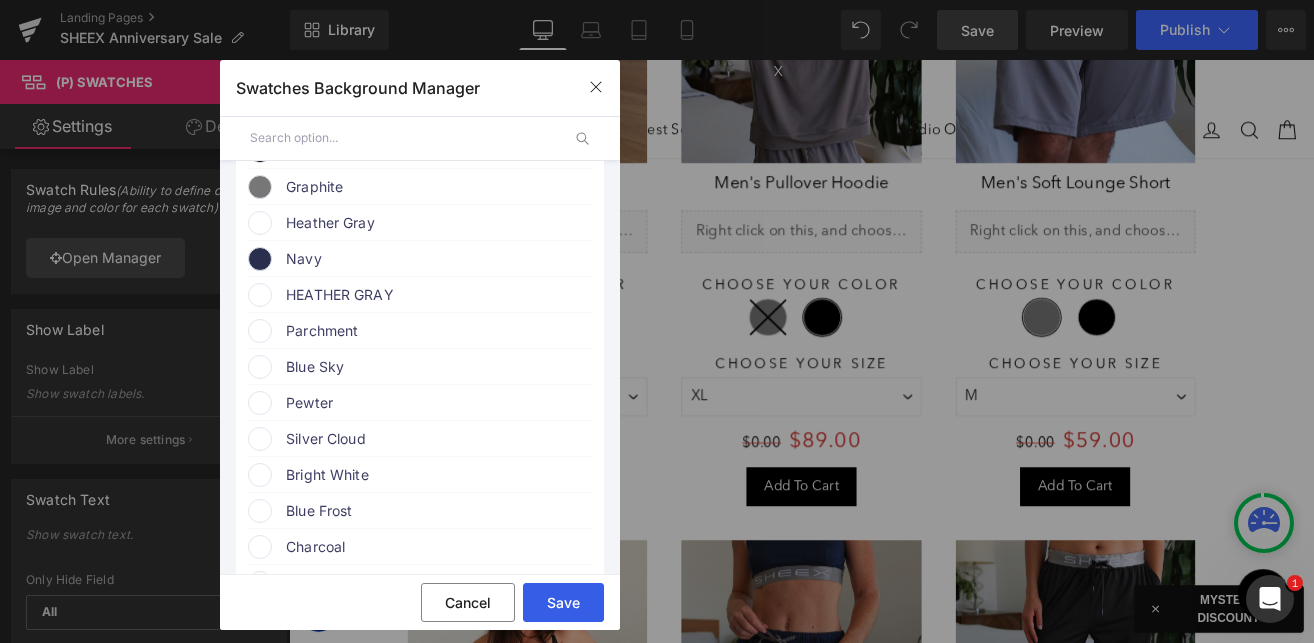 drag, startPoint x: 573, startPoint y: 613, endPoint x: 338, endPoint y: 568, distance: 239.26973 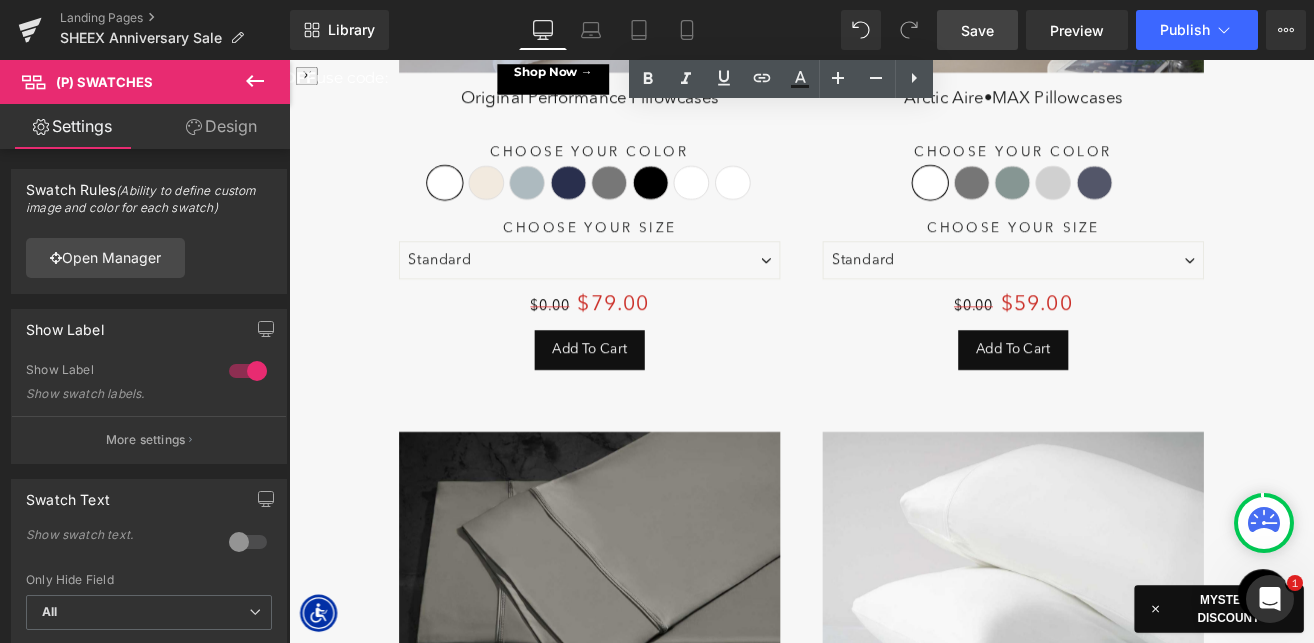 scroll, scrollTop: 8769, scrollLeft: 0, axis: vertical 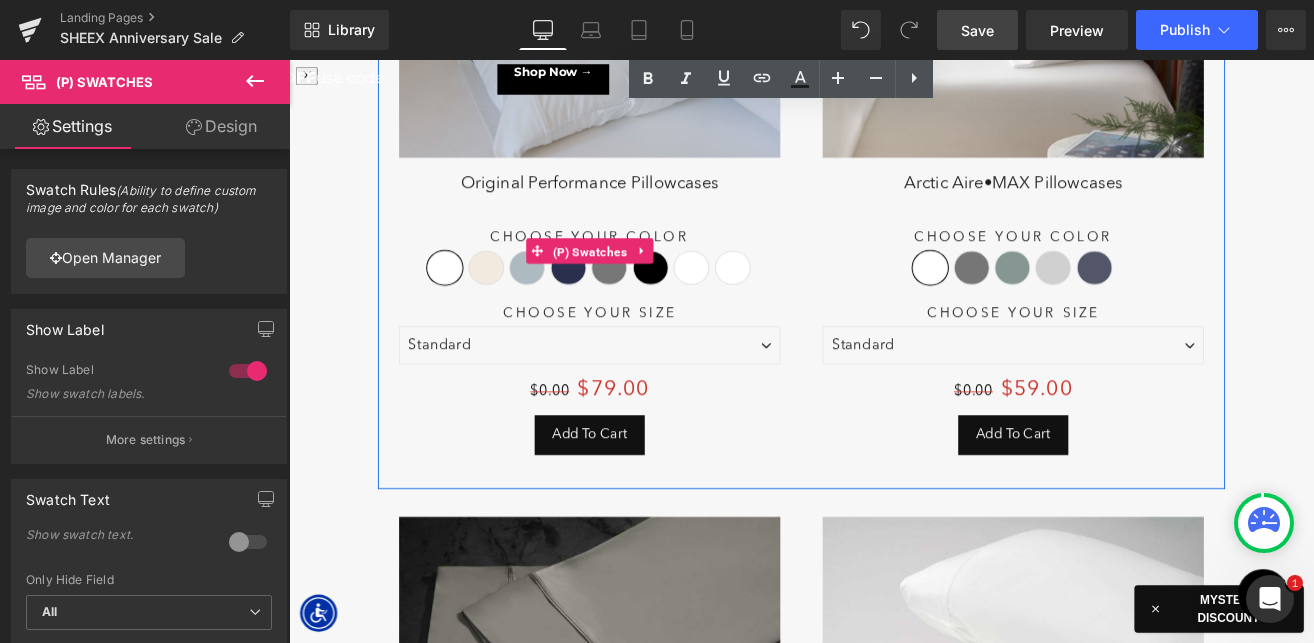 click on "(P) Swatches" at bounding box center (644, 286) 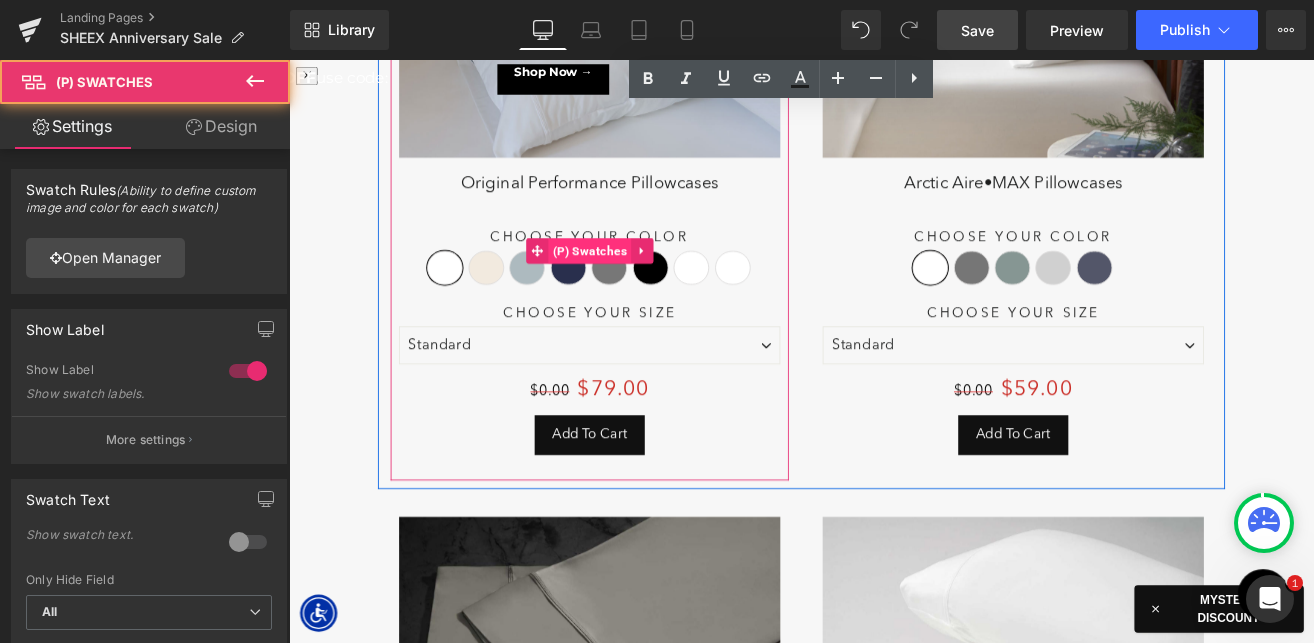 click on "(P) Swatches" at bounding box center [644, 285] 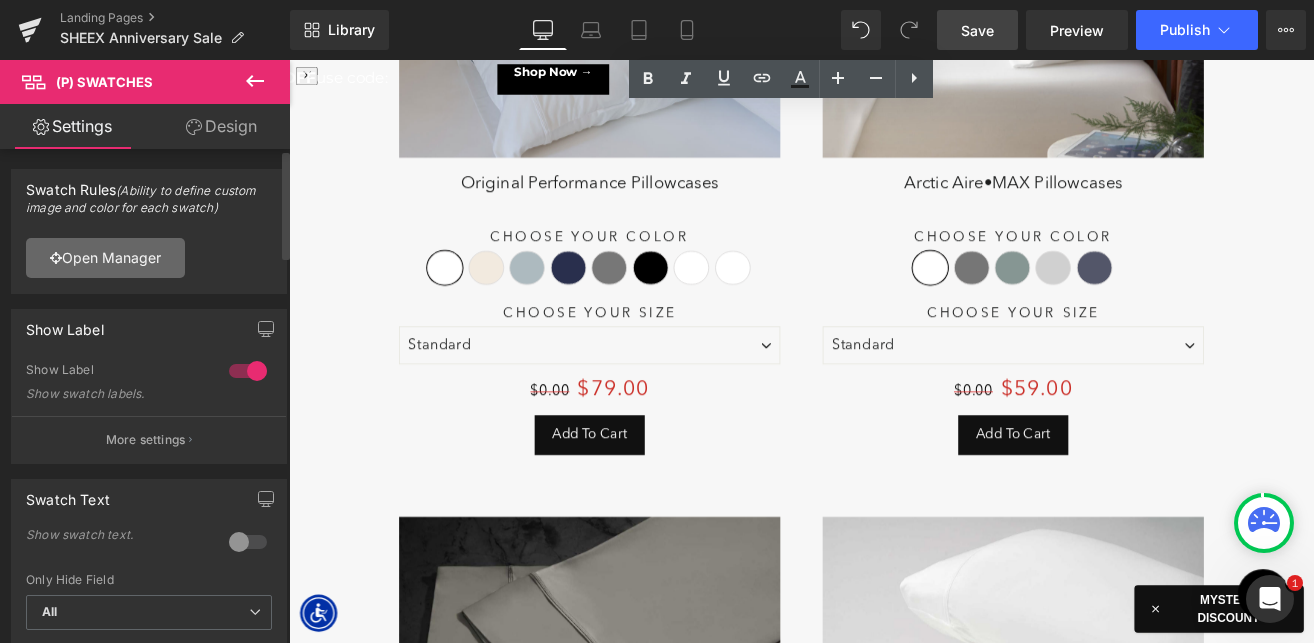 click on "Open Manager" at bounding box center (105, 258) 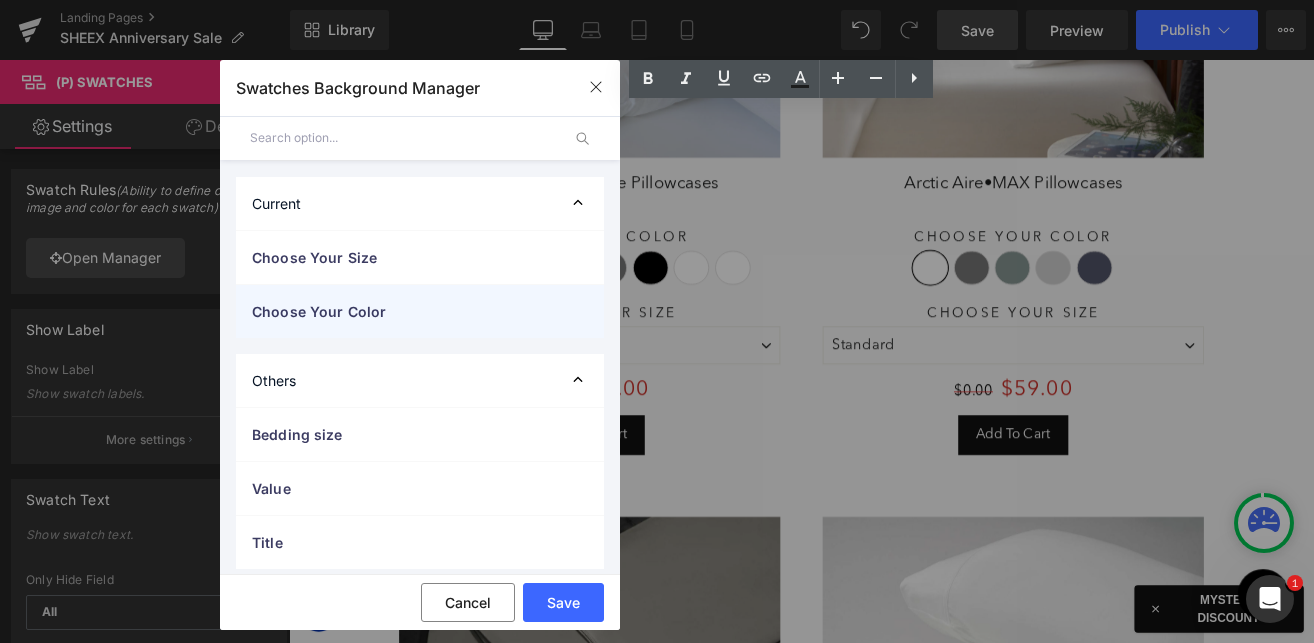 scroll, scrollTop: 10, scrollLeft: 0, axis: vertical 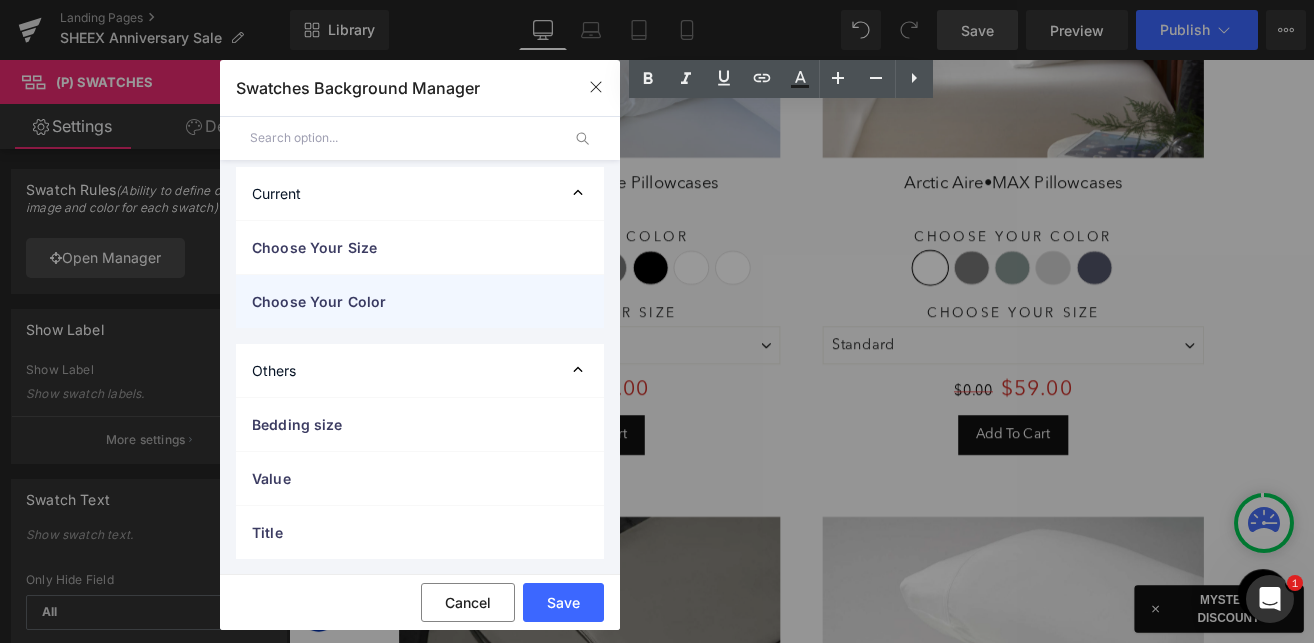 click on "Choose Your Color" at bounding box center [400, 301] 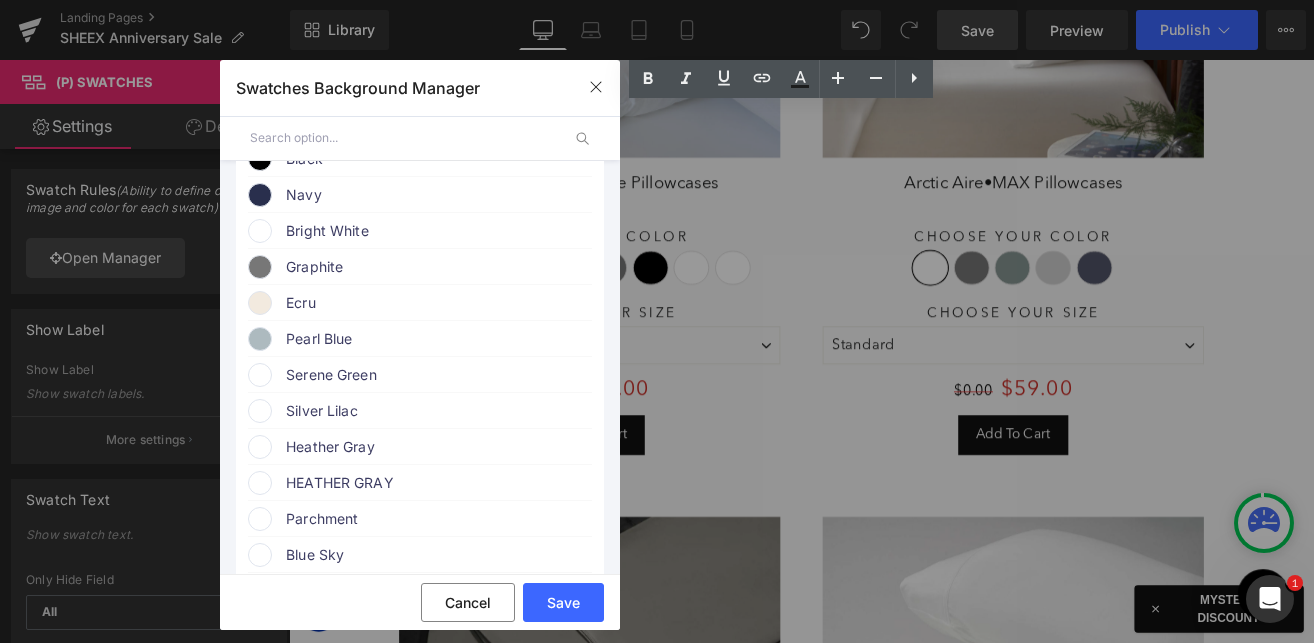 scroll, scrollTop: 351, scrollLeft: 0, axis: vertical 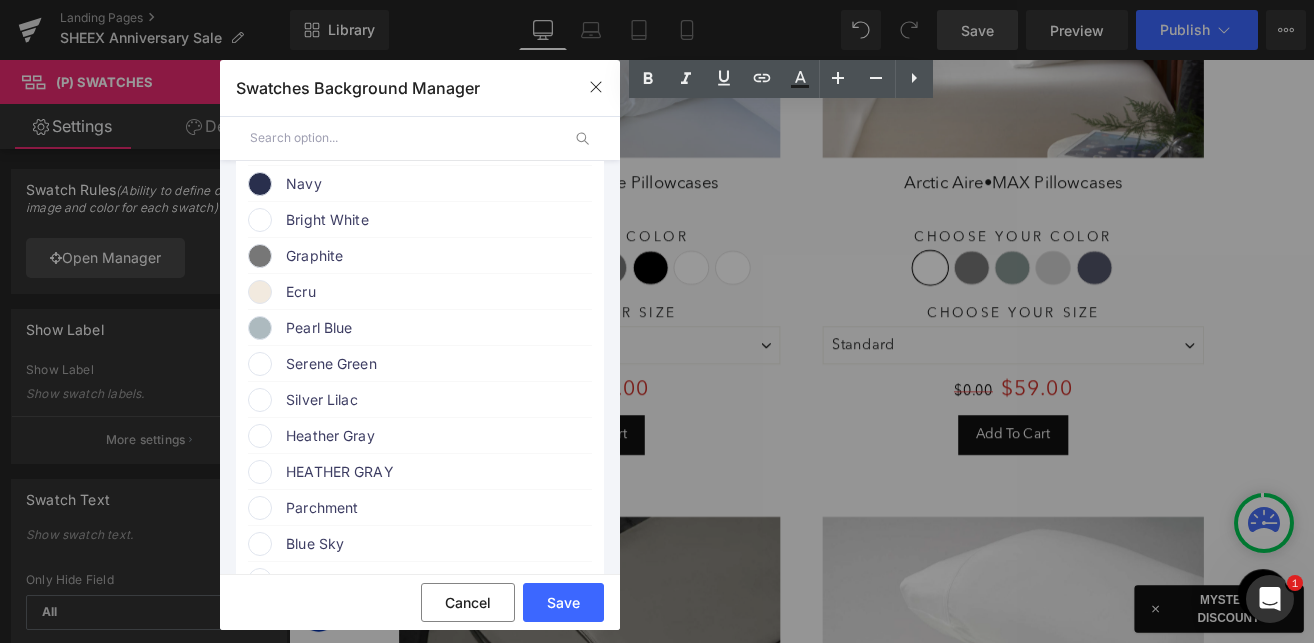 click on "Serene Green" at bounding box center (438, 364) 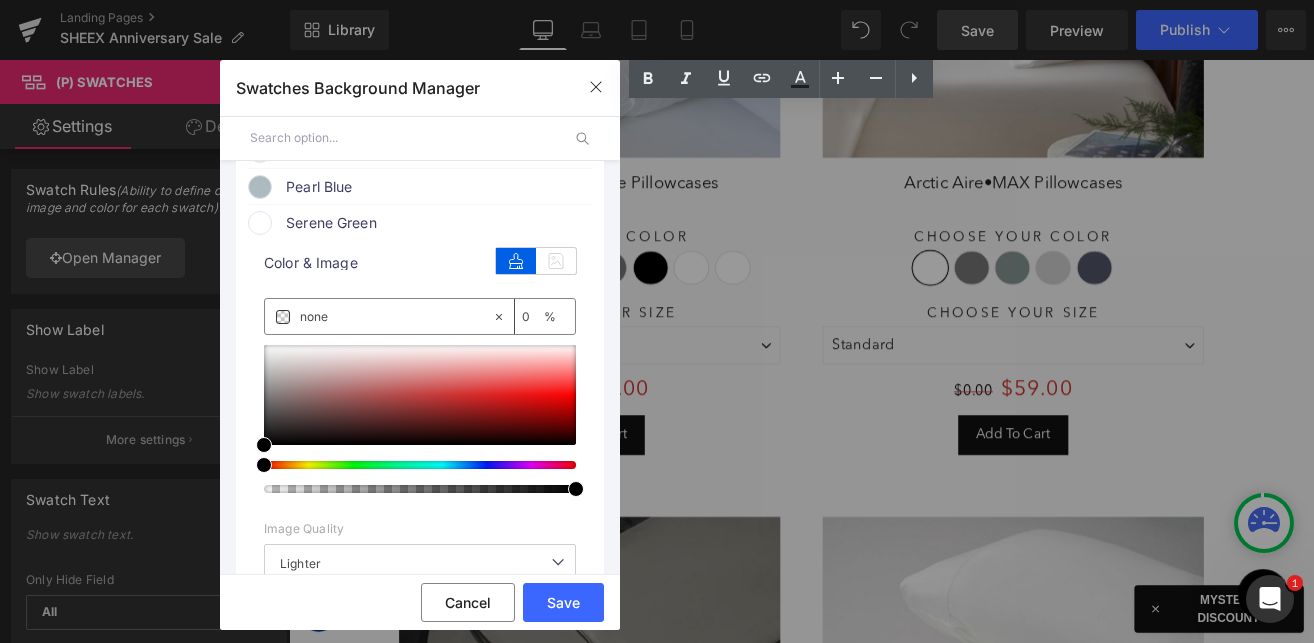 scroll, scrollTop: 461, scrollLeft: 0, axis: vertical 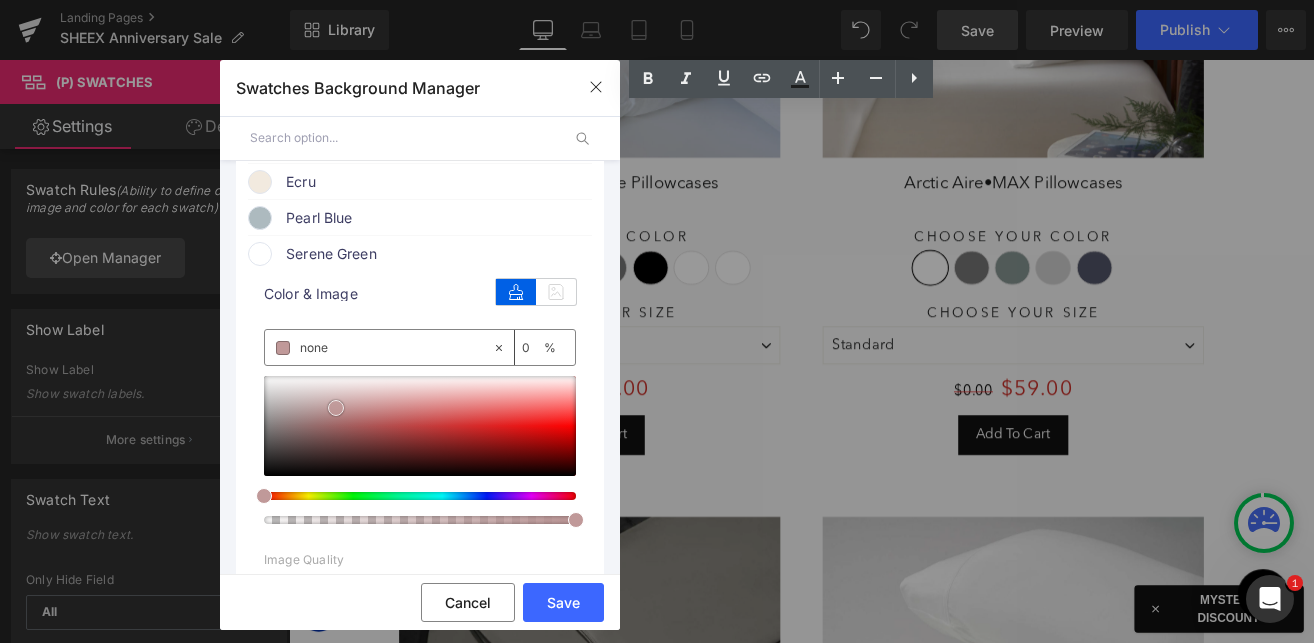type on "#c09999" 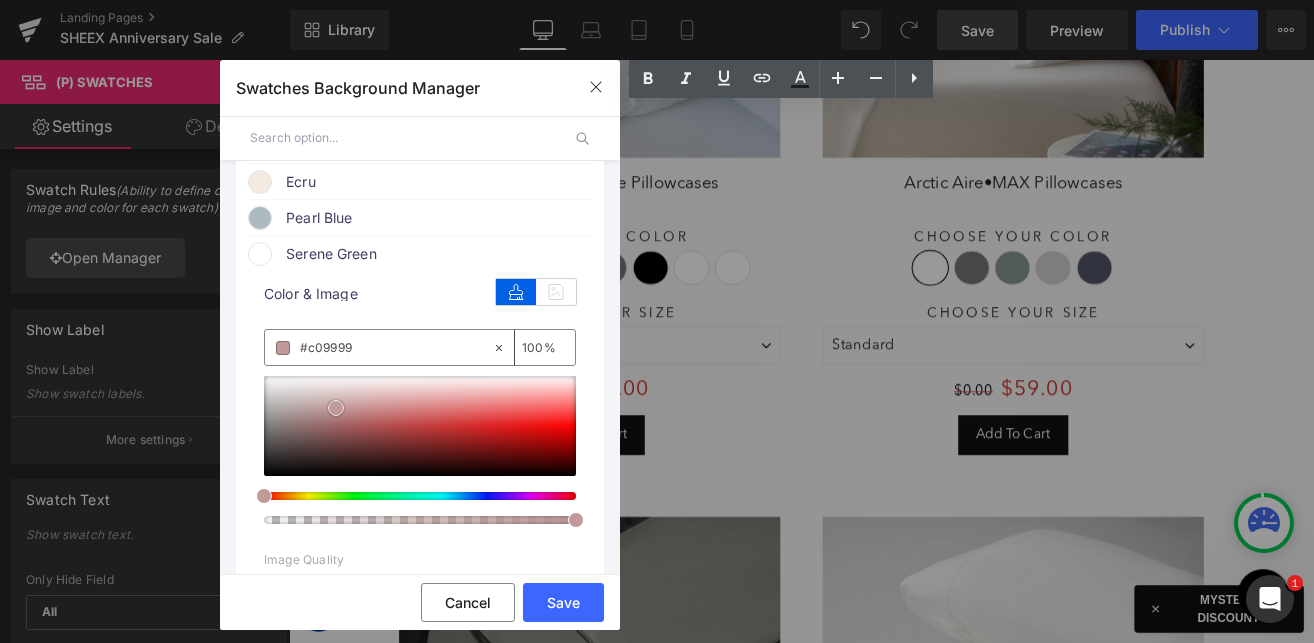 click at bounding box center [420, 426] 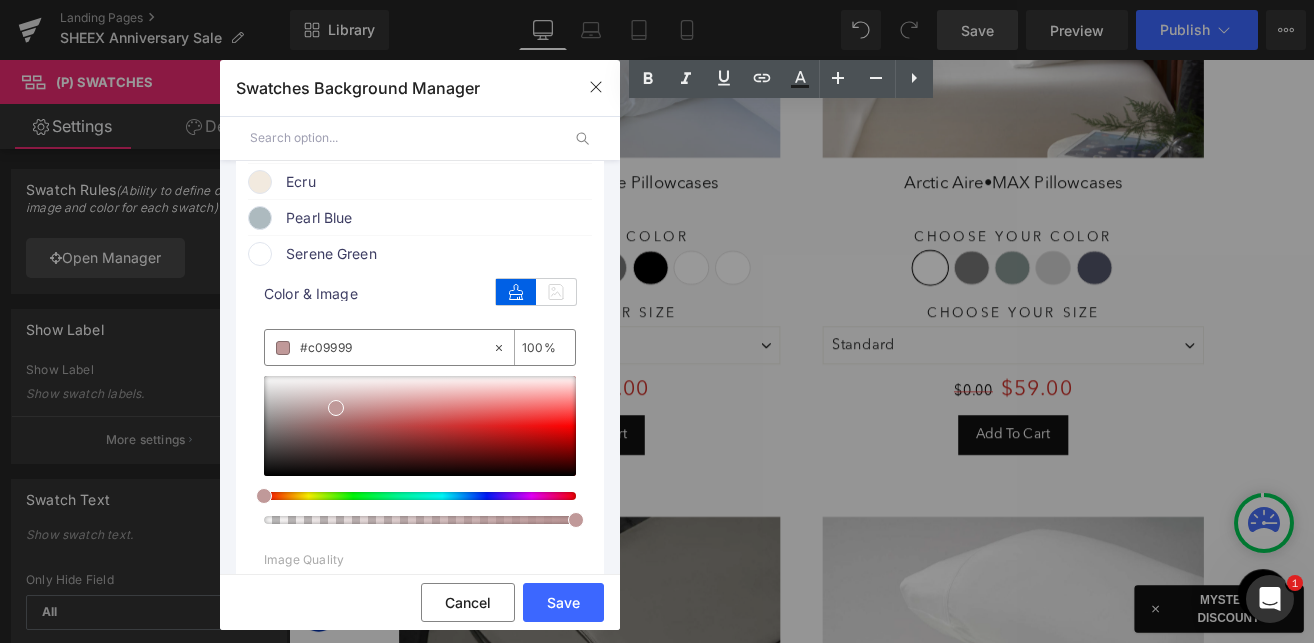 click on "#c09999" at bounding box center [396, 348] 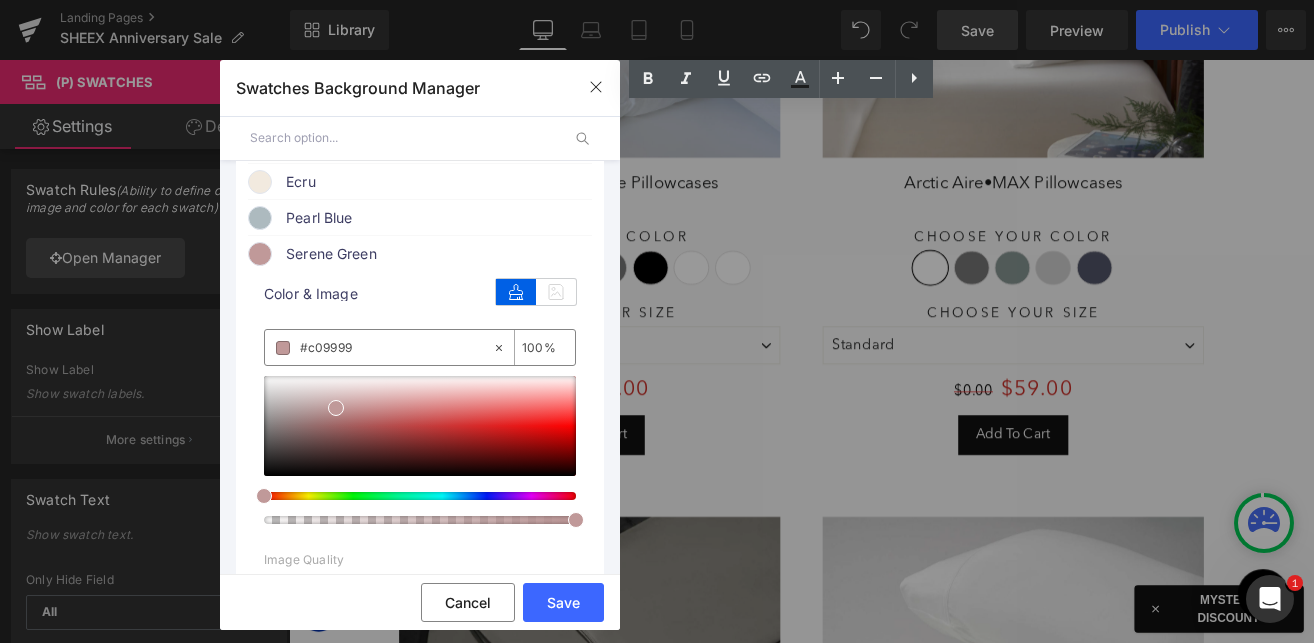 click on "#c09999" at bounding box center (396, 348) 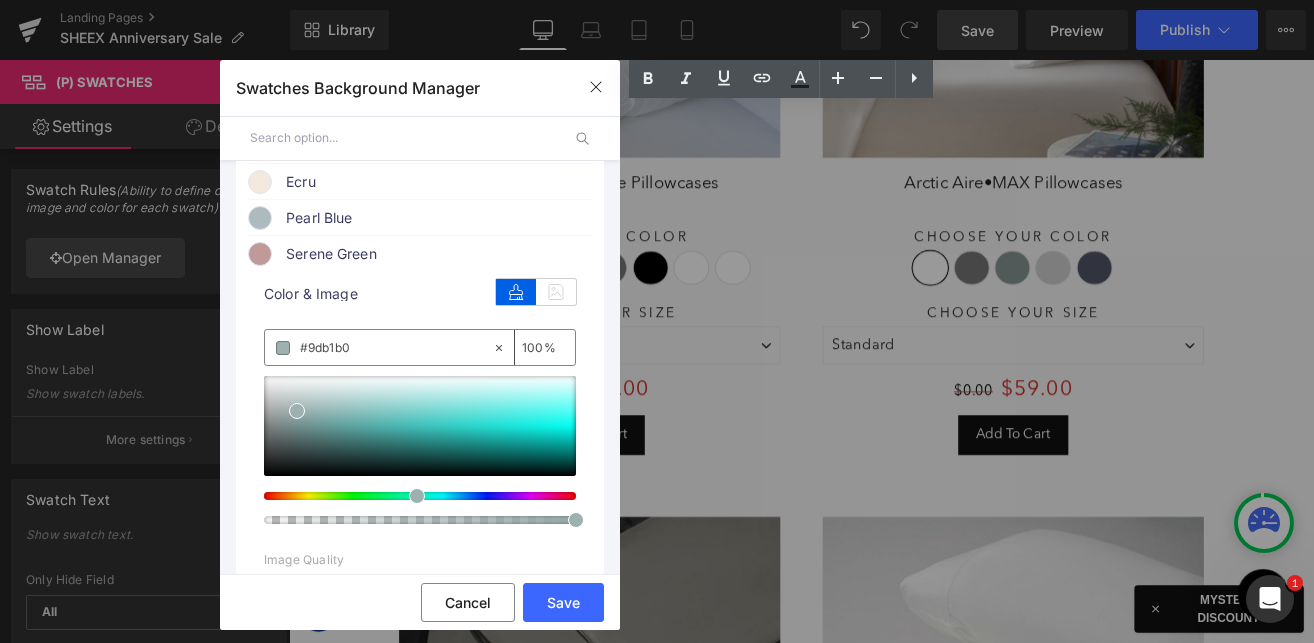type on "#9db1b0" 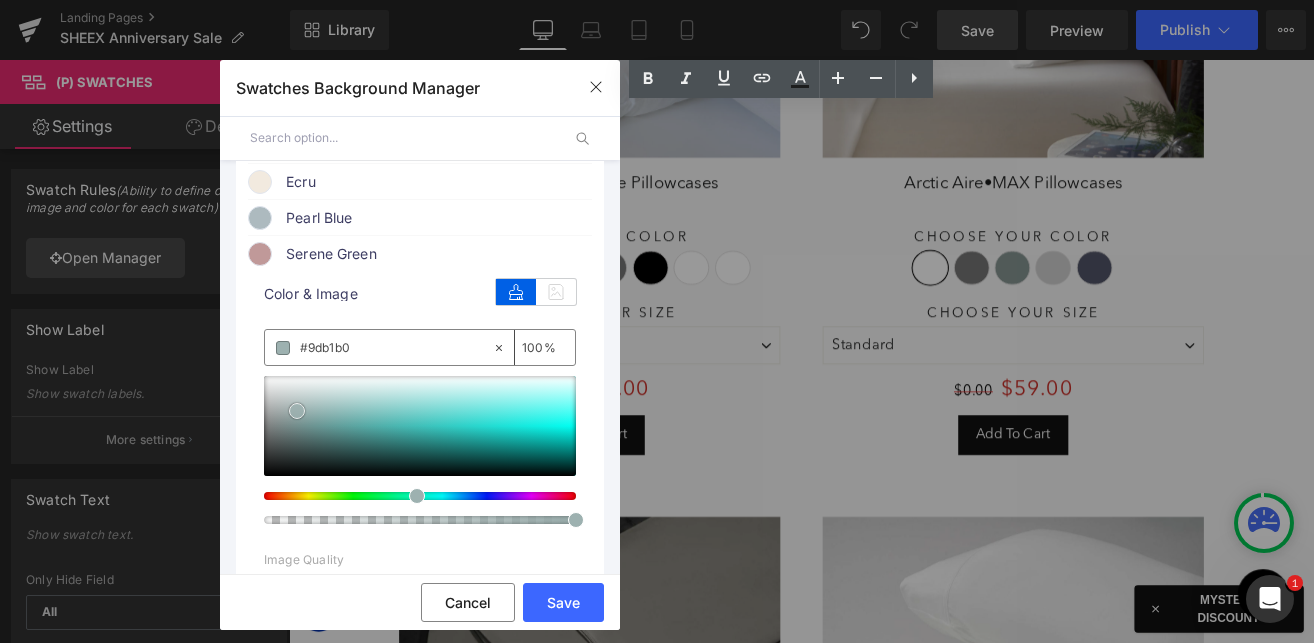 click at bounding box center [297, 411] 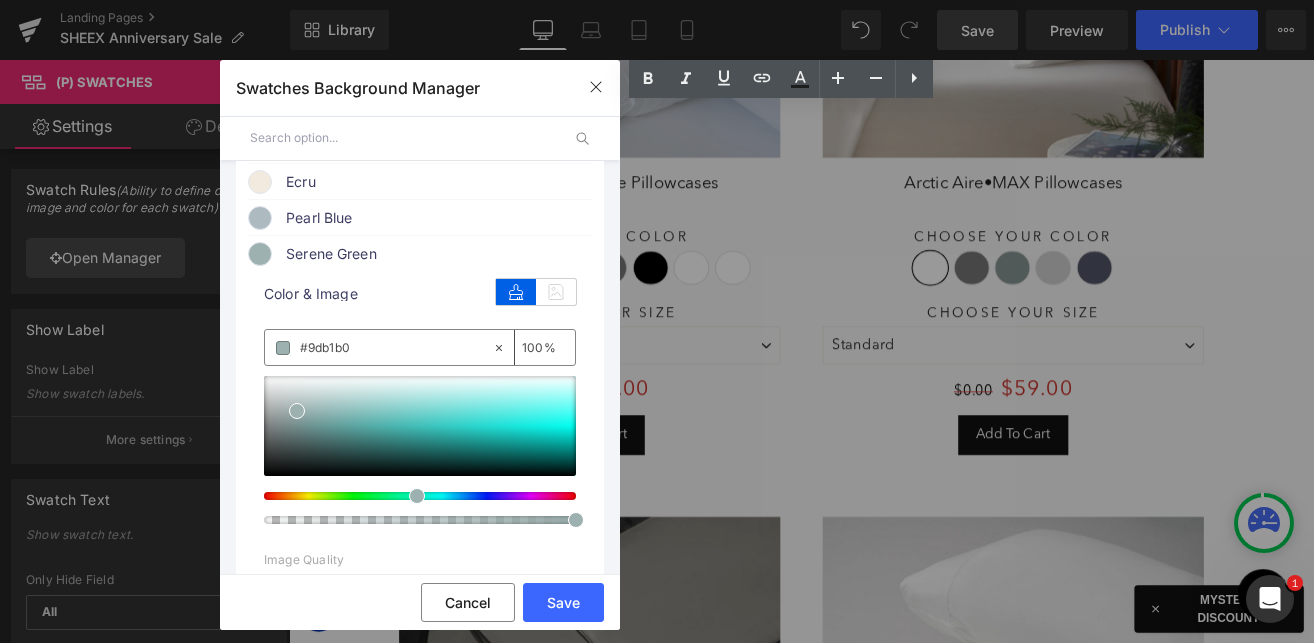 click on "Serene Green" at bounding box center [438, 254] 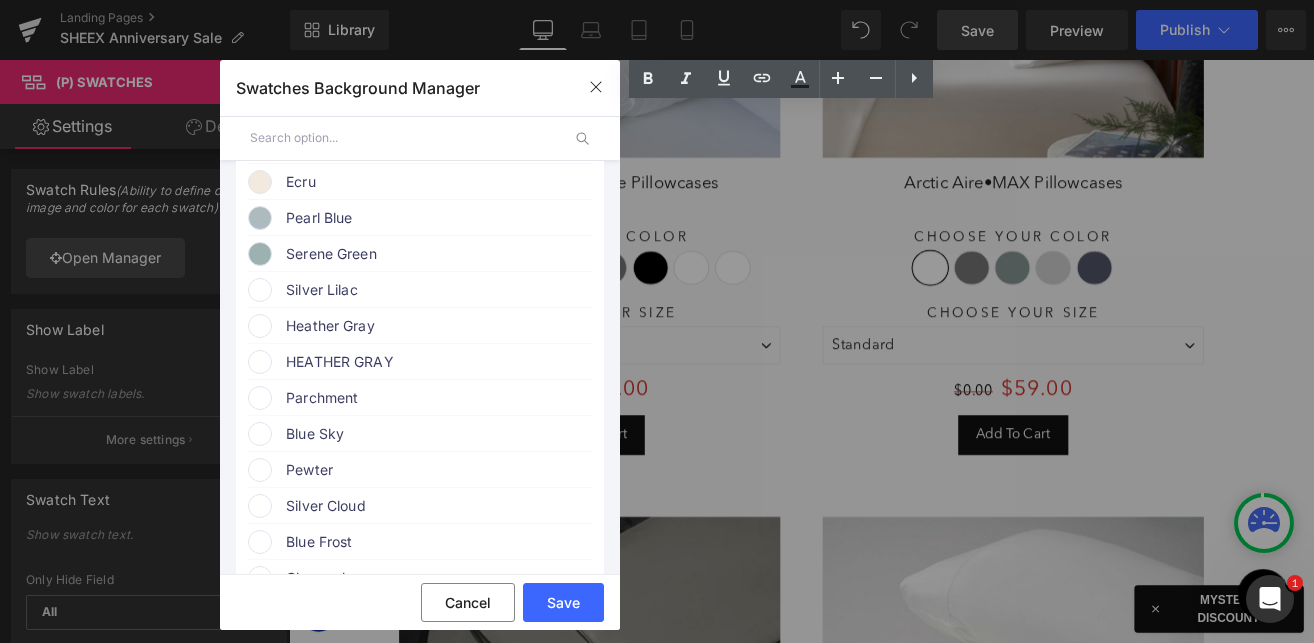 click on "Silver Lilac" at bounding box center [438, 290] 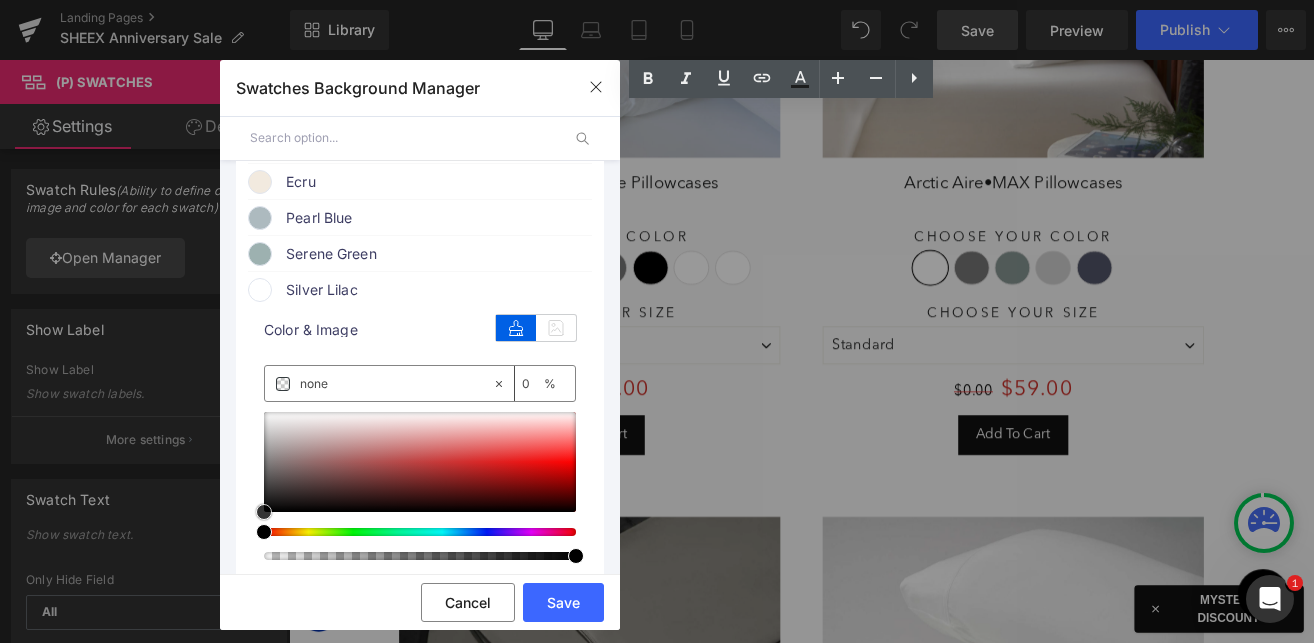 type on "#a75757" 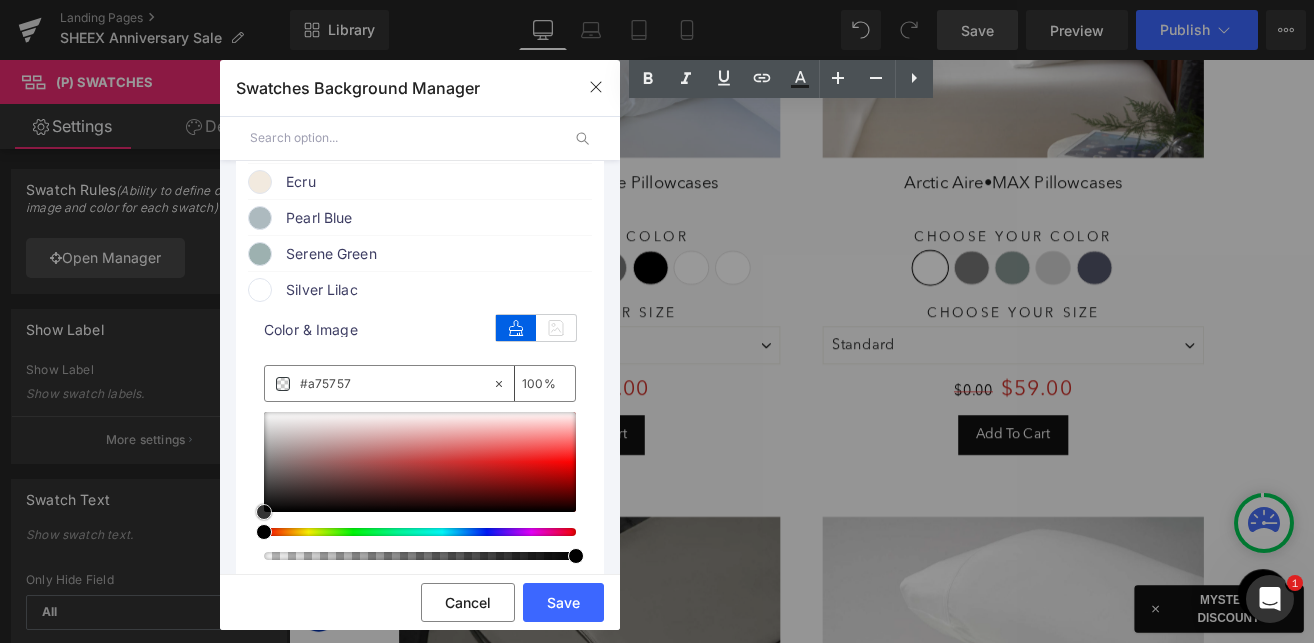 click at bounding box center [420, 462] 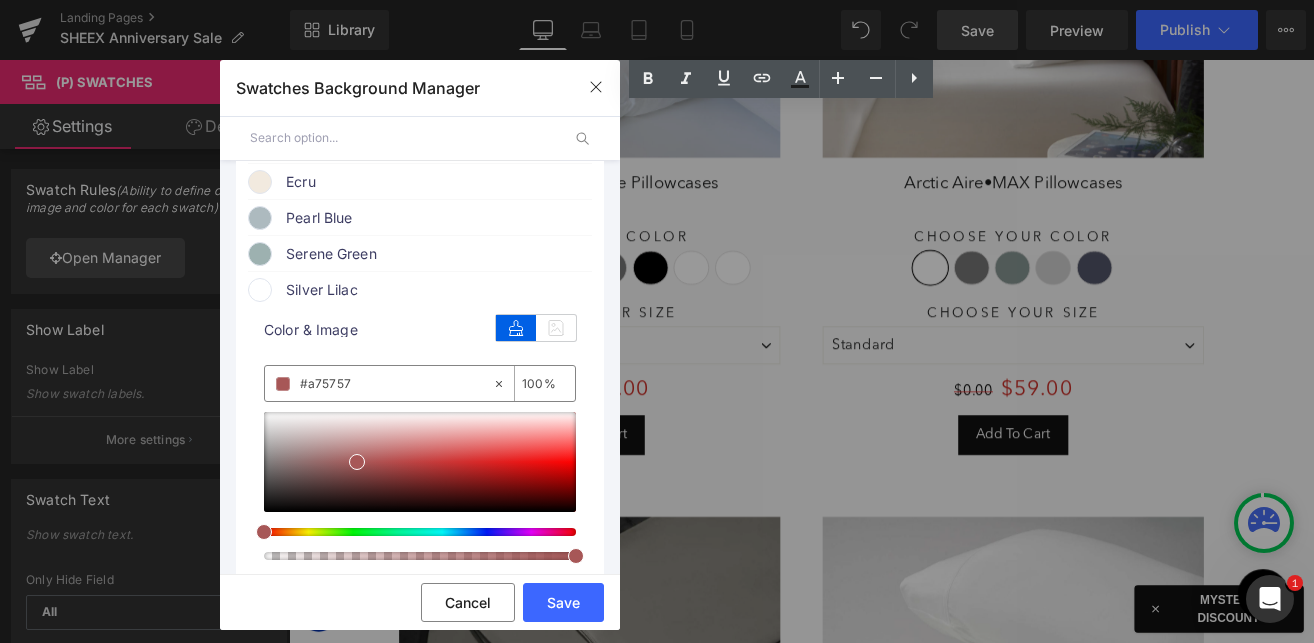 click on "#a75757" at bounding box center (396, 384) 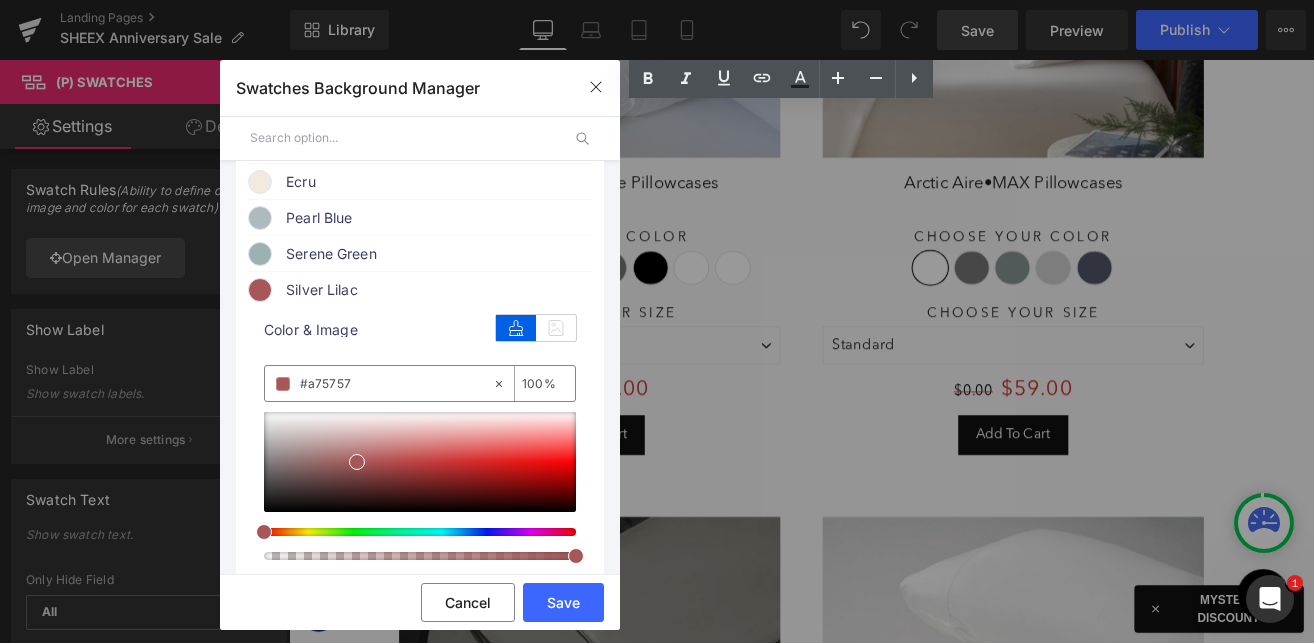 click on "#a75757" at bounding box center (396, 384) 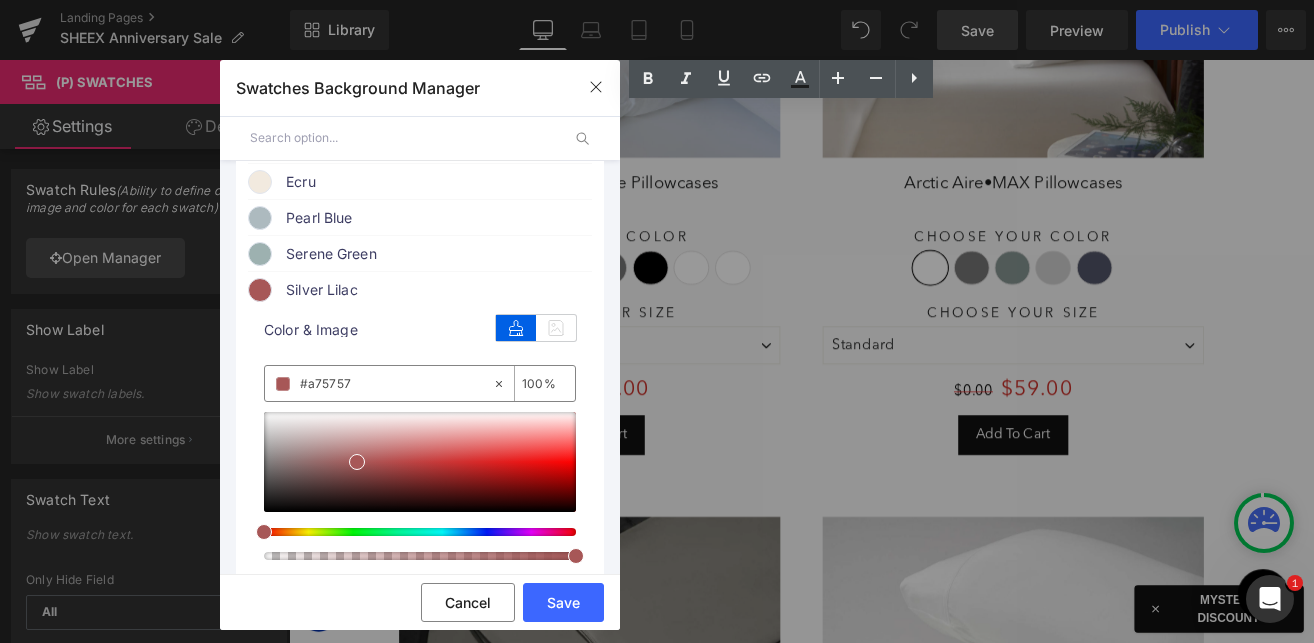 click on "#a75757" at bounding box center (396, 384) 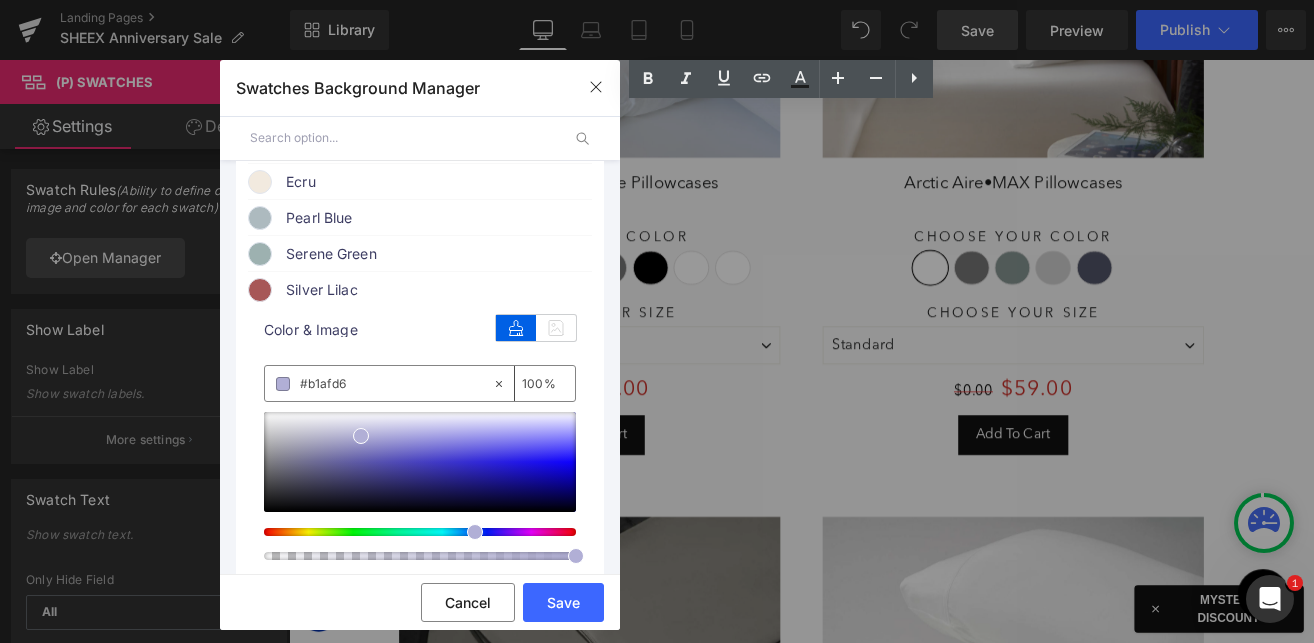type on "#b1afd6" 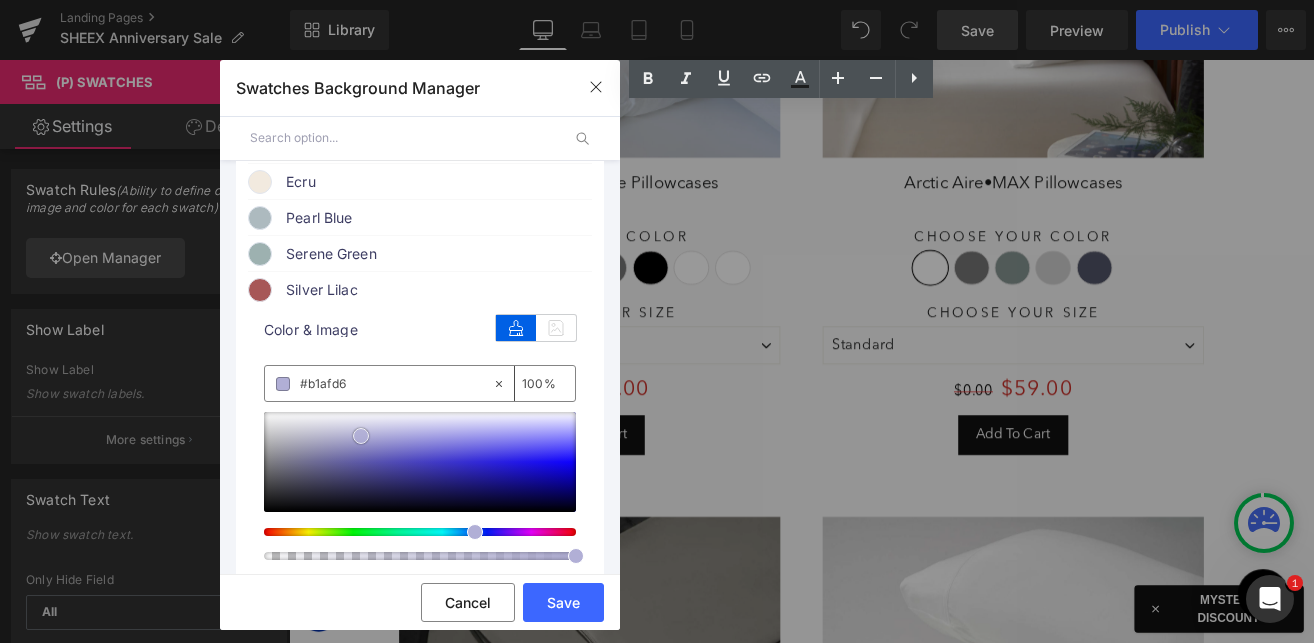 click at bounding box center (361, 436) 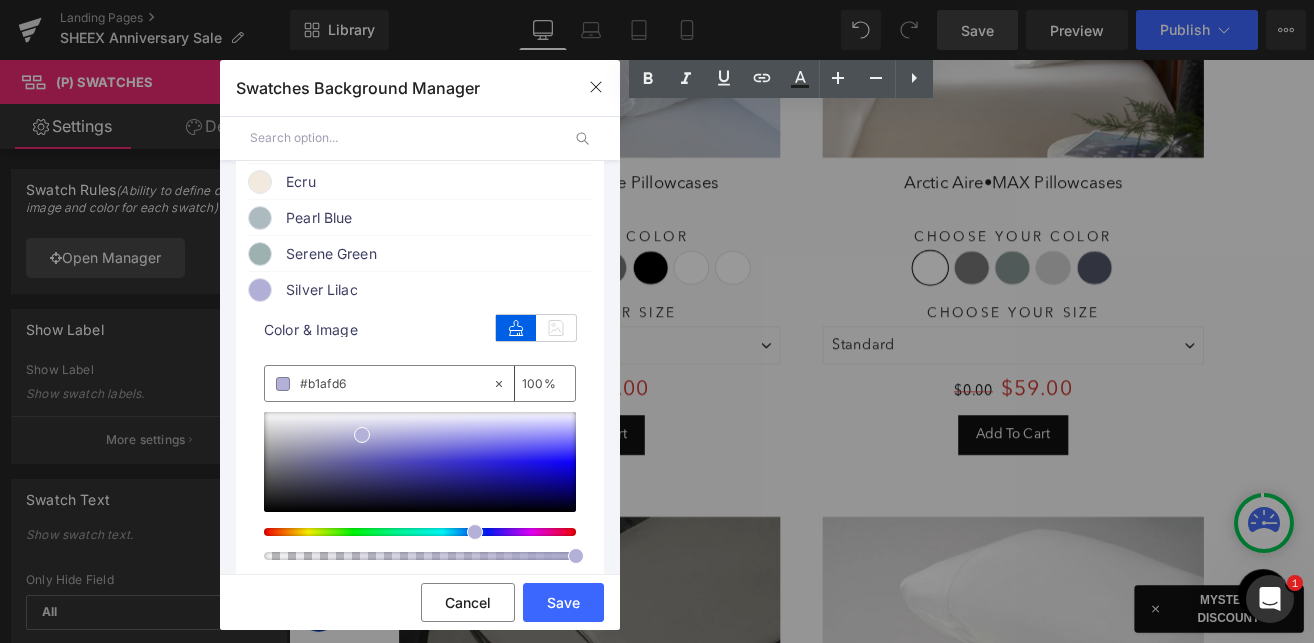 click on "Silver Lilac" at bounding box center (438, 290) 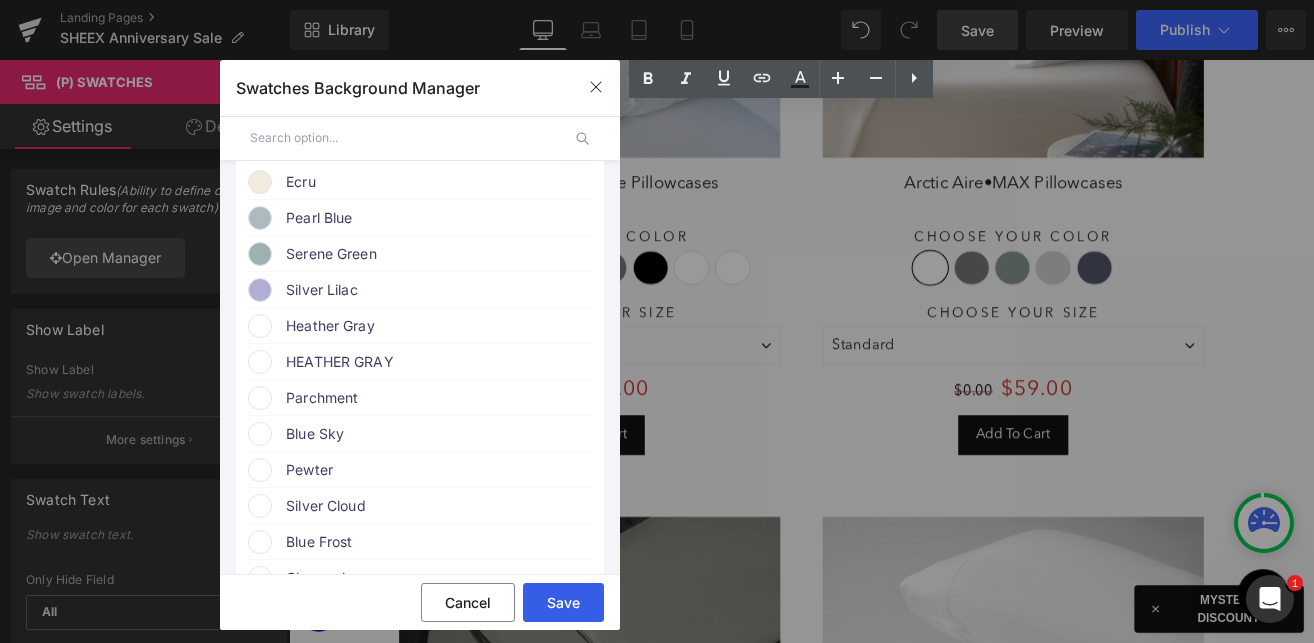 drag, startPoint x: 567, startPoint y: 592, endPoint x: 331, endPoint y: 621, distance: 237.7751 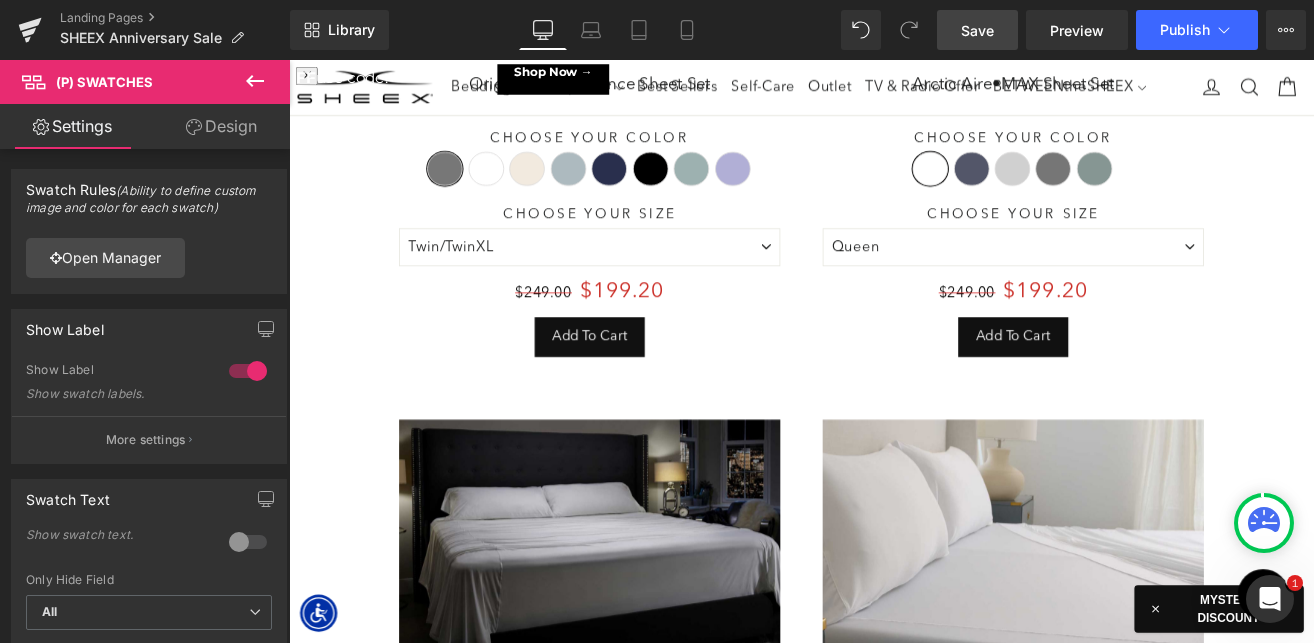 scroll, scrollTop: 0, scrollLeft: 0, axis: both 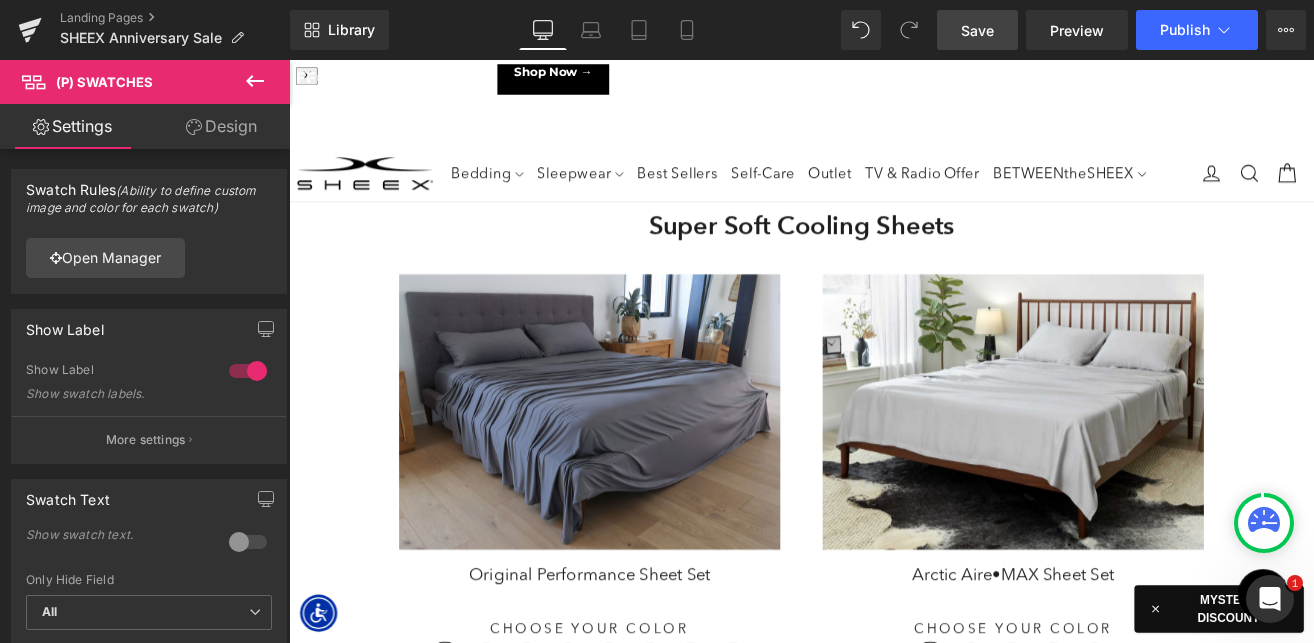 click on "Save" at bounding box center (977, 30) 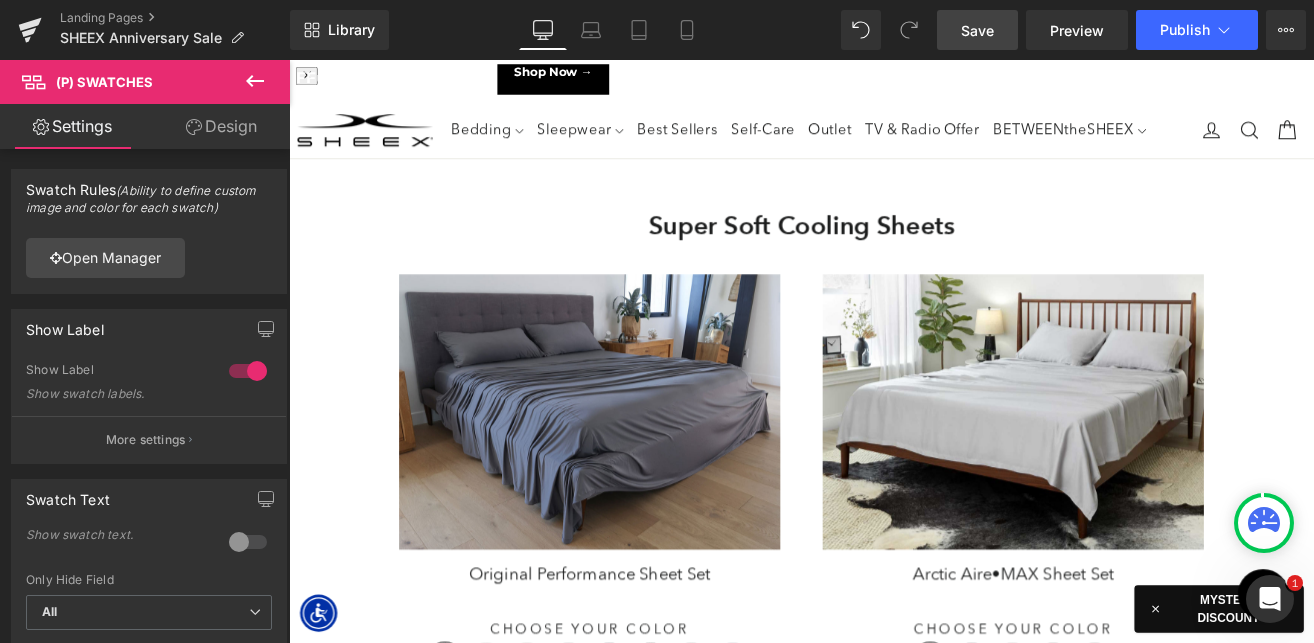 click 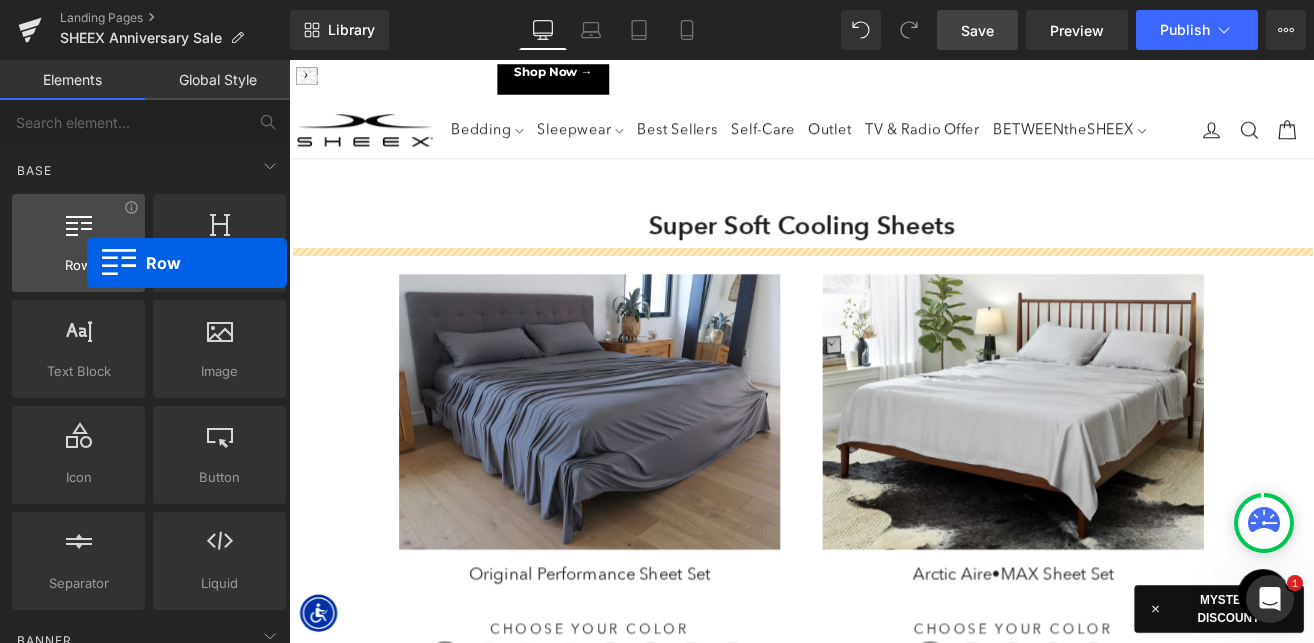 click on "Row" at bounding box center [78, 265] 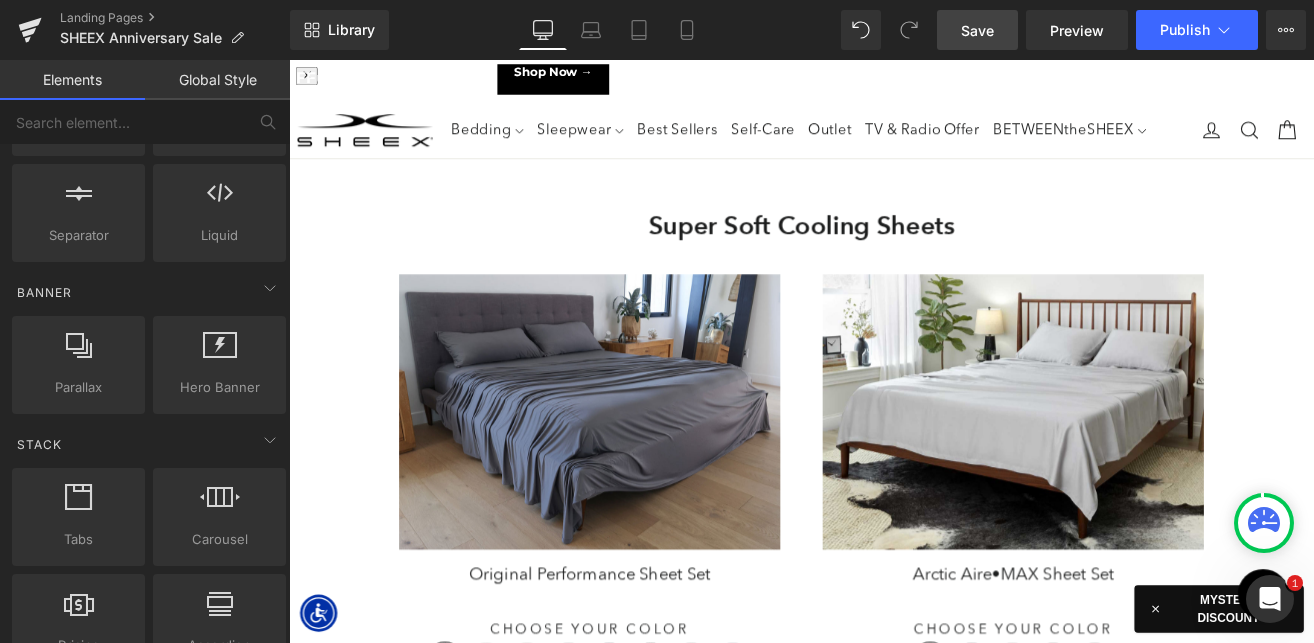 scroll, scrollTop: 347, scrollLeft: 0, axis: vertical 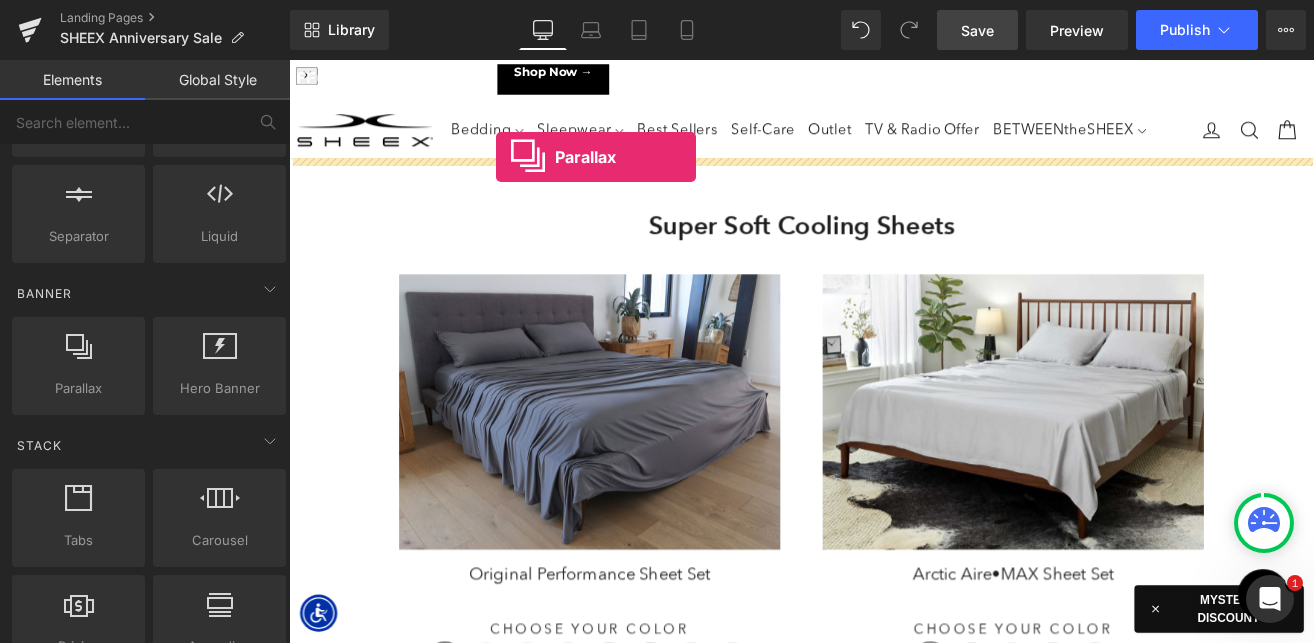 drag, startPoint x: 372, startPoint y: 433, endPoint x: 533, endPoint y: 174, distance: 304.96228 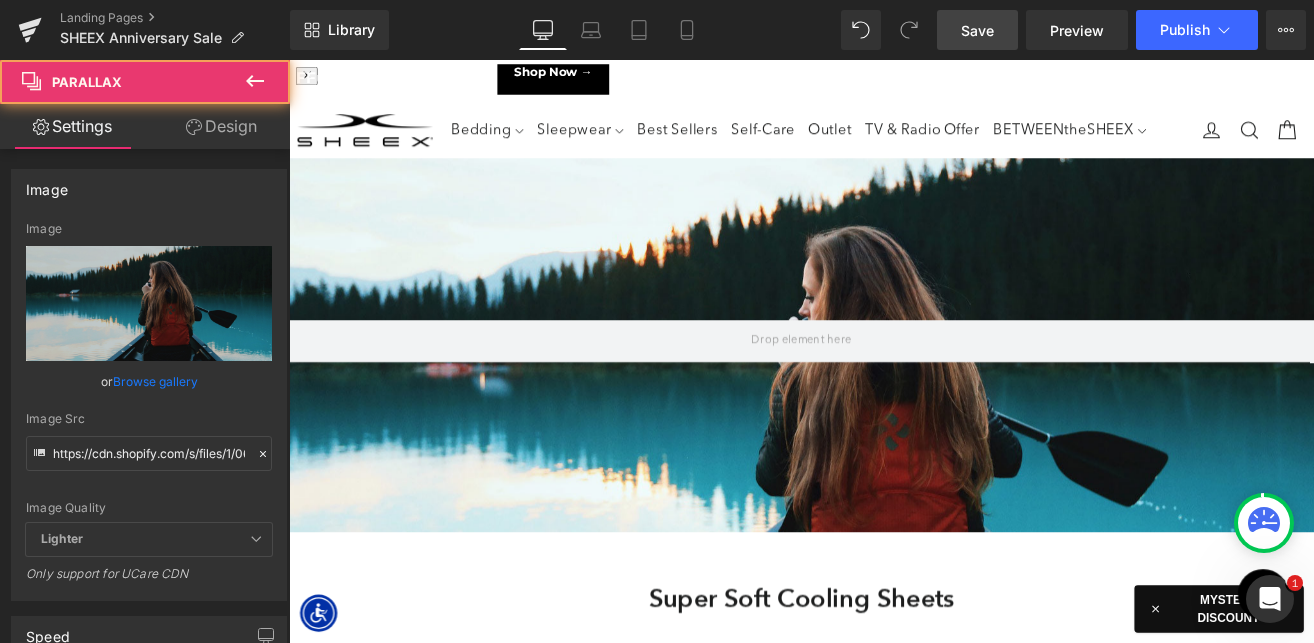 scroll, scrollTop: 10, scrollLeft: 10, axis: both 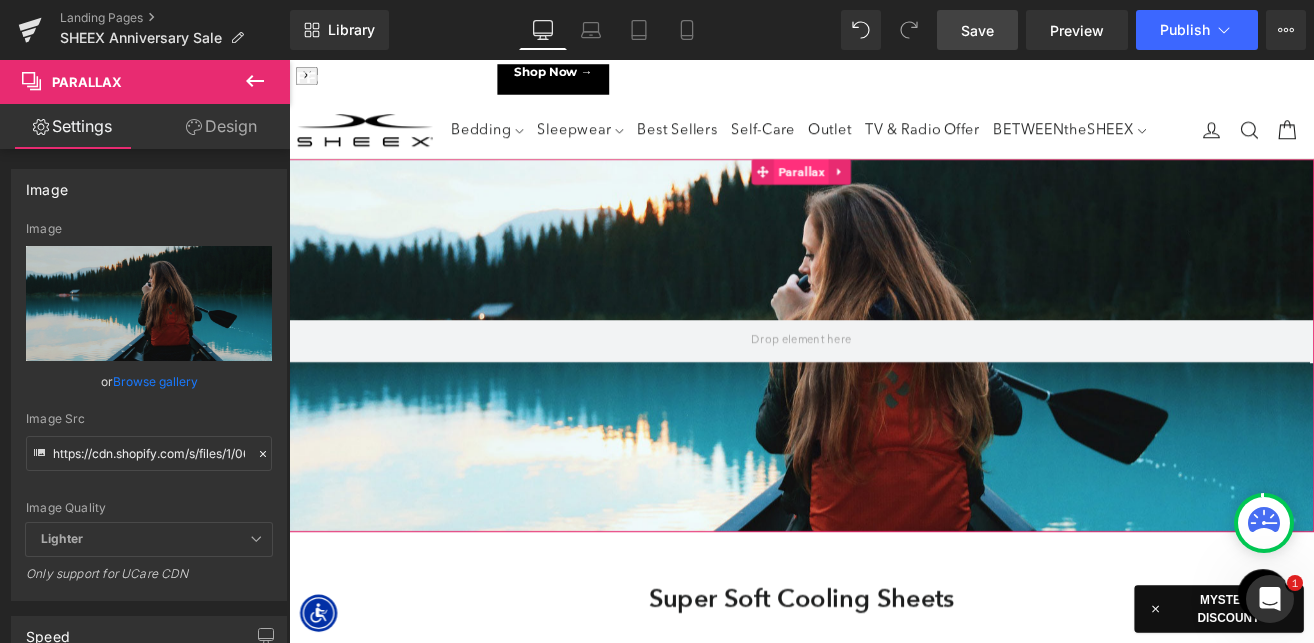 click on "Parallax" at bounding box center [893, 192] 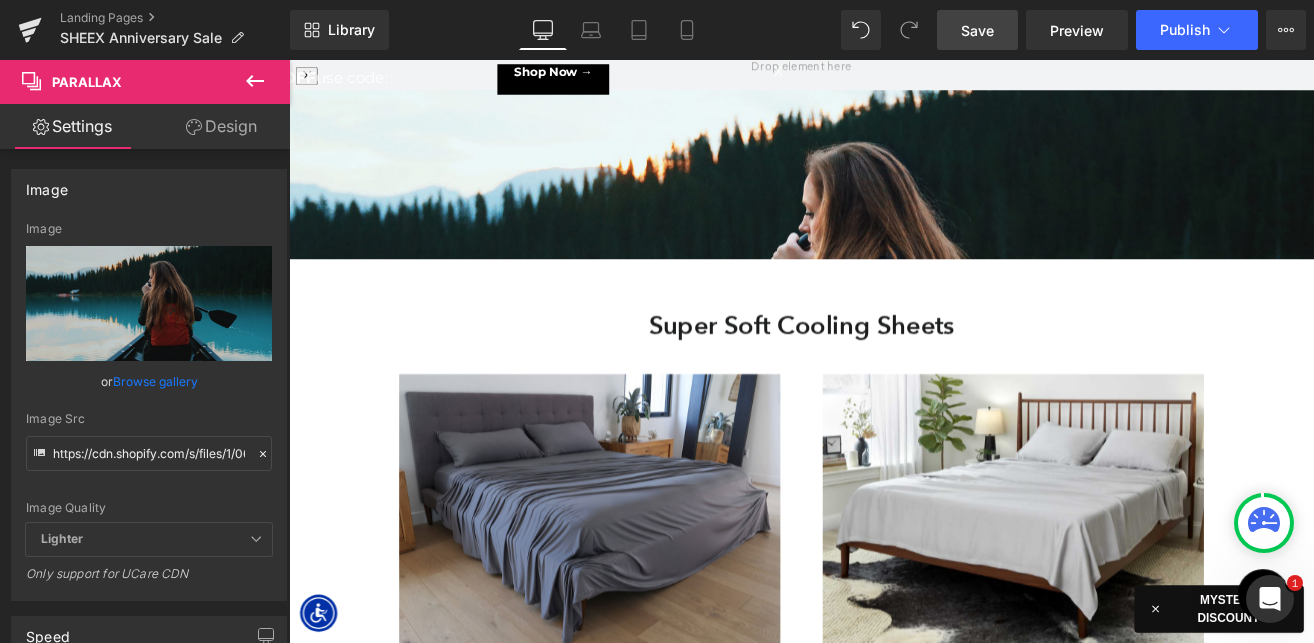 scroll, scrollTop: 424, scrollLeft: 0, axis: vertical 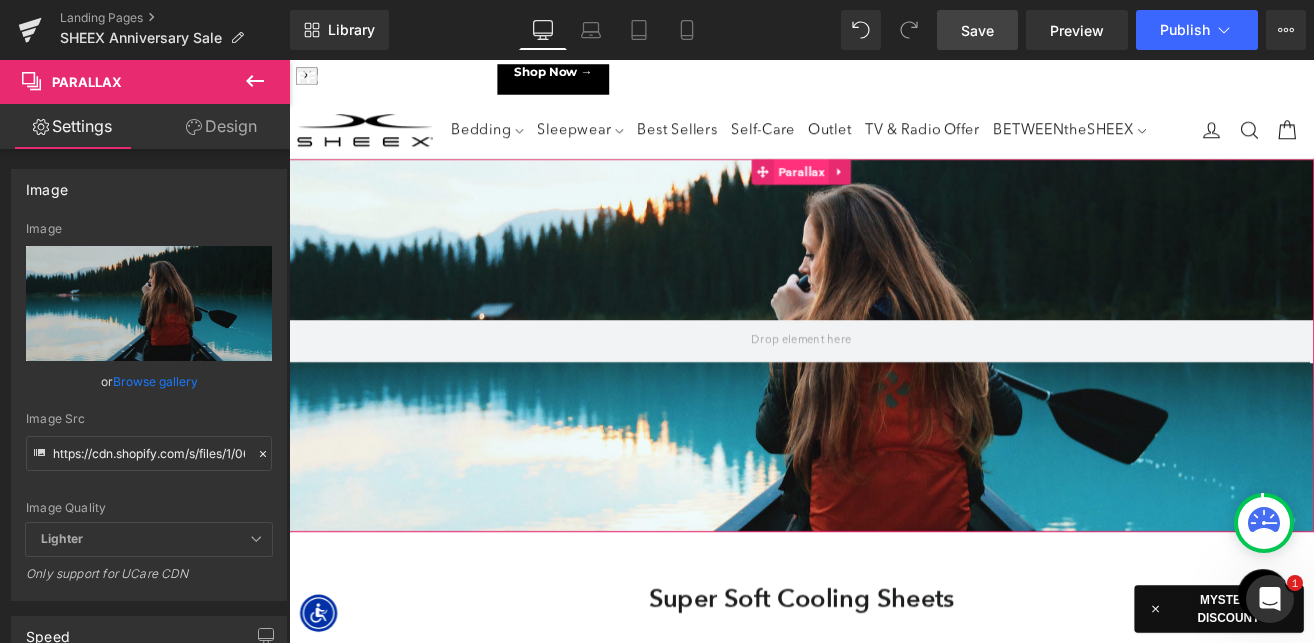 click on "Parallax" at bounding box center [893, 192] 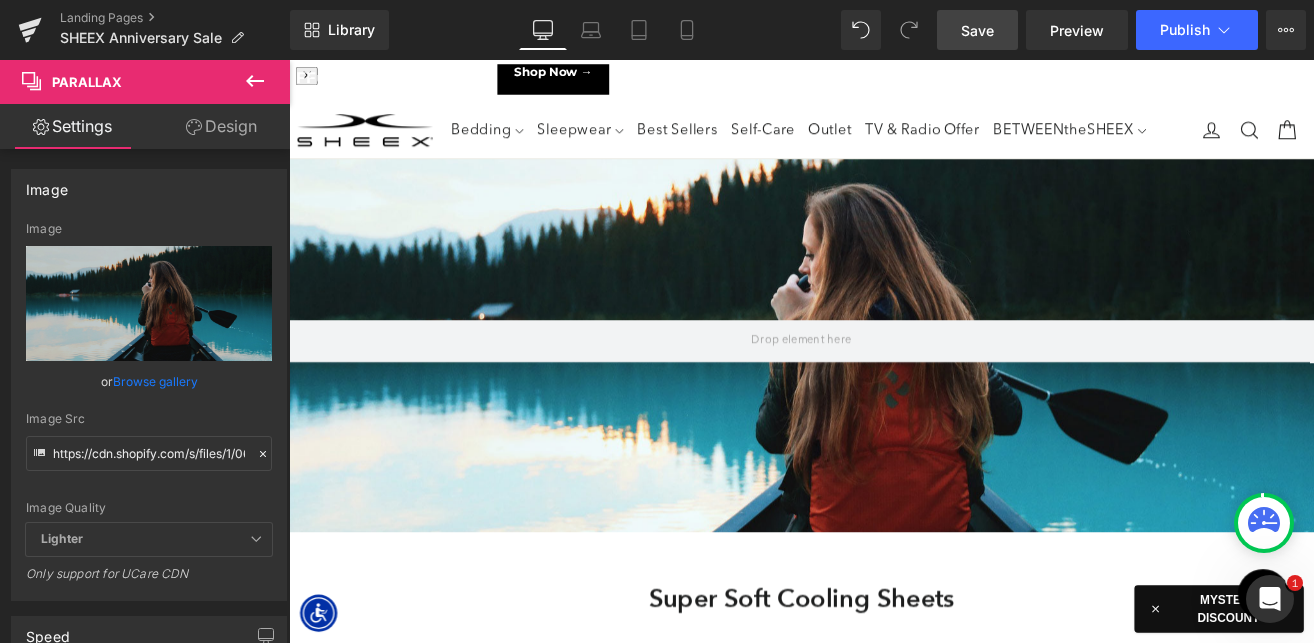 click on "Parallax" at bounding box center (894, 192) 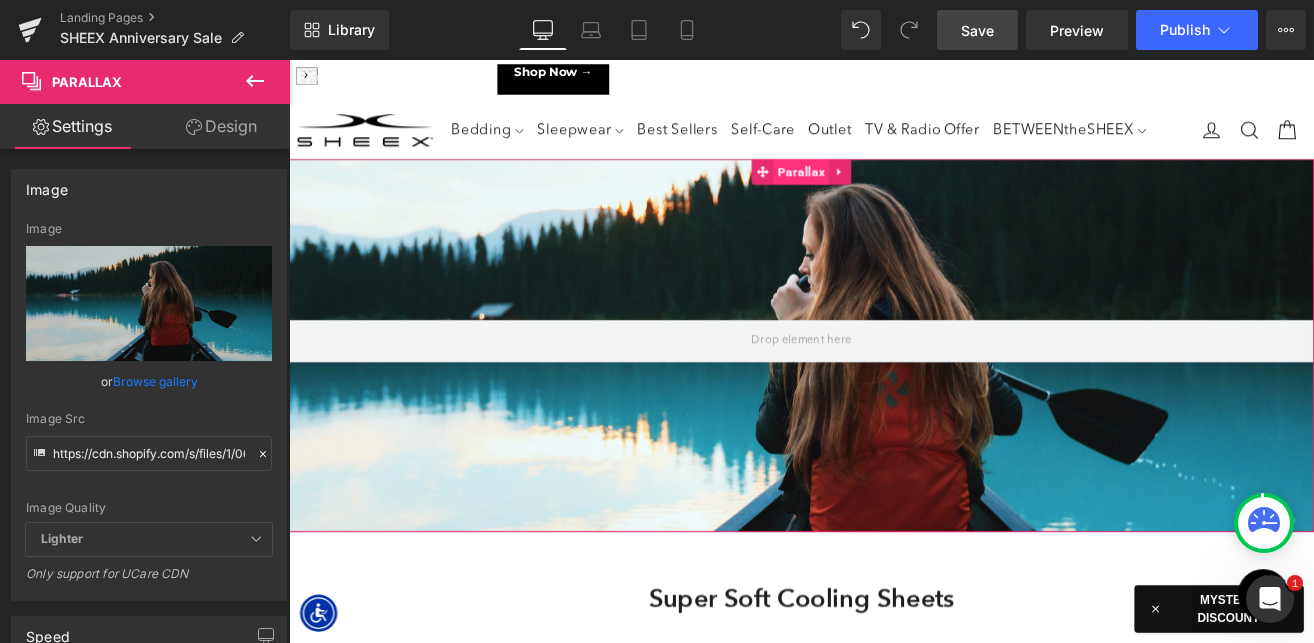 click on "Parallax" at bounding box center [893, 192] 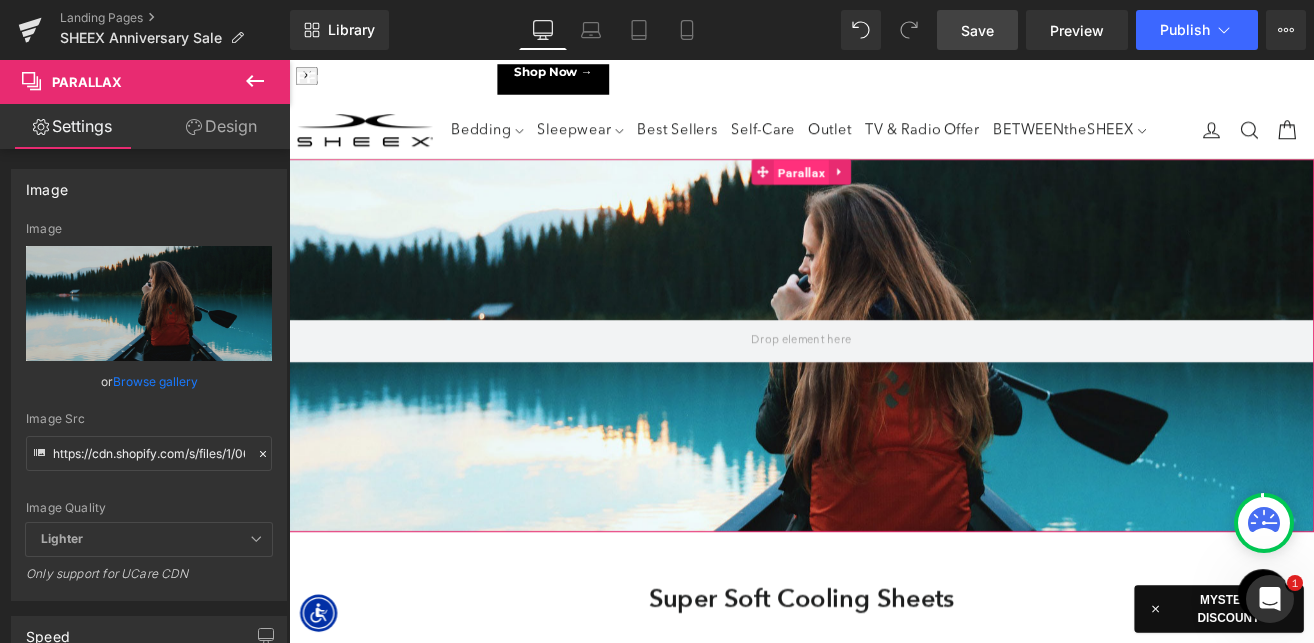 click on "Parallax" at bounding box center [893, 193] 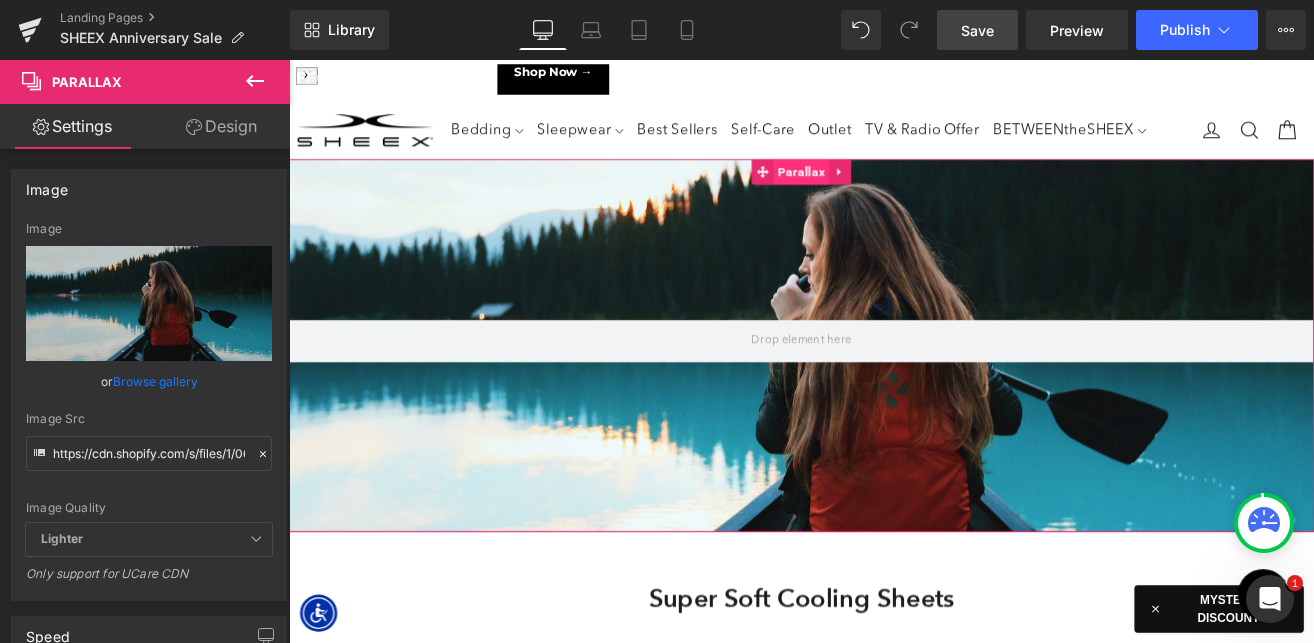 click on "Parallax" at bounding box center [893, 192] 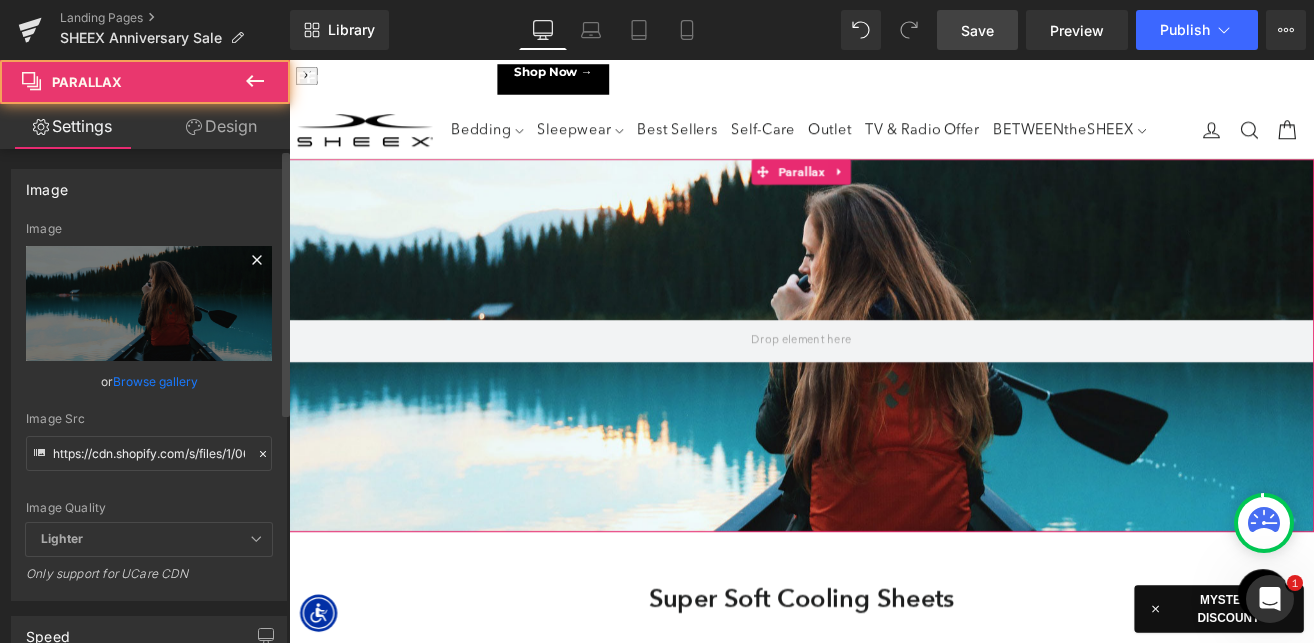 click 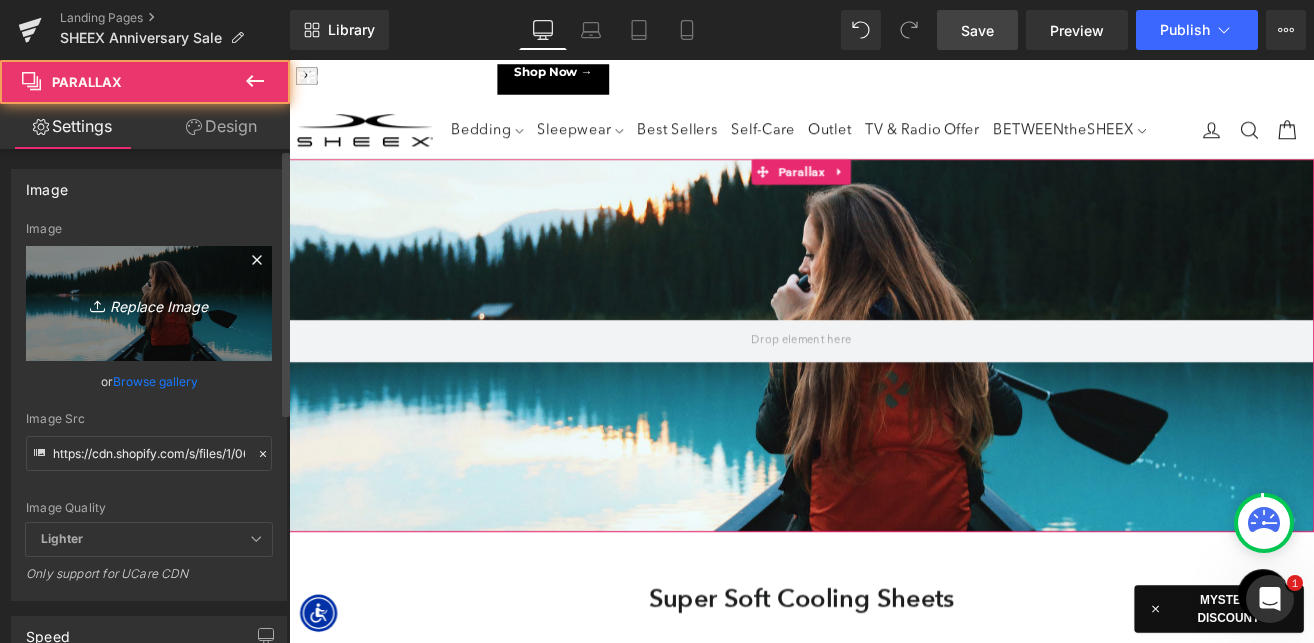 type 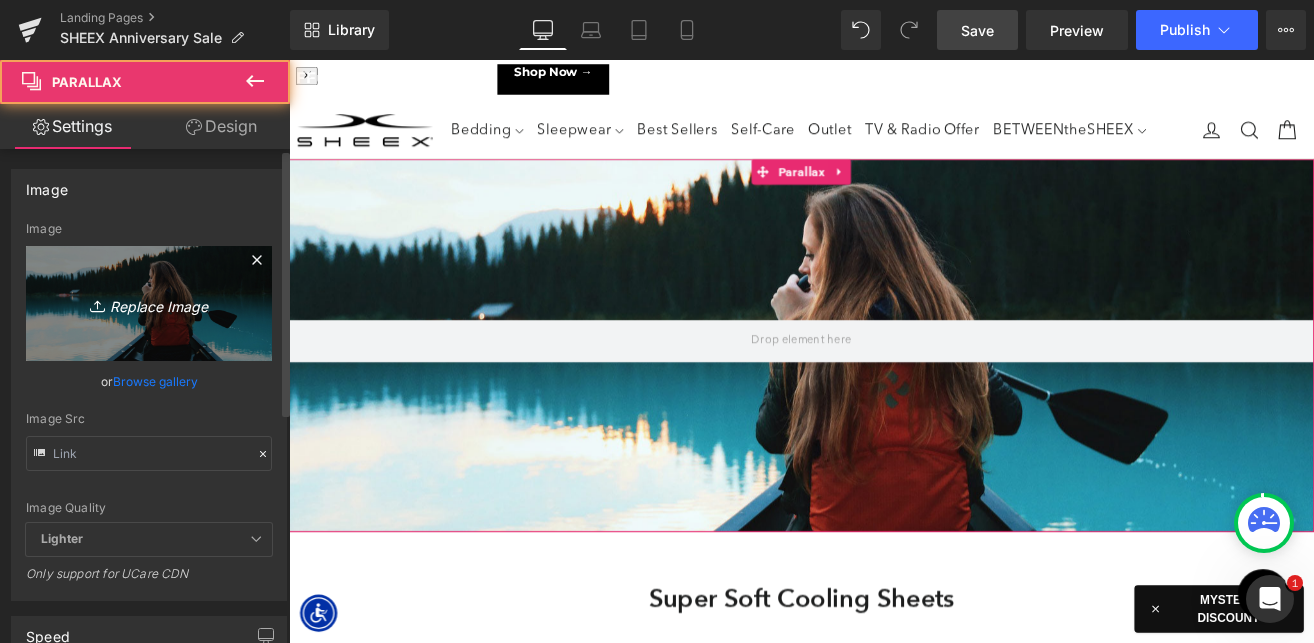 click on "Replace Image" at bounding box center [149, 303] 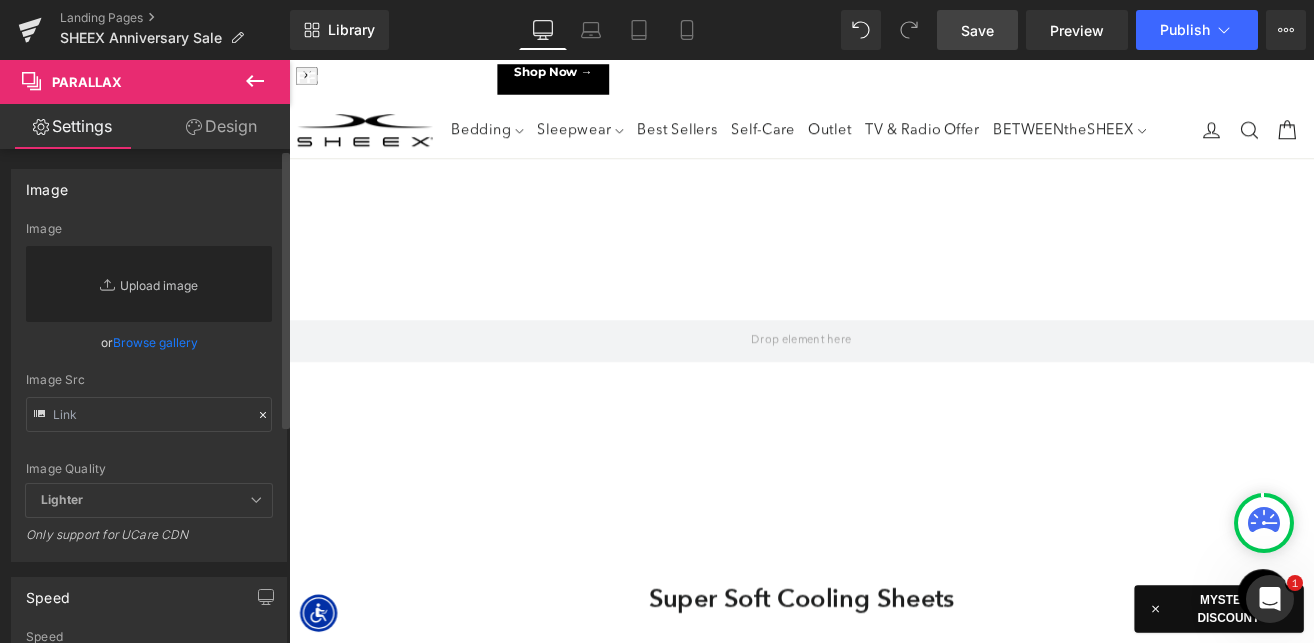 type on "C:\fakepath\LP-AnniversarySale-HeroBG.jpg" 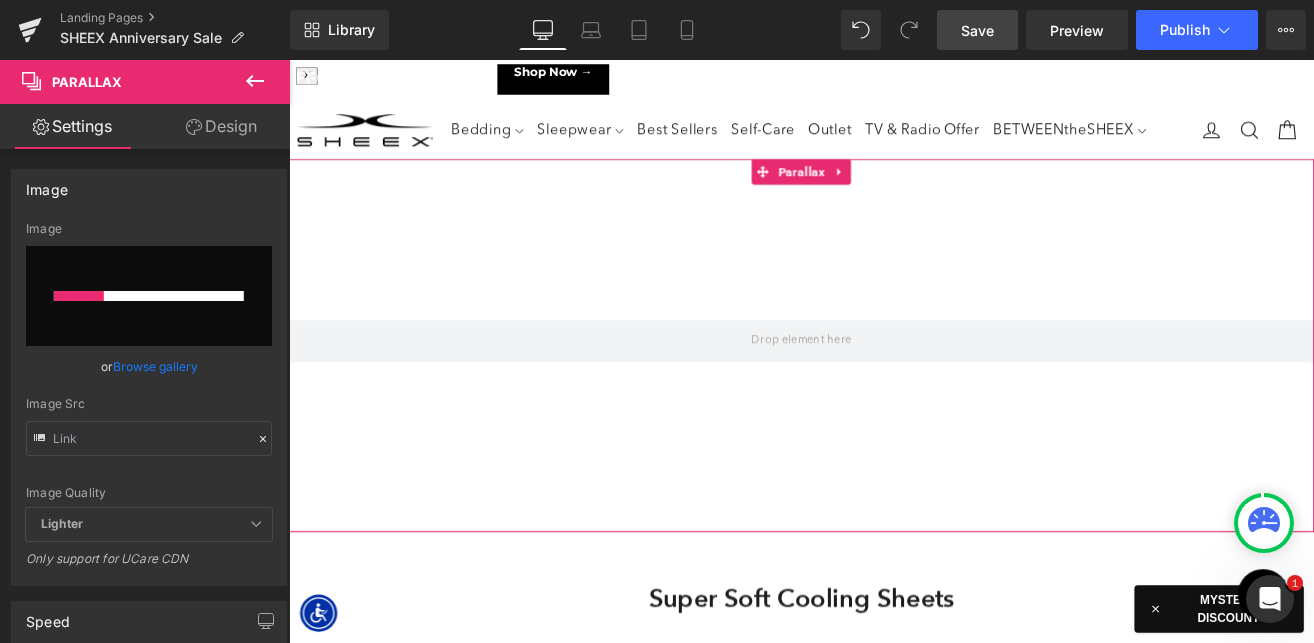 type 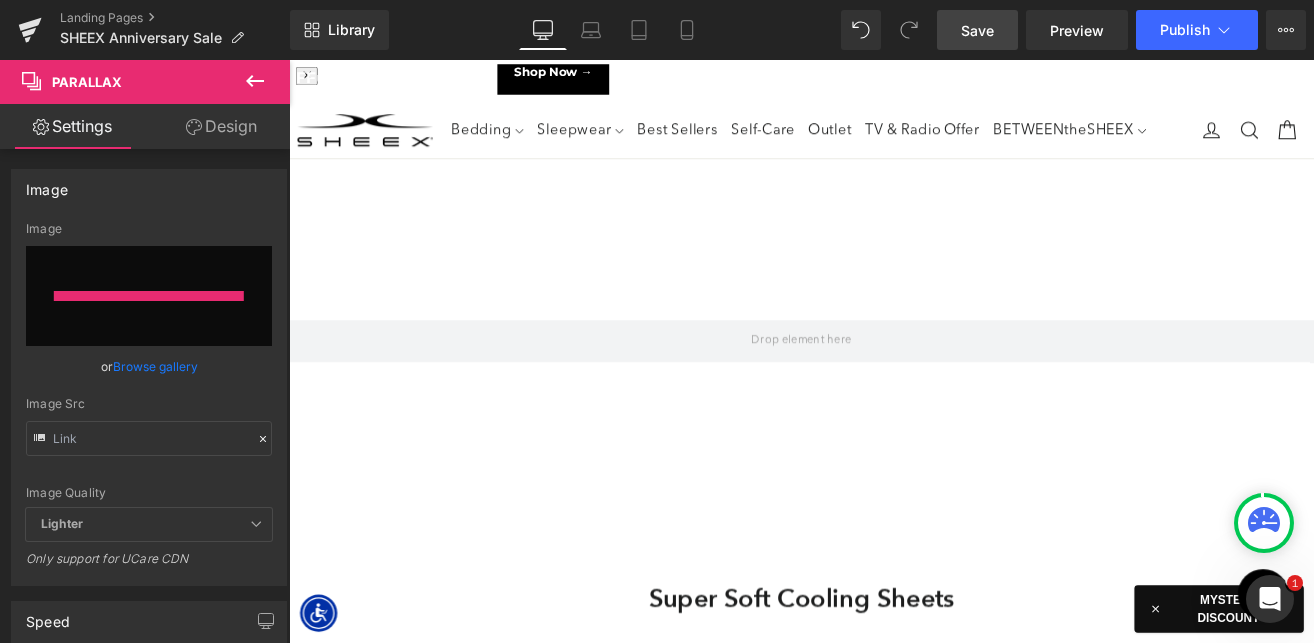 type on "https://ucarecdn.com/6c5885dd-6caa-40c1-985a-fe79c489514d/-/format/auto/-/preview/3000x3000/-/quality/lighter/LP-AnniversarySale-HeroBG.jpg" 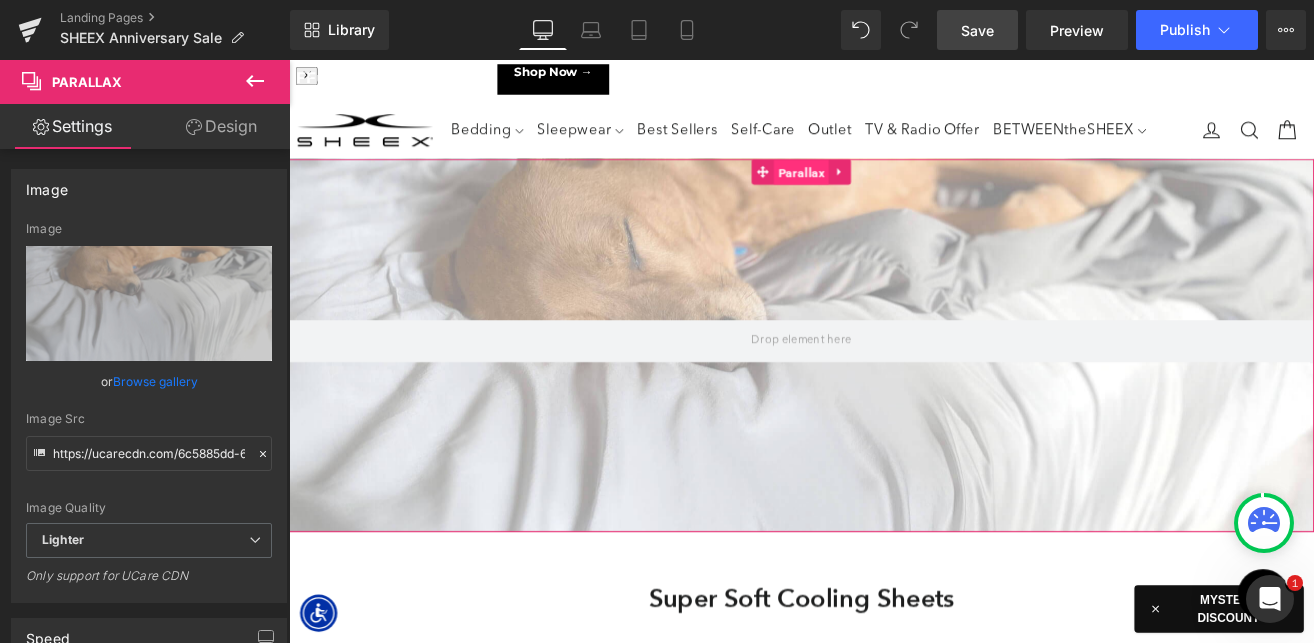 click on "Parallax" at bounding box center (893, 193) 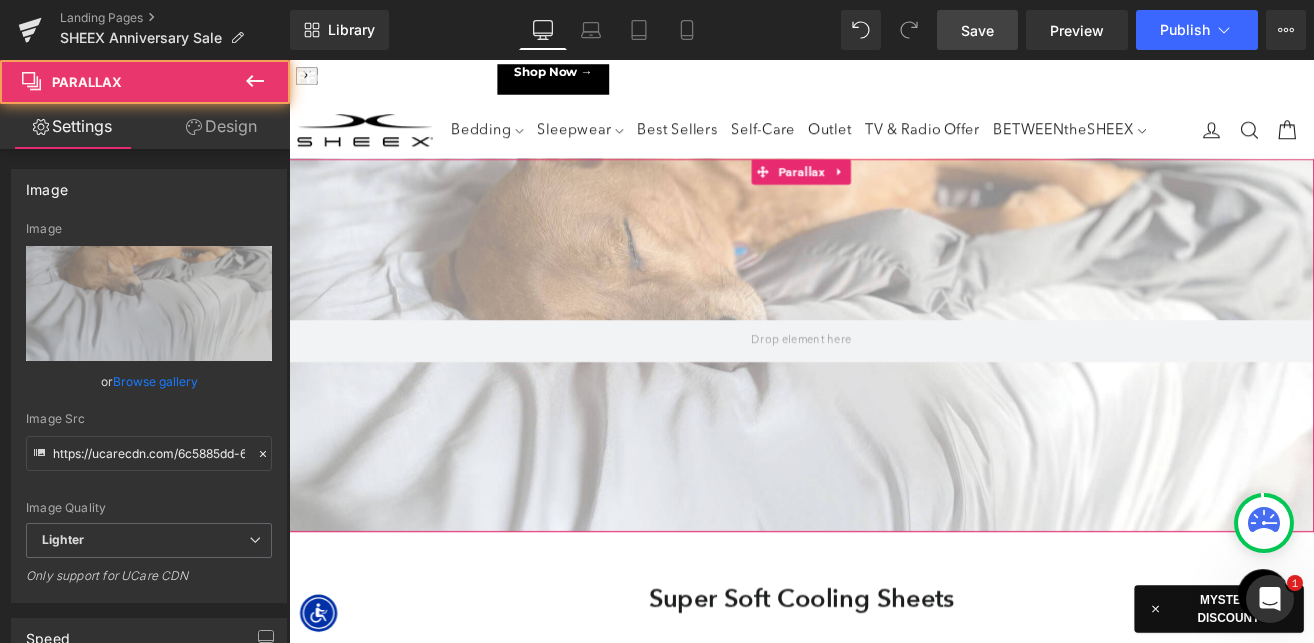 click on "Design" at bounding box center [221, 126] 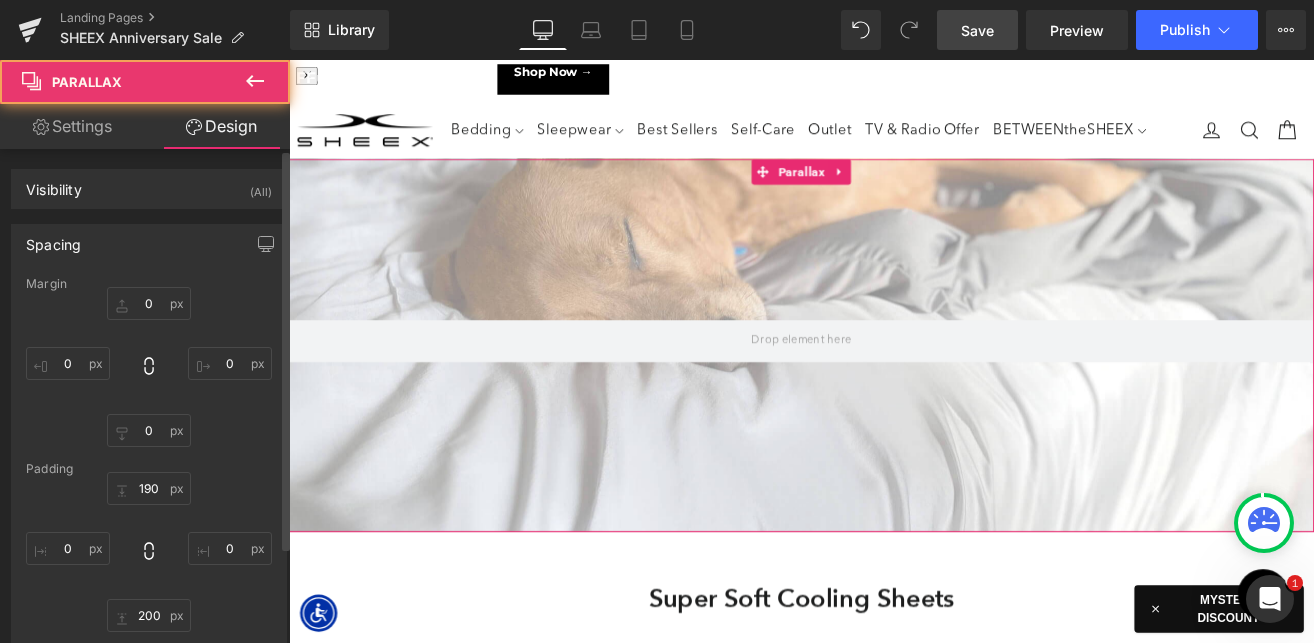 type on "0" 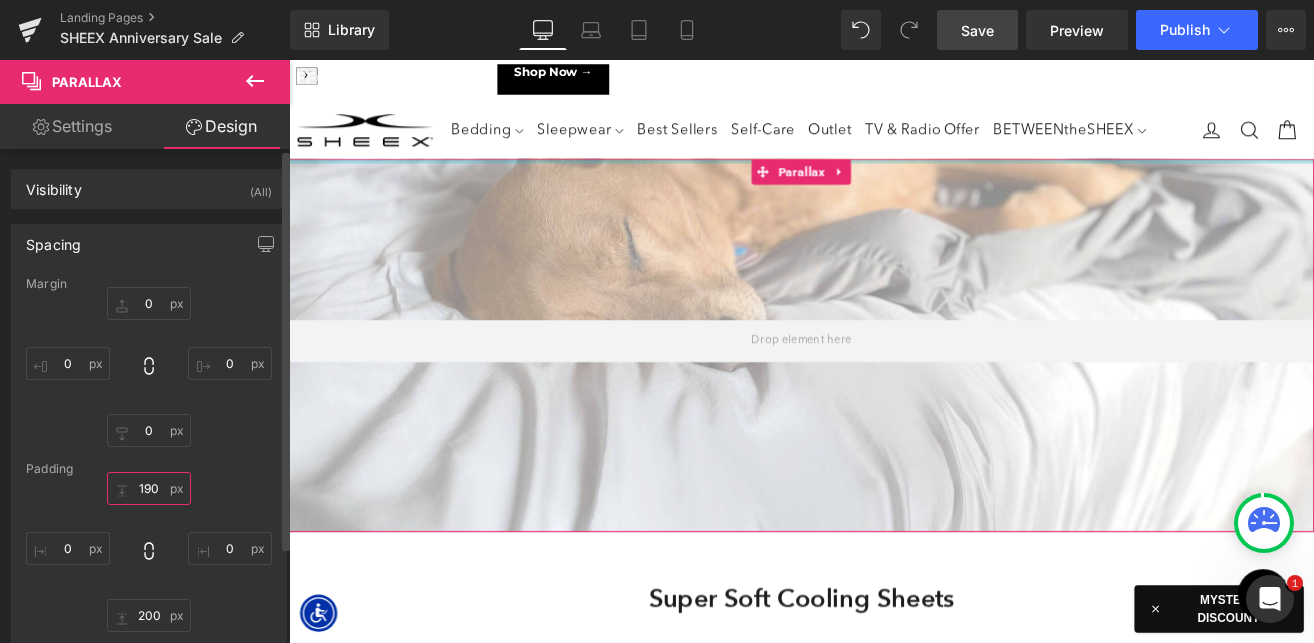 drag, startPoint x: 145, startPoint y: 486, endPoint x: 269, endPoint y: 506, distance: 125.60255 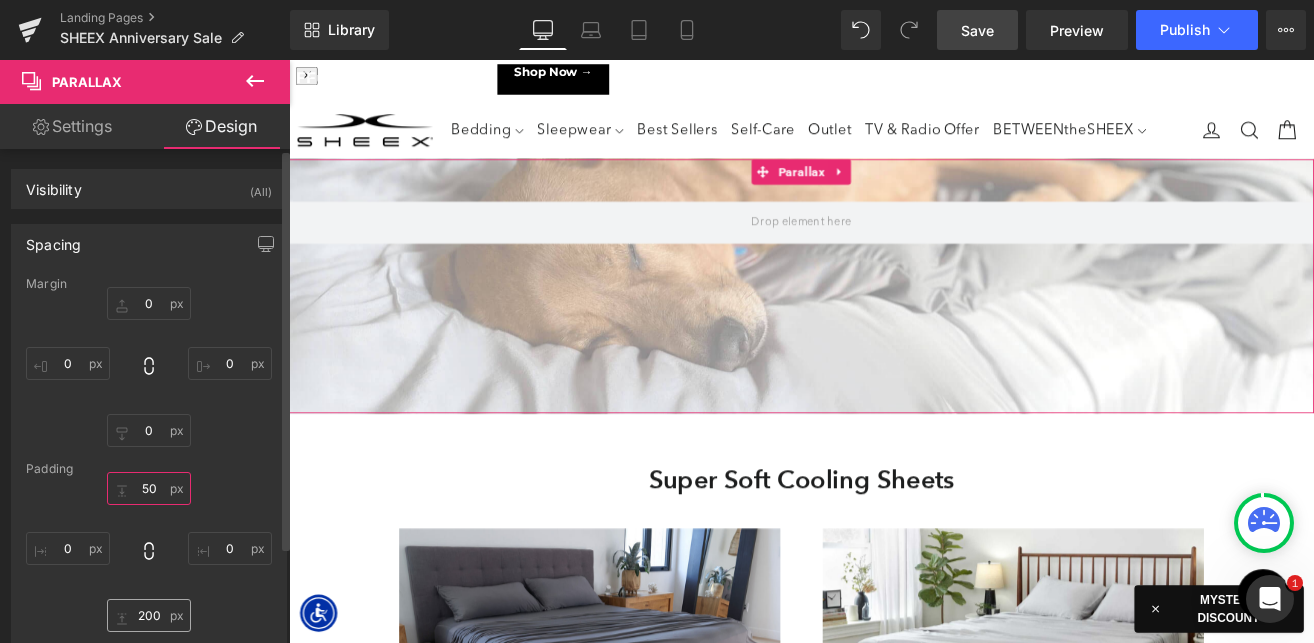 type on "50" 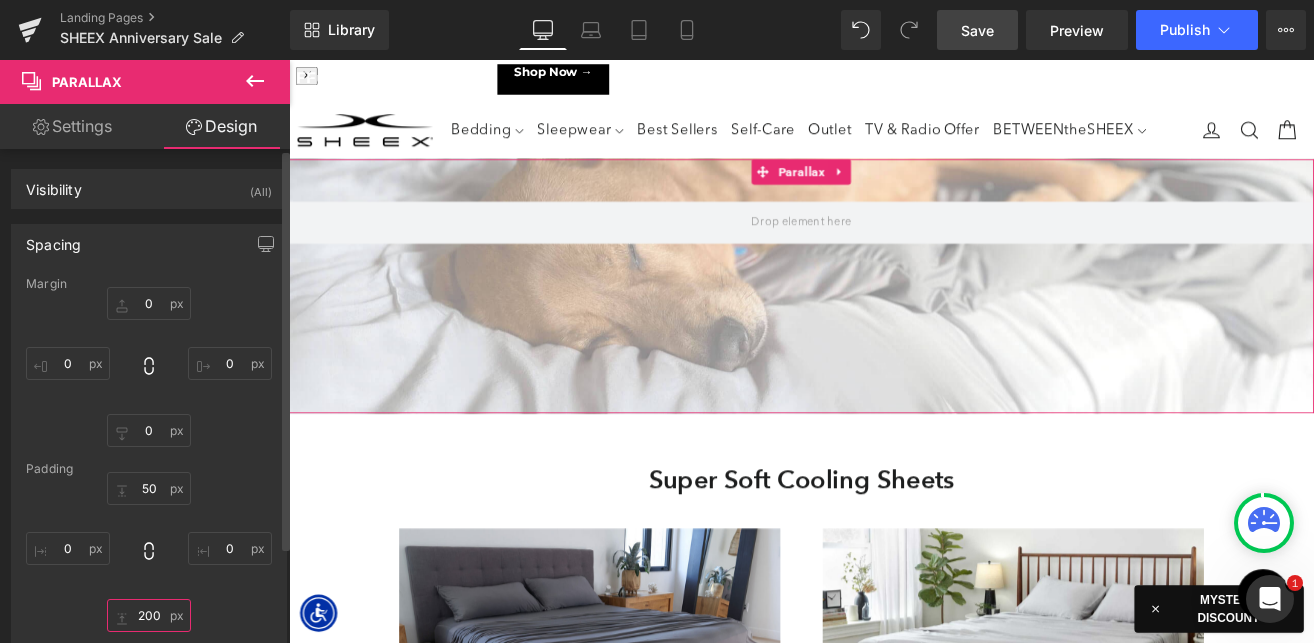 click on "200" at bounding box center [149, 615] 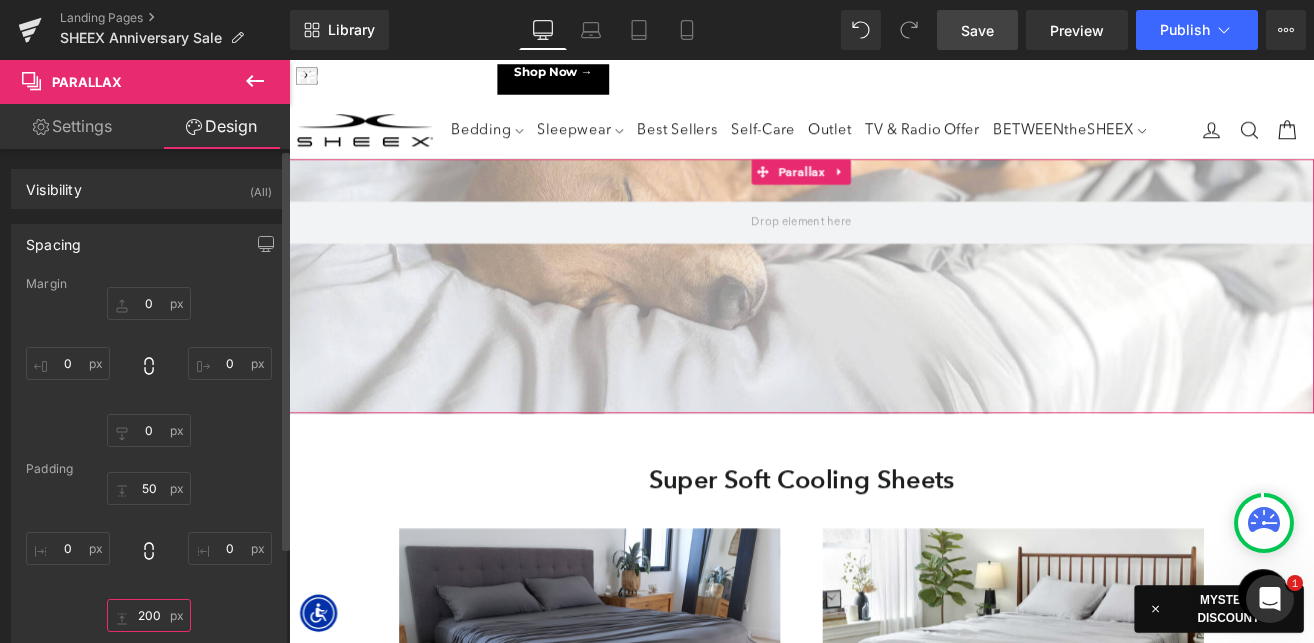 scroll, scrollTop: 11490, scrollLeft: 1210, axis: both 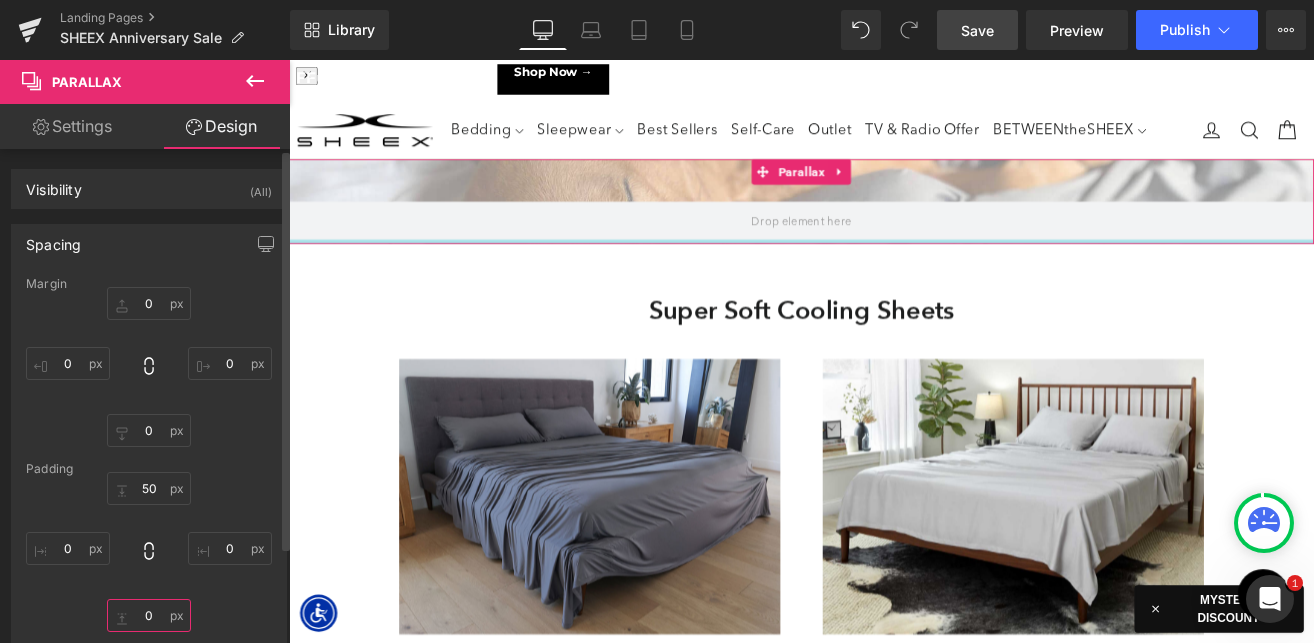 type on "50" 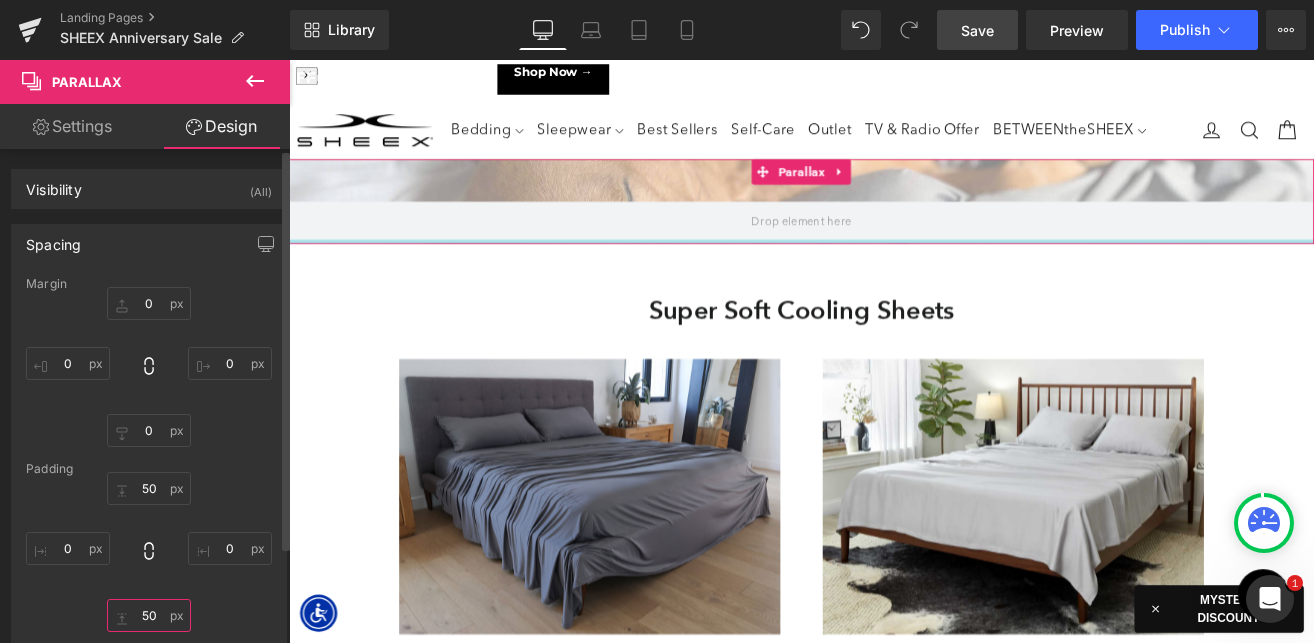 scroll, scrollTop: 11340, scrollLeft: 1210, axis: both 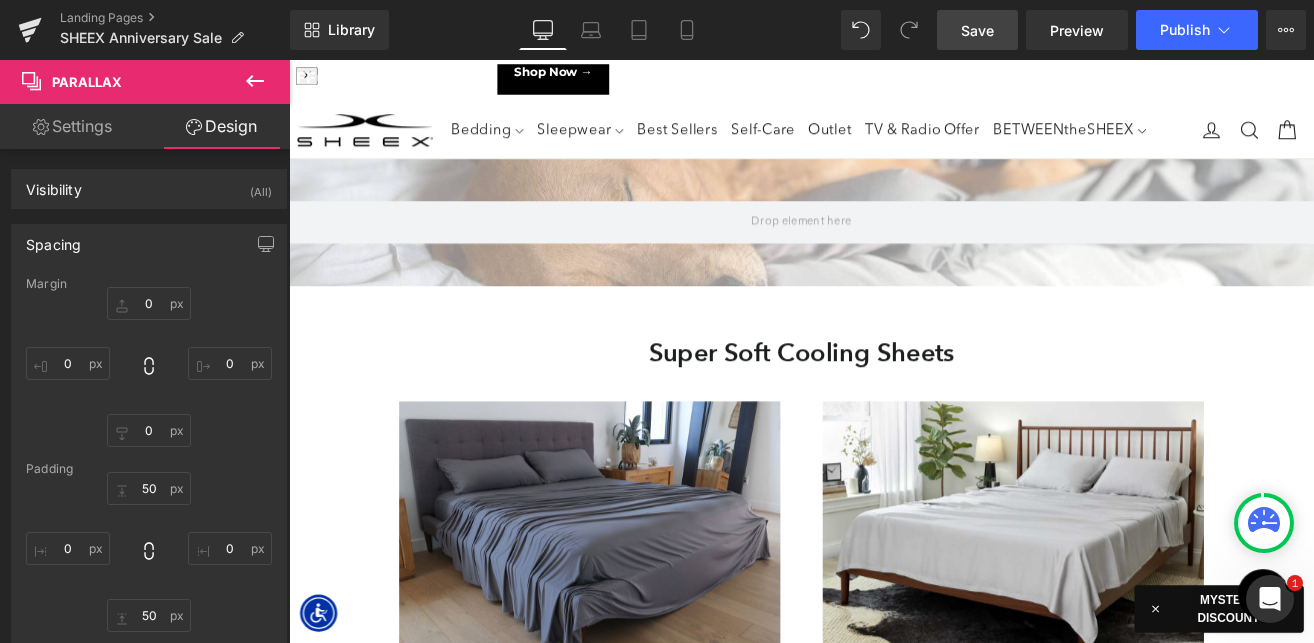 click 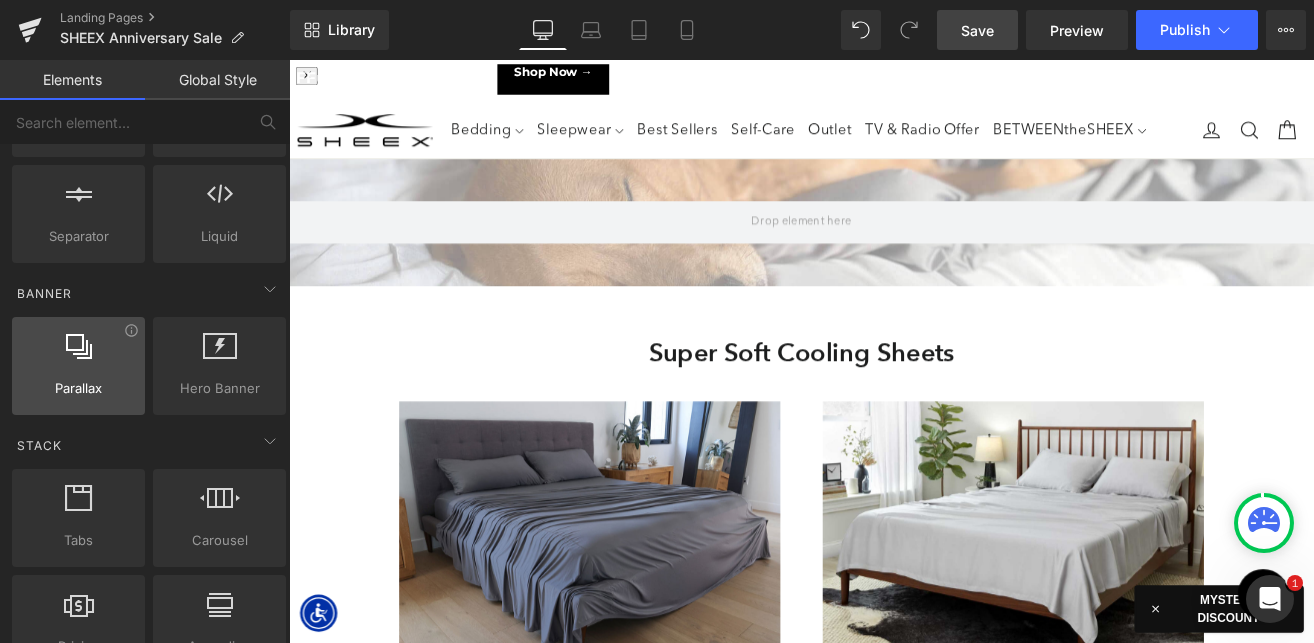scroll, scrollTop: 0, scrollLeft: 0, axis: both 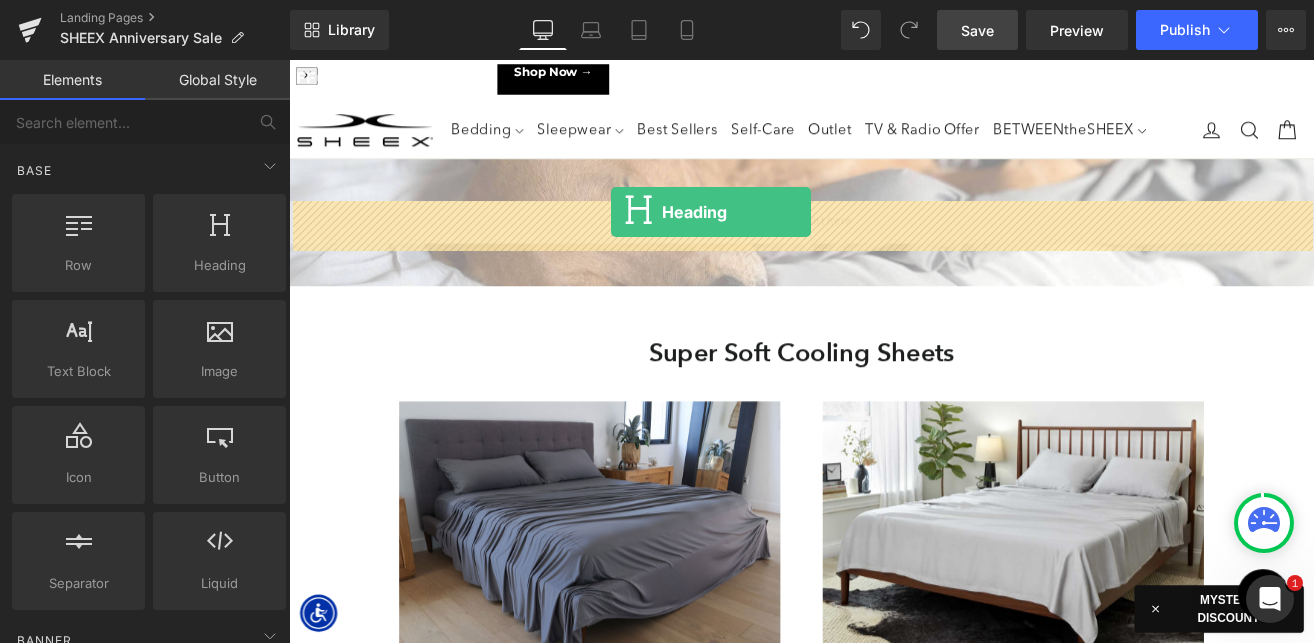 drag, startPoint x: 544, startPoint y: 314, endPoint x: 670, endPoint y: 235, distance: 148.71785 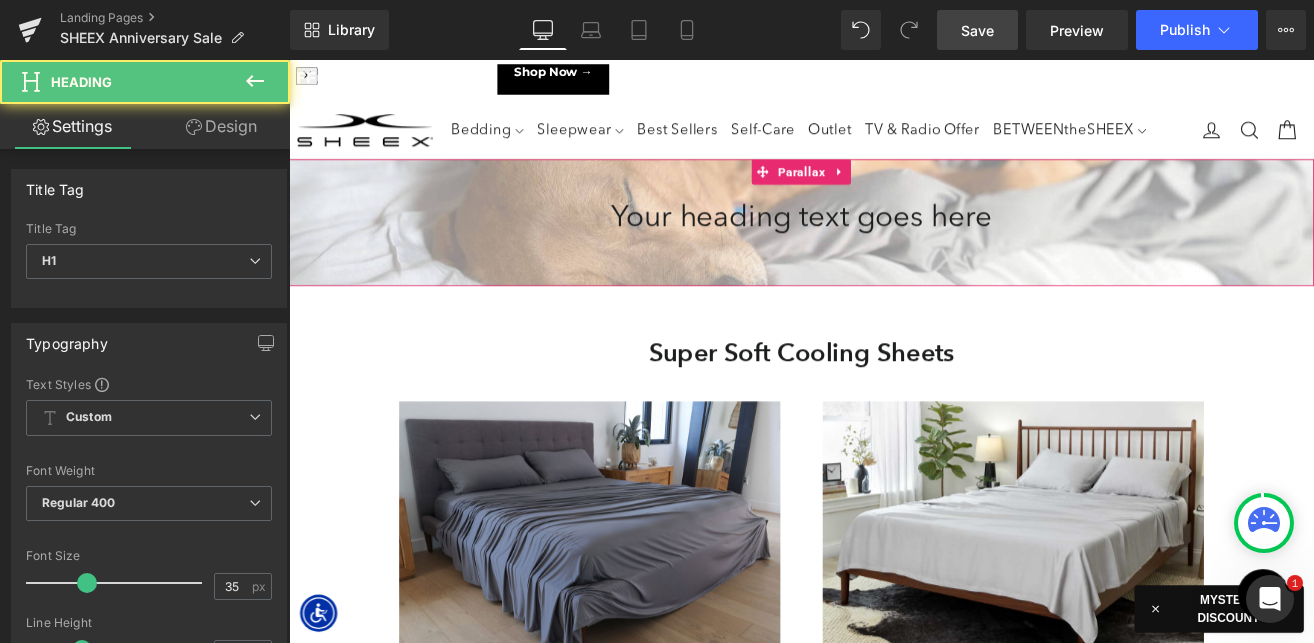 scroll, scrollTop: 10, scrollLeft: 10, axis: both 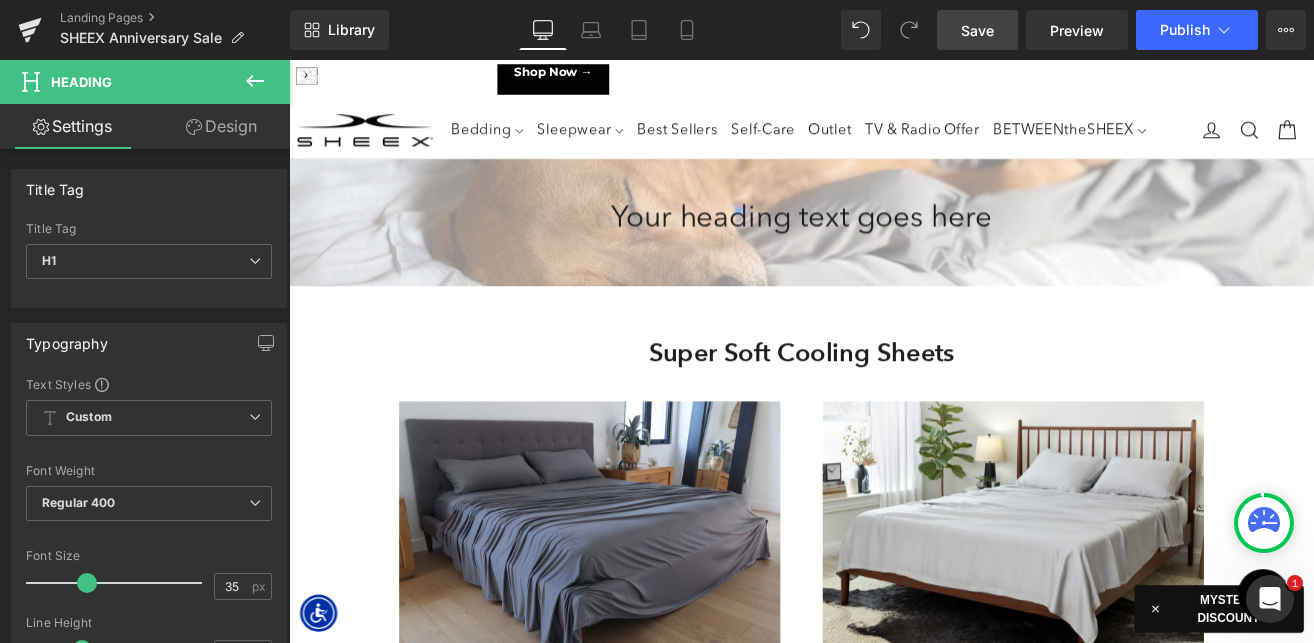 click 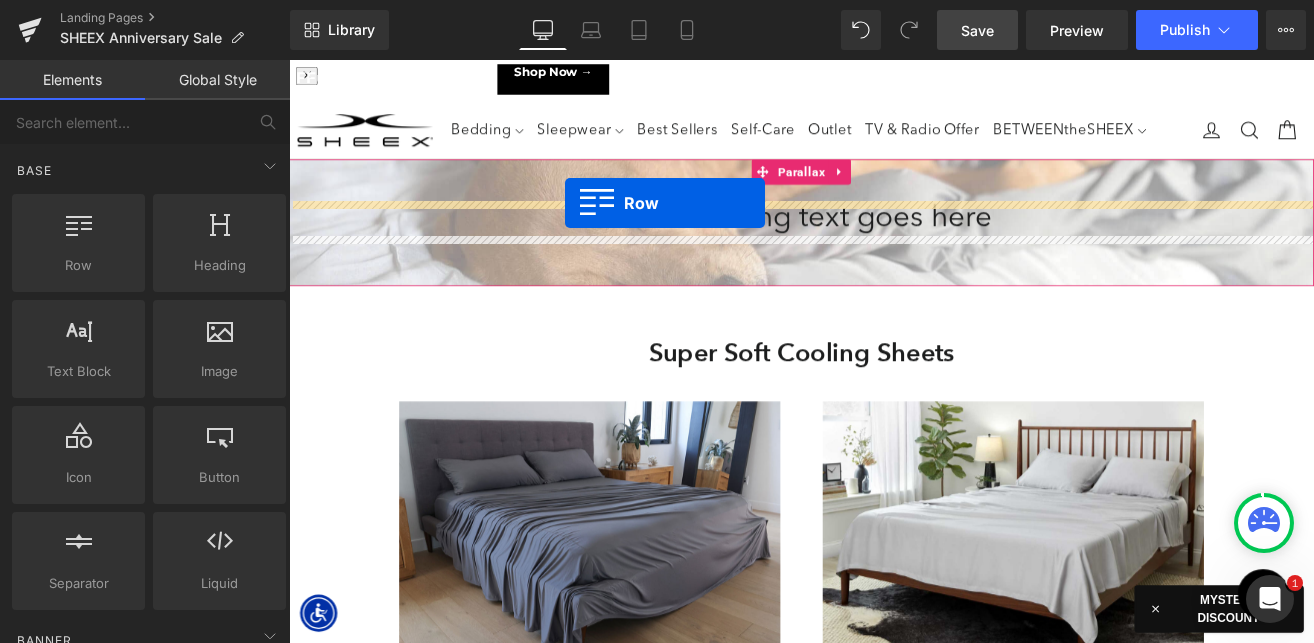 drag, startPoint x: 380, startPoint y: 326, endPoint x: 615, endPoint y: 229, distance: 254.23218 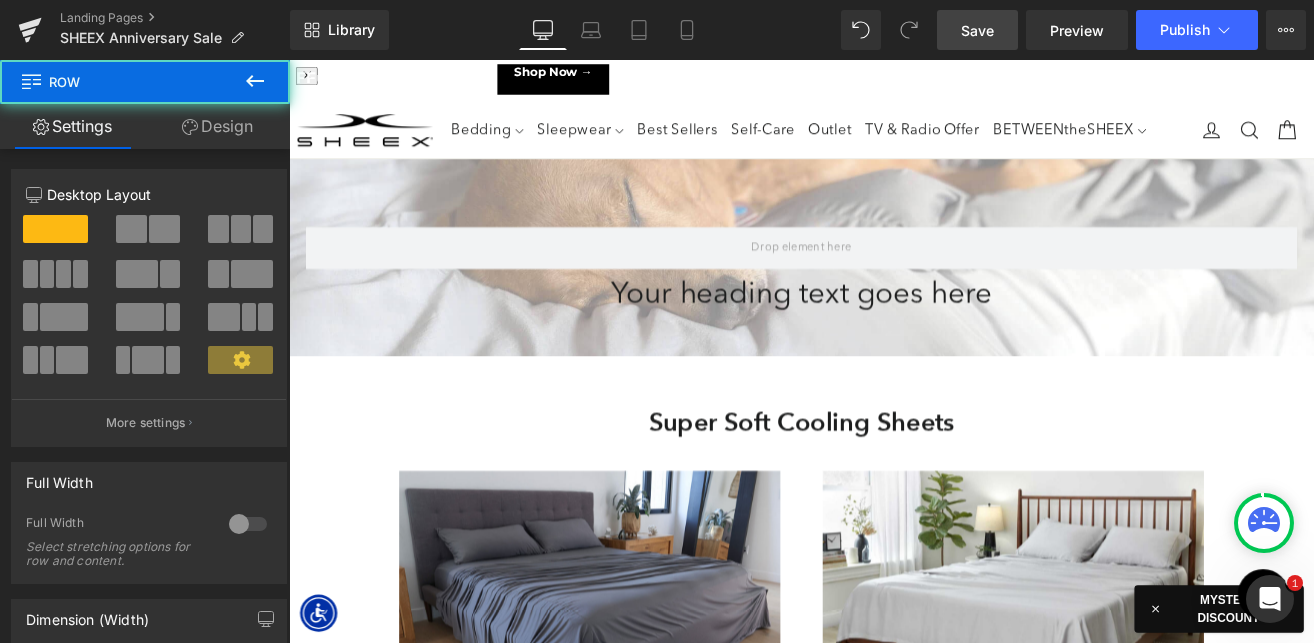 scroll, scrollTop: 10, scrollLeft: 10, axis: both 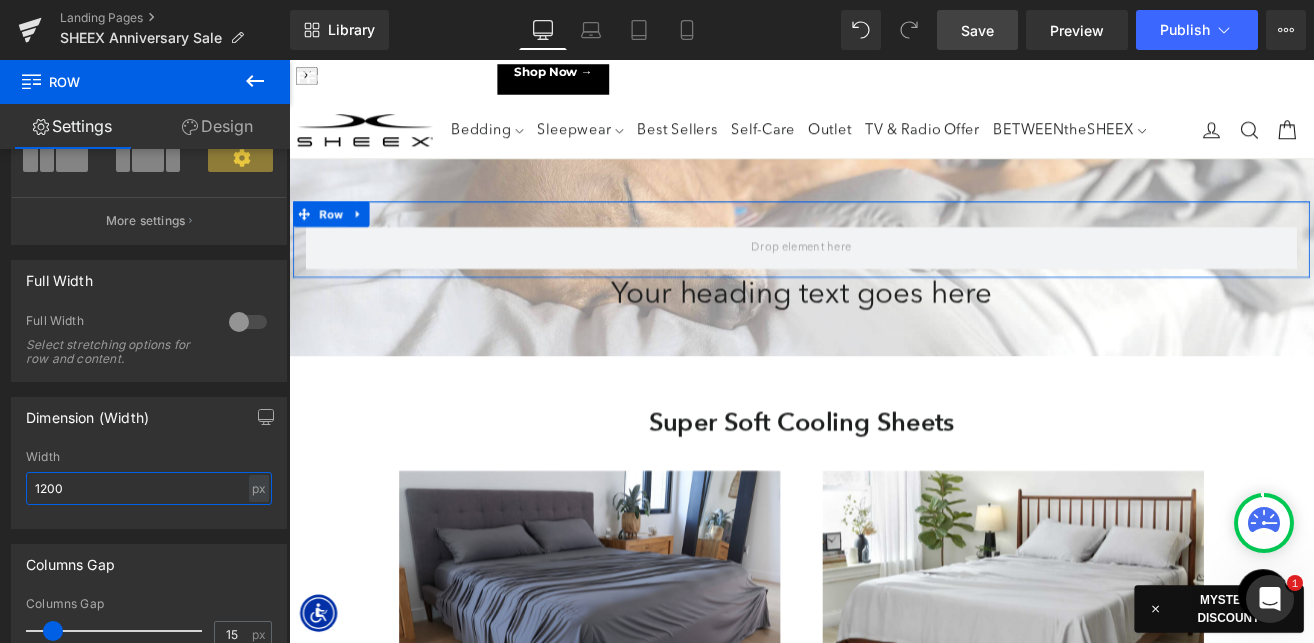 click on "1200" at bounding box center (149, 488) 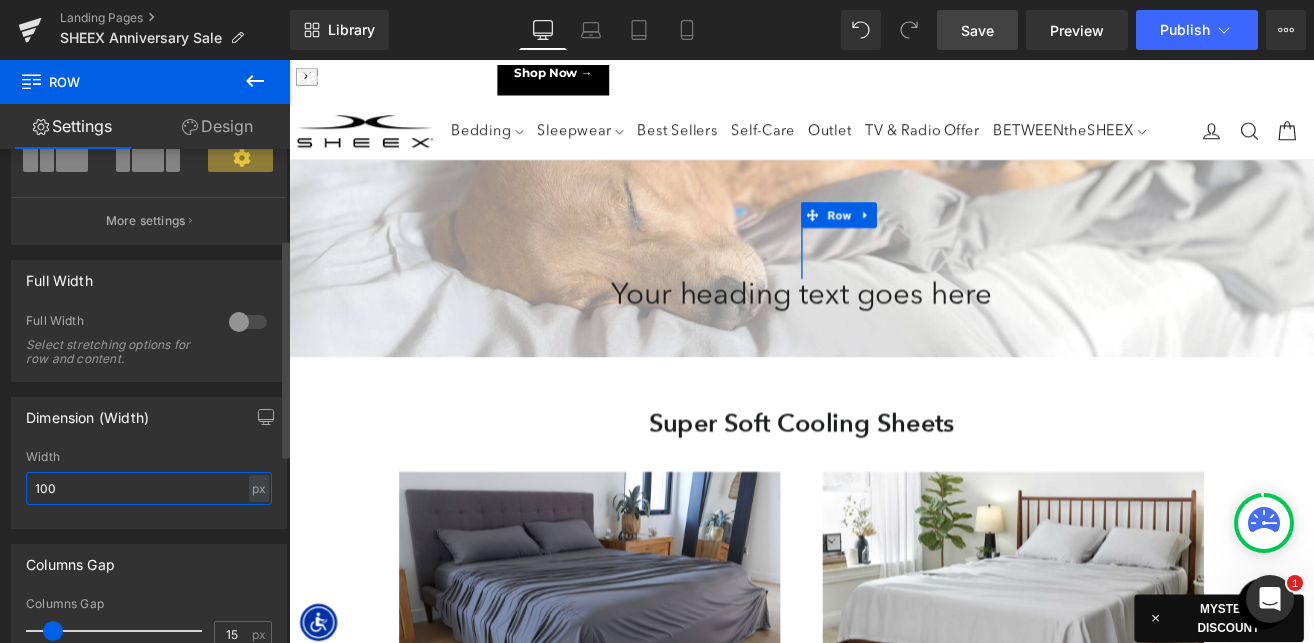type on "1000" 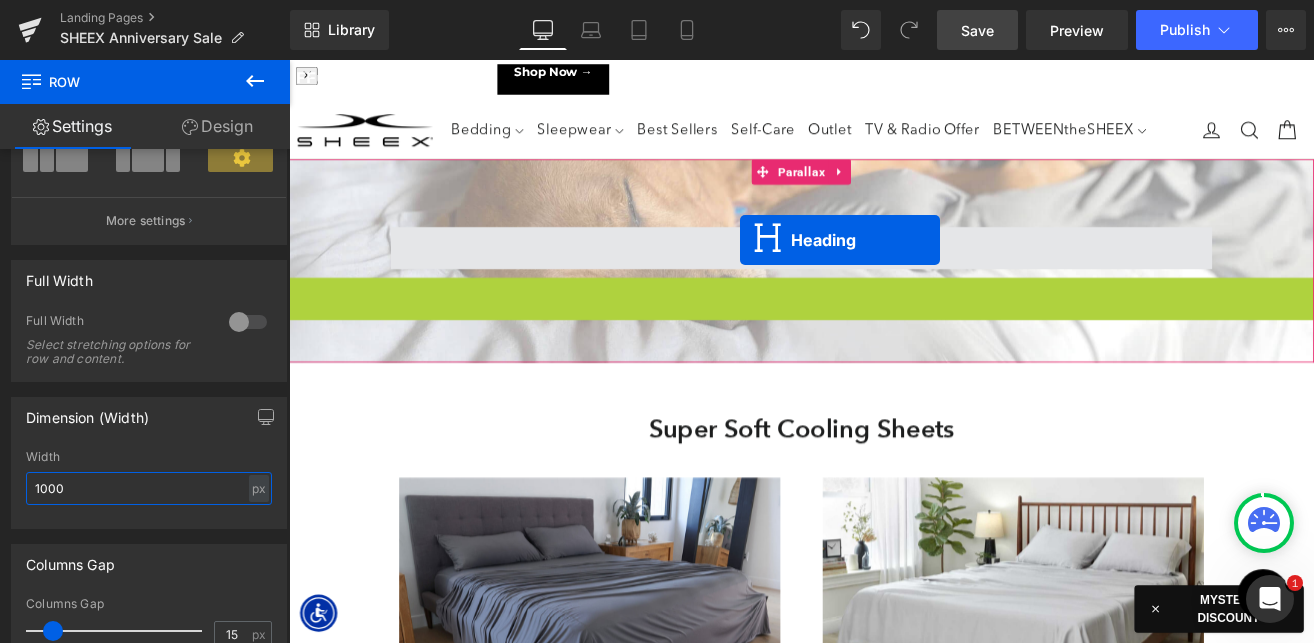scroll, scrollTop: 10, scrollLeft: 10, axis: both 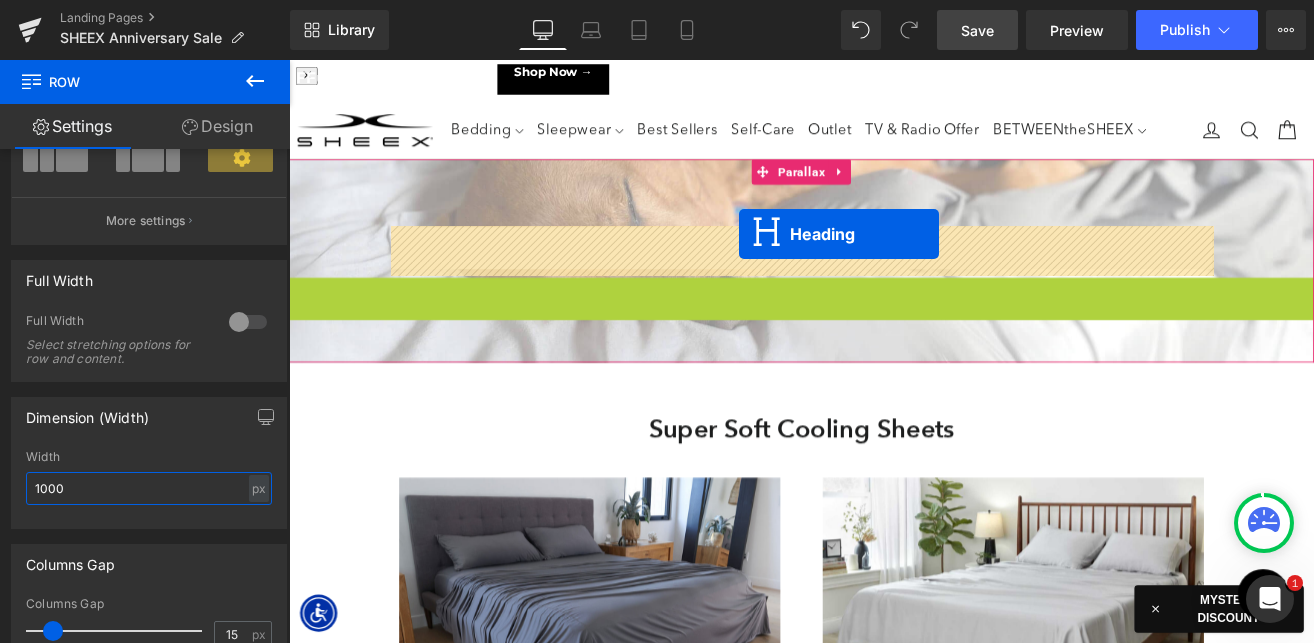 drag, startPoint x: 828, startPoint y: 288, endPoint x: 820, endPoint y: 265, distance: 24.351591 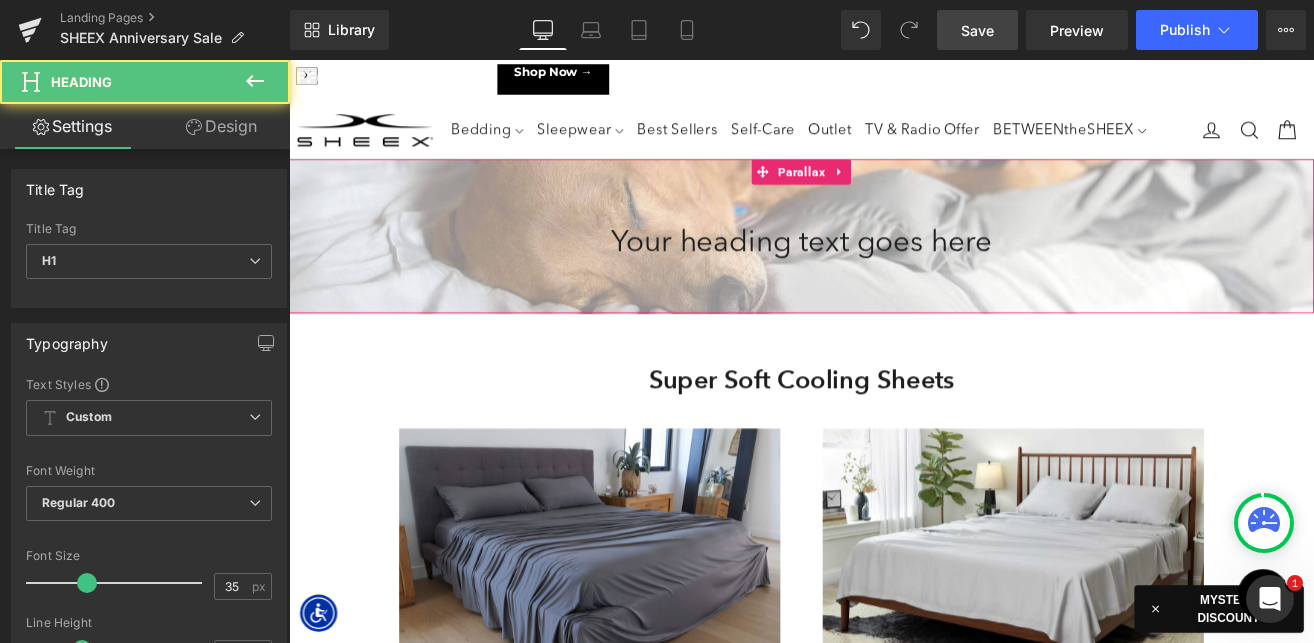 scroll, scrollTop: 11372, scrollLeft: 1210, axis: both 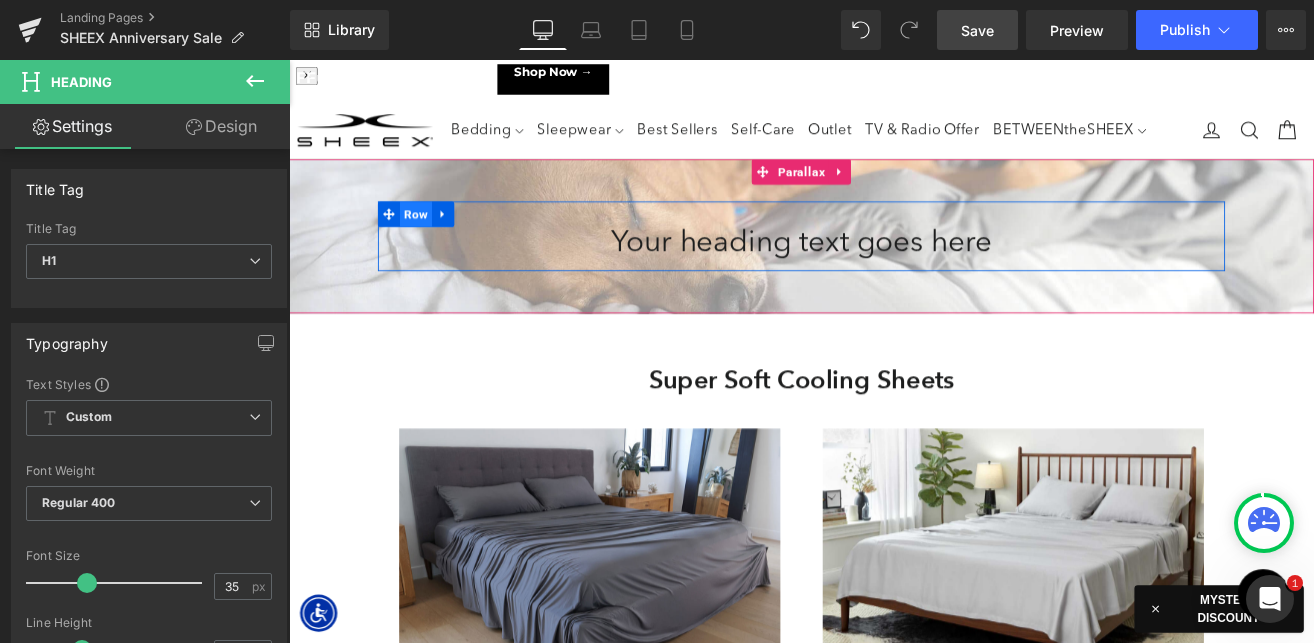click on "Row" at bounding box center (439, 242) 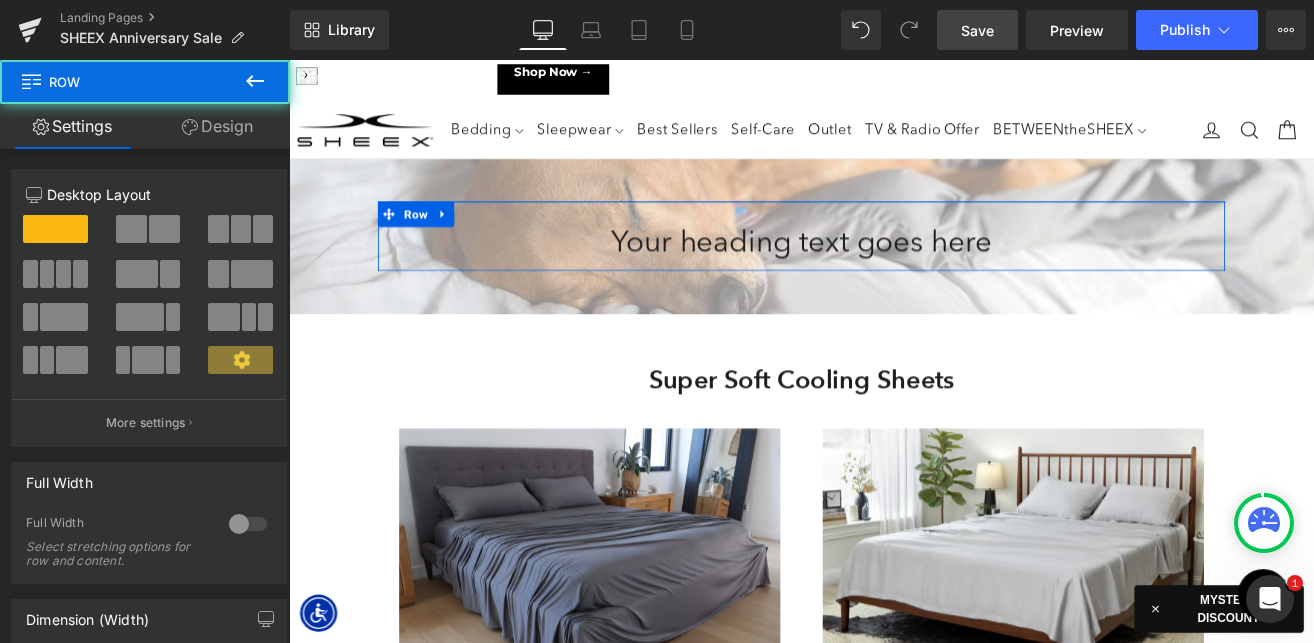 click on "Design" at bounding box center (217, 126) 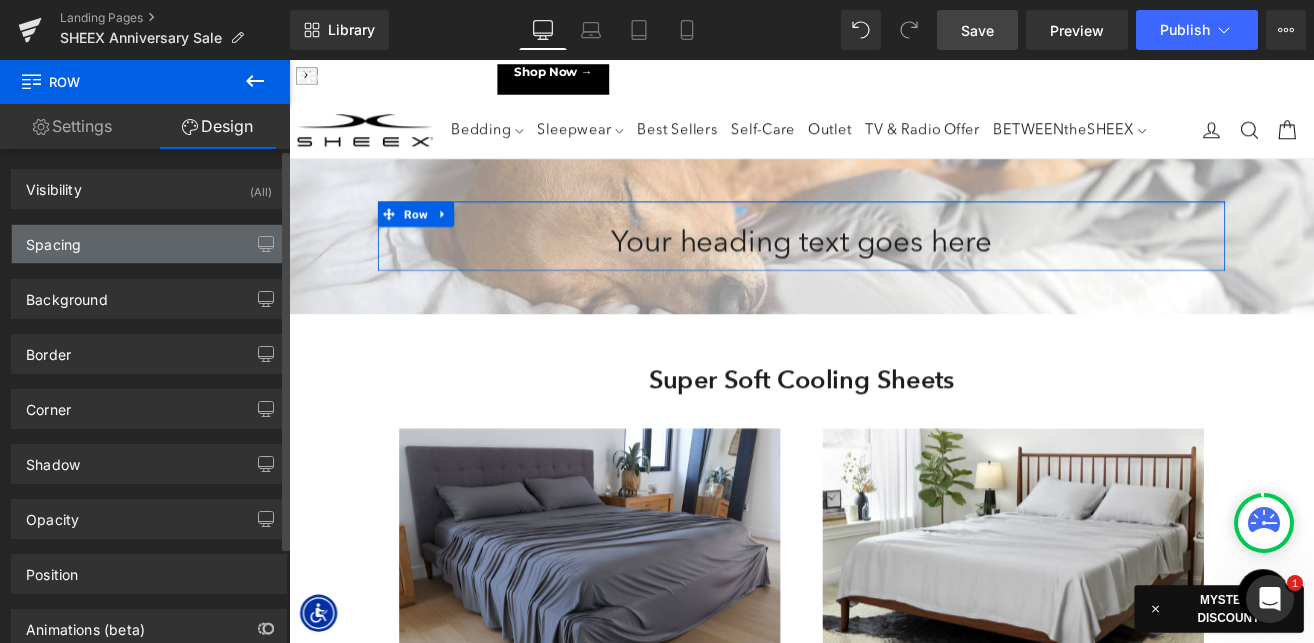click on "Spacing" at bounding box center [149, 244] 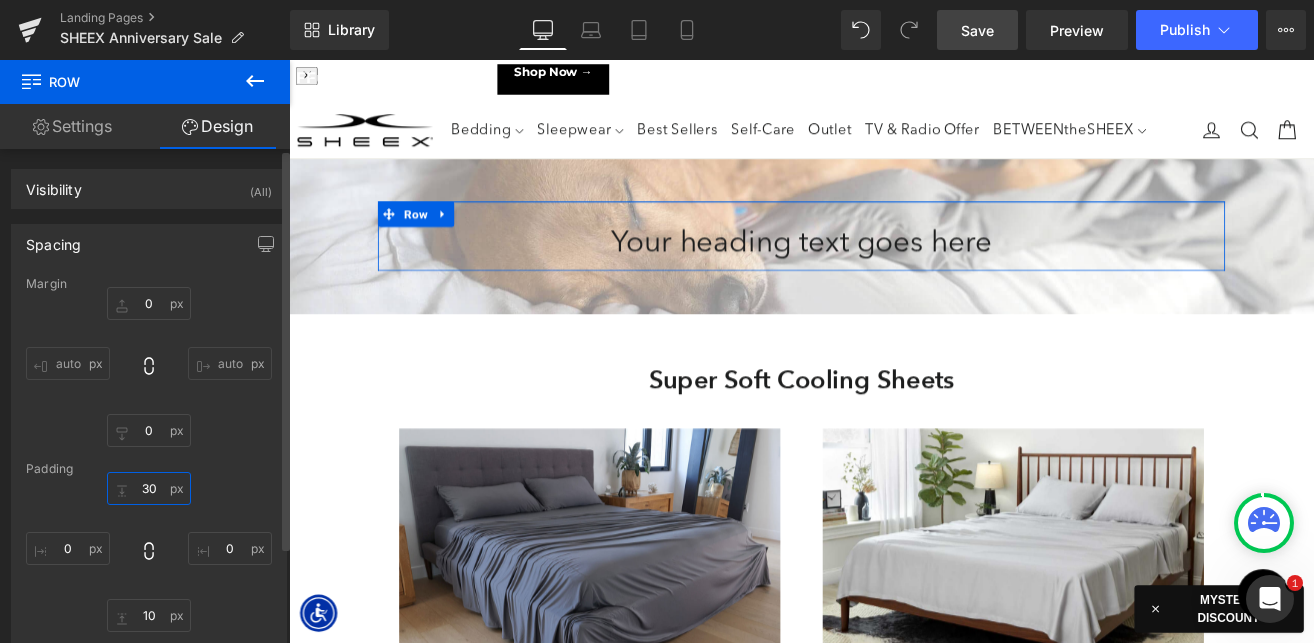 click on "30" at bounding box center [149, 488] 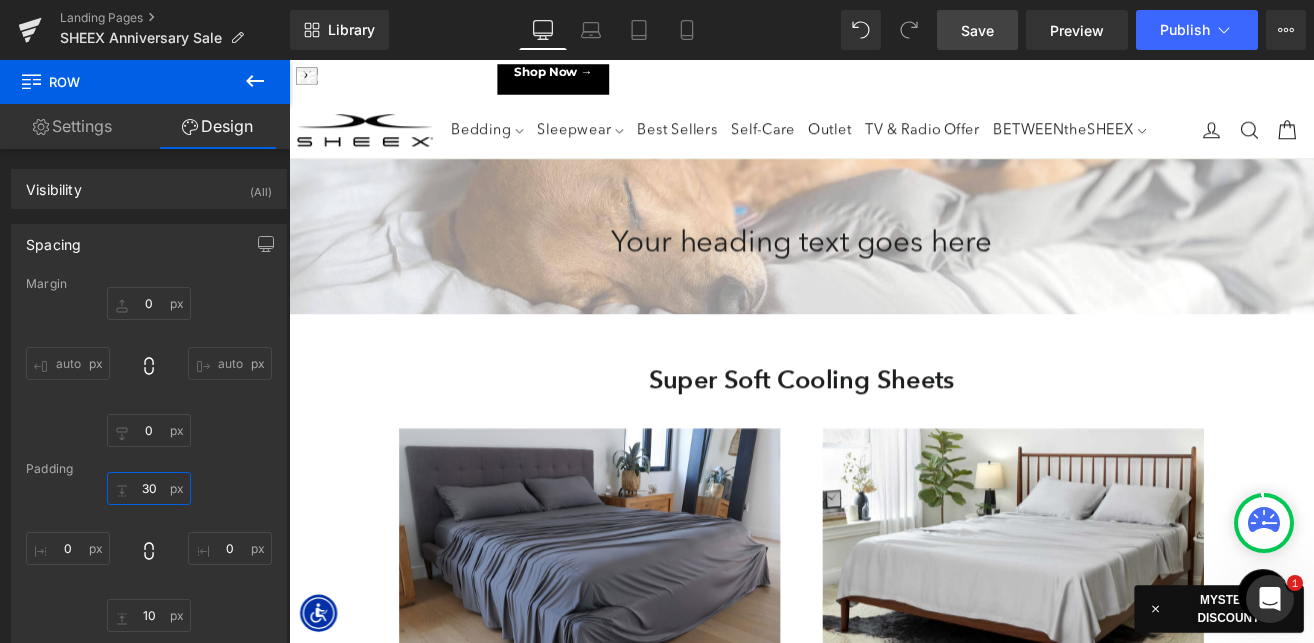 type on "10" 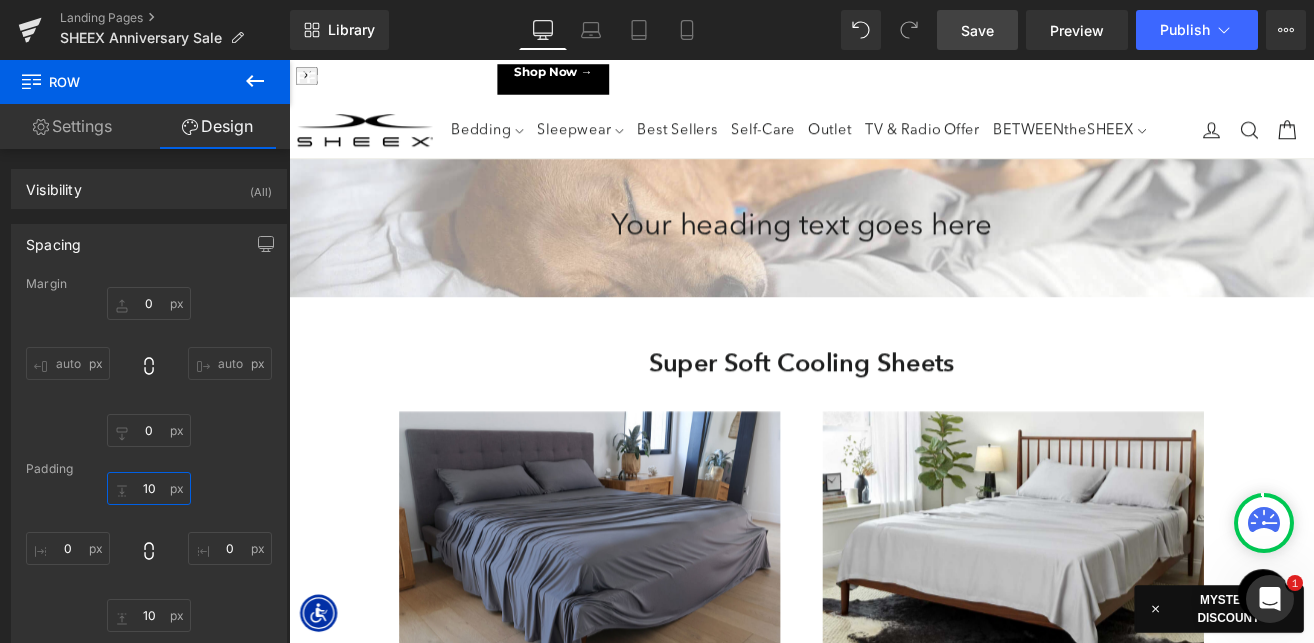 scroll, scrollTop: 11352, scrollLeft: 1210, axis: both 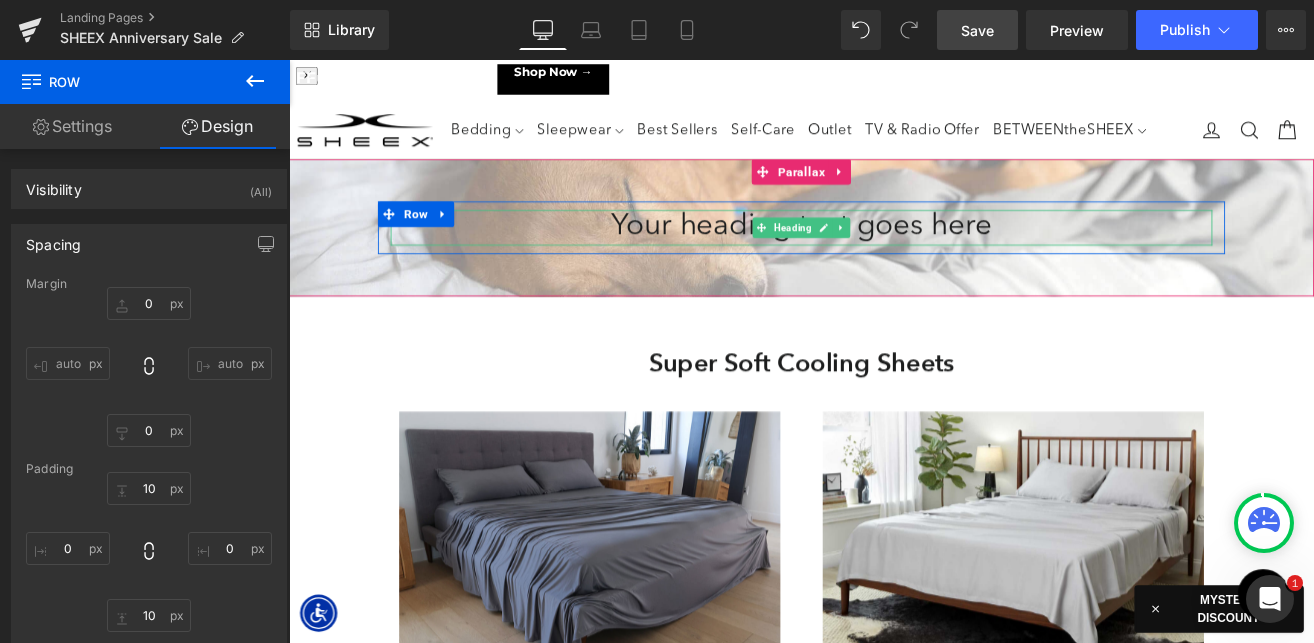 click on "Your heading text goes here" at bounding box center [894, 258] 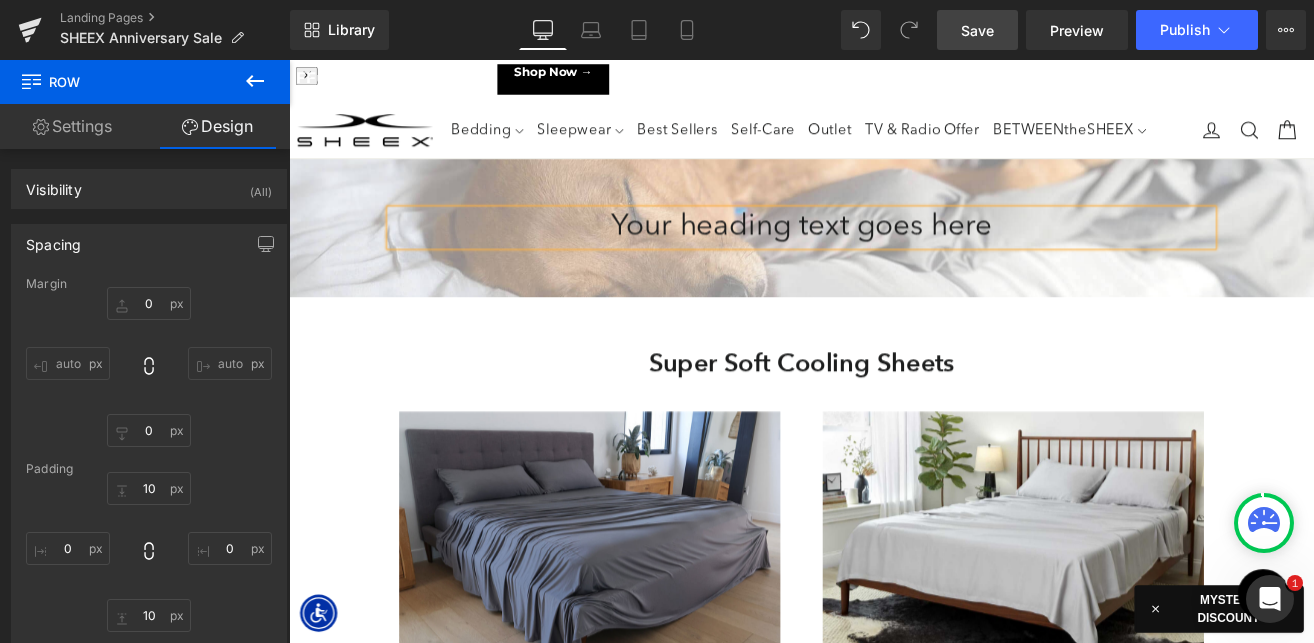 click on "Your heading text goes here" at bounding box center [894, 258] 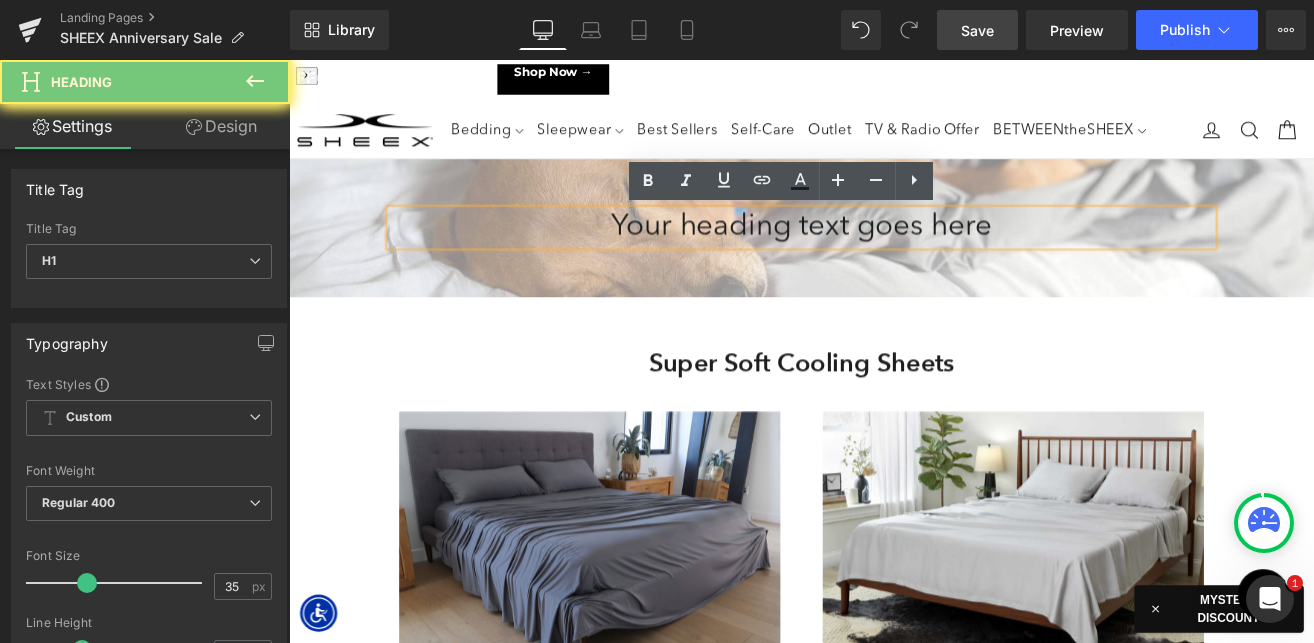 click on "Your heading text goes here" at bounding box center [894, 258] 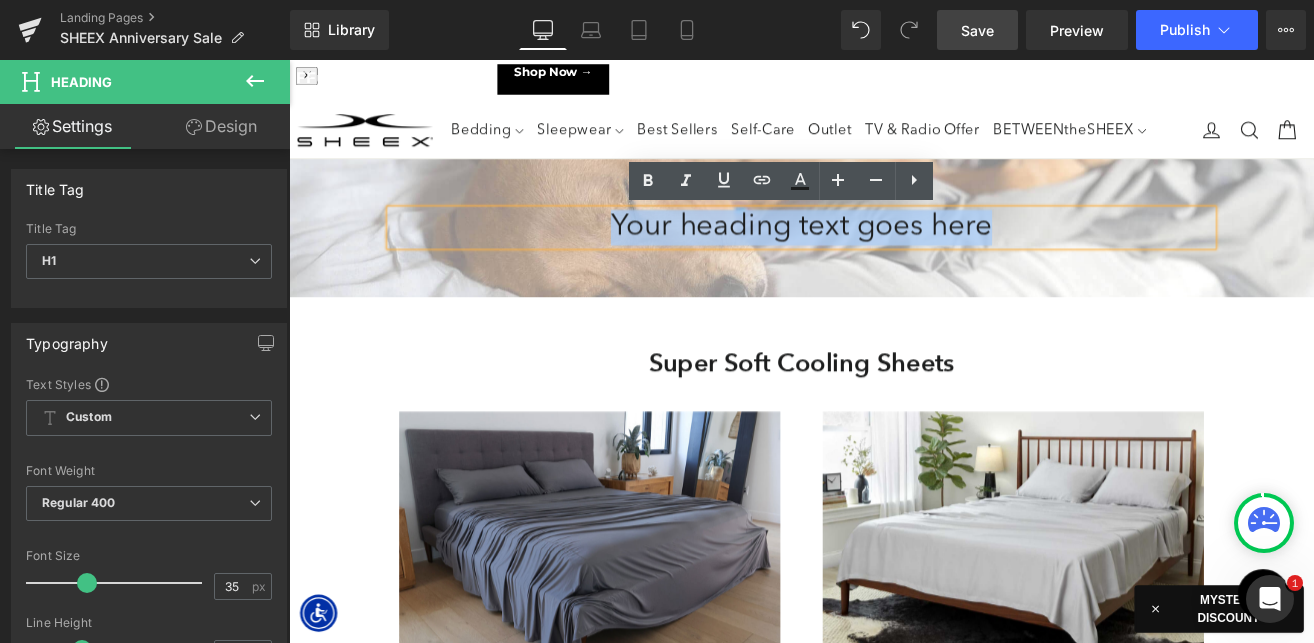 type 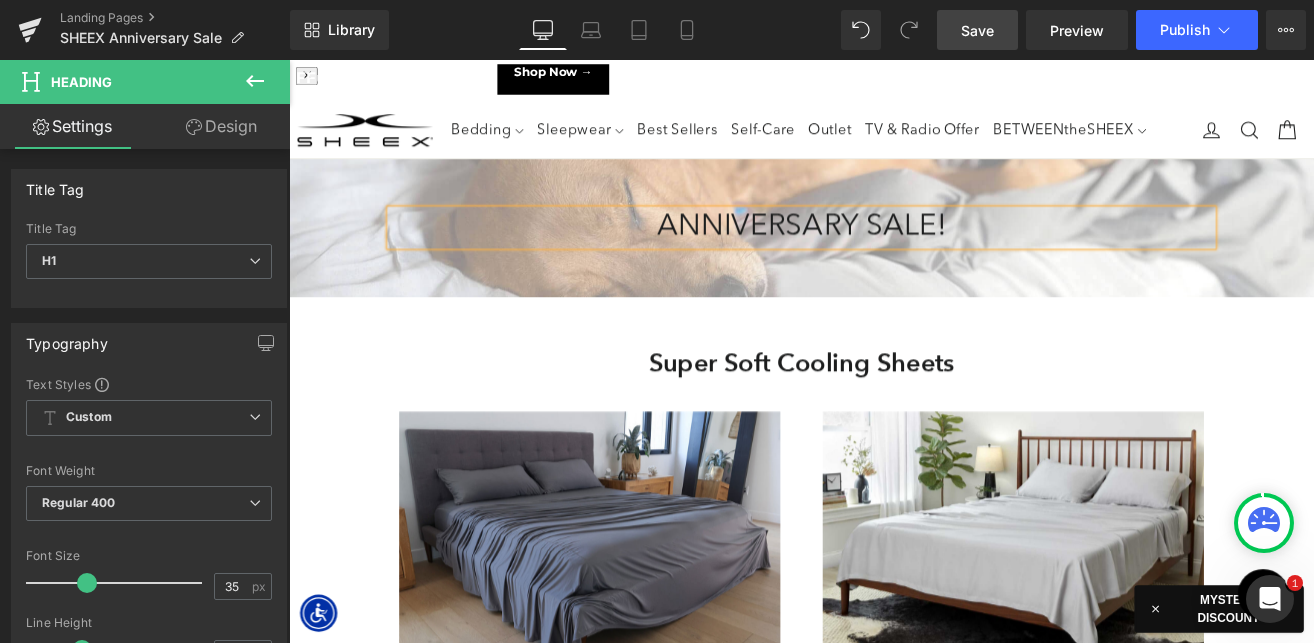 click at bounding box center (894, 416) 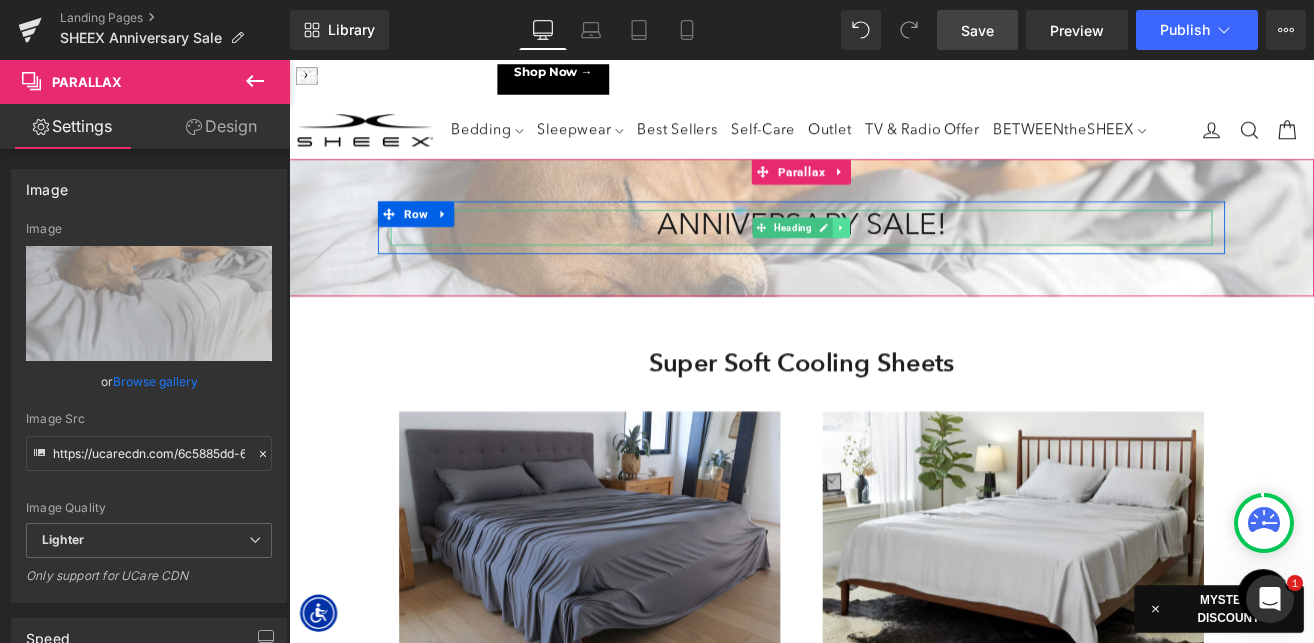 click 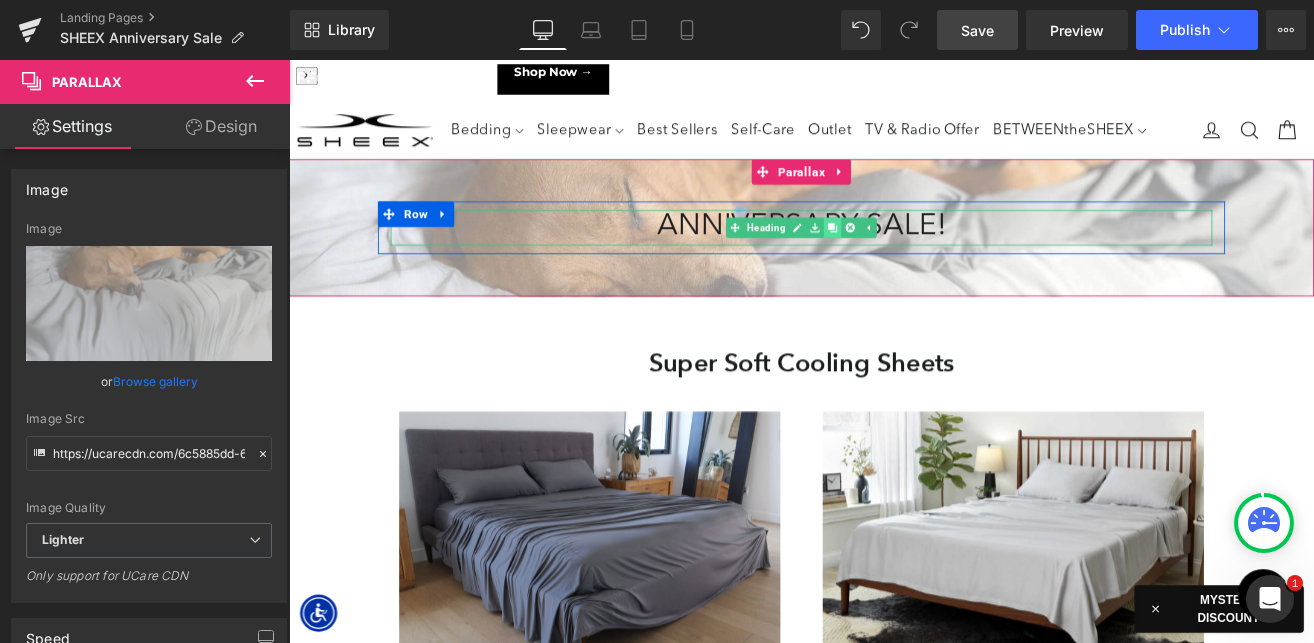 click 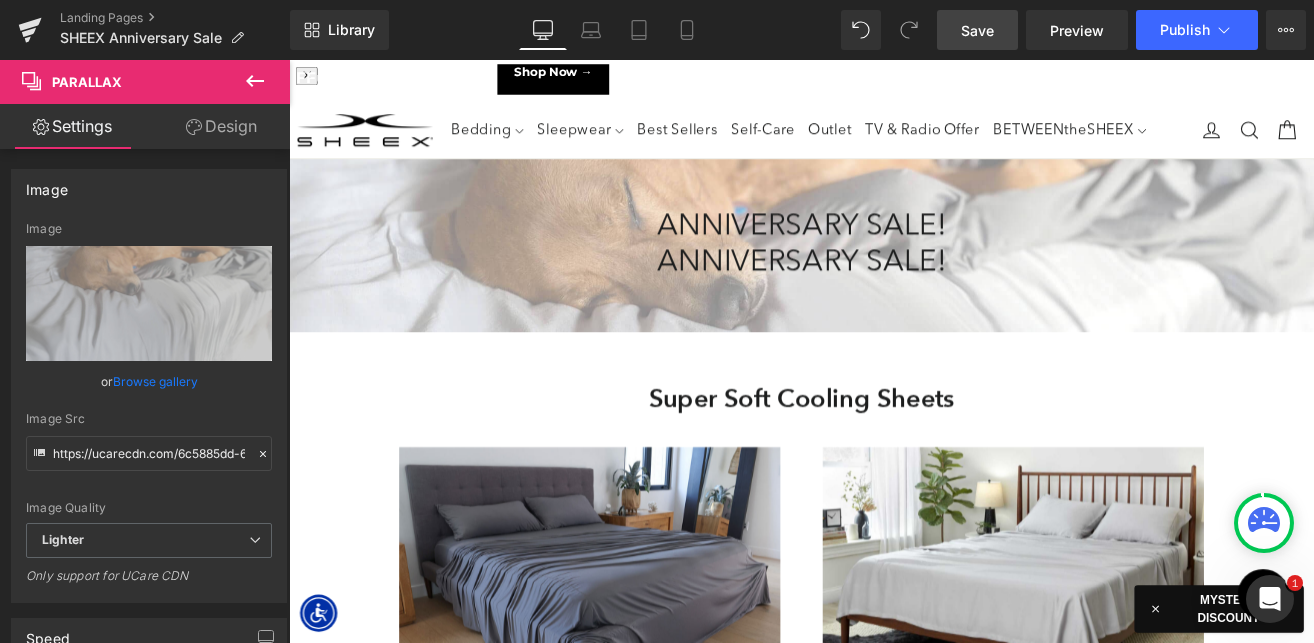 scroll, scrollTop: 10, scrollLeft: 10, axis: both 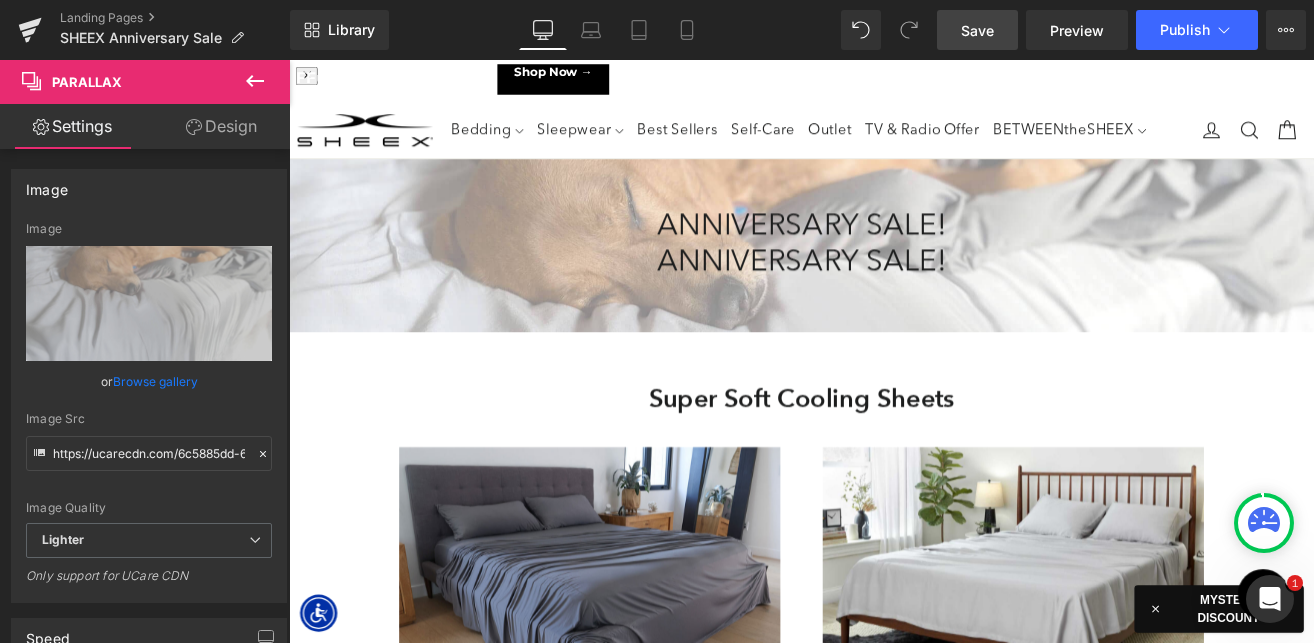 click on "ANNIVERSARY SALE!" at bounding box center (894, 300) 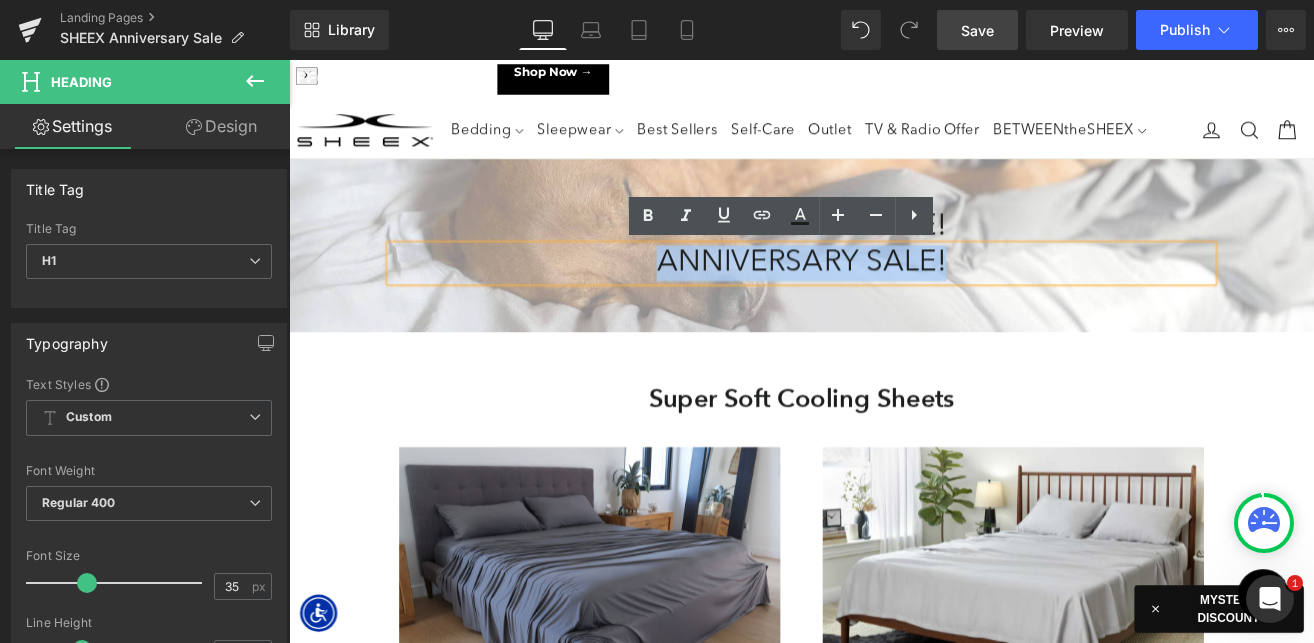 type 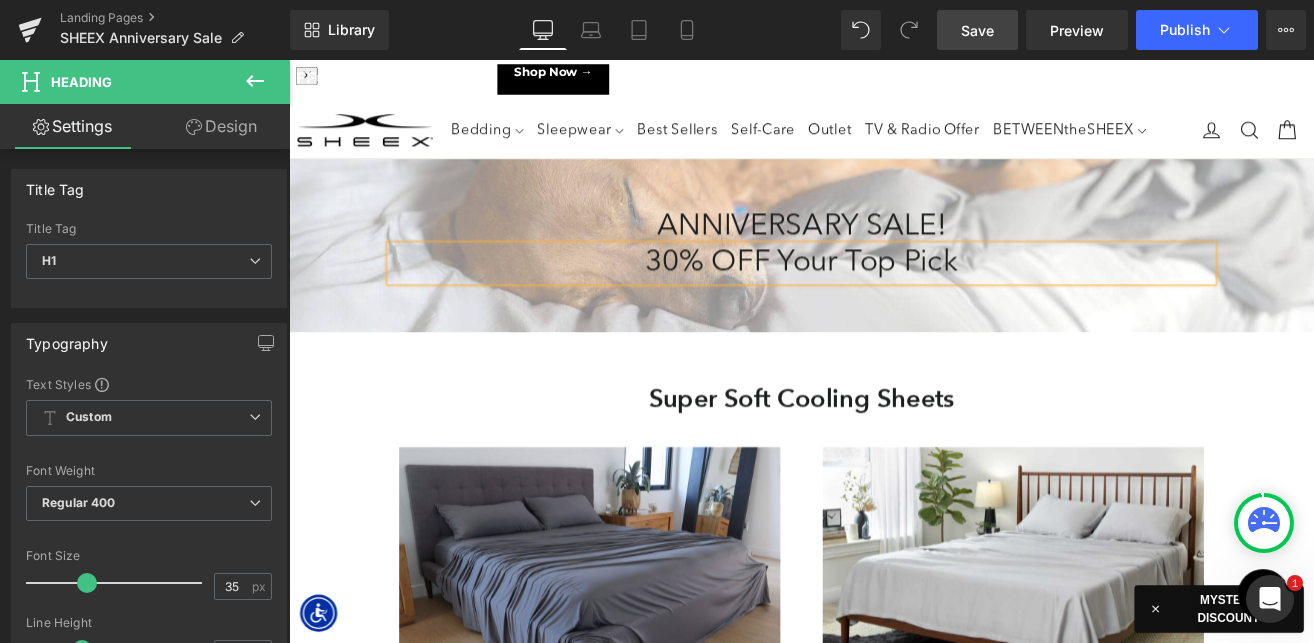 click at bounding box center (894, 416) 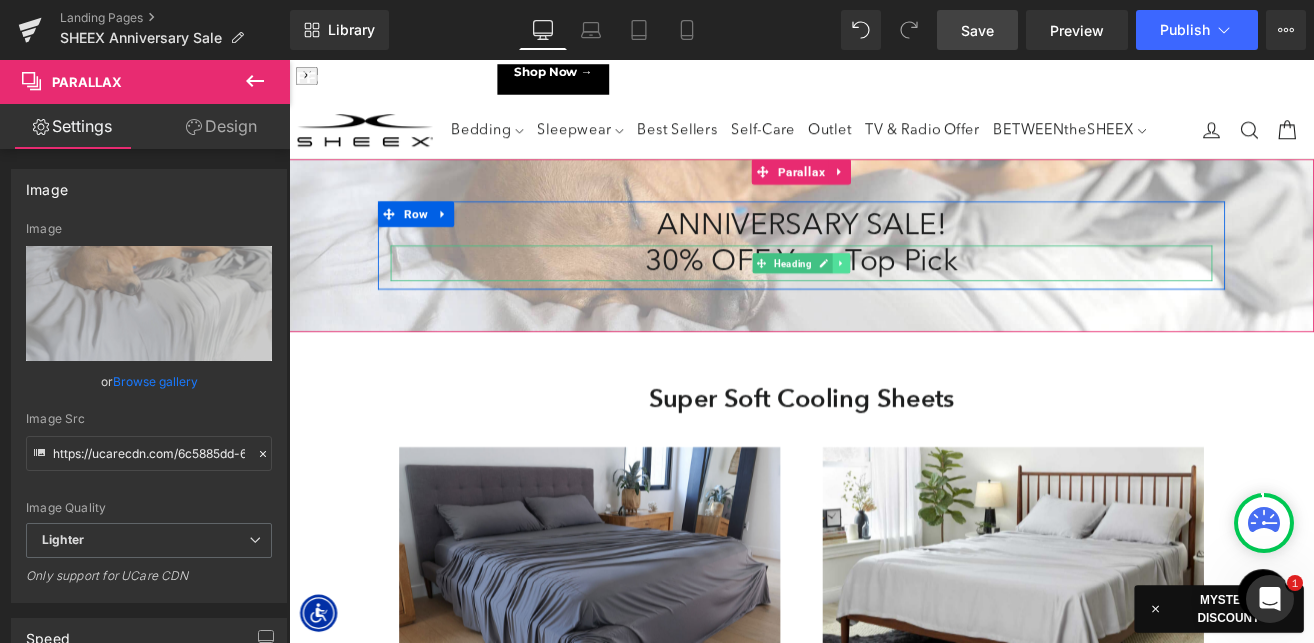 click 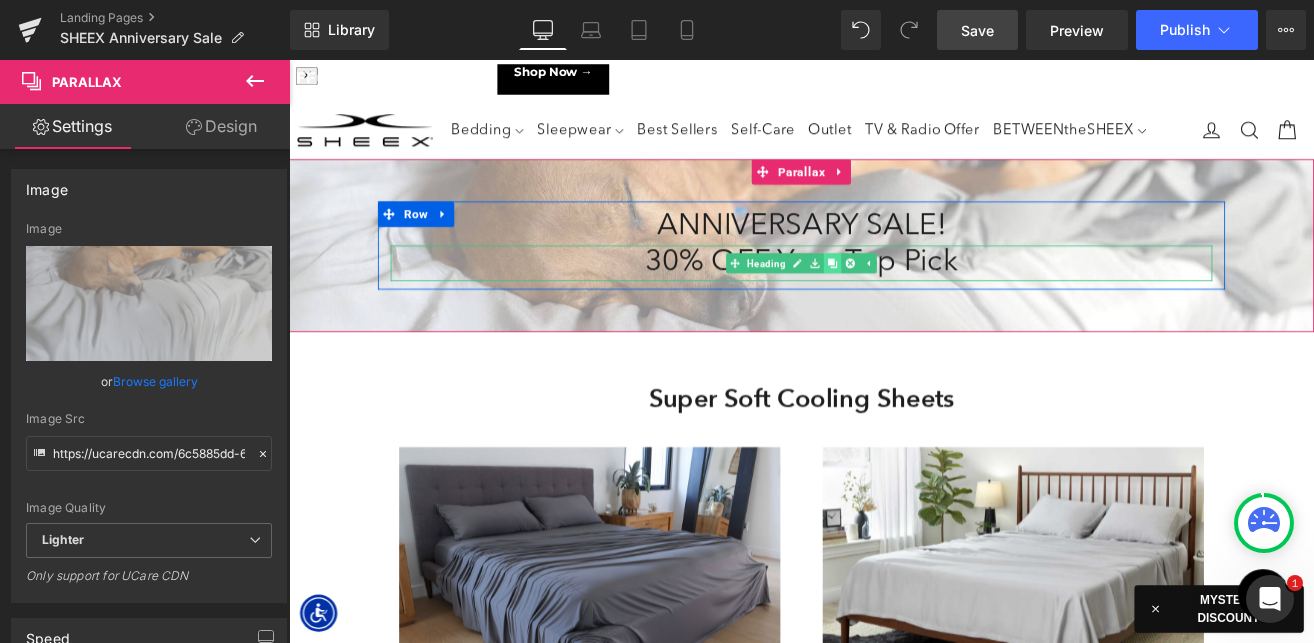 click 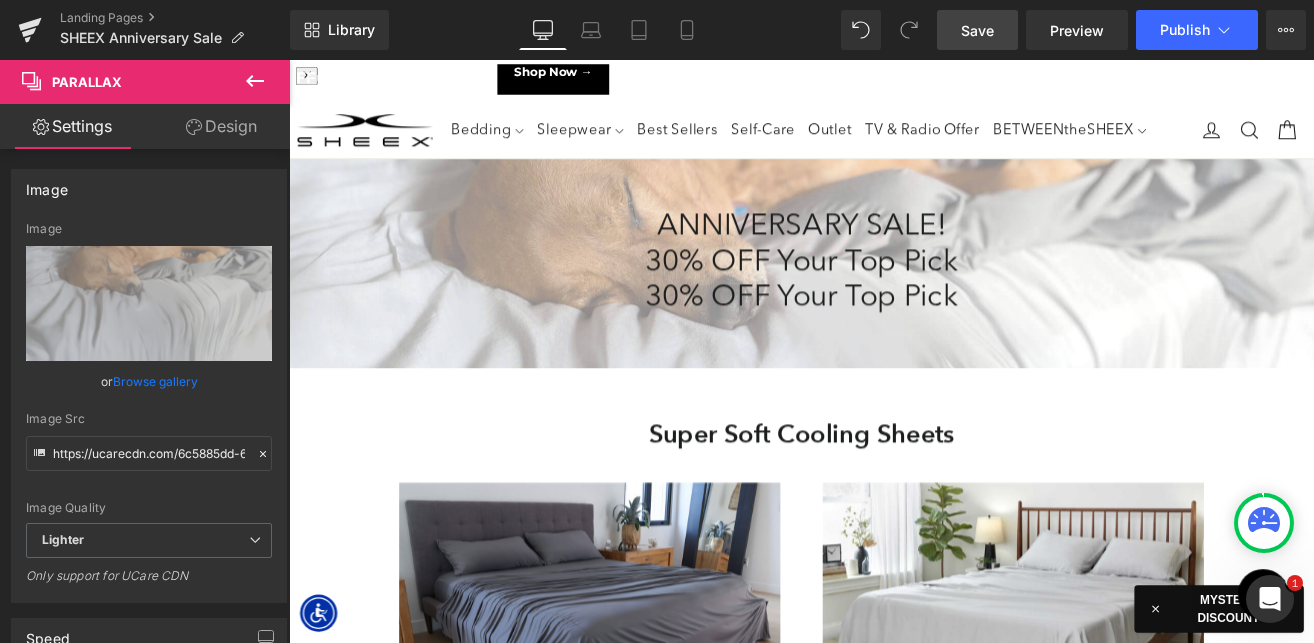 scroll, scrollTop: 10, scrollLeft: 10, axis: both 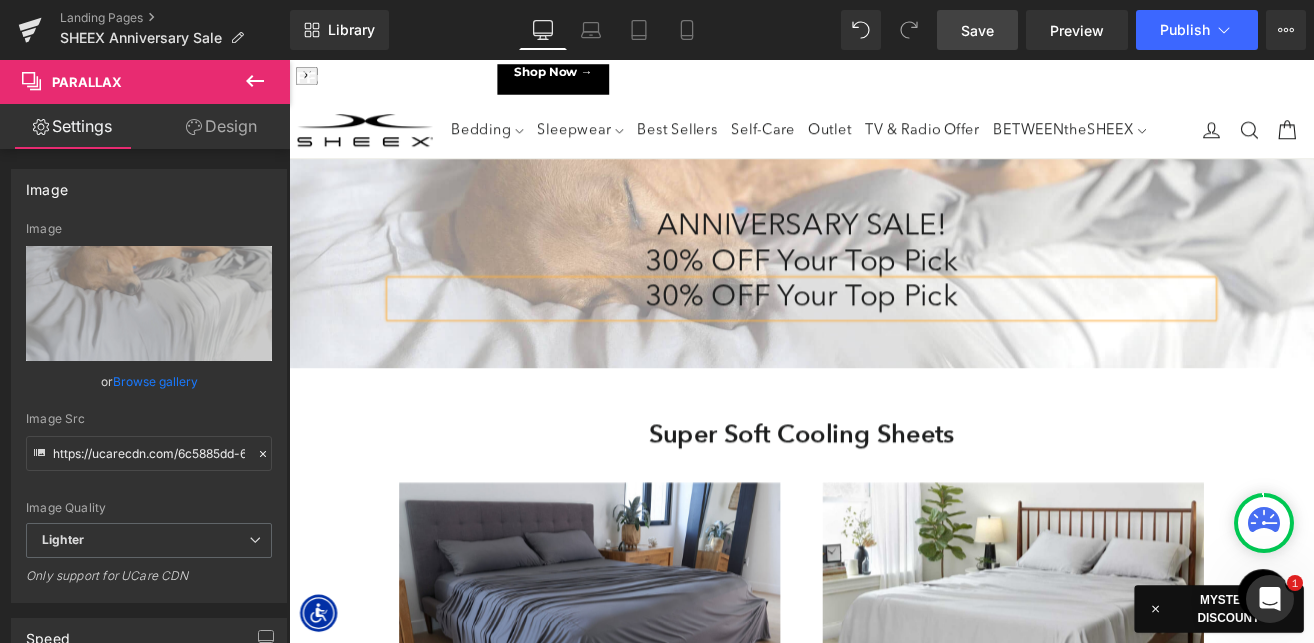 click on "30% OFF Your Top Pick" at bounding box center [894, 342] 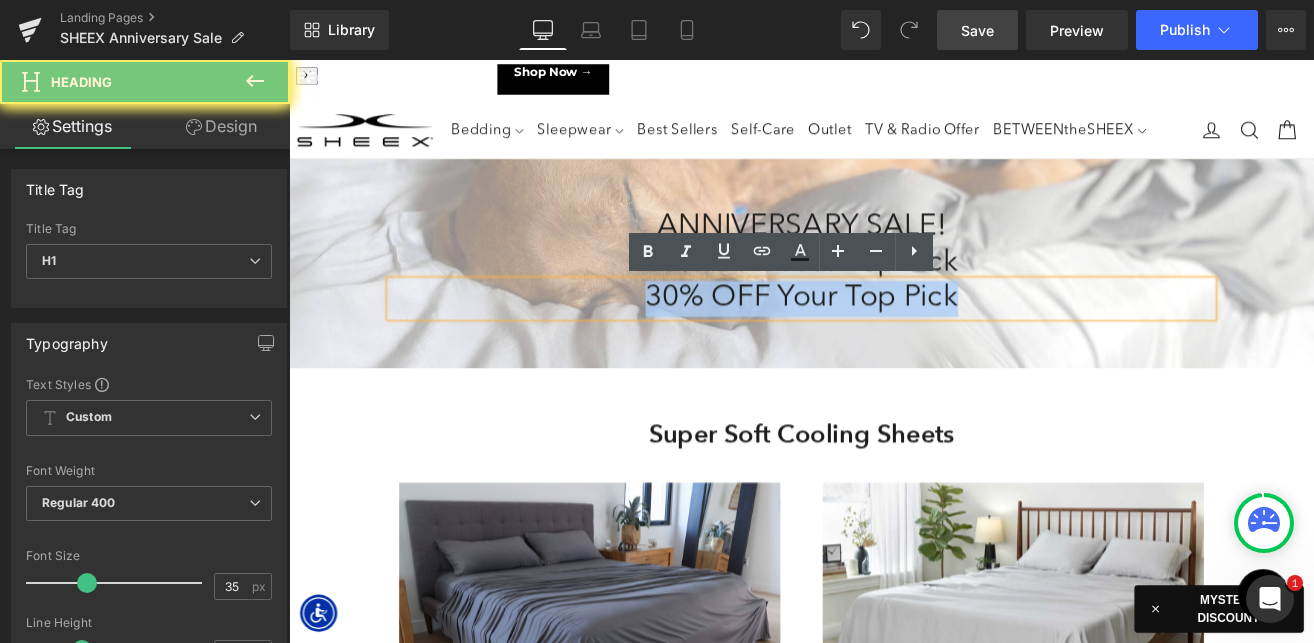 type 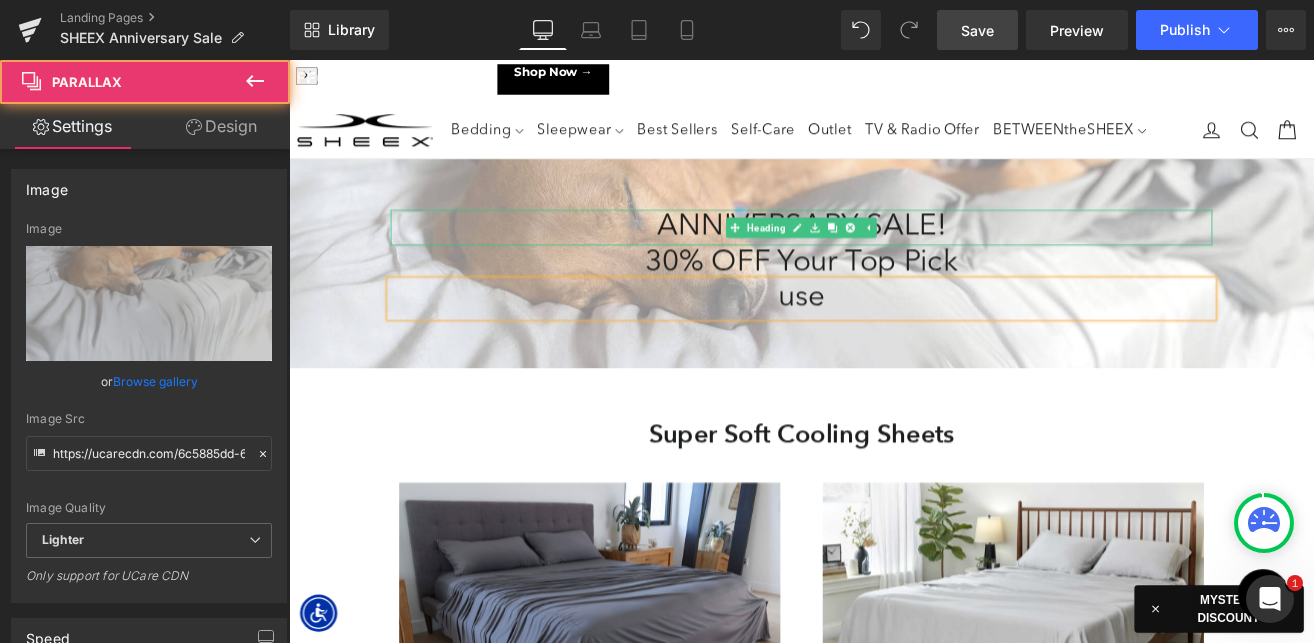click at bounding box center (894, 416) 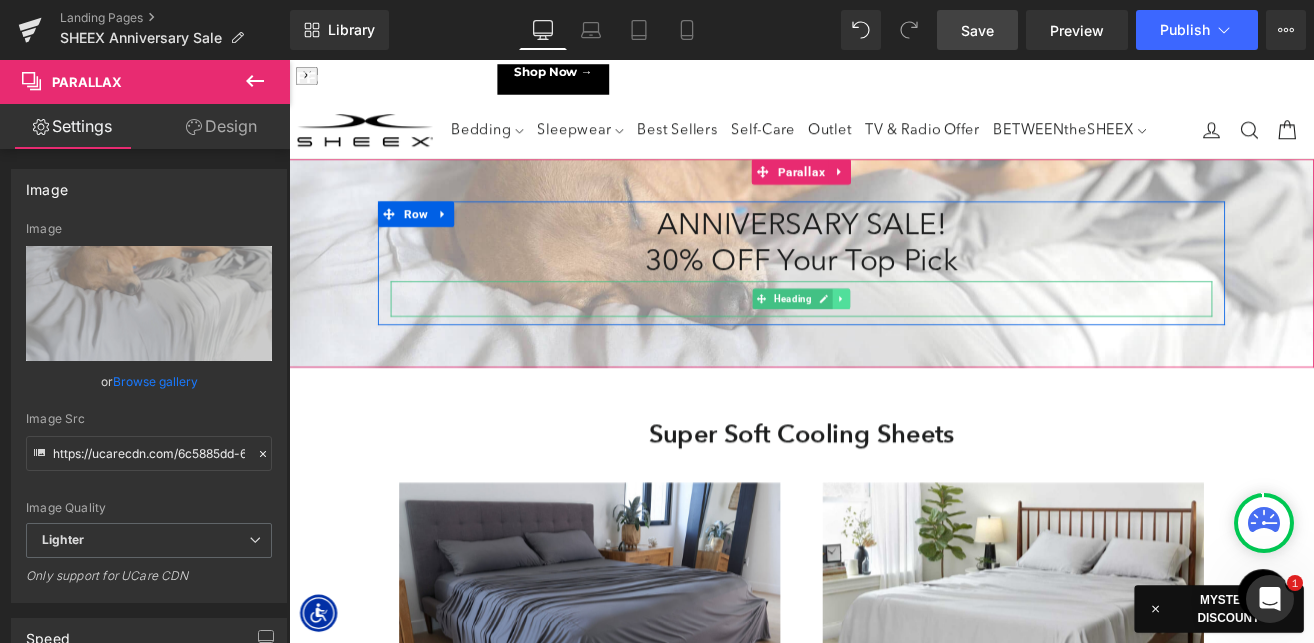 click 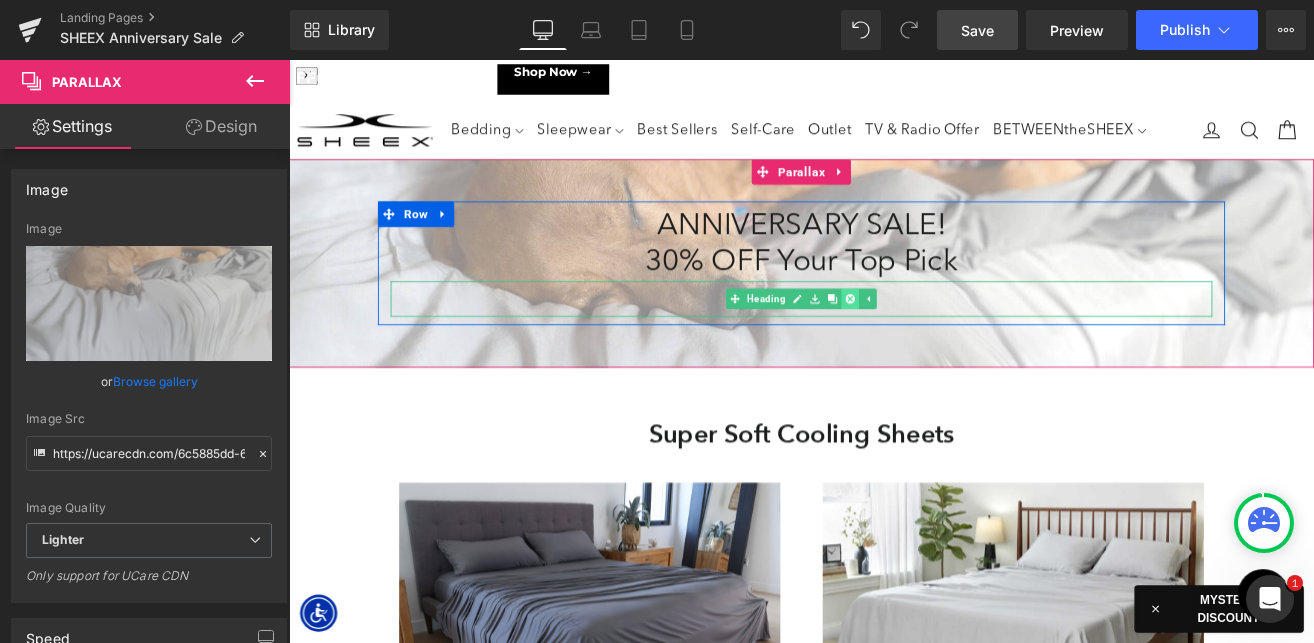 click 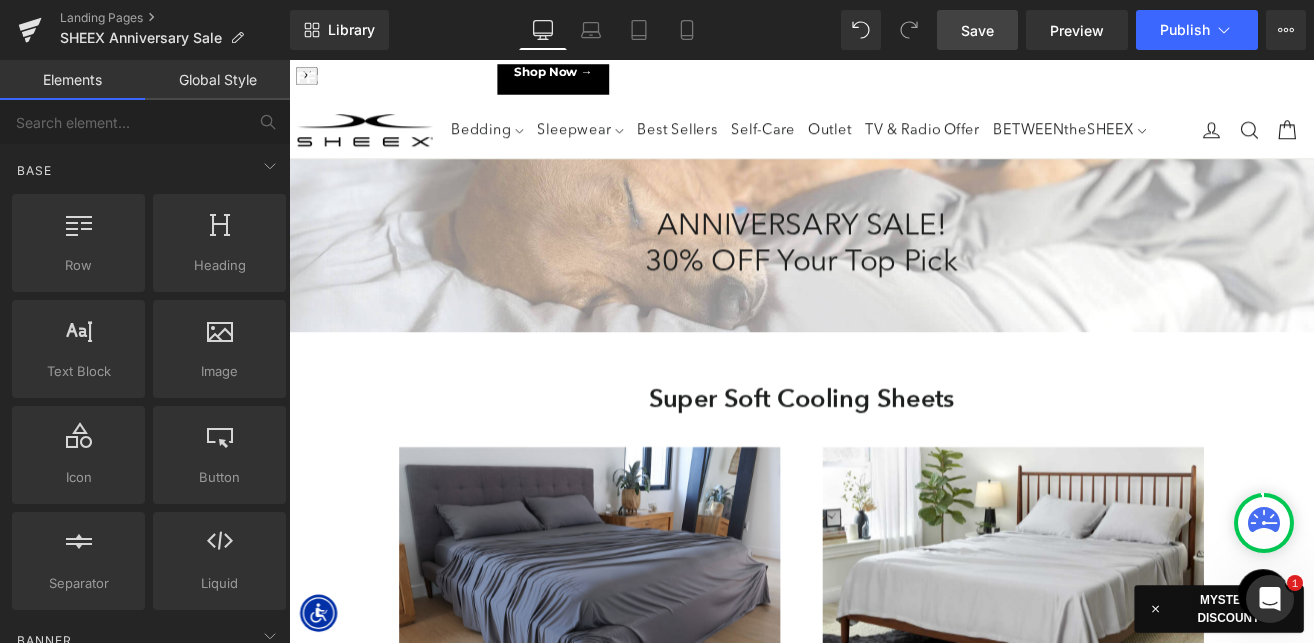 scroll, scrollTop: 11394, scrollLeft: 1210, axis: both 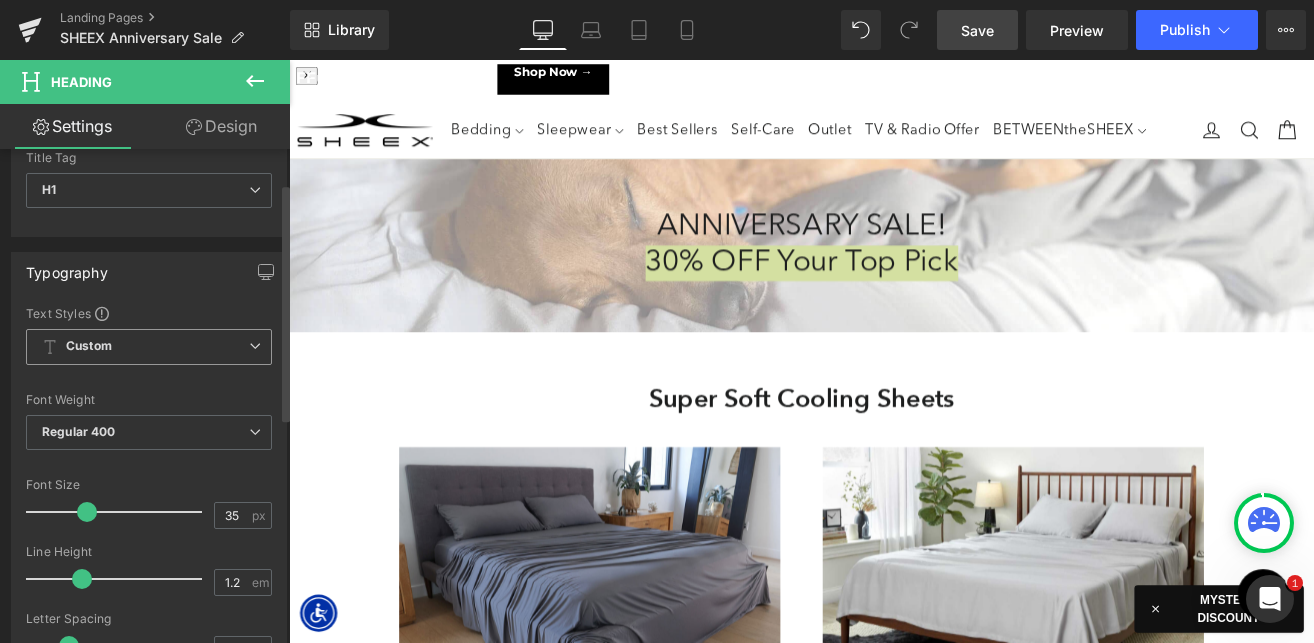 click on "Regular 400" at bounding box center (149, 432) 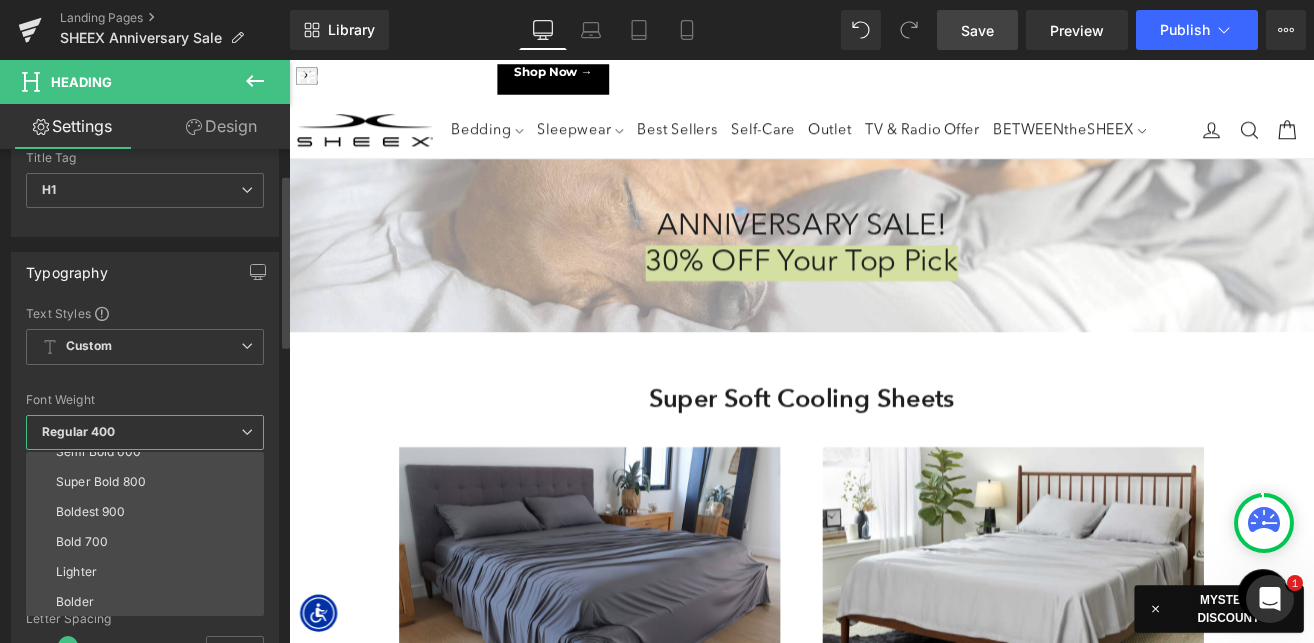 scroll, scrollTop: 166, scrollLeft: 0, axis: vertical 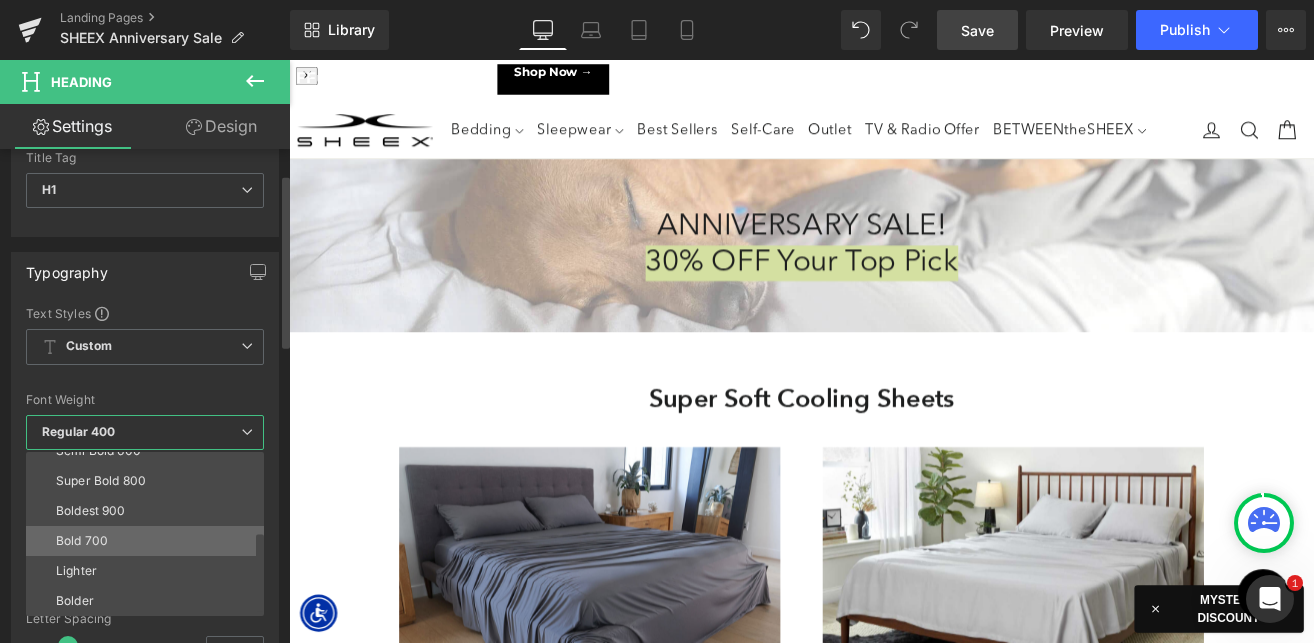 click on "Bold 700" at bounding box center (149, 541) 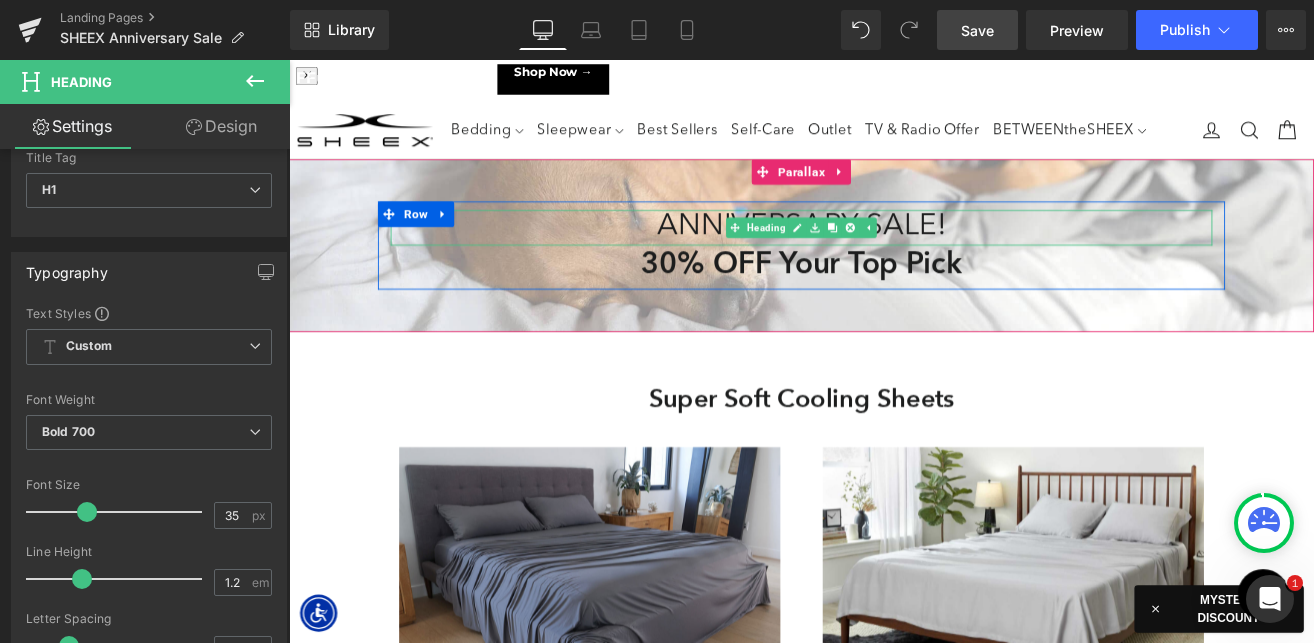 click on "Heading" at bounding box center [852, 258] 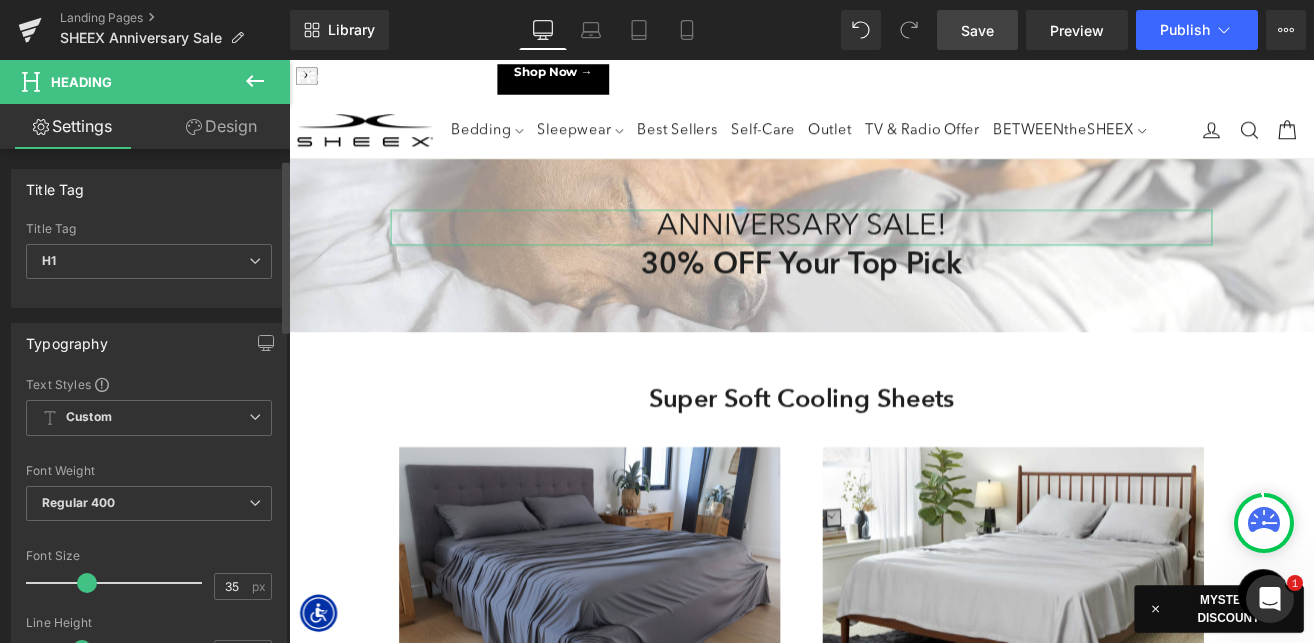 scroll, scrollTop: 67, scrollLeft: 0, axis: vertical 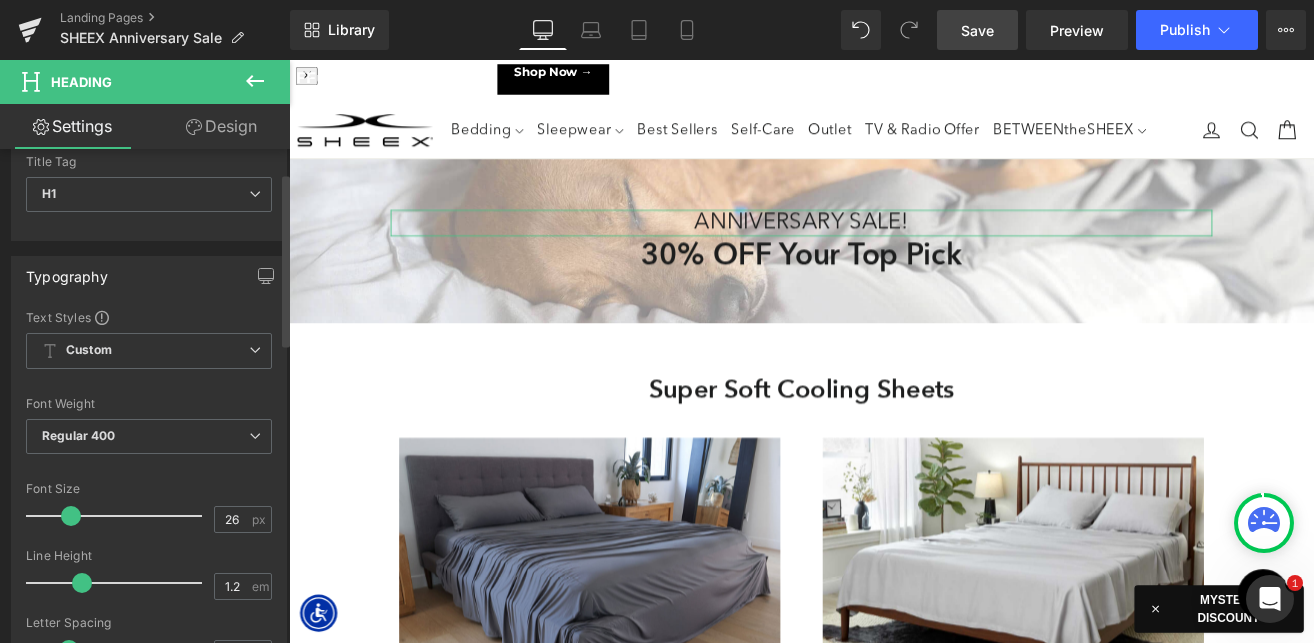 type on "25" 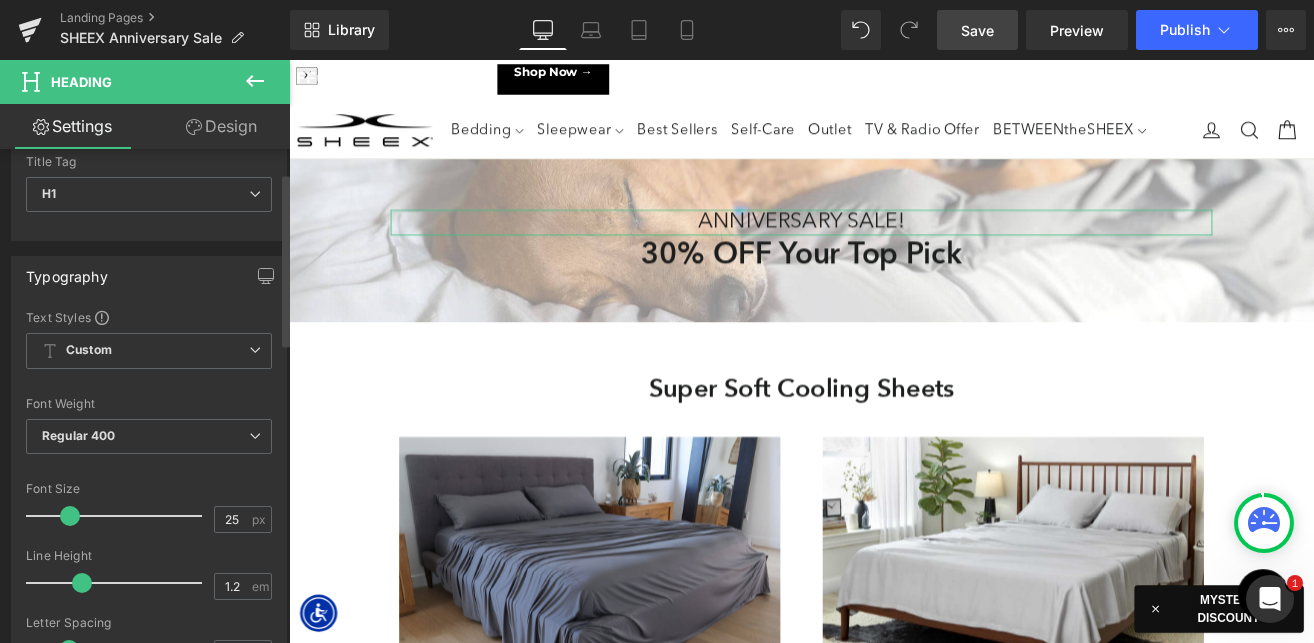 scroll, scrollTop: 11382, scrollLeft: 1210, axis: both 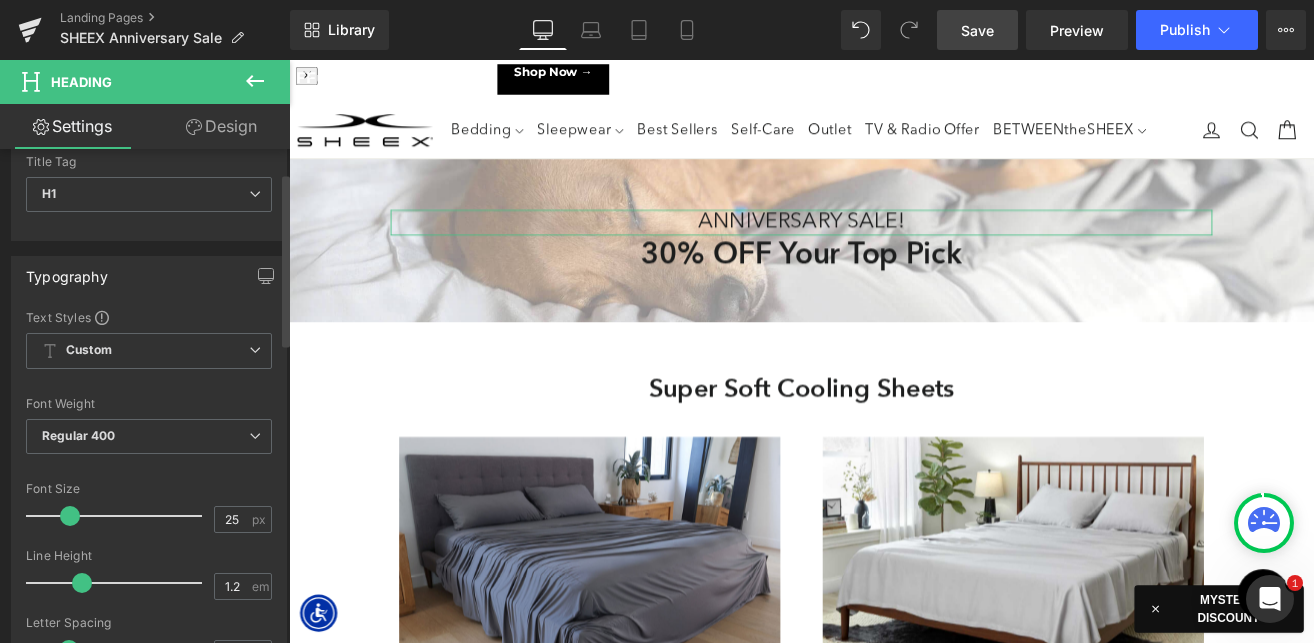 drag, startPoint x: 89, startPoint y: 517, endPoint x: 73, endPoint y: 521, distance: 16.492422 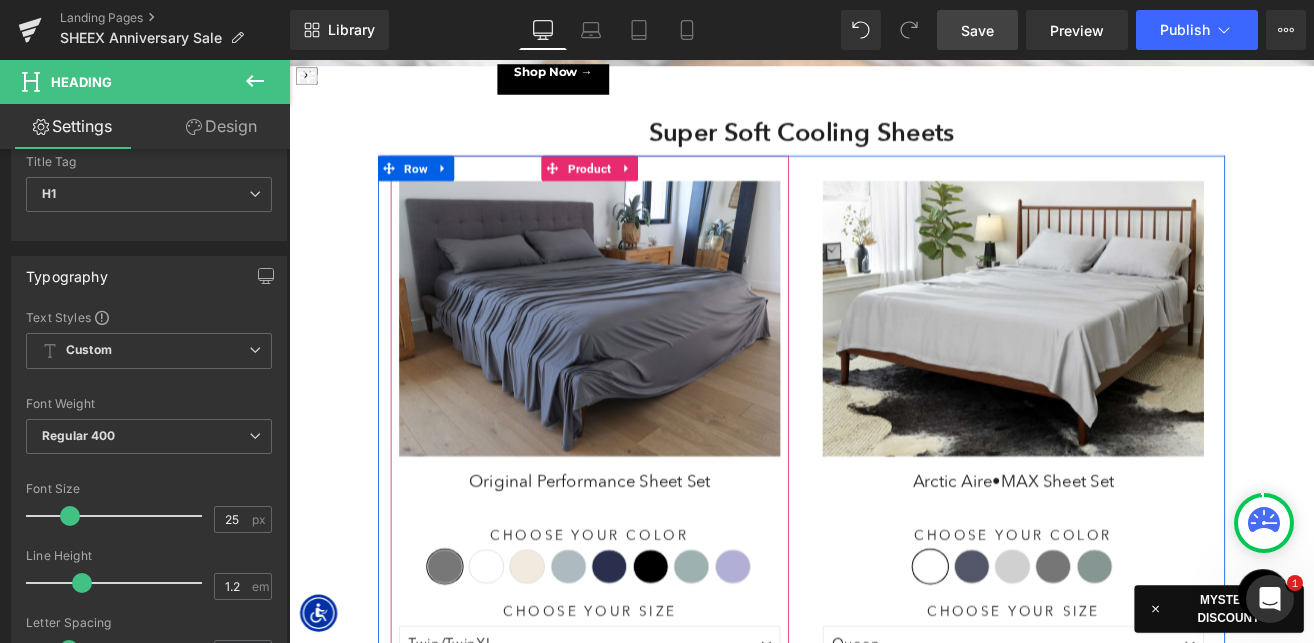 scroll, scrollTop: 409, scrollLeft: 0, axis: vertical 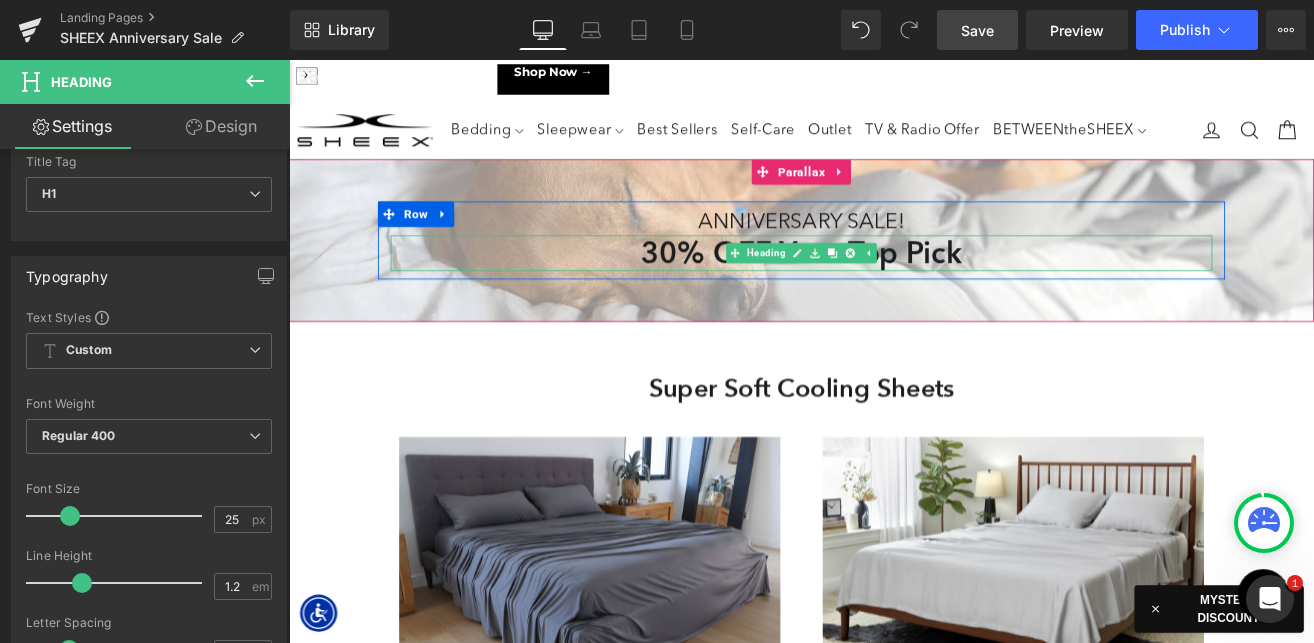 click on "30% OFF Your Top Pick" at bounding box center (894, 288) 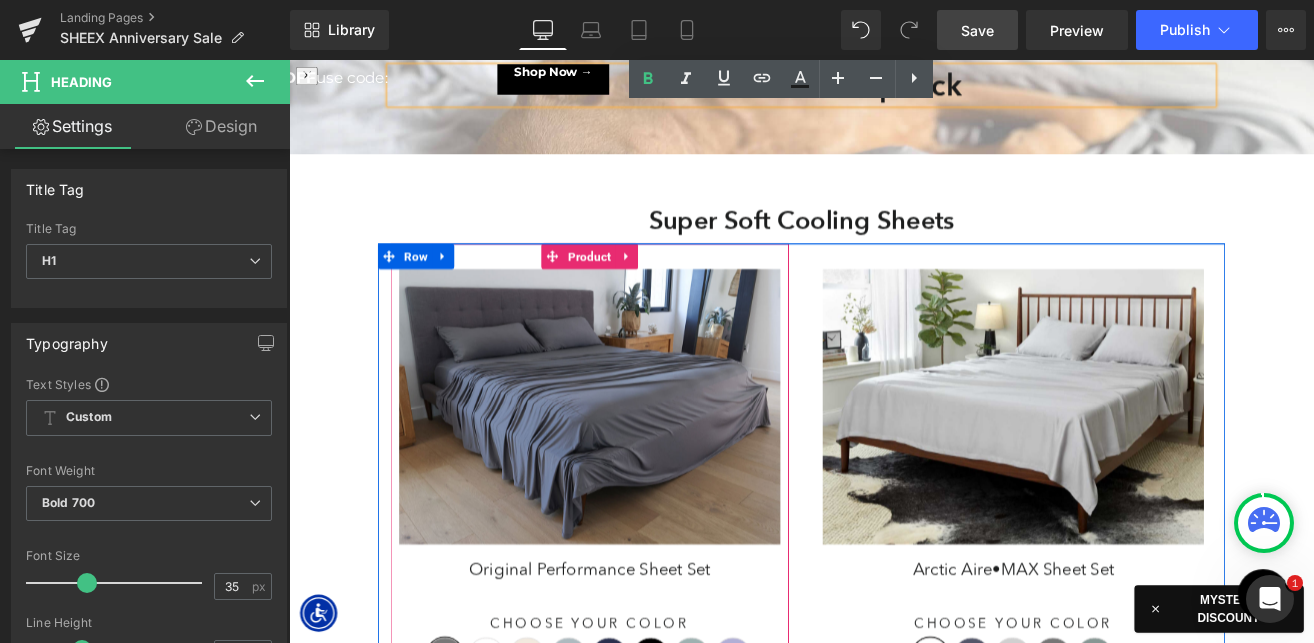 scroll, scrollTop: 1305, scrollLeft: 0, axis: vertical 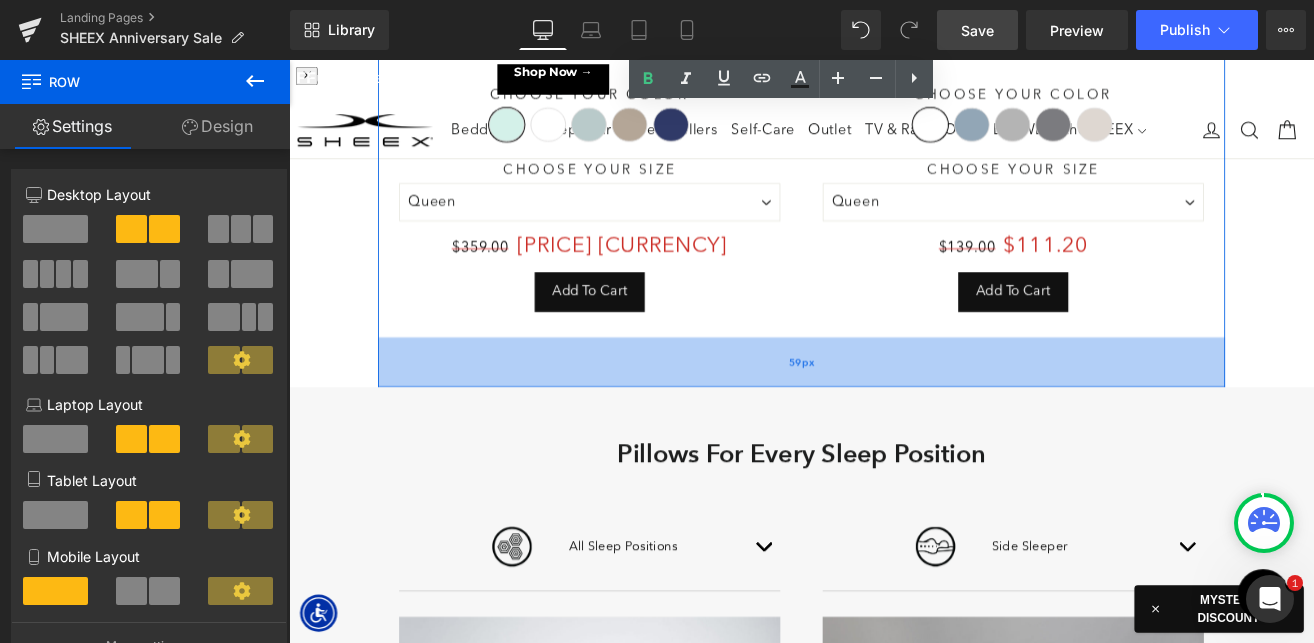 drag, startPoint x: 640, startPoint y: 391, endPoint x: 641, endPoint y: 440, distance: 49.010204 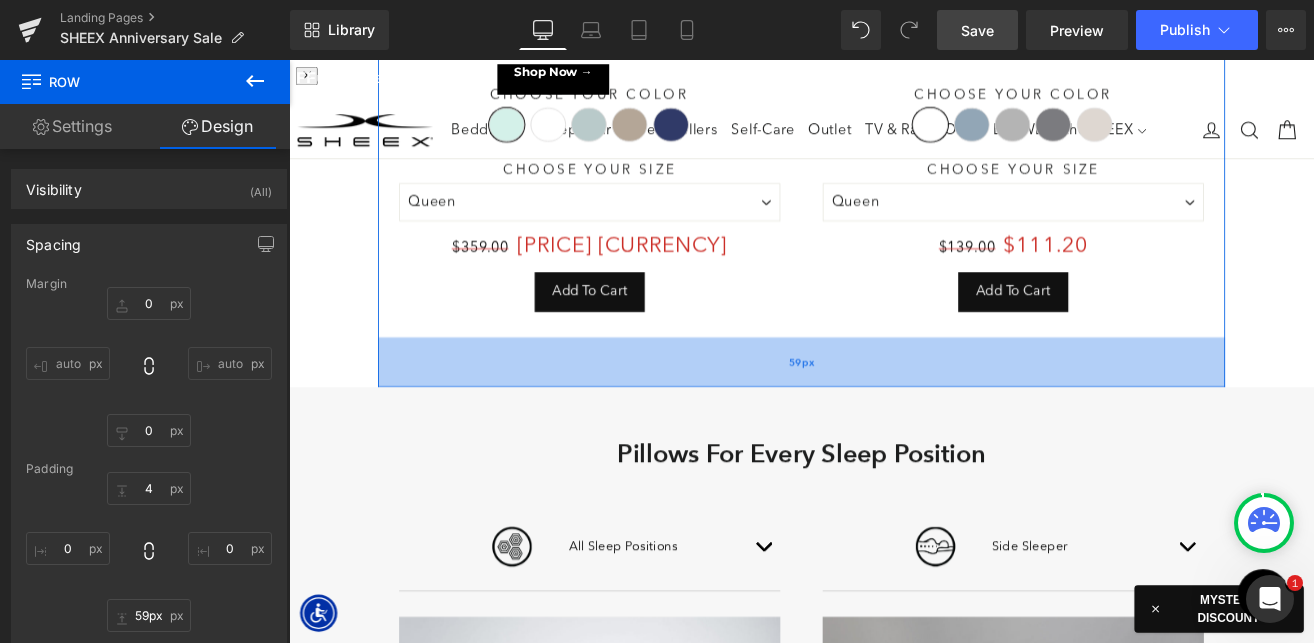 scroll, scrollTop: 10, scrollLeft: 10, axis: both 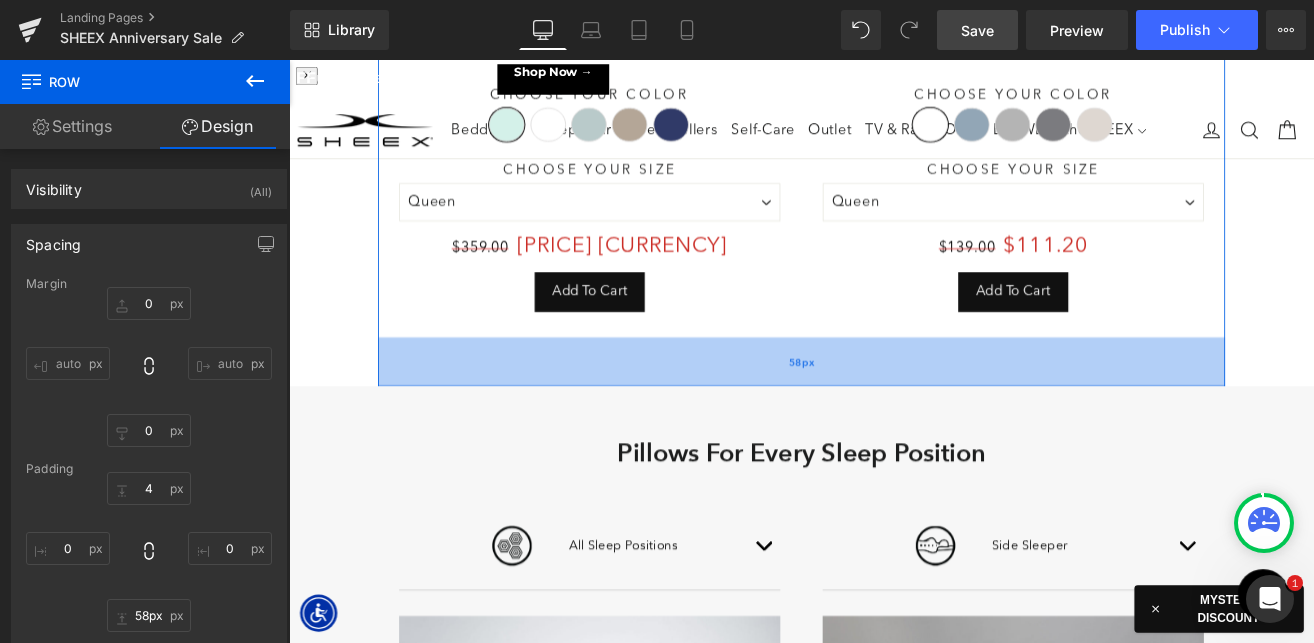 type on "60px" 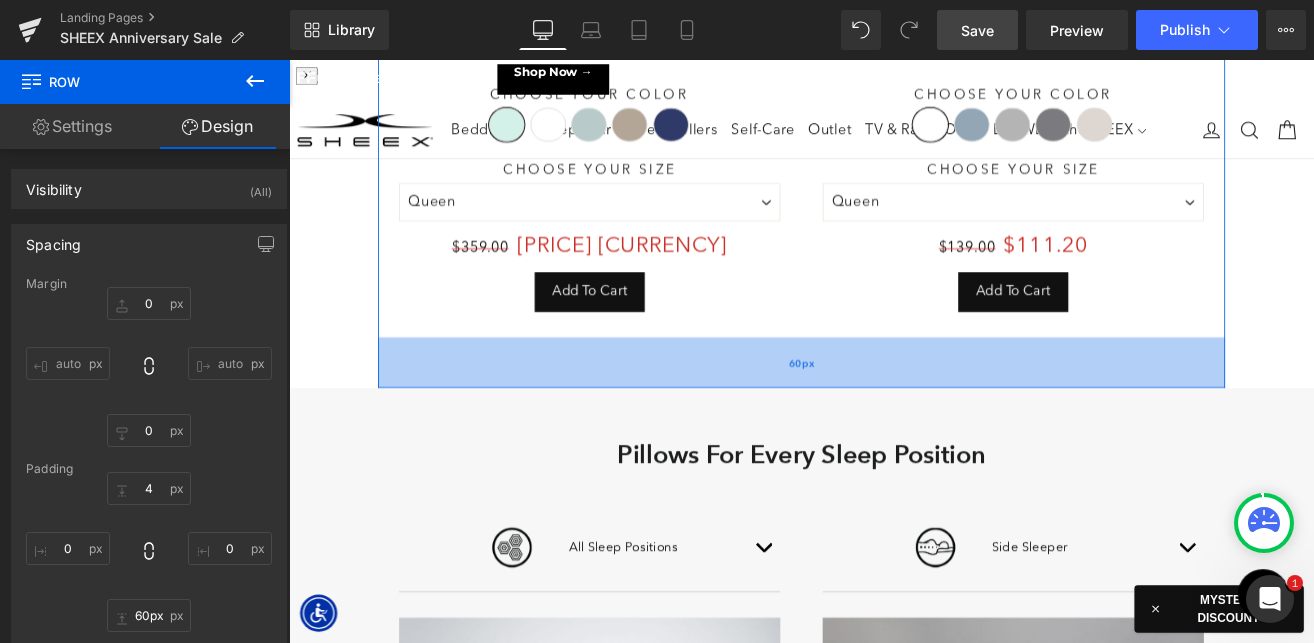 click on "60px" at bounding box center [894, 417] 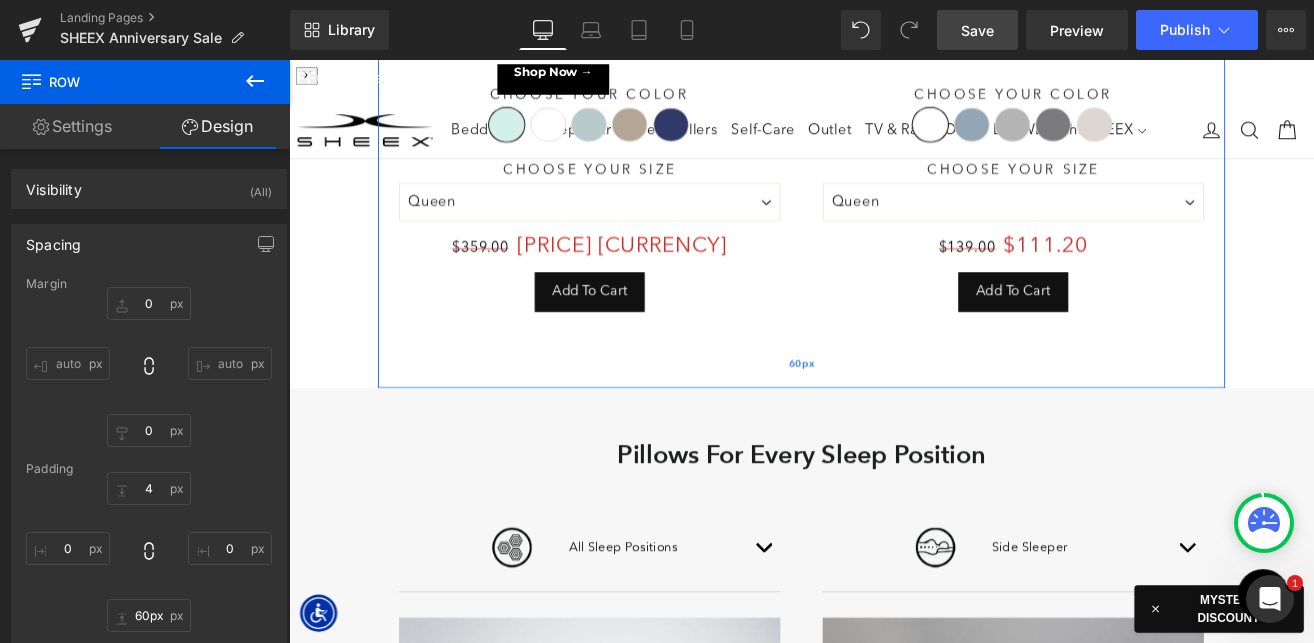 scroll, scrollTop: 10, scrollLeft: 10, axis: both 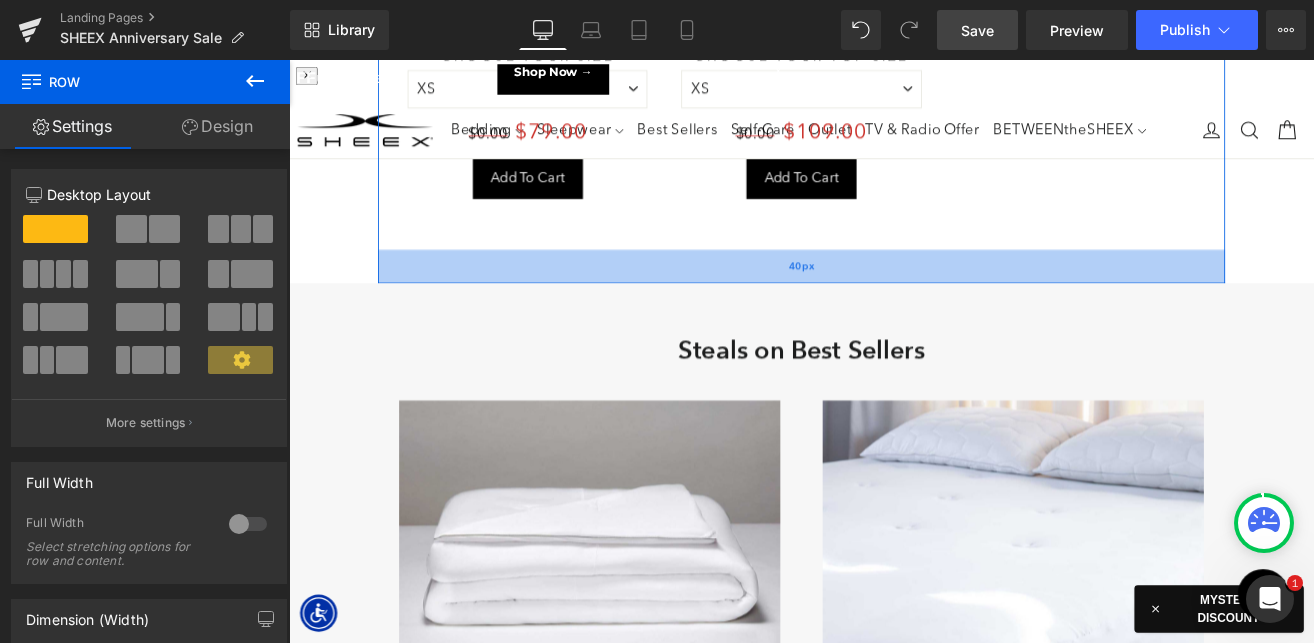 drag, startPoint x: 617, startPoint y: 282, endPoint x: 614, endPoint y: 312, distance: 30.149628 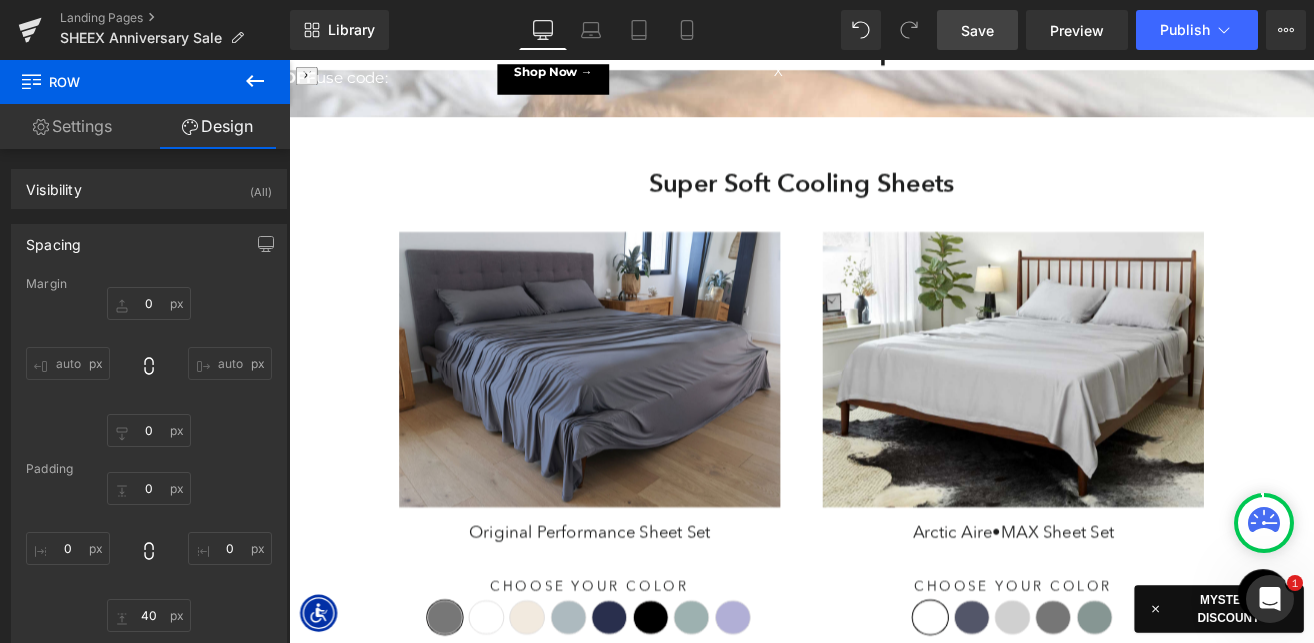 scroll, scrollTop: 0, scrollLeft: 0, axis: both 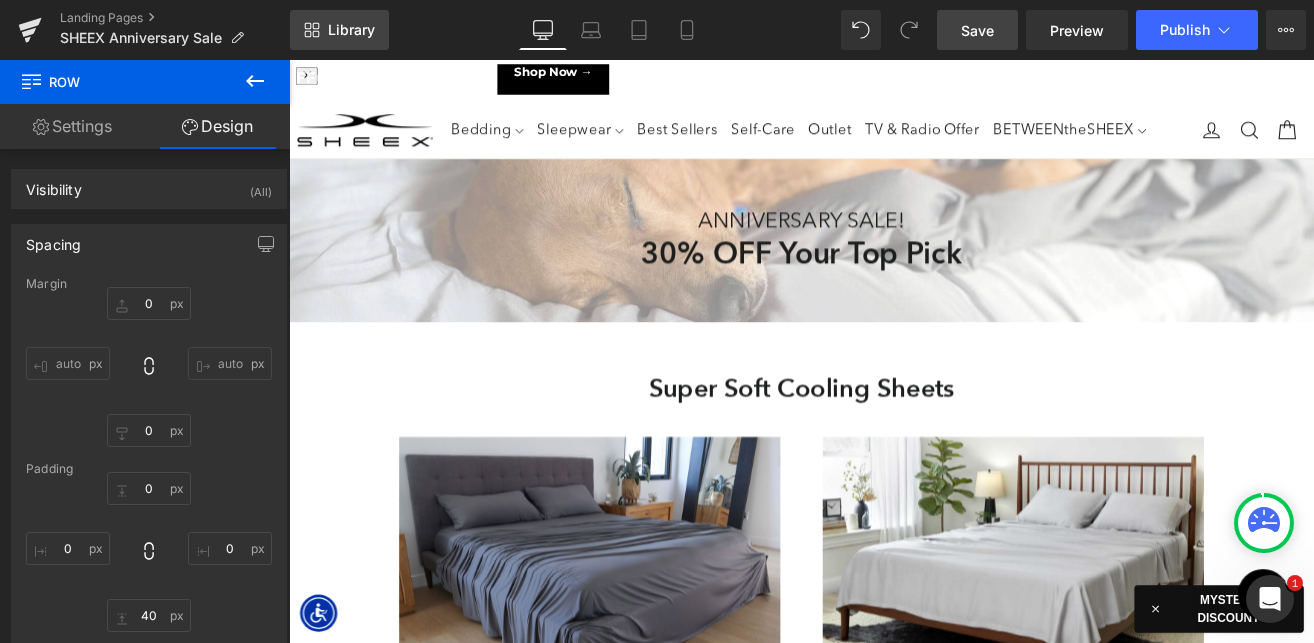 click on "Library" at bounding box center [351, 30] 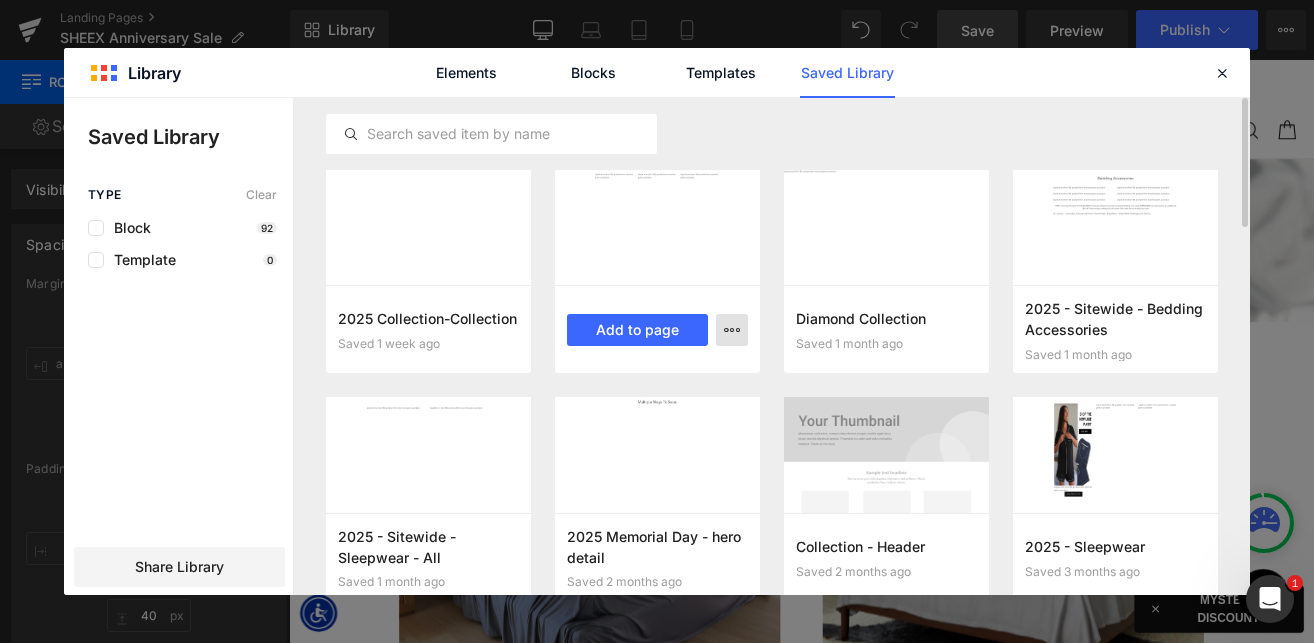 click 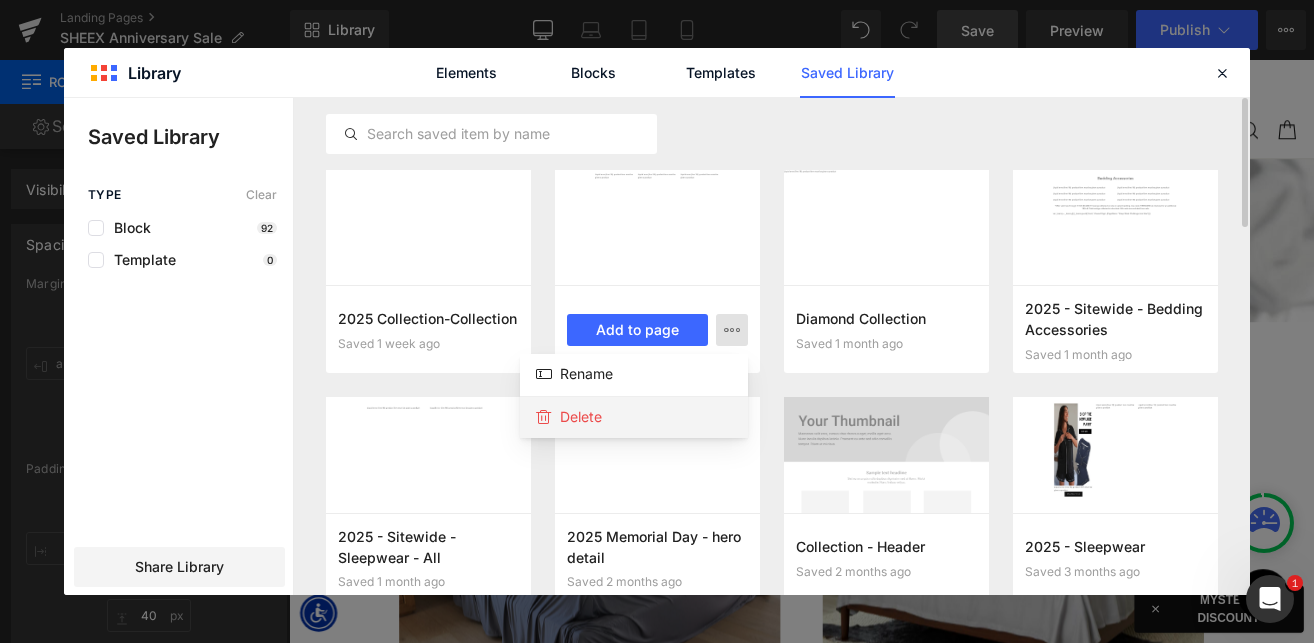 click on "Delete" 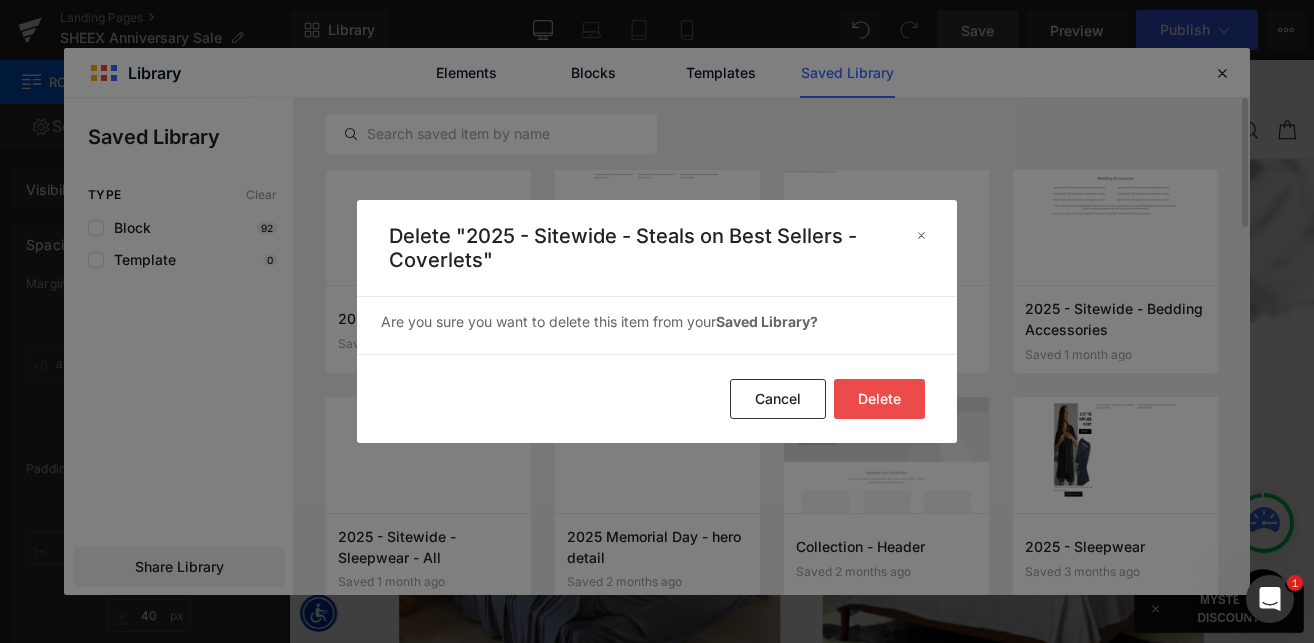 click on "Delete" 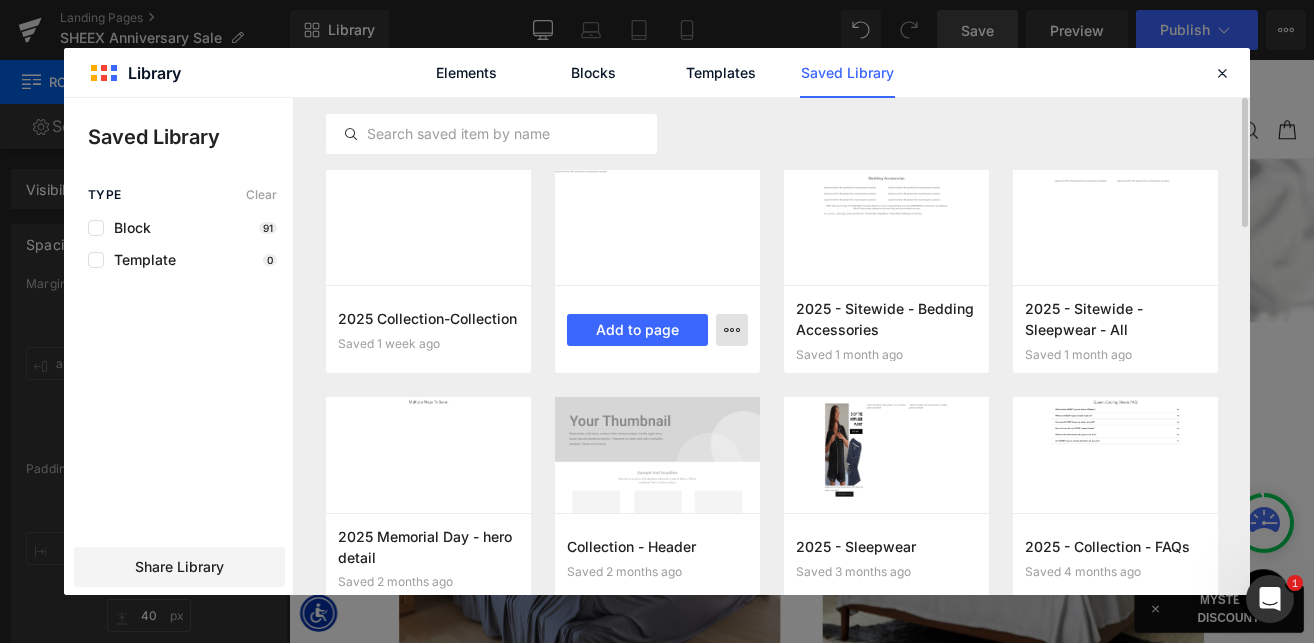 click 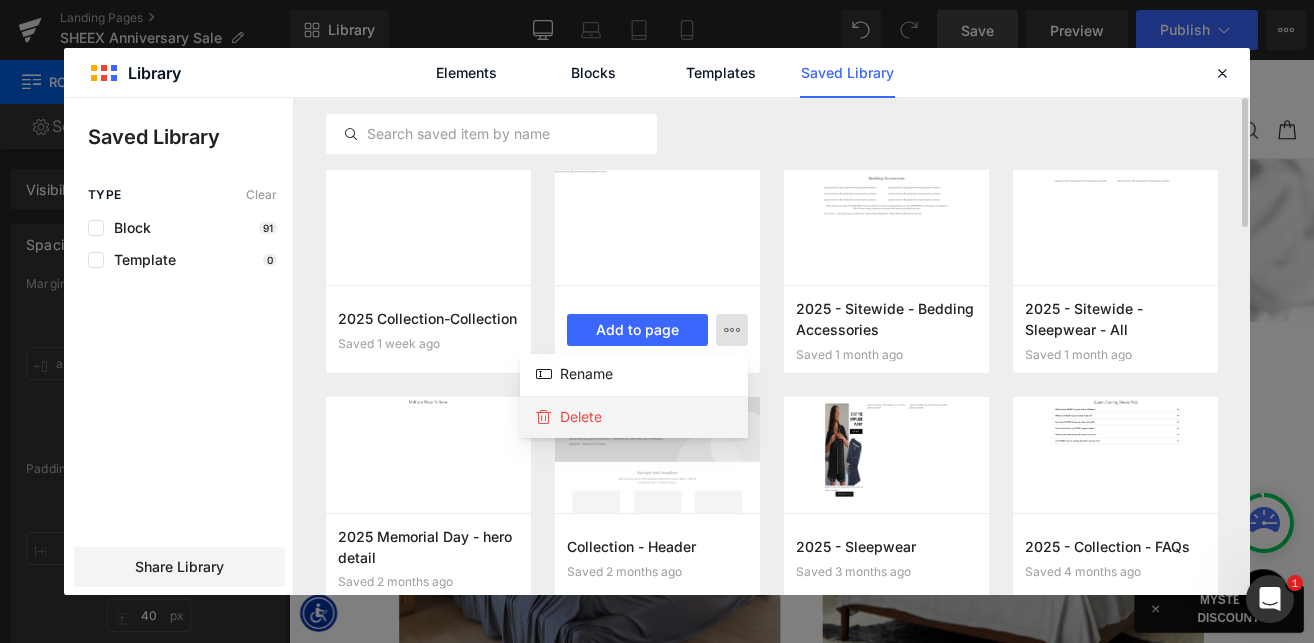 click on "Delete" 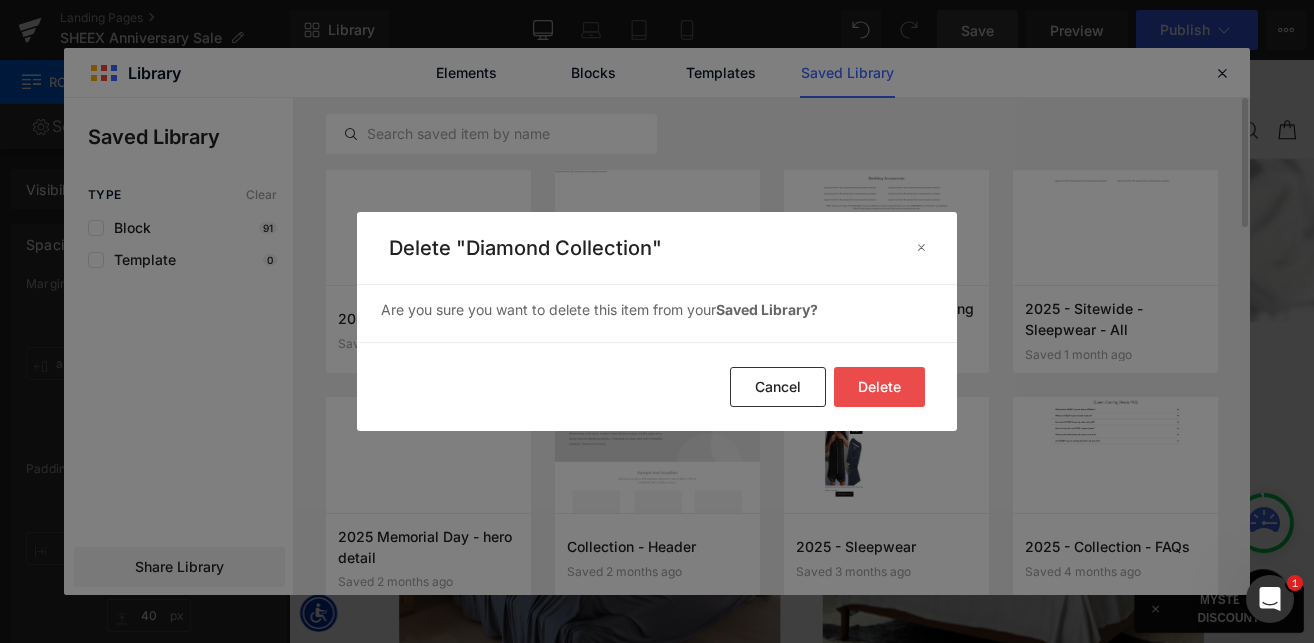 click on "Delete" 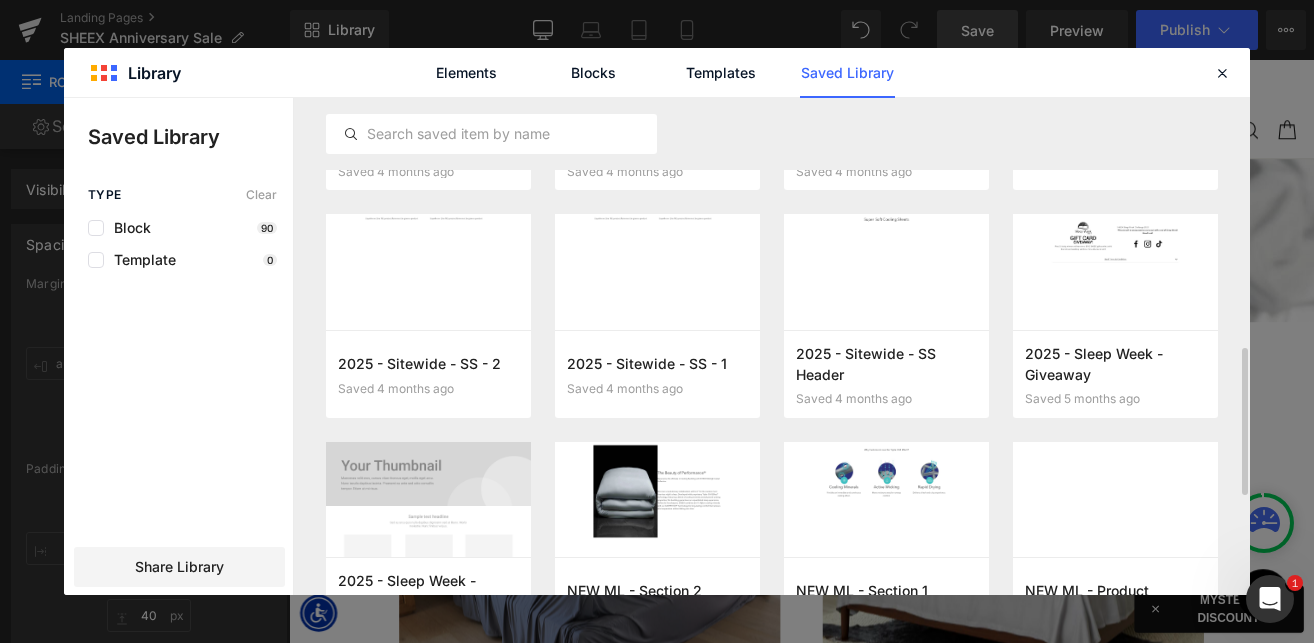 scroll, scrollTop: 859, scrollLeft: 0, axis: vertical 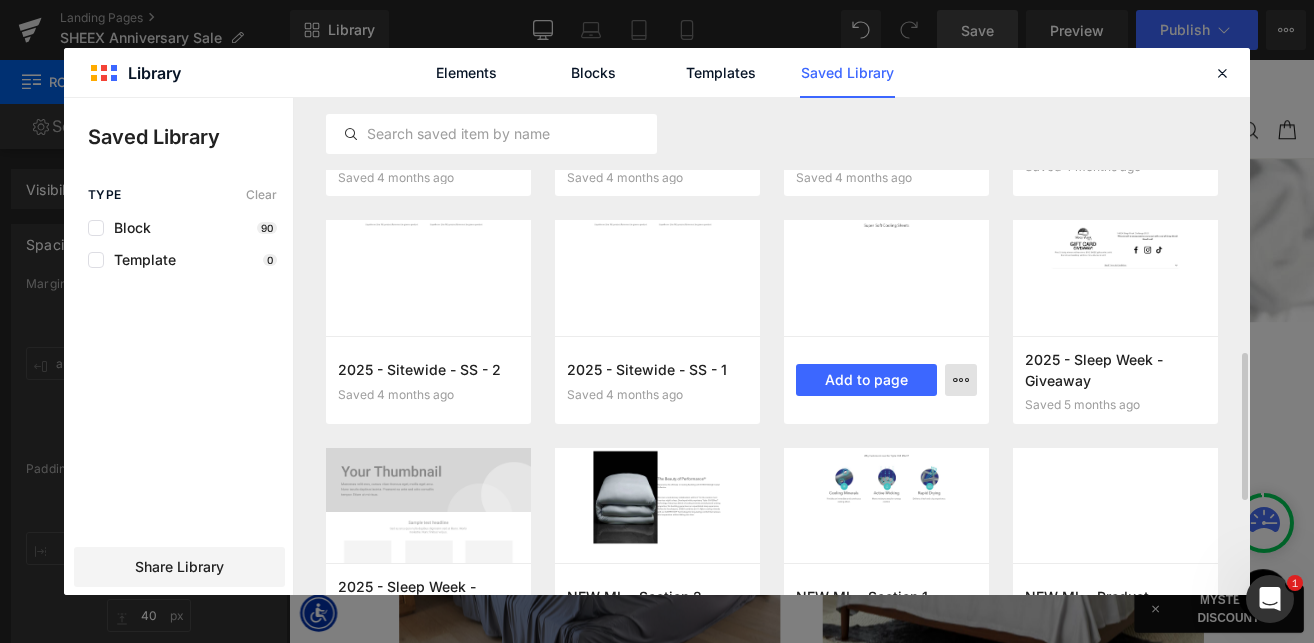 click 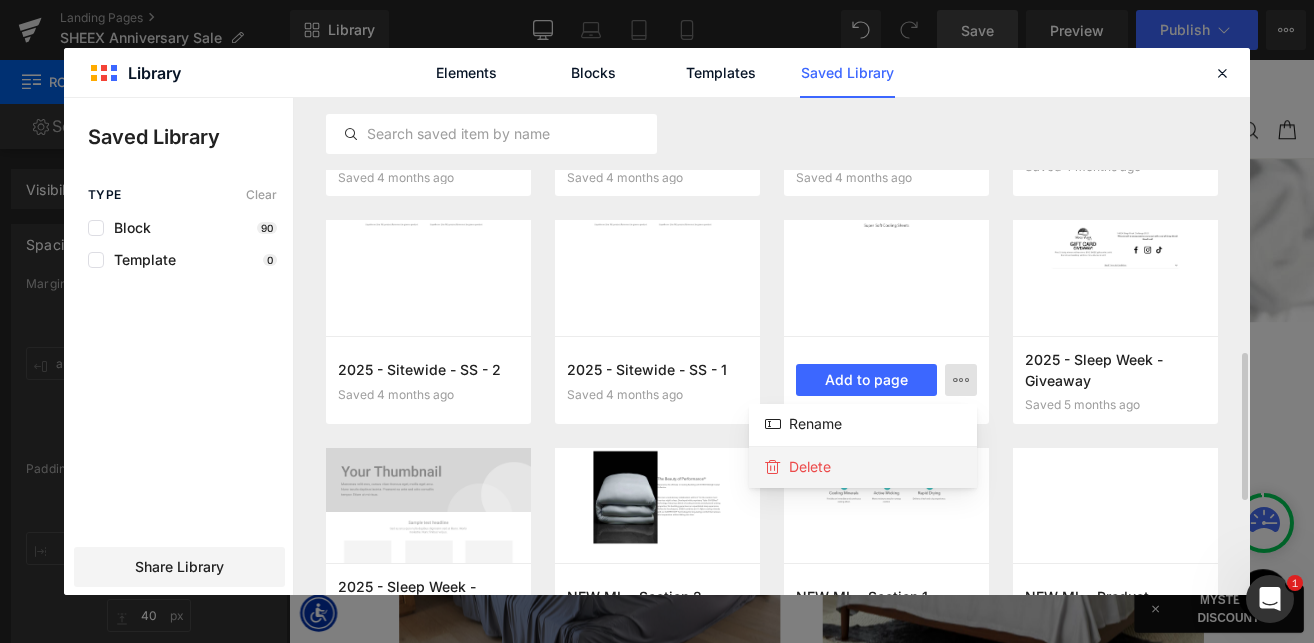click on "Delete" 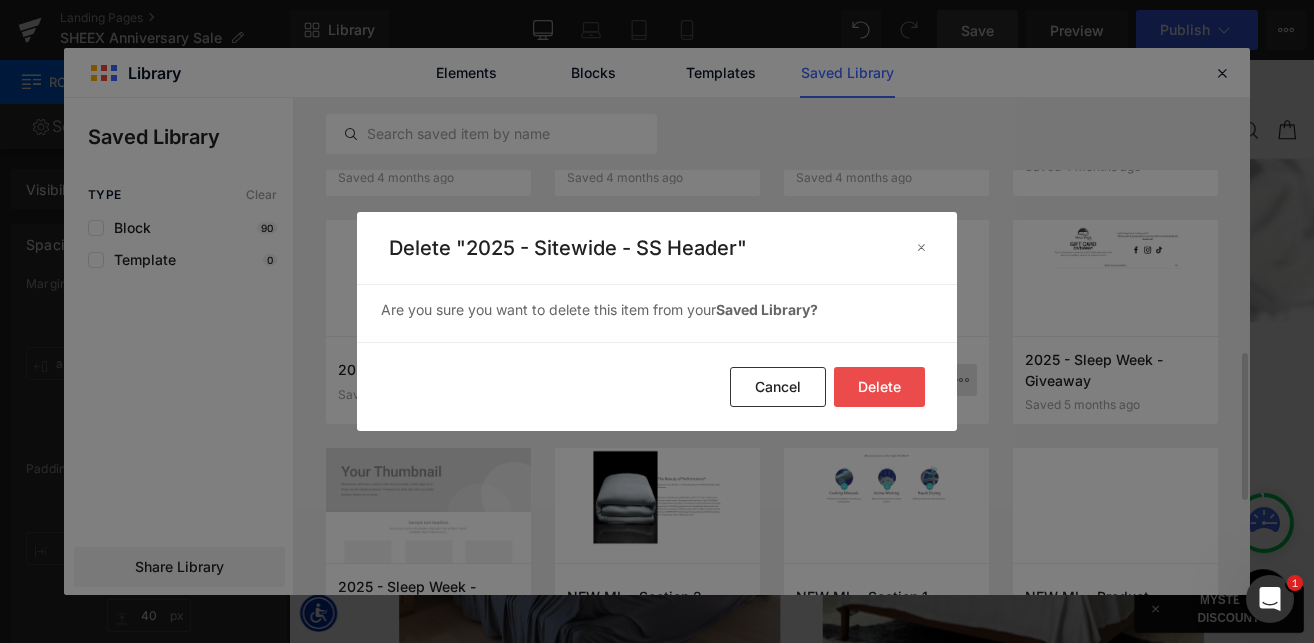 click on "Delete" 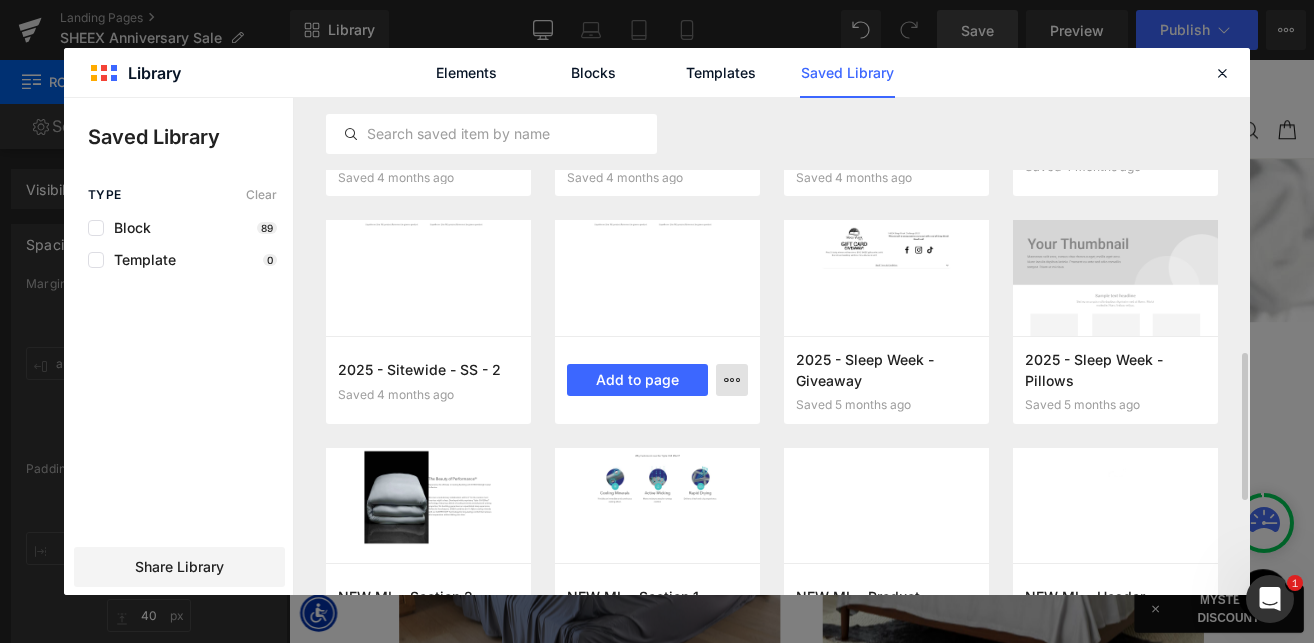 click 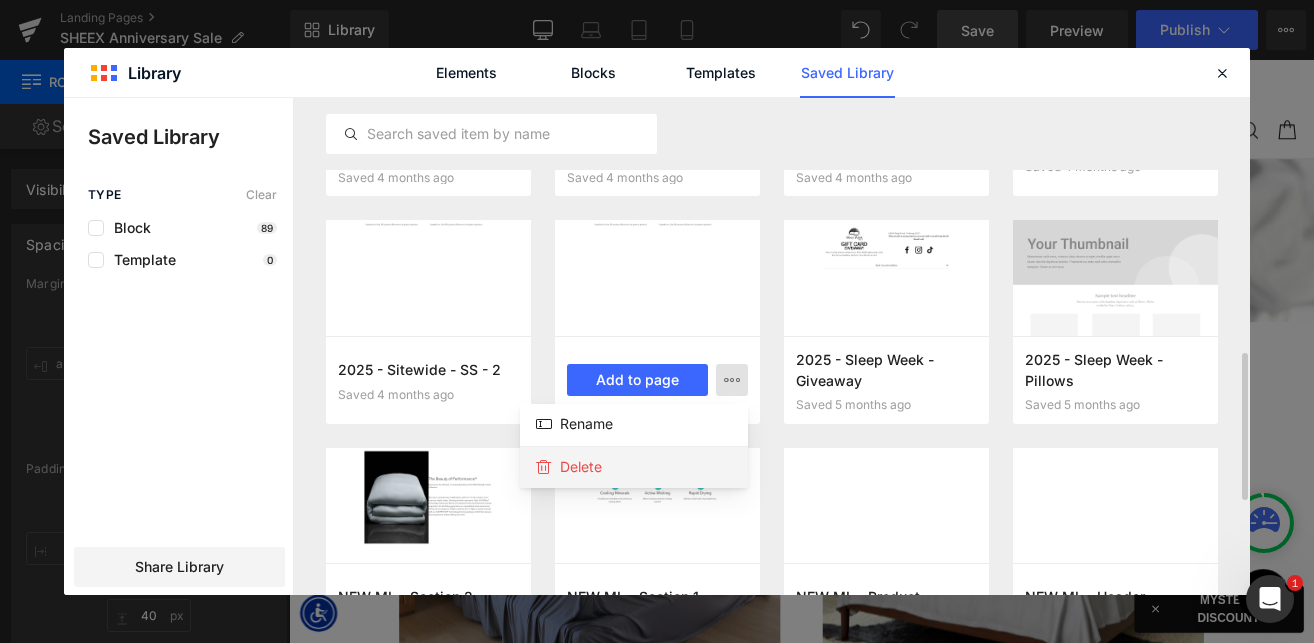 click on "Delete" 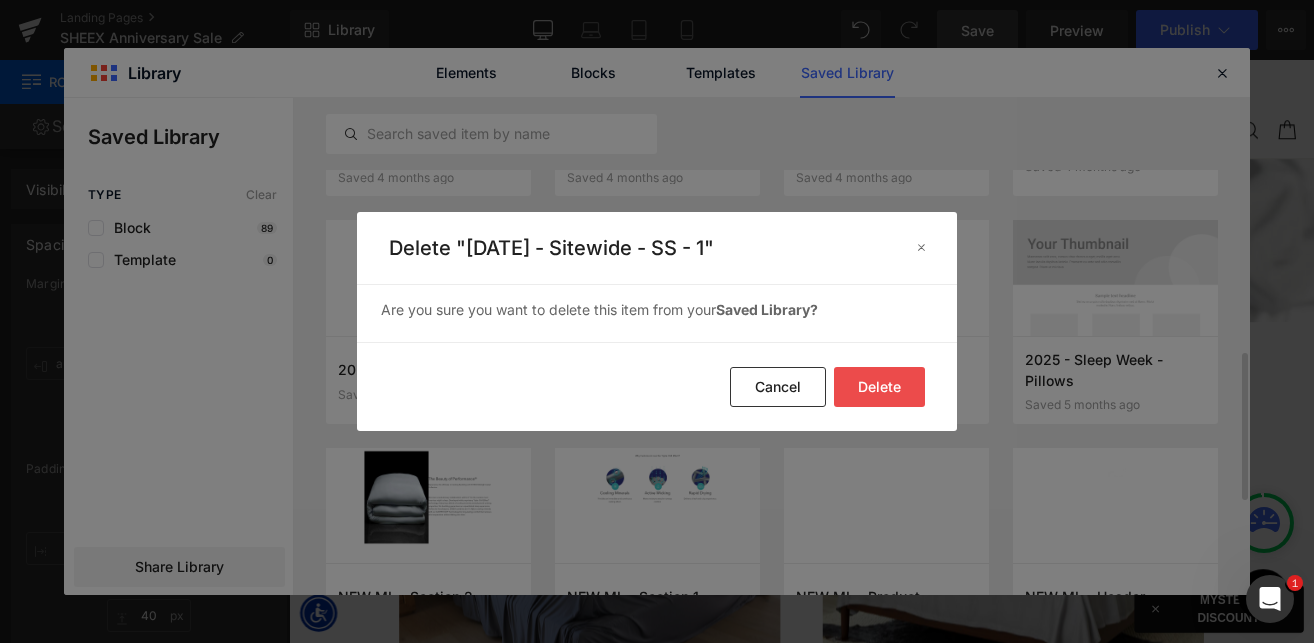 click on "Delete" 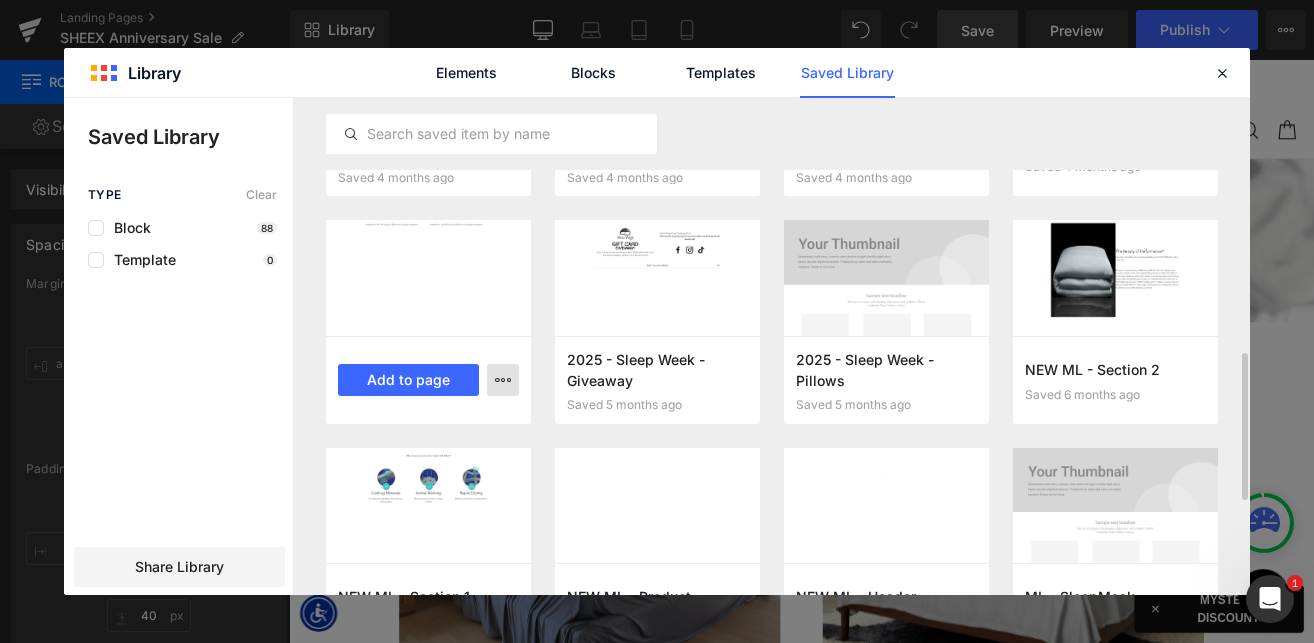 click 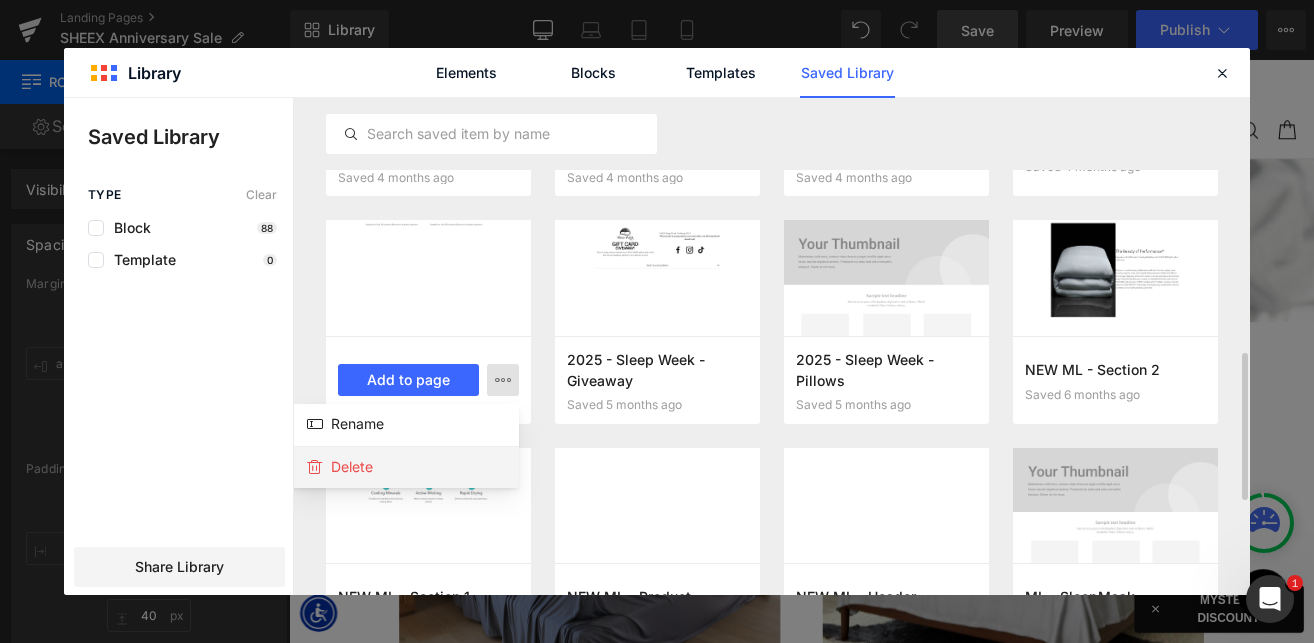 click on "Delete" 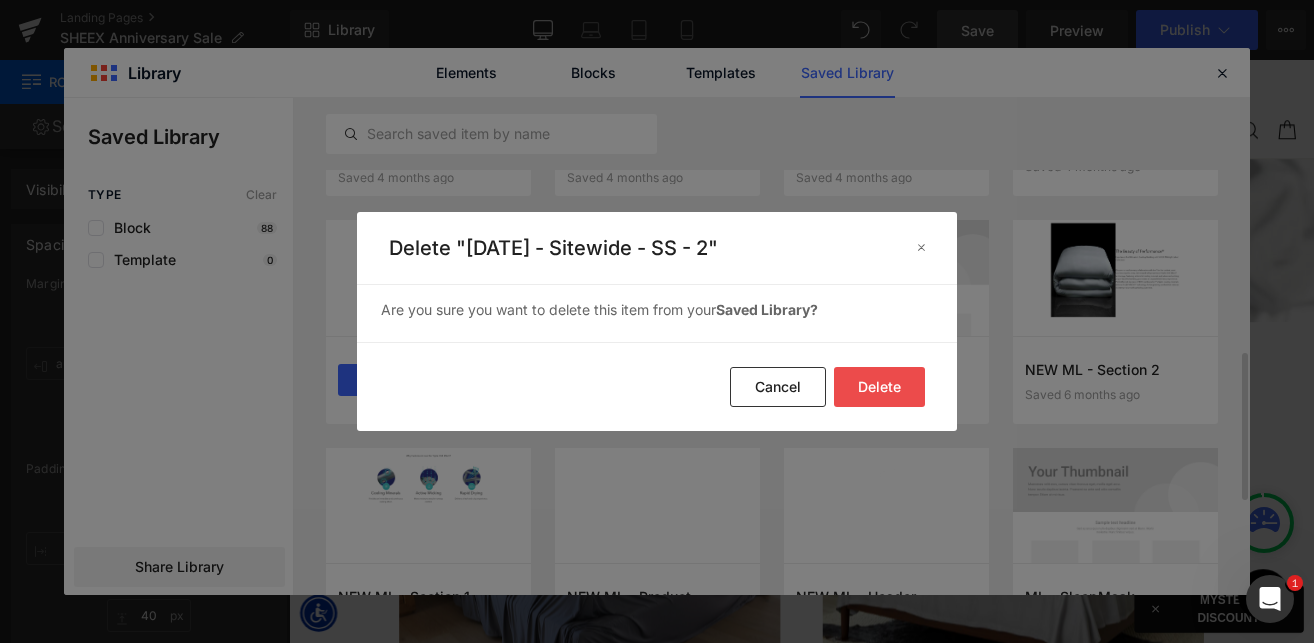 click on "Delete" 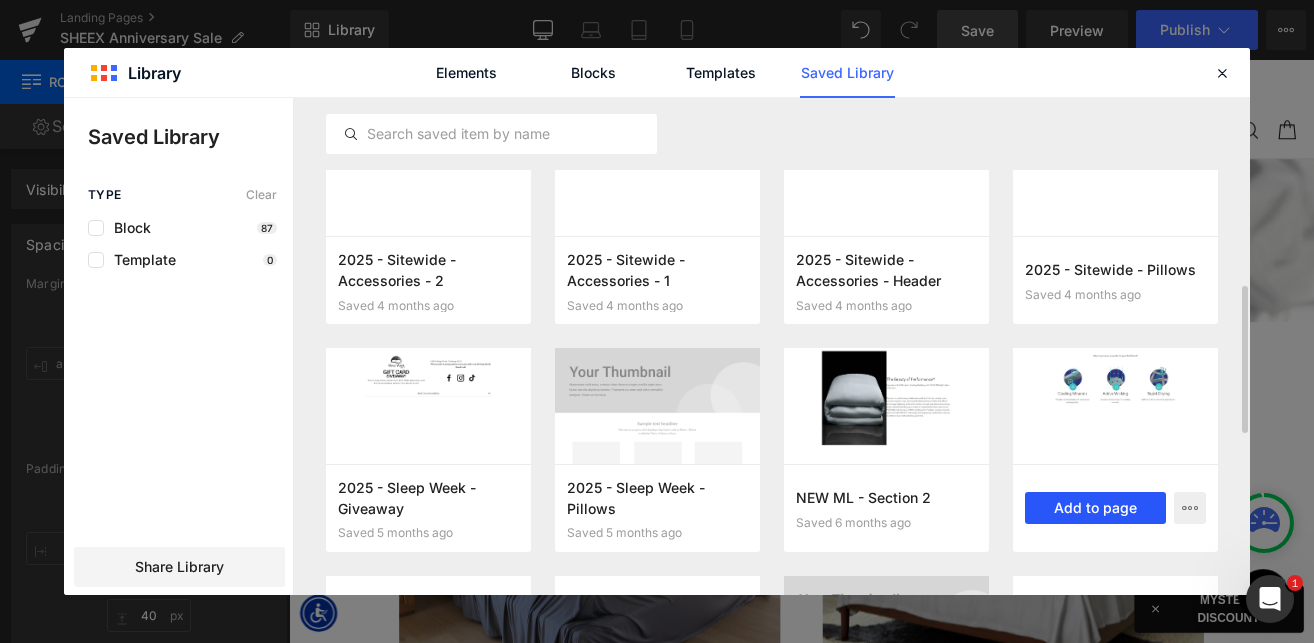 scroll, scrollTop: 709, scrollLeft: 0, axis: vertical 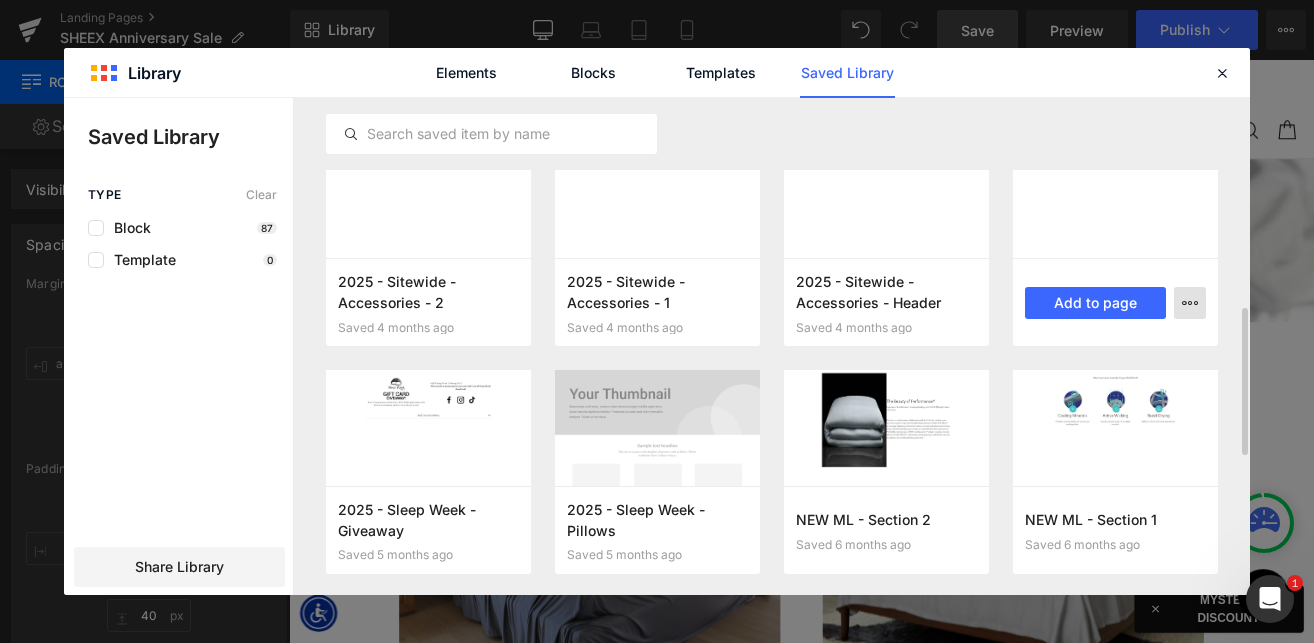 click 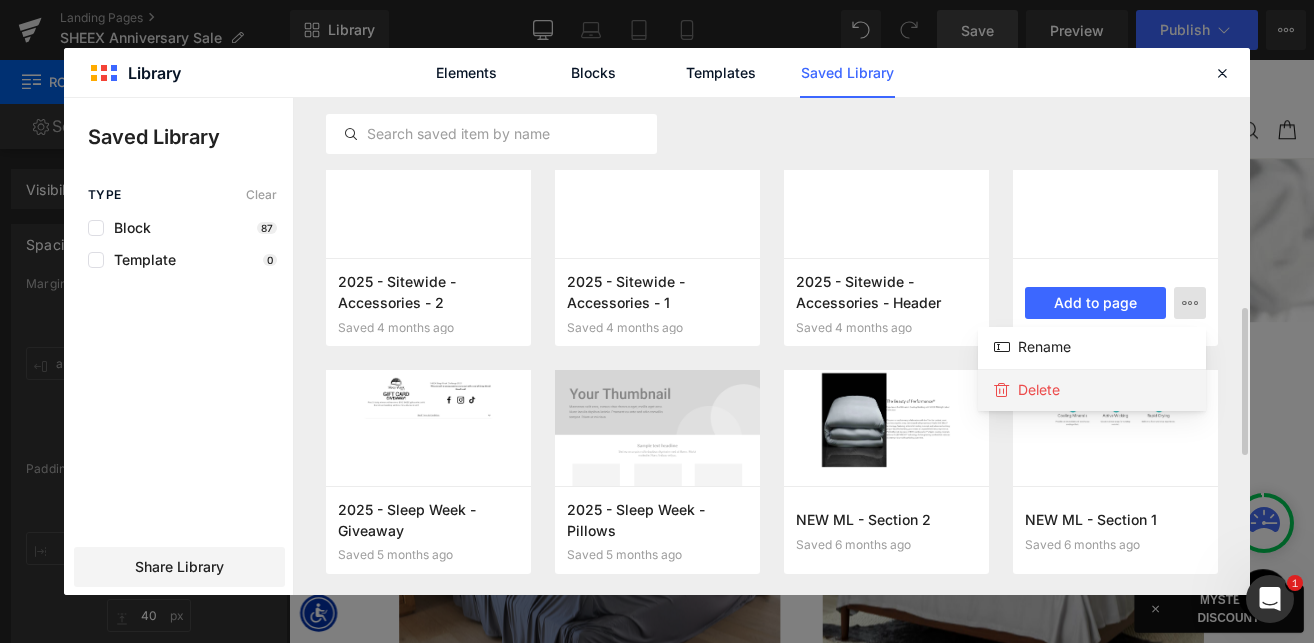 click on "Delete" 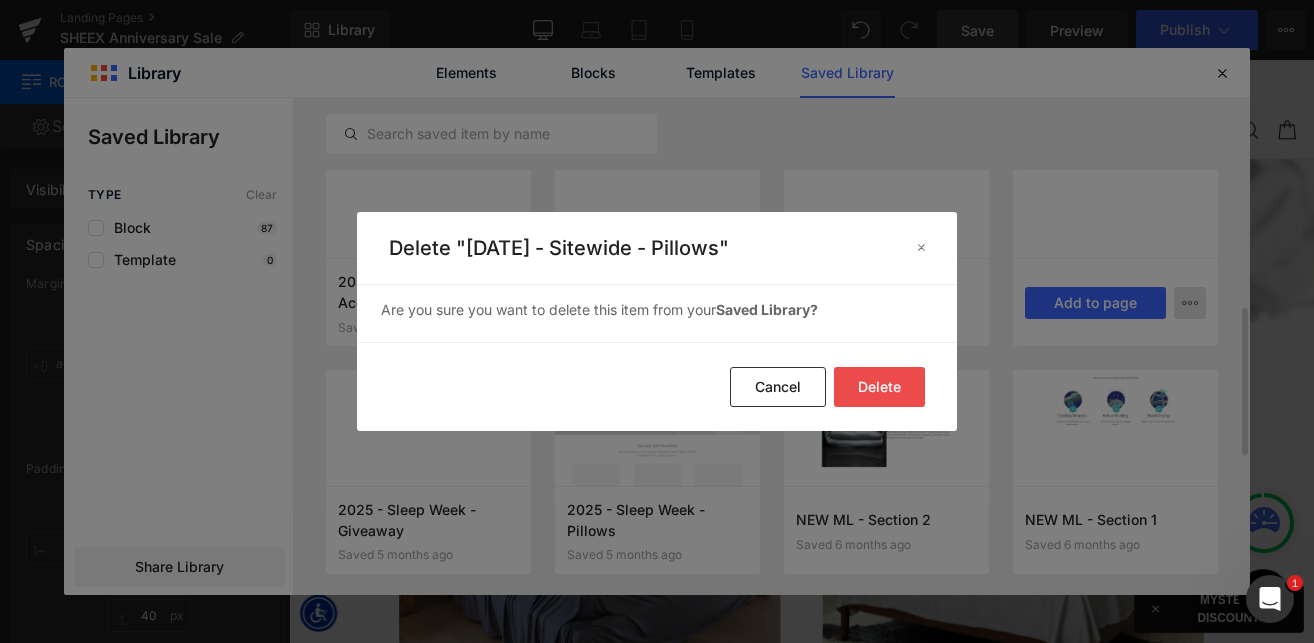 click on "Delete" 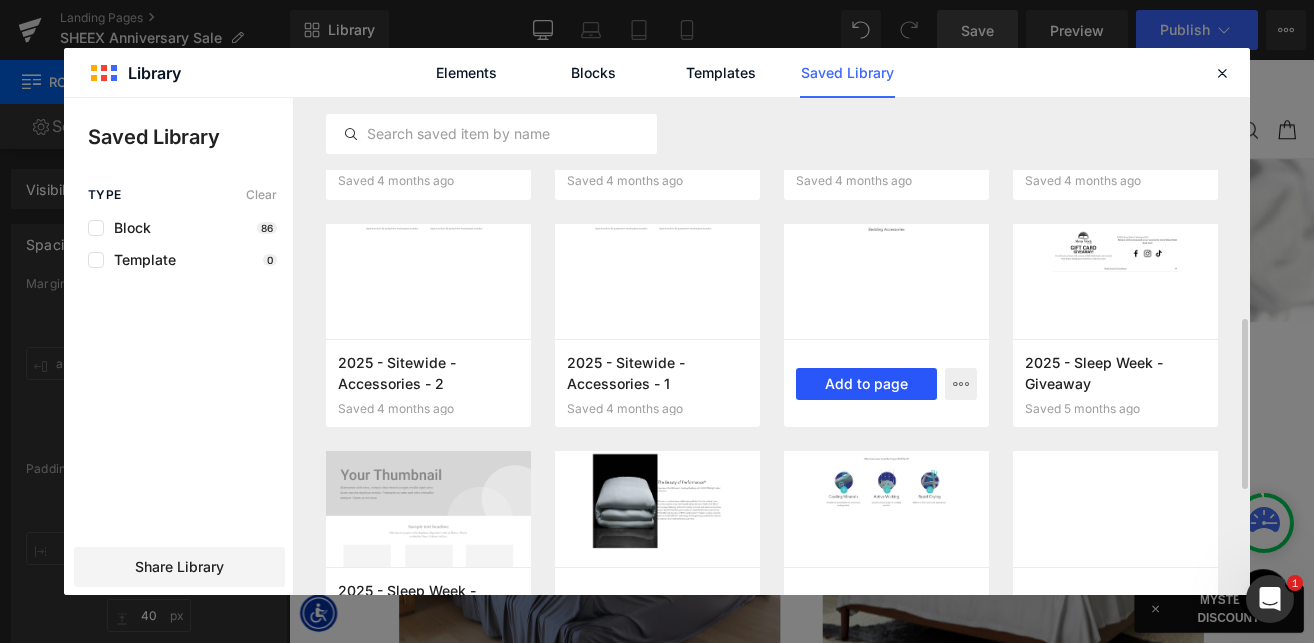 scroll, scrollTop: 632, scrollLeft: 0, axis: vertical 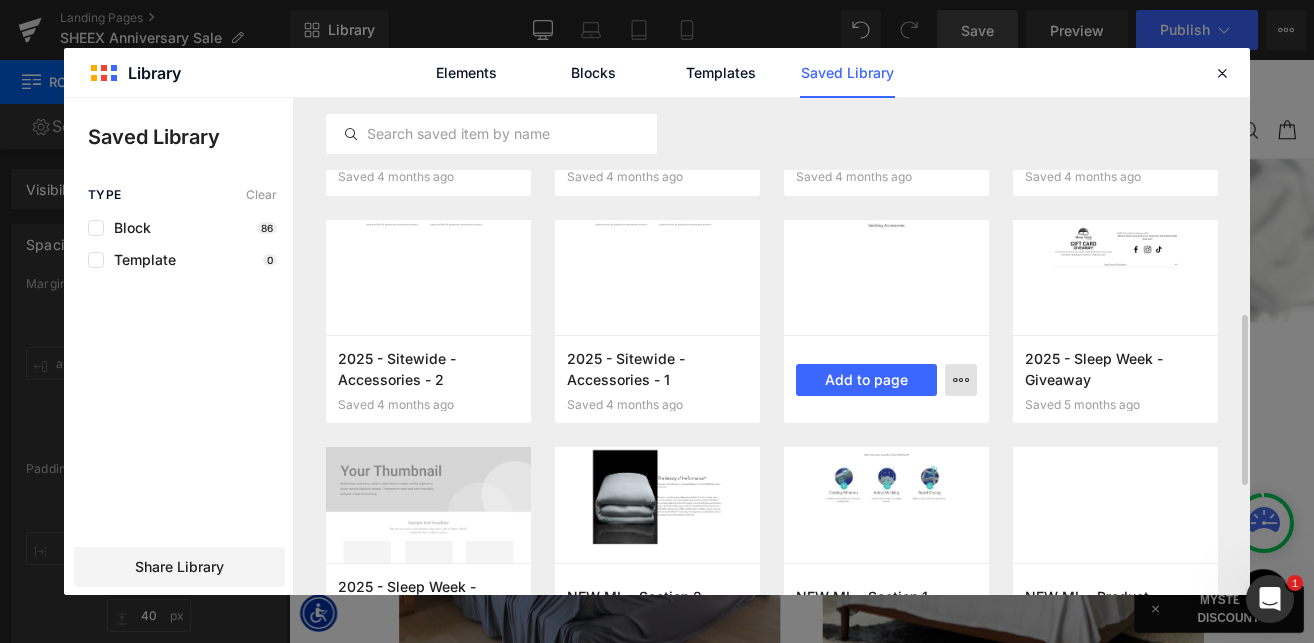 click 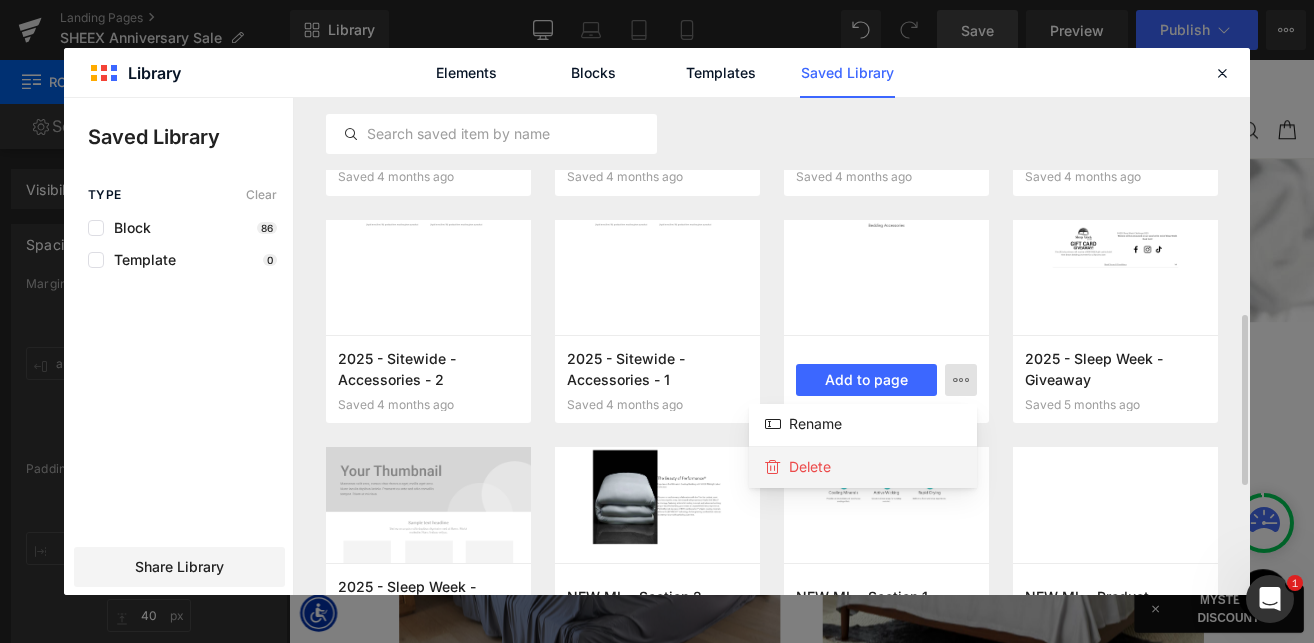 click on "Delete" 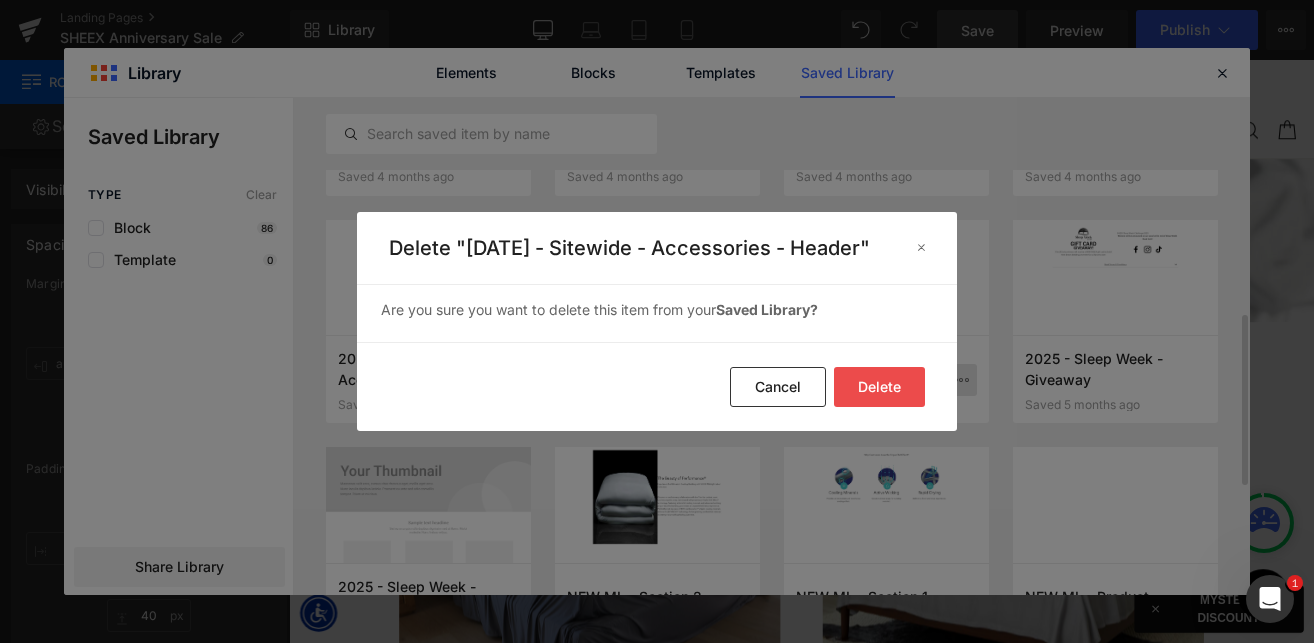 click on "Delete" 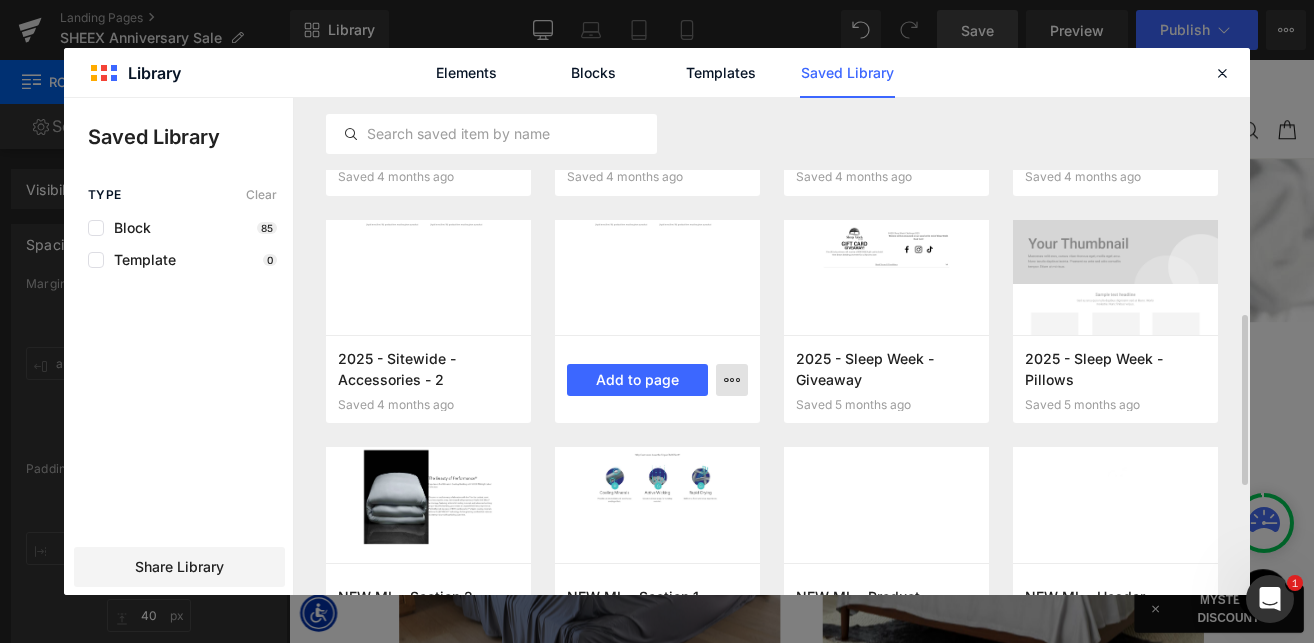 click 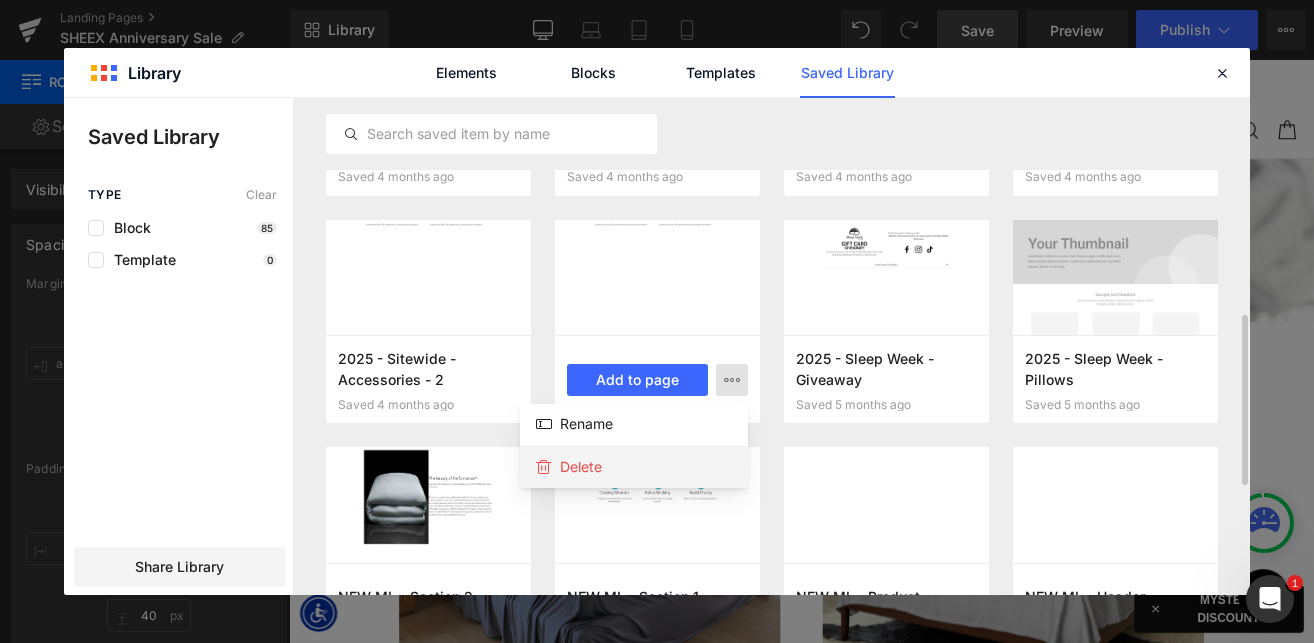 click on "Delete" 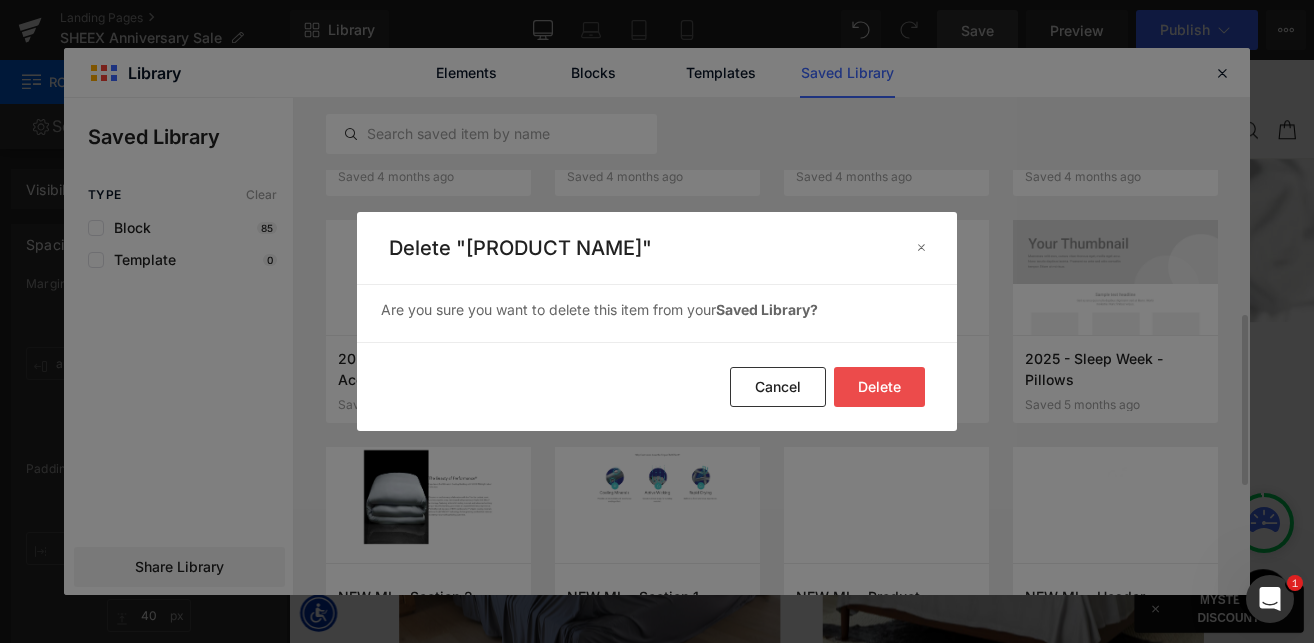 click on "Delete" 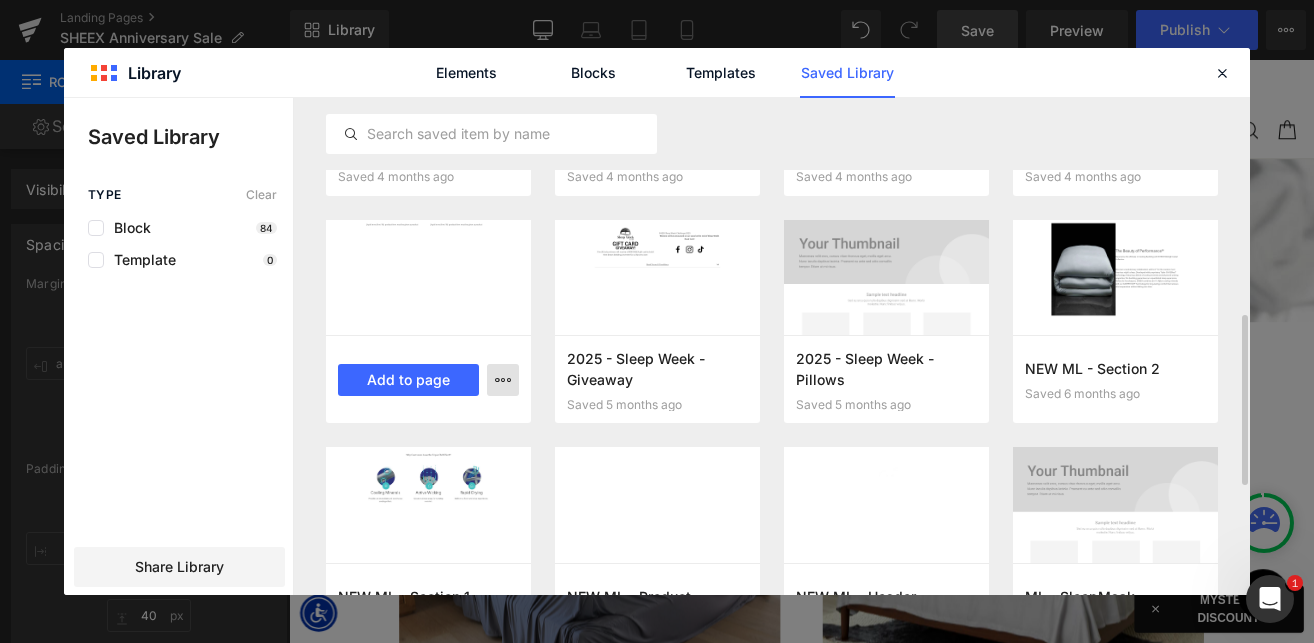 click at bounding box center (503, 380) 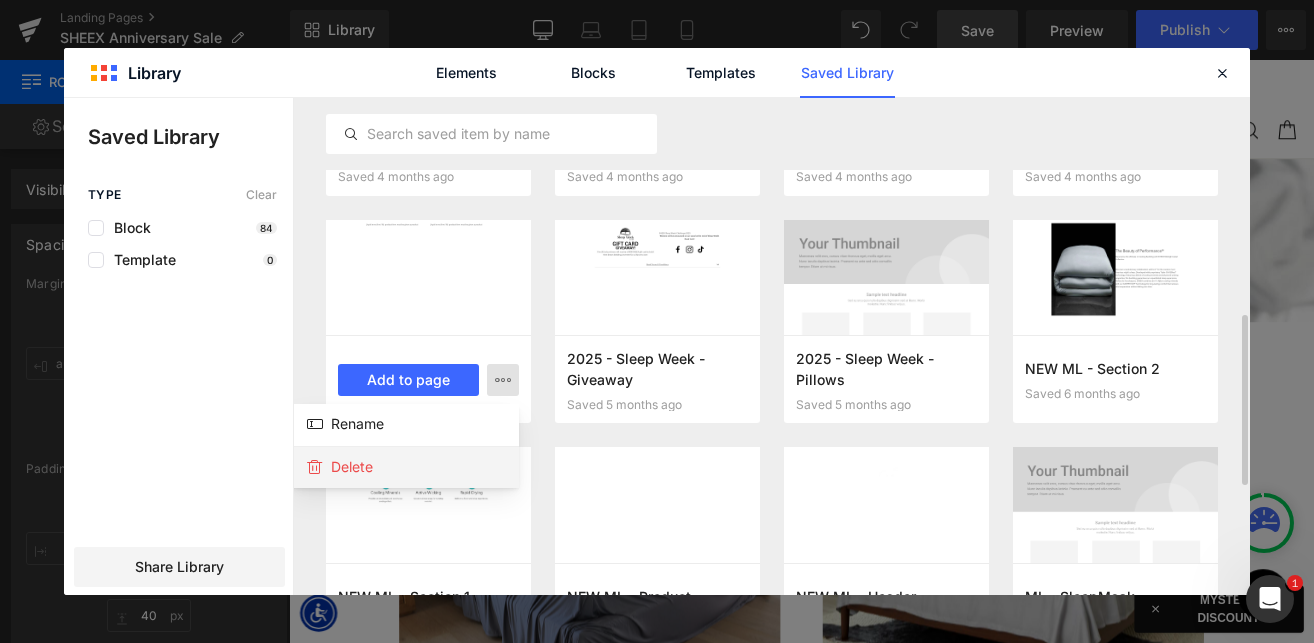 click on "Delete" 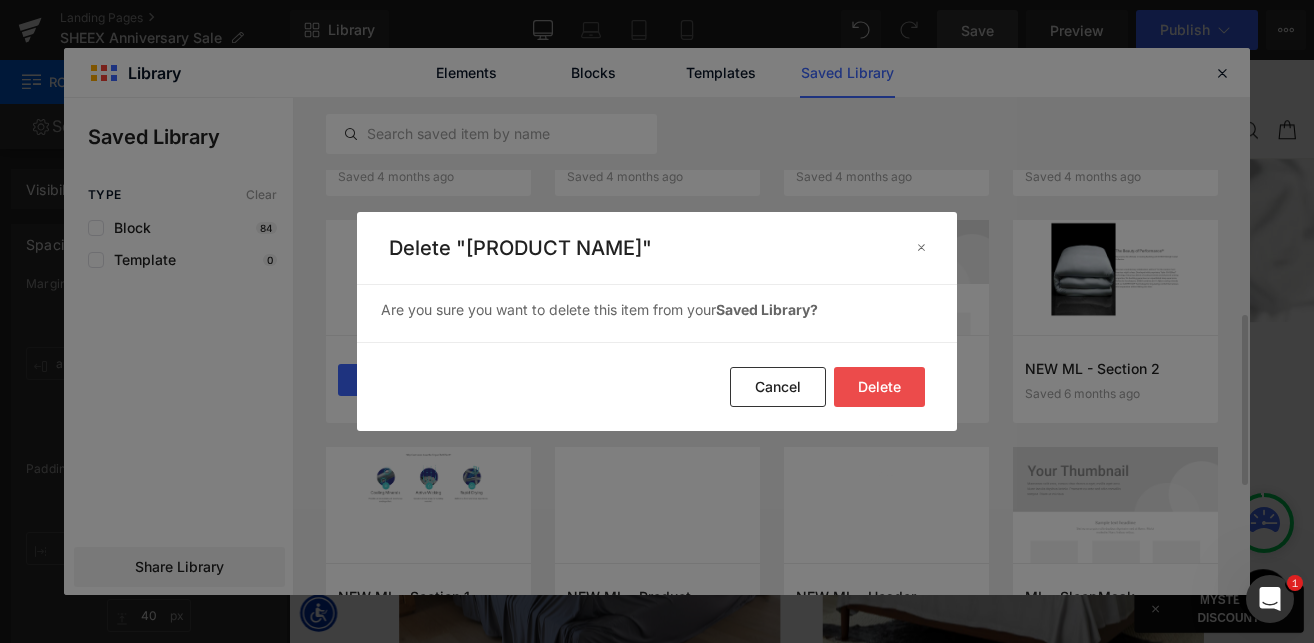 click on "Delete" 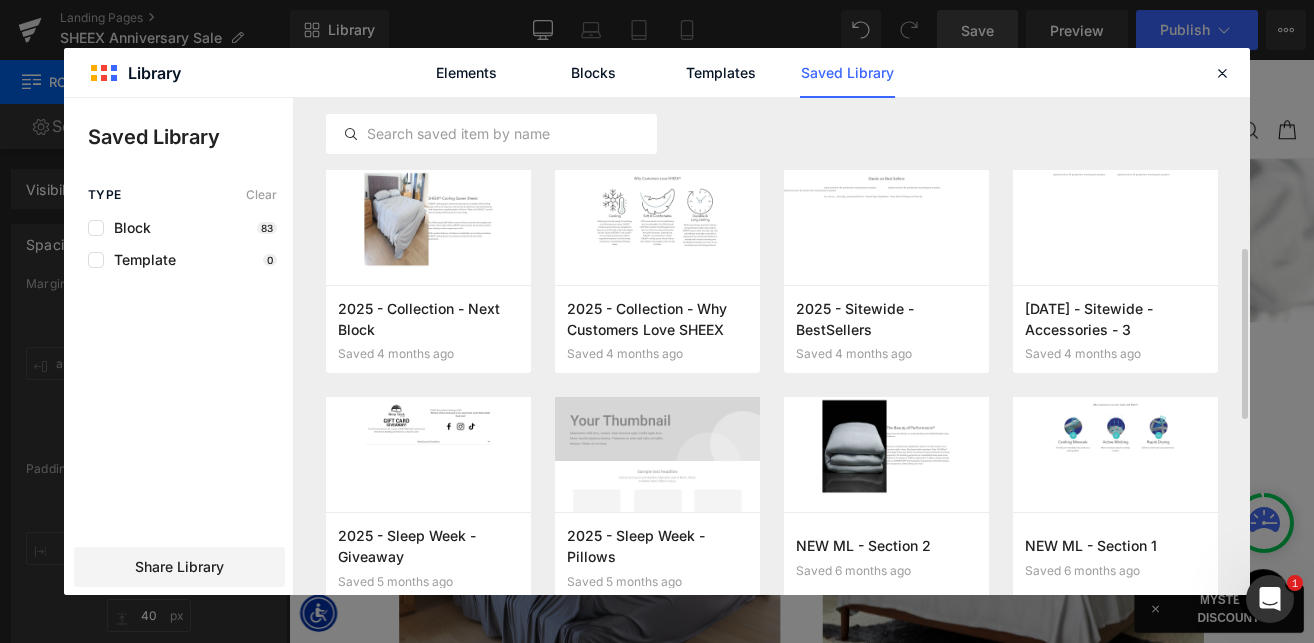 scroll, scrollTop: 427, scrollLeft: 0, axis: vertical 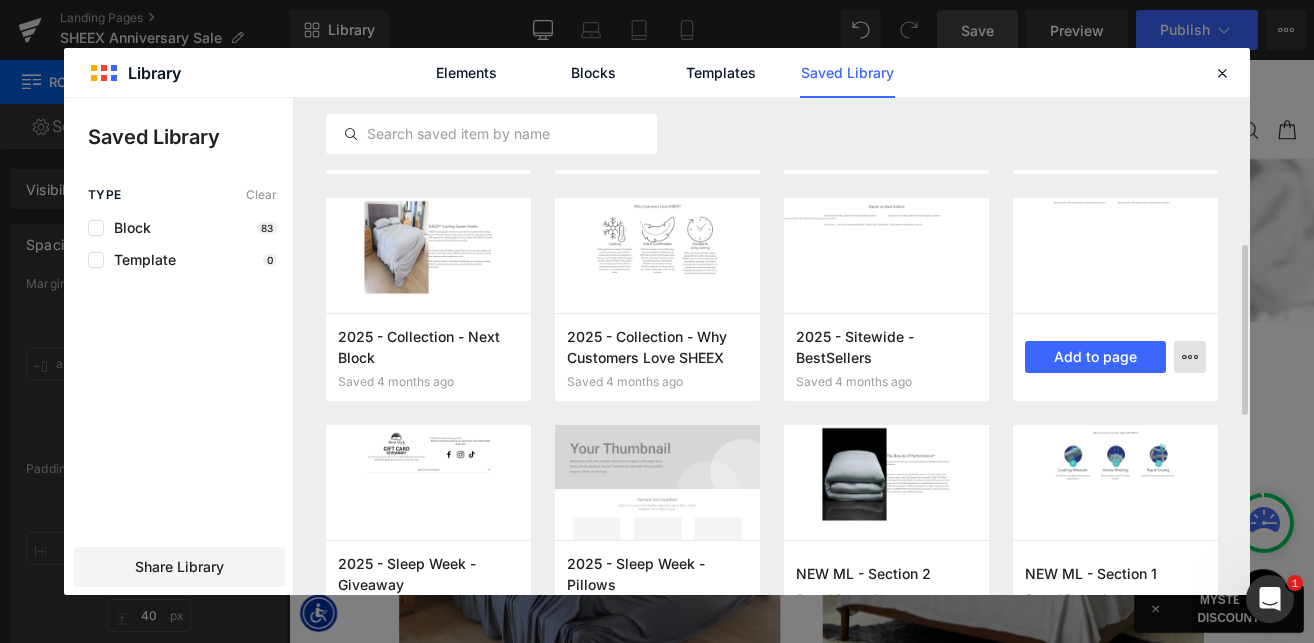click 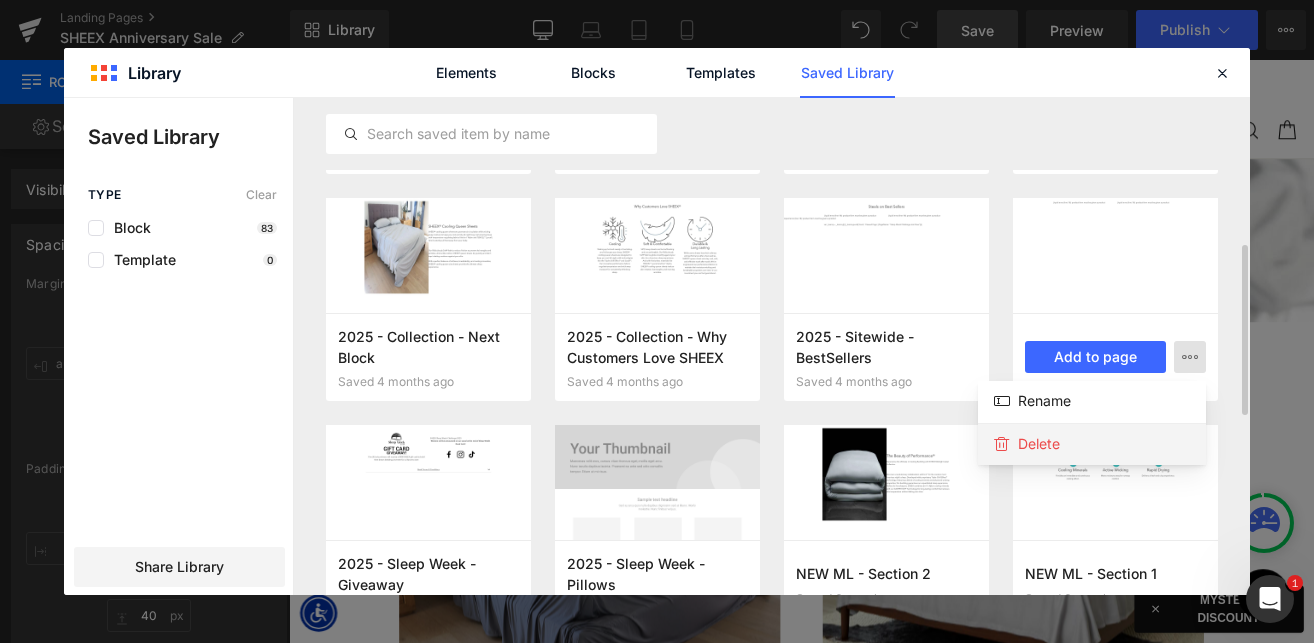 click on "Delete" 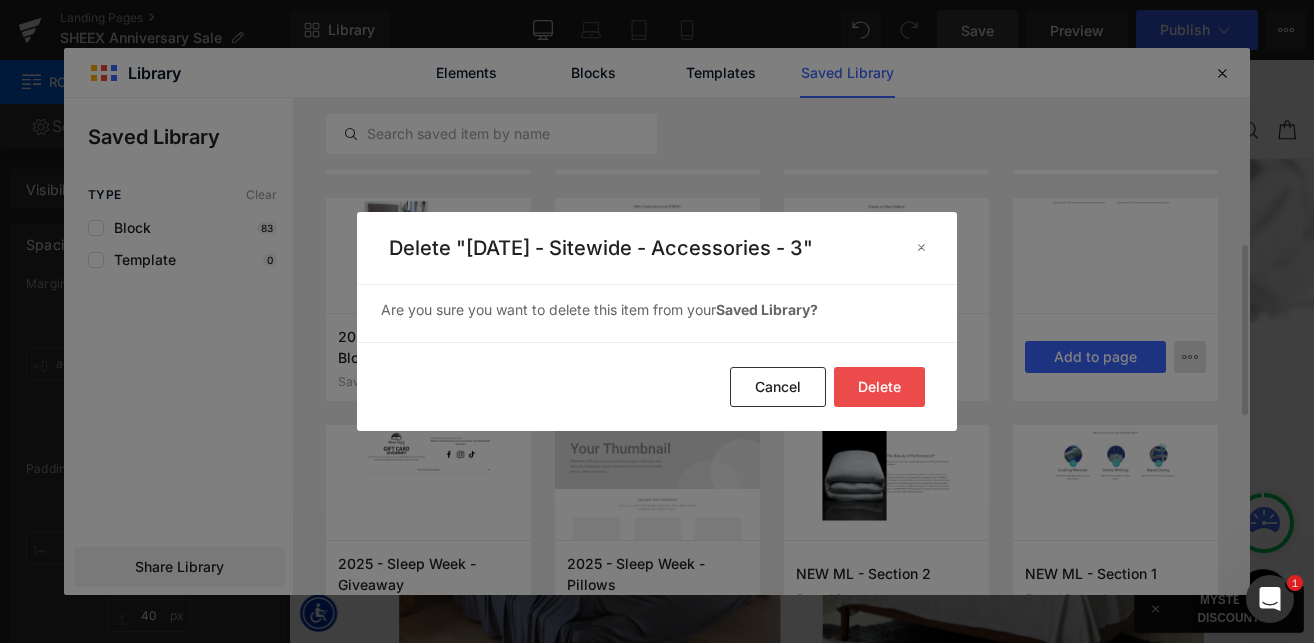click on "Delete" 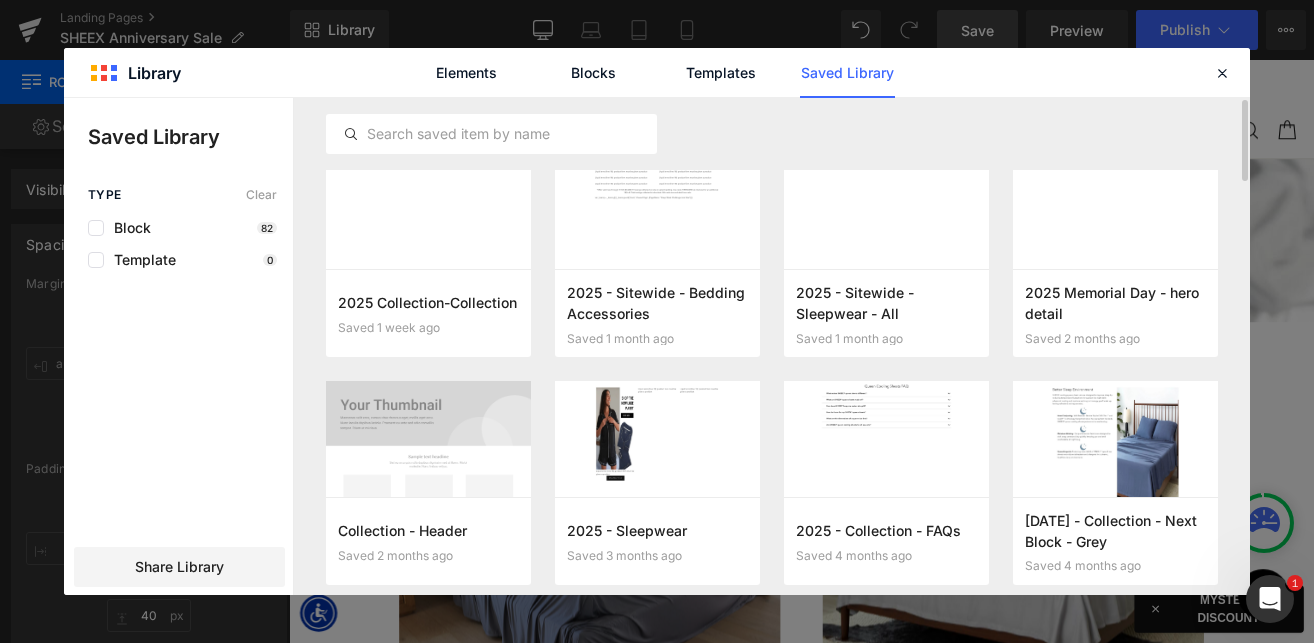scroll, scrollTop: 0, scrollLeft: 0, axis: both 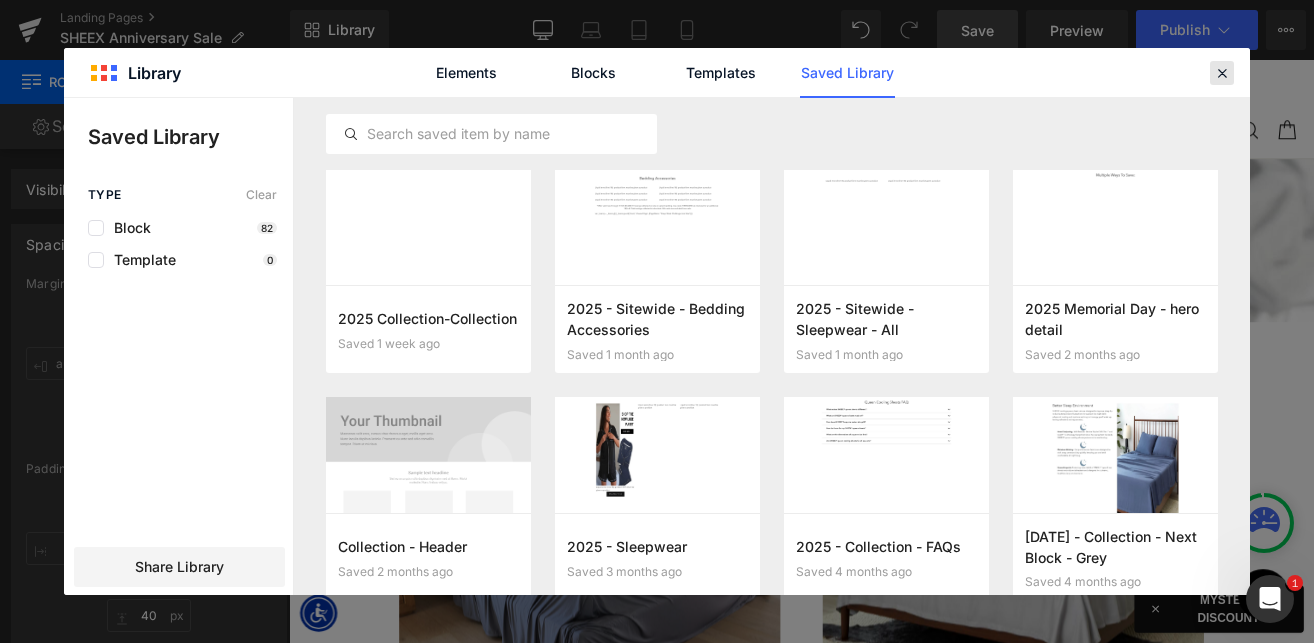 click at bounding box center (1222, 73) 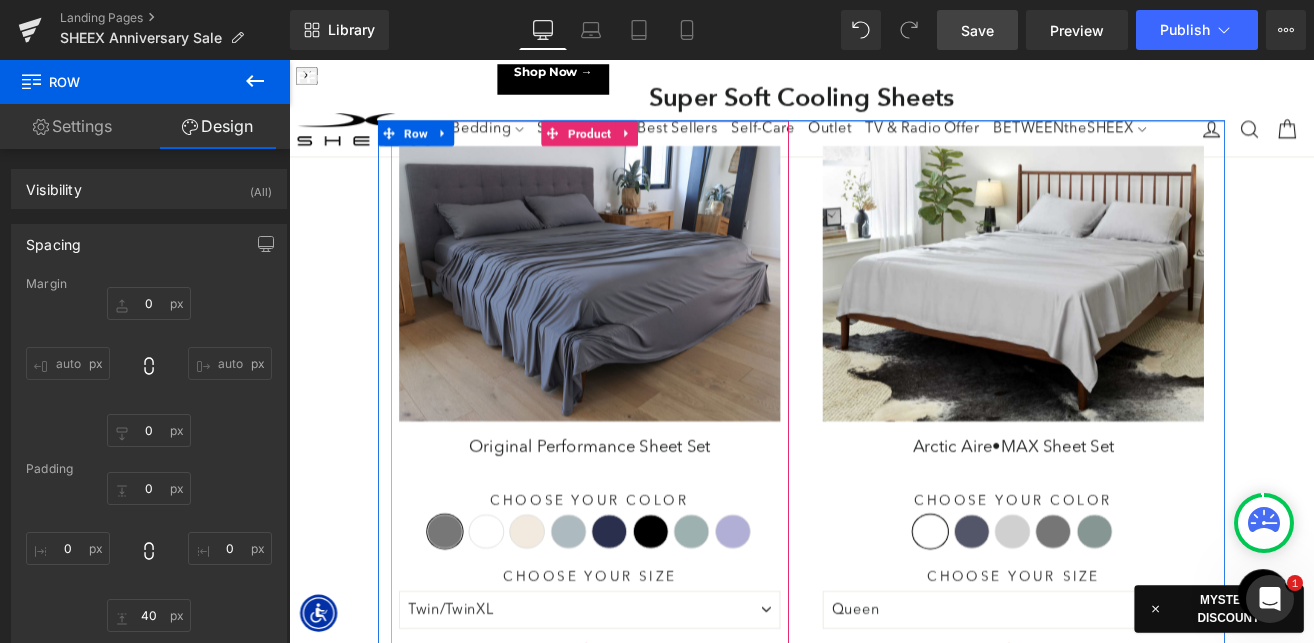 scroll, scrollTop: 803, scrollLeft: 0, axis: vertical 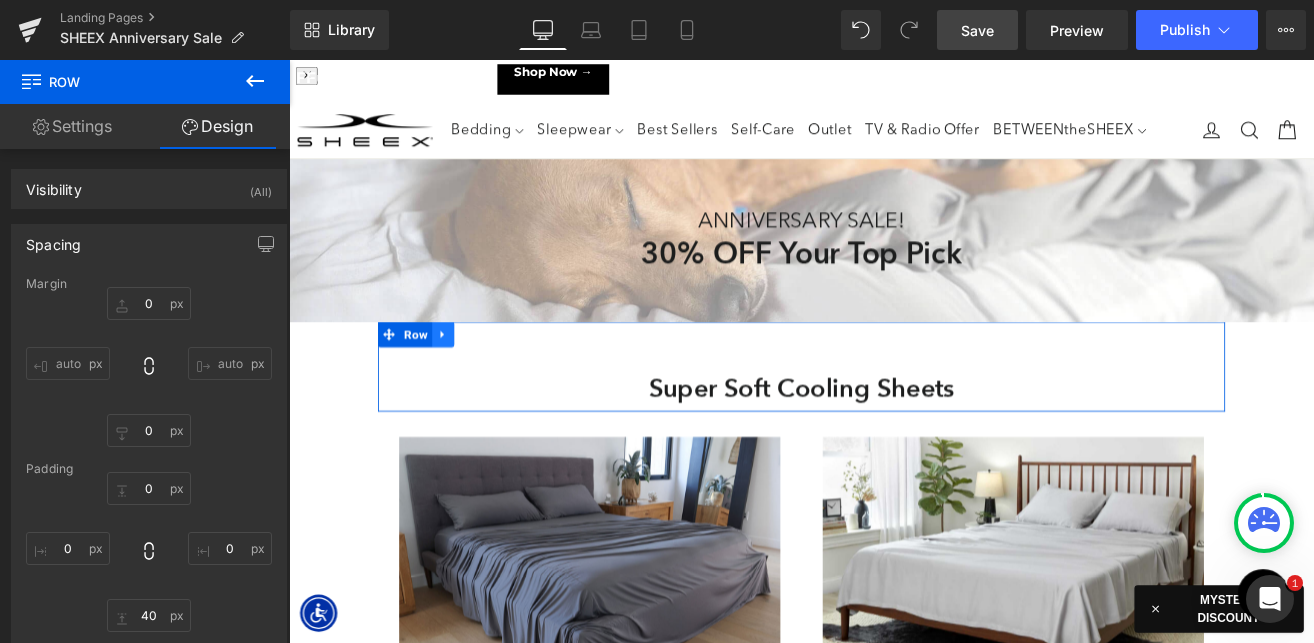 click 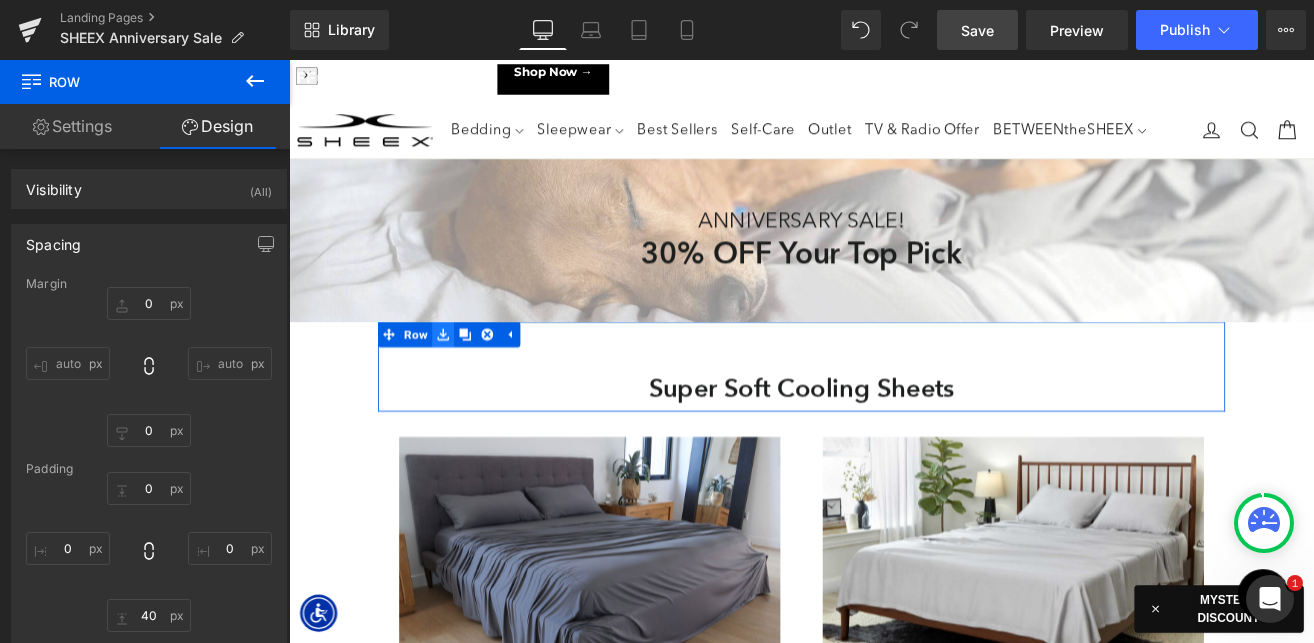 click 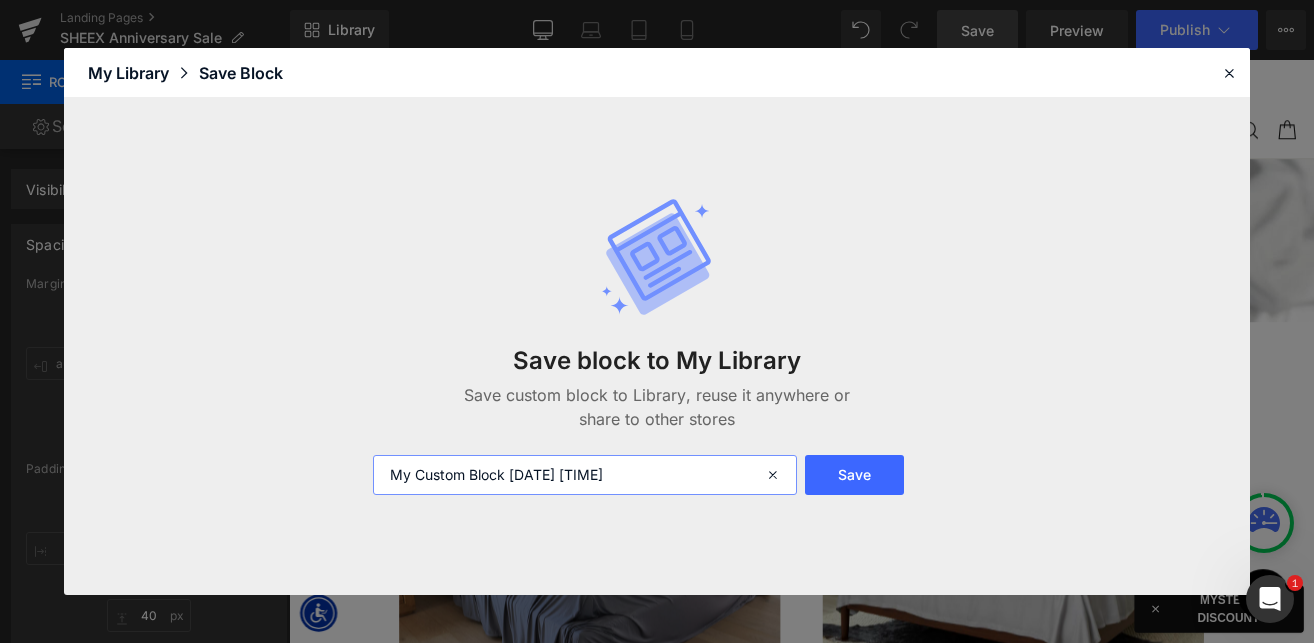 click on "My Custom Block [DATE] [TIME]" at bounding box center (585, 475) 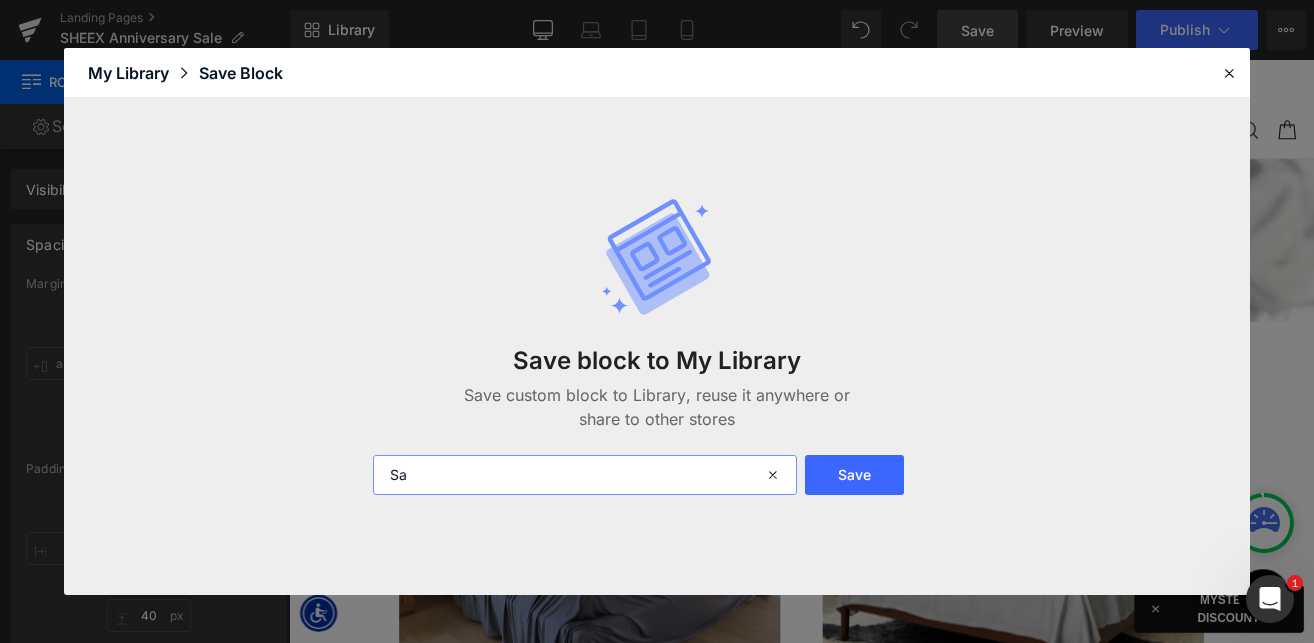 type on "S" 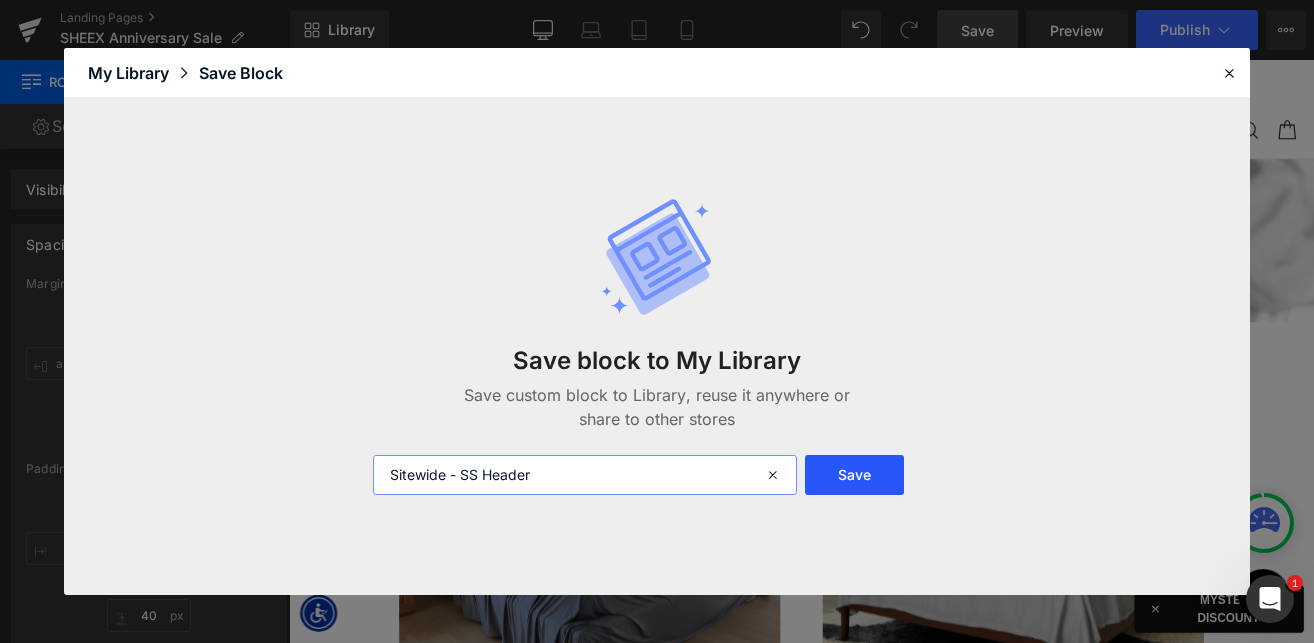 type on "Sitewide - SS Header" 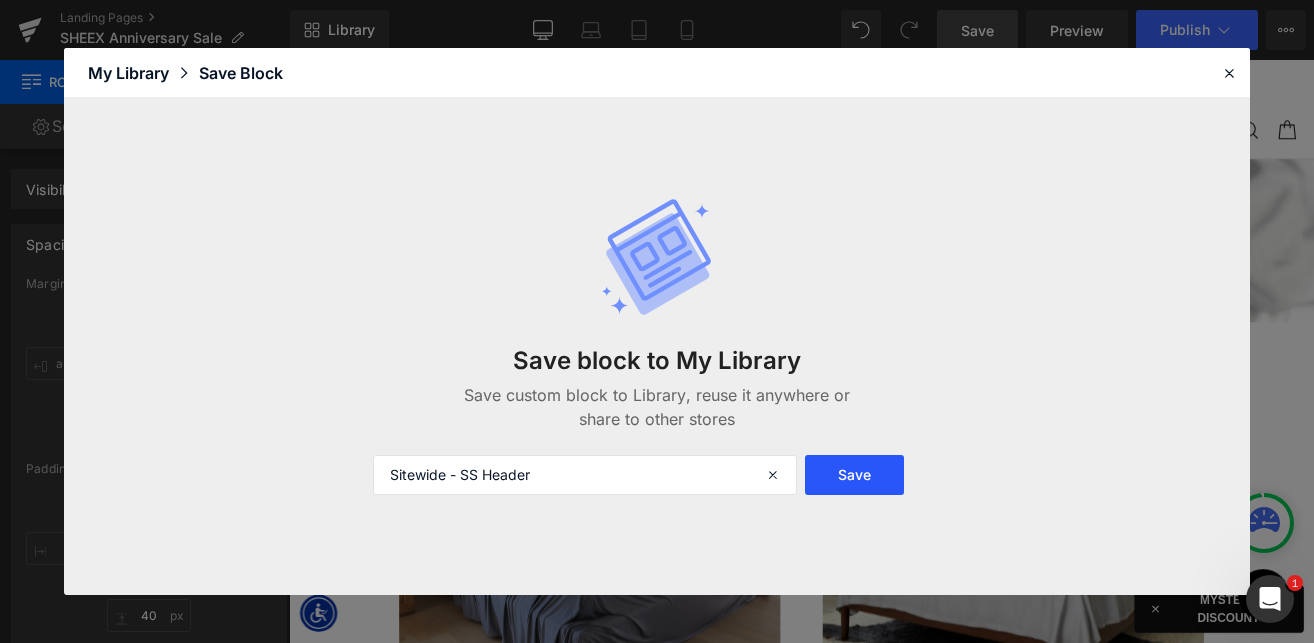 click on "Save" at bounding box center [854, 475] 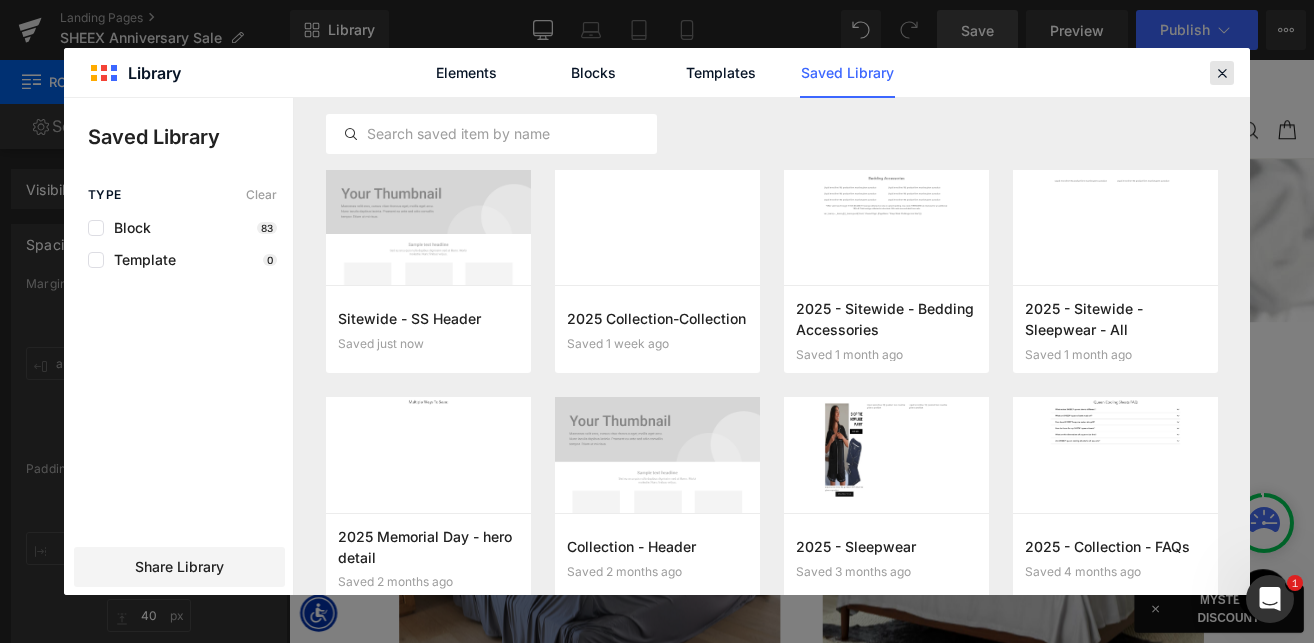 click at bounding box center [1222, 73] 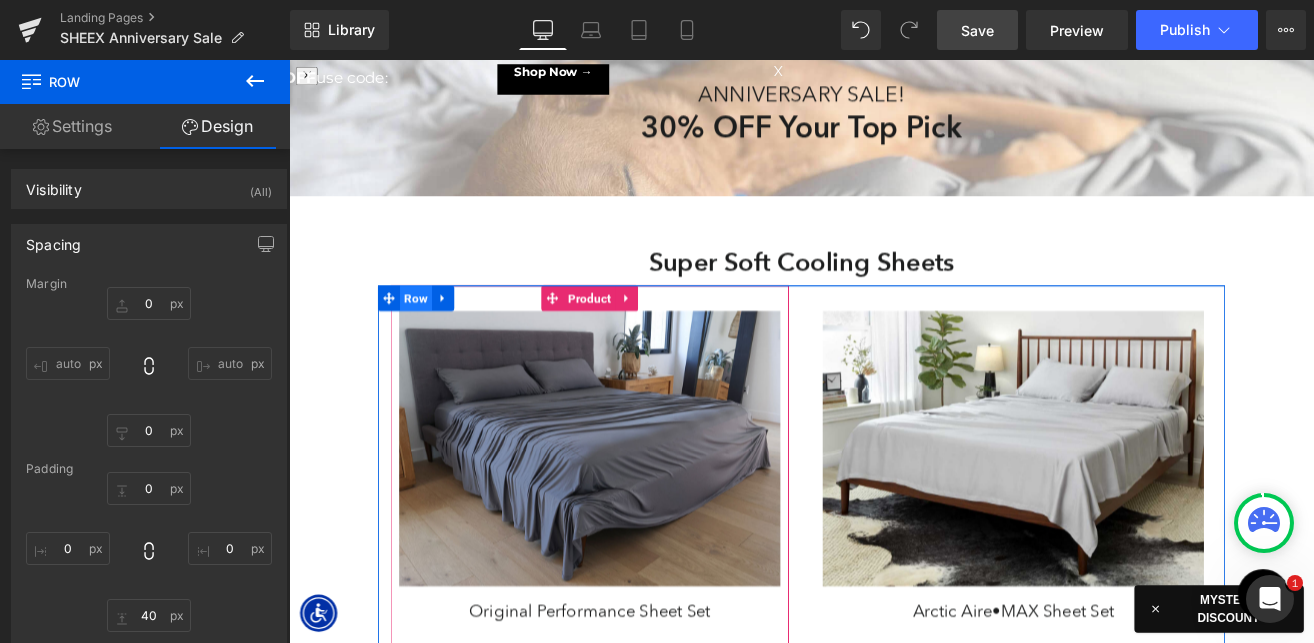 scroll, scrollTop: 151, scrollLeft: 0, axis: vertical 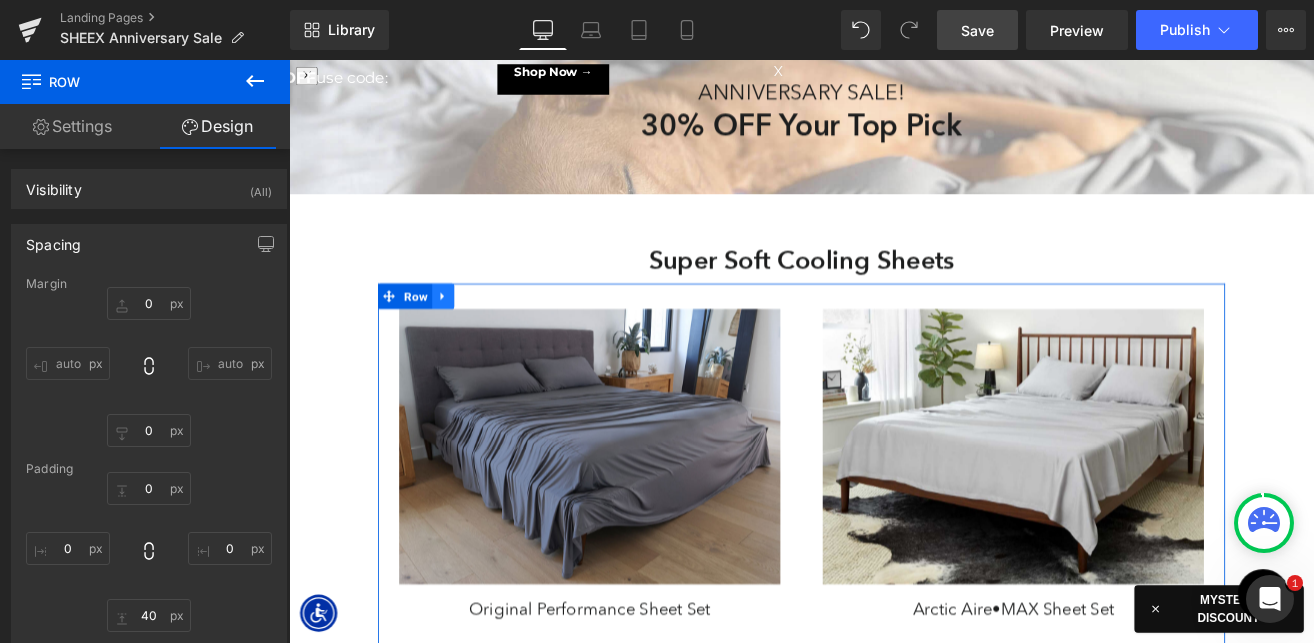 click 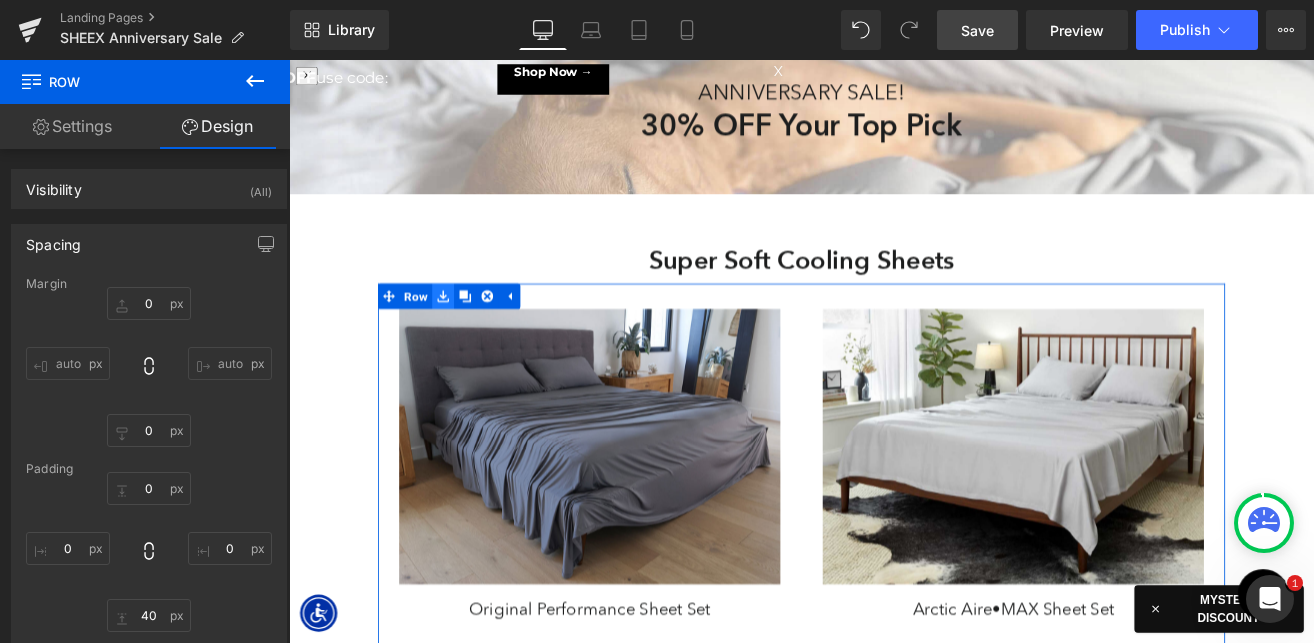 click 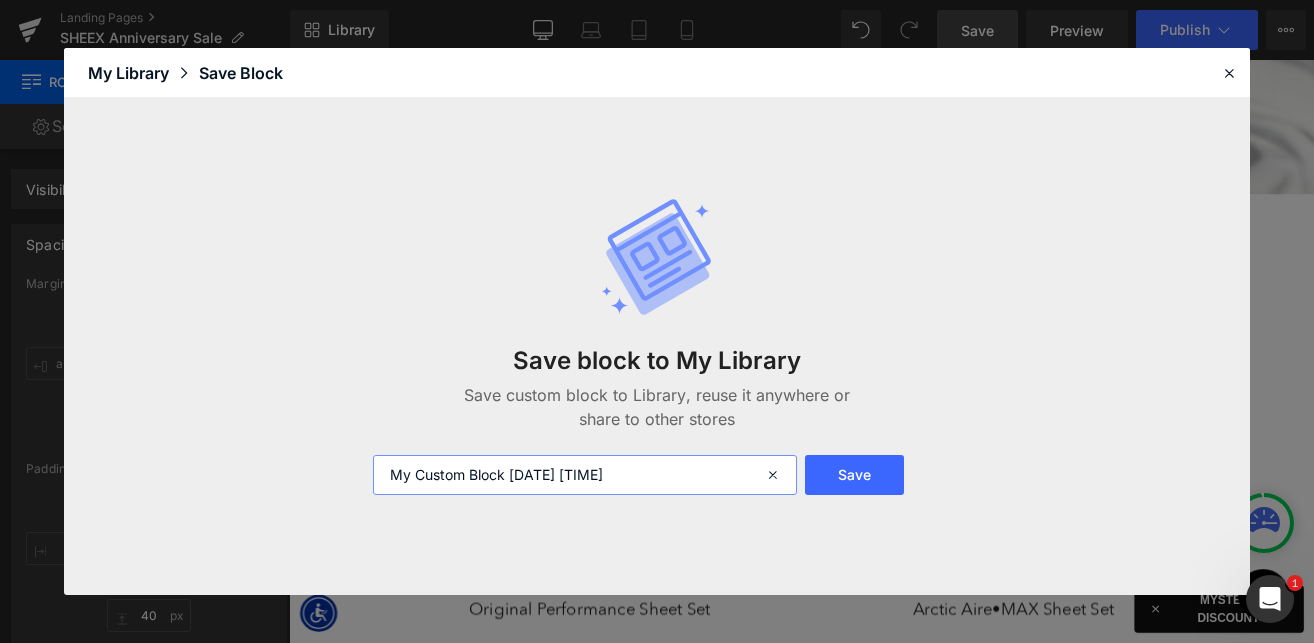 click on "My Custom Block [DATE] [TIME]" at bounding box center (585, 475) 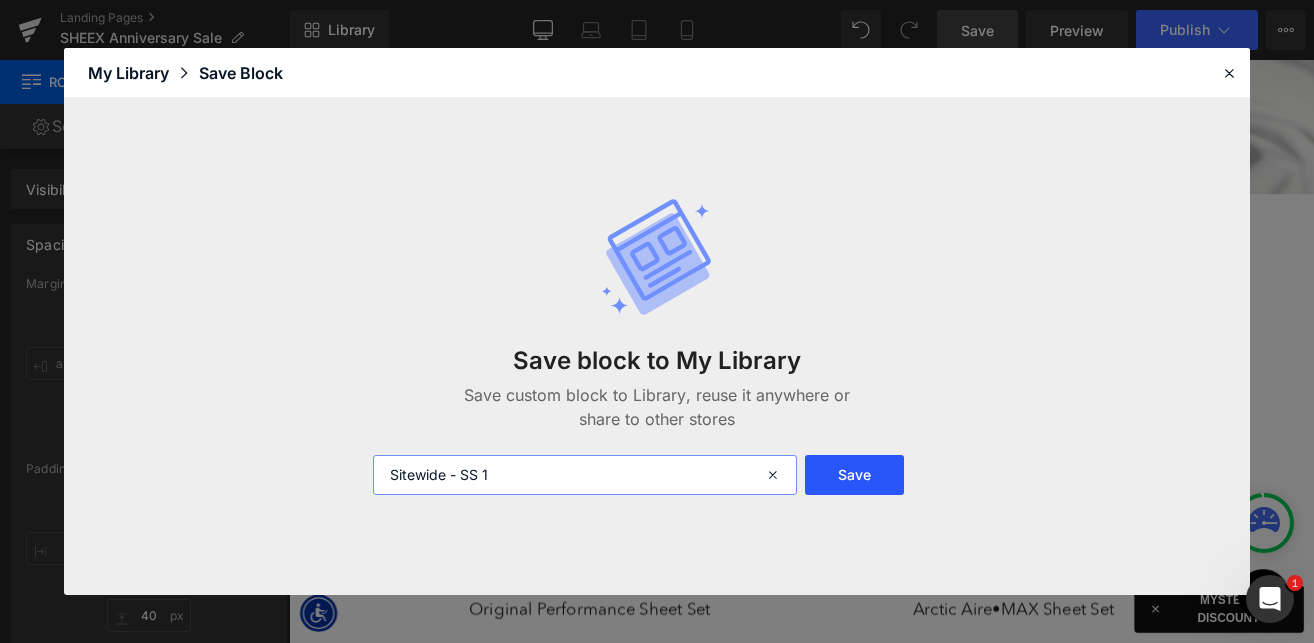 type on "Sitewide - SS 1" 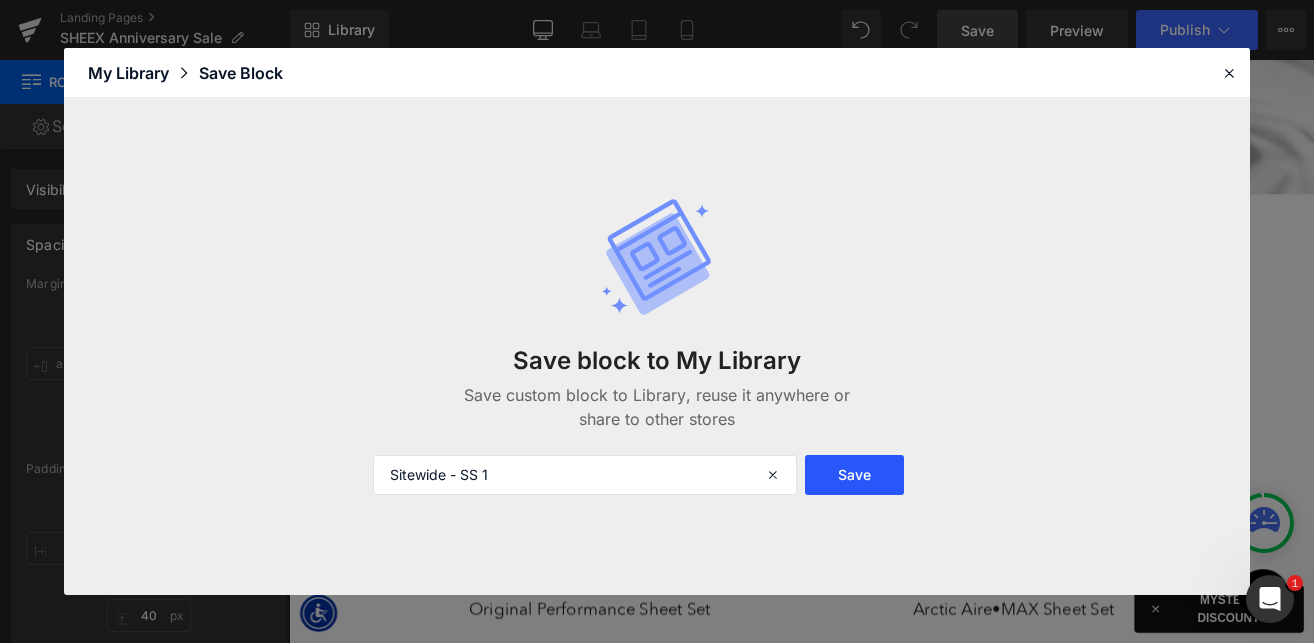 click on "Save" at bounding box center (854, 475) 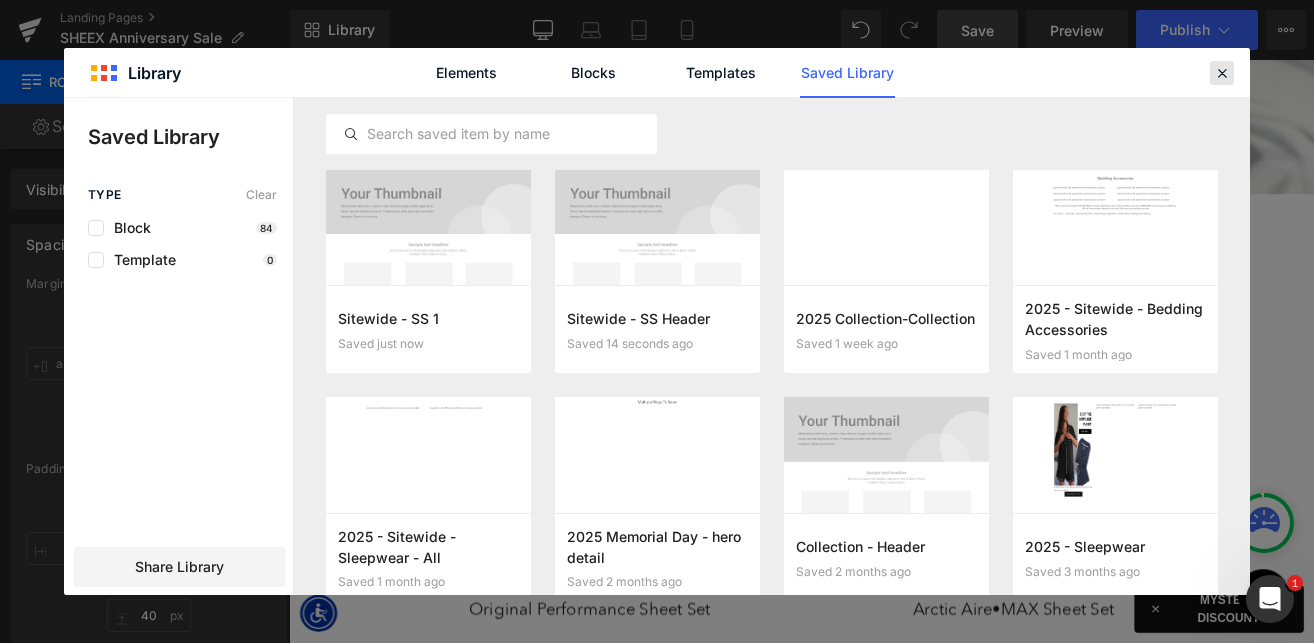 click at bounding box center (1222, 73) 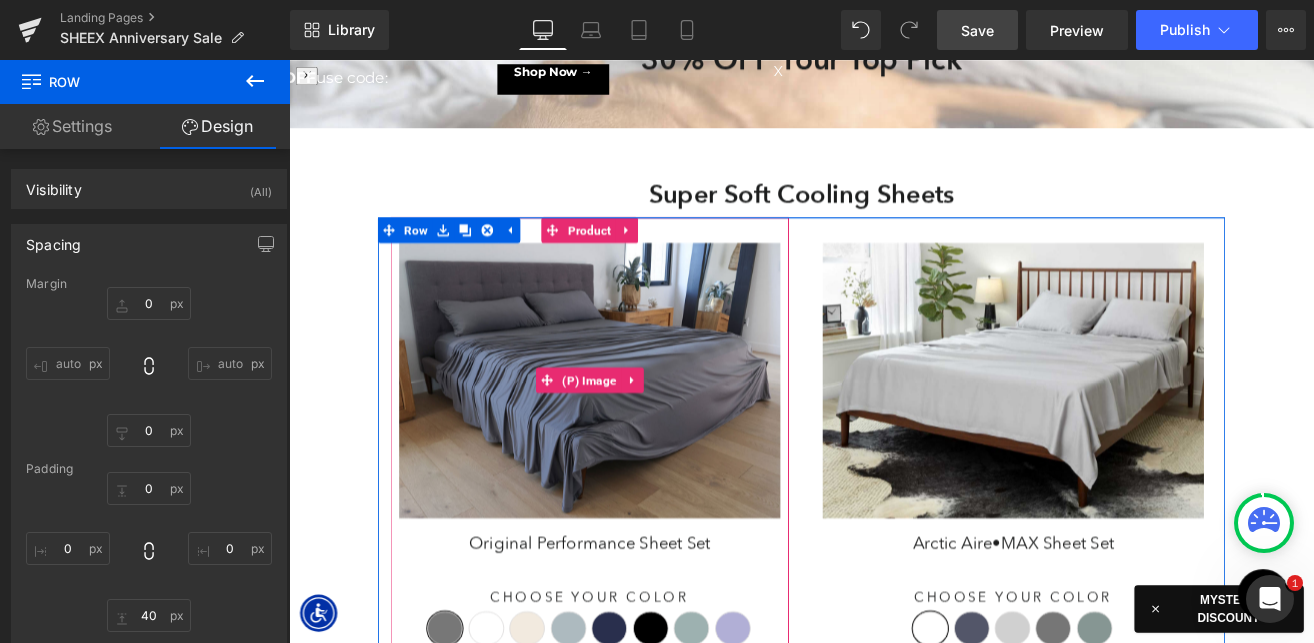 scroll, scrollTop: 355, scrollLeft: 0, axis: vertical 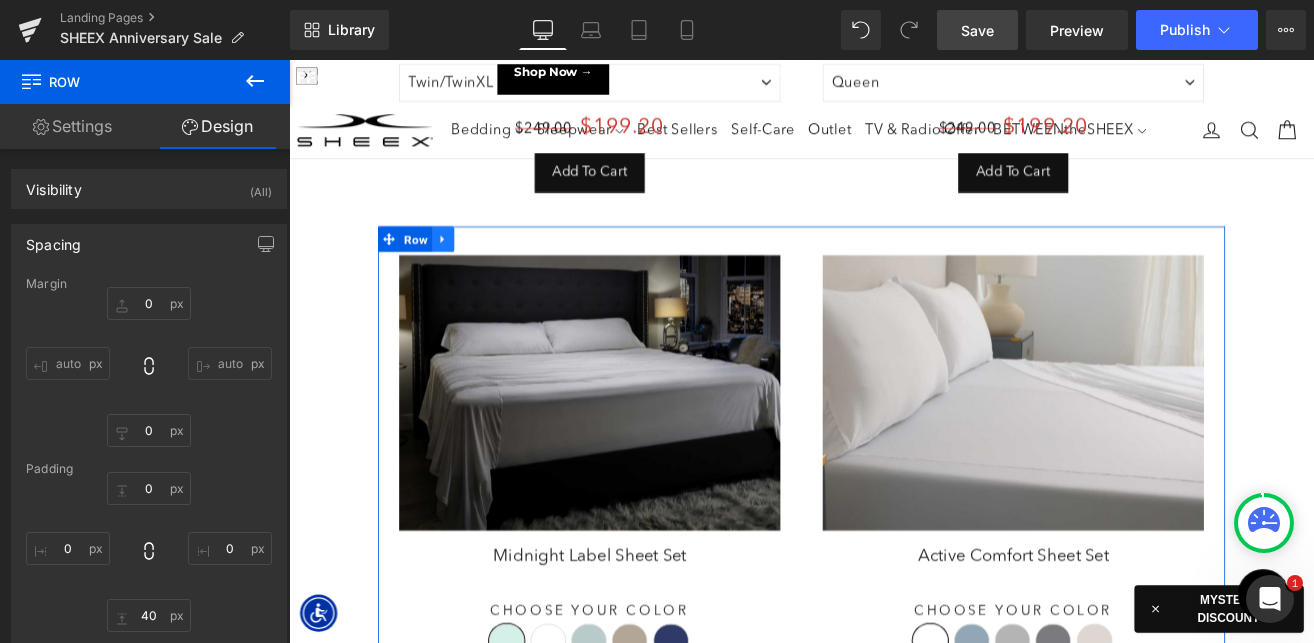 click 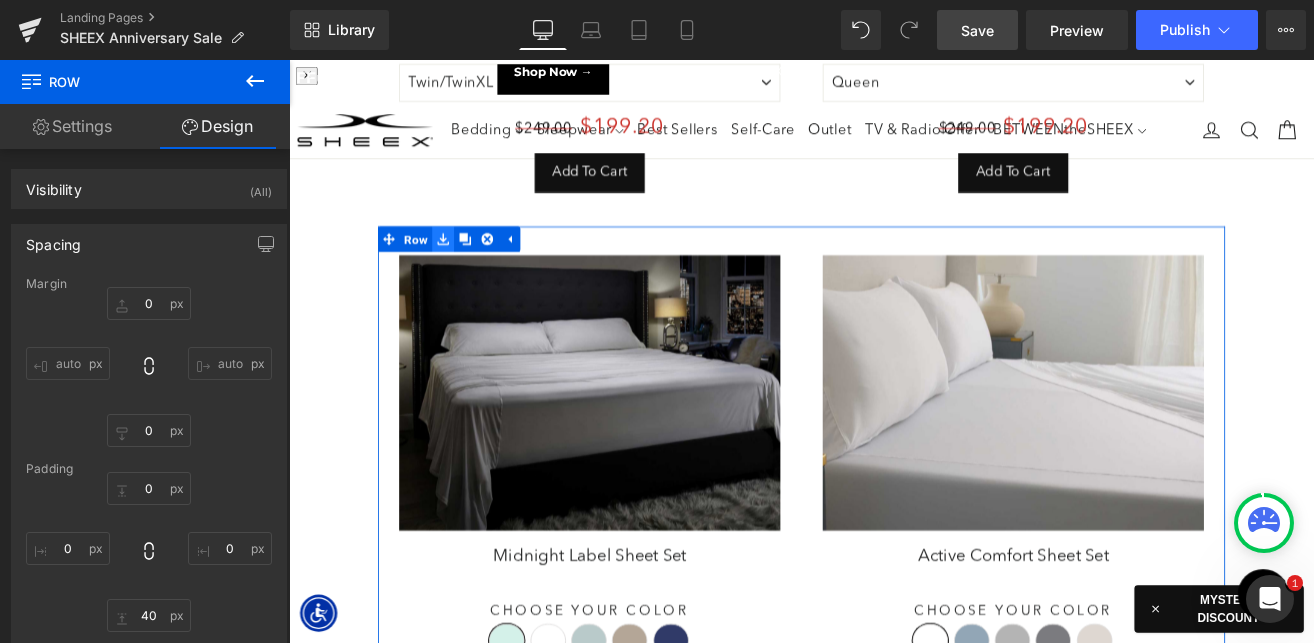click 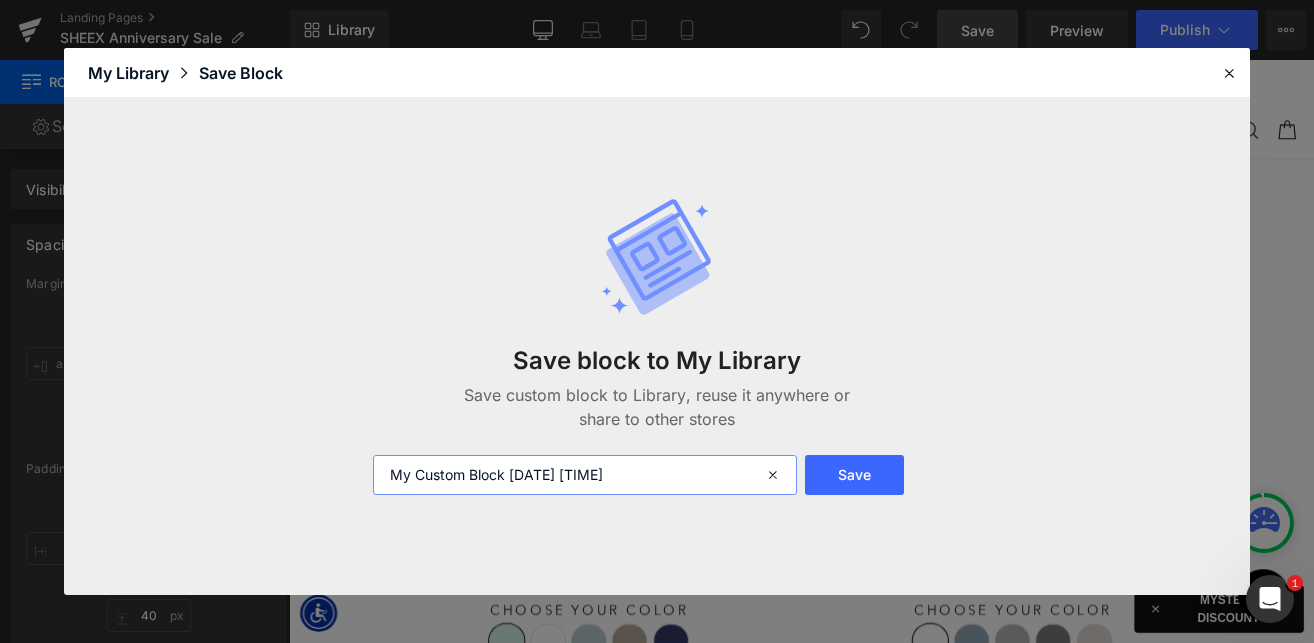 click on "My Custom Block [DATE] [TIME]" at bounding box center (585, 475) 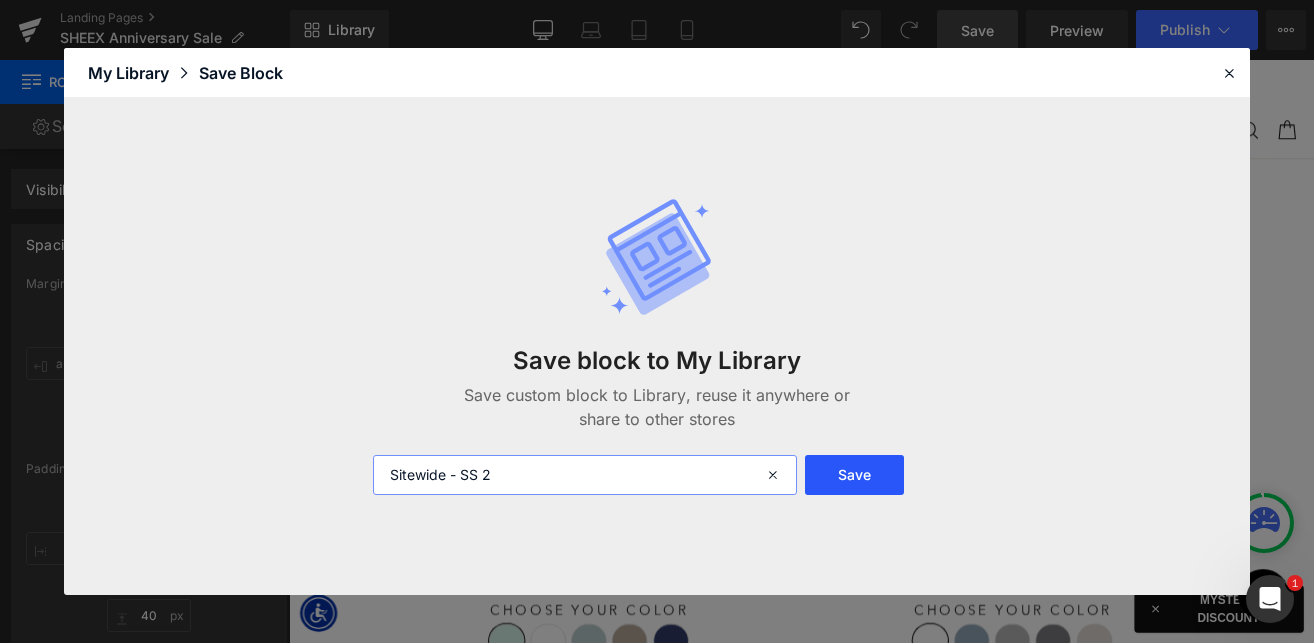 type on "Sitewide - SS 2" 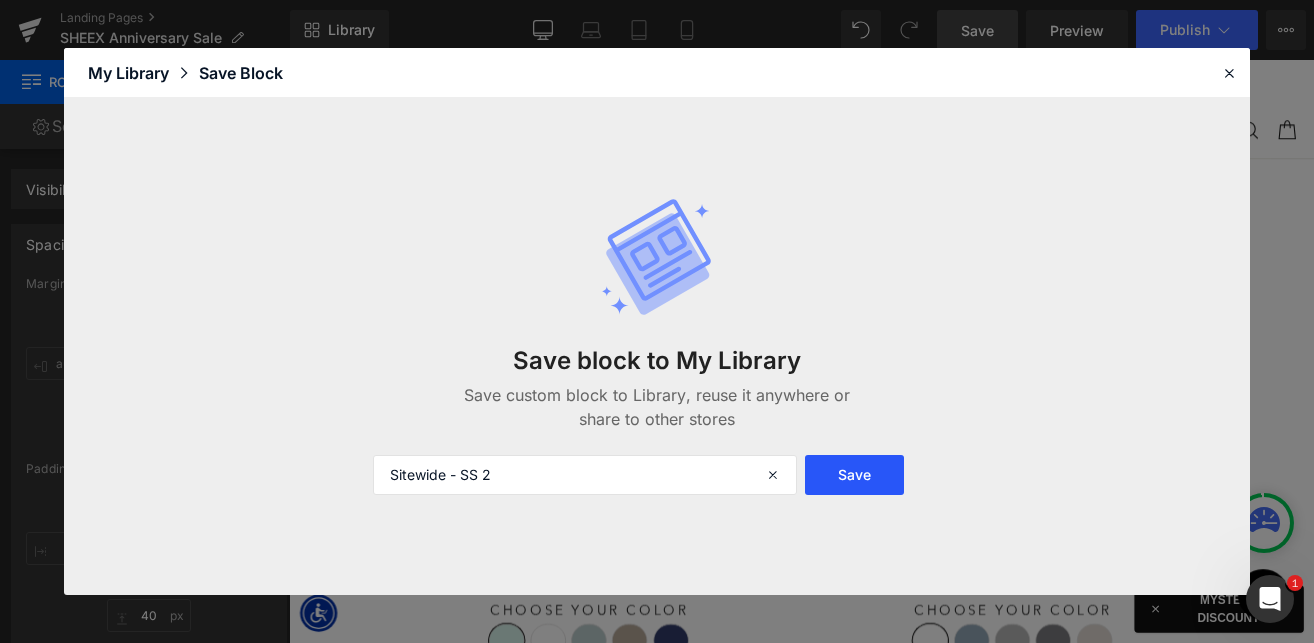 click on "Save" at bounding box center (854, 475) 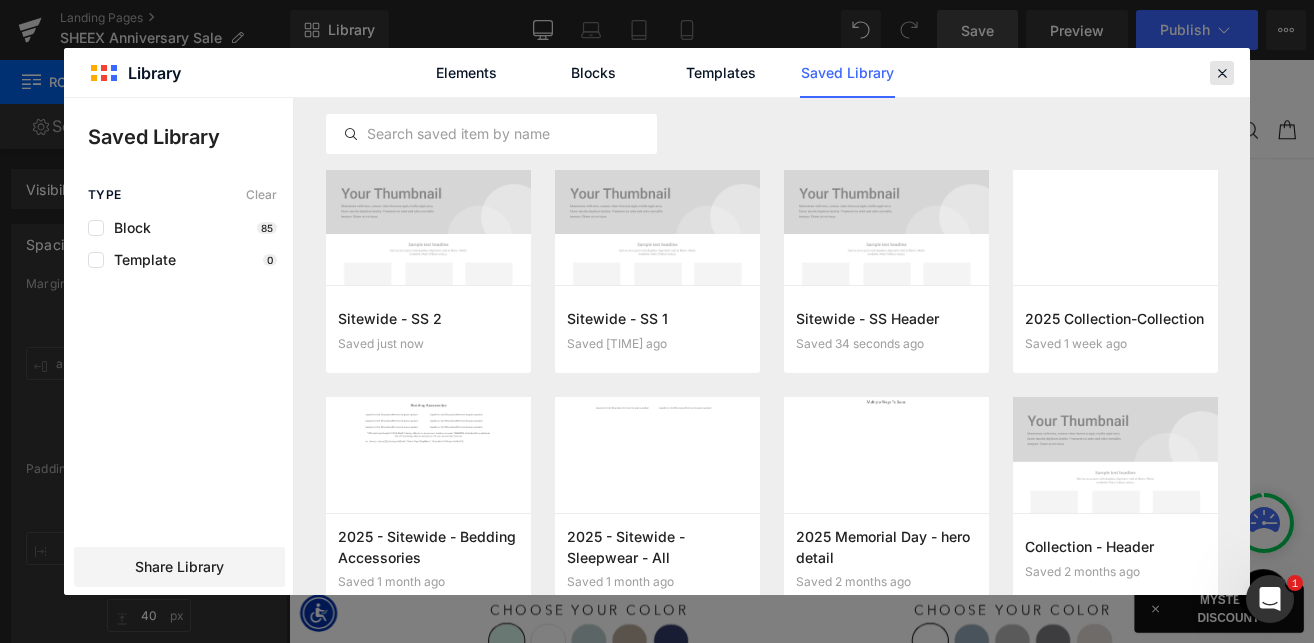 drag, startPoint x: 1217, startPoint y: 71, endPoint x: 1096, endPoint y: 10, distance: 135.50645 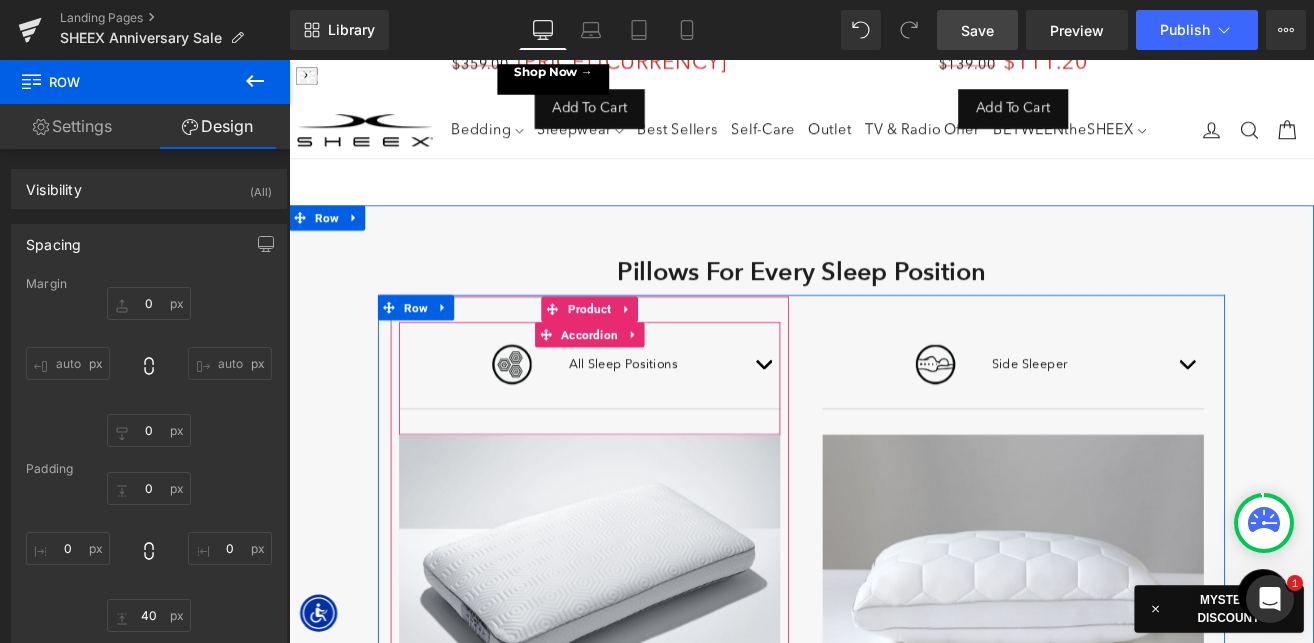 scroll, scrollTop: 1694, scrollLeft: 0, axis: vertical 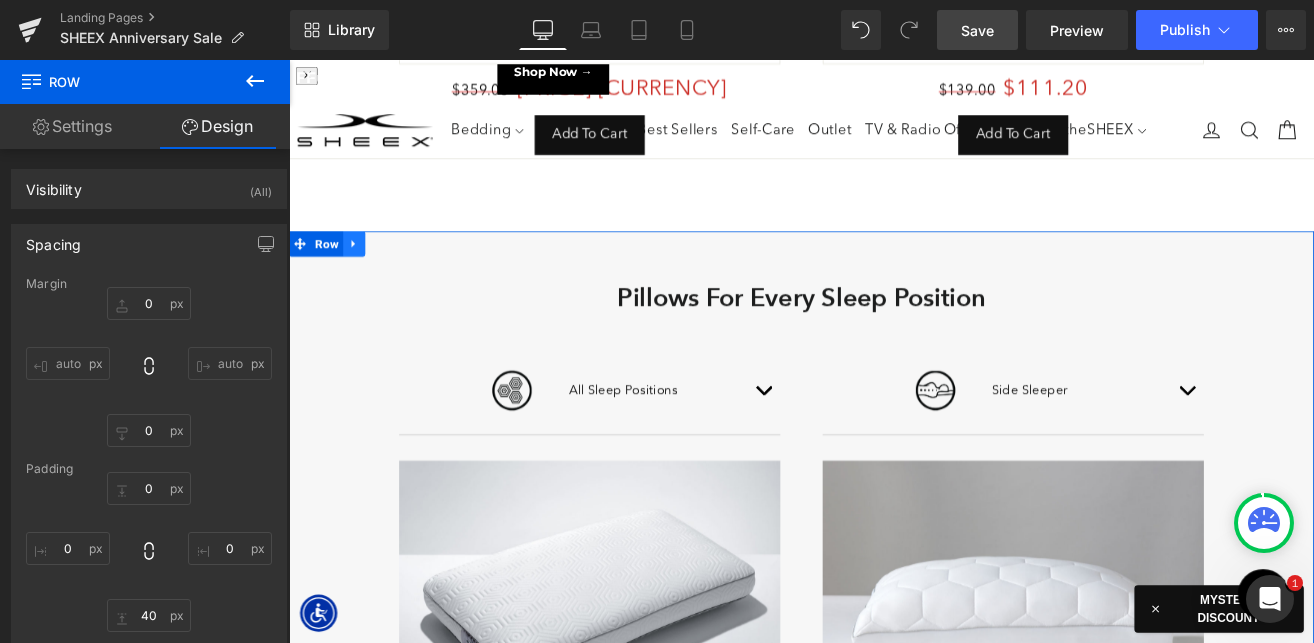 click 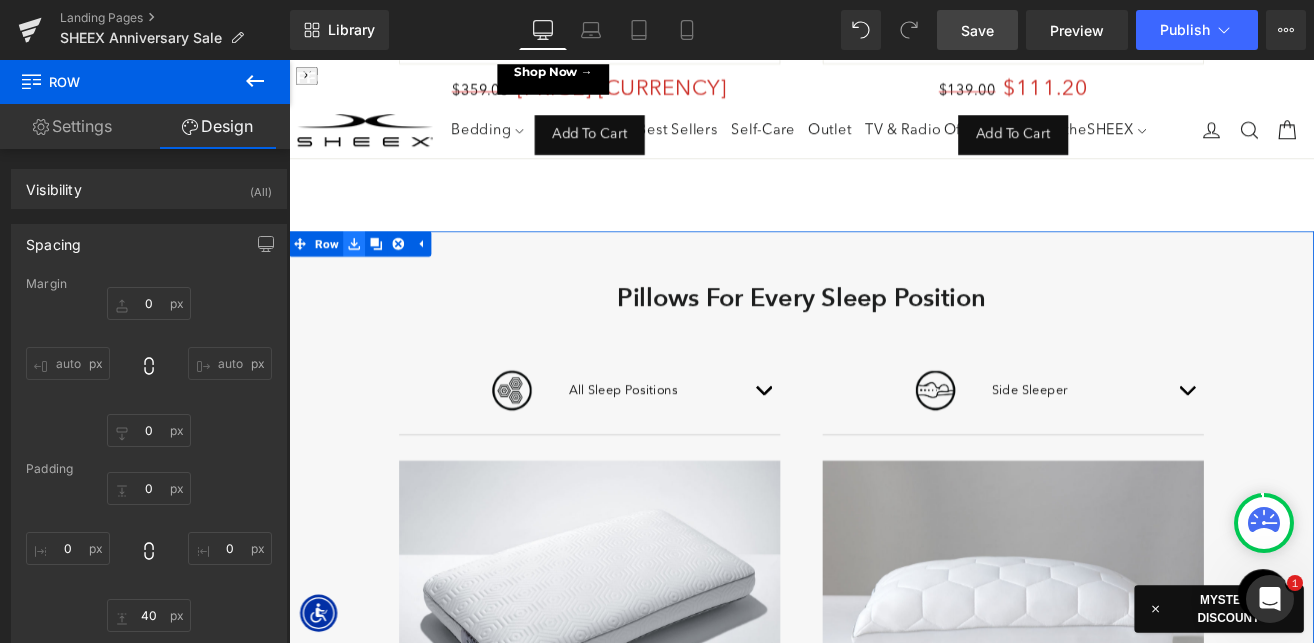 click 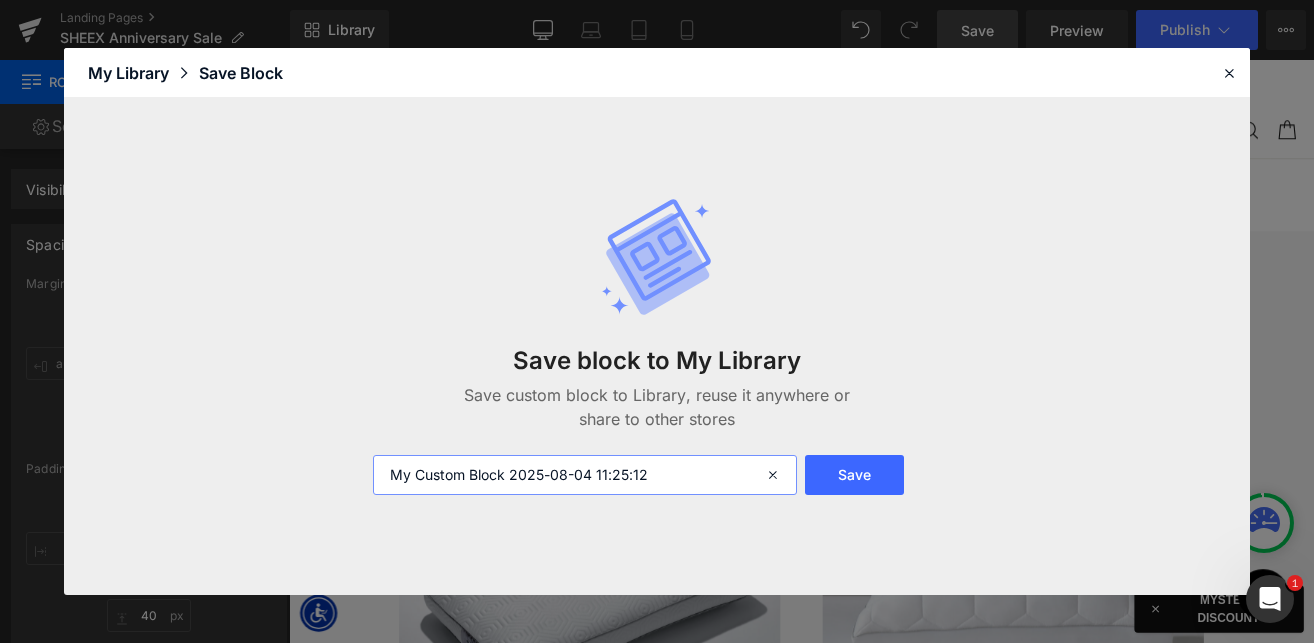 click on "My Custom Block 2025-08-04 11:25:12" at bounding box center (585, 475) 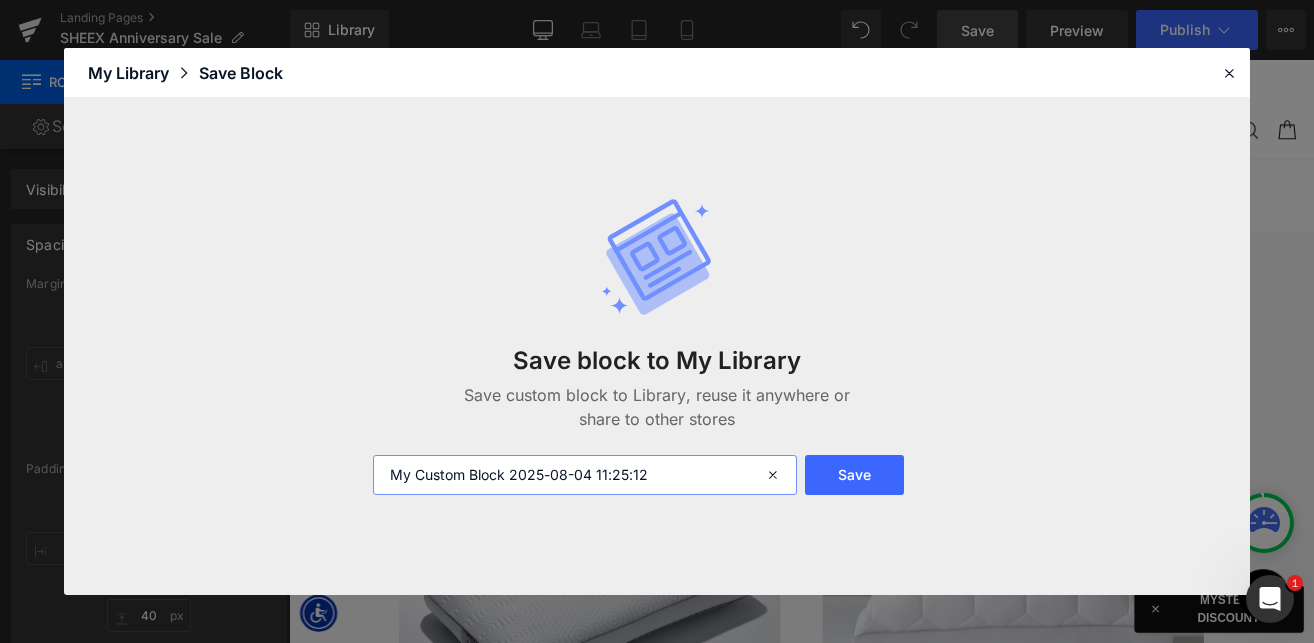 click on "My Custom Block 2025-08-04 11:25:12" at bounding box center (585, 475) 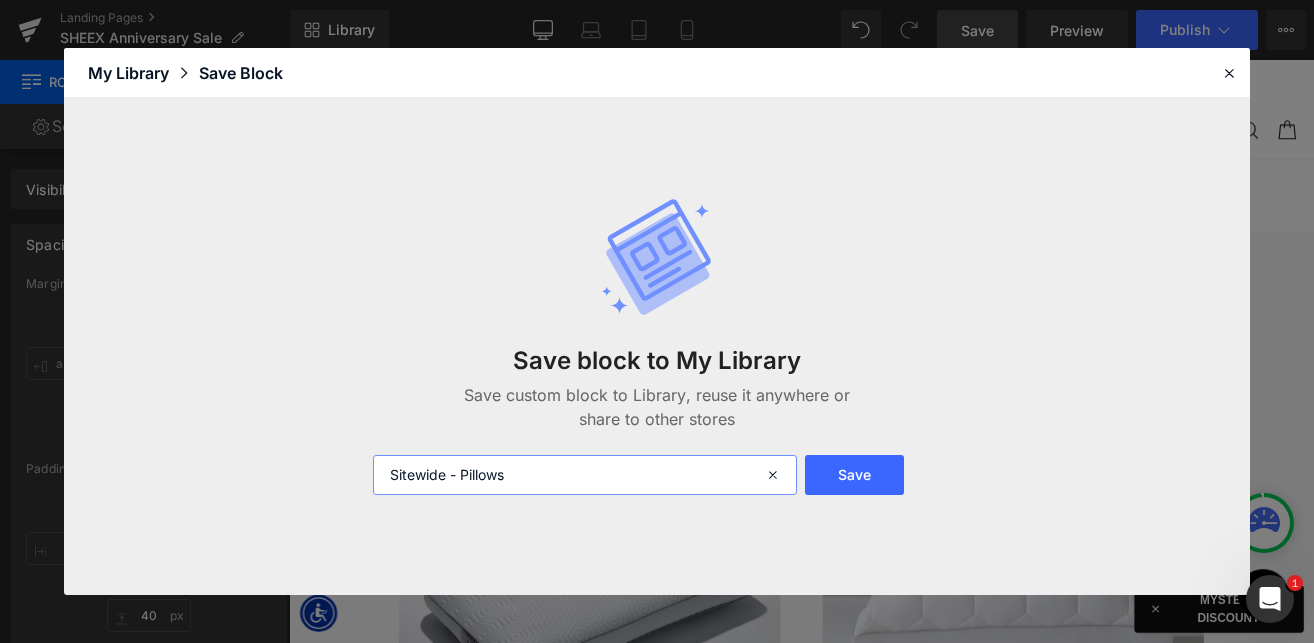 type on "Sitewide - Pillows" 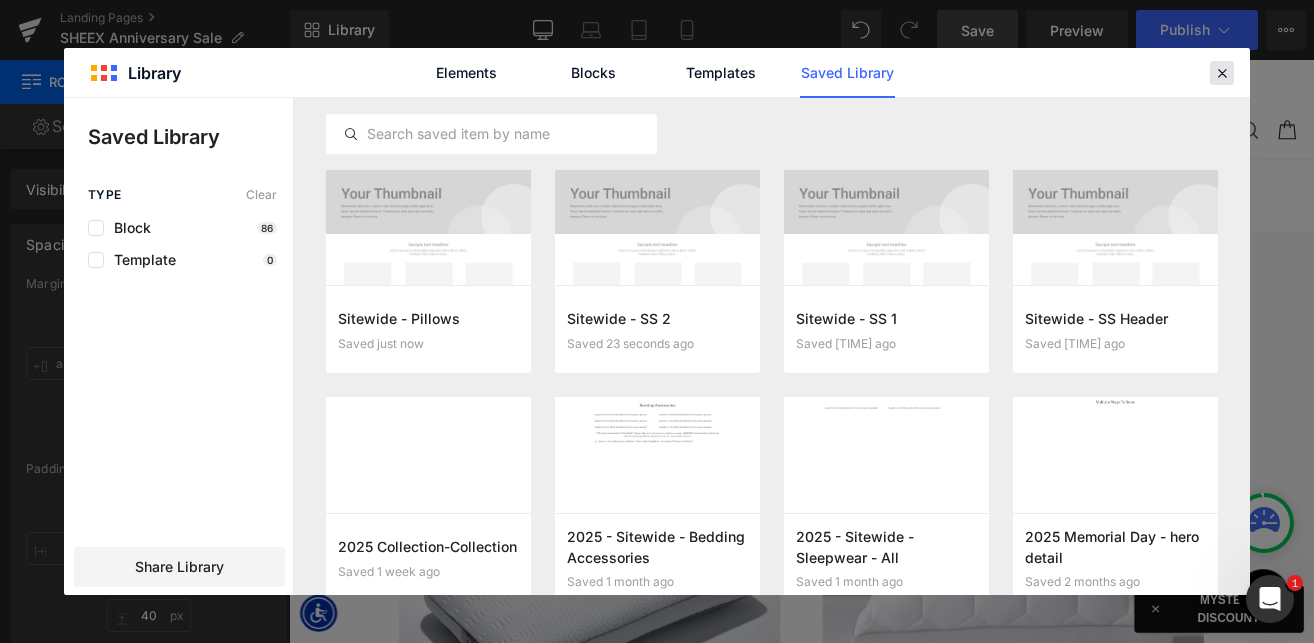 click at bounding box center (1222, 73) 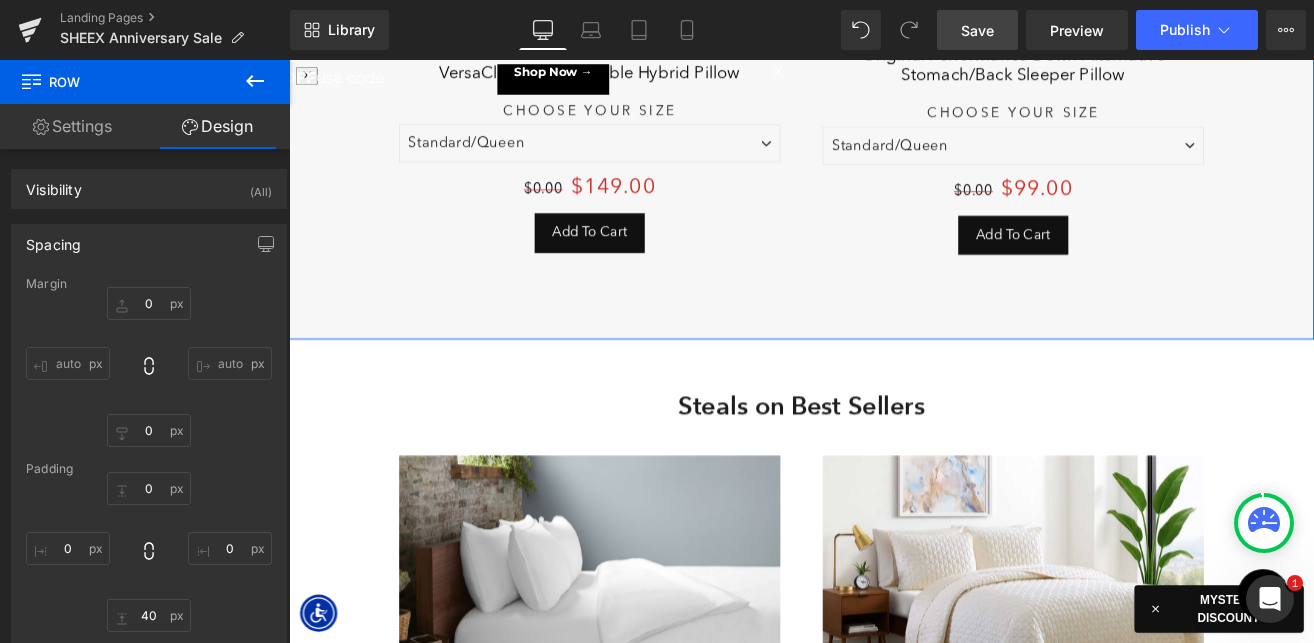 scroll, scrollTop: 3428, scrollLeft: 0, axis: vertical 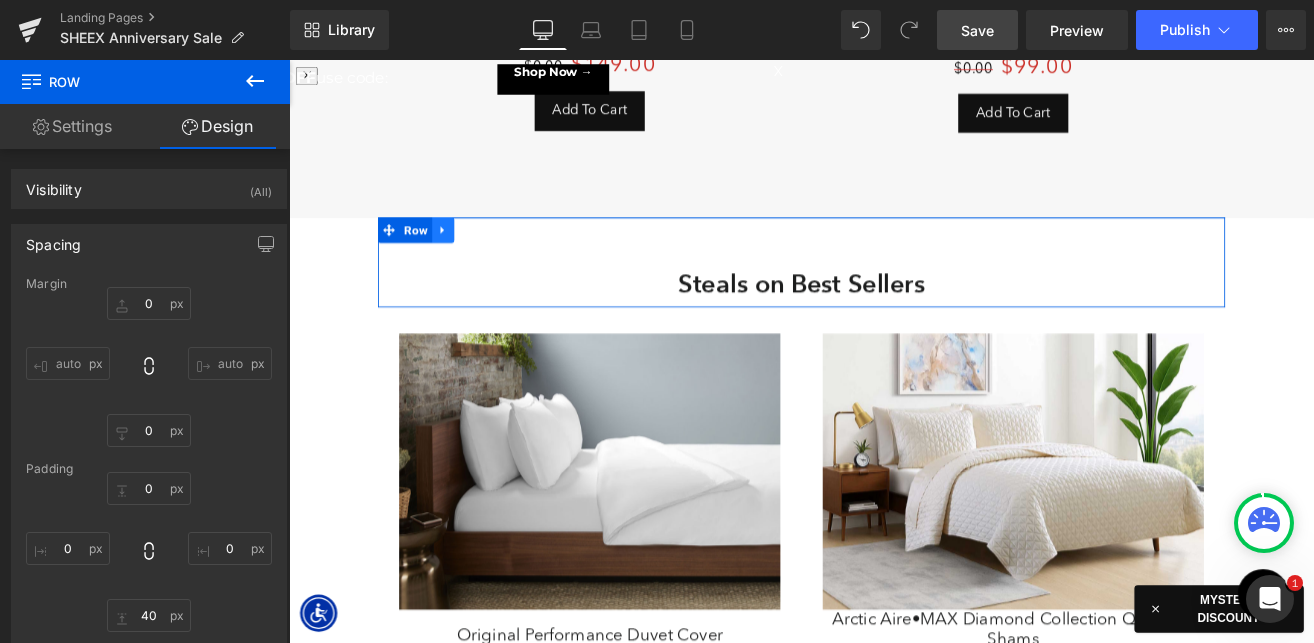 click 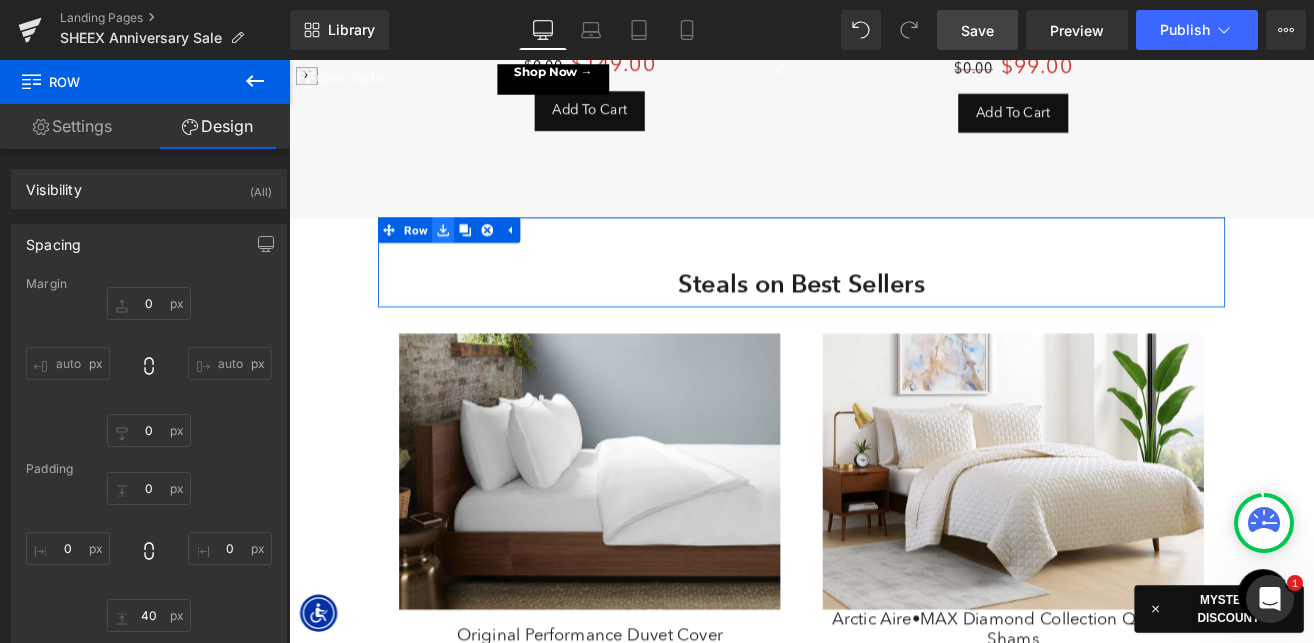 click 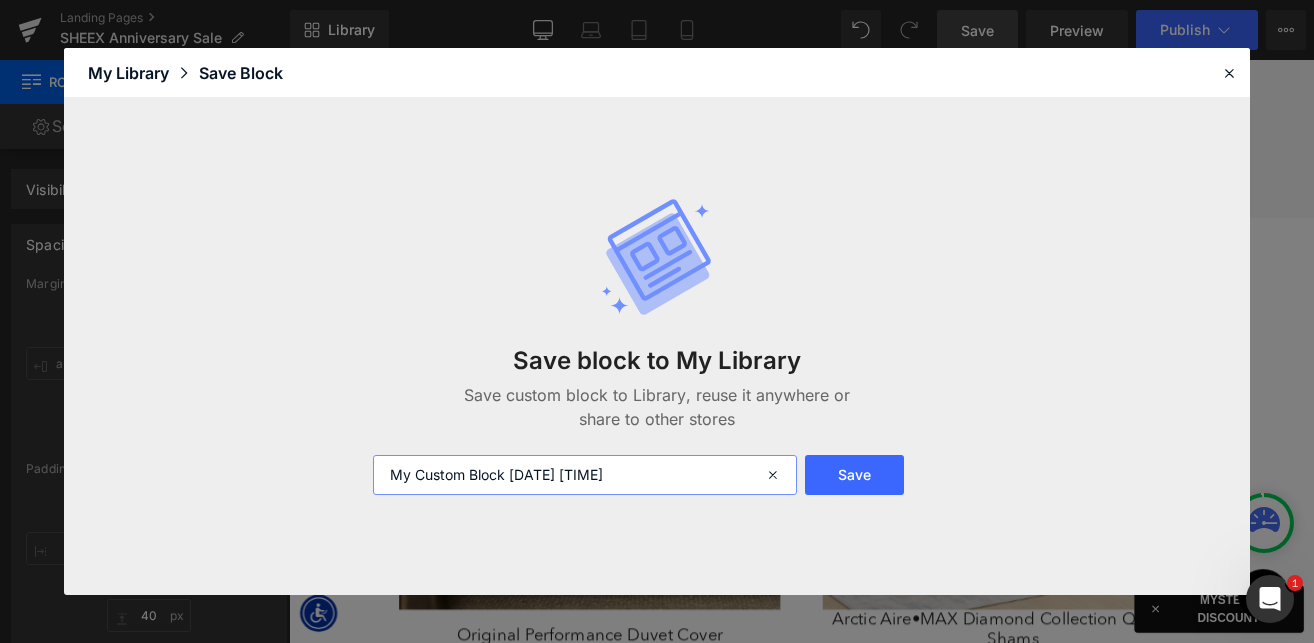 click on "My Custom Block [DATE] [TIME]" at bounding box center [585, 475] 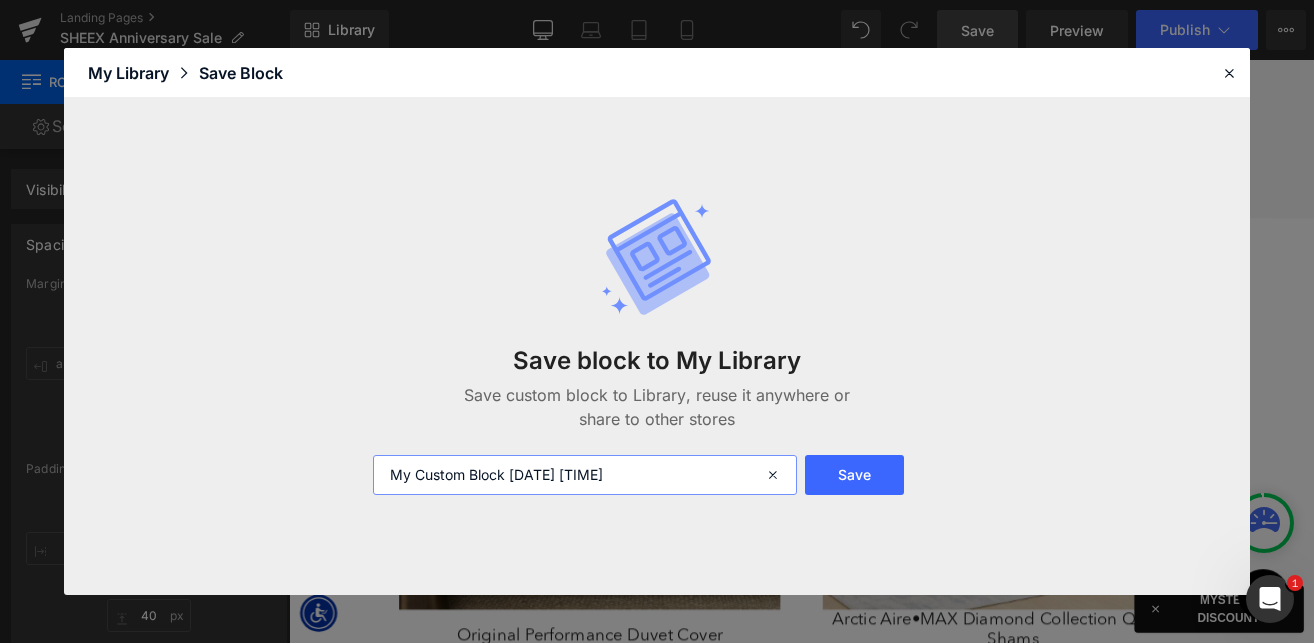 click on "My Custom Block [DATE] [TIME]" at bounding box center (585, 475) 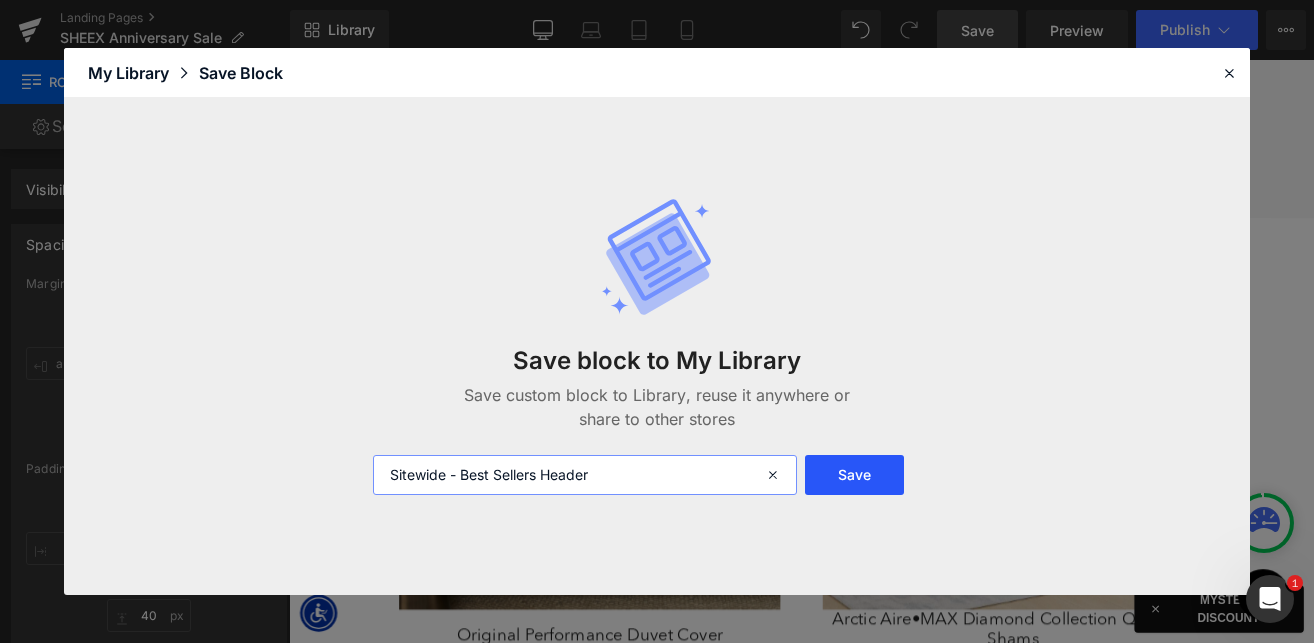 type on "Sitewide - Best Sellers Header" 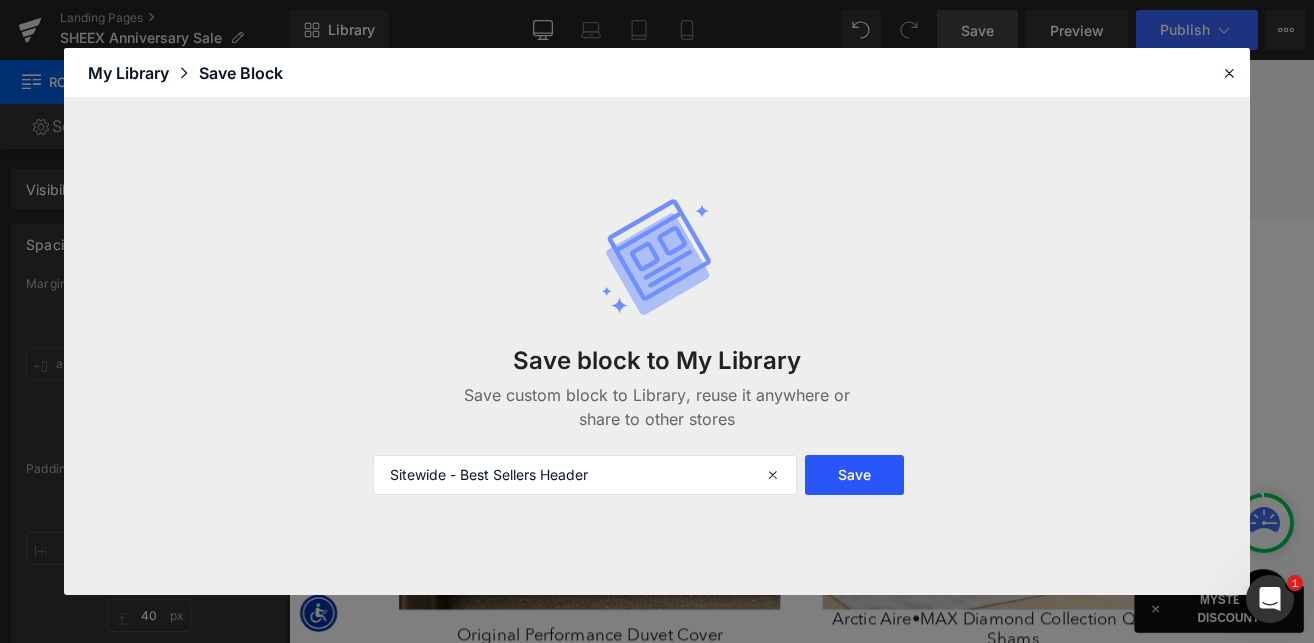 click on "Save" at bounding box center (854, 475) 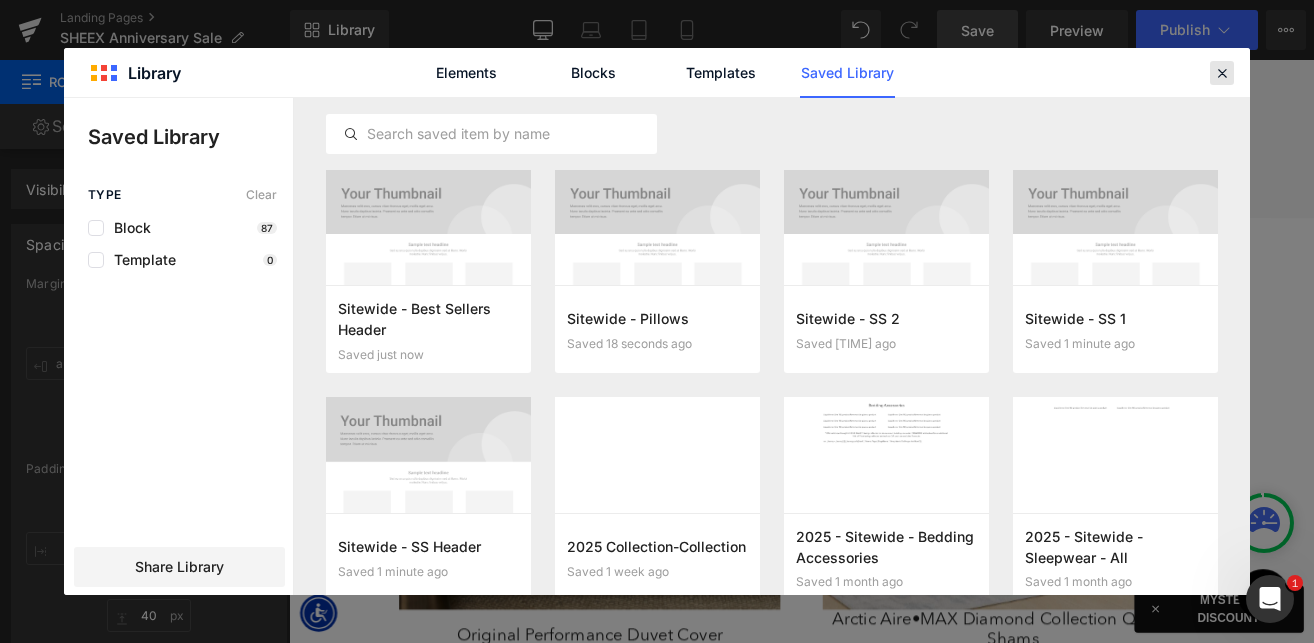 click at bounding box center (1222, 73) 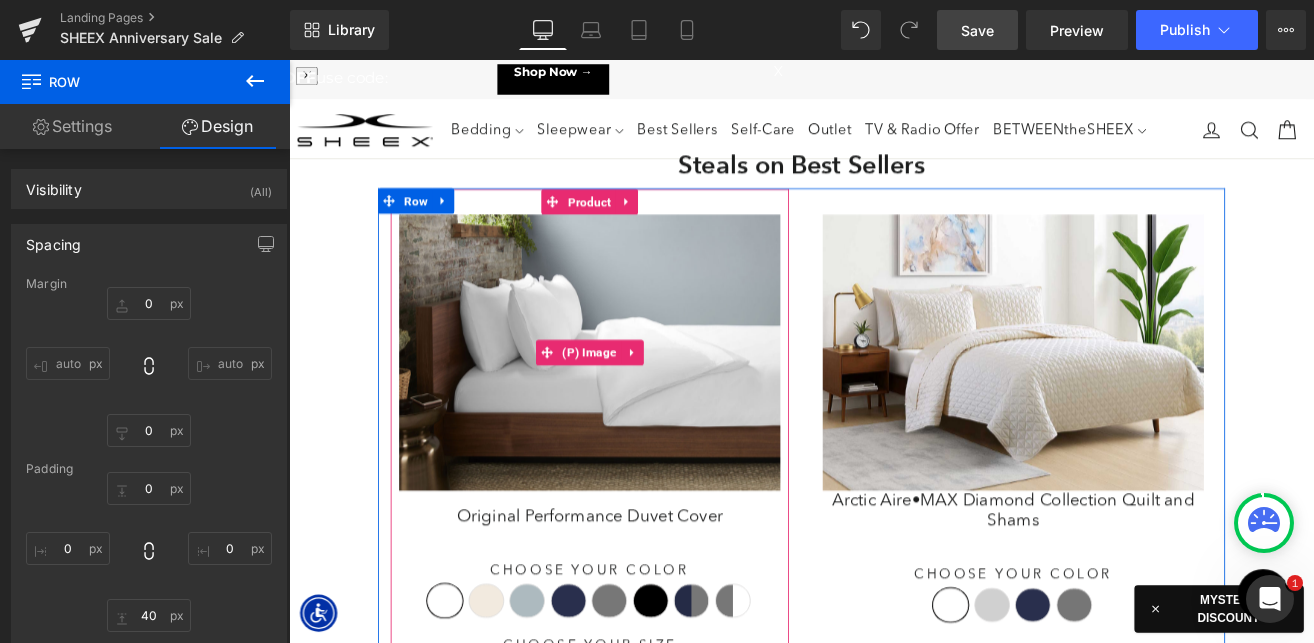 scroll, scrollTop: 3525, scrollLeft: 0, axis: vertical 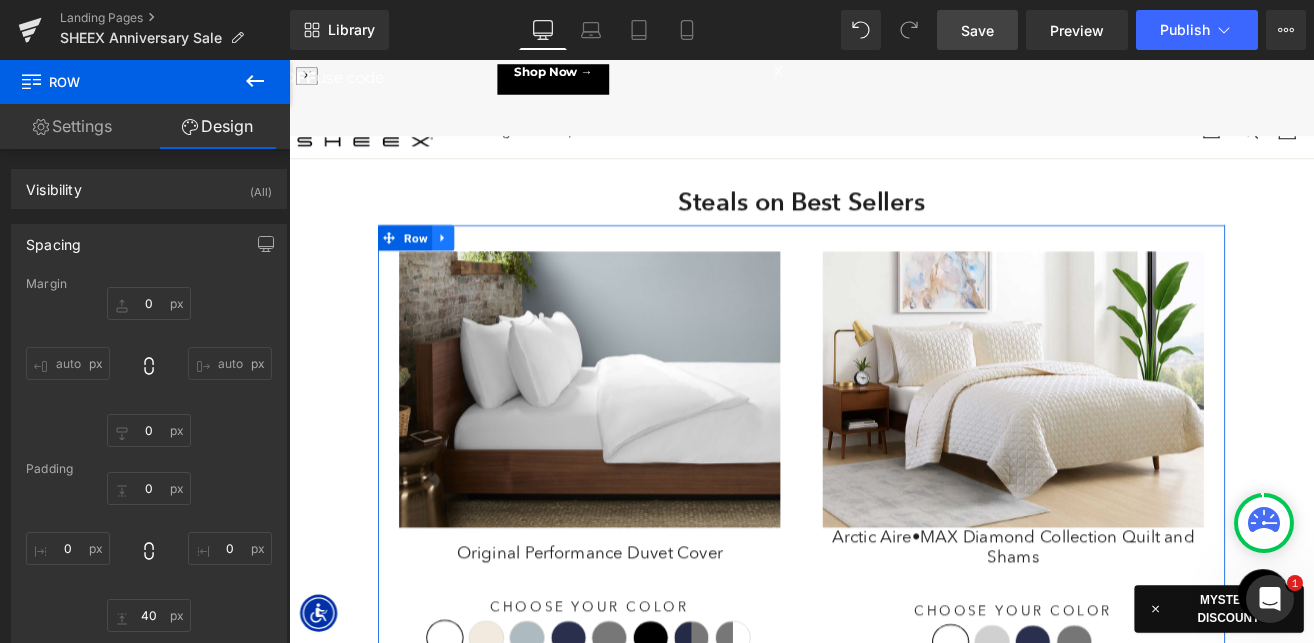 click 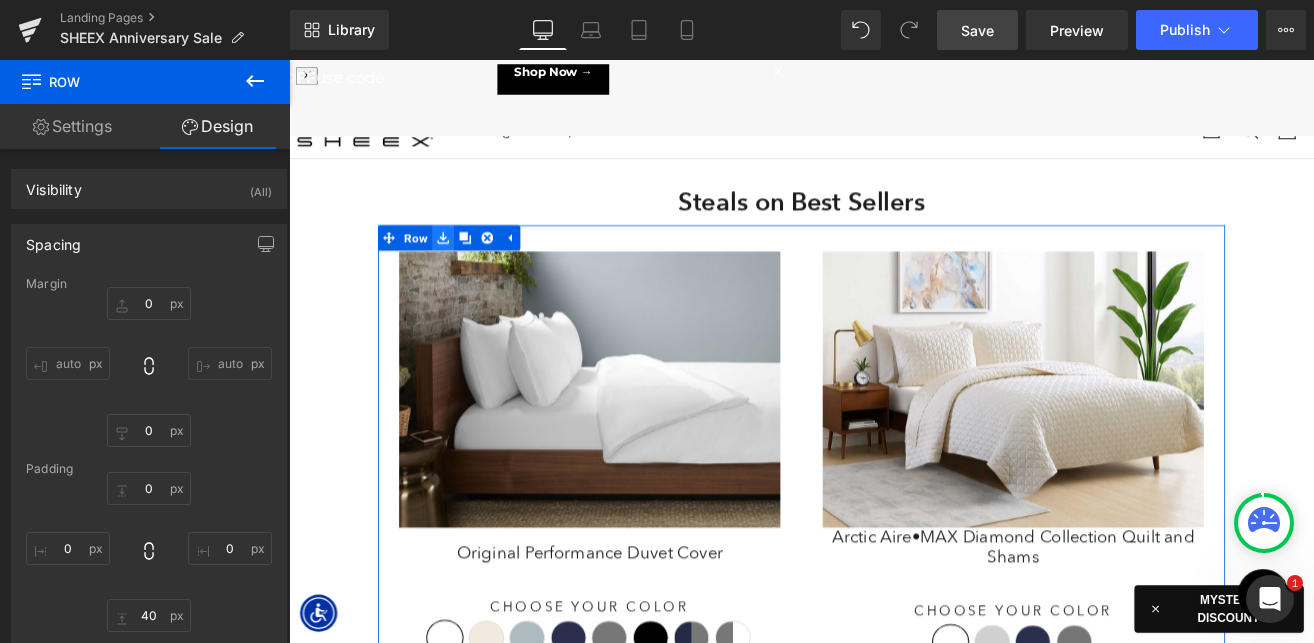 click 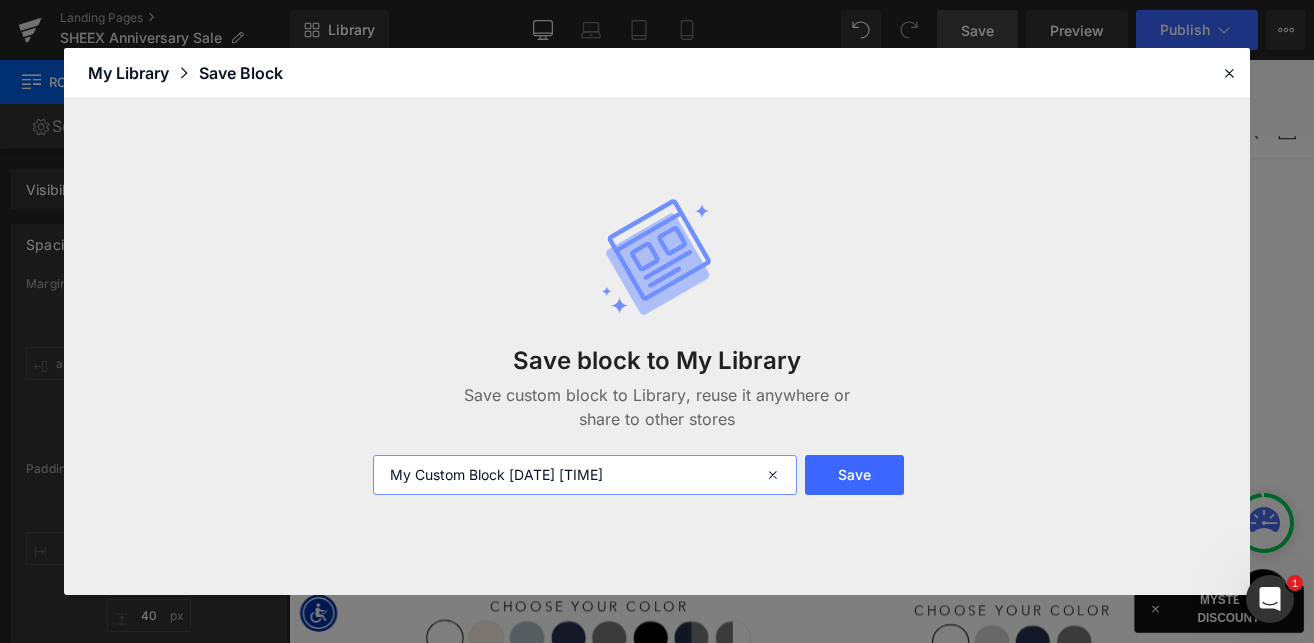 click on "My Custom Block [DATE] [TIME]" at bounding box center (585, 475) 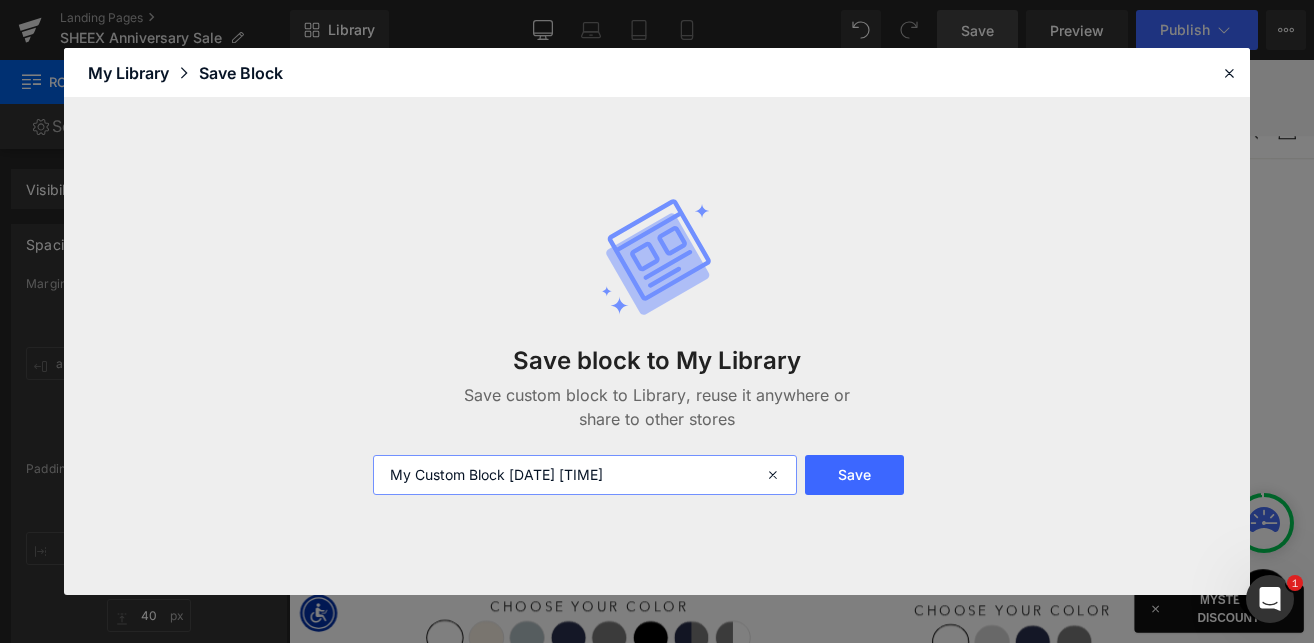 click on "My Custom Block [DATE] [TIME]" at bounding box center (585, 475) 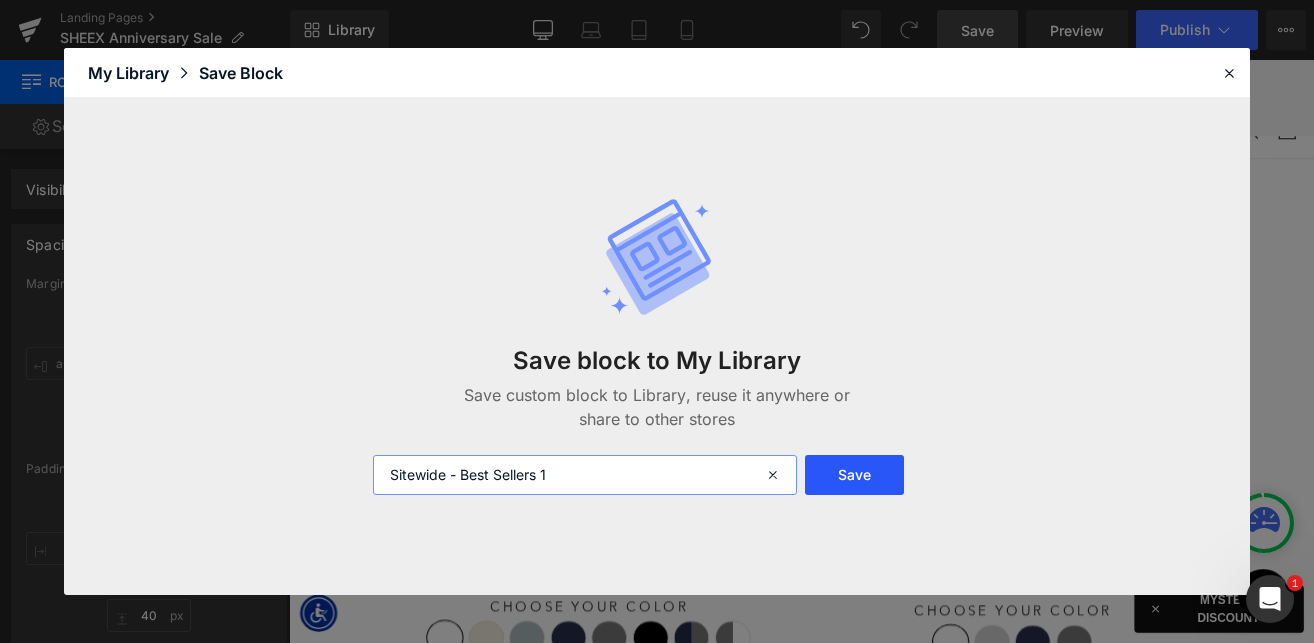 type on "Sitewide - Best Sellers 1" 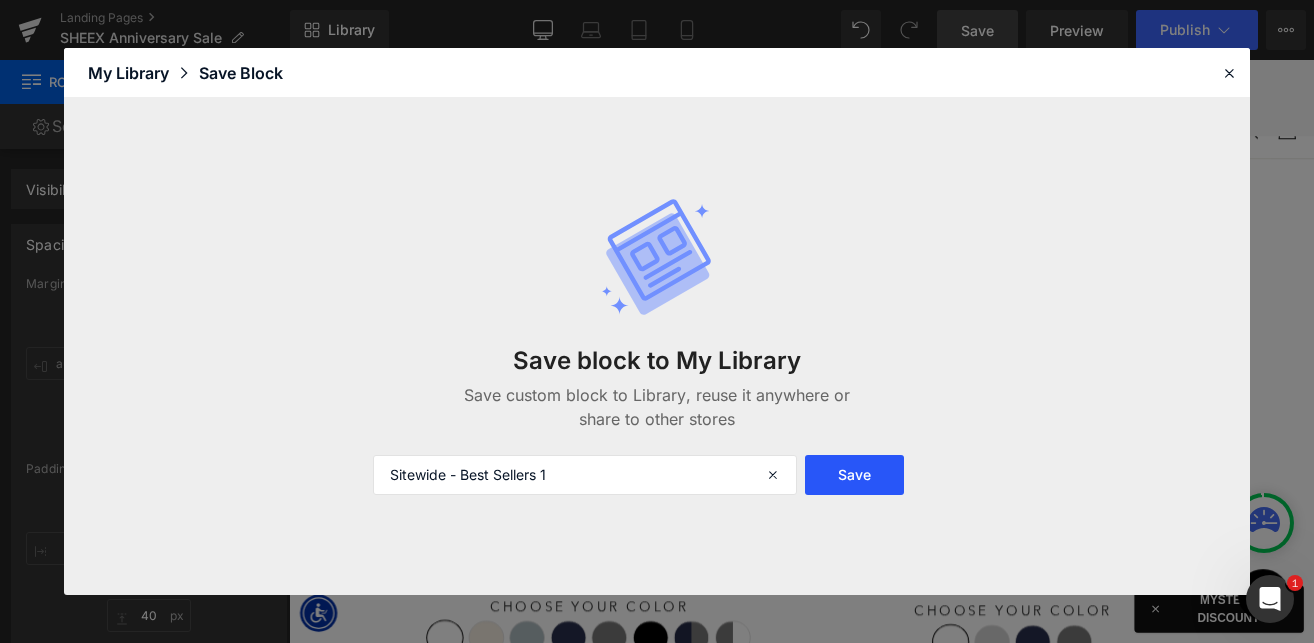 click on "Save" at bounding box center [854, 475] 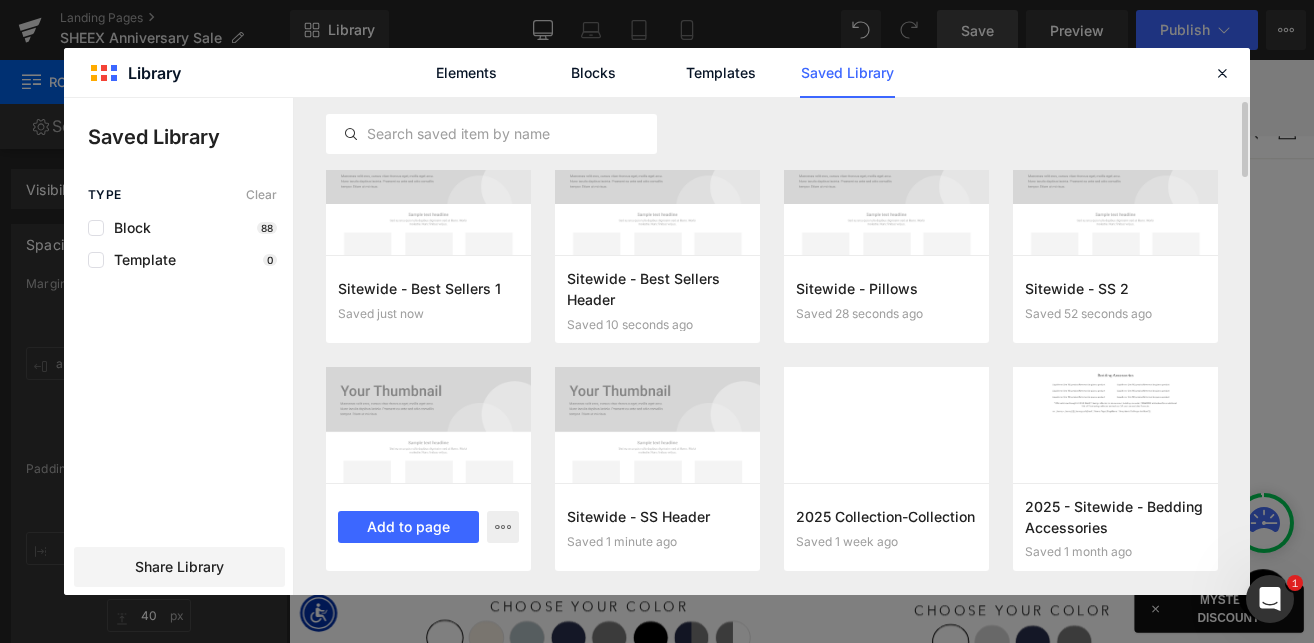 scroll, scrollTop: 31, scrollLeft: 0, axis: vertical 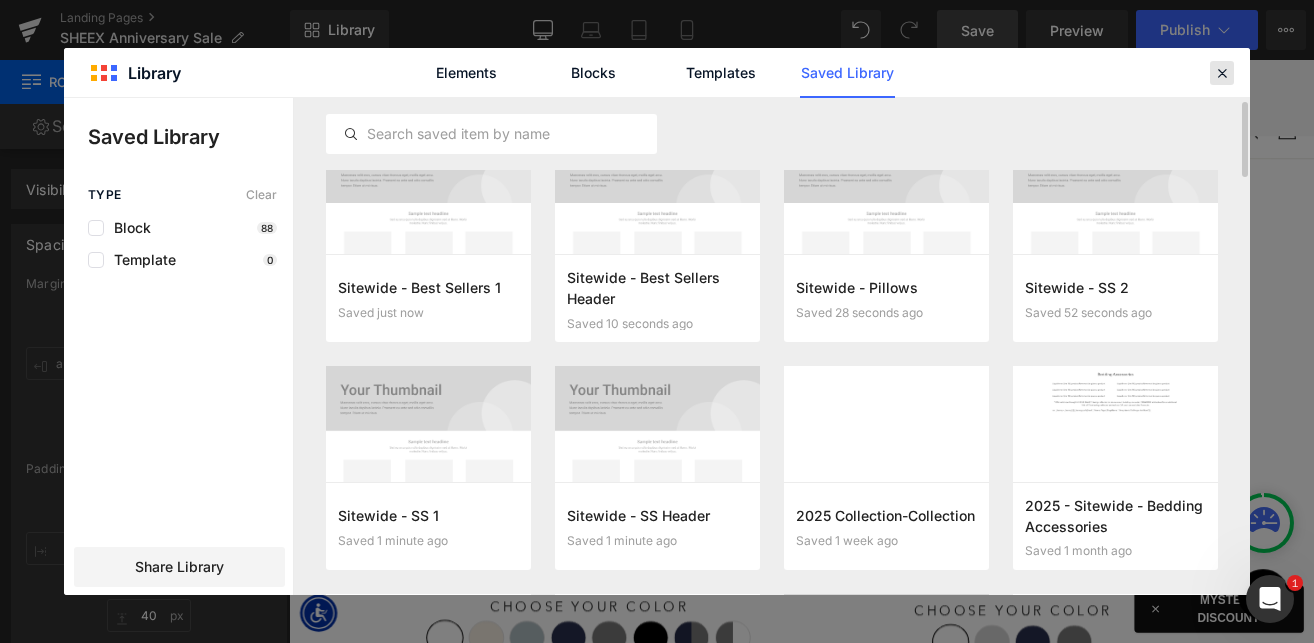 click at bounding box center [1222, 73] 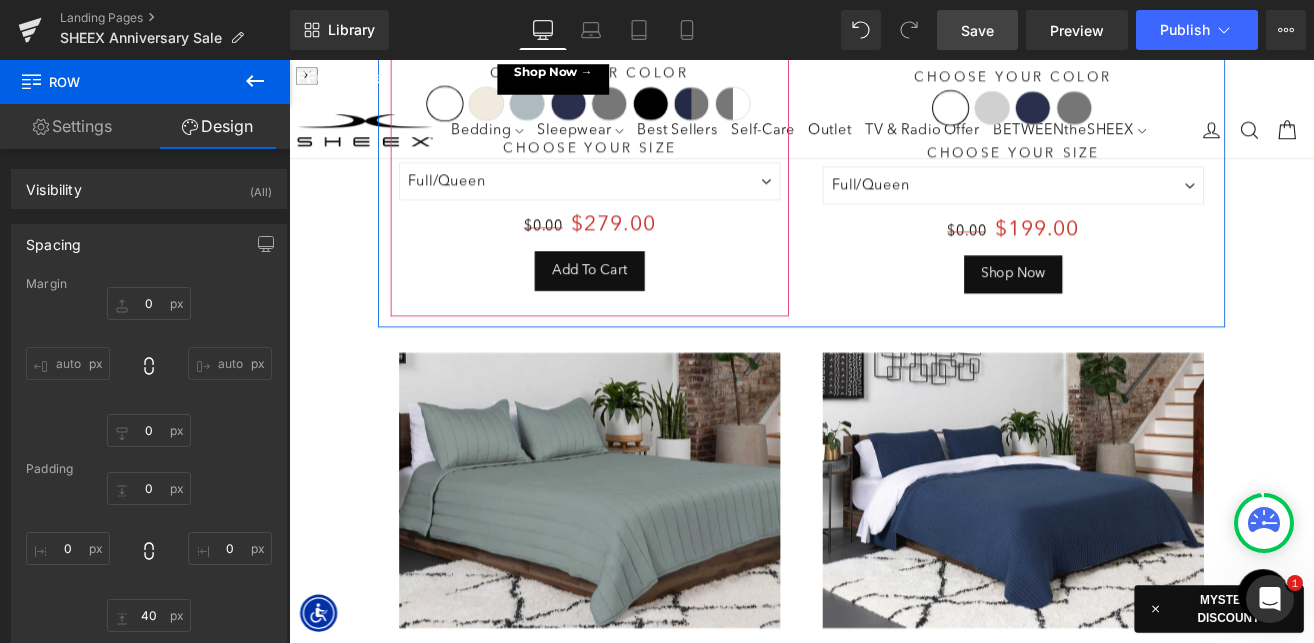 scroll, scrollTop: 4170, scrollLeft: 0, axis: vertical 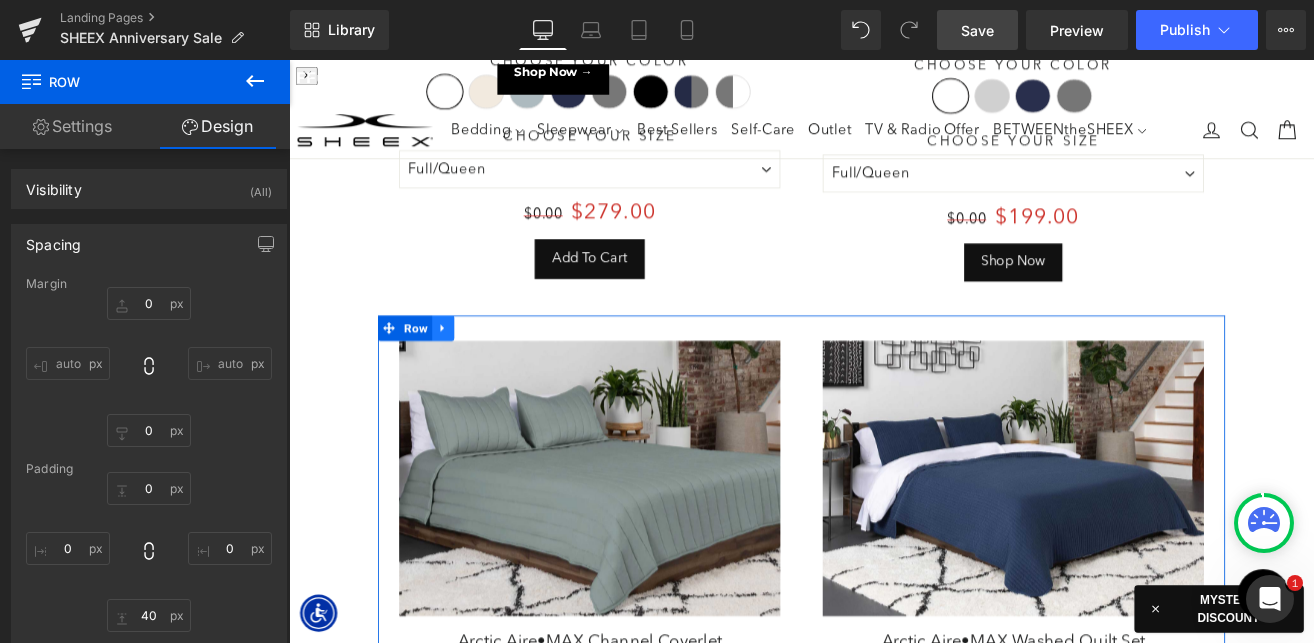 click at bounding box center [471, 376] 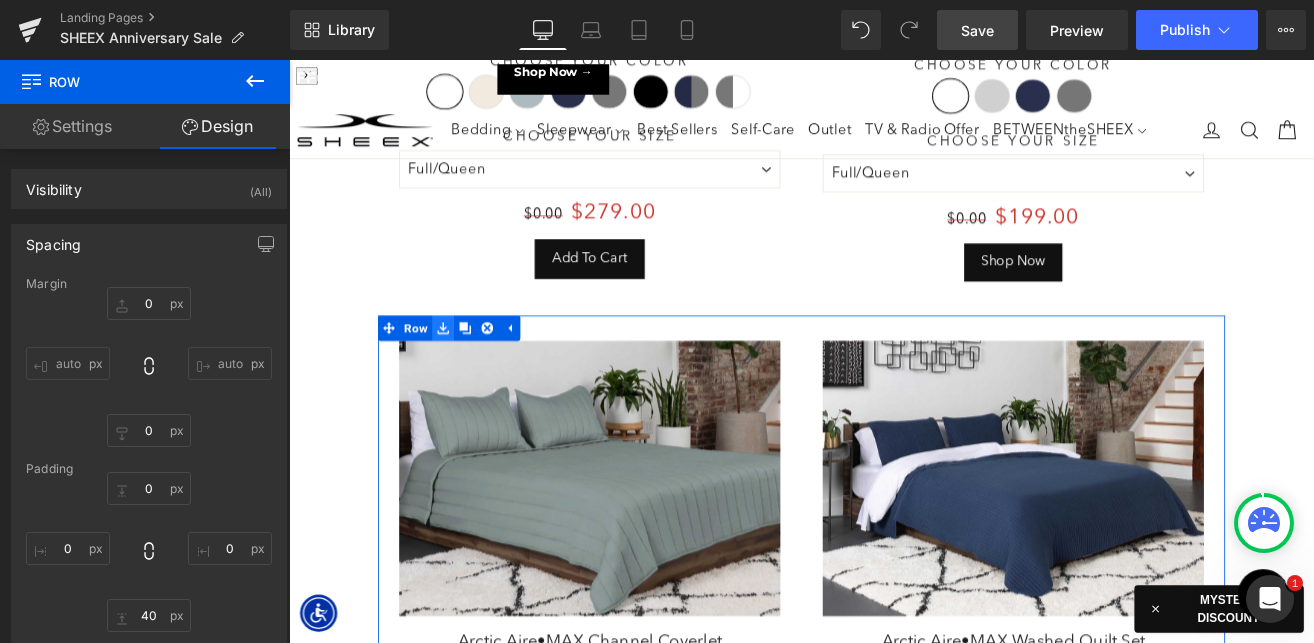 click 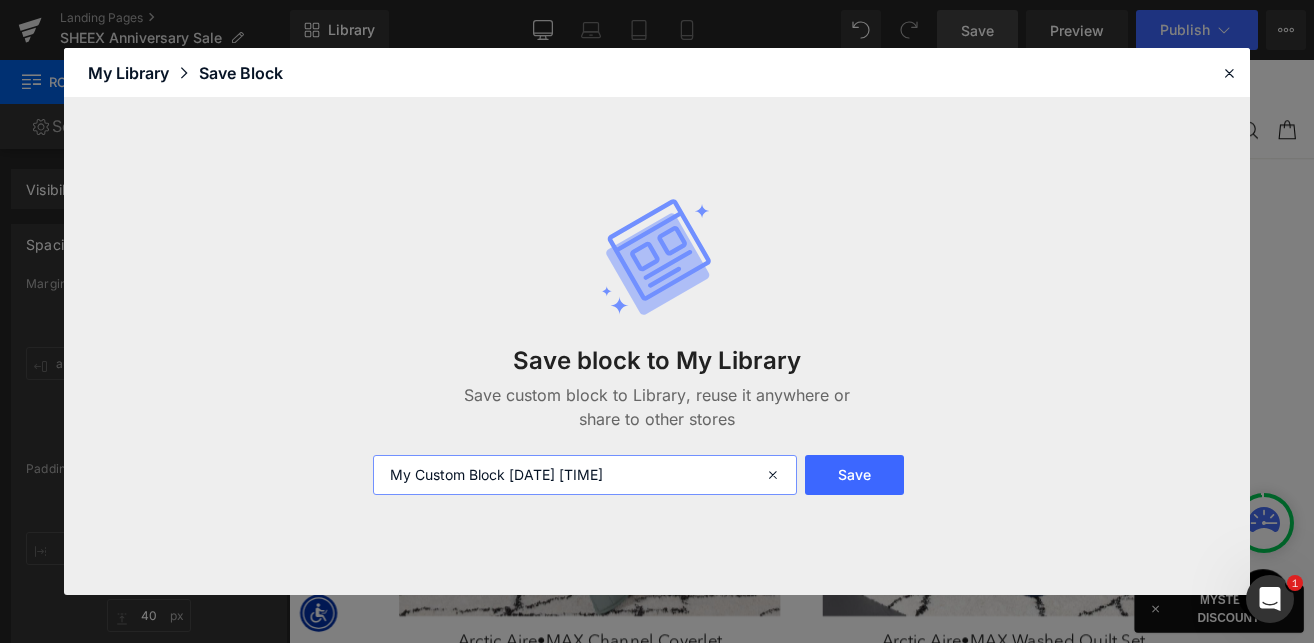 click on "My Custom Block [DATE] [TIME]" at bounding box center [585, 475] 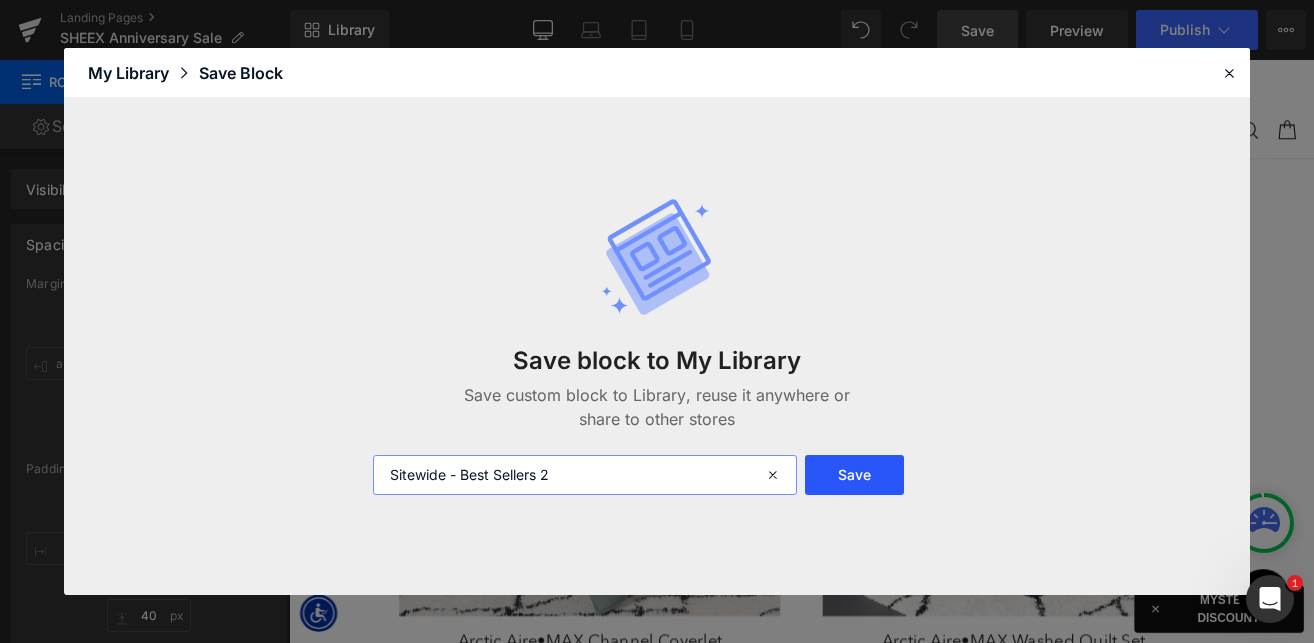 type on "Sitewide - Best Sellers 2" 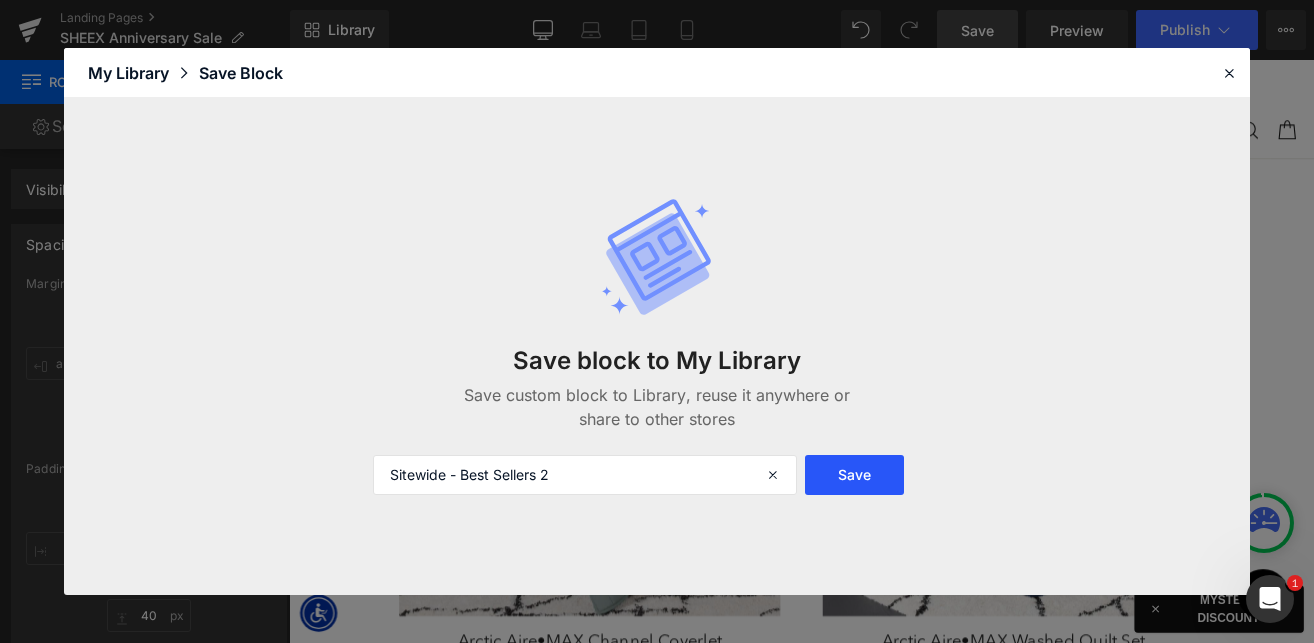 click on "Save" at bounding box center (854, 475) 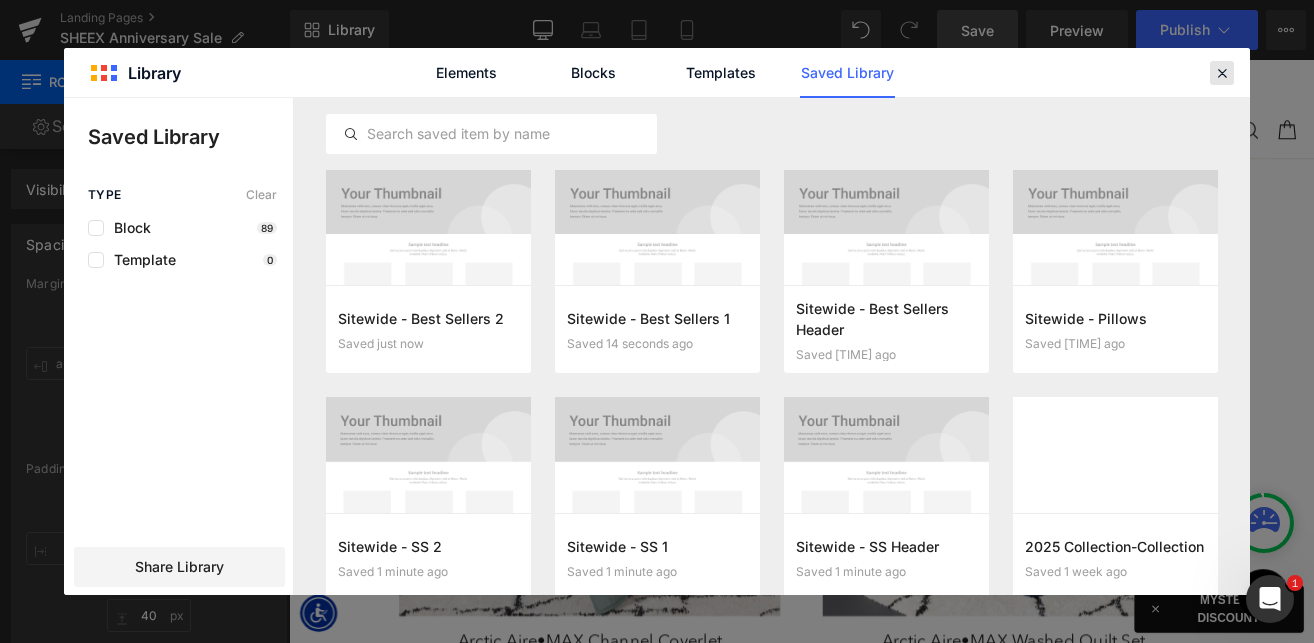 click at bounding box center [1222, 73] 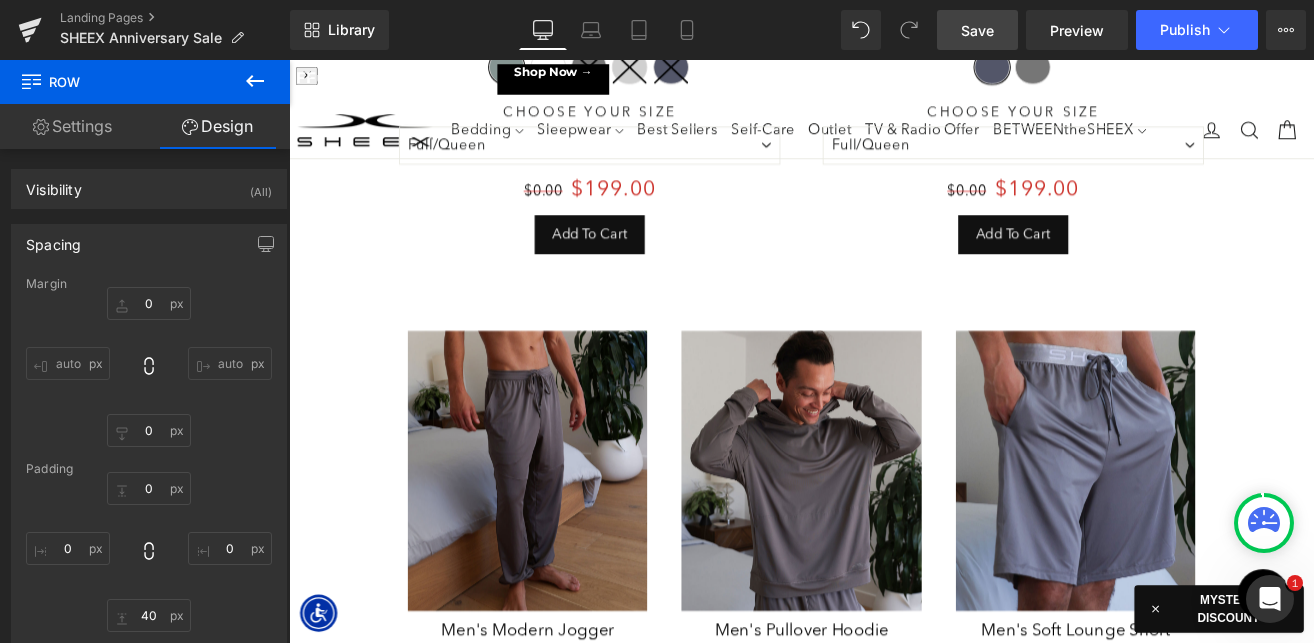 scroll, scrollTop: 4971, scrollLeft: 0, axis: vertical 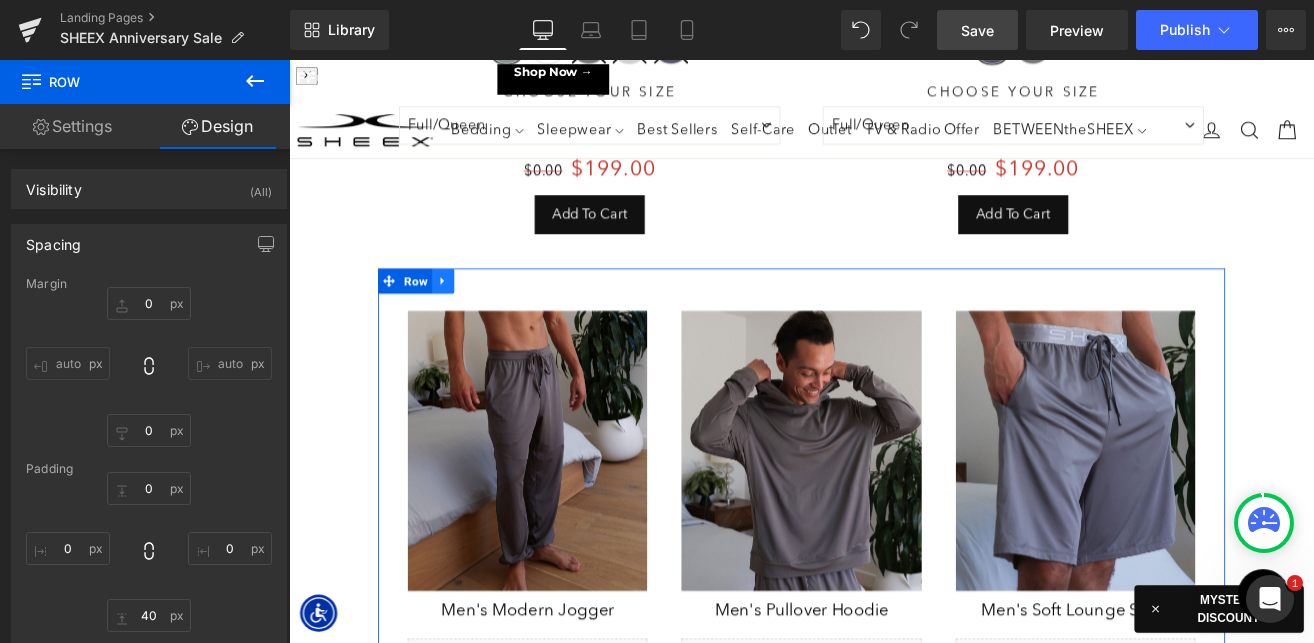 click 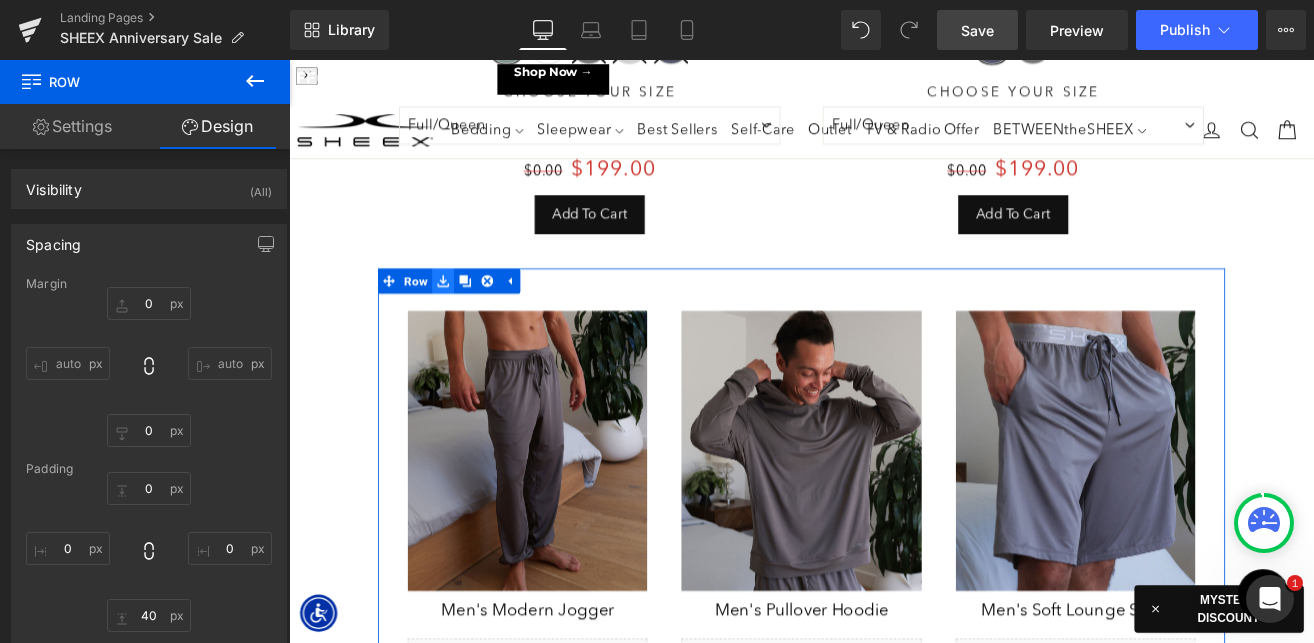 click 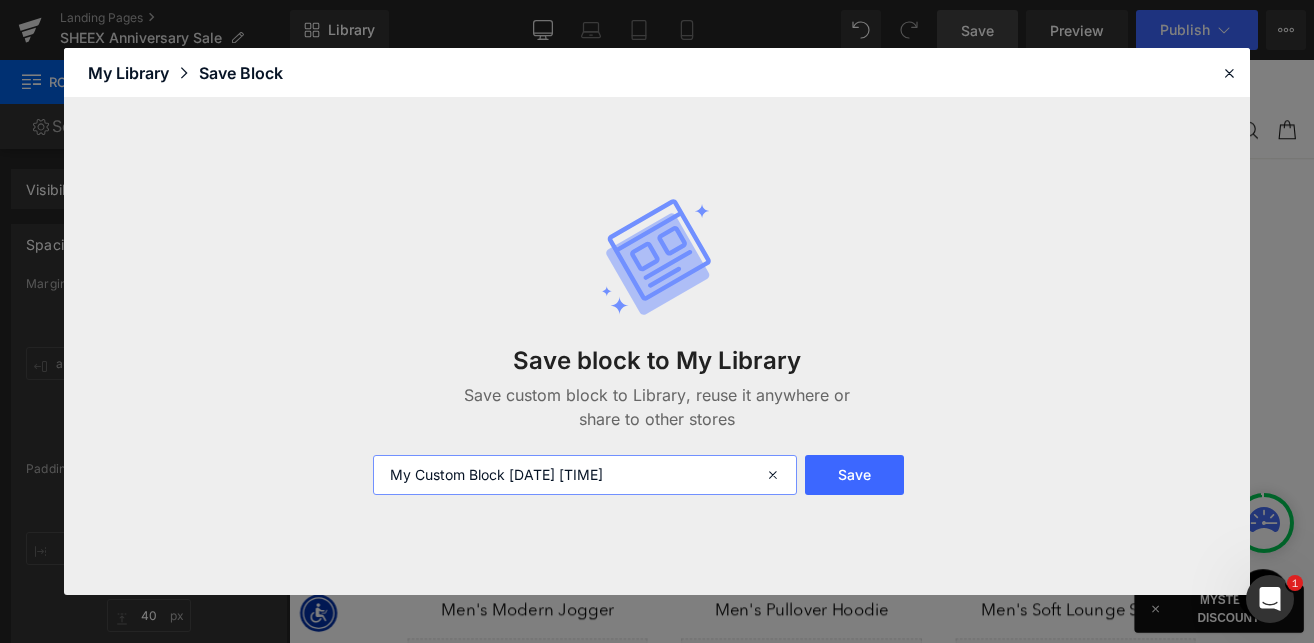 click on "My Custom Block [DATE] [TIME]" at bounding box center [585, 475] 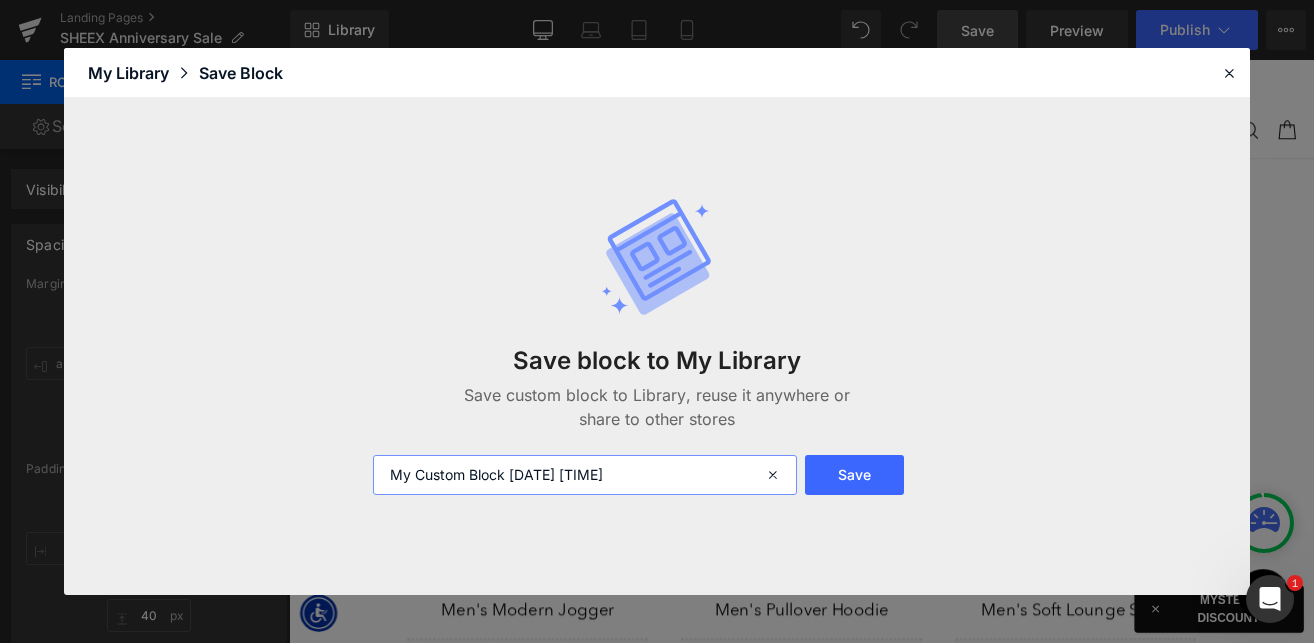 click on "My Custom Block [DATE] [TIME]" at bounding box center (585, 475) 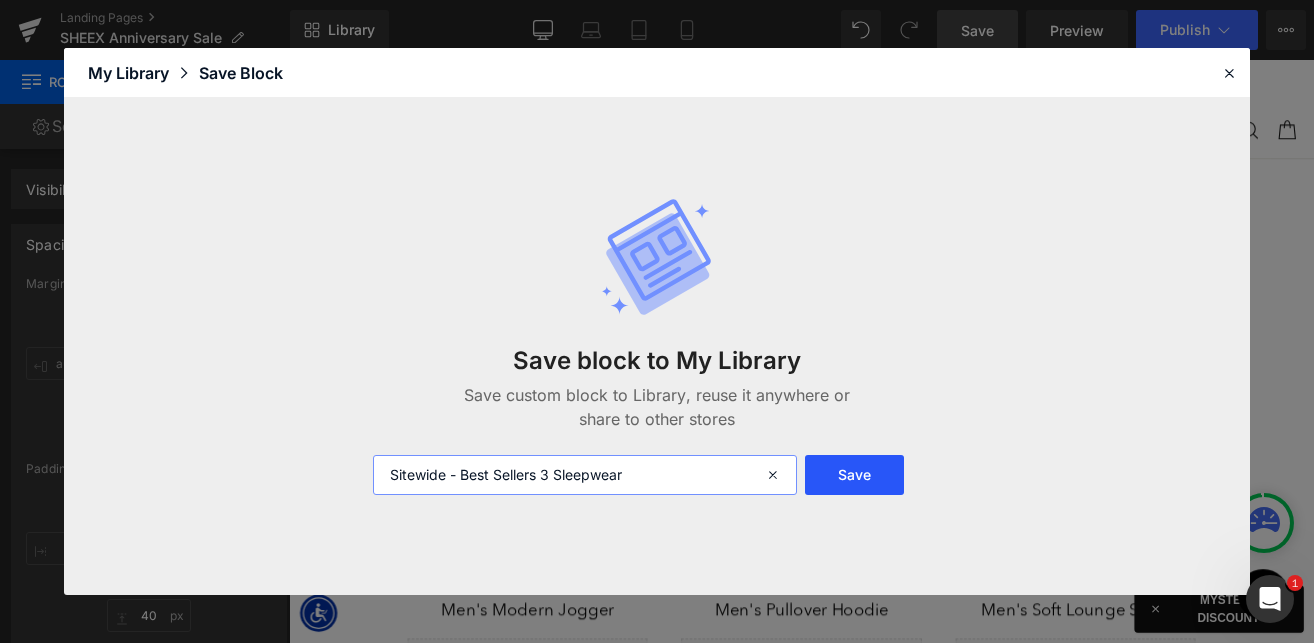 type on "Sitewide - Best Sellers 3 Sleepwear" 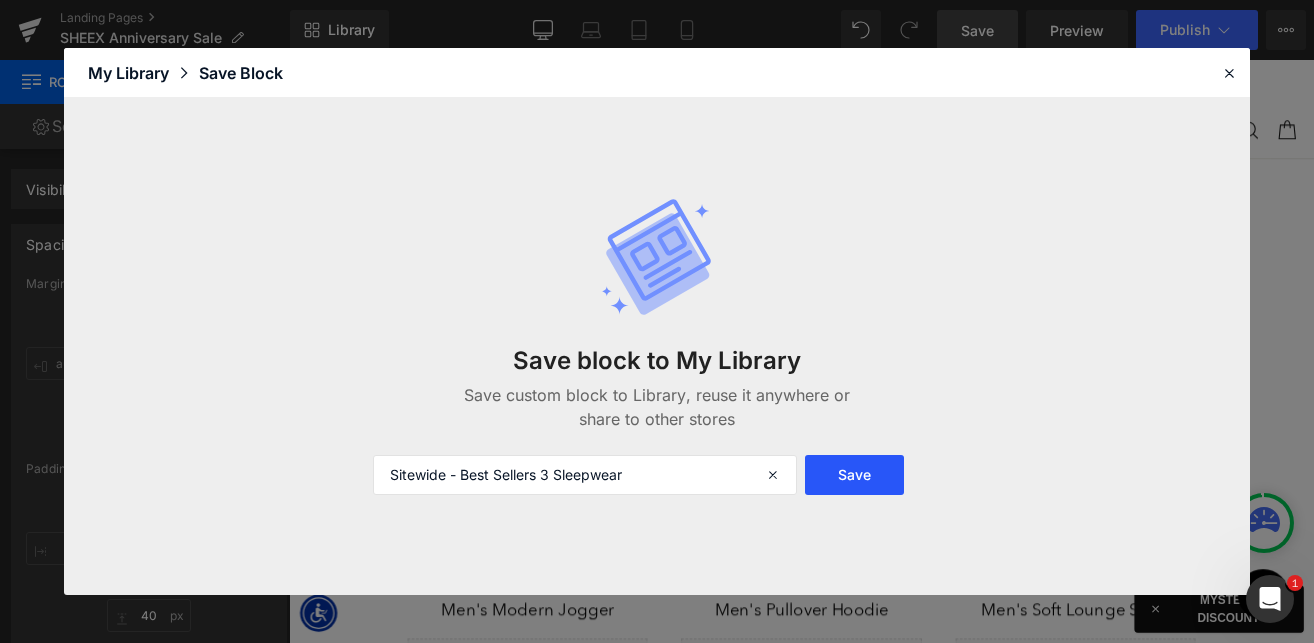 click on "Save" at bounding box center (854, 475) 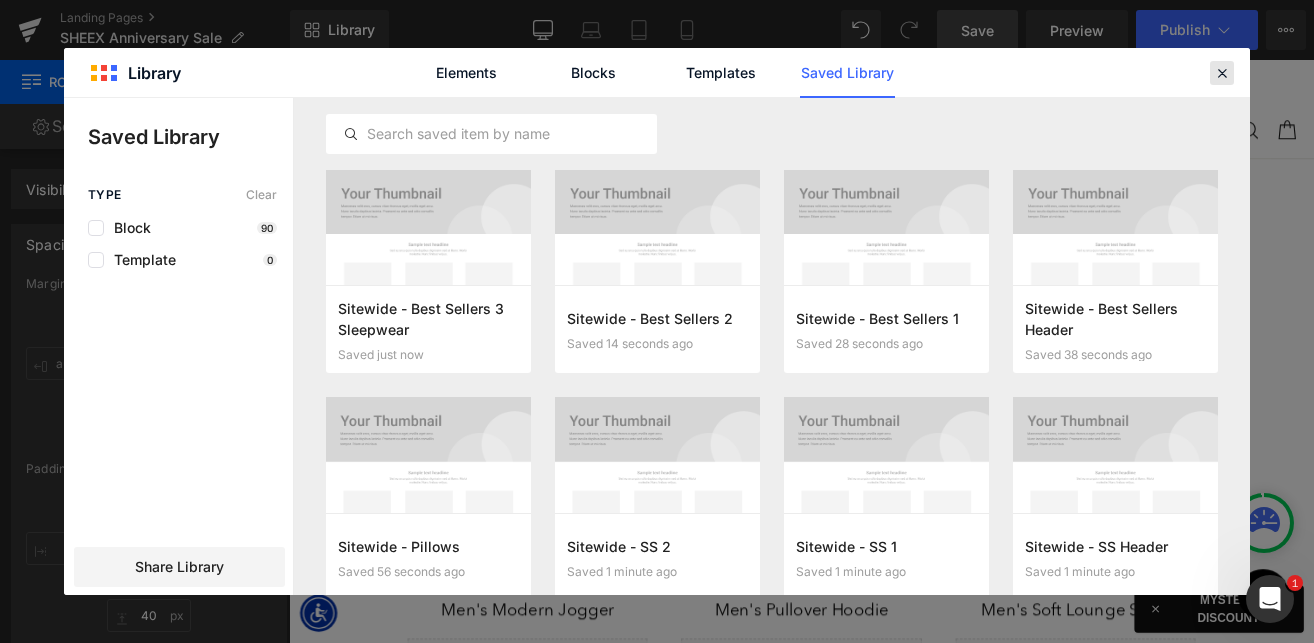 click at bounding box center [1222, 73] 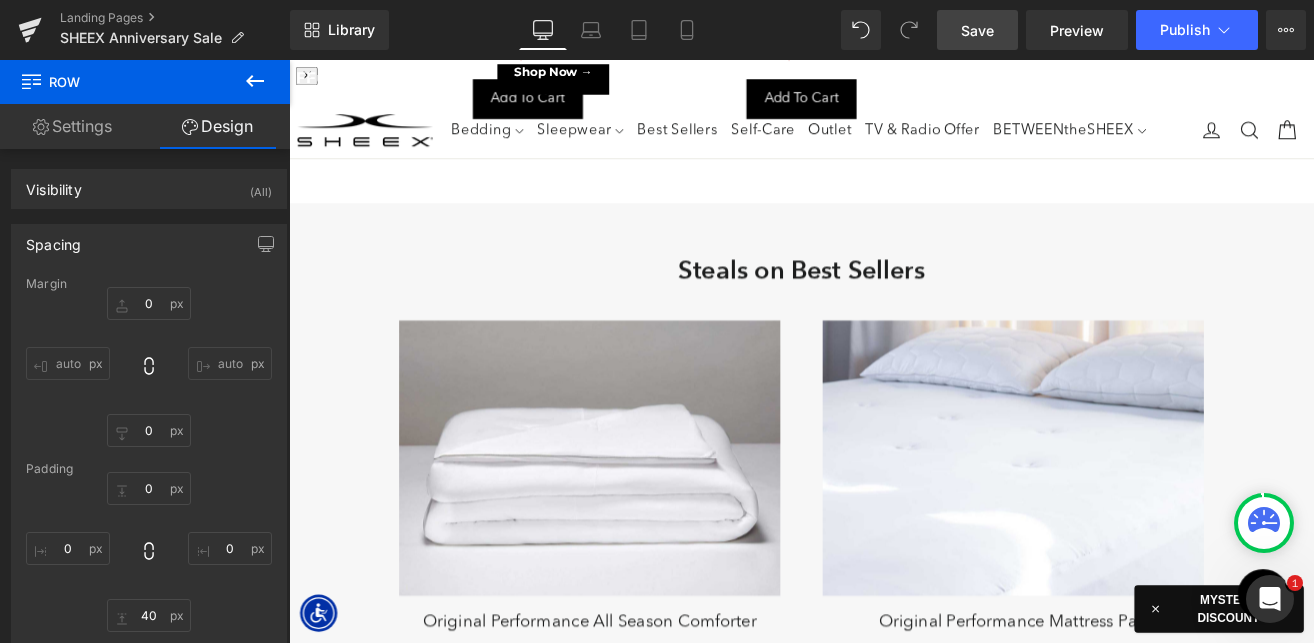 scroll, scrollTop: 7487, scrollLeft: 0, axis: vertical 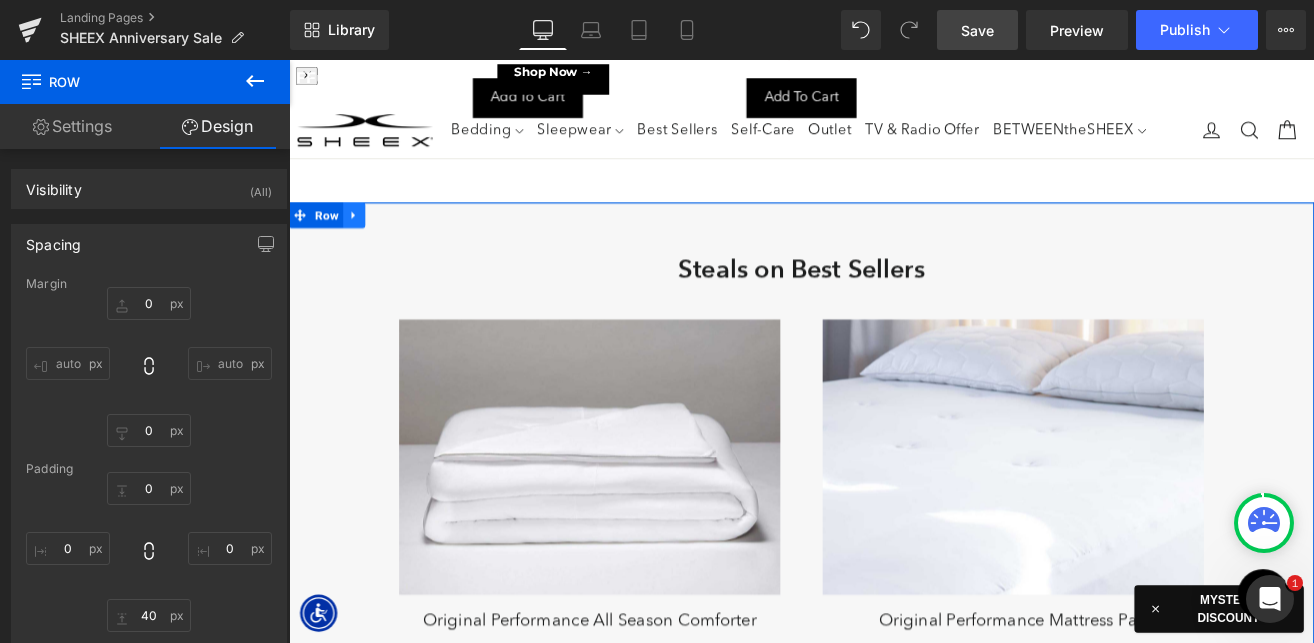 click 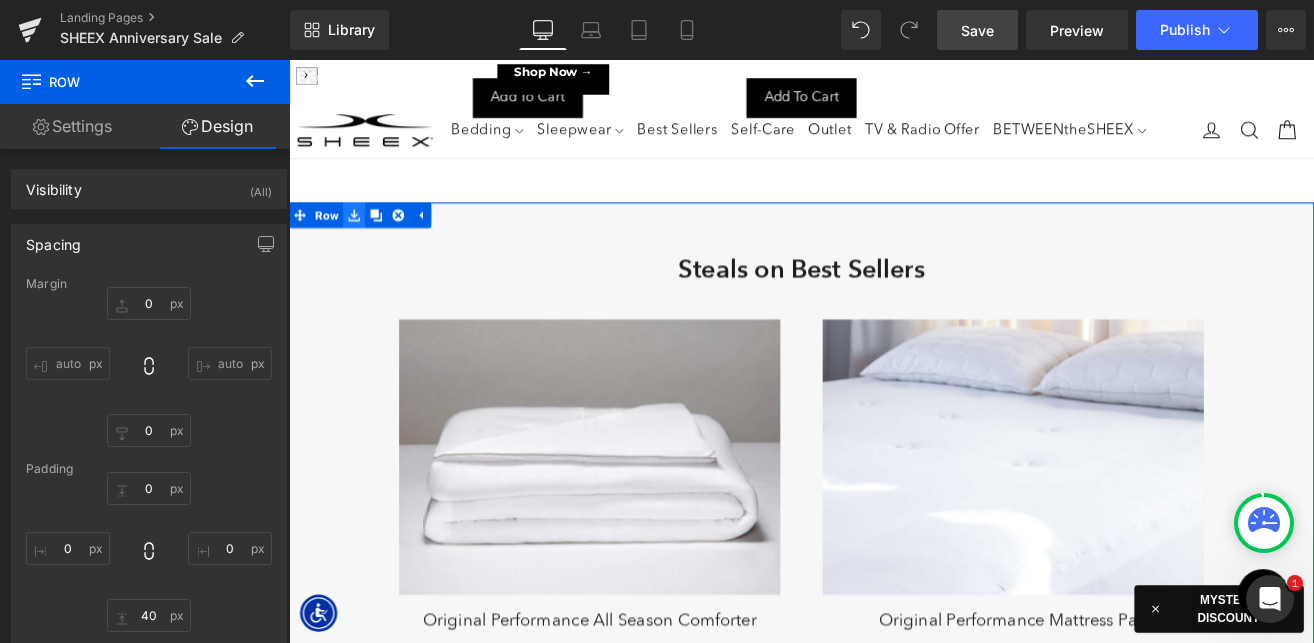 click 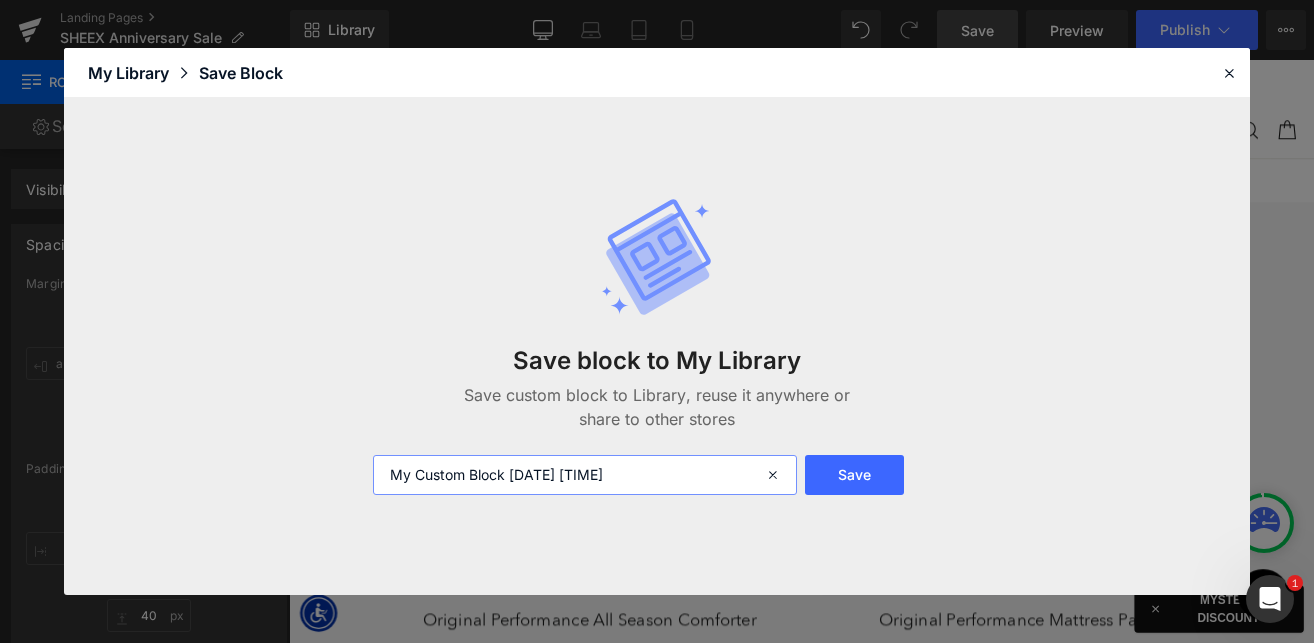 click on "My Custom Block [DATE] [TIME]" at bounding box center [585, 475] 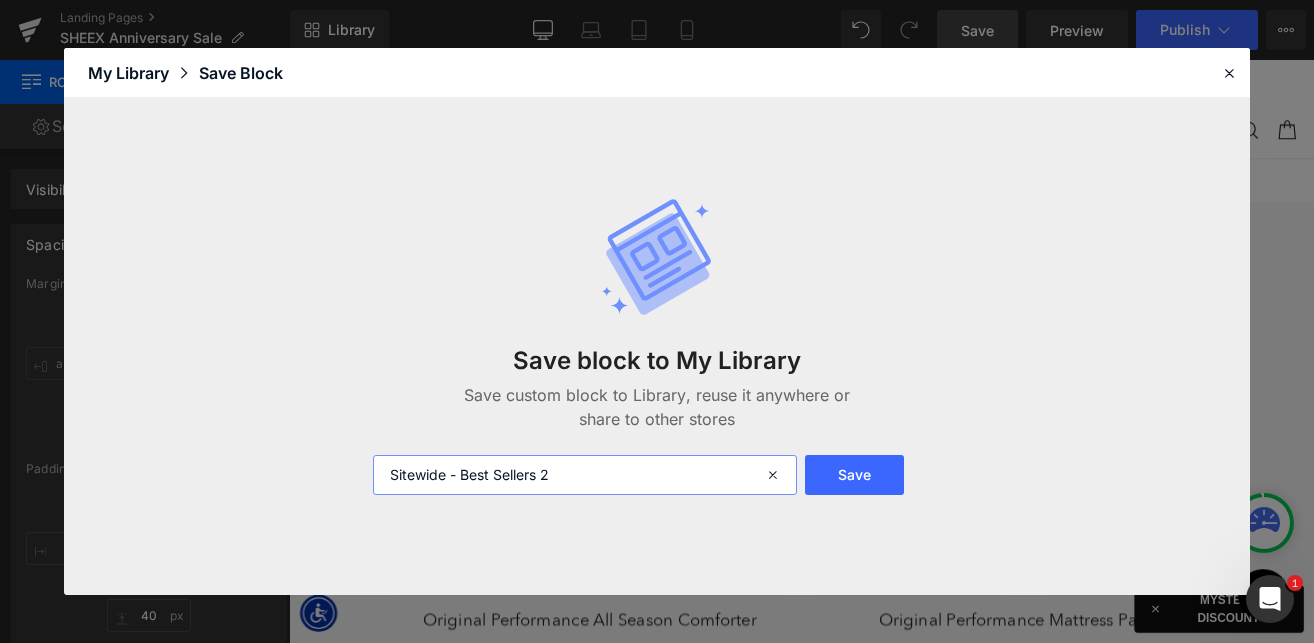 drag, startPoint x: 462, startPoint y: 481, endPoint x: 668, endPoint y: 482, distance: 206.00243 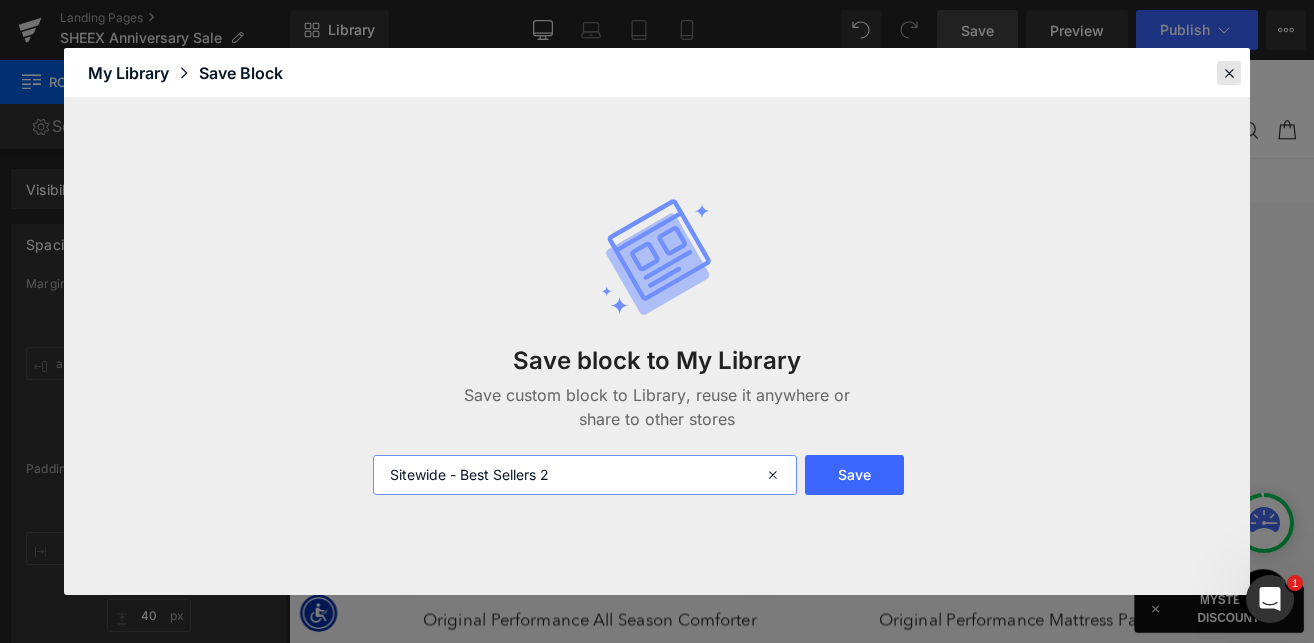 type on "Sitewide - Best Sellers 2" 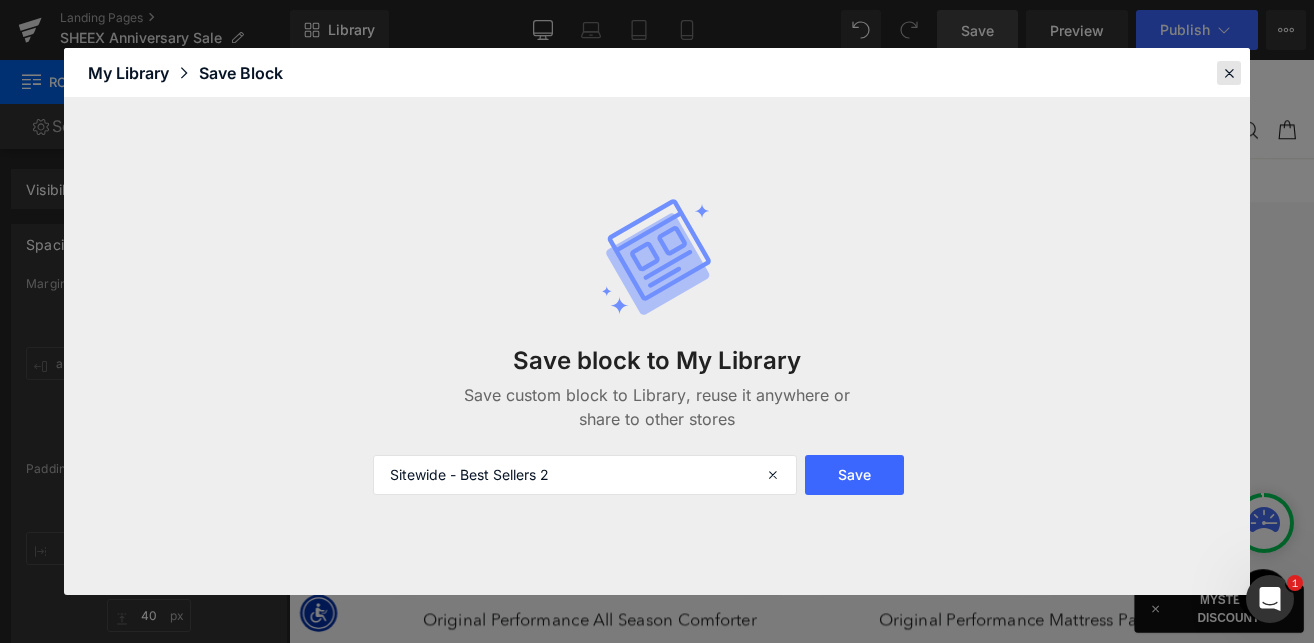 click 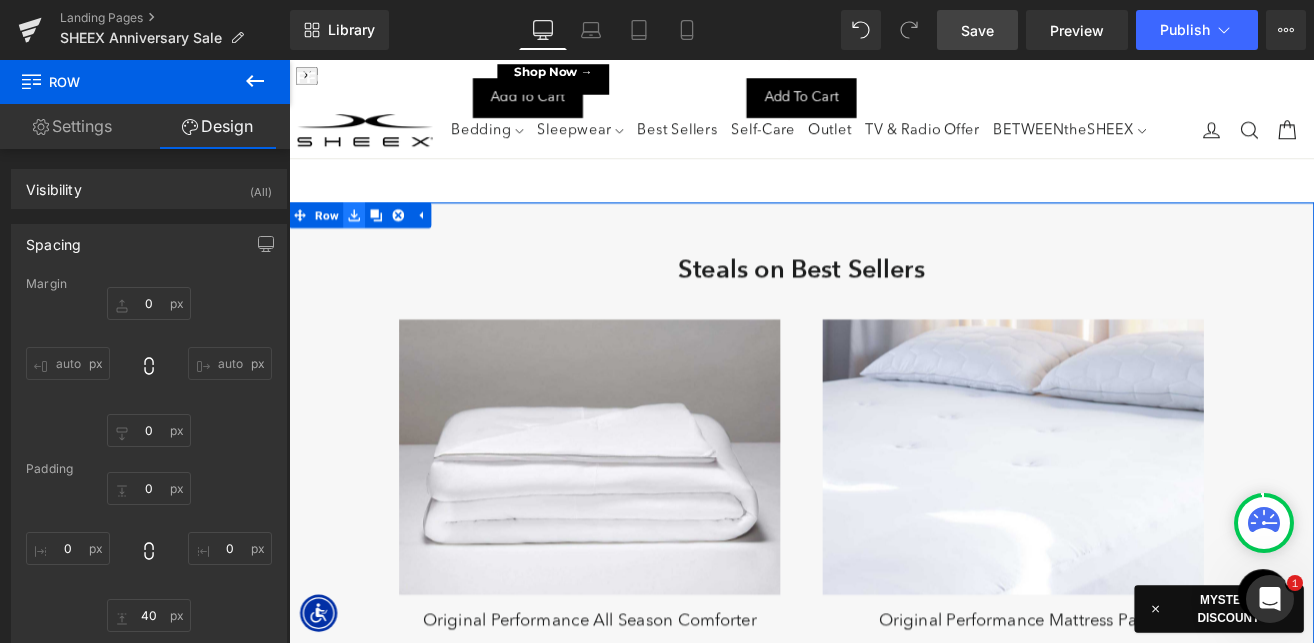 click 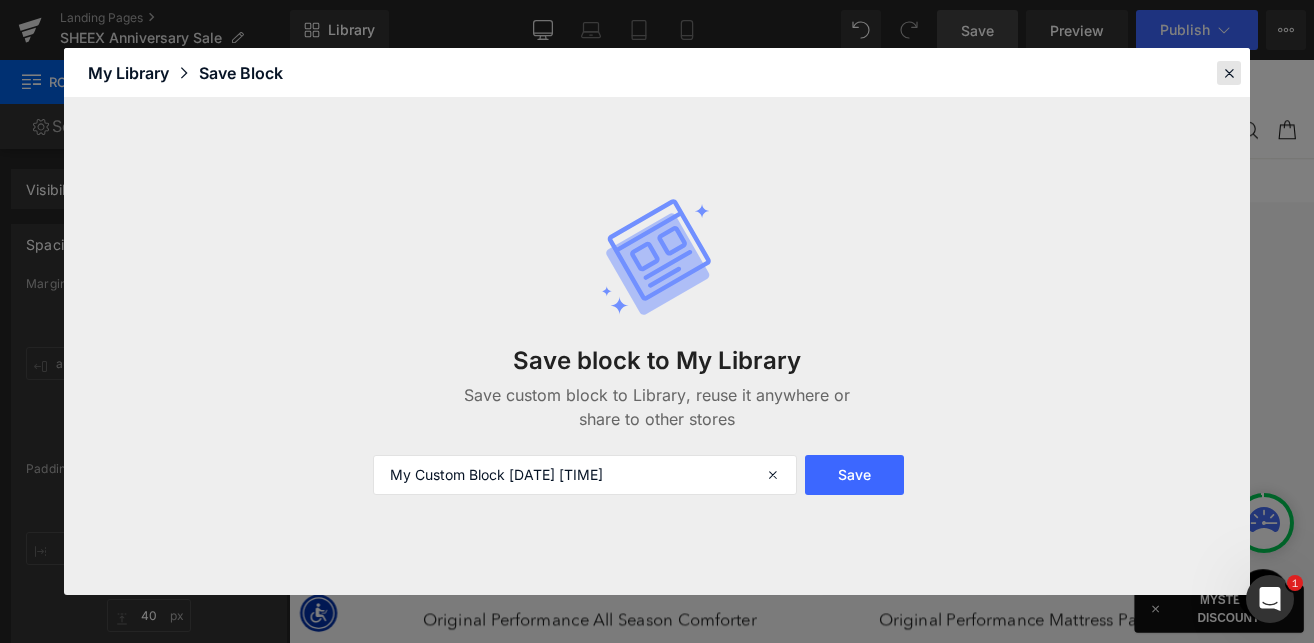 click at bounding box center [1229, 73] 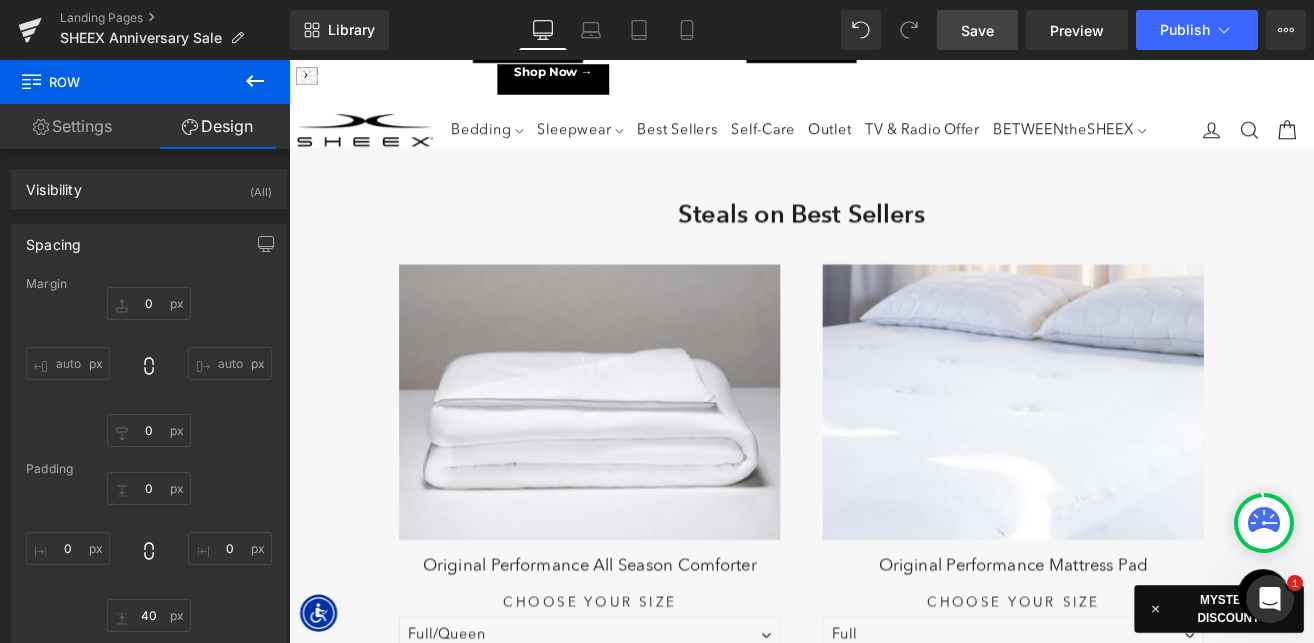 scroll, scrollTop: 7492, scrollLeft: 0, axis: vertical 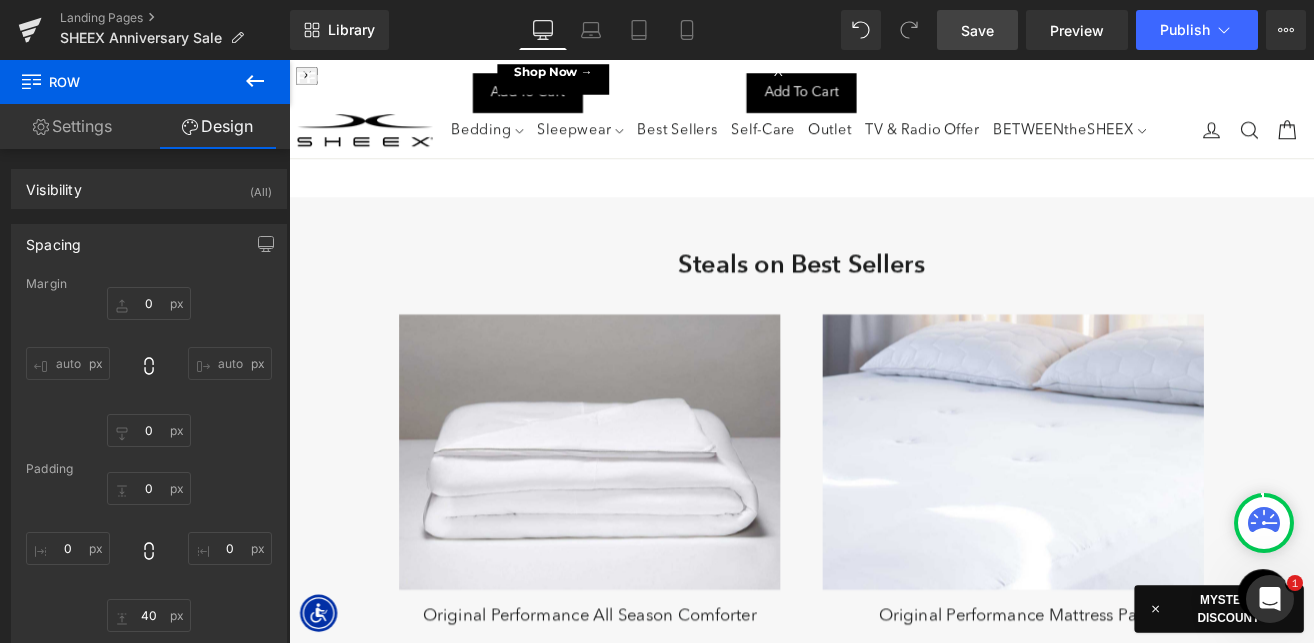 click 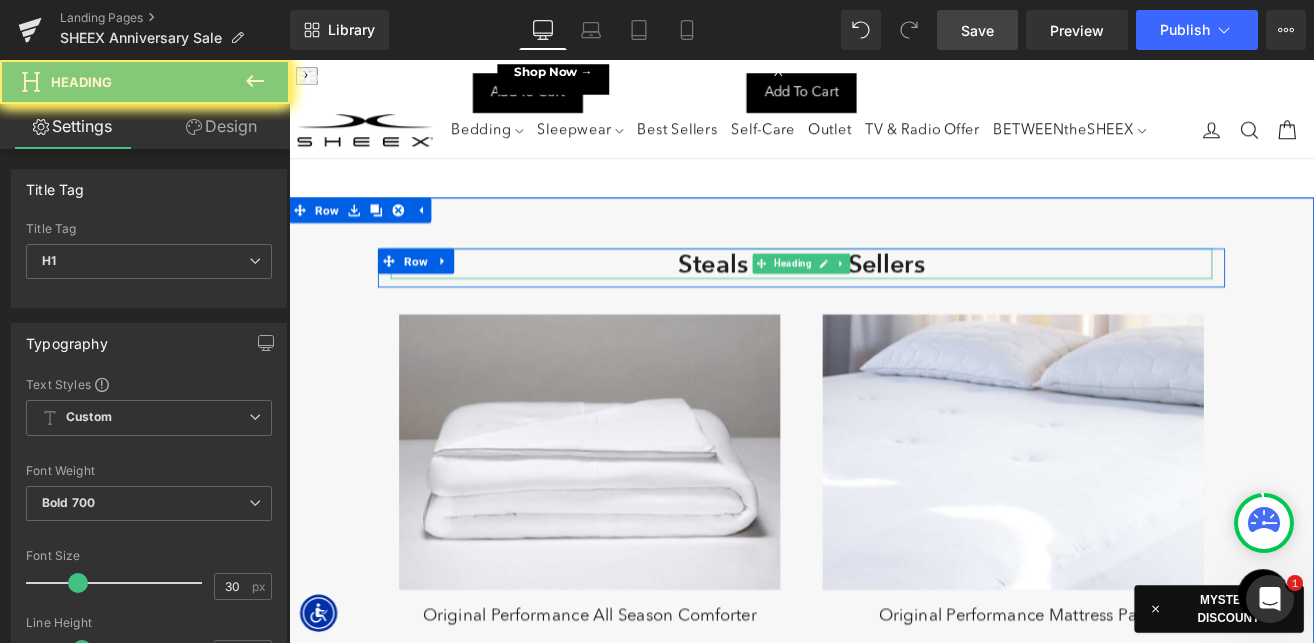 click on "Steals on Best Sellers" at bounding box center [894, 301] 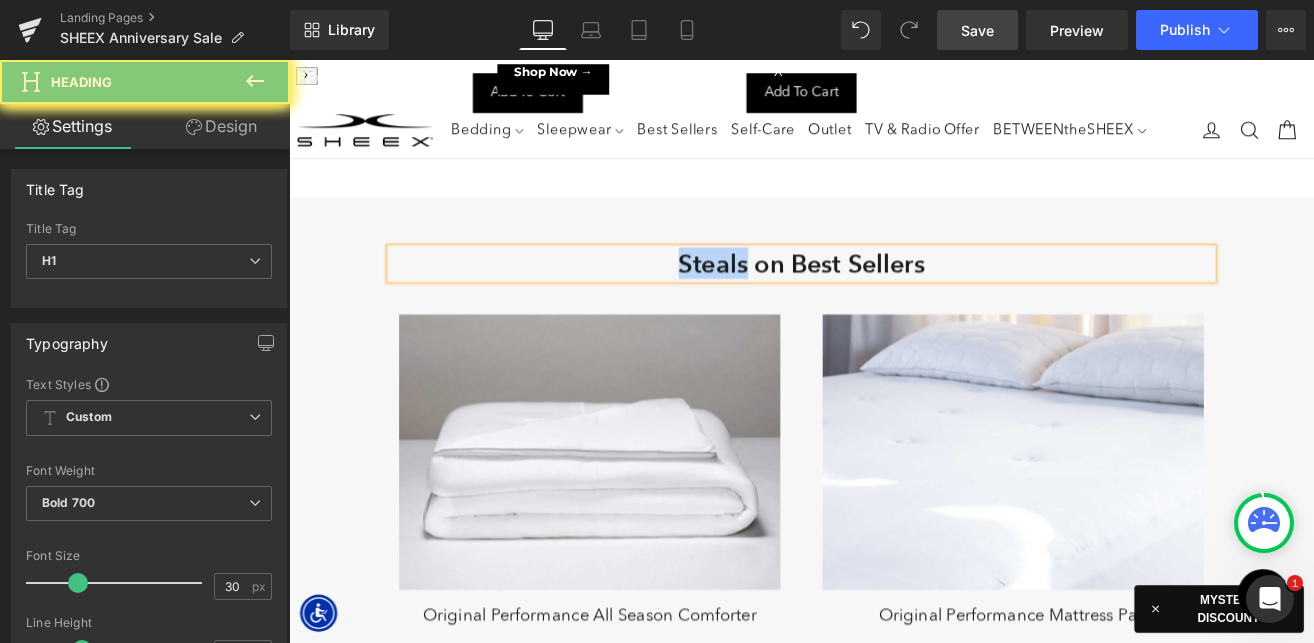 click on "Steals on Best Sellers" at bounding box center (894, 301) 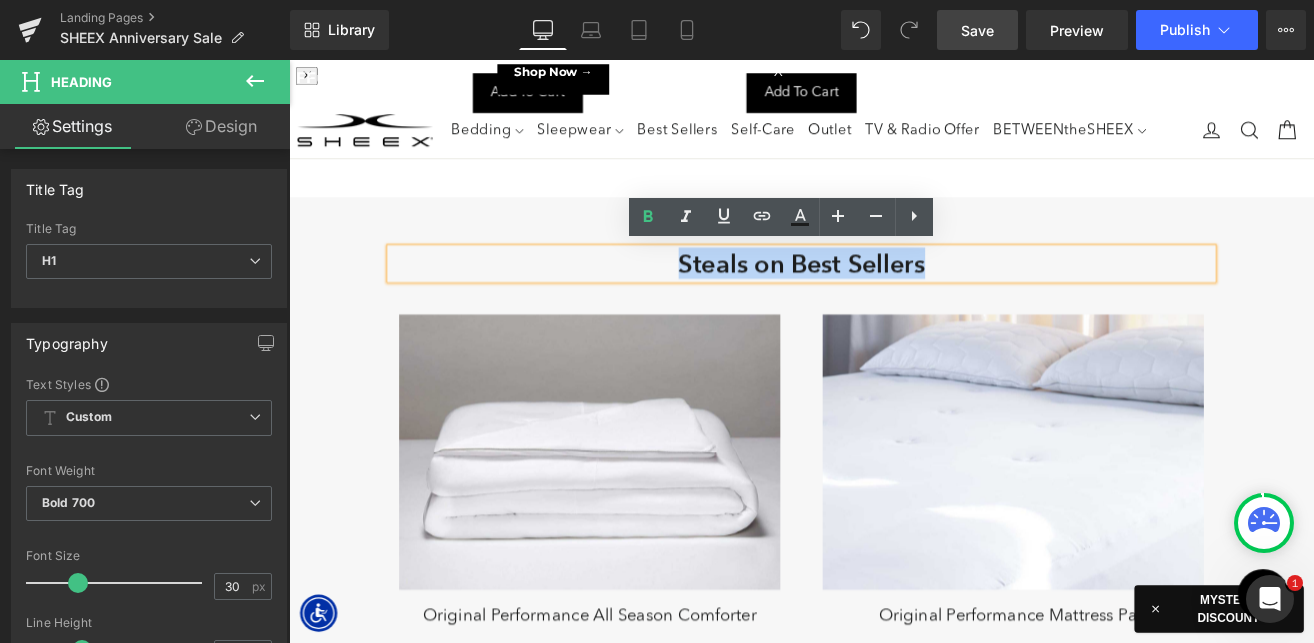 click on "Steals on Best Sellers" at bounding box center [894, 301] 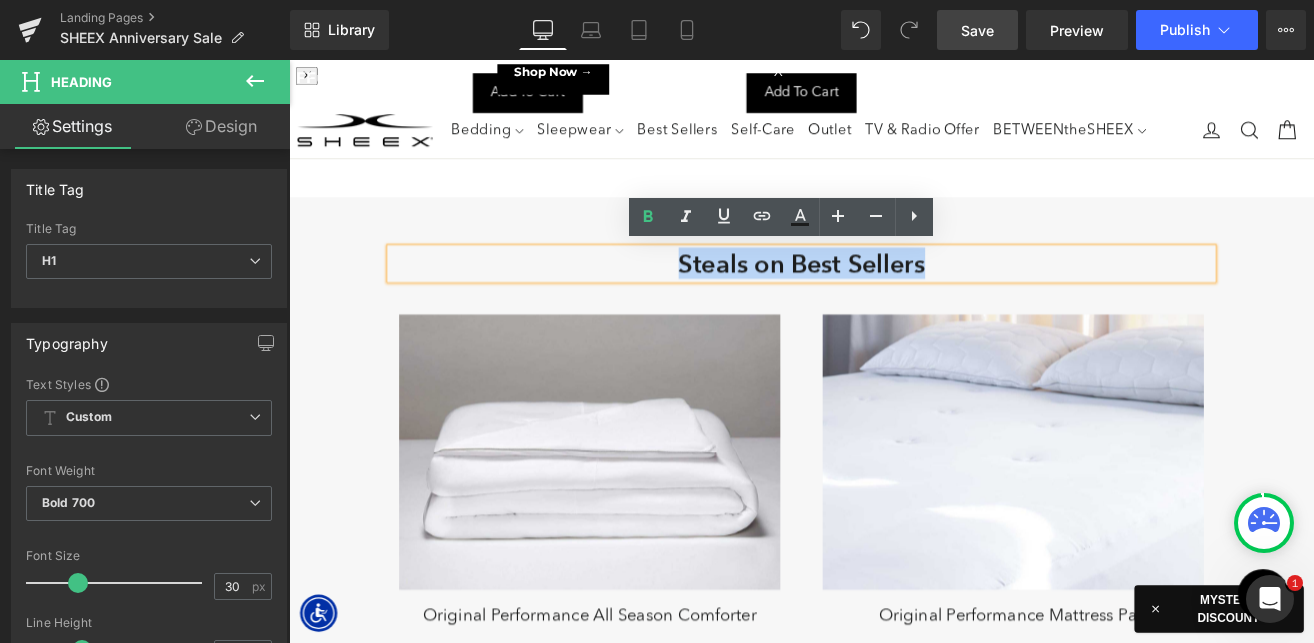 type 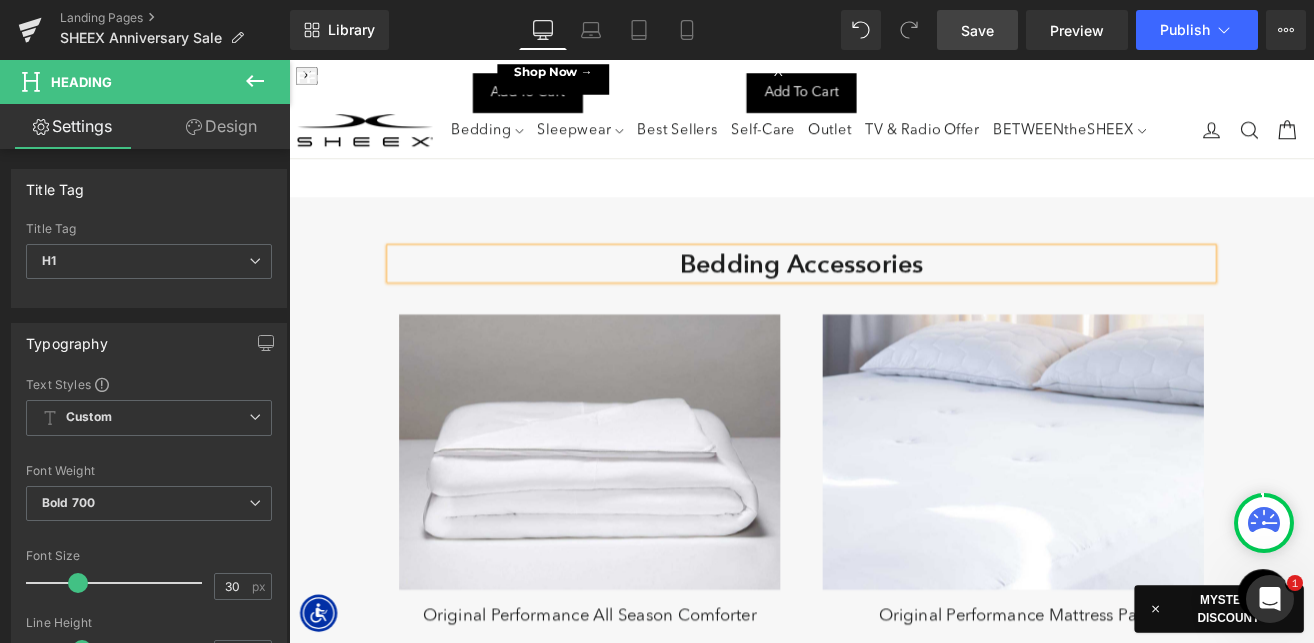 click on "Bedding Accessories Heading         Row
Save
[NUMBER]
%
(P) Image
Original Performance All Season Comforter - Graphite
(P) Title
Choose Your Color Graphite" at bounding box center [894, 1646] 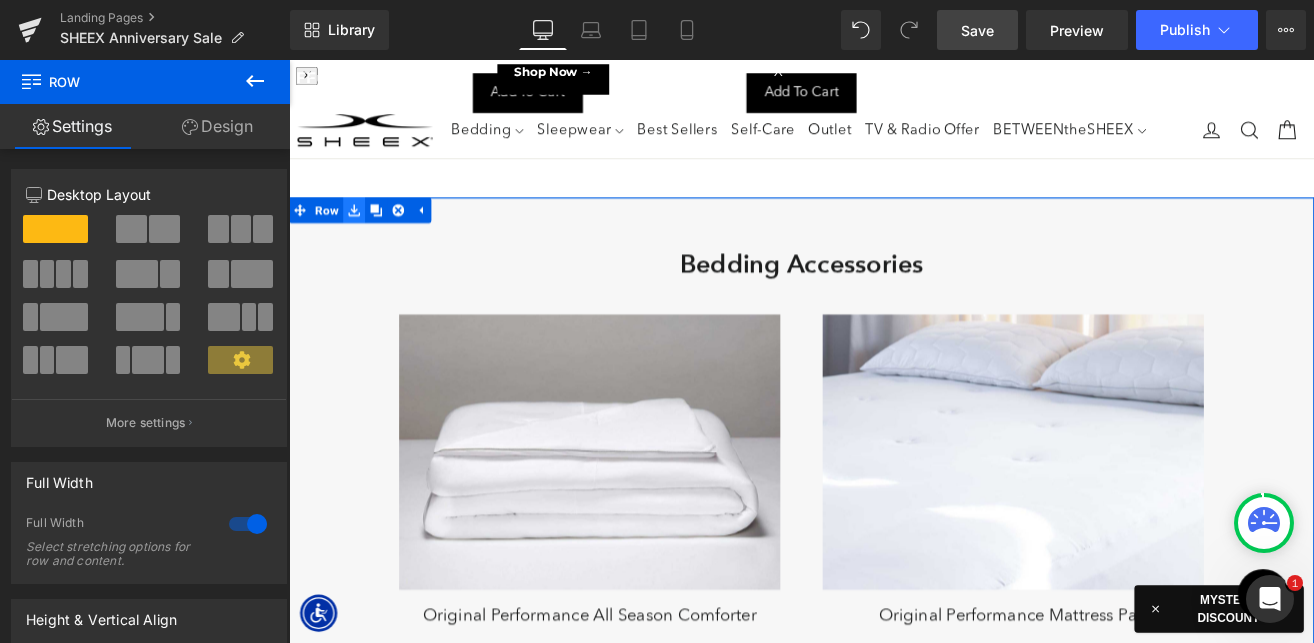 click 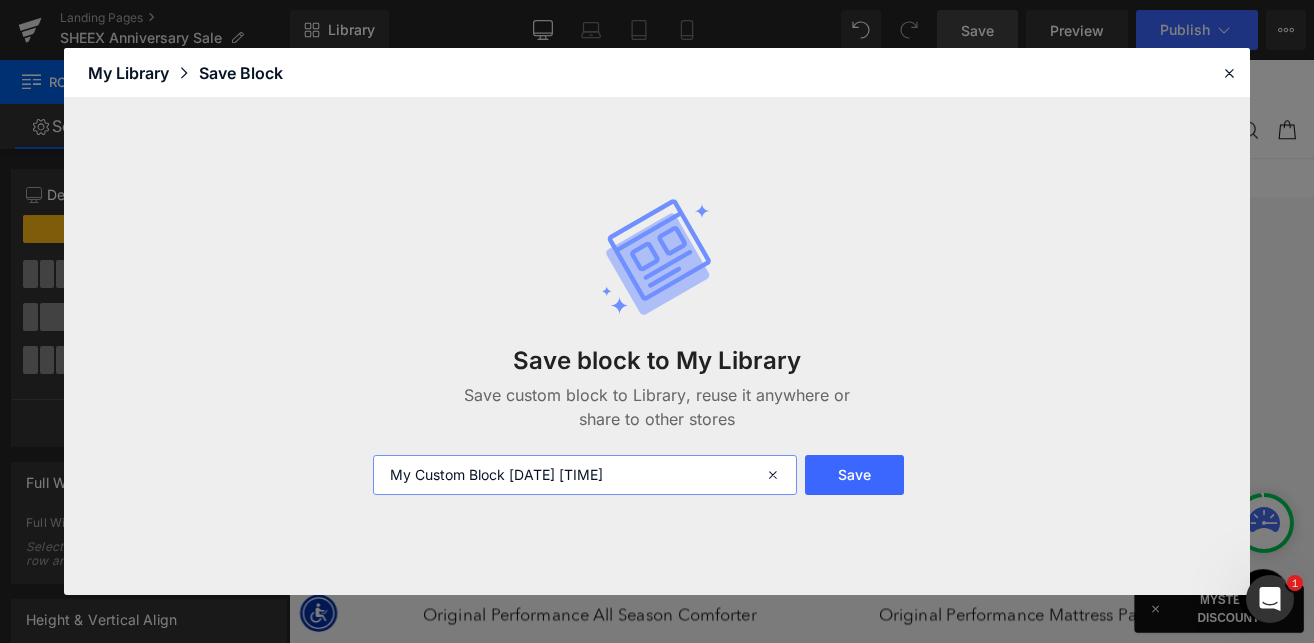 click on "My Custom Block [DATE] [TIME]" at bounding box center [585, 475] 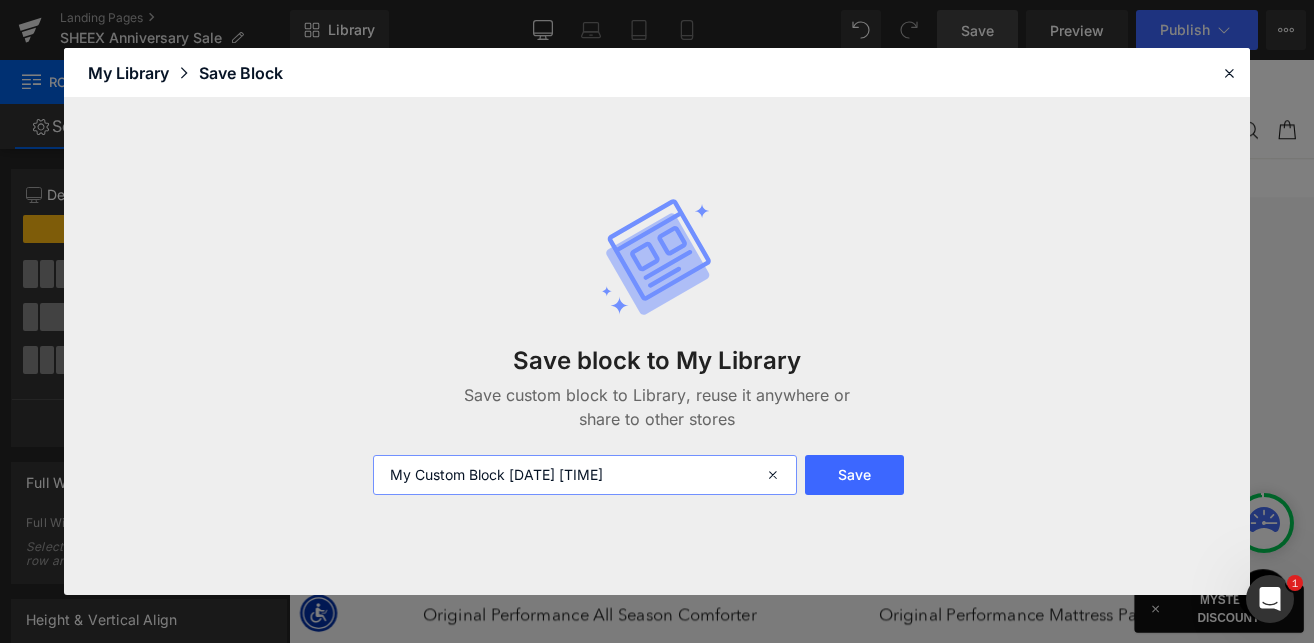click on "My Custom Block [DATE] [TIME]" at bounding box center [585, 475] 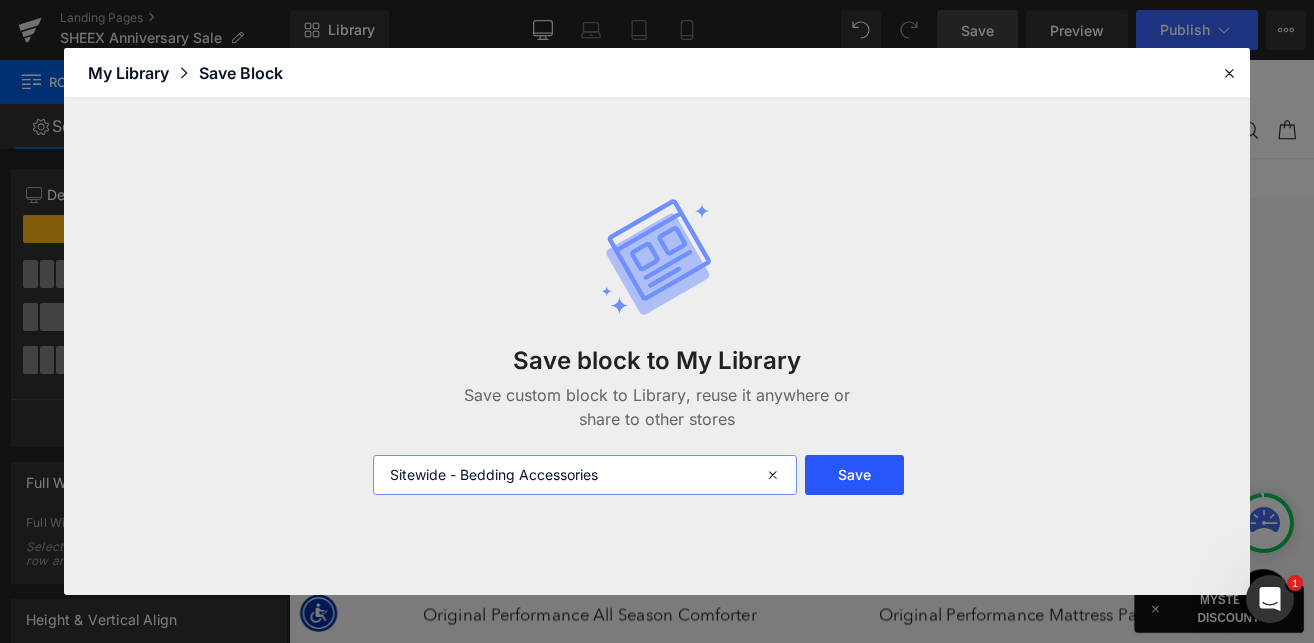 type on "Sitewide - Bedding Accessories" 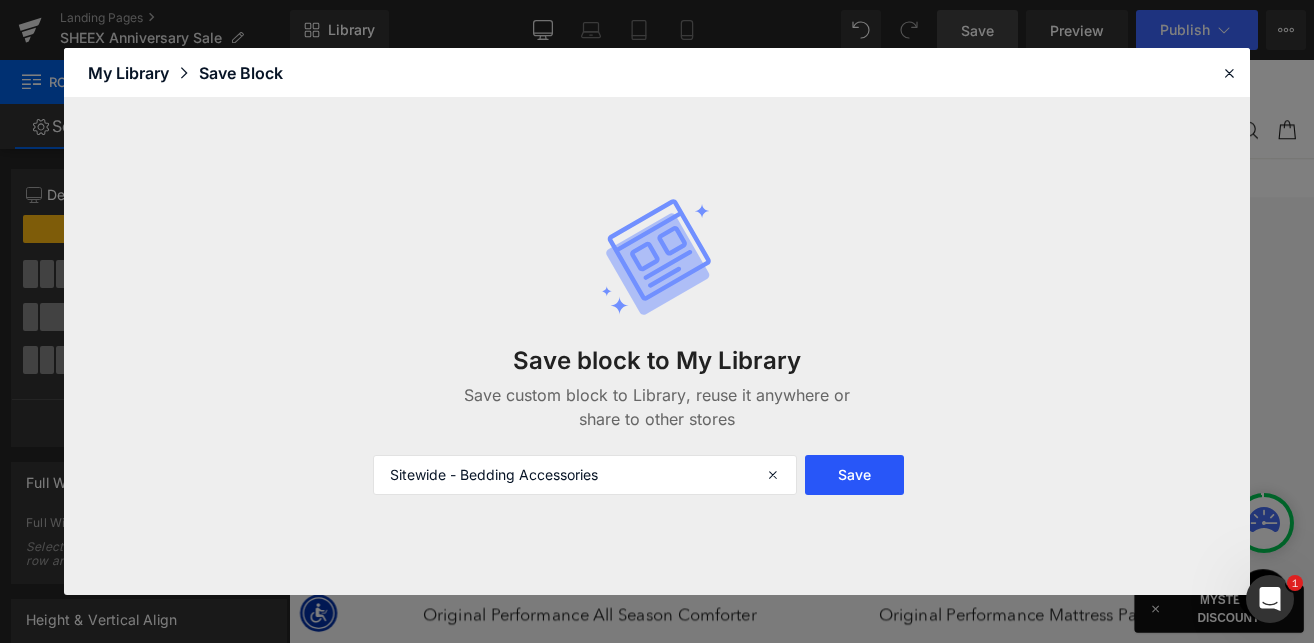 click on "Save" at bounding box center [854, 475] 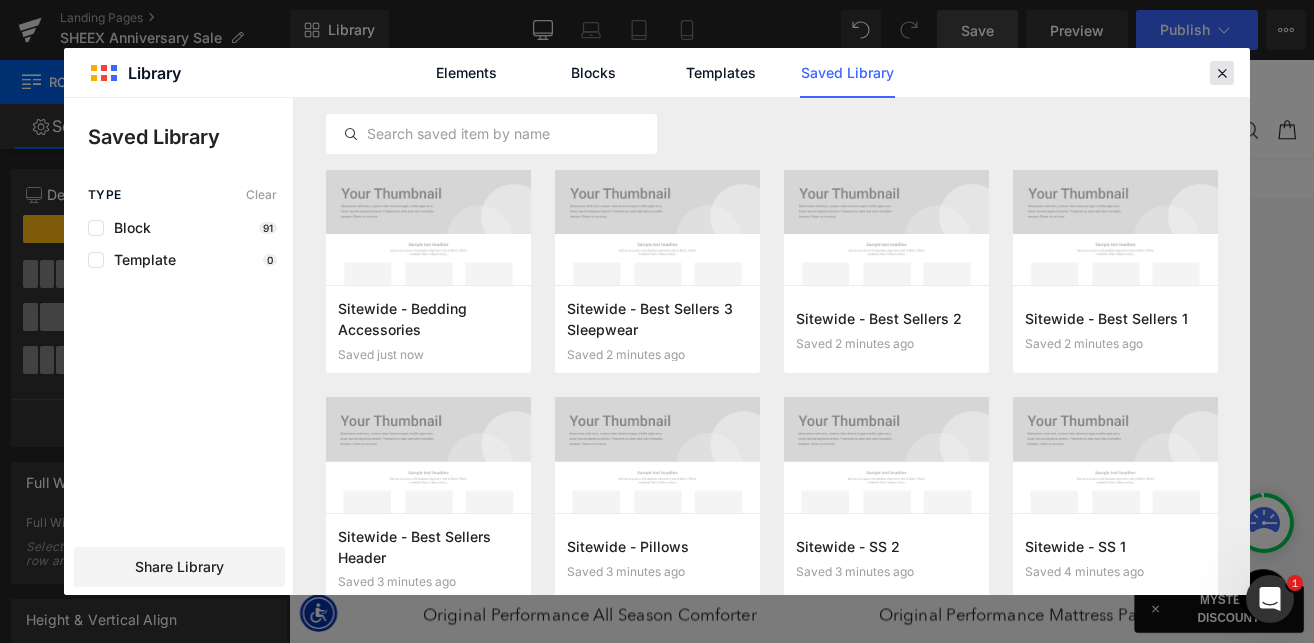 click at bounding box center [1222, 73] 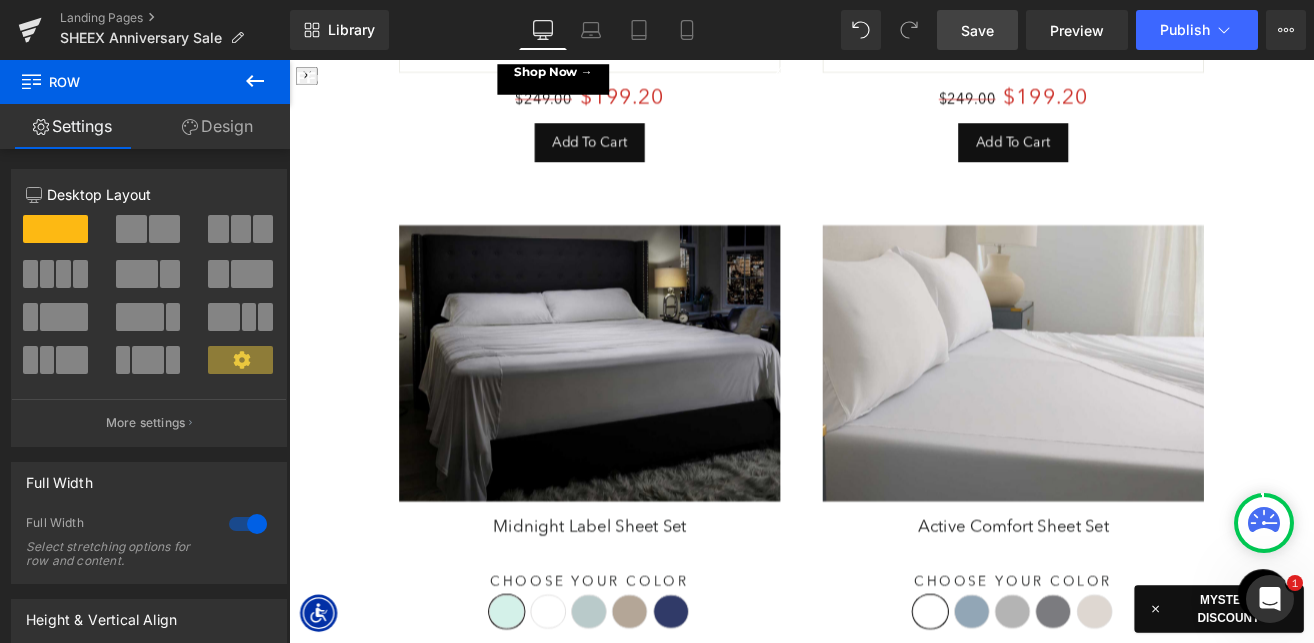scroll, scrollTop: 0, scrollLeft: 0, axis: both 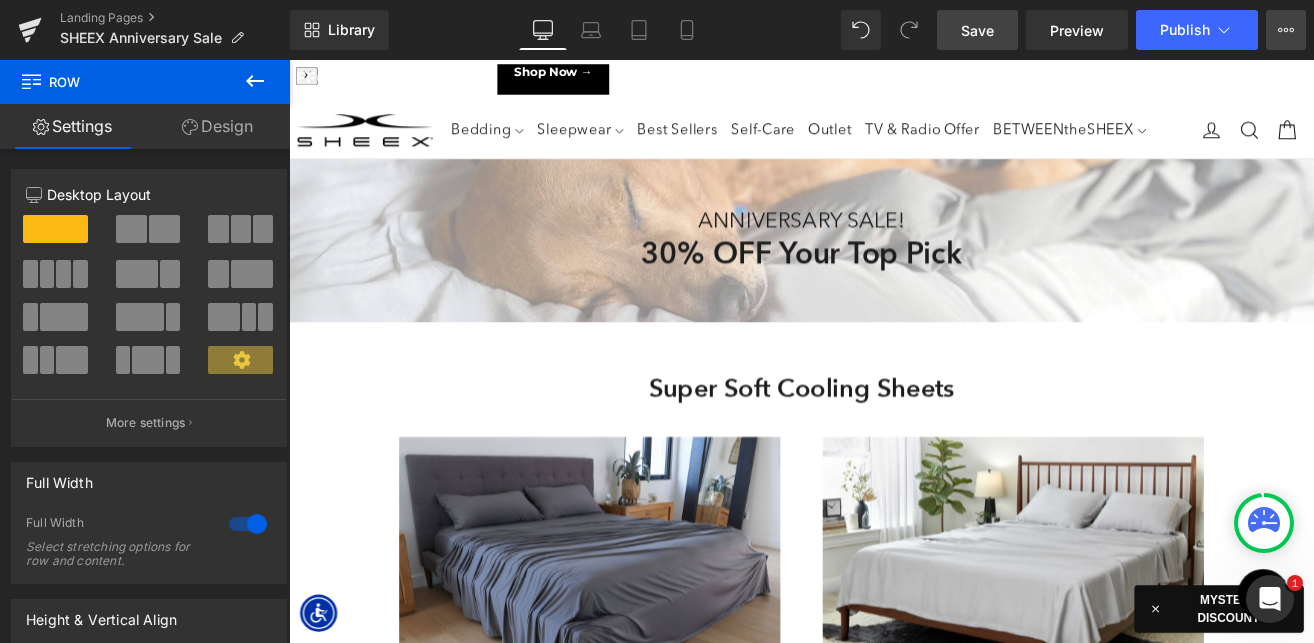 click 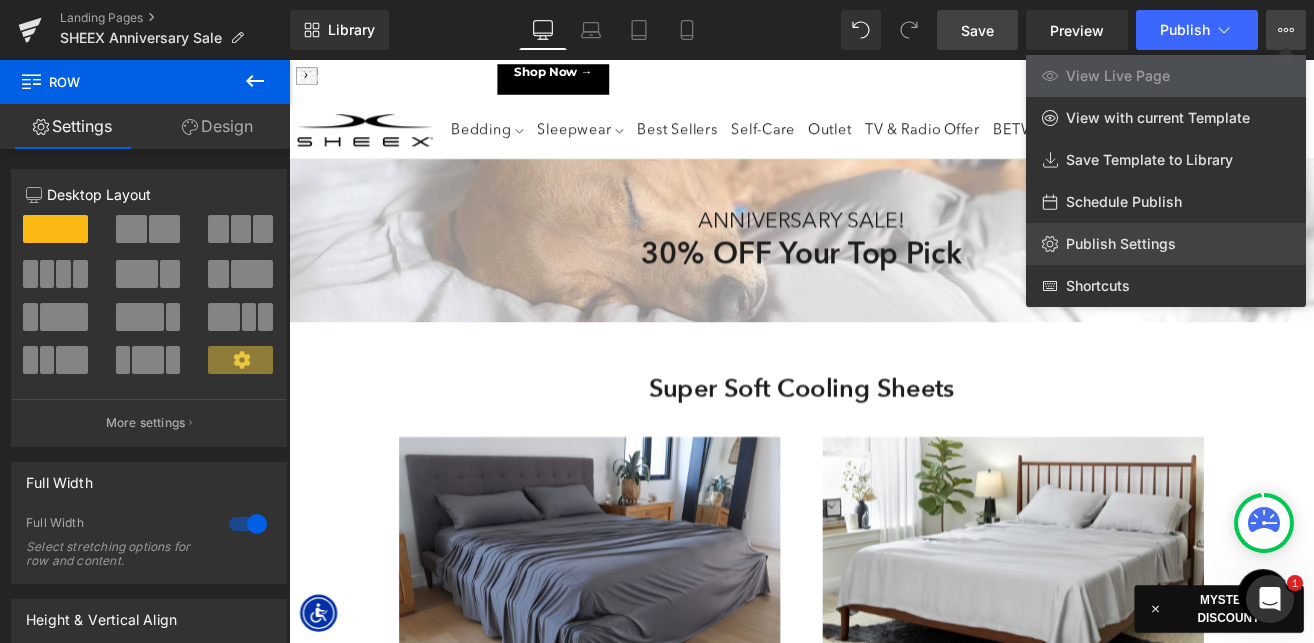 click on "Publish Settings" at bounding box center (1121, 244) 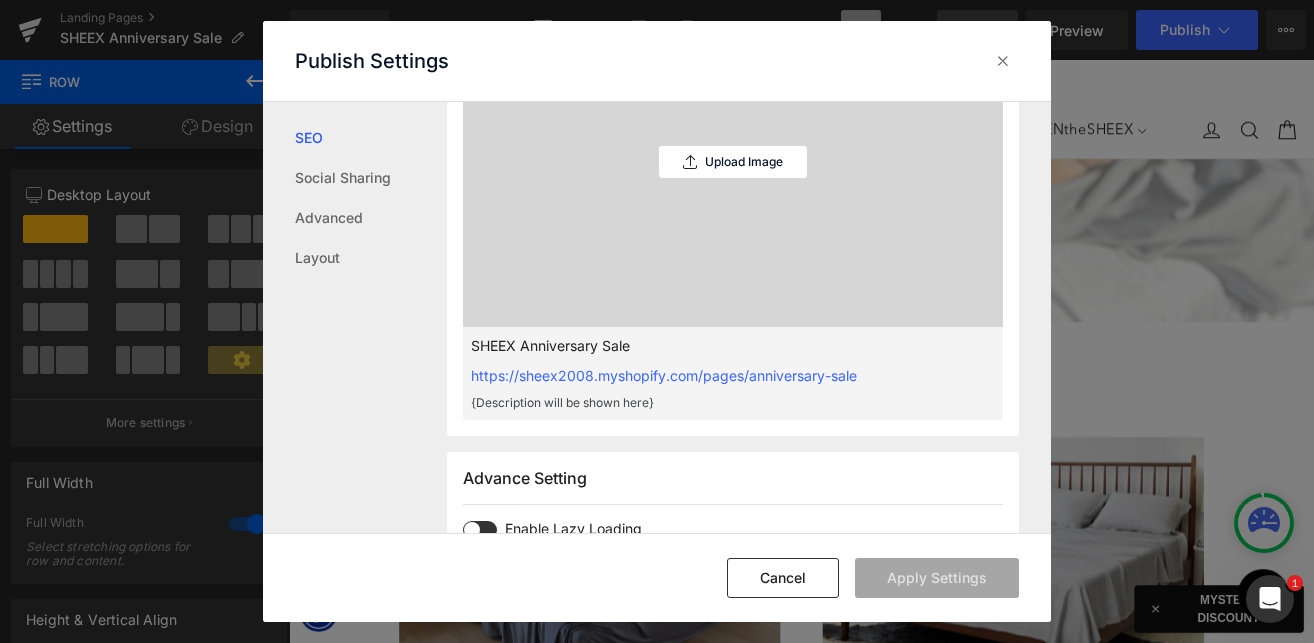 scroll, scrollTop: 570, scrollLeft: 0, axis: vertical 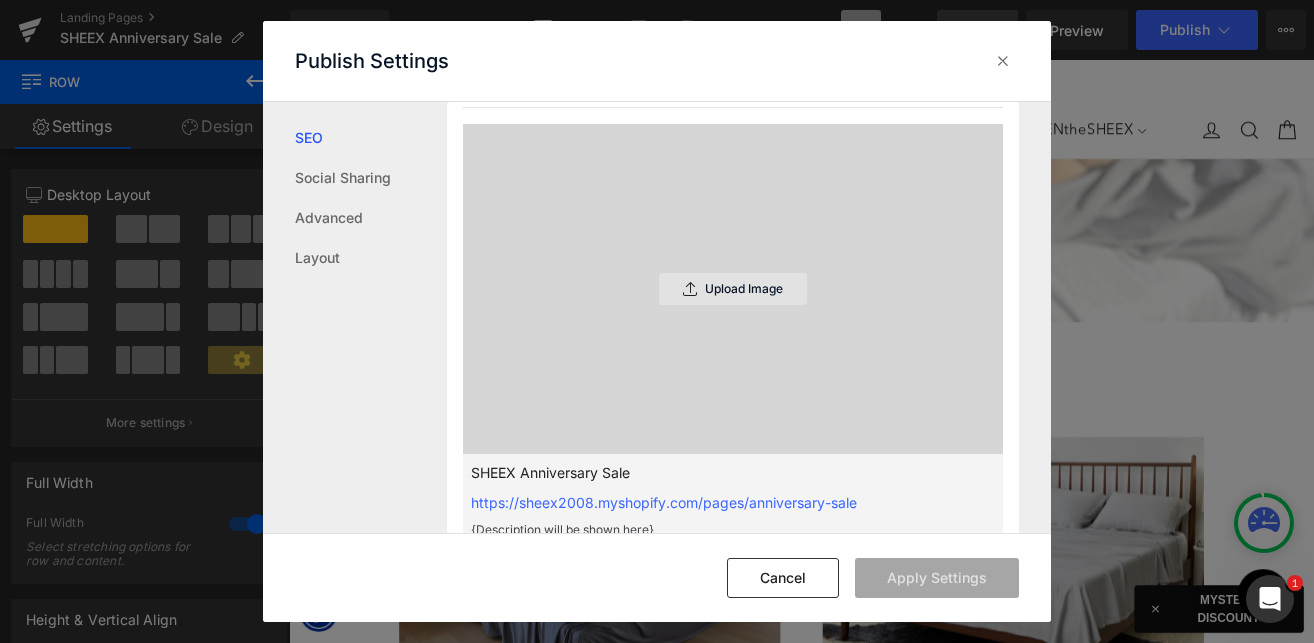 click on "Upload Image" at bounding box center (744, 289) 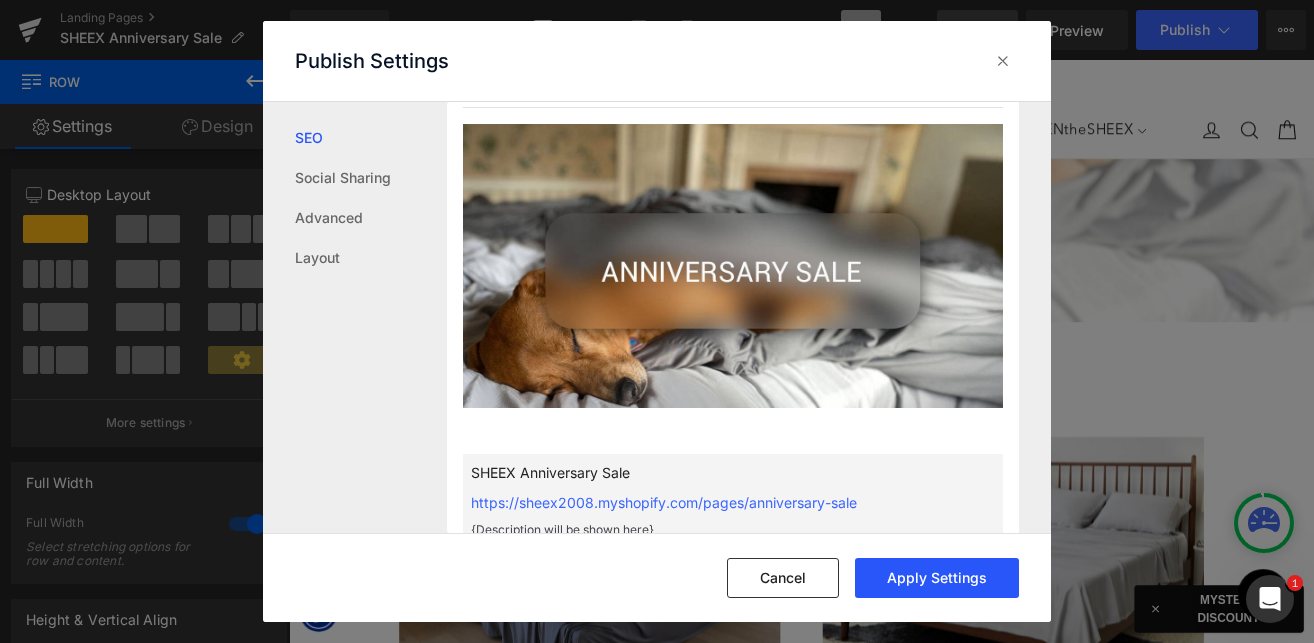 click on "Apply Settings" at bounding box center [937, 578] 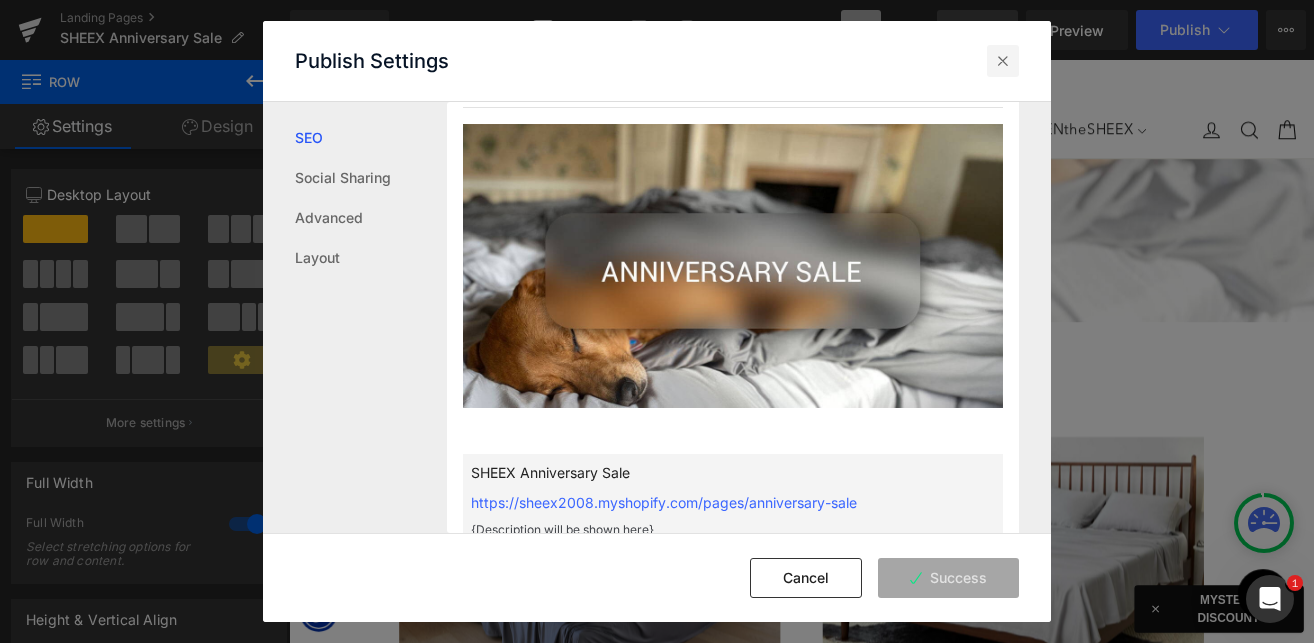 click at bounding box center [1003, 61] 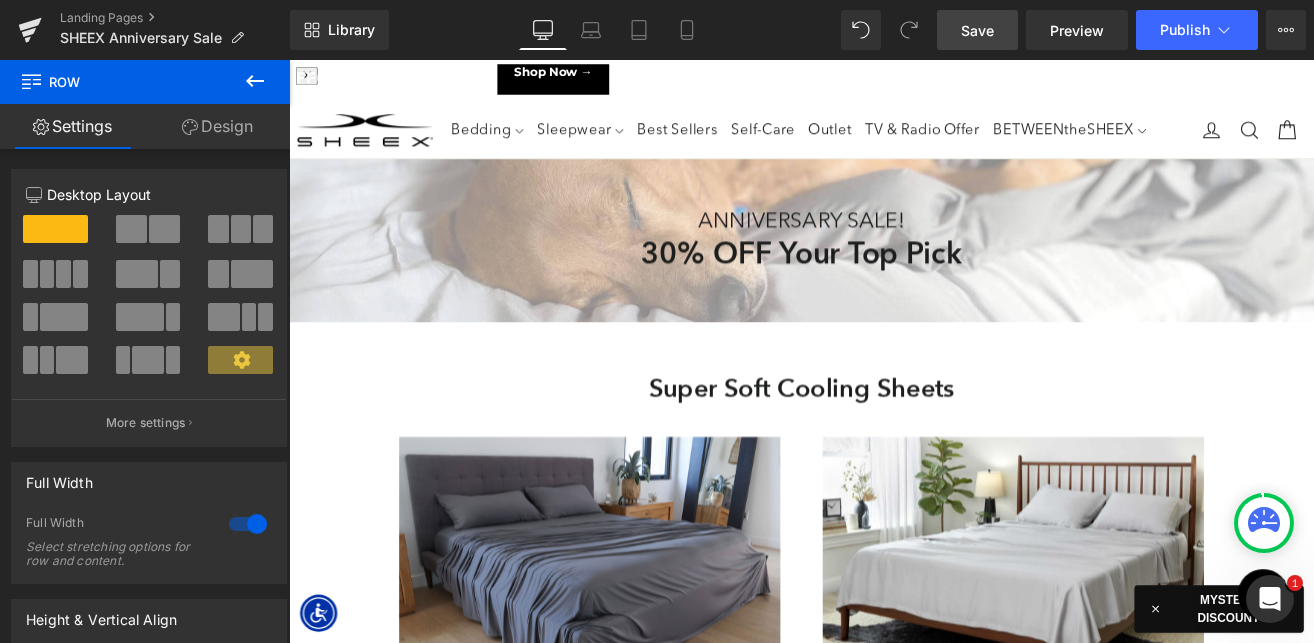 click on "Save" at bounding box center (977, 30) 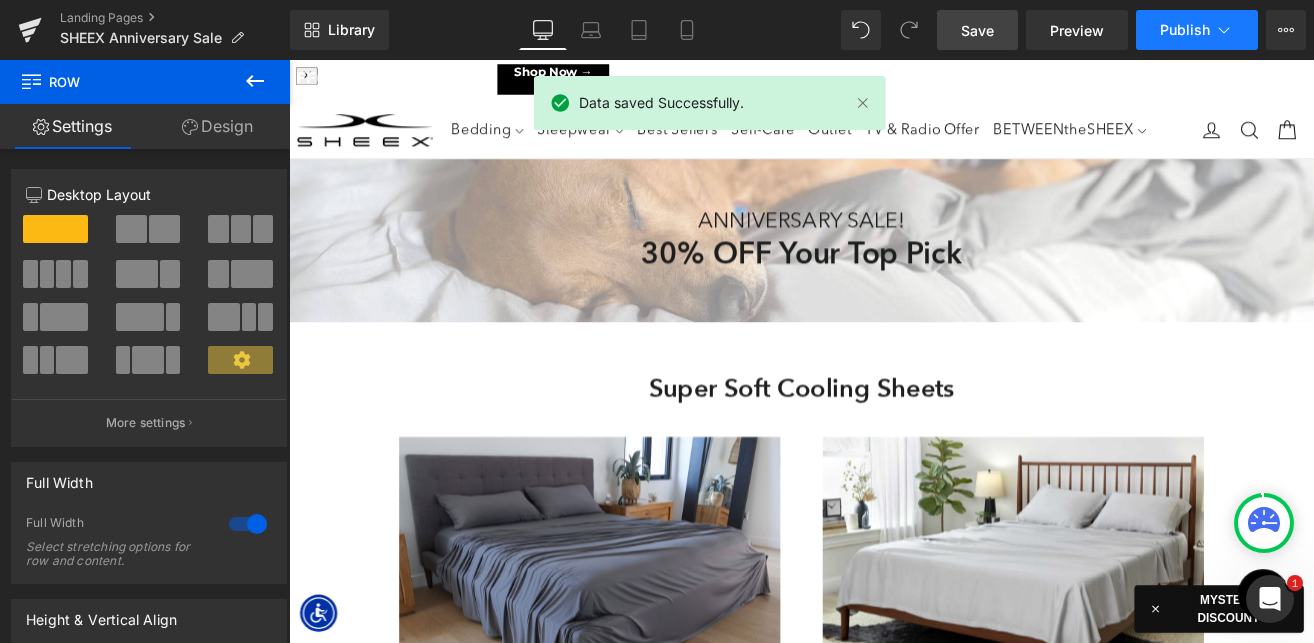 click on "Publish" at bounding box center [1197, 30] 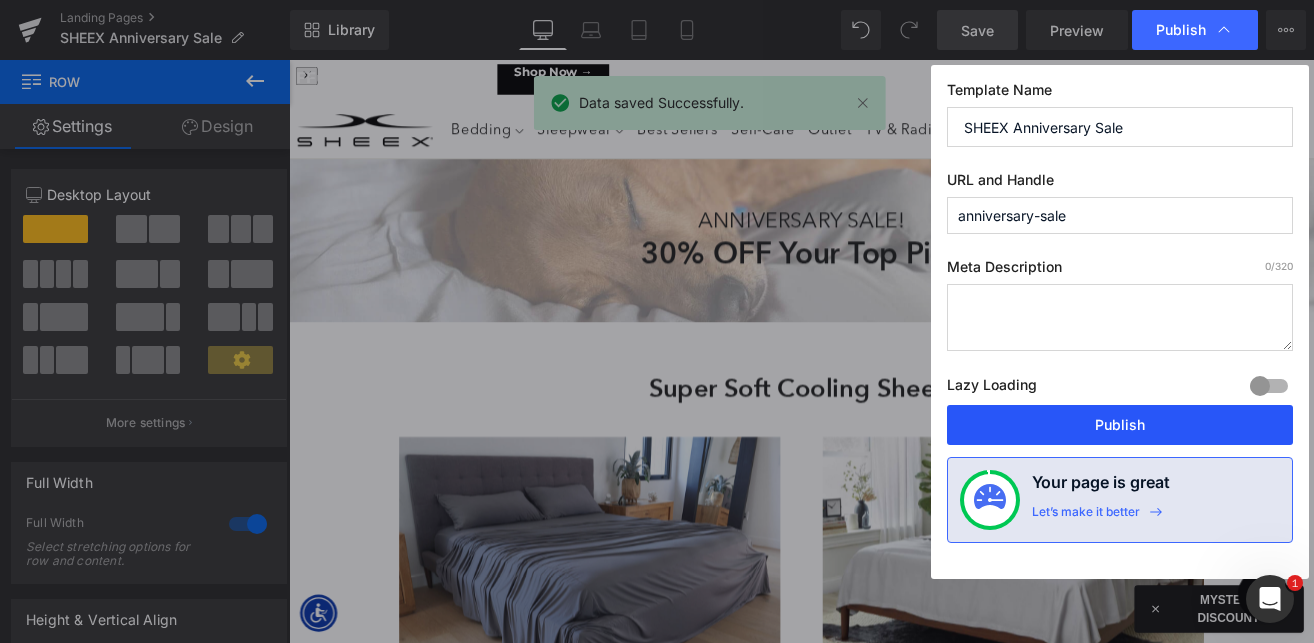click on "Publish" at bounding box center [1120, 425] 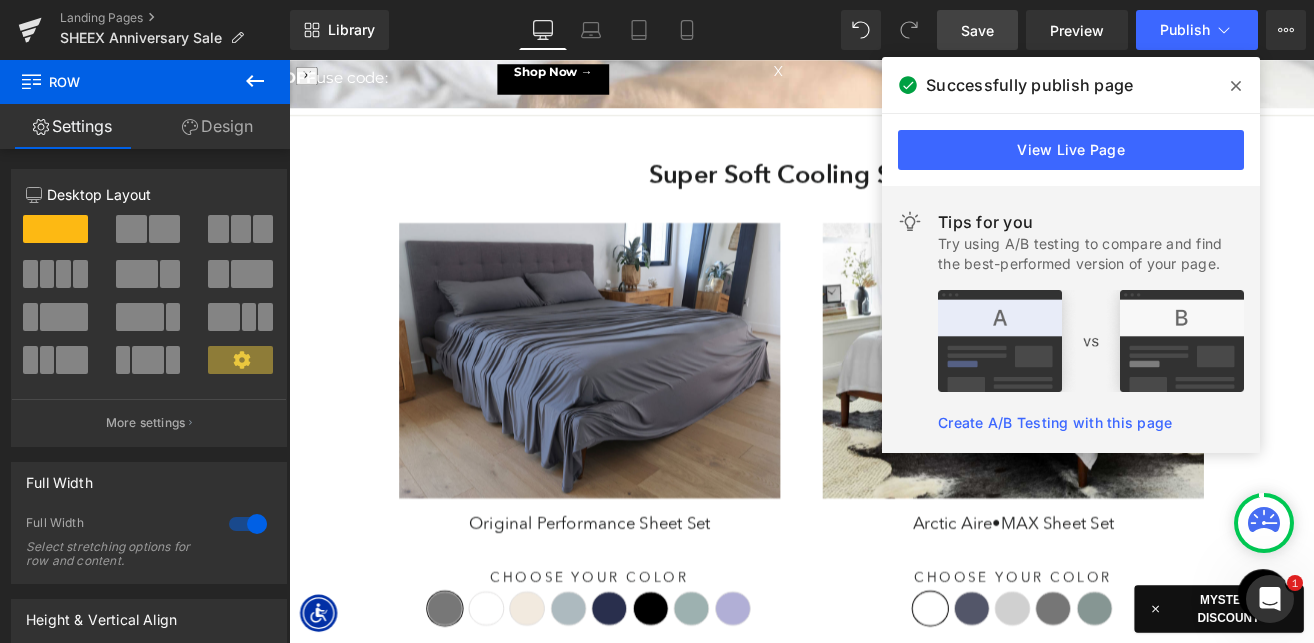 scroll, scrollTop: 901, scrollLeft: 0, axis: vertical 